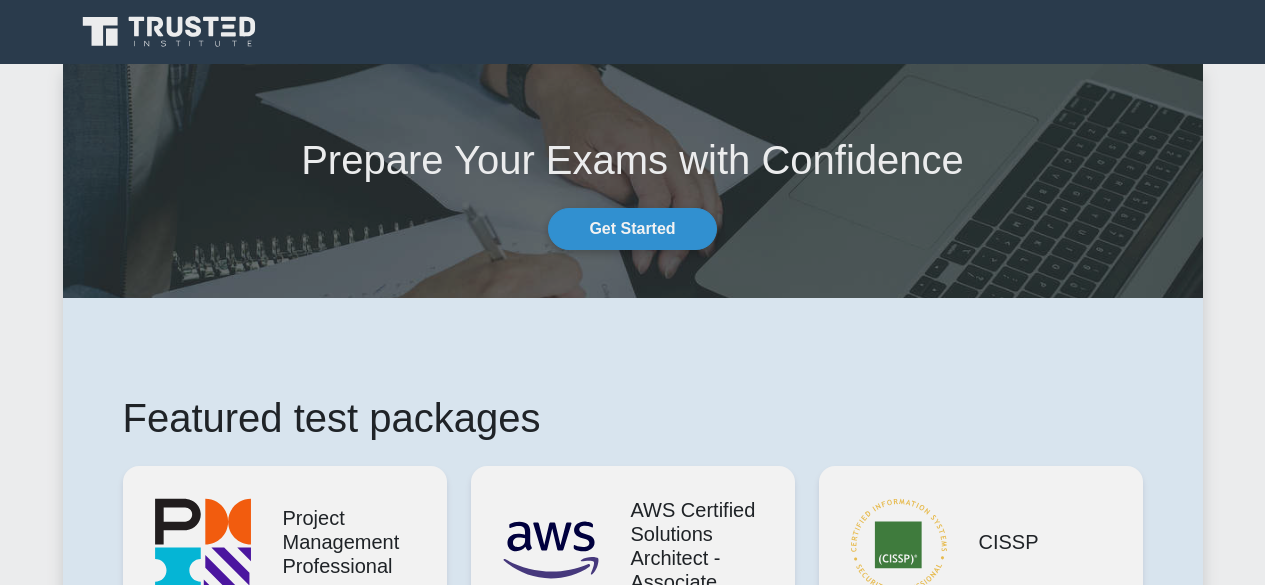 scroll, scrollTop: 0, scrollLeft: 0, axis: both 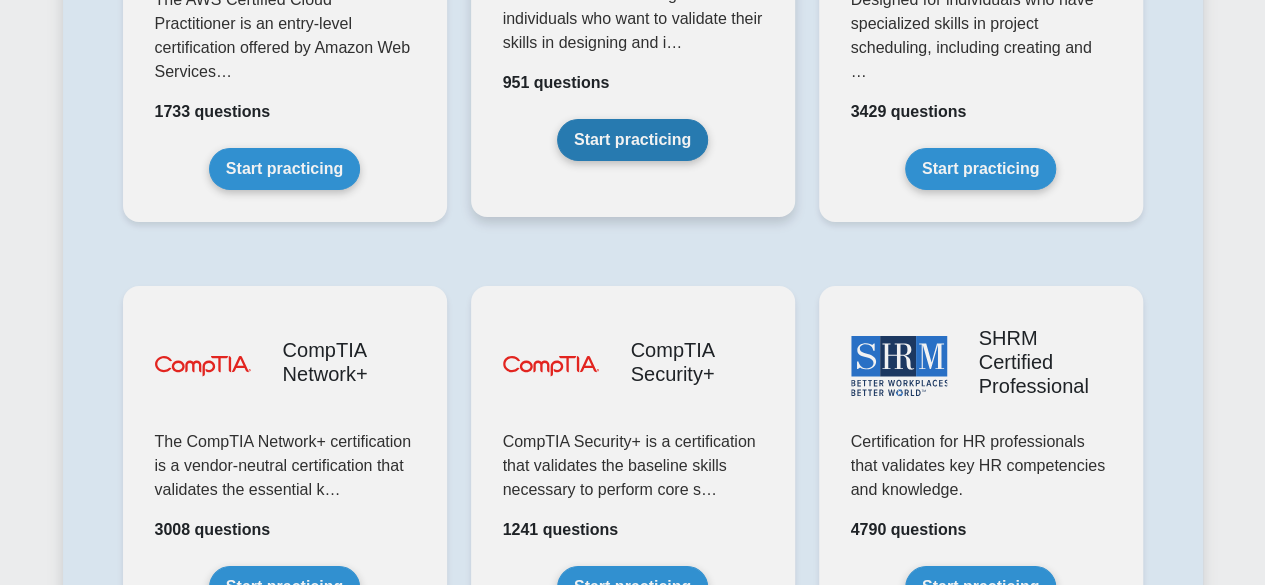 click on "Start practicing" at bounding box center [632, 140] 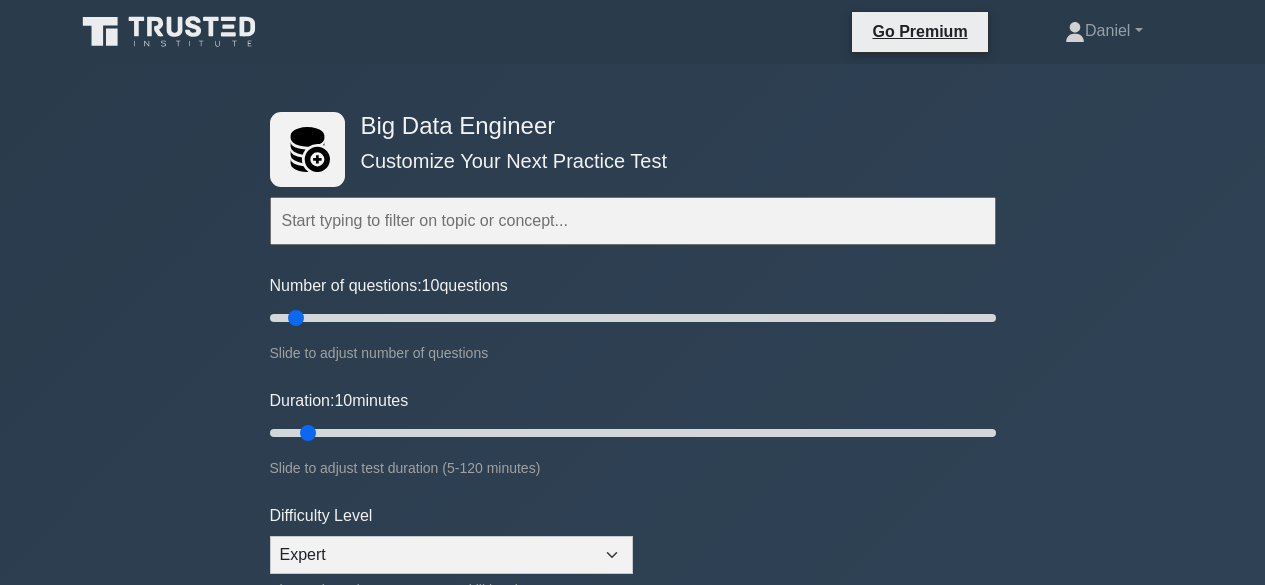 scroll, scrollTop: 0, scrollLeft: 0, axis: both 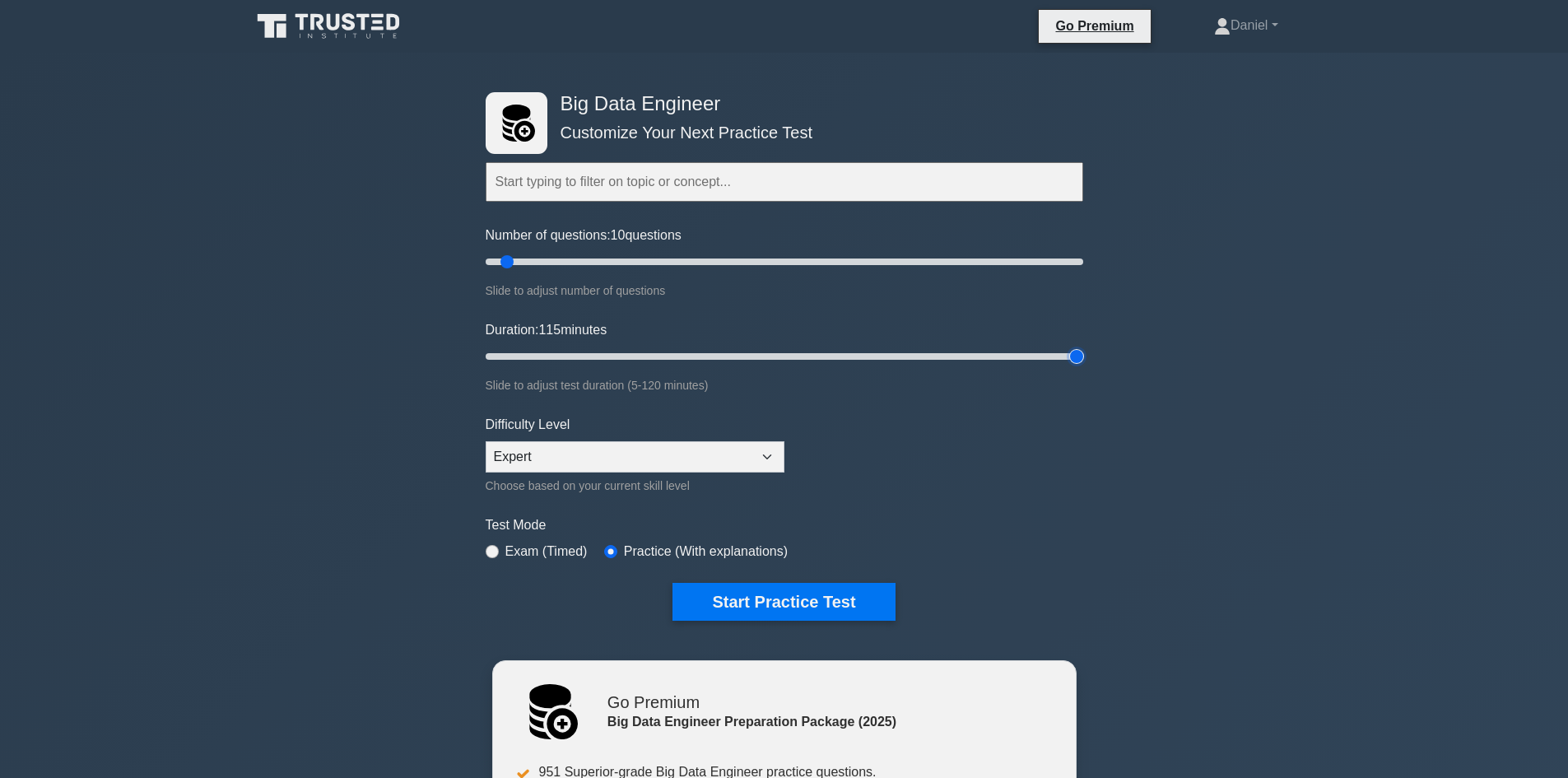 drag, startPoint x: 519, startPoint y: 349, endPoint x: 942, endPoint y: 356, distance: 423.0579 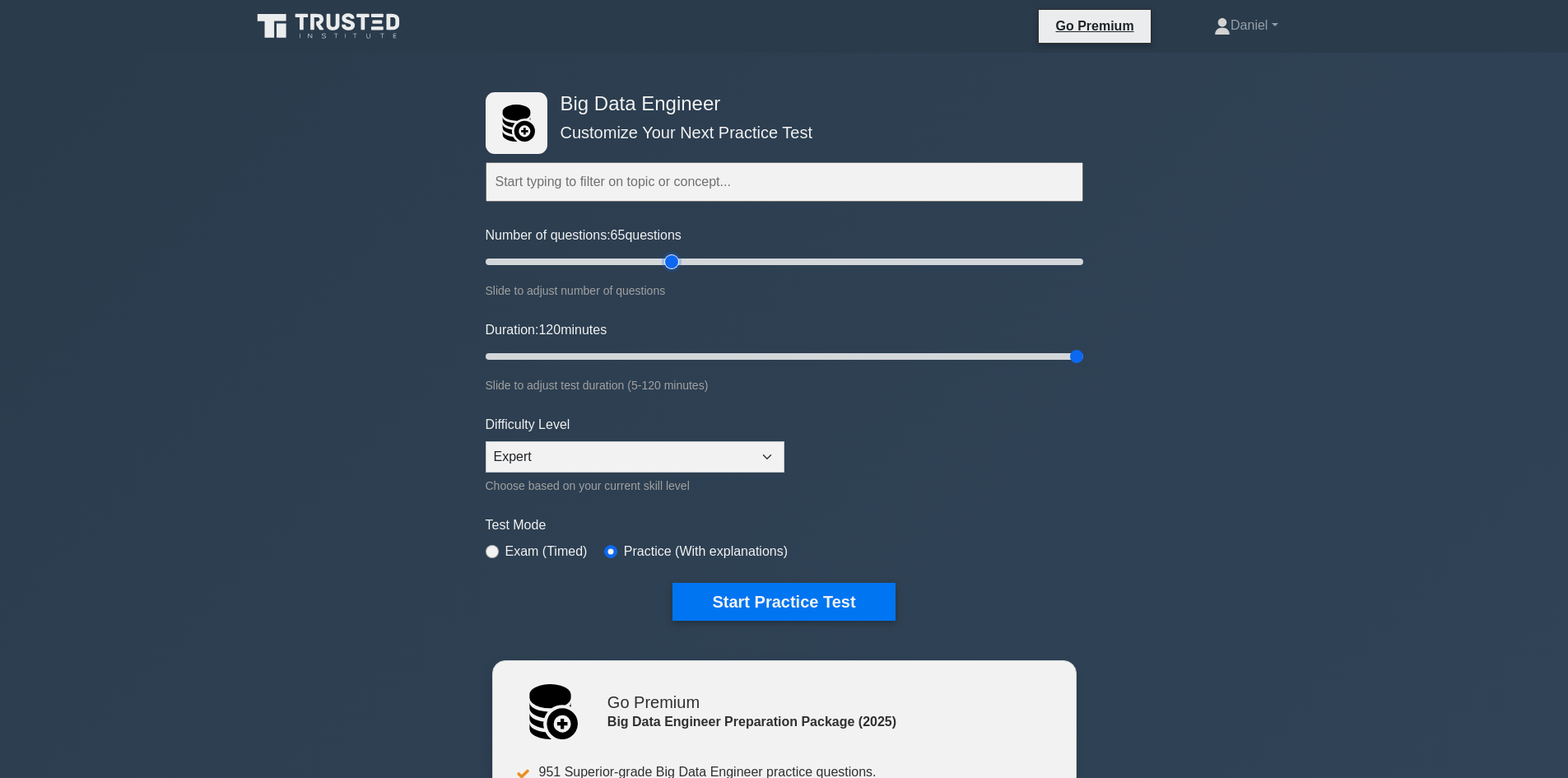 drag, startPoint x: 512, startPoint y: 259, endPoint x: 667, endPoint y: 259, distance: 155 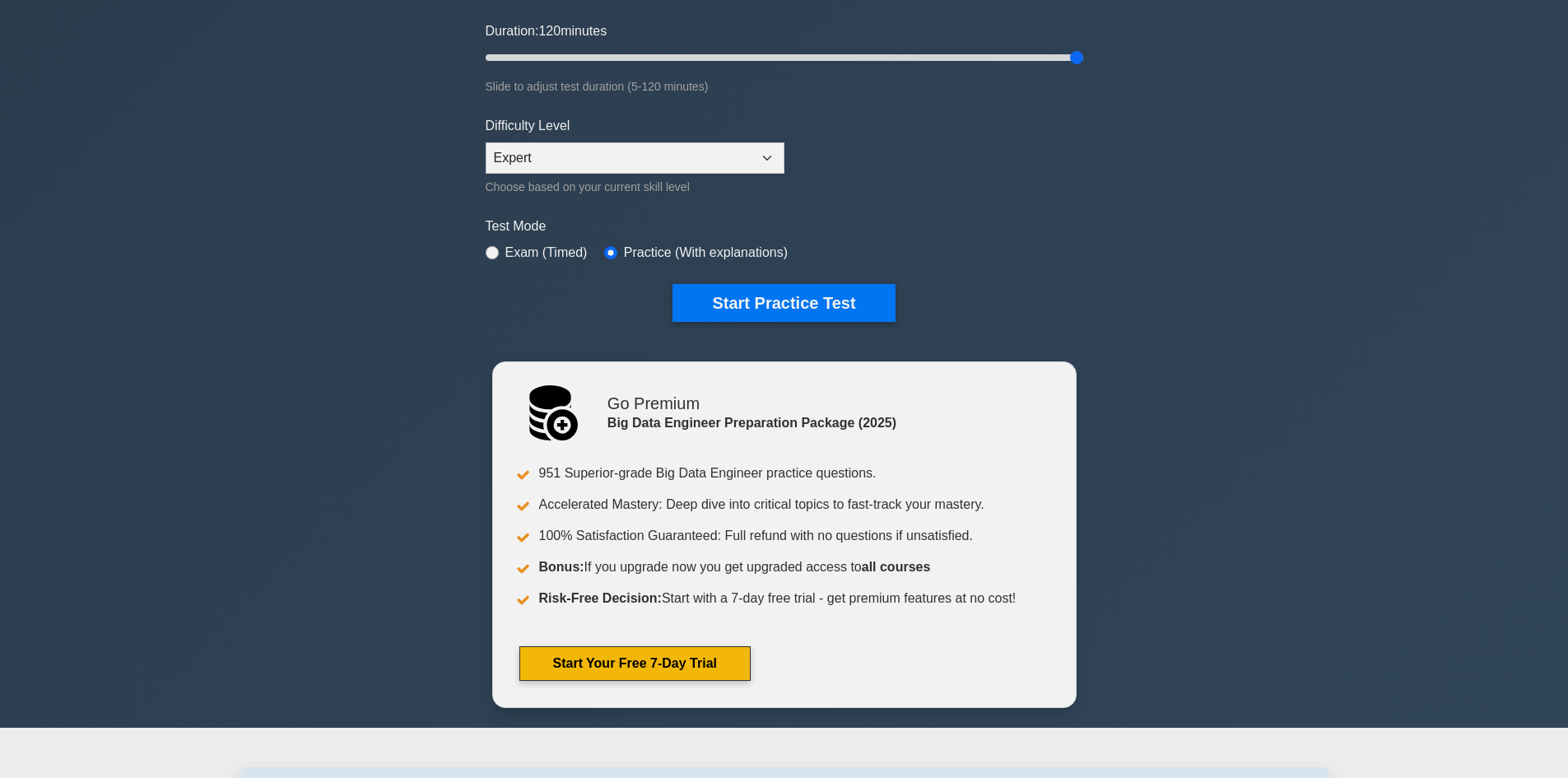 scroll, scrollTop: 329, scrollLeft: 0, axis: vertical 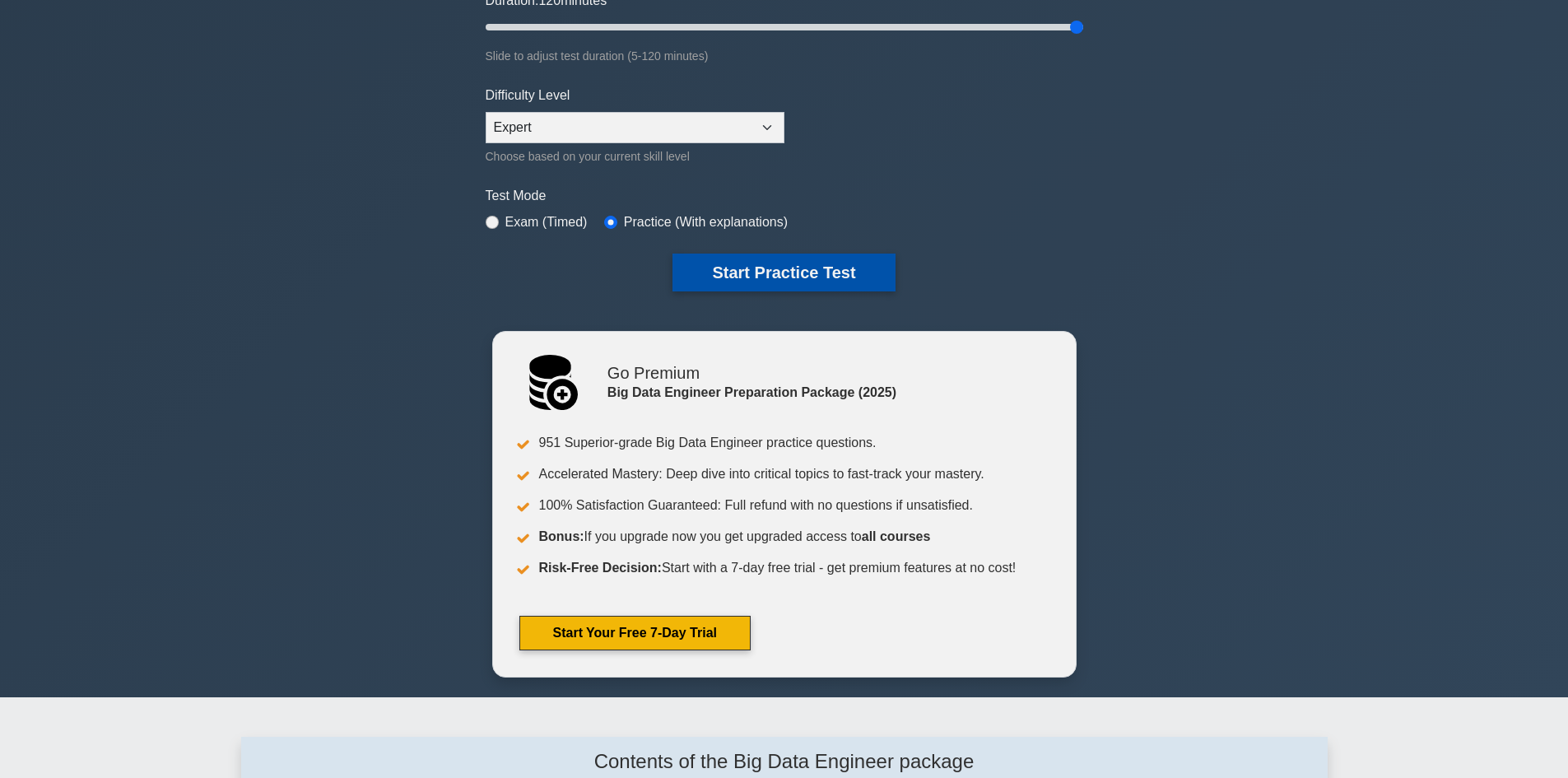 click on "Start Practice Test" at bounding box center (784, 273) 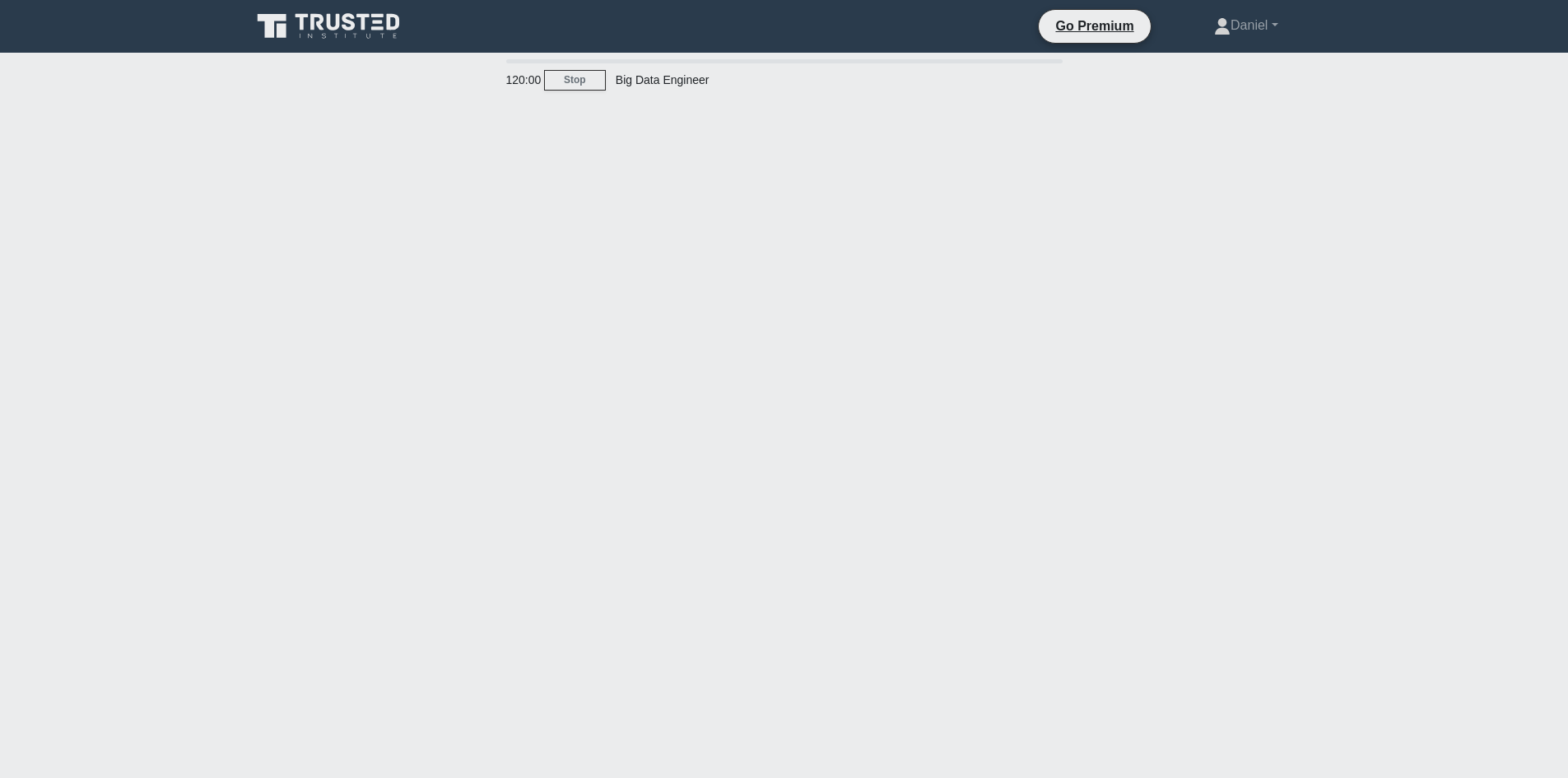 scroll, scrollTop: 0, scrollLeft: 0, axis: both 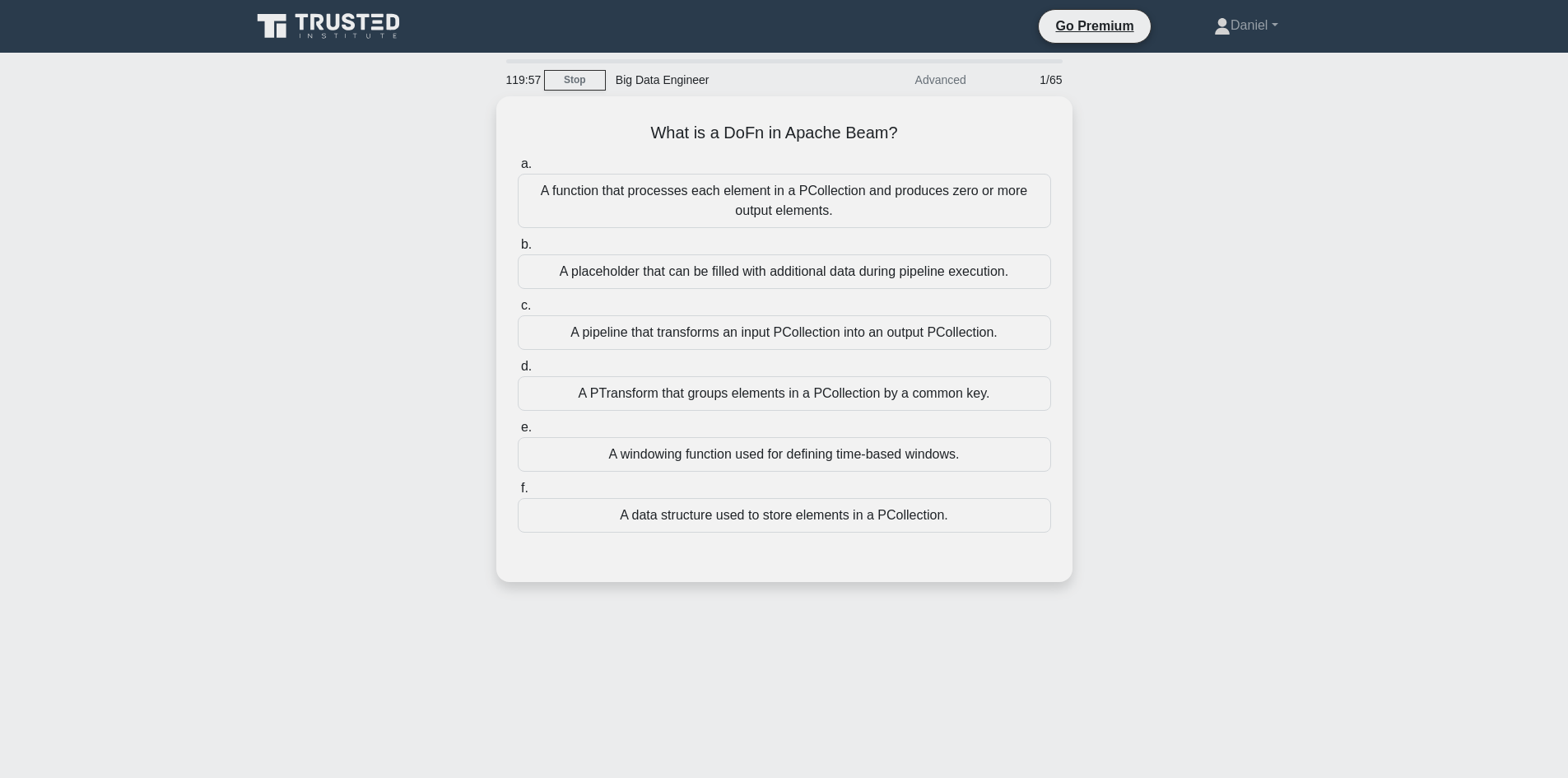 click 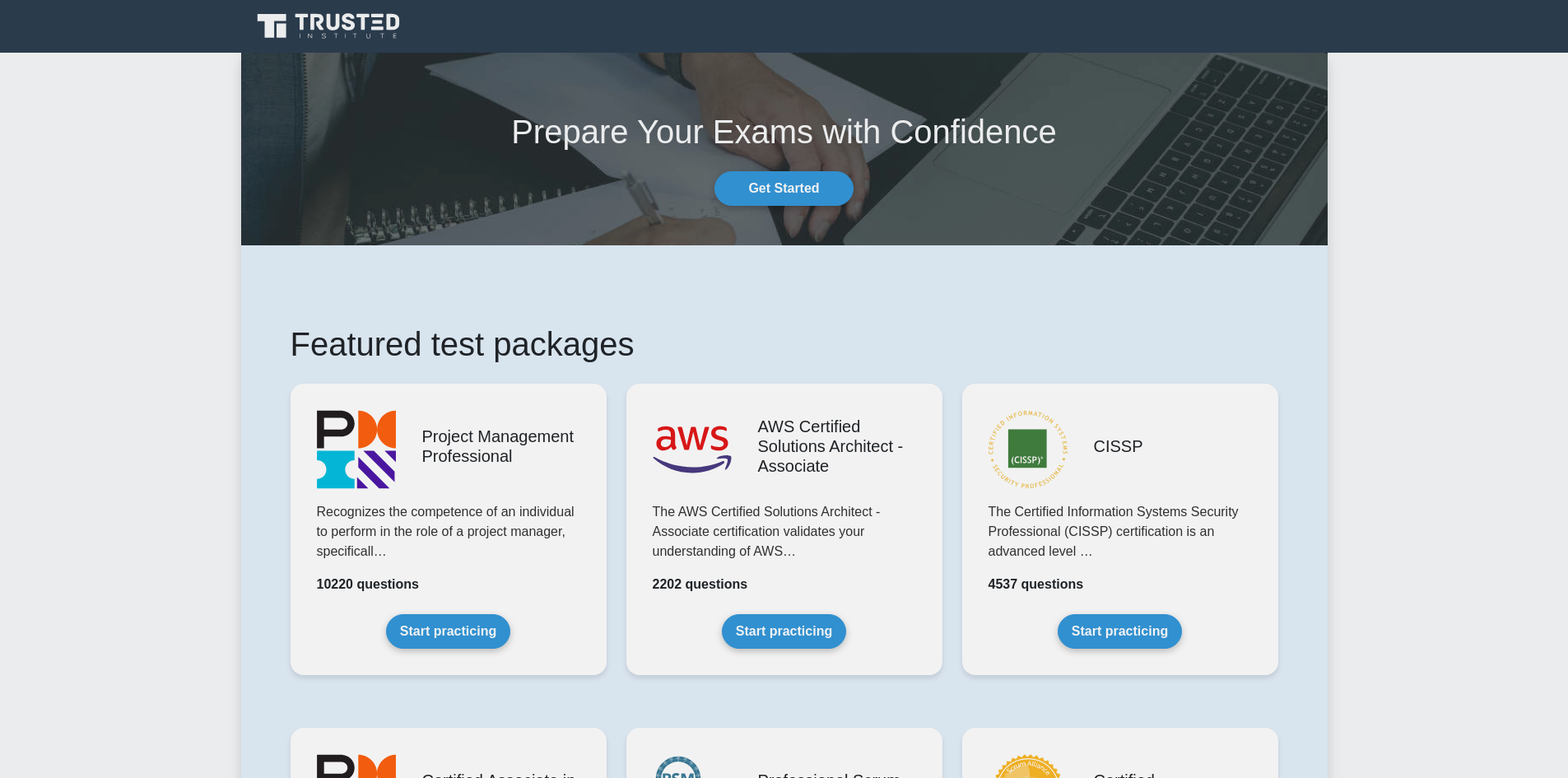 scroll, scrollTop: 0, scrollLeft: 0, axis: both 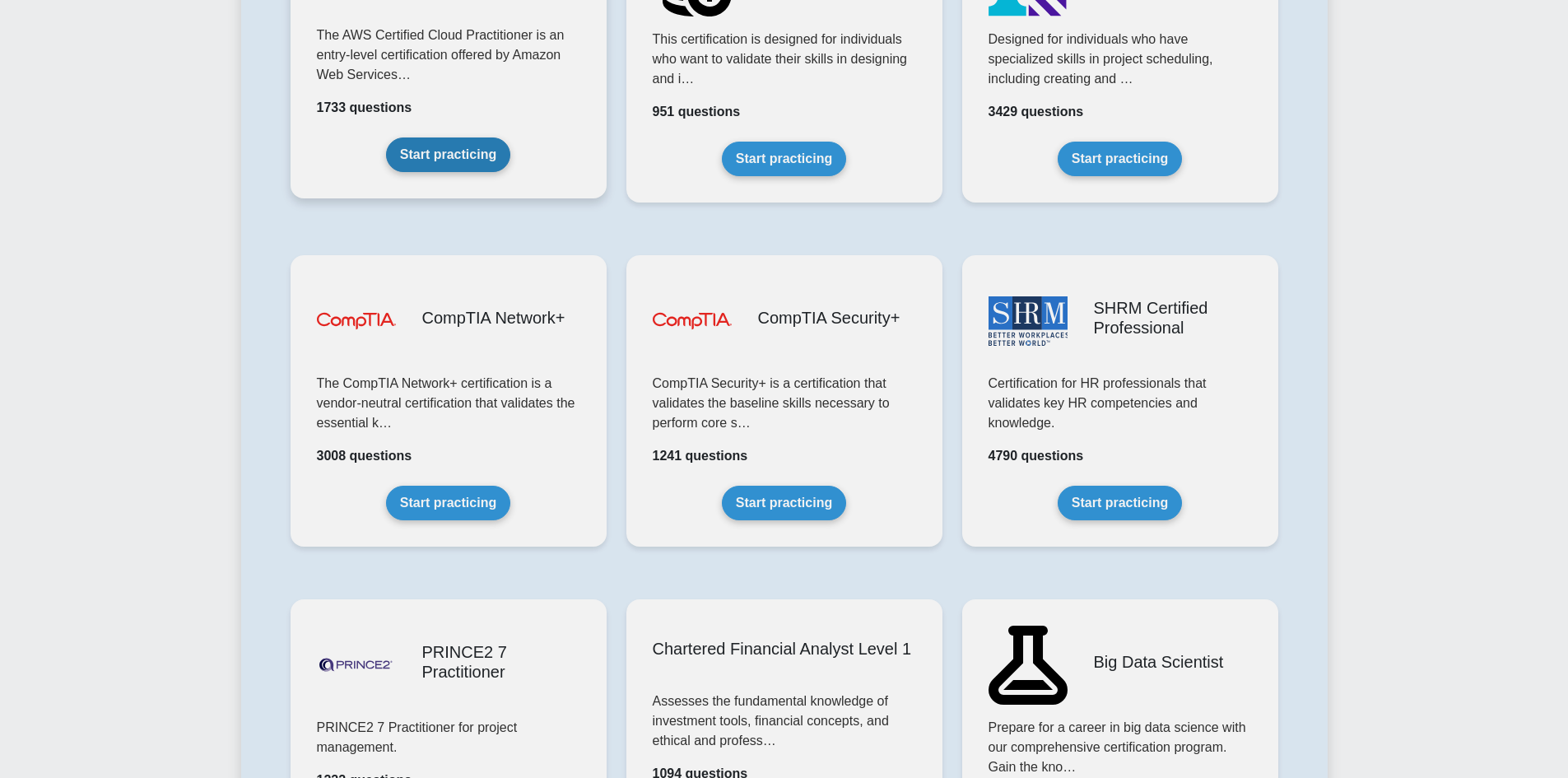 click on "Start practicing" at bounding box center [448, 155] 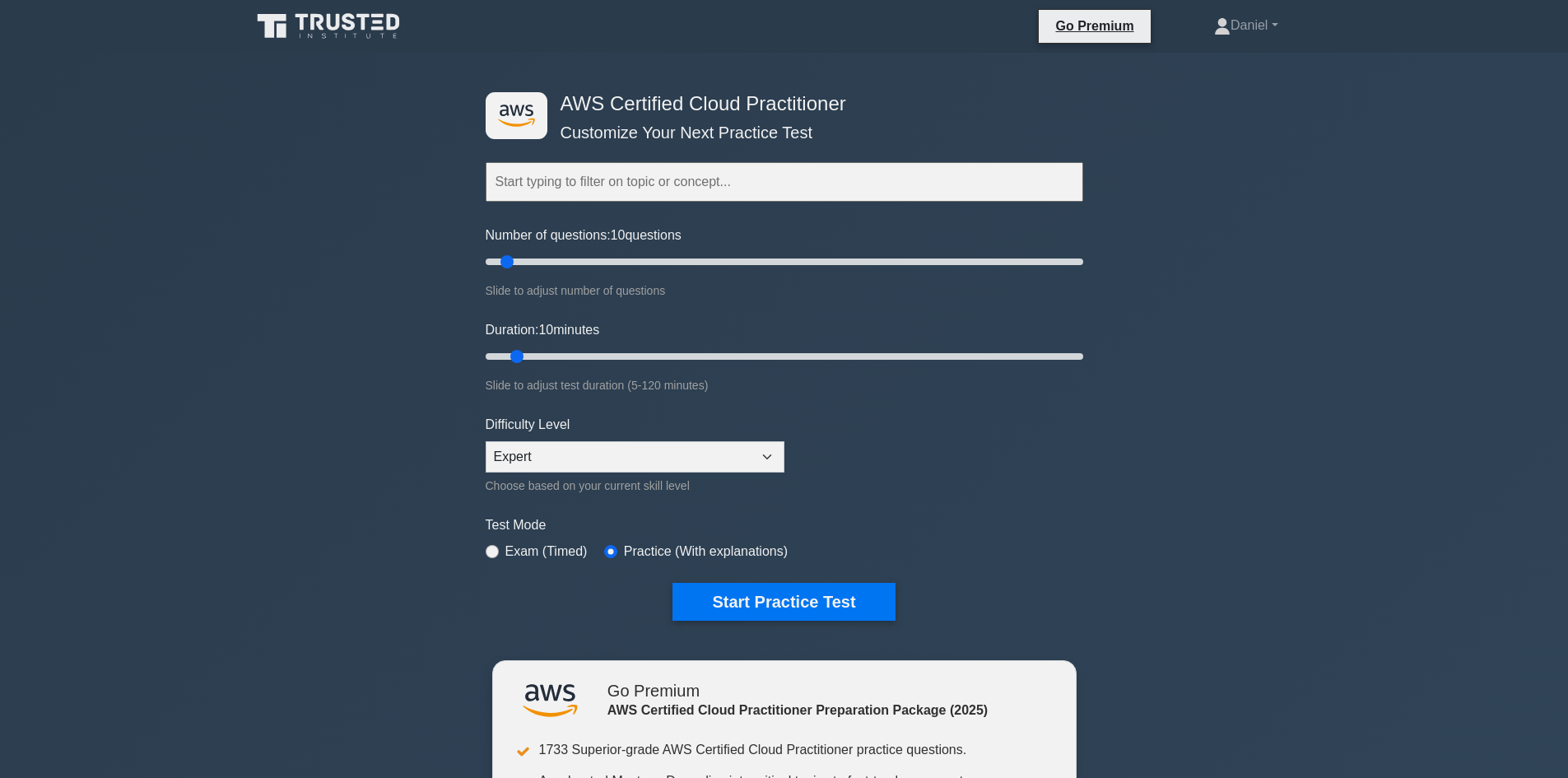 scroll, scrollTop: 0, scrollLeft: 0, axis: both 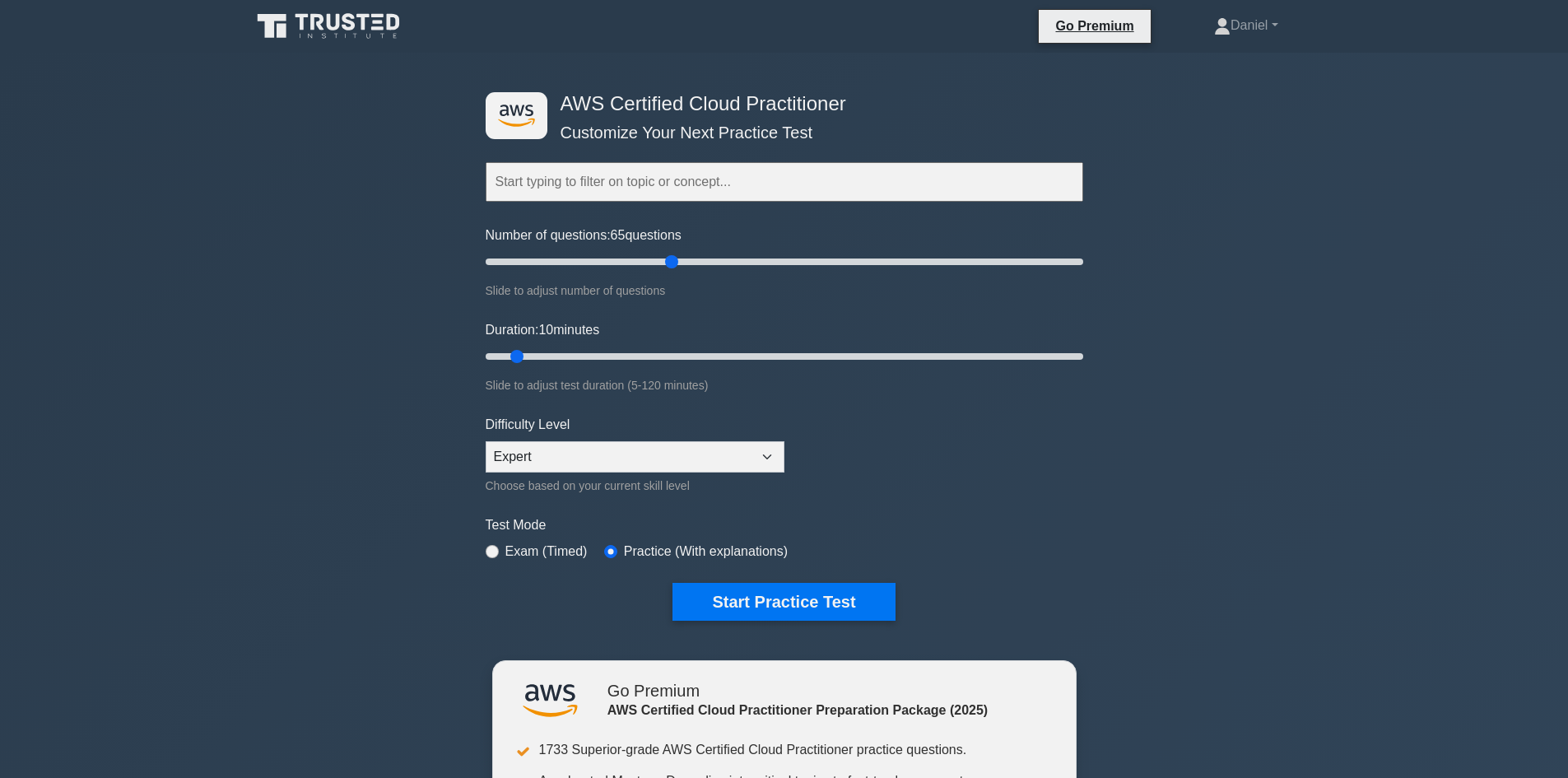 drag, startPoint x: 511, startPoint y: 257, endPoint x: 666, endPoint y: 261, distance: 155.0516 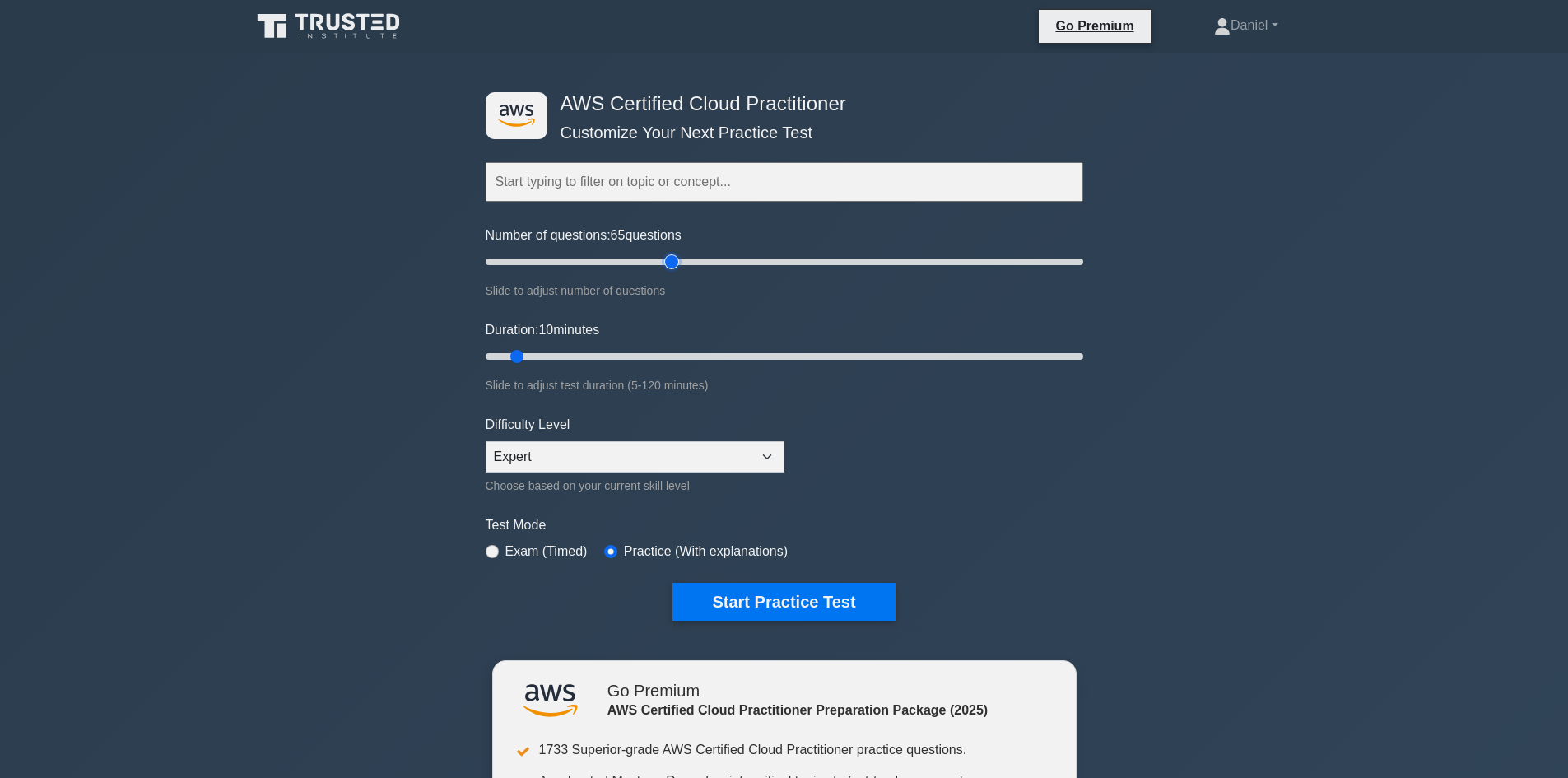 type on "65" 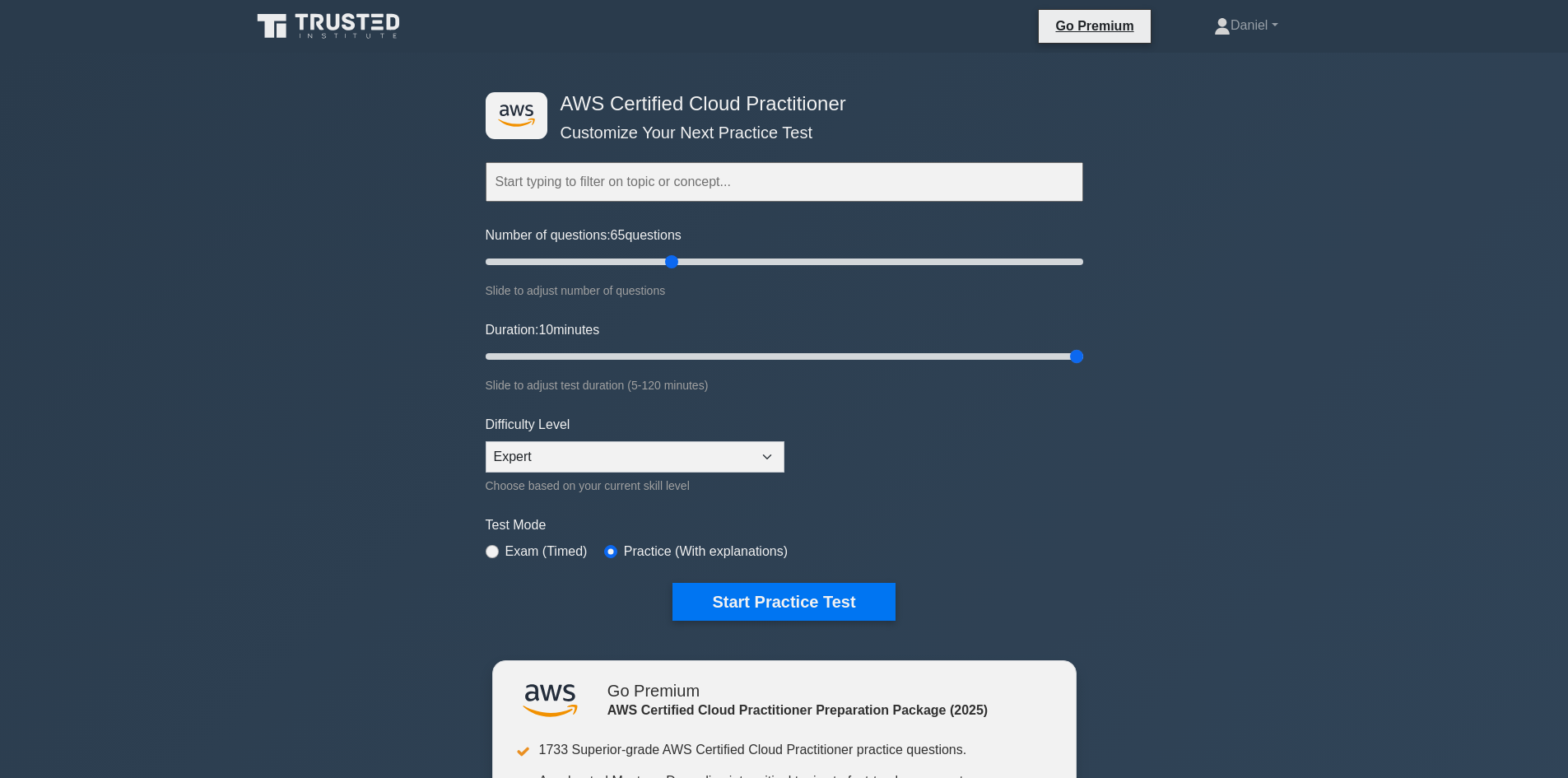 drag, startPoint x: 517, startPoint y: 353, endPoint x: 1266, endPoint y: 313, distance: 750.0673 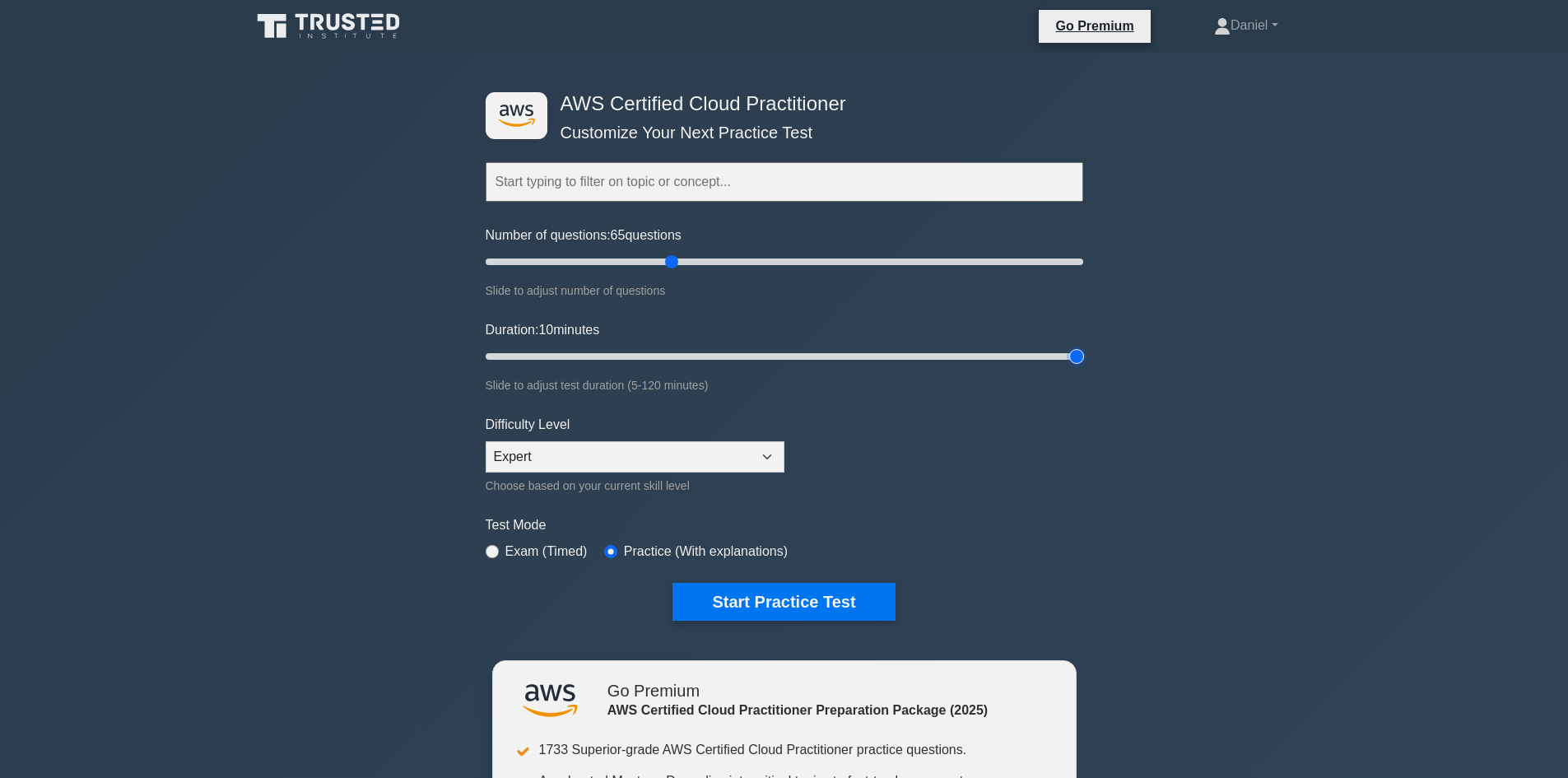 type on "120" 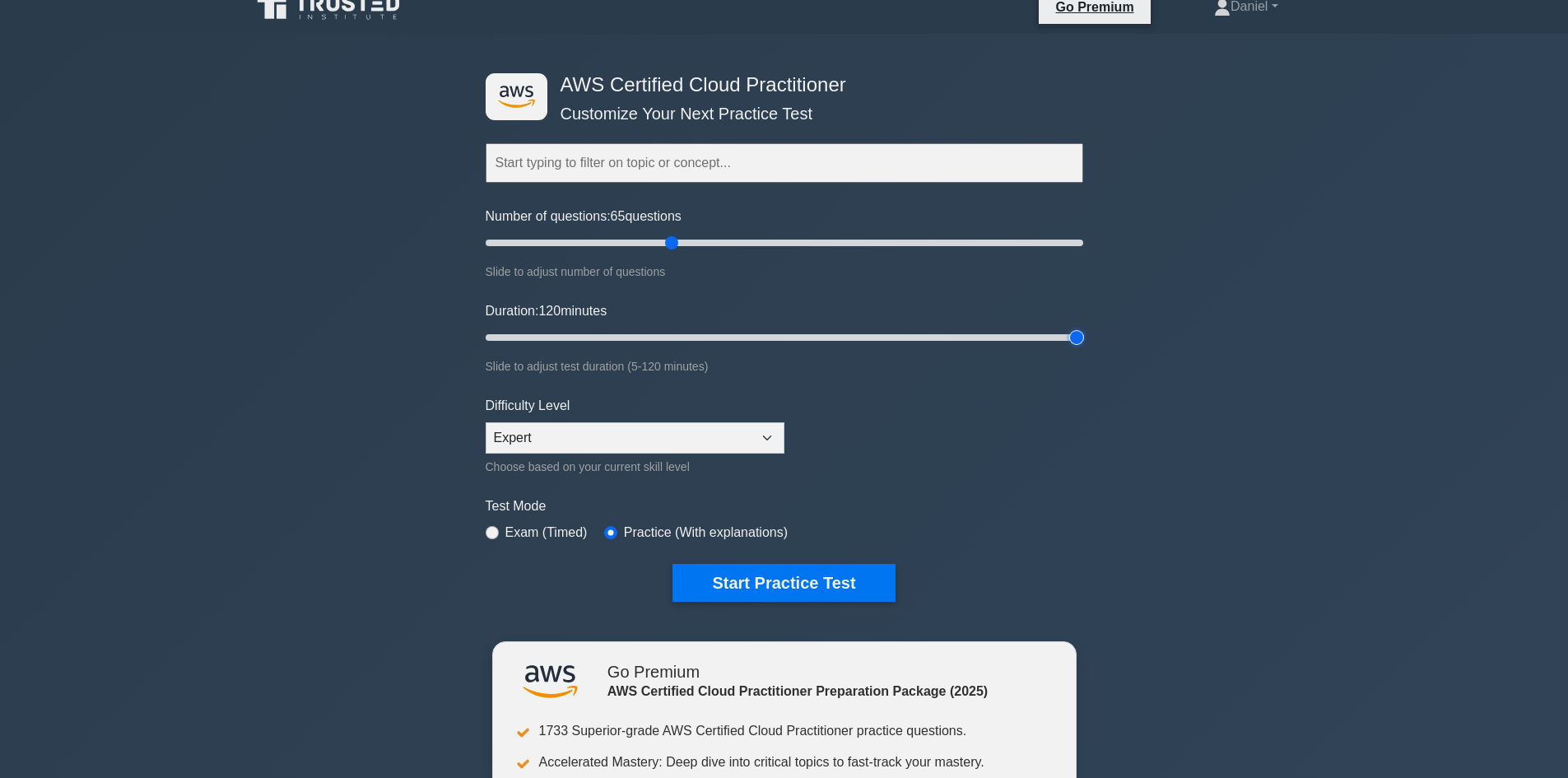 scroll, scrollTop: 0, scrollLeft: 0, axis: both 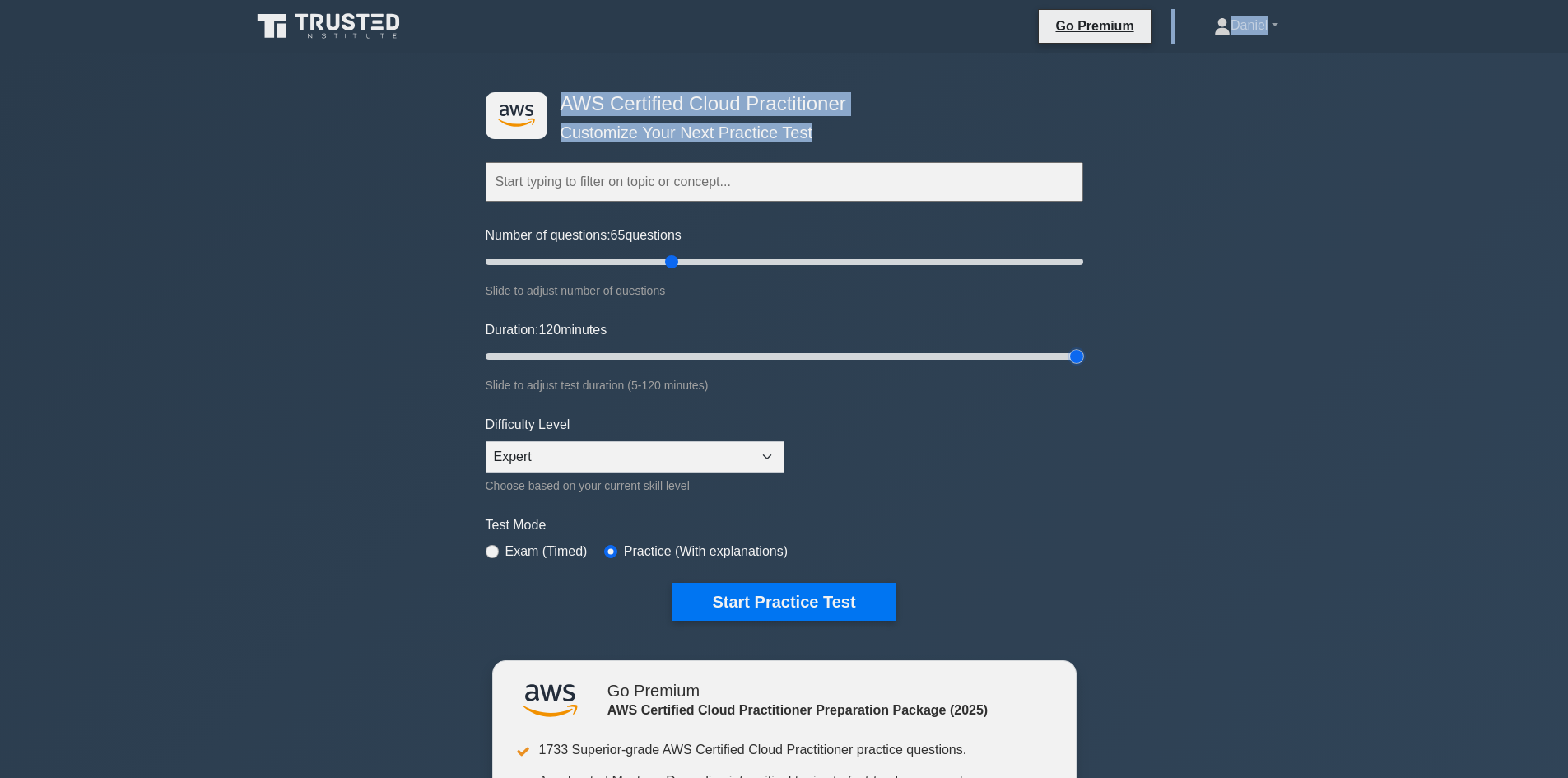 drag, startPoint x: 429, startPoint y: 61, endPoint x: 220, endPoint y: 21, distance: 212.7933 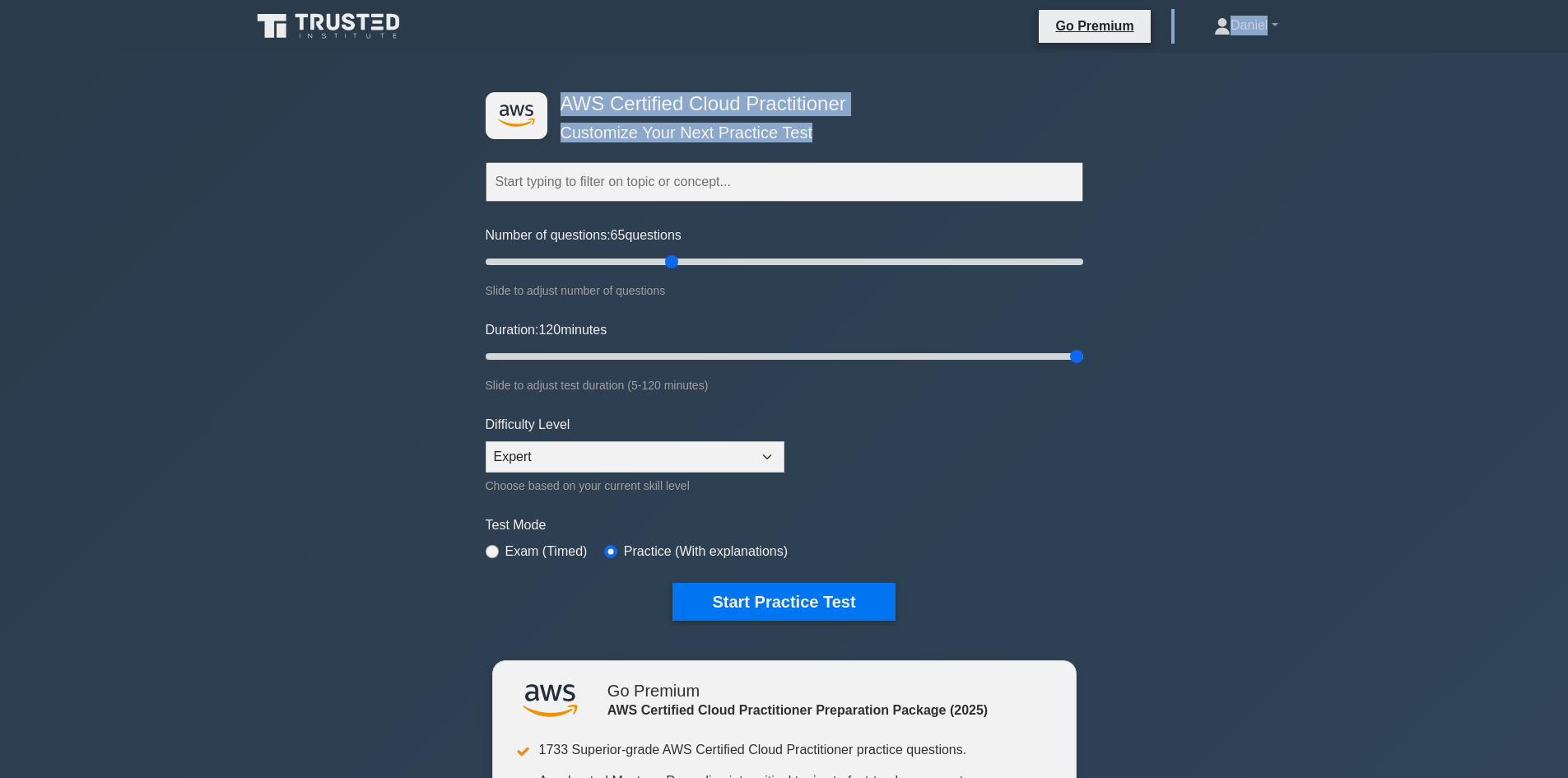 click on "Go Premium
Daniel" at bounding box center [784, 2697] 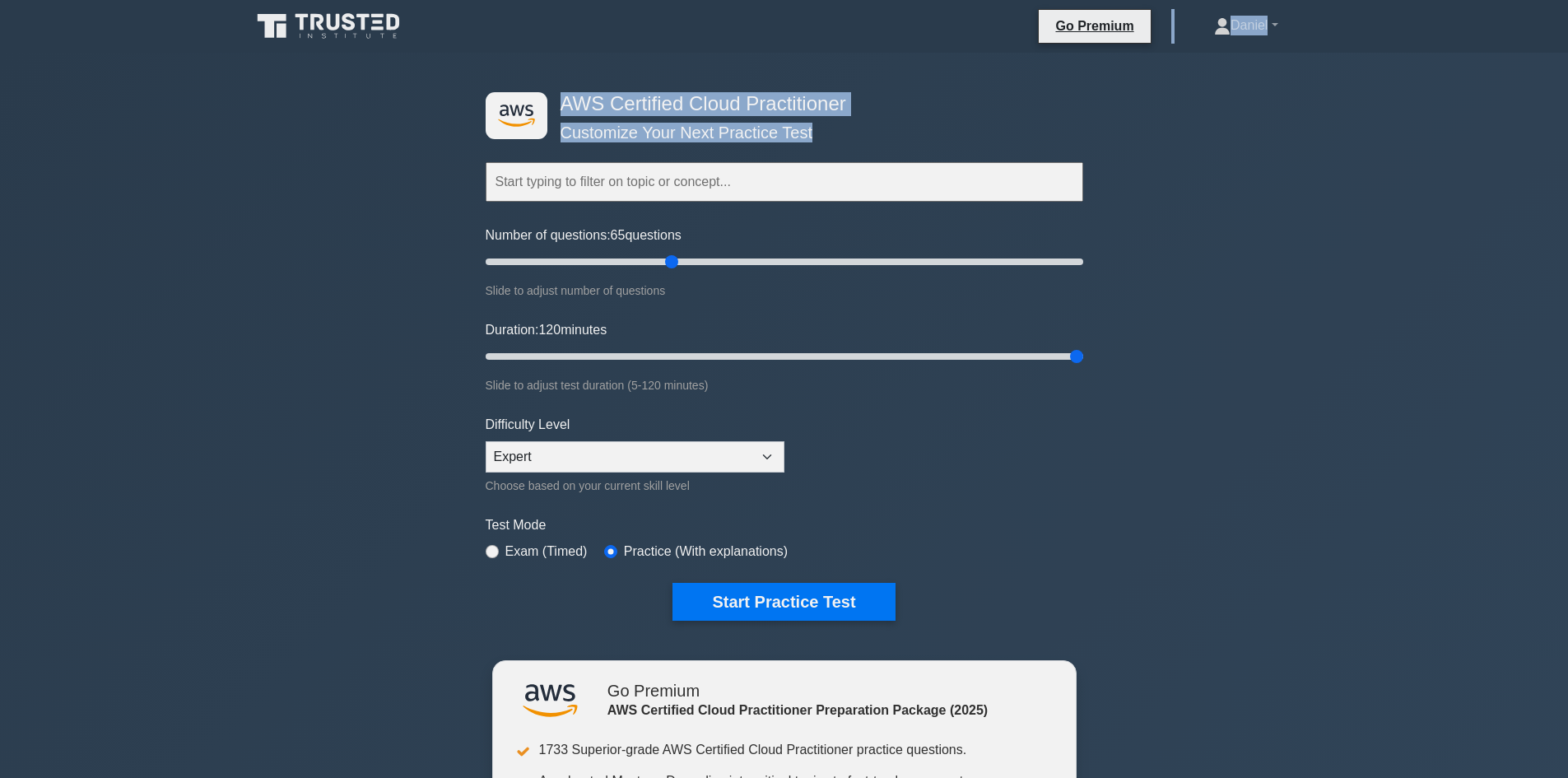 click on ".st0{fill:#252F3E;} .st1{fill-rule:evenodd;clip-rule:evenodd;fill:#FF9900;}
AWS Certified Cloud Practitioner
Customize Your Next Practice Test
Topics
Technologies and concepts
Analytics
Application Integration
Business Applications
Cloud Financial Management
Compute" at bounding box center (784, 544) 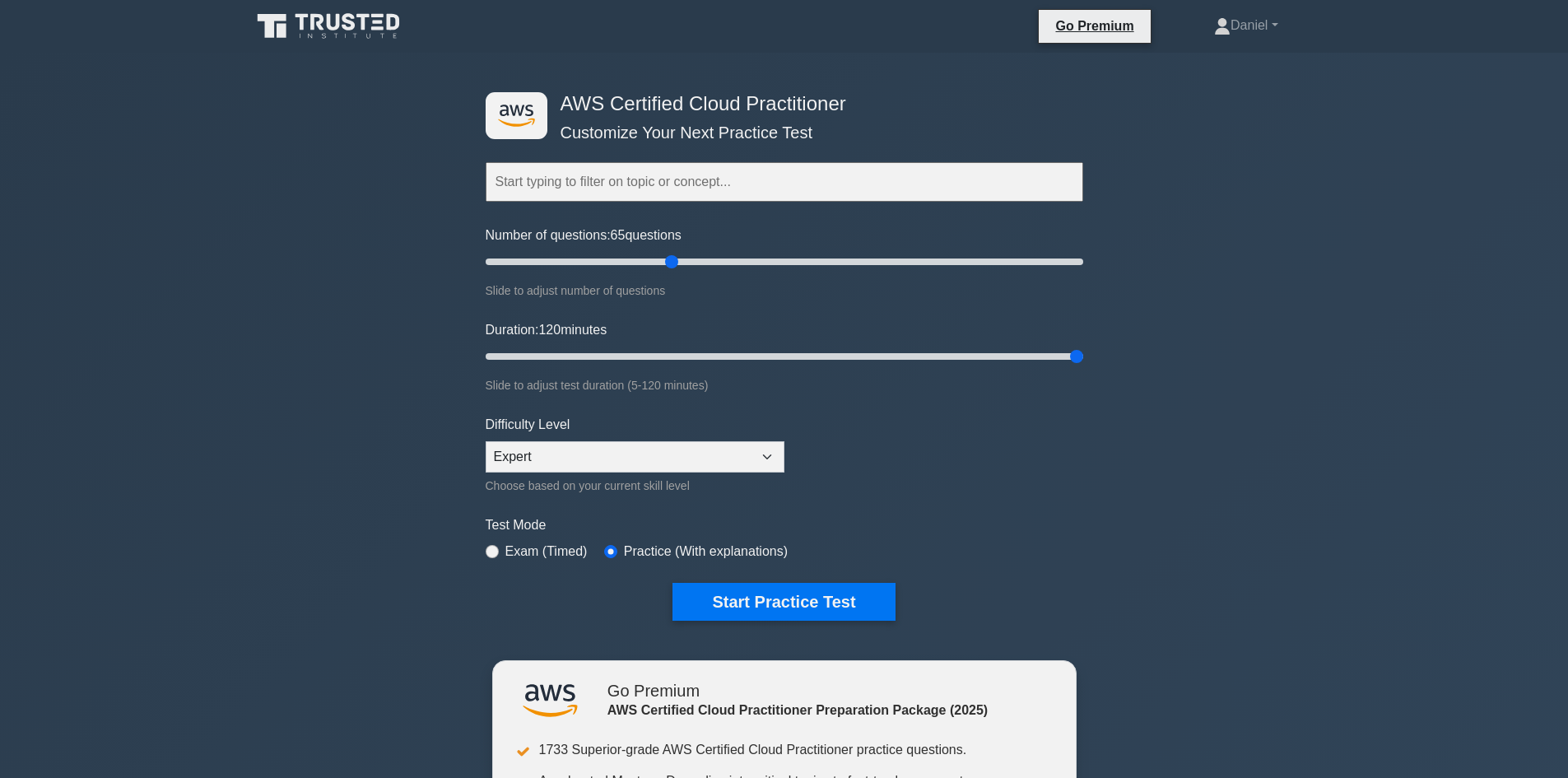 drag, startPoint x: 846, startPoint y: 125, endPoint x: 504, endPoint y: 75, distance: 345.63565 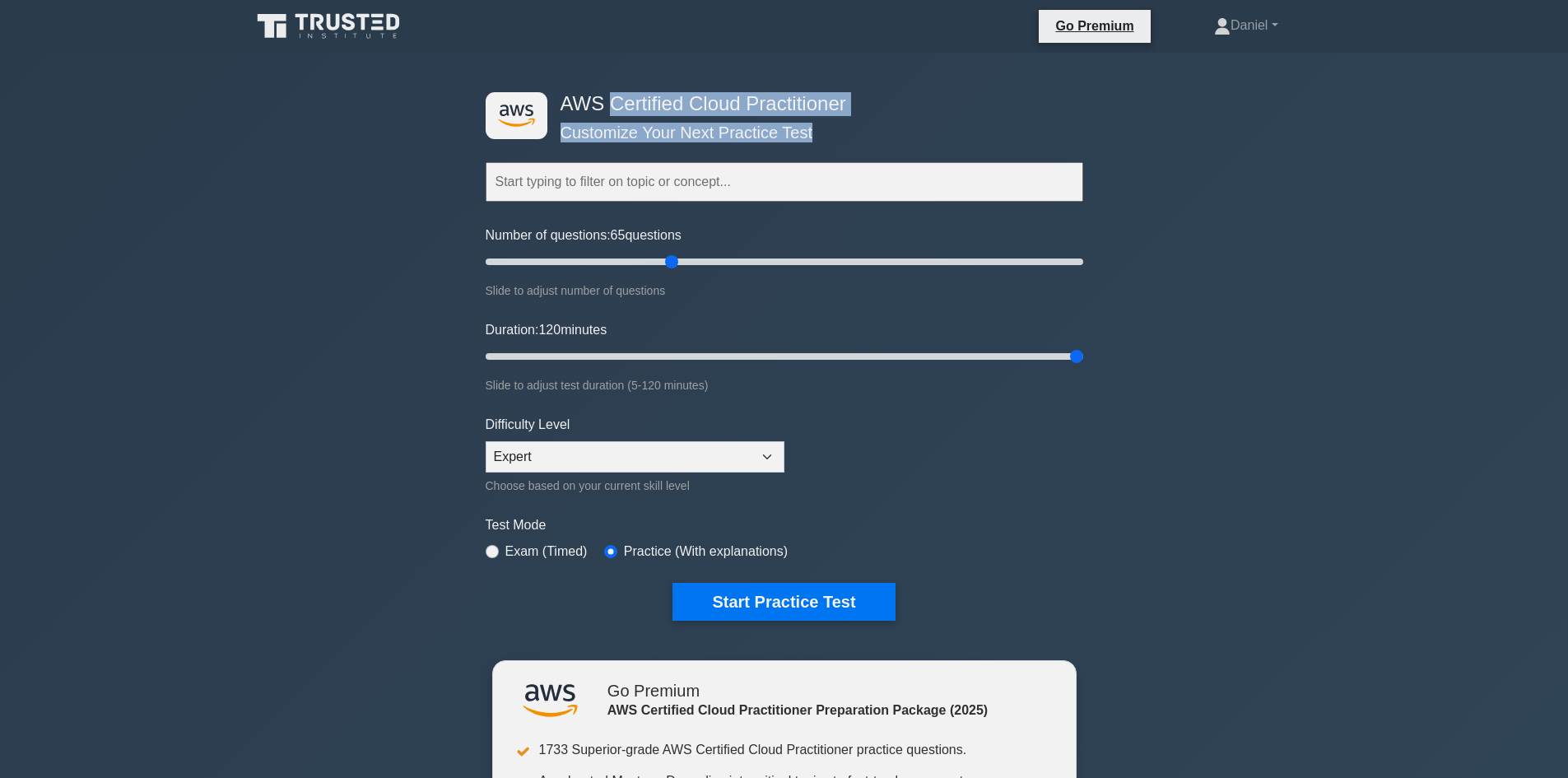 drag, startPoint x: 820, startPoint y: 136, endPoint x: 621, endPoint y: 103, distance: 201.71762 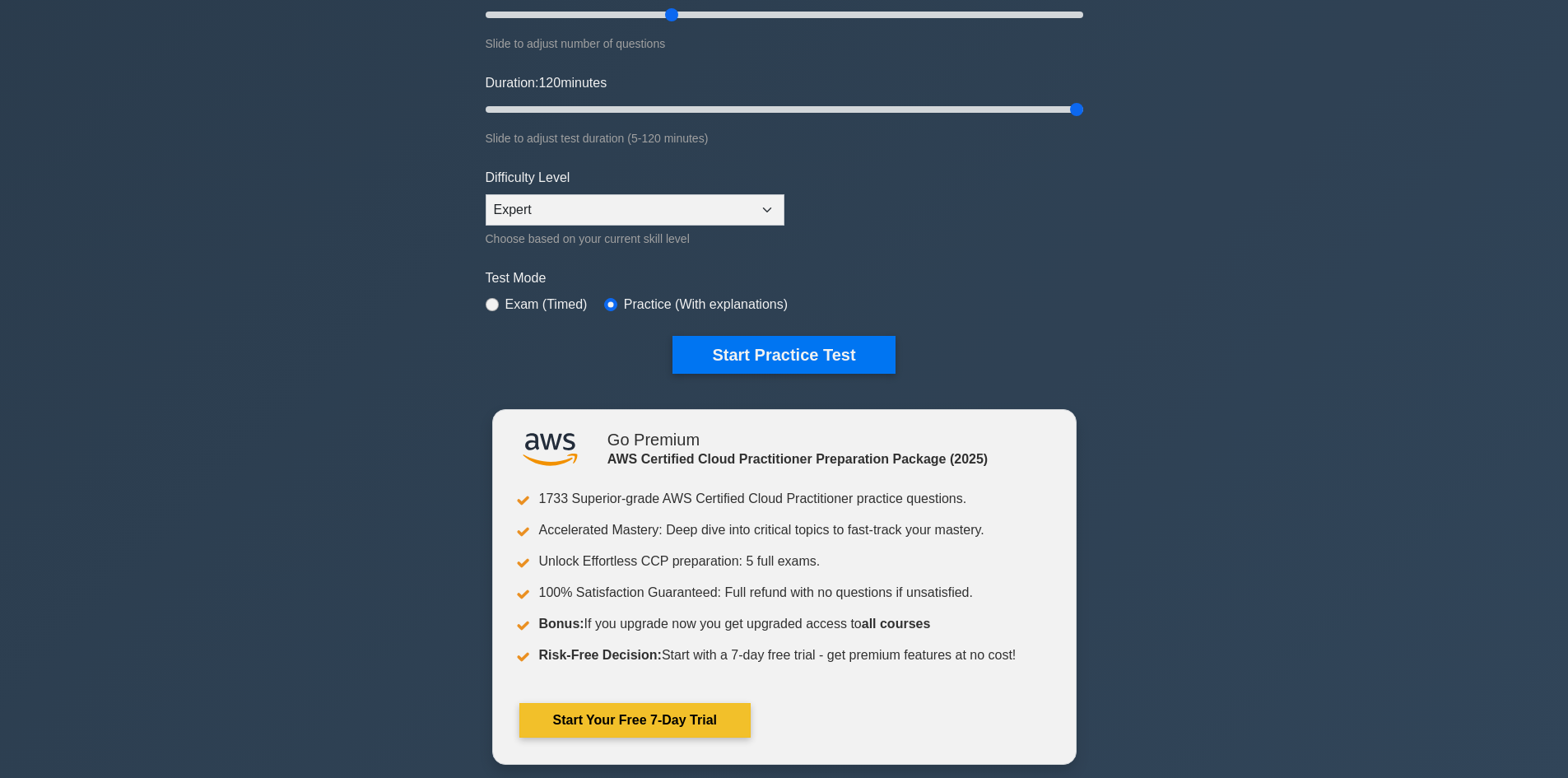 scroll, scrollTop: 0, scrollLeft: 0, axis: both 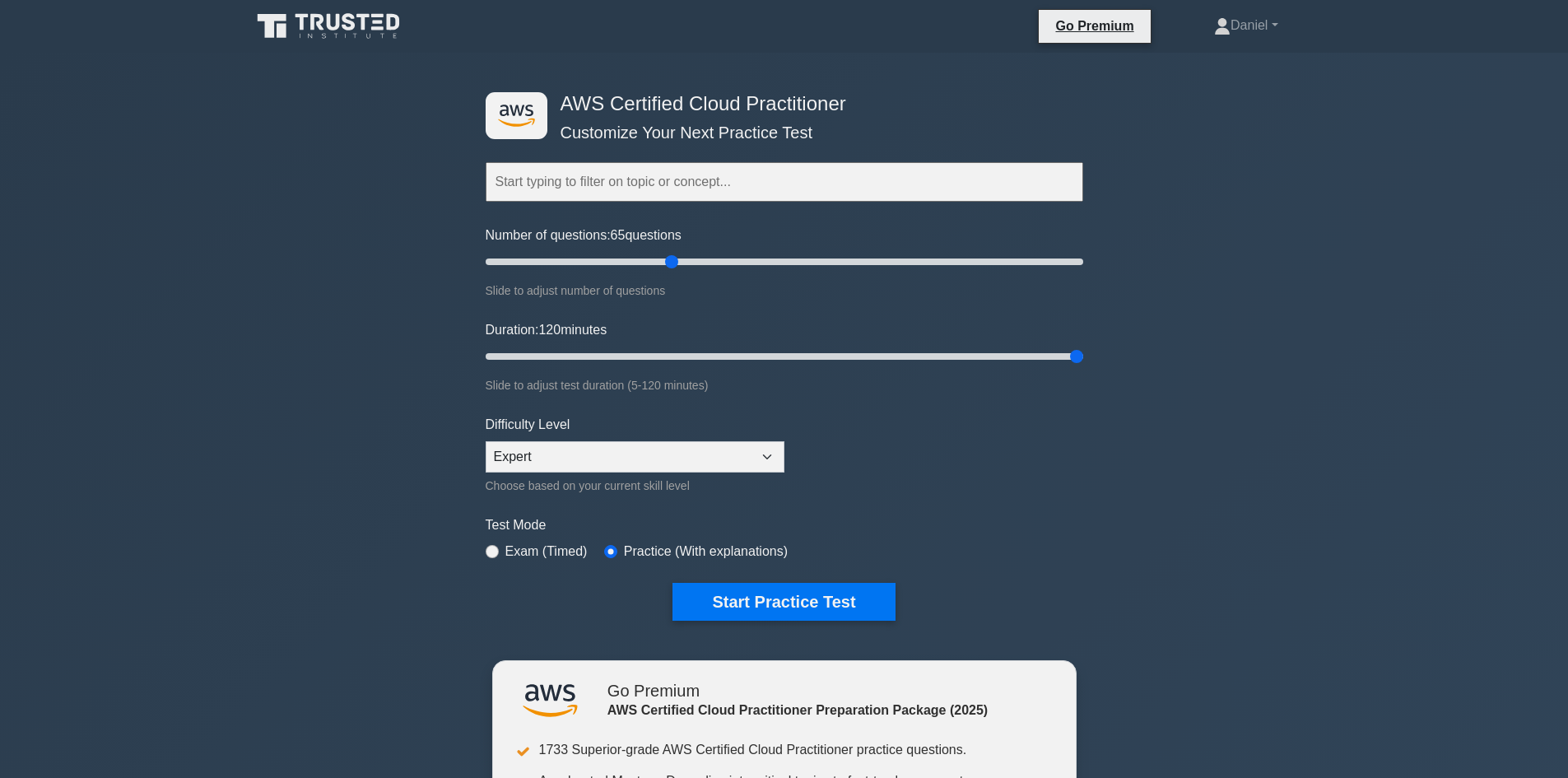 drag, startPoint x: 849, startPoint y: 123, endPoint x: 569, endPoint y: 80, distance: 283.28254 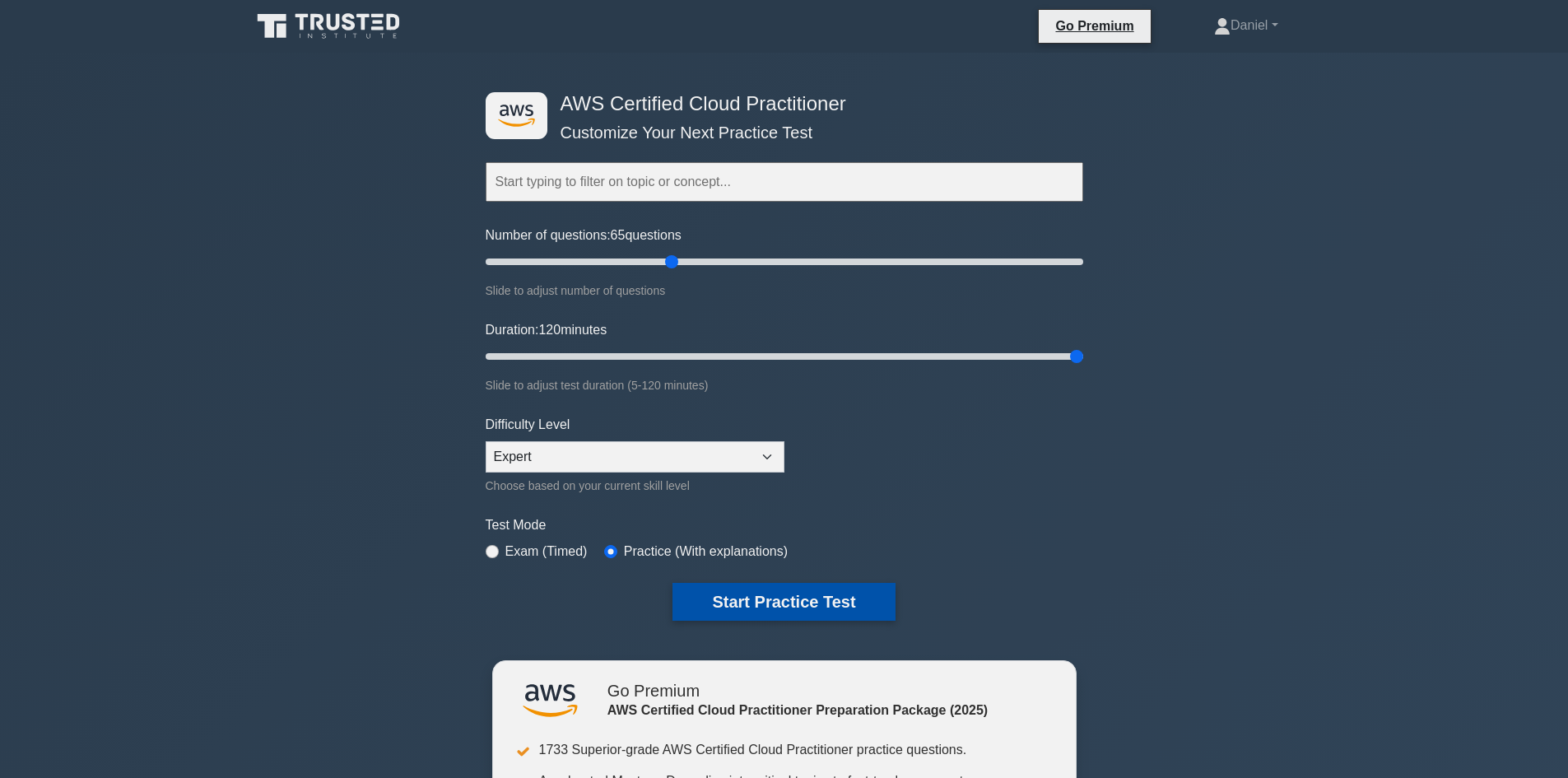 click on "Start Practice Test" at bounding box center (784, 602) 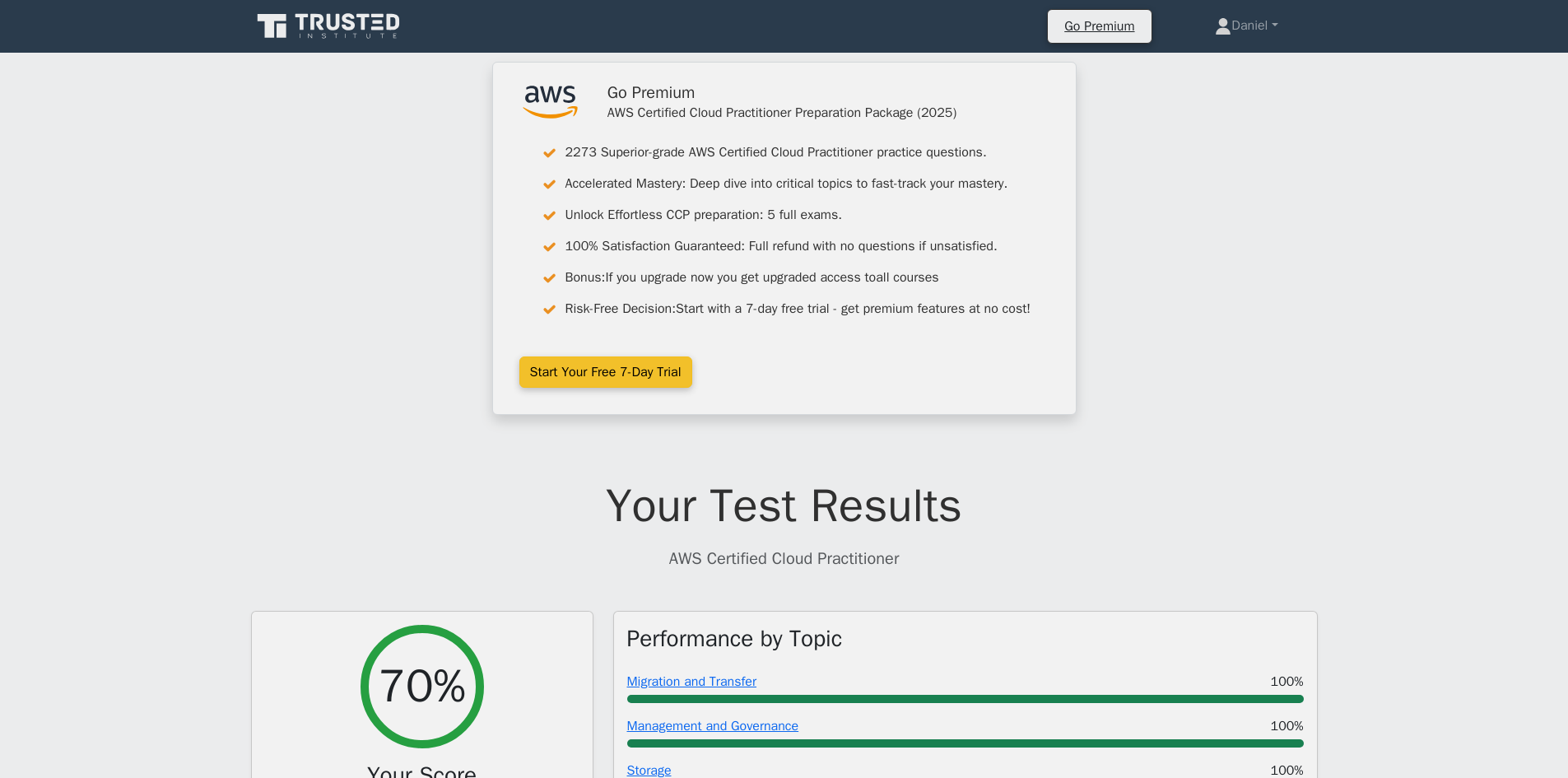 scroll, scrollTop: 0, scrollLeft: 0, axis: both 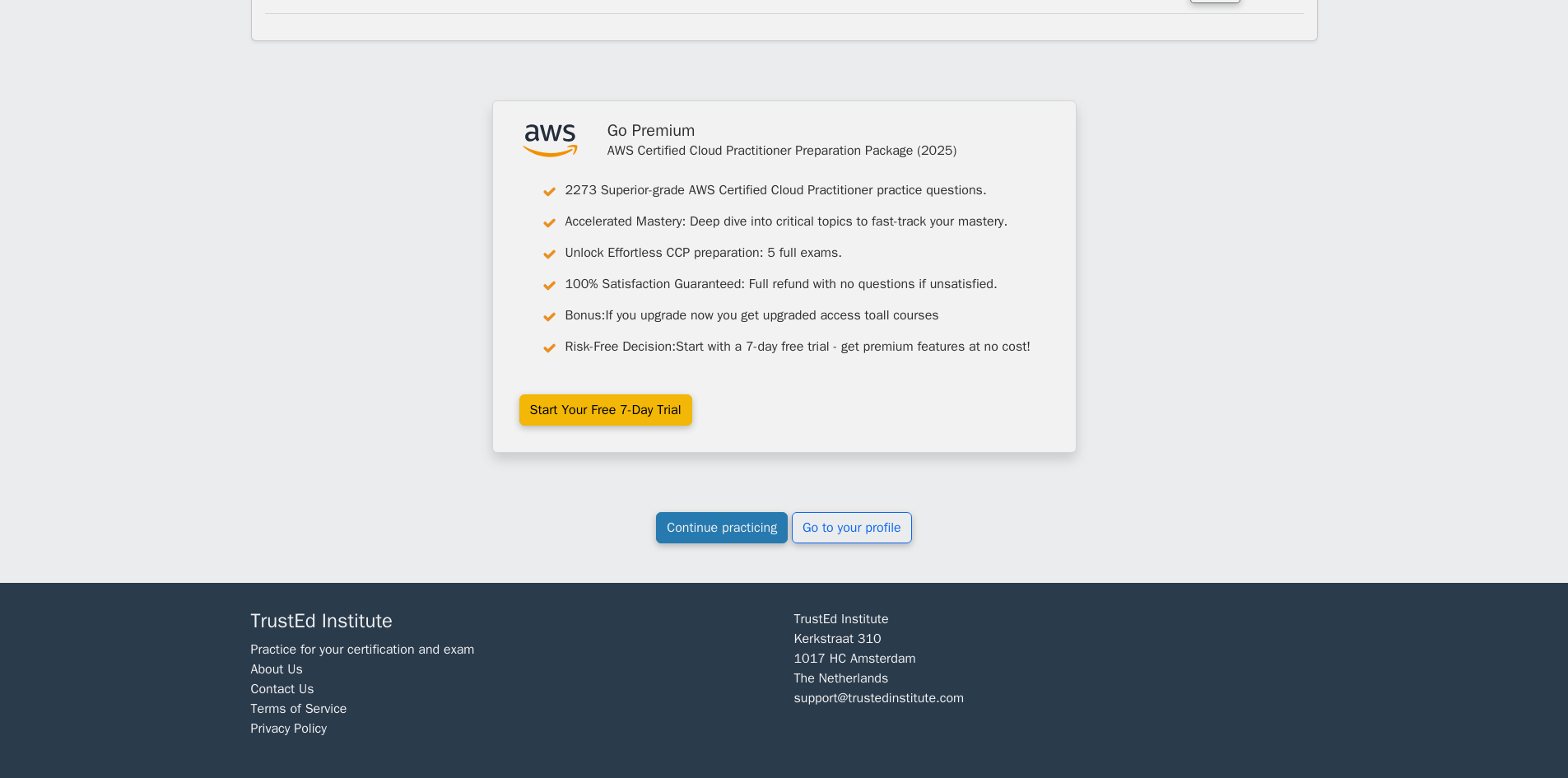 click on "Continue practicing" at bounding box center [722, 528] 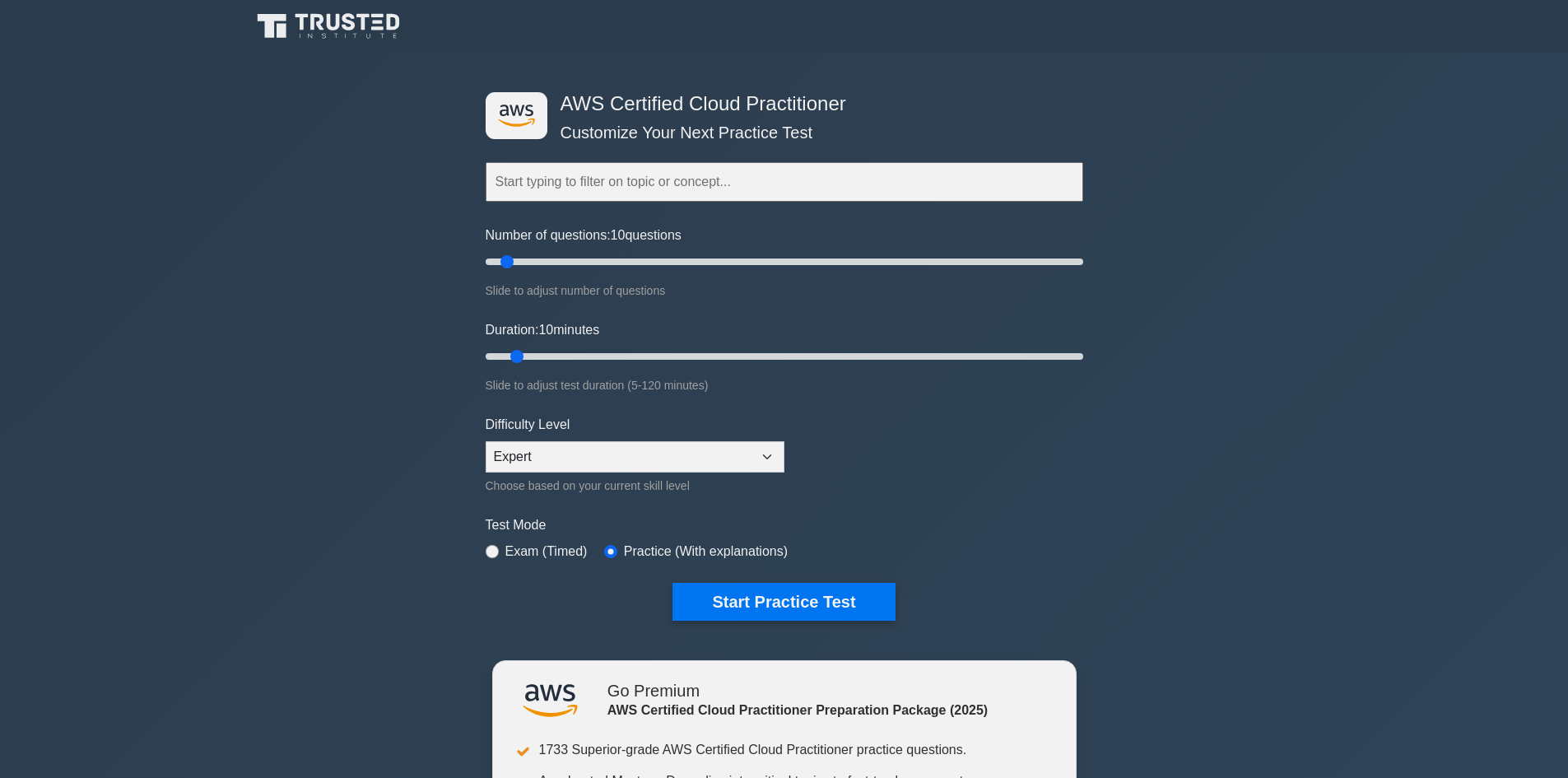 scroll, scrollTop: 0, scrollLeft: 0, axis: both 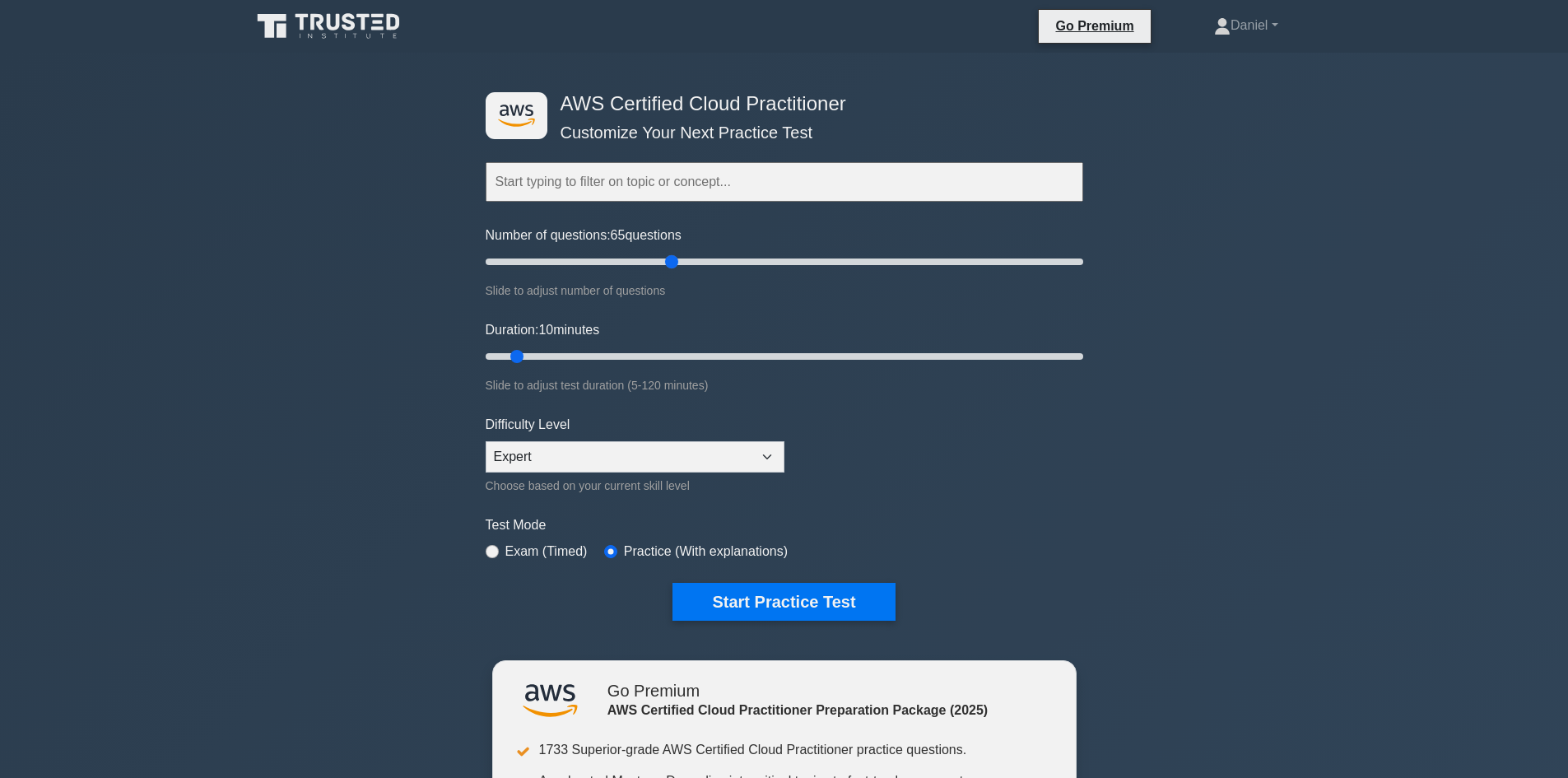 drag, startPoint x: 514, startPoint y: 259, endPoint x: 665, endPoint y: 277, distance: 152.06906 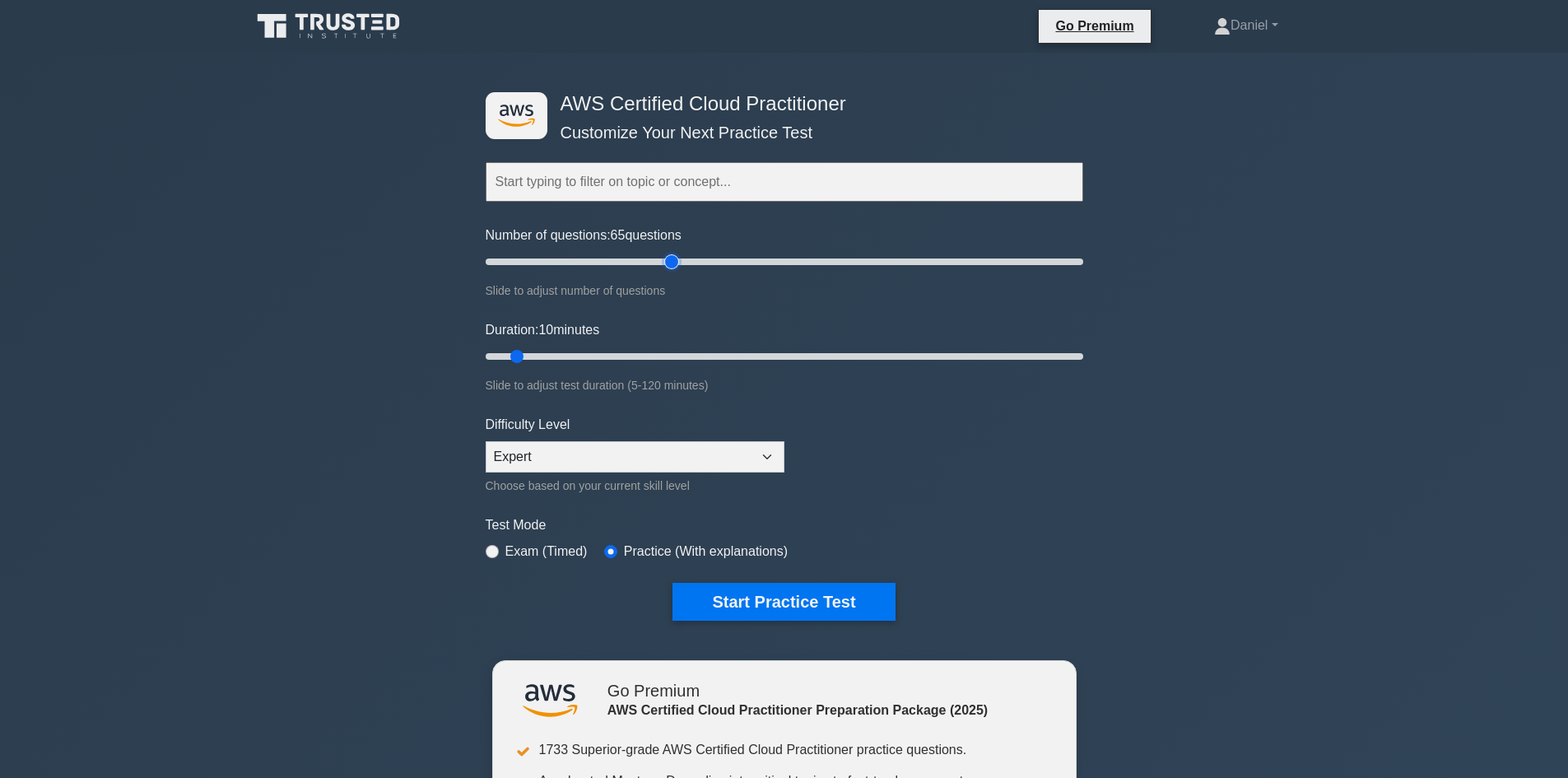 type on "65" 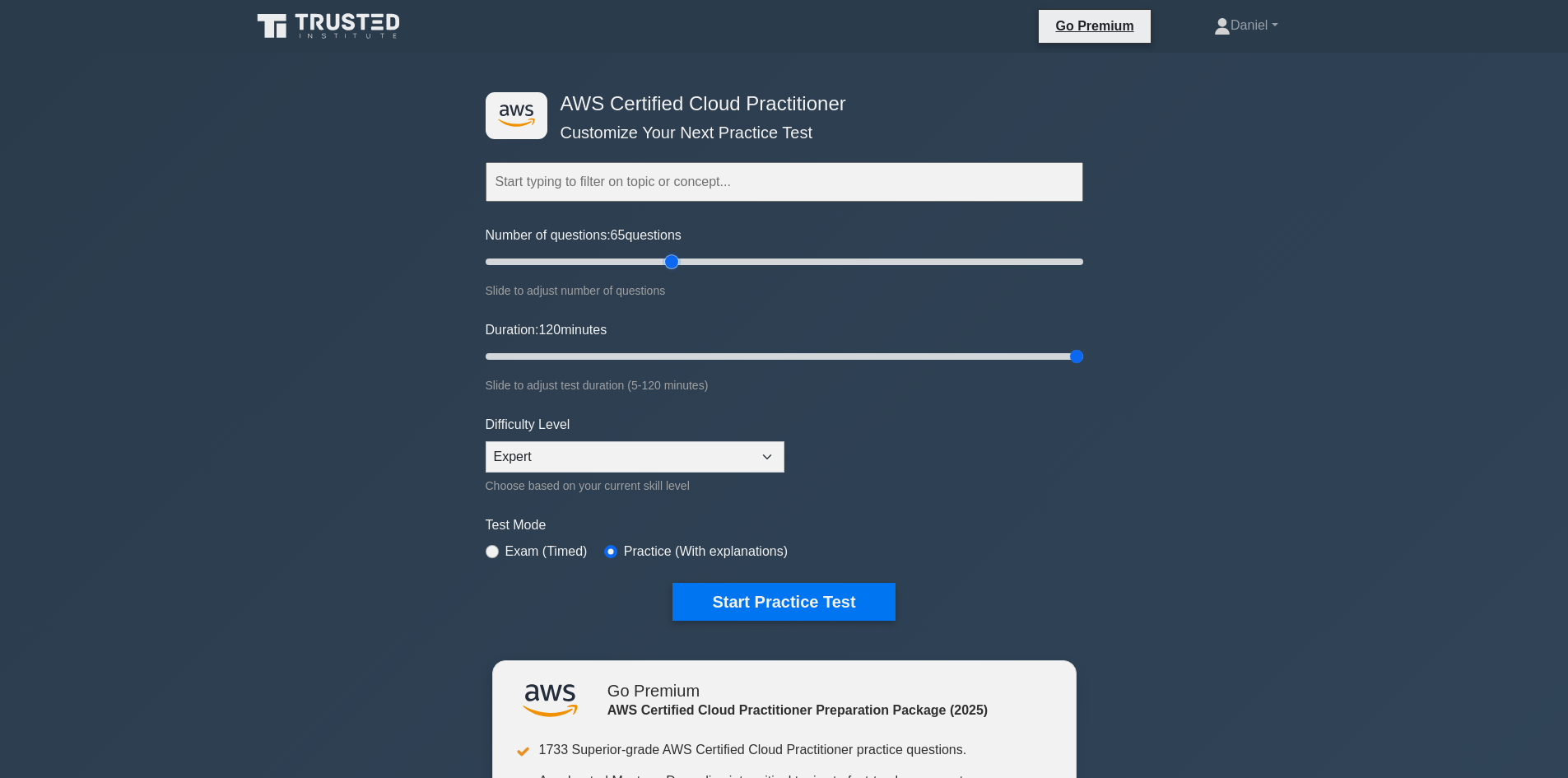 drag, startPoint x: 578, startPoint y: 364, endPoint x: 1324, endPoint y: 258, distance: 753.4932 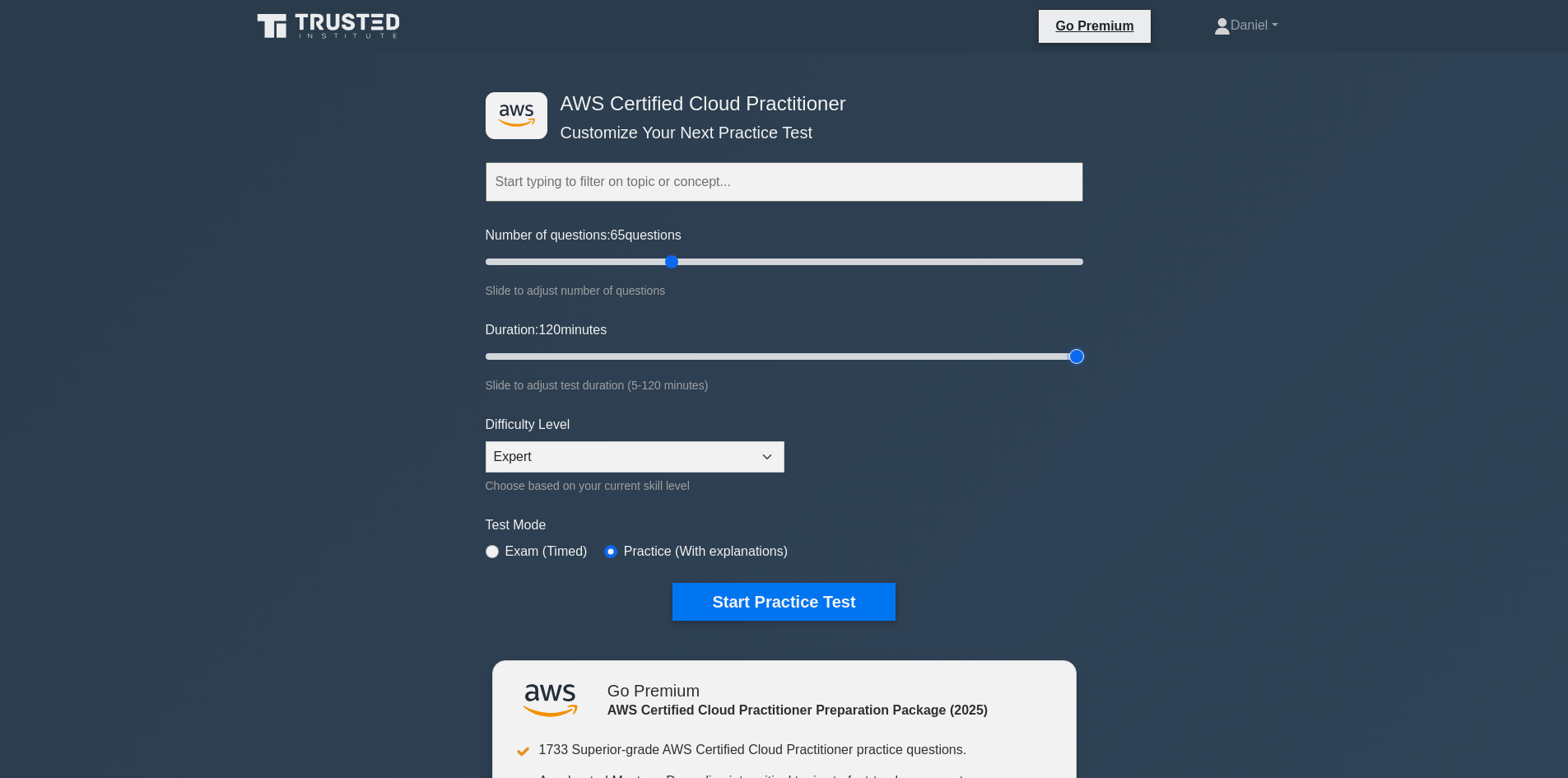 type on "120" 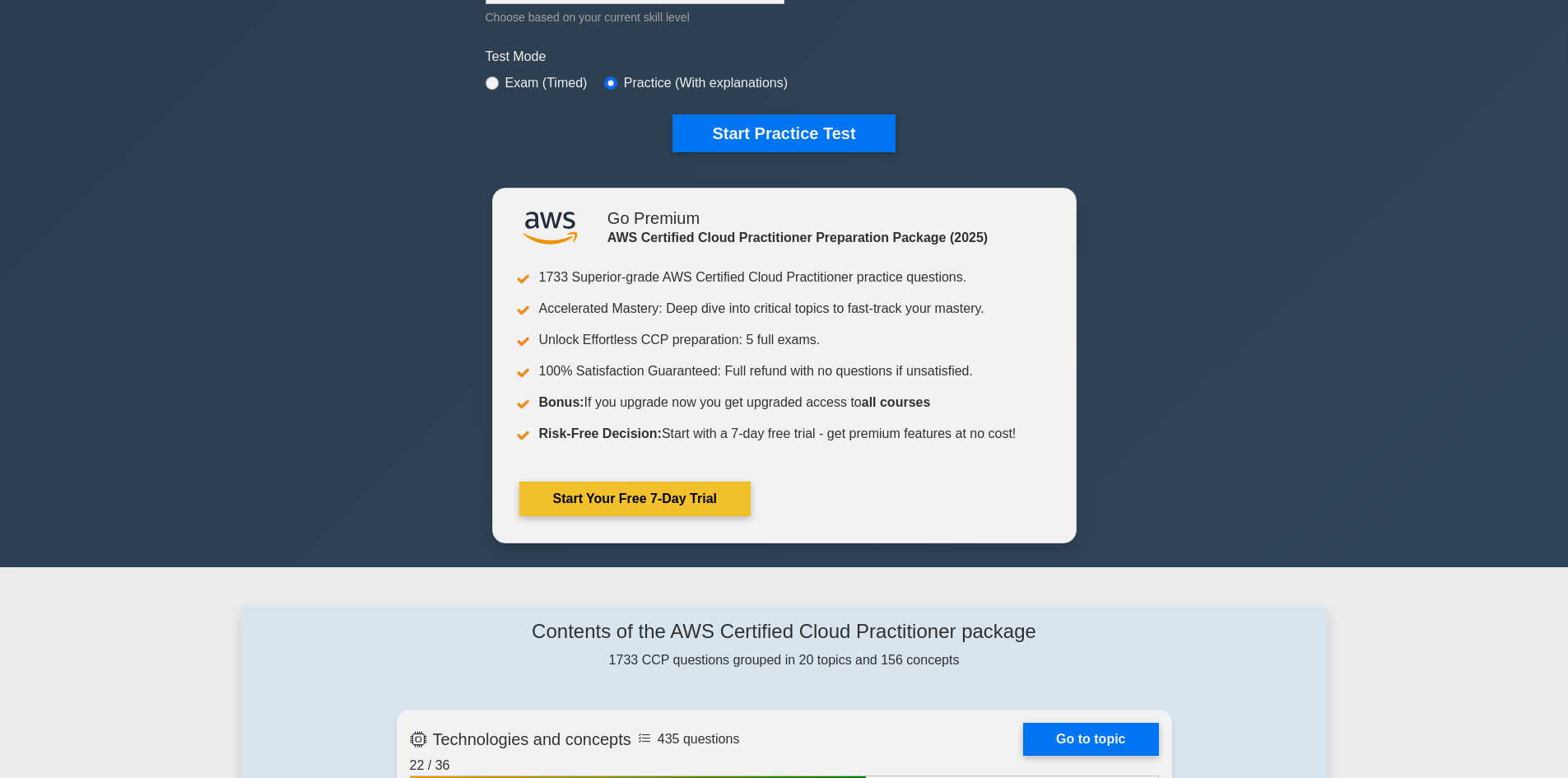 scroll, scrollTop: 494, scrollLeft: 0, axis: vertical 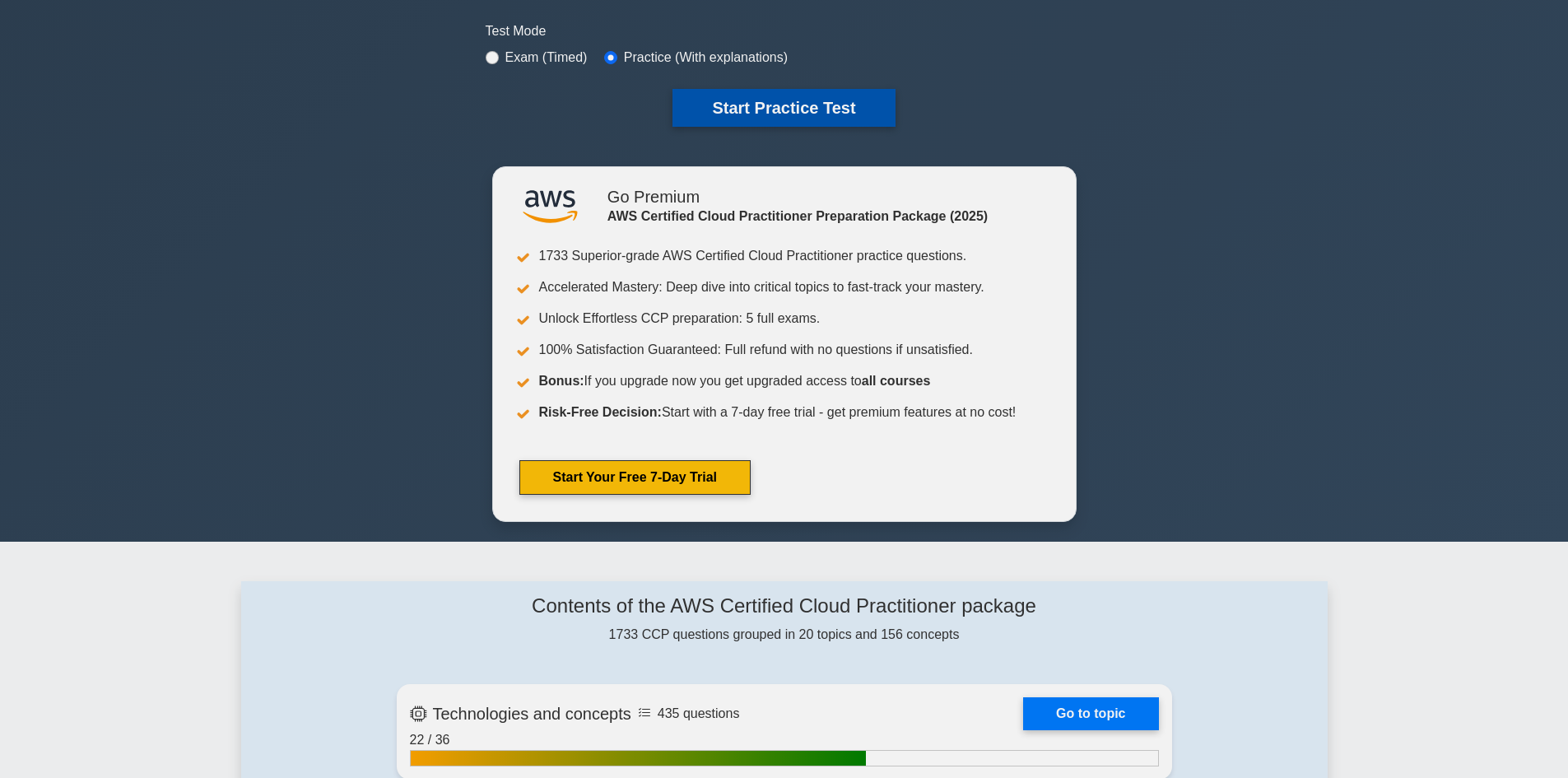 click on "Start Practice Test" at bounding box center (784, 108) 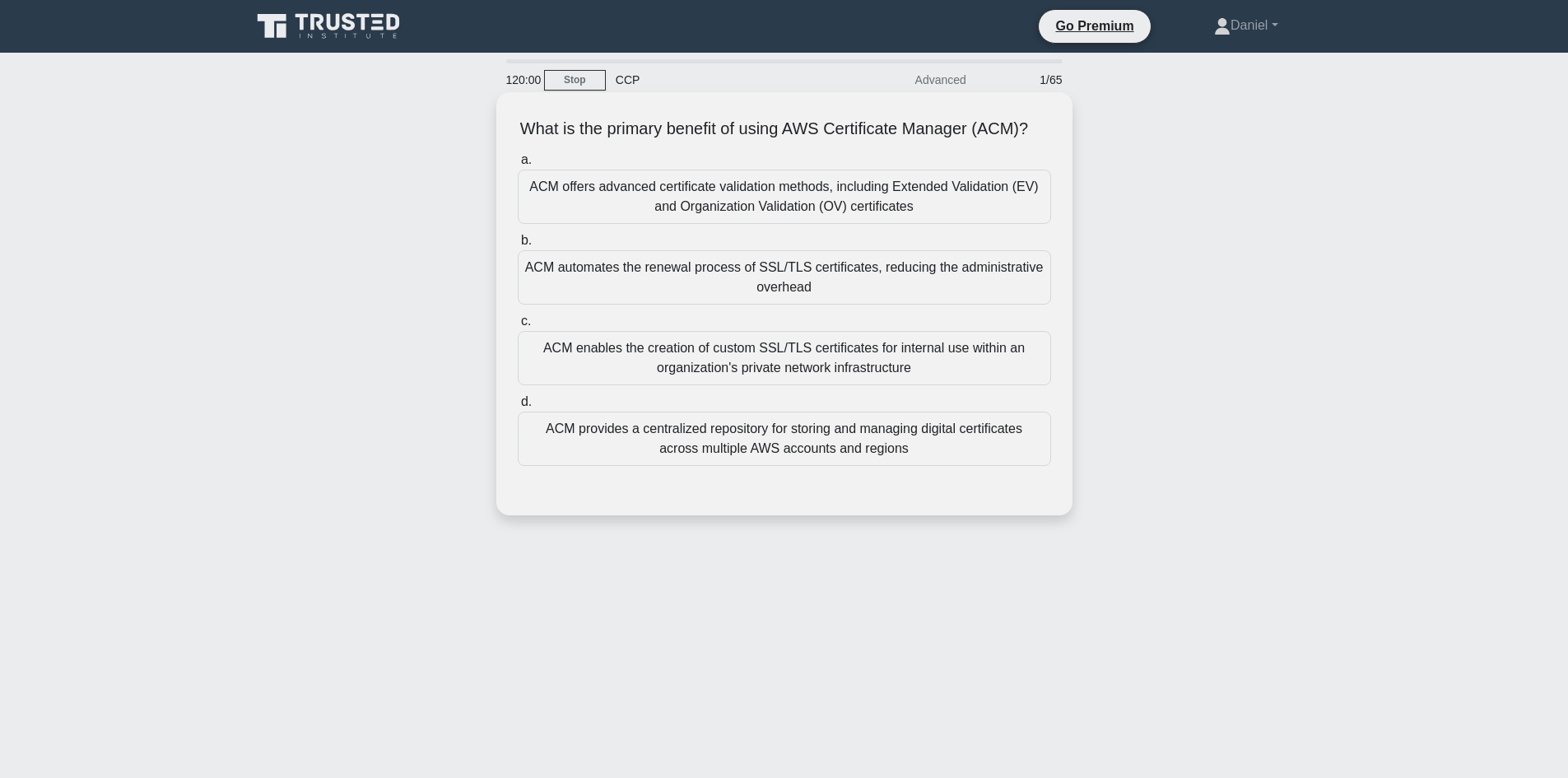 scroll, scrollTop: 0, scrollLeft: 0, axis: both 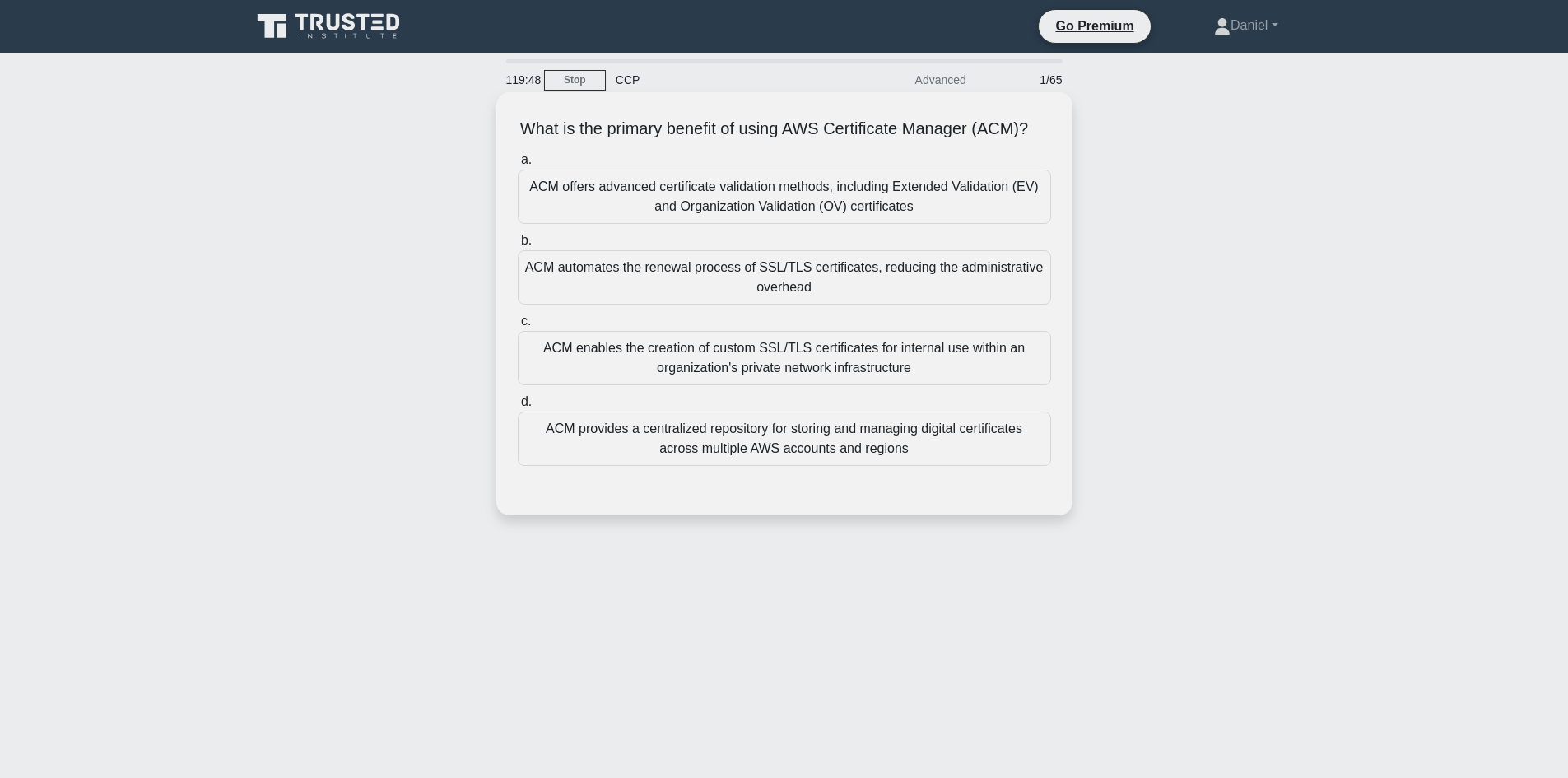 click on "ACM provides a centralized repository for storing and managing digital certificates across multiple AWS accounts and regions" at bounding box center (784, 439) 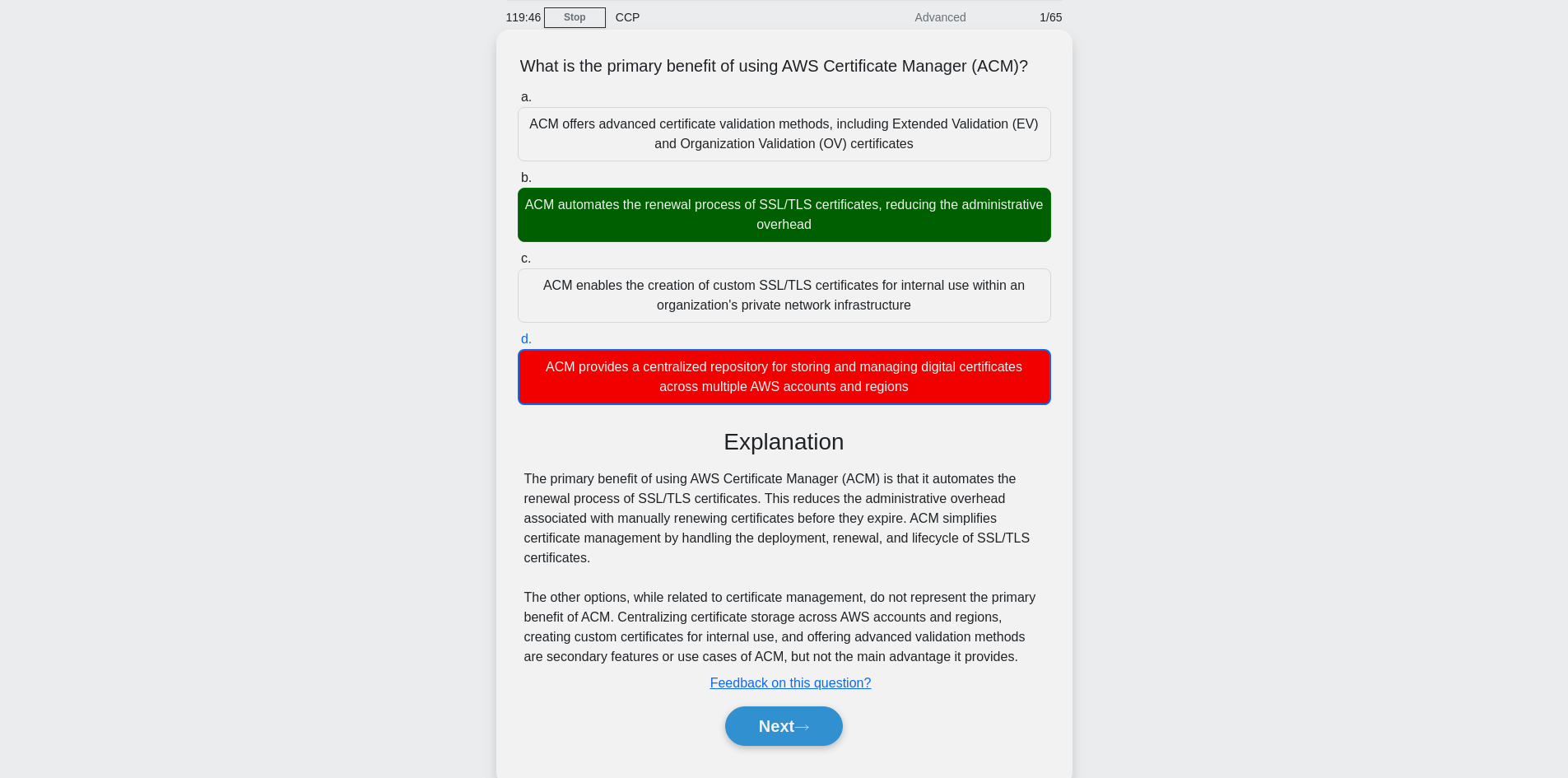 scroll, scrollTop: 121, scrollLeft: 0, axis: vertical 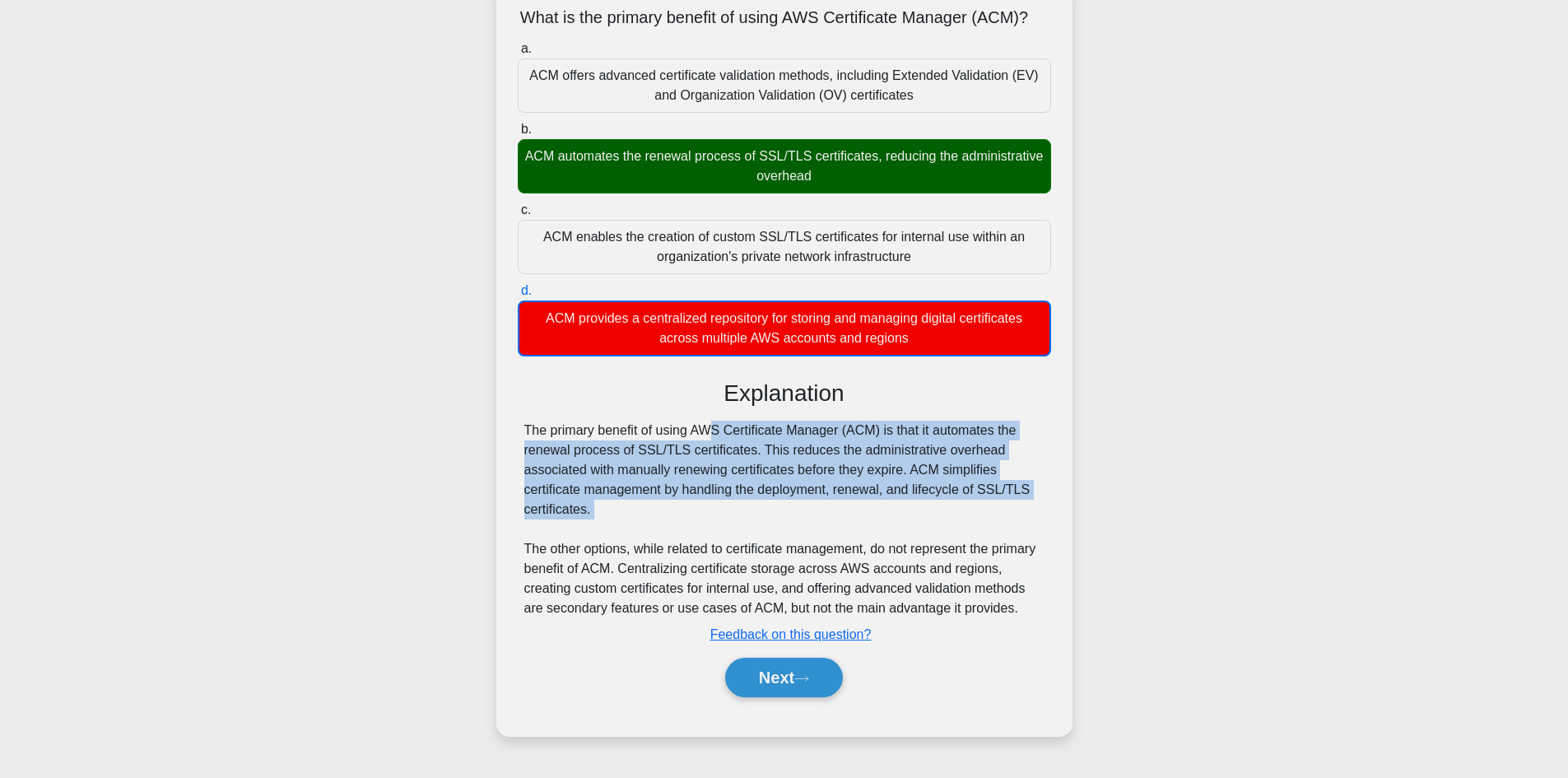 drag, startPoint x: 868, startPoint y: 545, endPoint x: 686, endPoint y: 515, distance: 184.45596 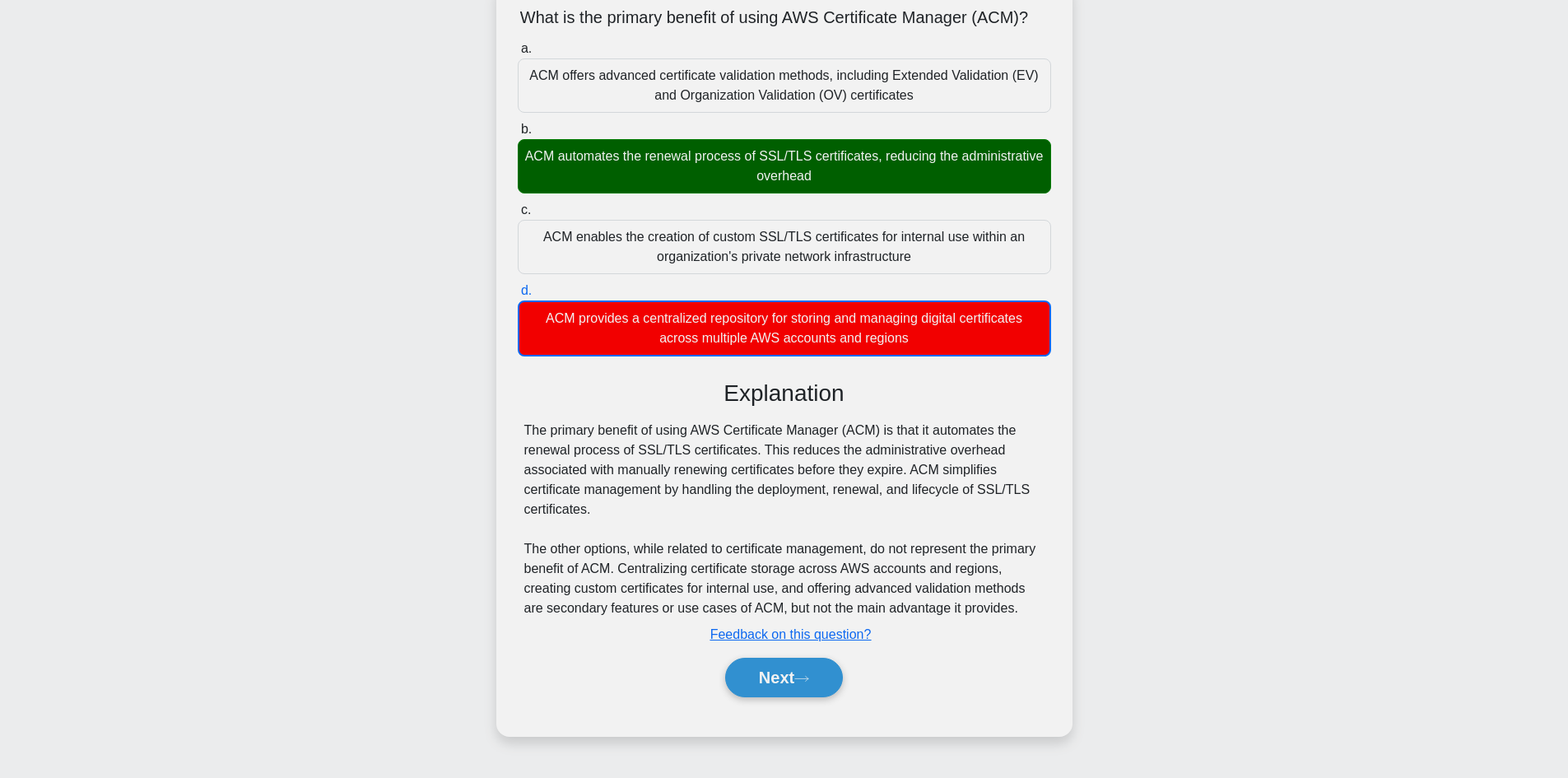 click on "The primary benefit of using AWS Certificate Manager (ACM) is that it automates the renewal process of SSL/TLS certificates. This reduces the administrative overhead associated with manually renewing certificates before they expire. ACM simplifies certificate management by handling the deployment, renewal, and lifecycle of SSL/TLS certificates. The other options, while related to certificate management, do not represent the primary benefit of ACM. Centralizing certificate storage across AWS accounts and regions, creating custom certificates for internal use, and offering advanced validation methods are secondary features or use cases of ACM, but not the main advantage it provides." at bounding box center (784, 519) 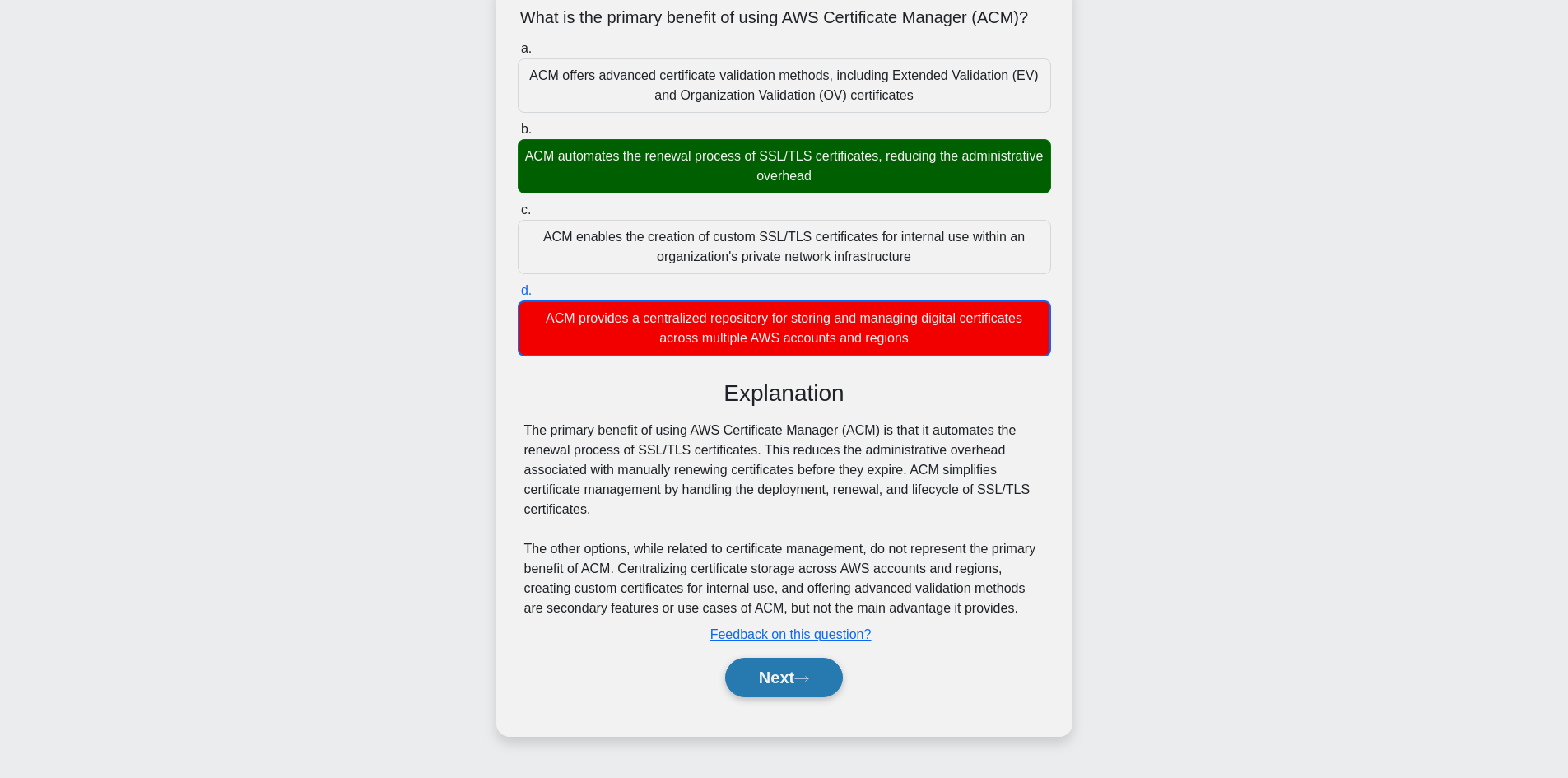 click 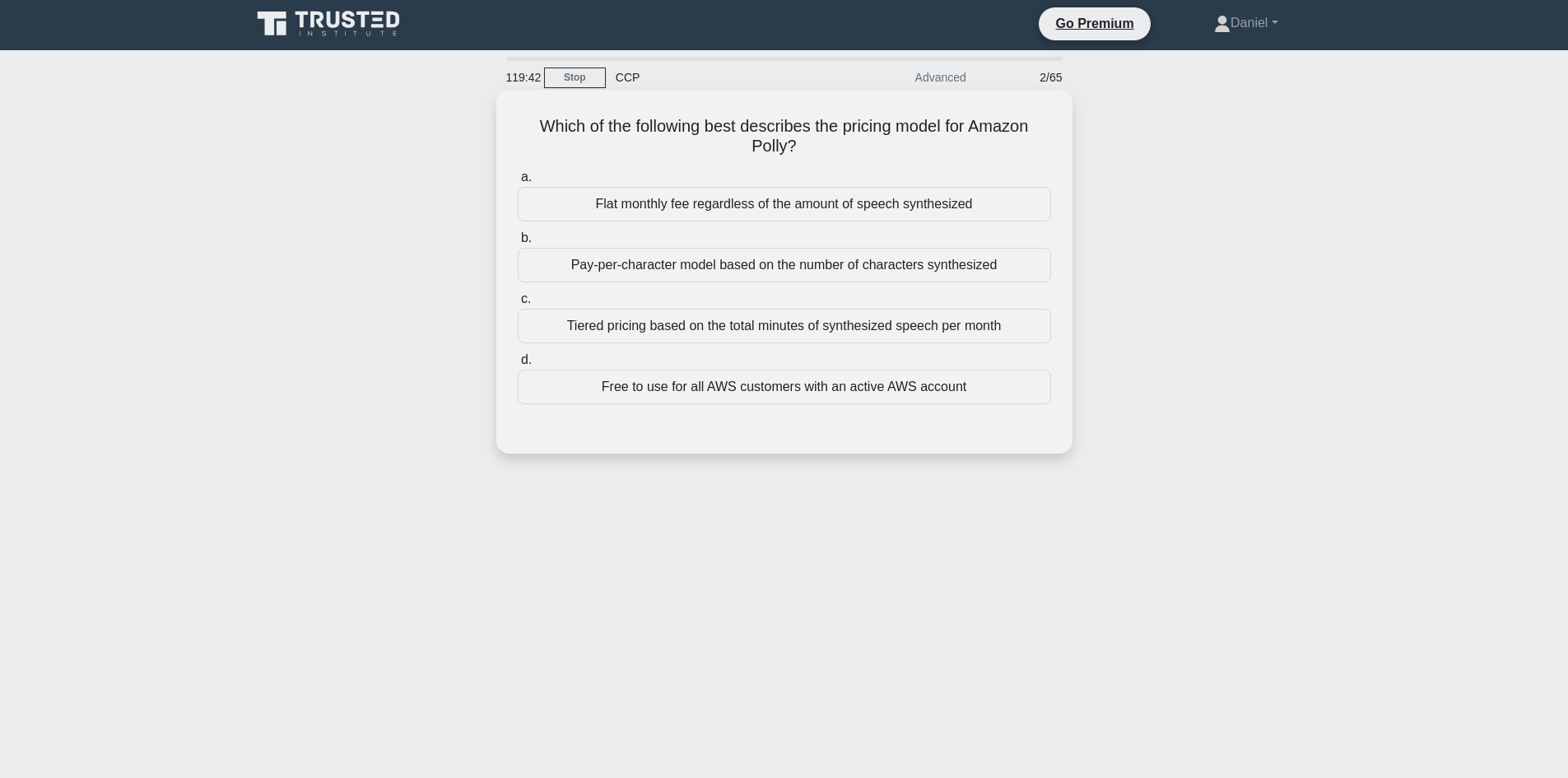 scroll, scrollTop: 0, scrollLeft: 0, axis: both 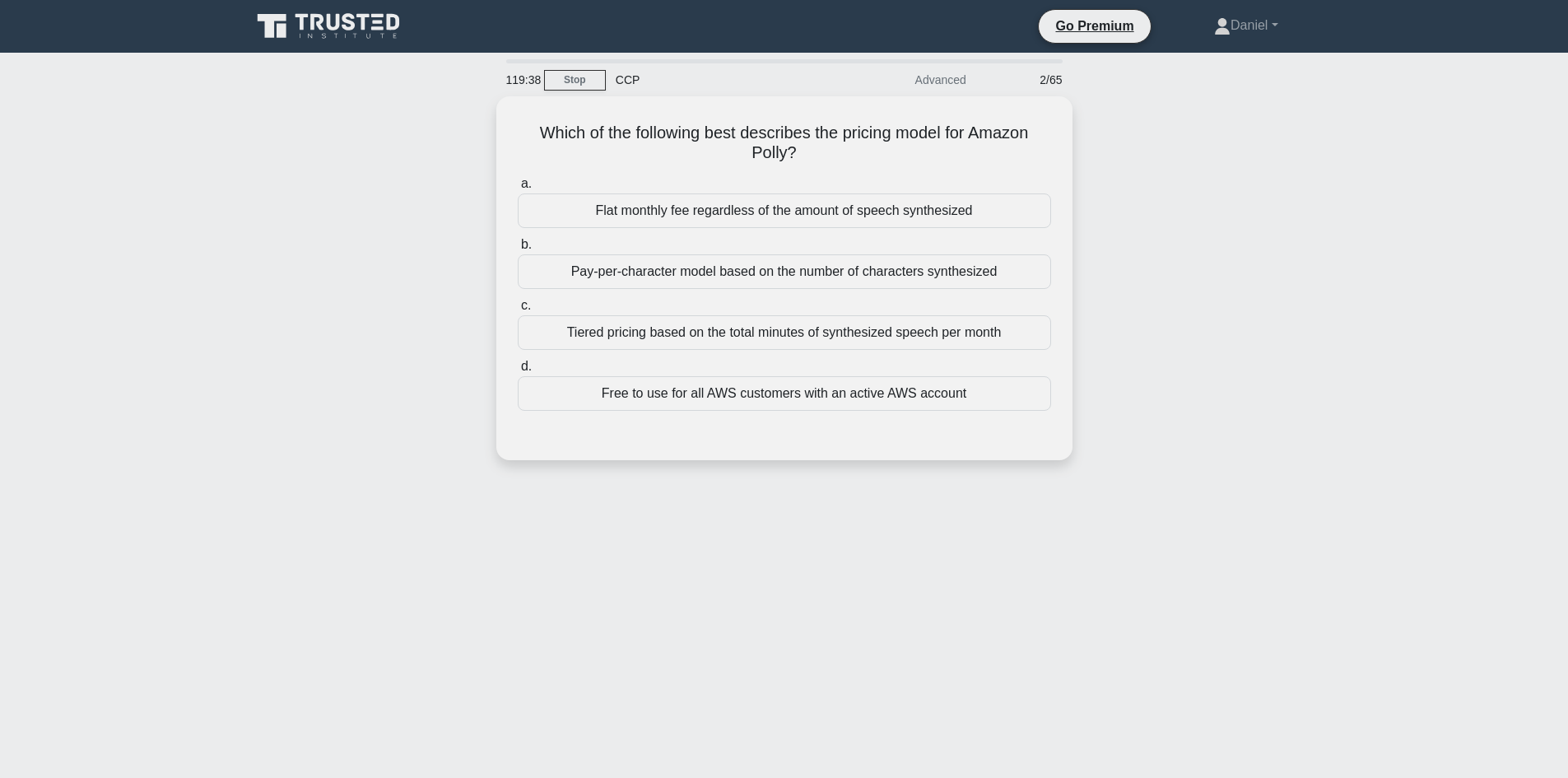 drag, startPoint x: 817, startPoint y: 155, endPoint x: 420, endPoint y: 143, distance: 397.18132 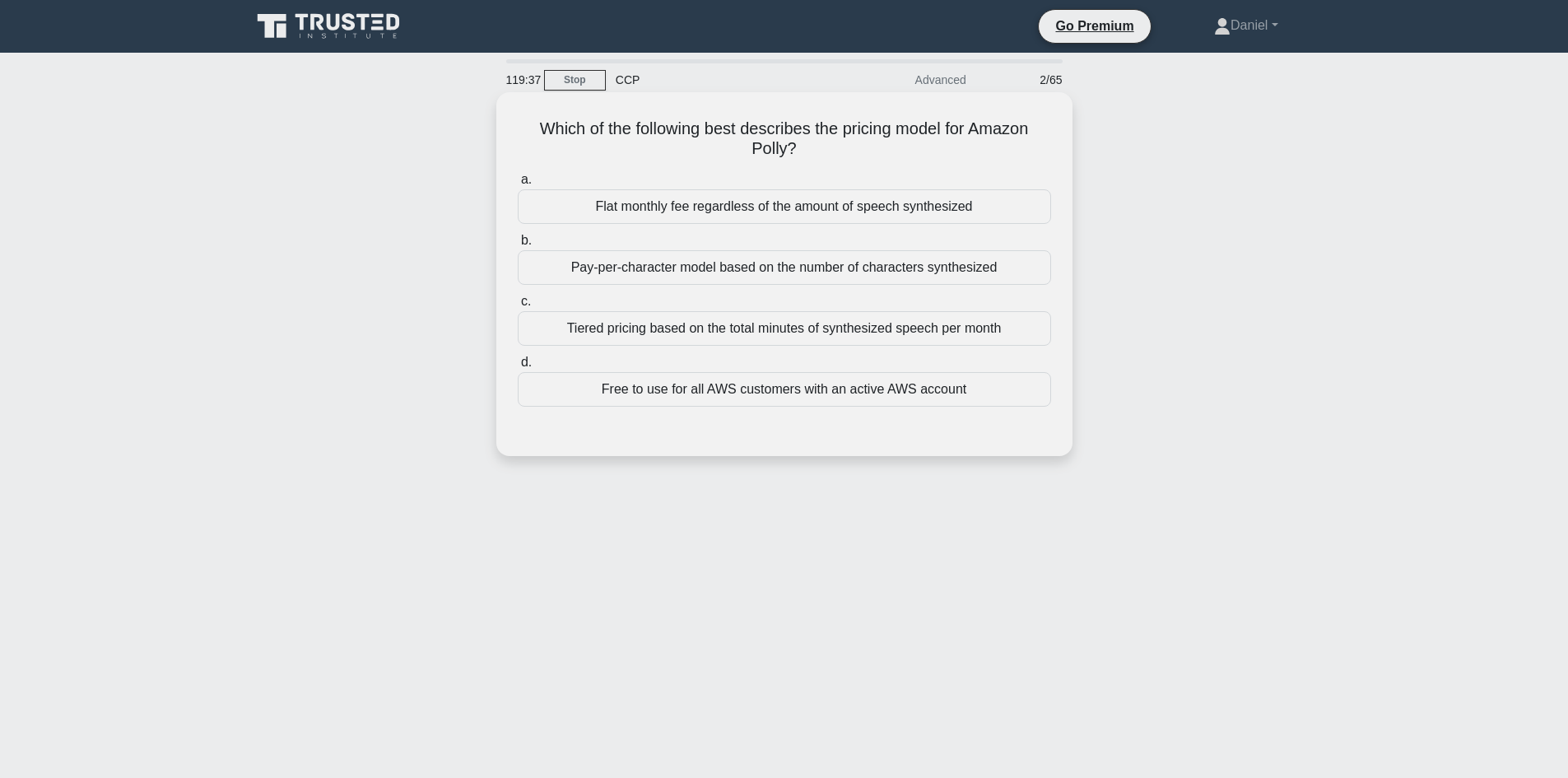 click on "Which of the following best describes the pricing model for Amazon Polly?
.spinner_0XTQ{transform-origin:center;animation:spinner_y6GP .75s linear infinite}@keyframes spinner_y6GP{100%{transform:rotate(360deg)}}" at bounding box center (784, 139) 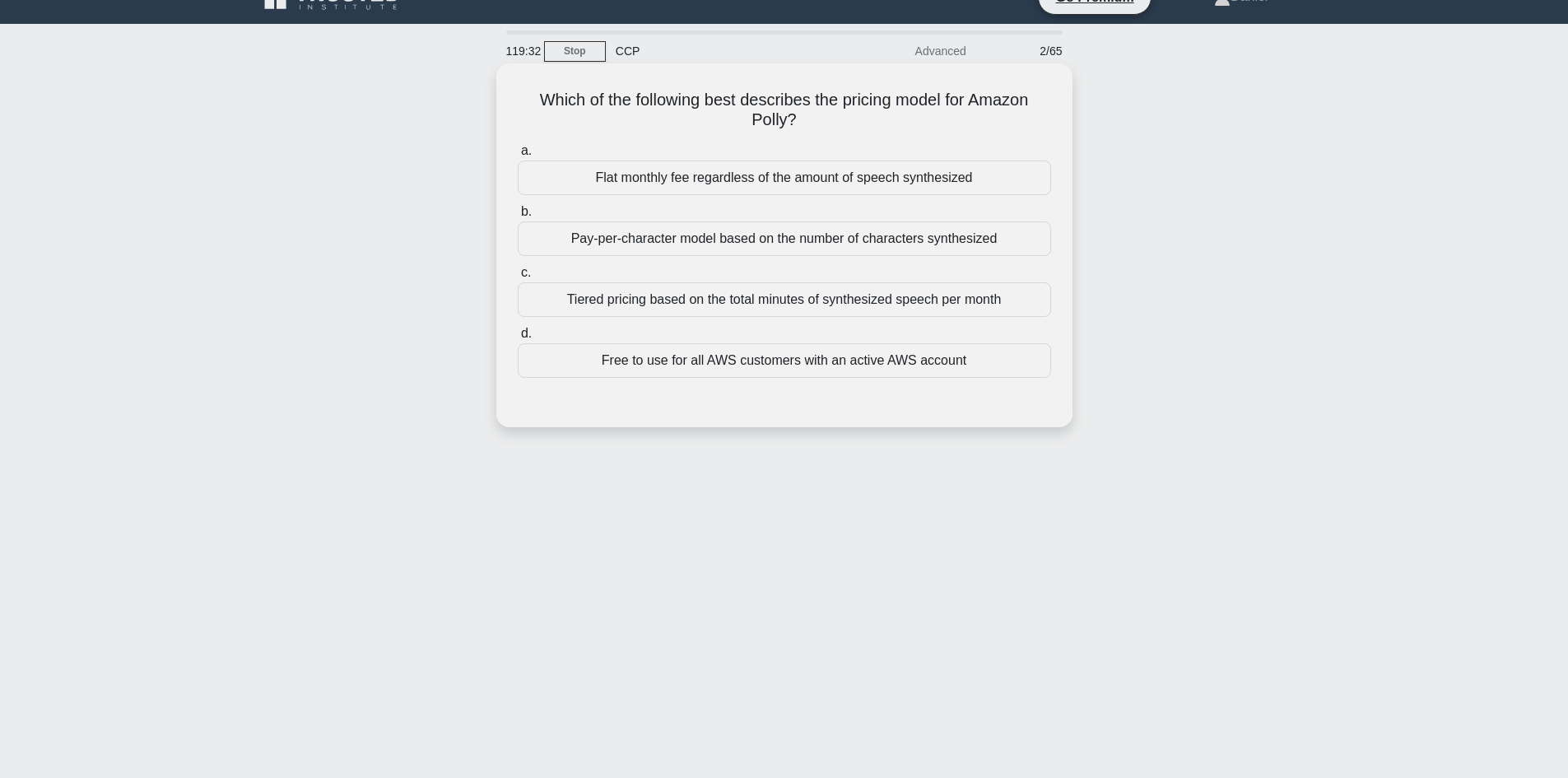 scroll, scrollTop: 0, scrollLeft: 0, axis: both 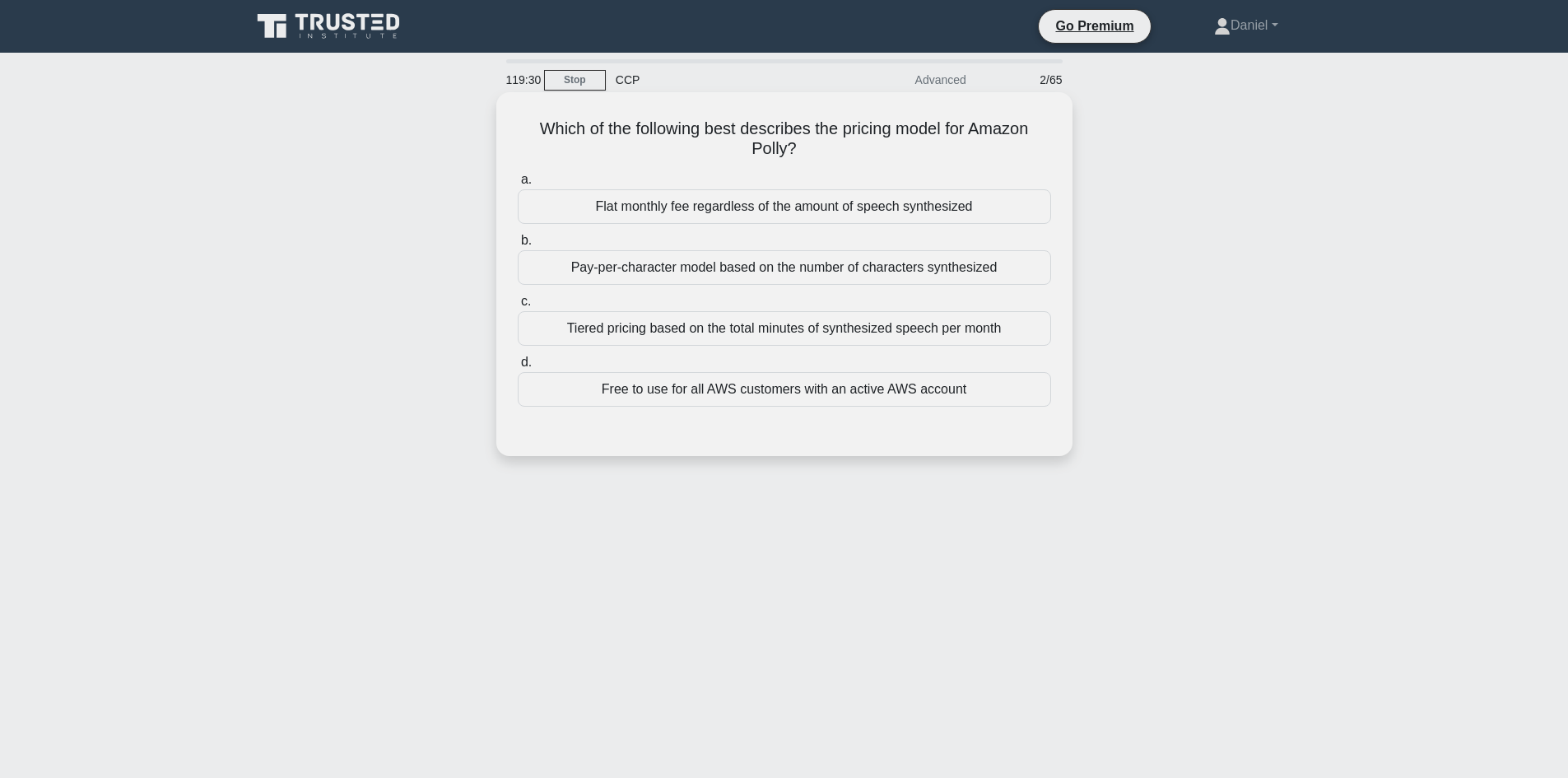 drag, startPoint x: 811, startPoint y: 148, endPoint x: 562, endPoint y: 144, distance: 249.03213 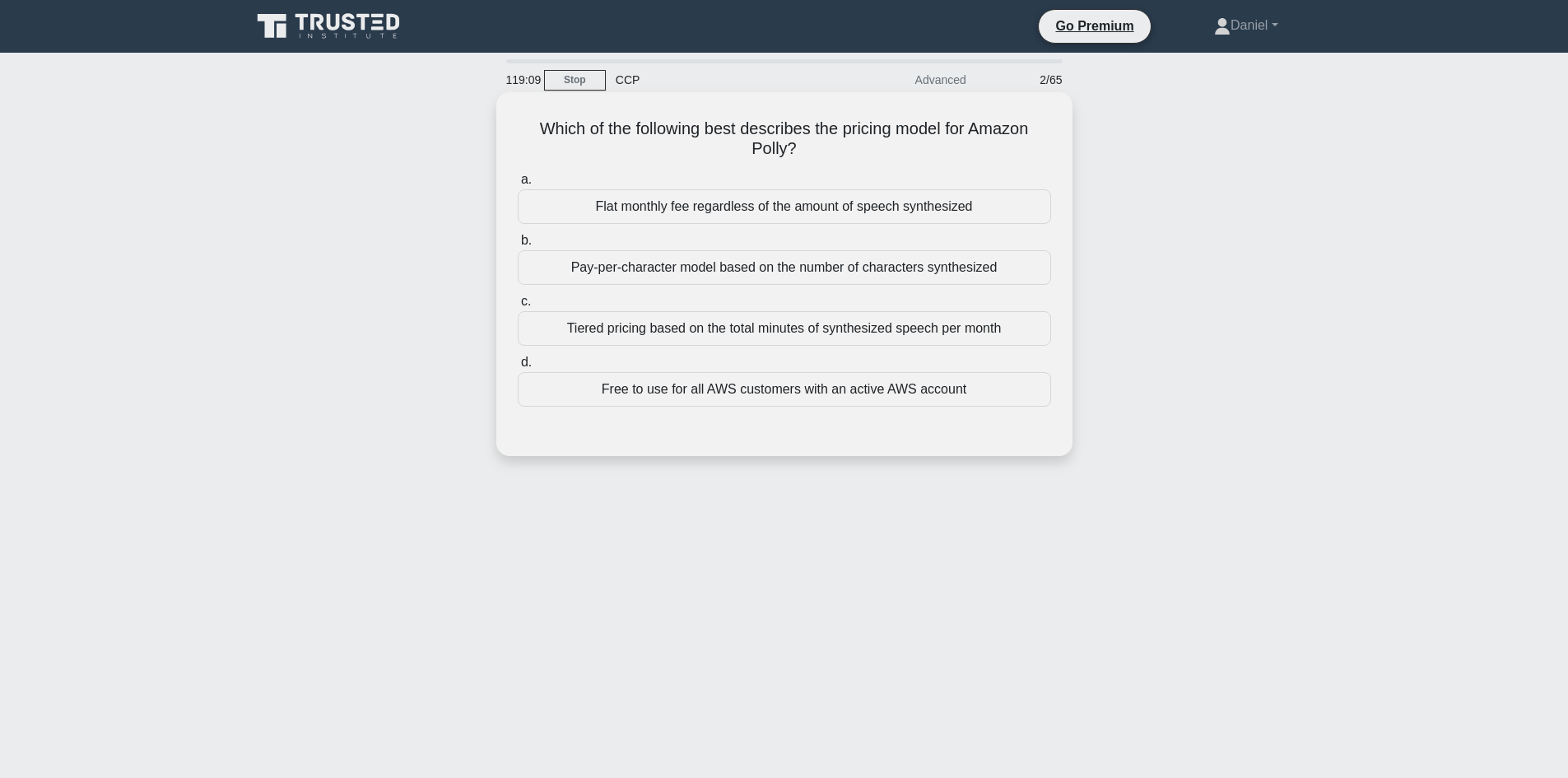 click on "Tiered pricing based on the total minutes of synthesized speech per month" at bounding box center [784, 328] 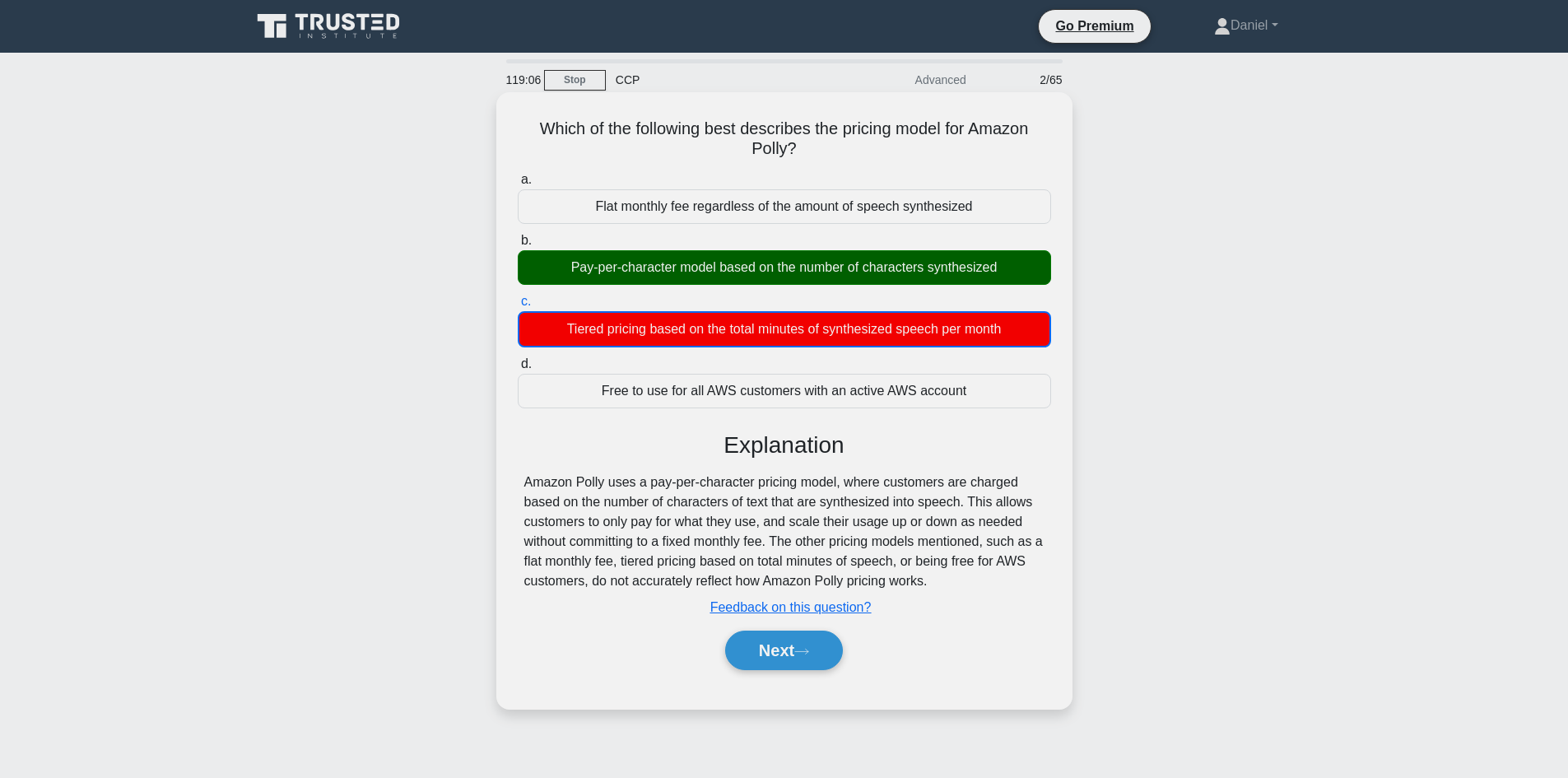 drag, startPoint x: 936, startPoint y: 585, endPoint x: 505, endPoint y: 479, distance: 443.8434 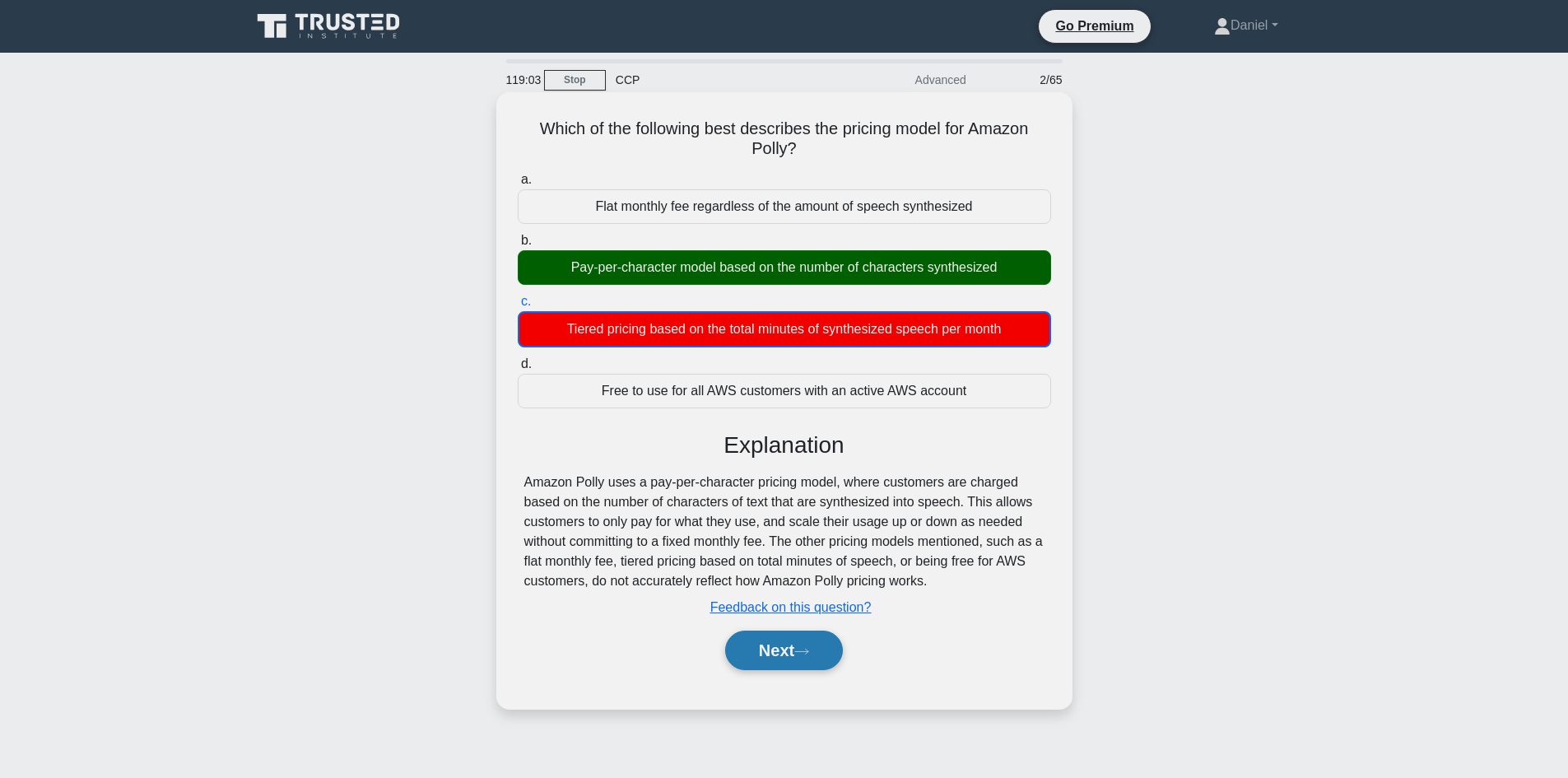 click on "Next" at bounding box center [784, 650] 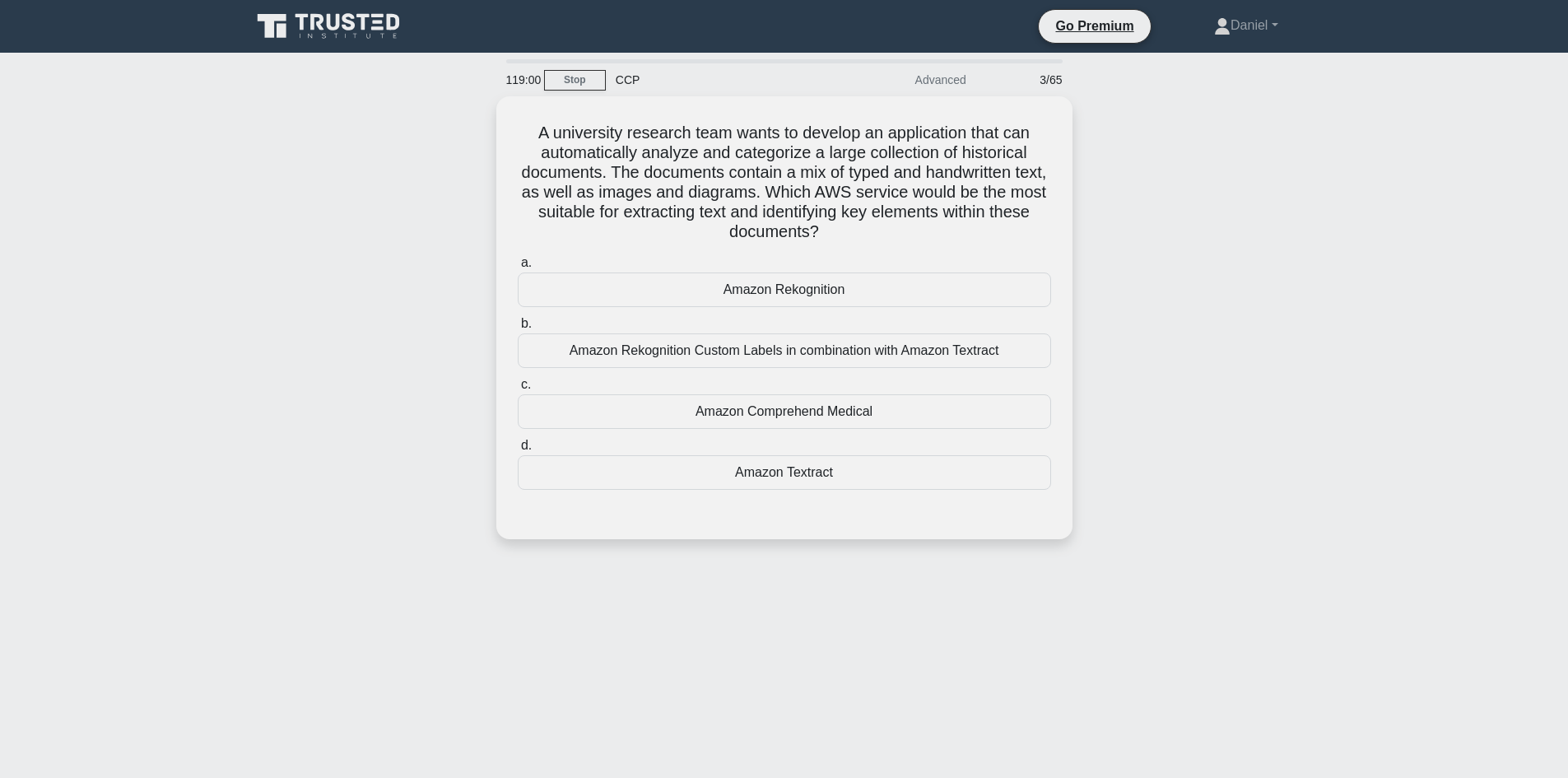 drag, startPoint x: 877, startPoint y: 229, endPoint x: 484, endPoint y: 128, distance: 405.7709 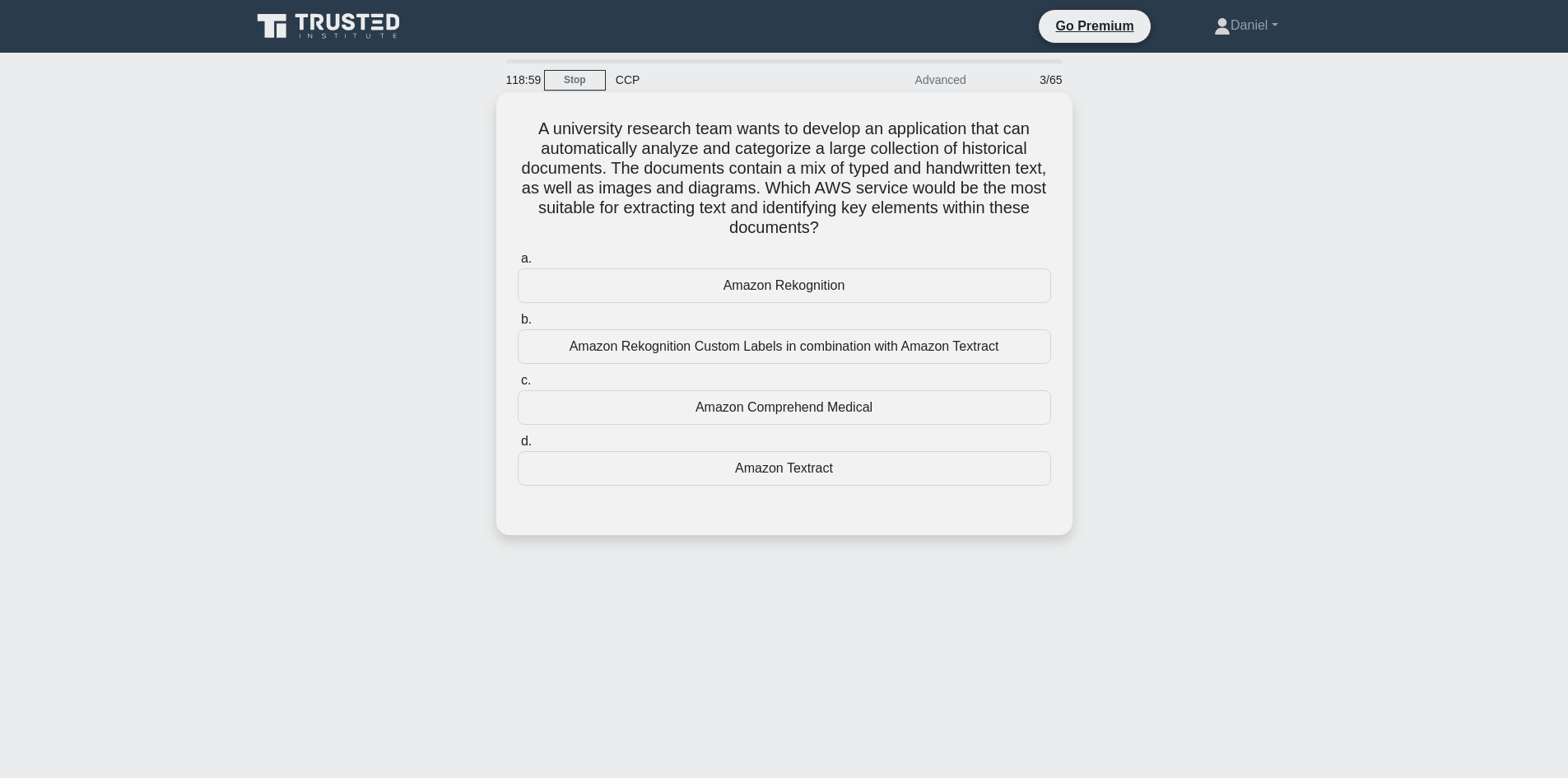 click on "A university research team wants to develop an application that can automatically analyze and categorize a large collection of historical documents. The documents contain a mix of typed and handwritten text, as well as images and diagrams. Which AWS service would be the most suitable for extracting text and identifying key elements within these documents?
.spinner_0XTQ{transform-origin:center;animation:spinner_y6GP .75s linear infinite}@keyframes spinner_y6GP{100%{transform:rotate(360deg)}}" at bounding box center (784, 179) 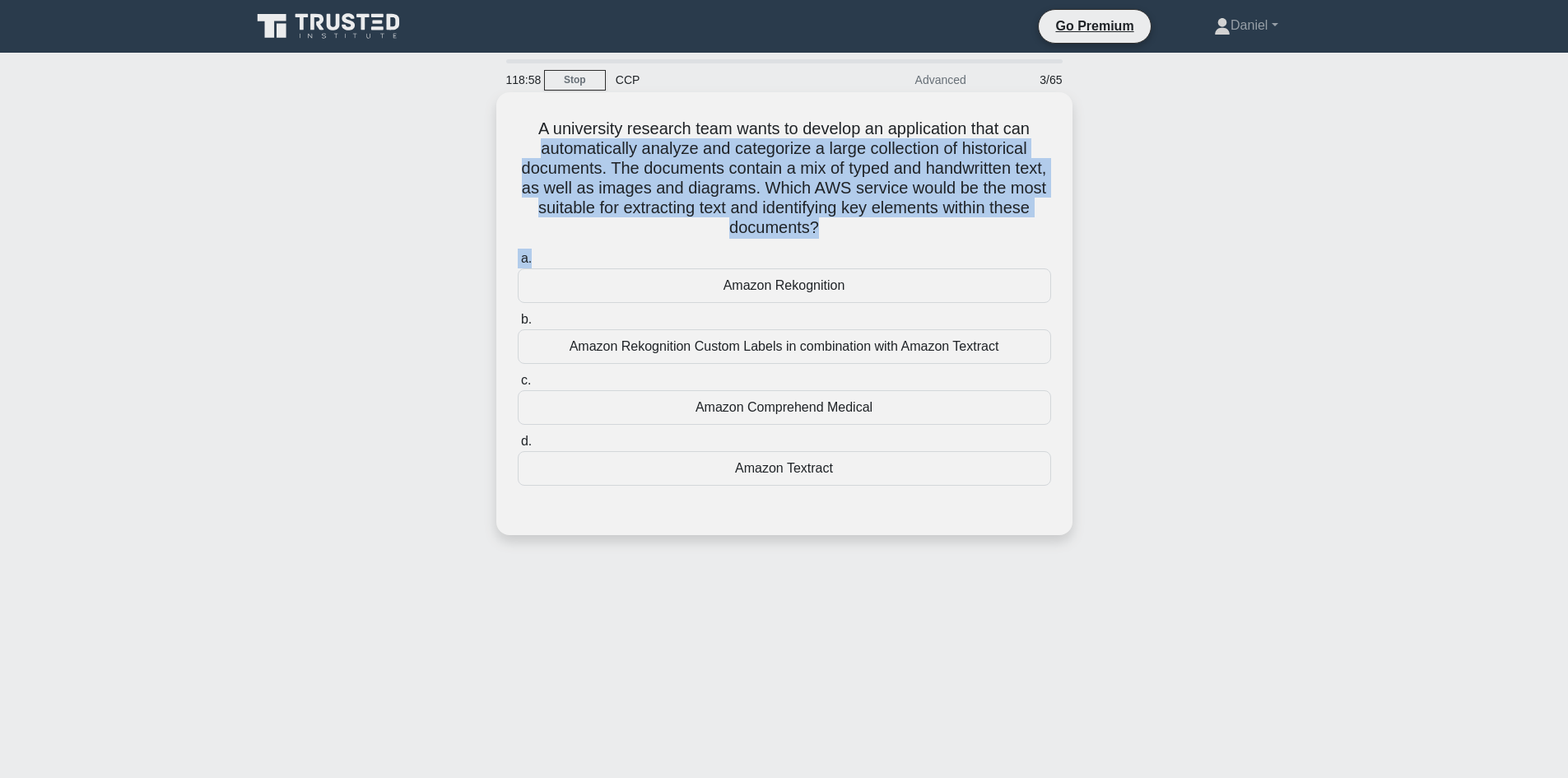 drag, startPoint x: 871, startPoint y: 249, endPoint x: 528, endPoint y: 143, distance: 359.0056 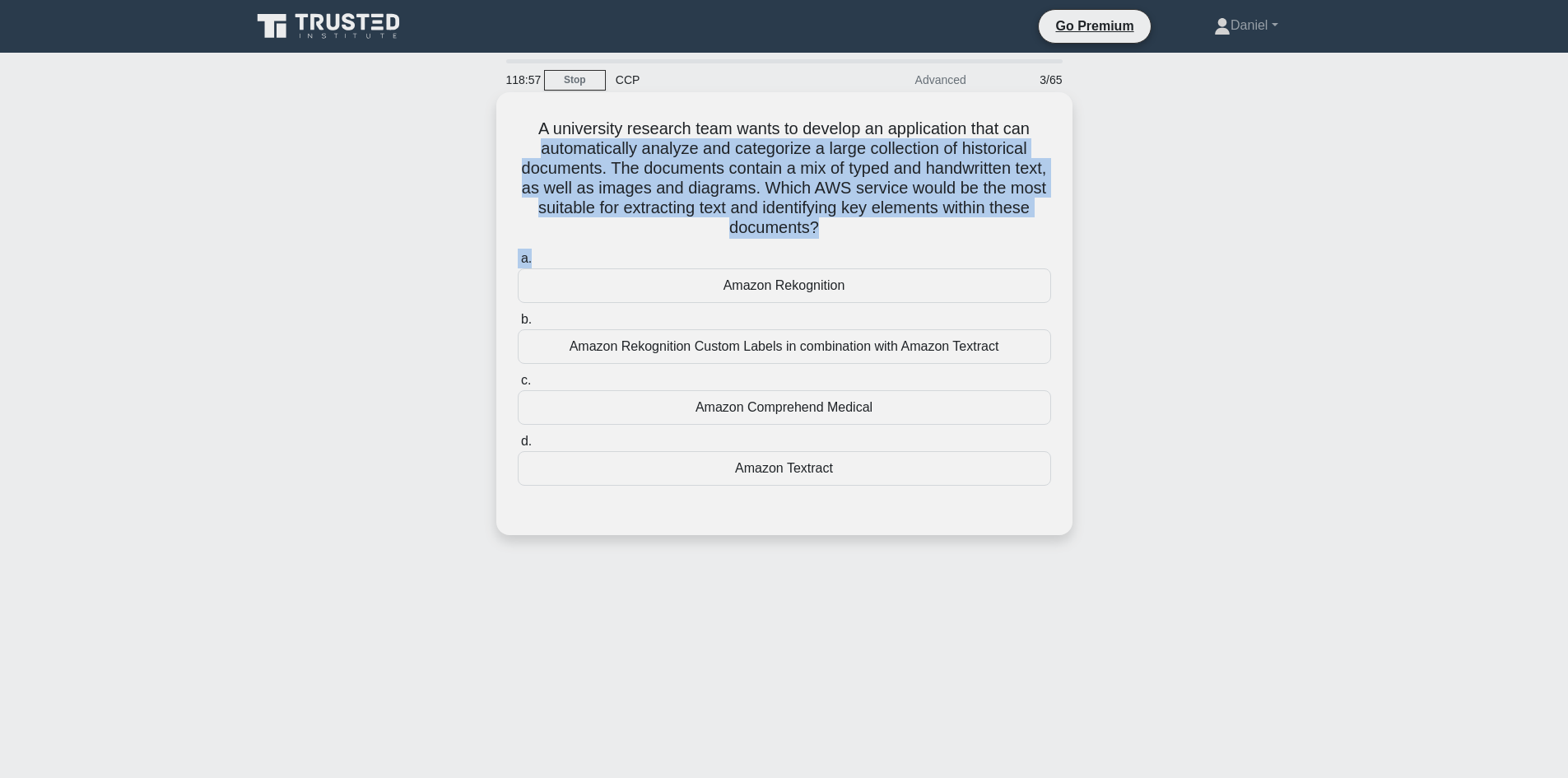 drag, startPoint x: 858, startPoint y: 238, endPoint x: 510, endPoint y: 132, distance: 363.78565 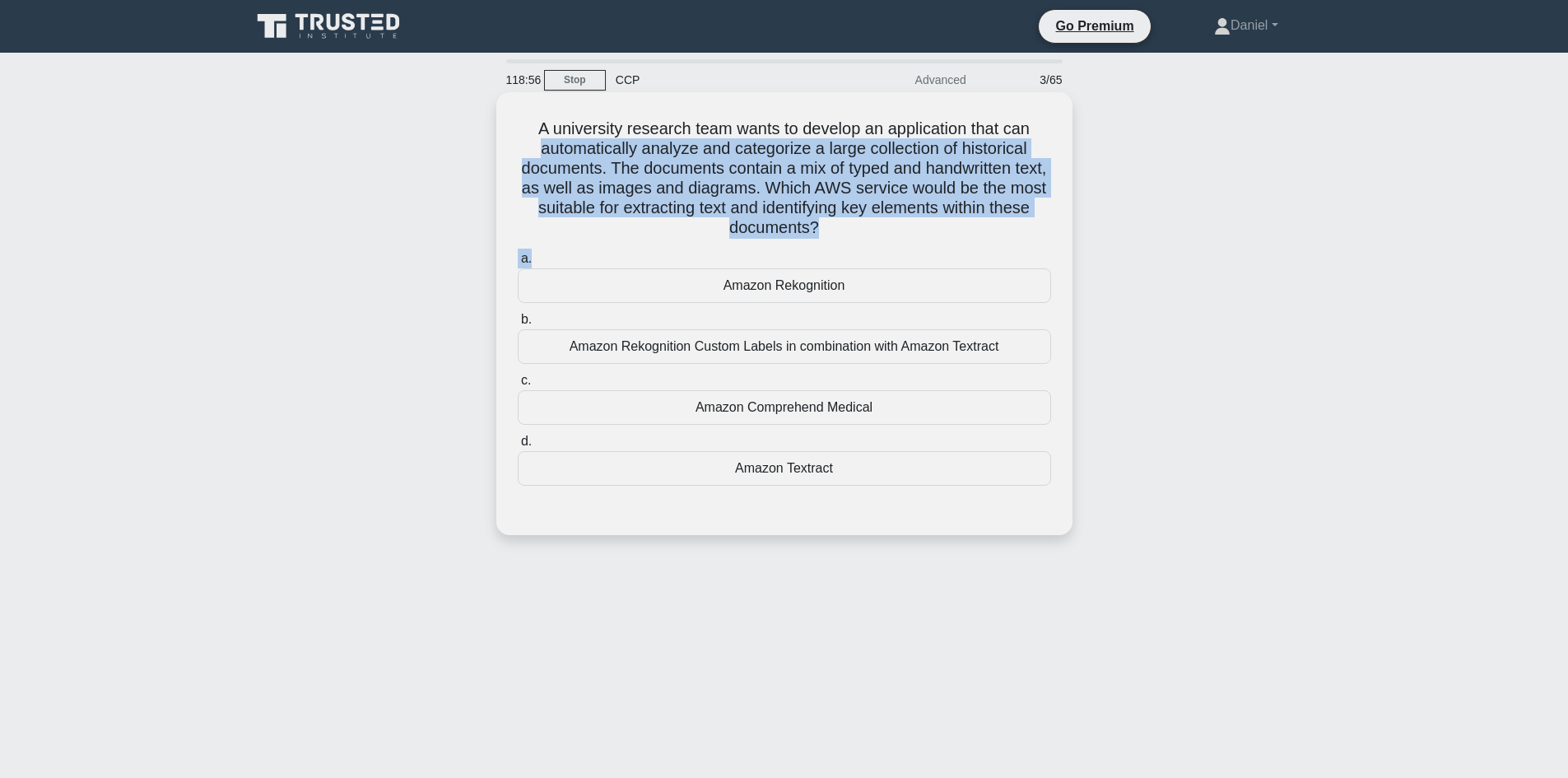 click on "A university research team wants to develop an application that can automatically analyze and categorize a large collection of historical documents. The documents contain a mix of typed and handwritten text, as well as images and diagrams. Which AWS service would be the most suitable for extracting text and identifying key elements within these documents?
.spinner_0XTQ{transform-origin:center;animation:spinner_y6GP .75s linear infinite}@keyframes spinner_y6GP{100%{transform:rotate(360deg)}}" at bounding box center [784, 179] 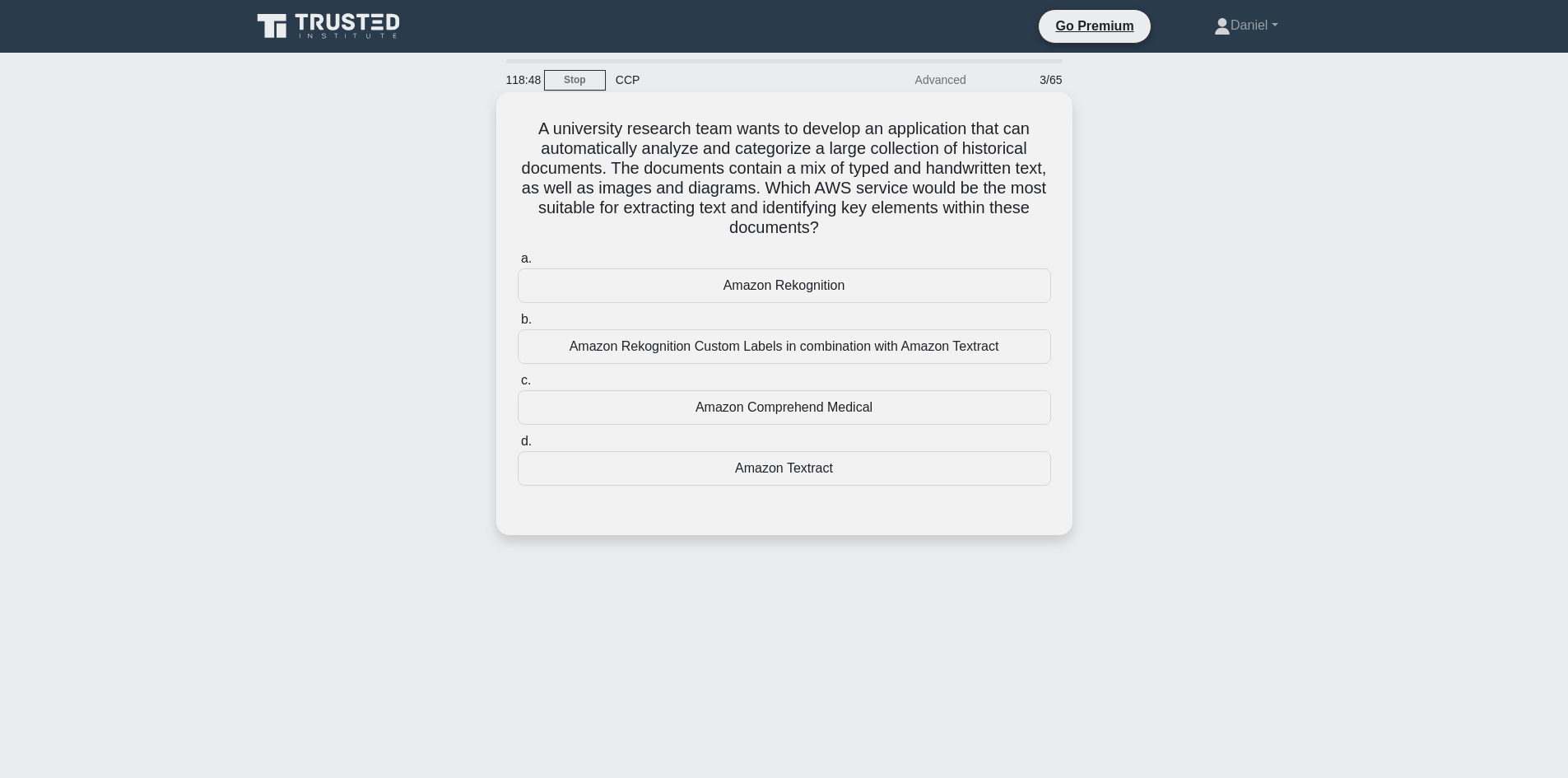 click on "Amazon Rekognition Custom Labels in combination with Amazon Textract" at bounding box center [784, 347] 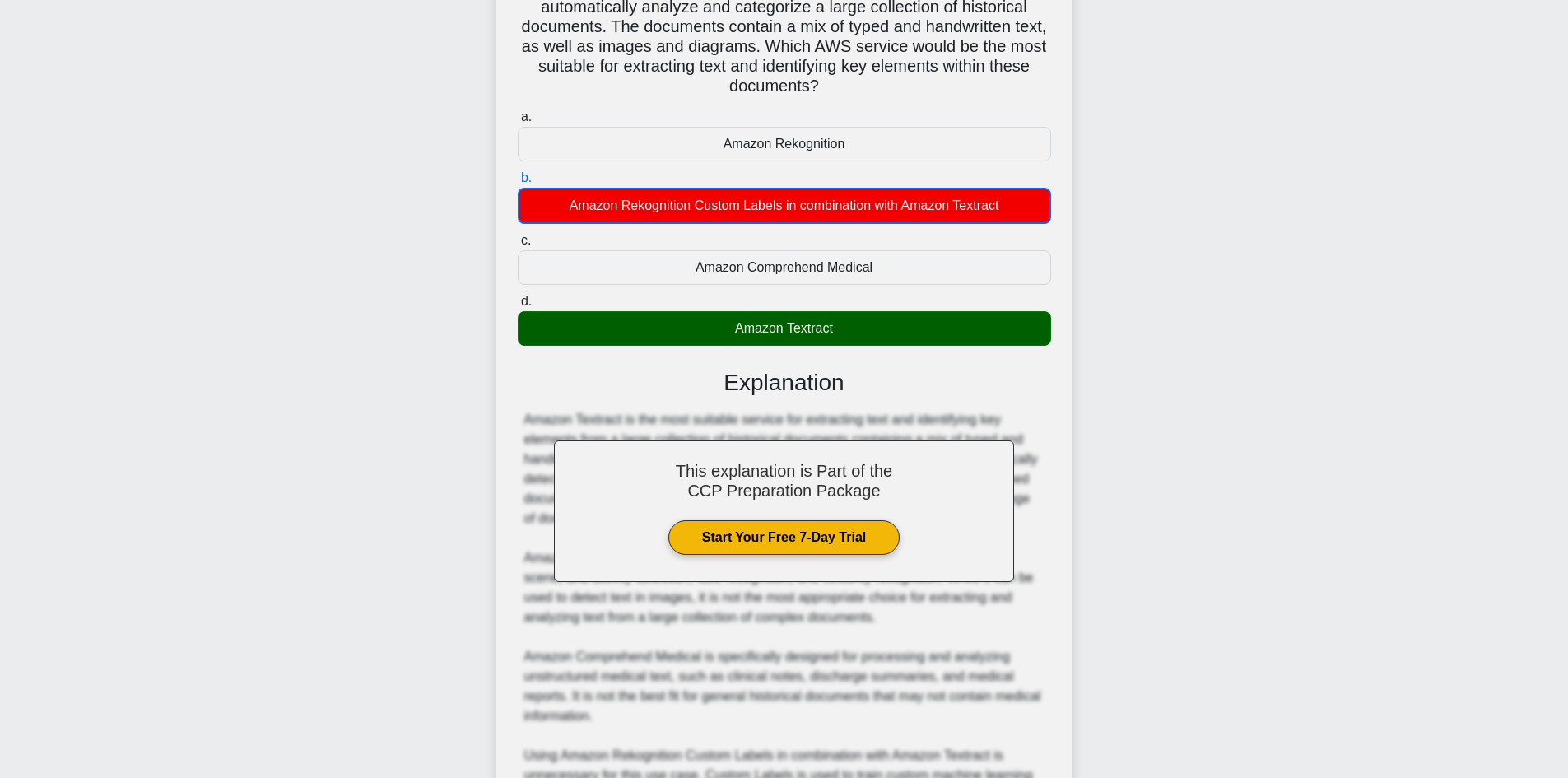 scroll, scrollTop: 0, scrollLeft: 0, axis: both 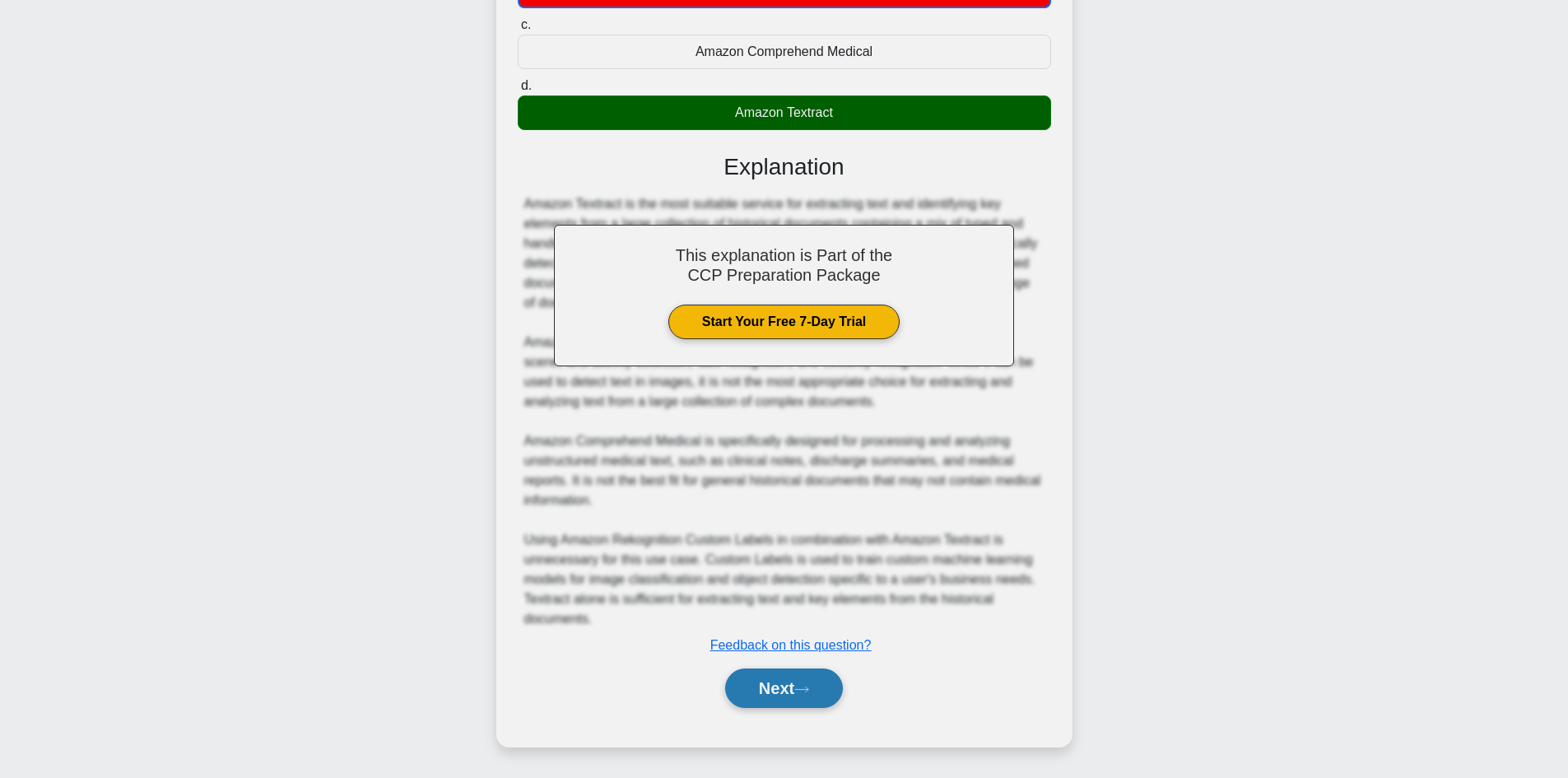 click on "Next" at bounding box center (784, 688) 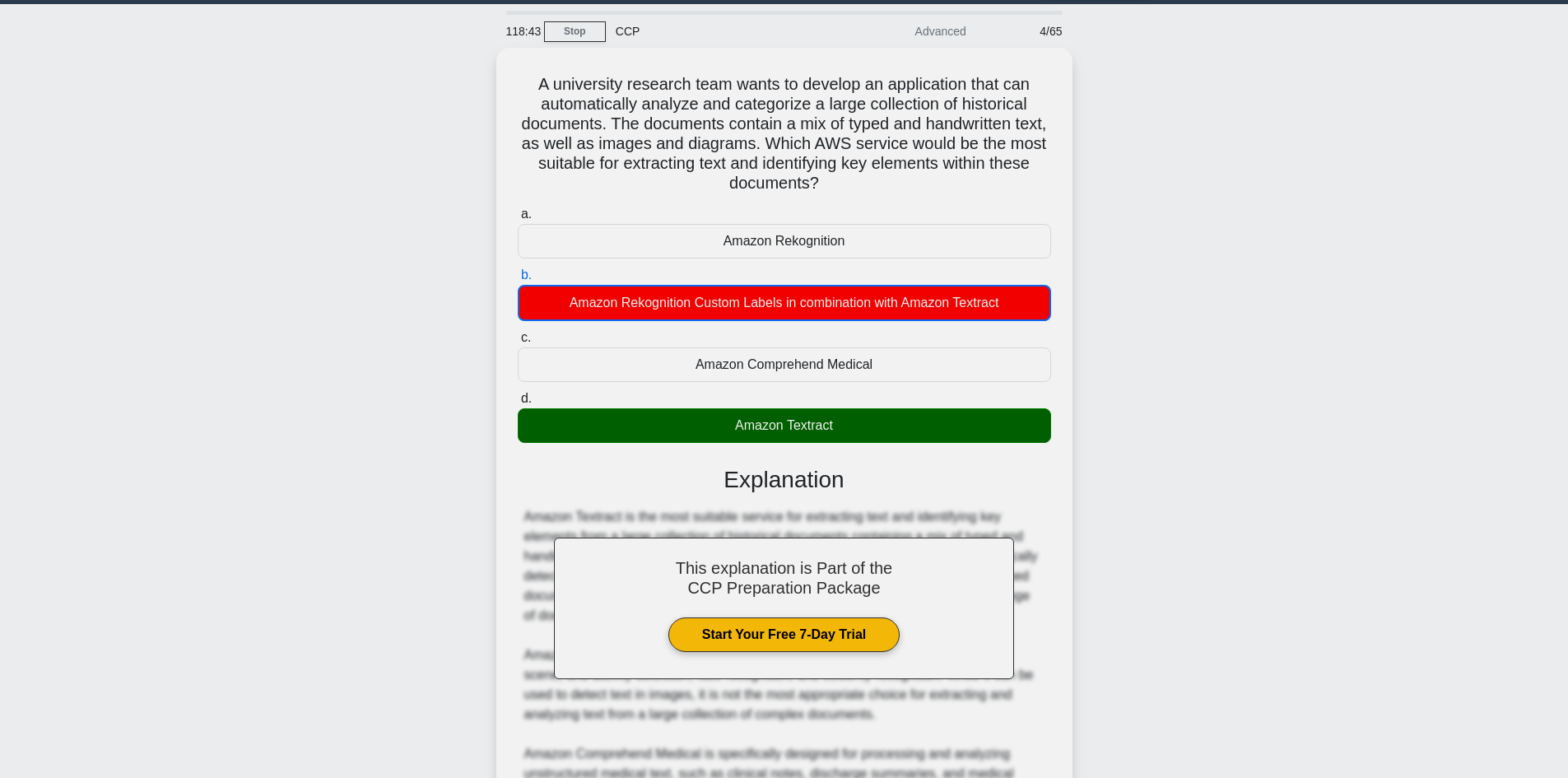 scroll, scrollTop: 0, scrollLeft: 0, axis: both 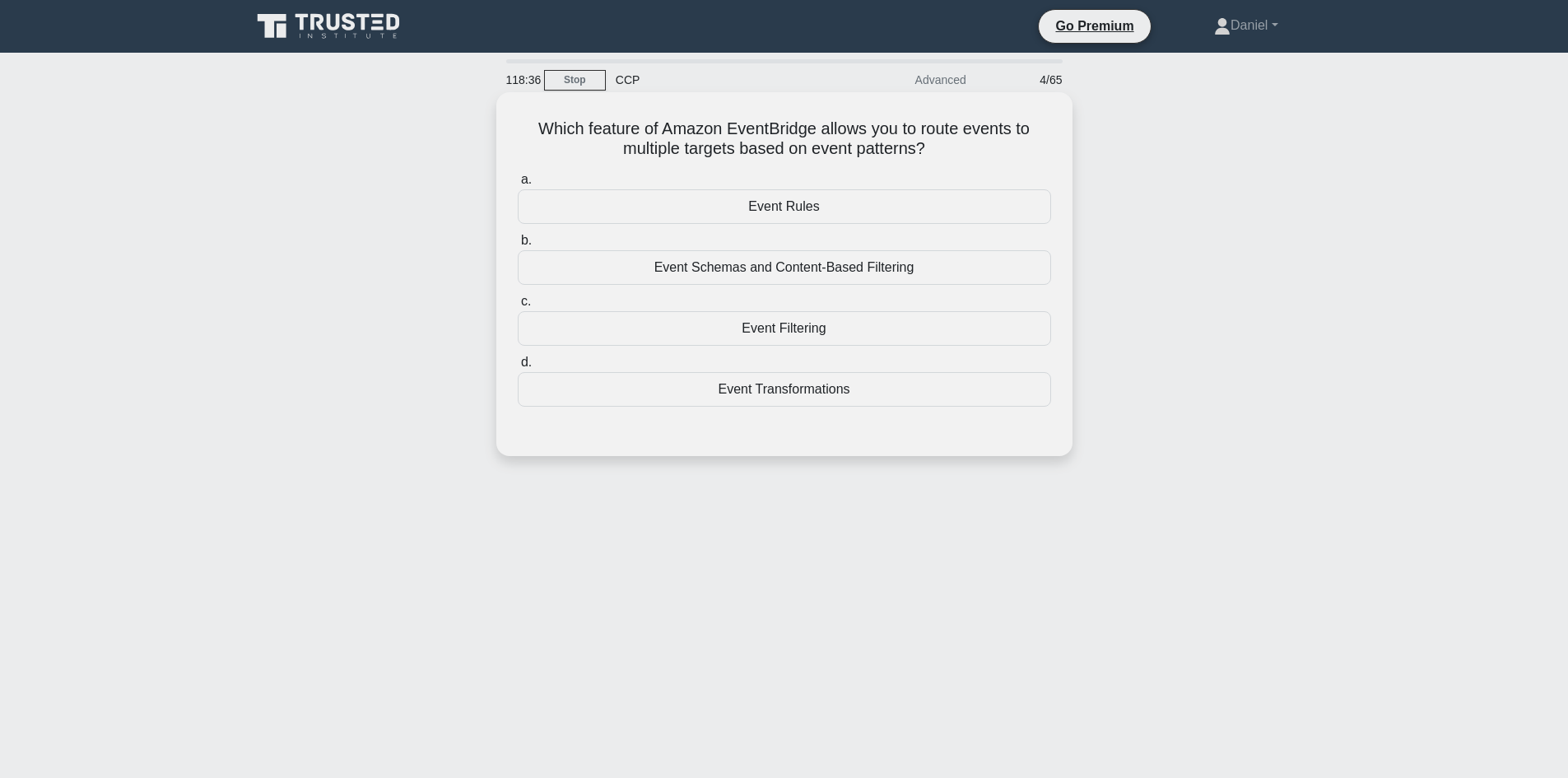 click on "Event Transformations" at bounding box center [784, 389] 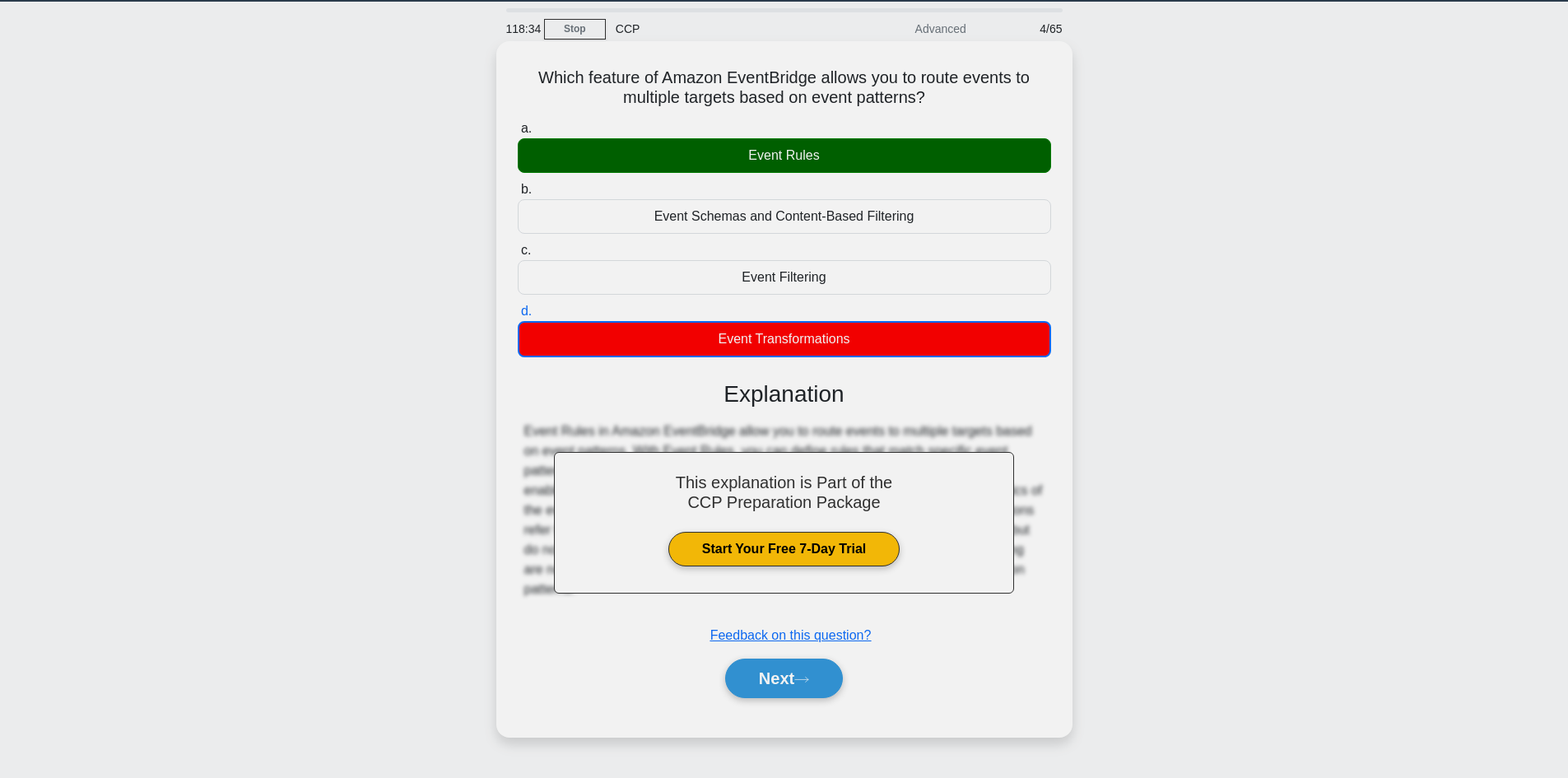 scroll, scrollTop: 111, scrollLeft: 0, axis: vertical 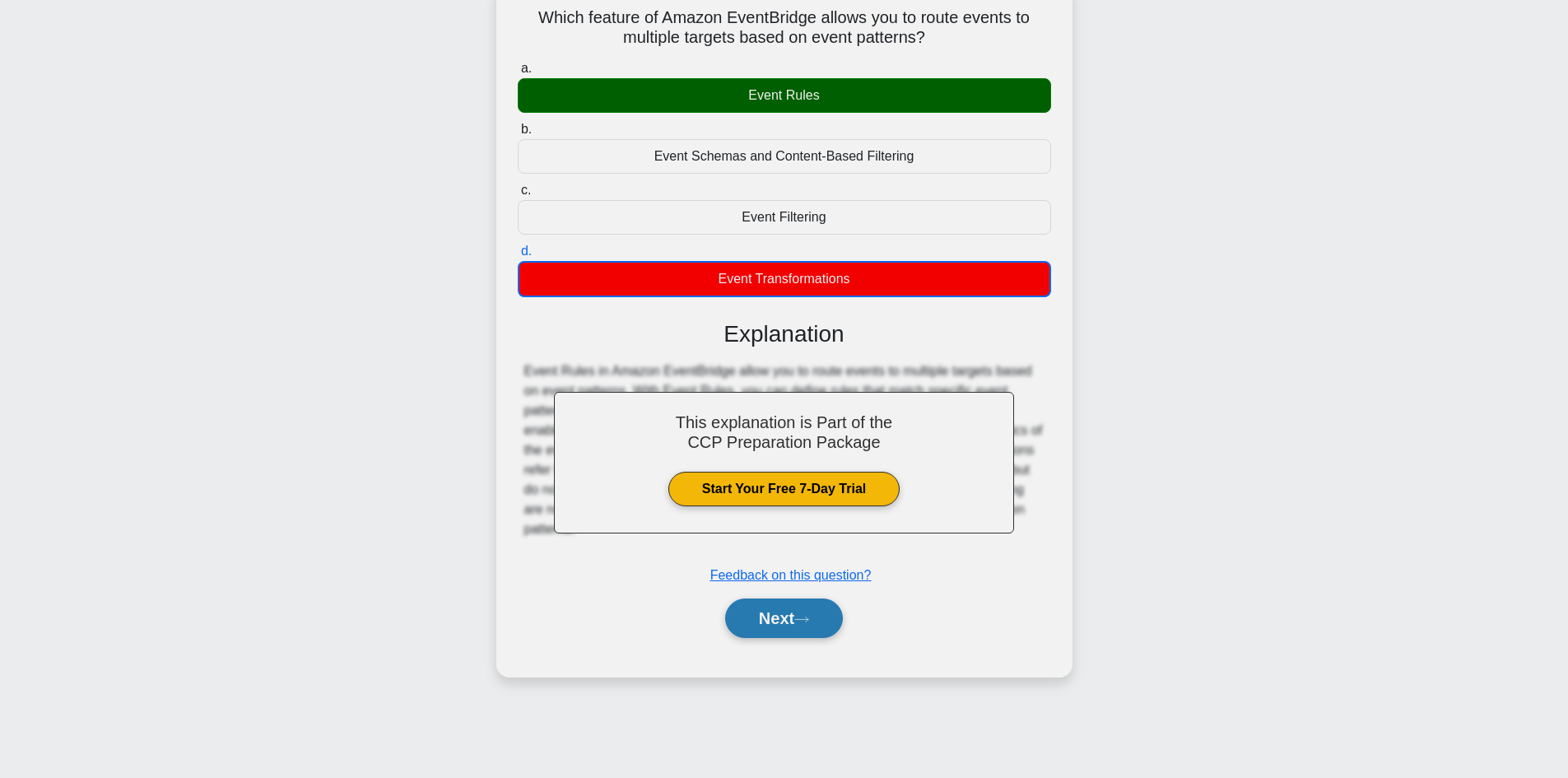 click on "Next" at bounding box center (784, 618) 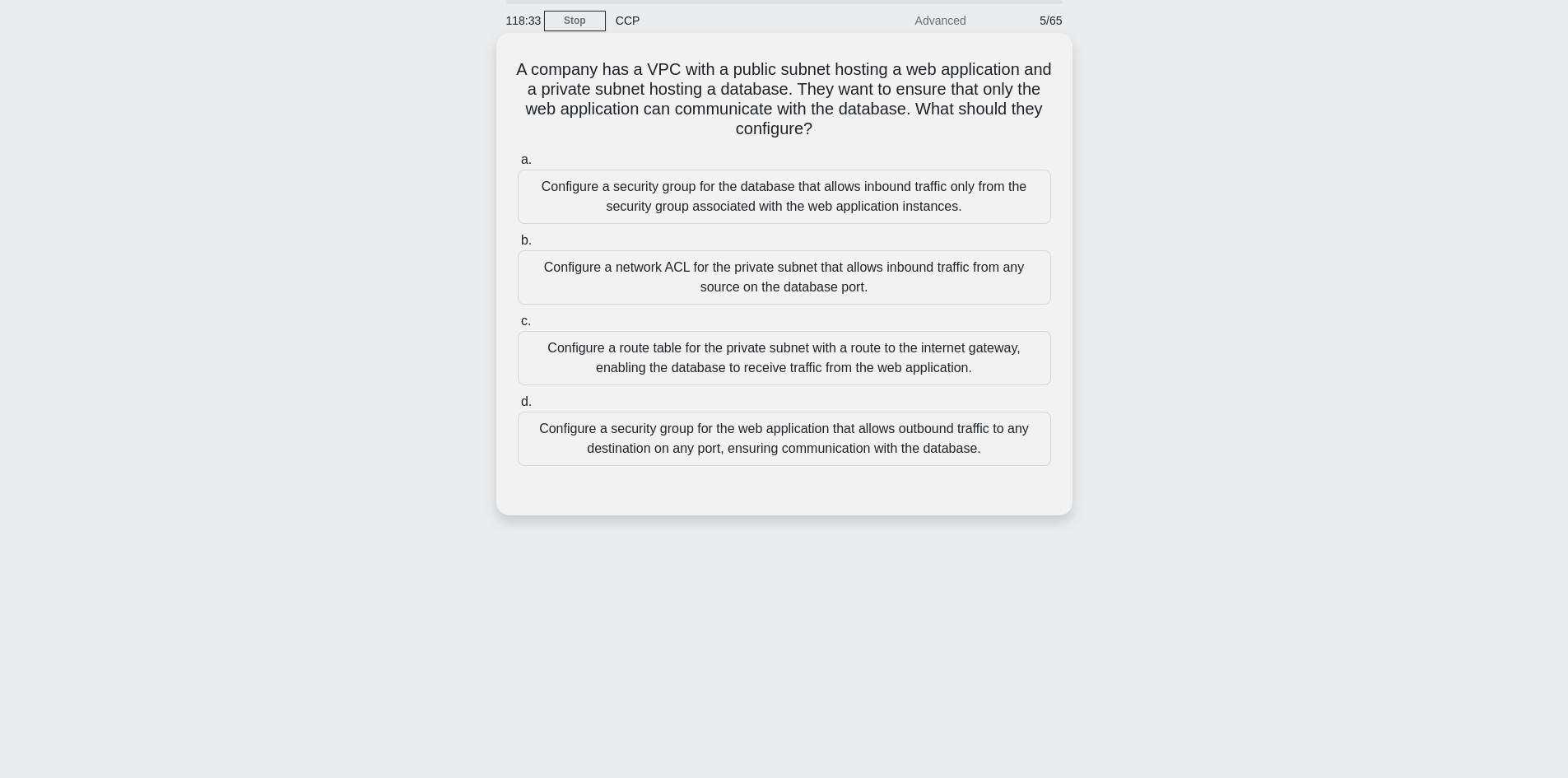 scroll, scrollTop: 0, scrollLeft: 0, axis: both 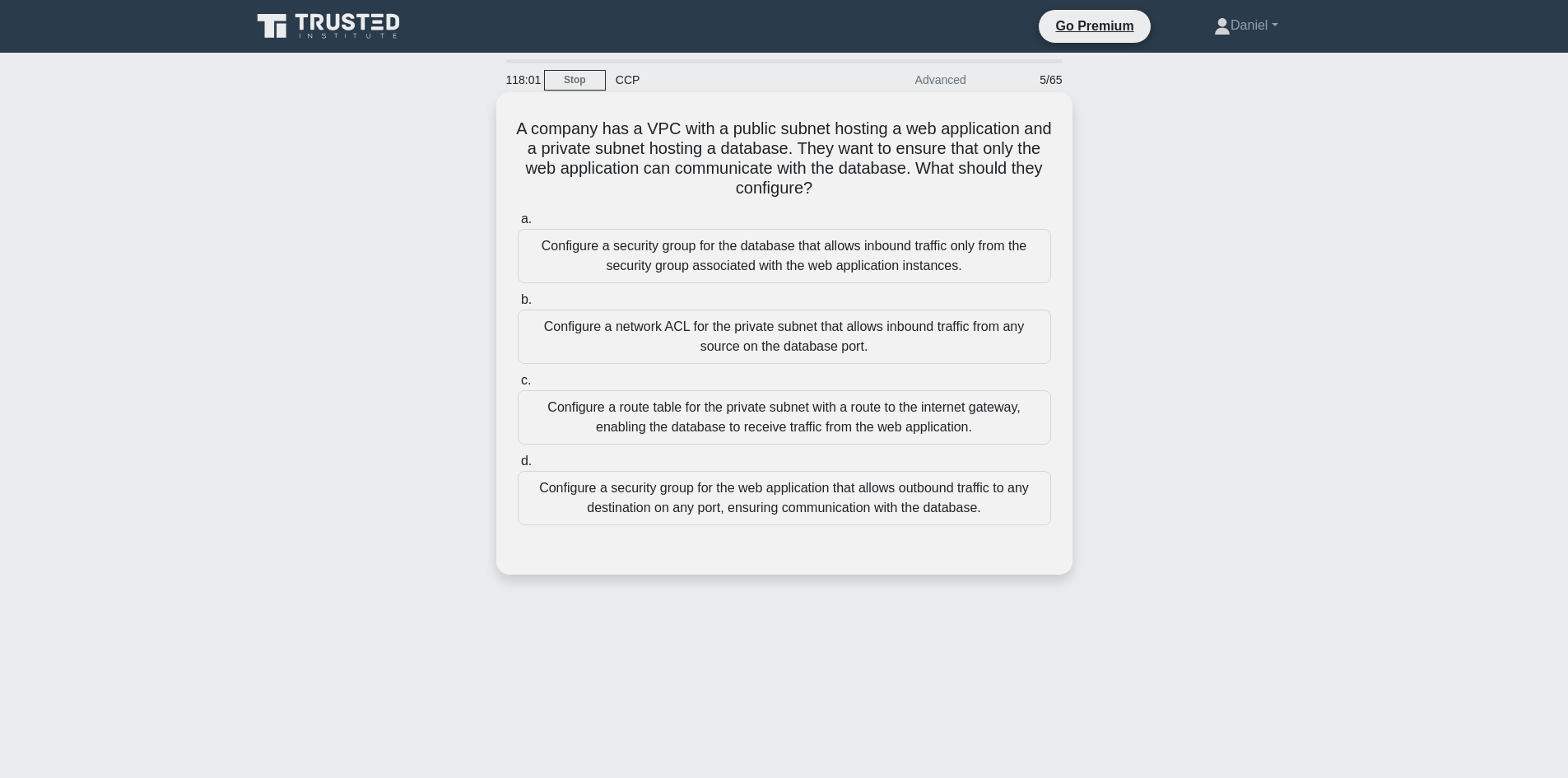 click on "Configure a security group for the database that allows inbound traffic only from the security group associated with the web application instances." at bounding box center (784, 256) 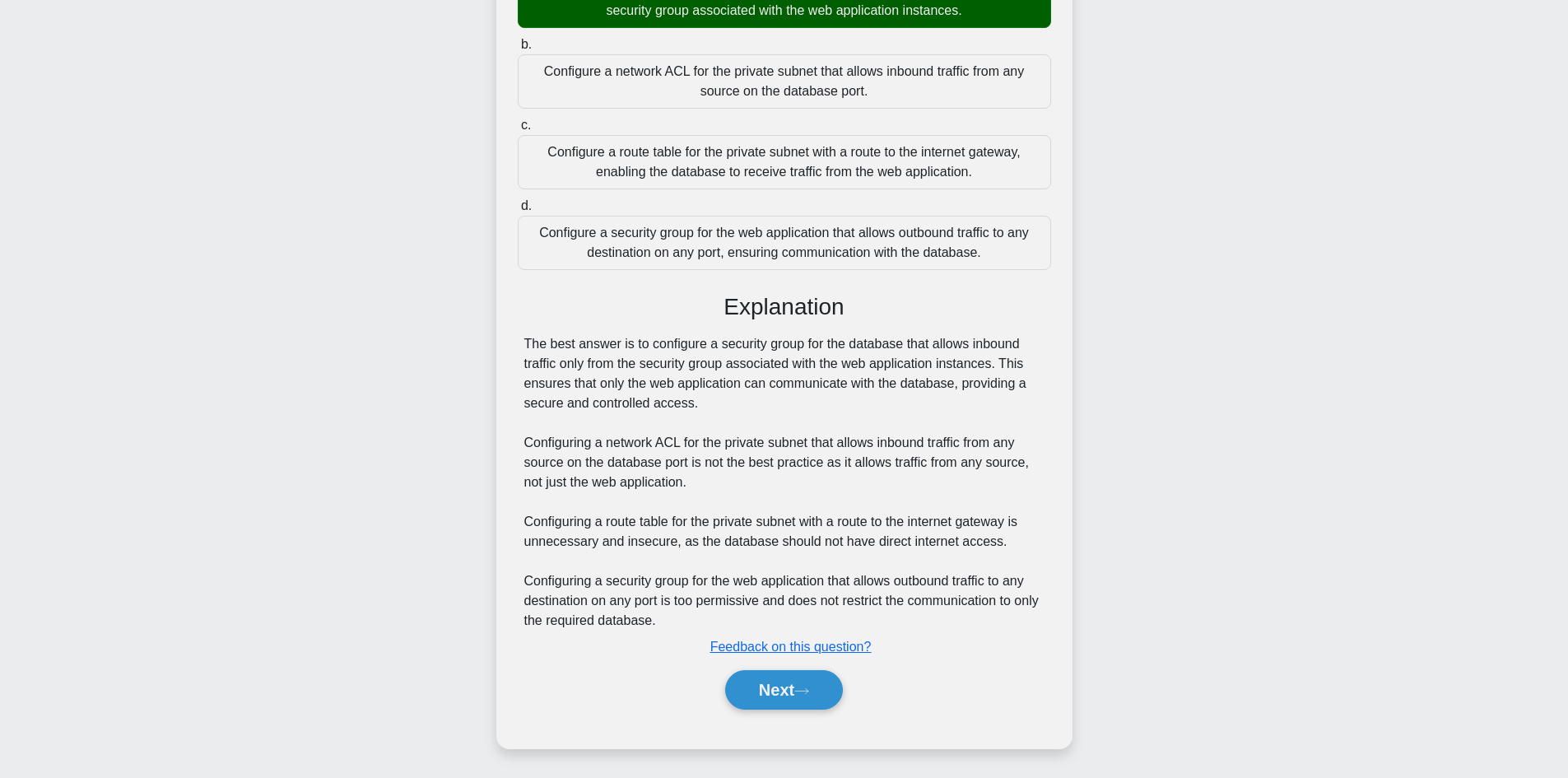 scroll, scrollTop: 258, scrollLeft: 0, axis: vertical 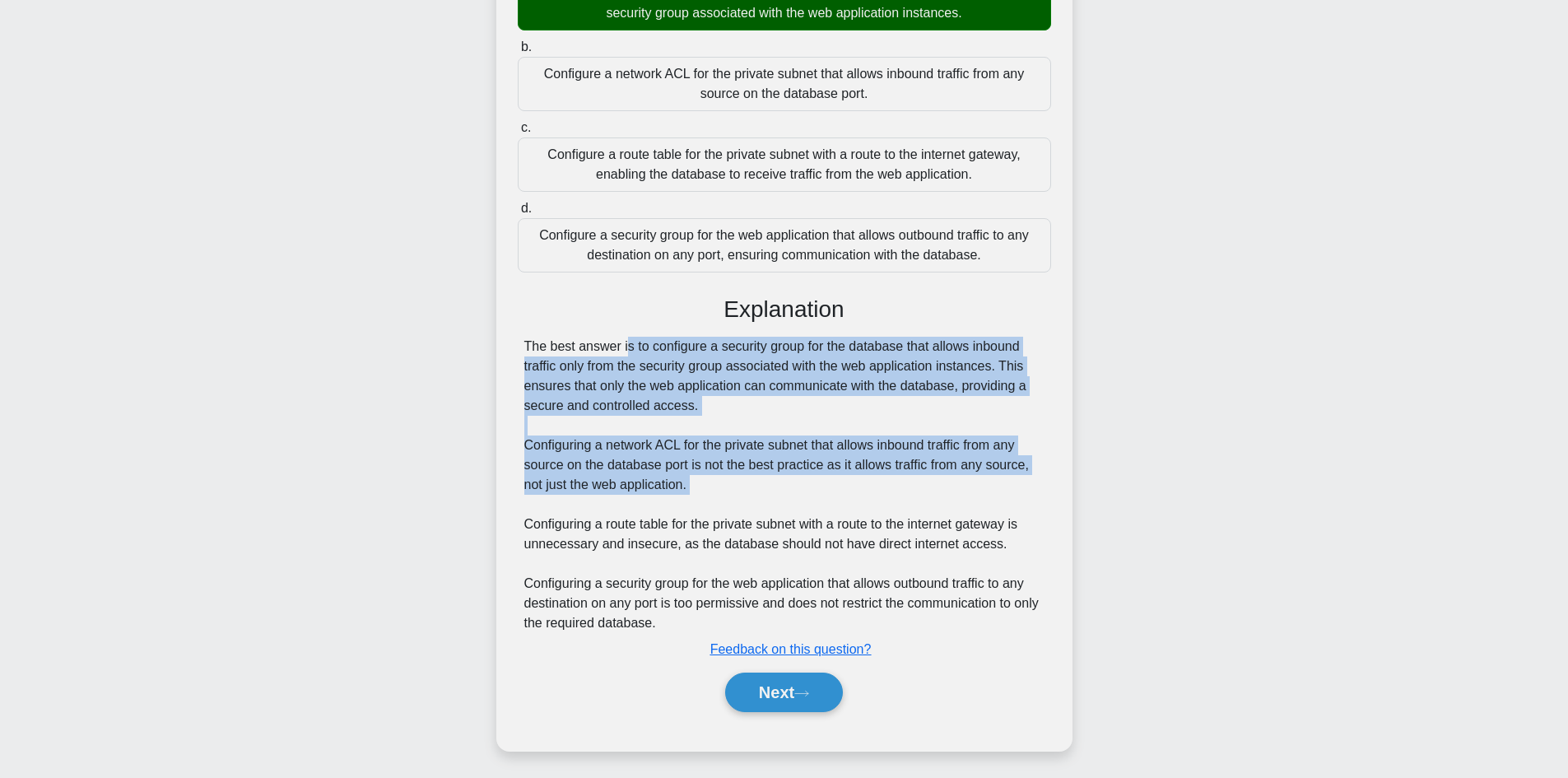 drag, startPoint x: 790, startPoint y: 491, endPoint x: 481, endPoint y: 327, distance: 349.8242 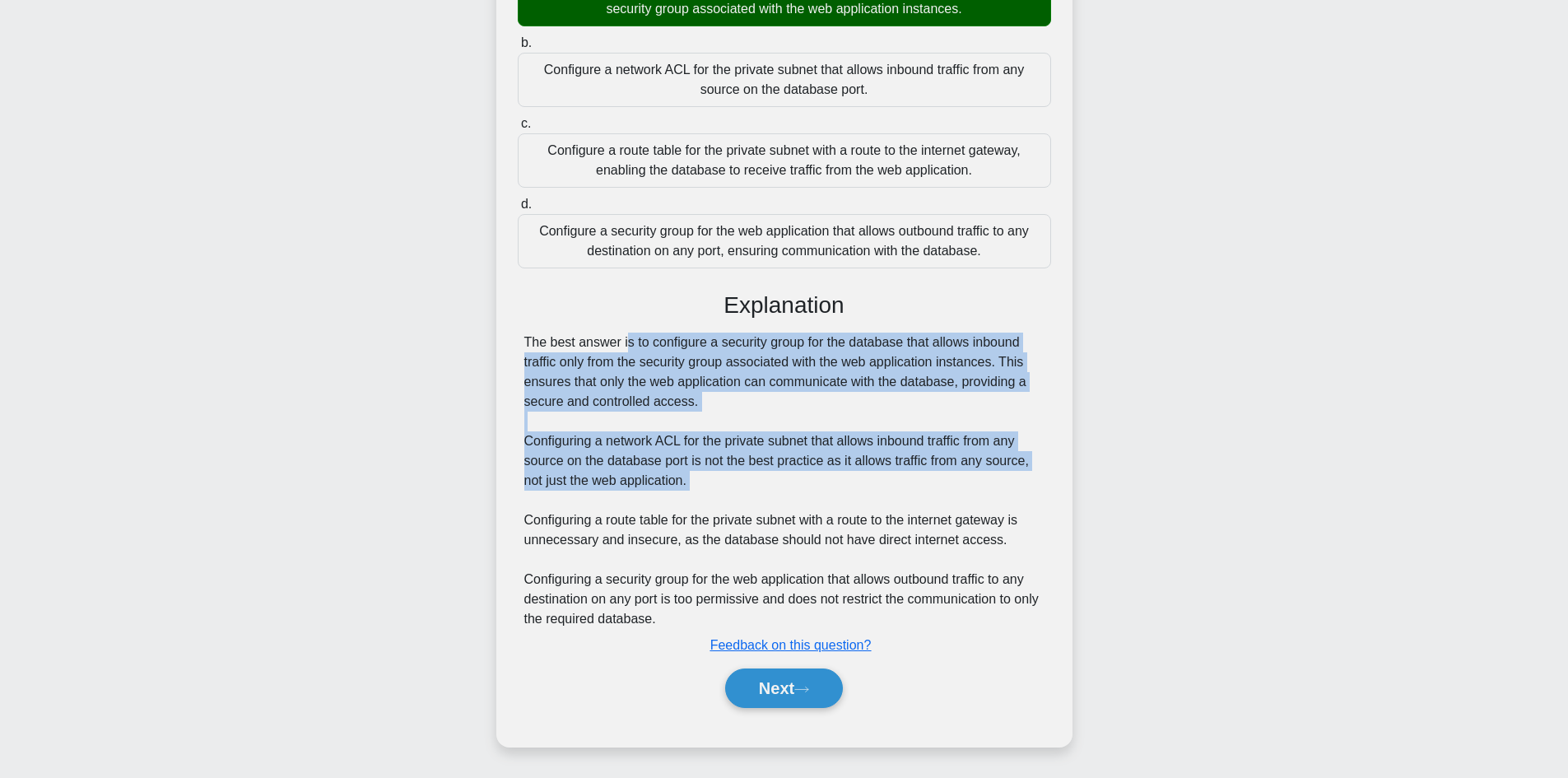 click on "The best answer is to configure a security group for the database that allows inbound traffic only from the security group associated with the web application instances. This ensures that only the web application can communicate with the database, providing a secure and controlled access.  Configuring a network ACL for the private subnet that allows inbound traffic from any source on the database port is not the best practice as it allows traffic from any source, not just the web application.  Configuring a route table for the private subnet with a route to the internet gateway is unnecessary and insecure, as the database should not have direct internet access.  Configuring a security group for the web application that allows outbound traffic to any destination on any port is too permissive and does not restrict the communication to only the required database." at bounding box center [784, 481] 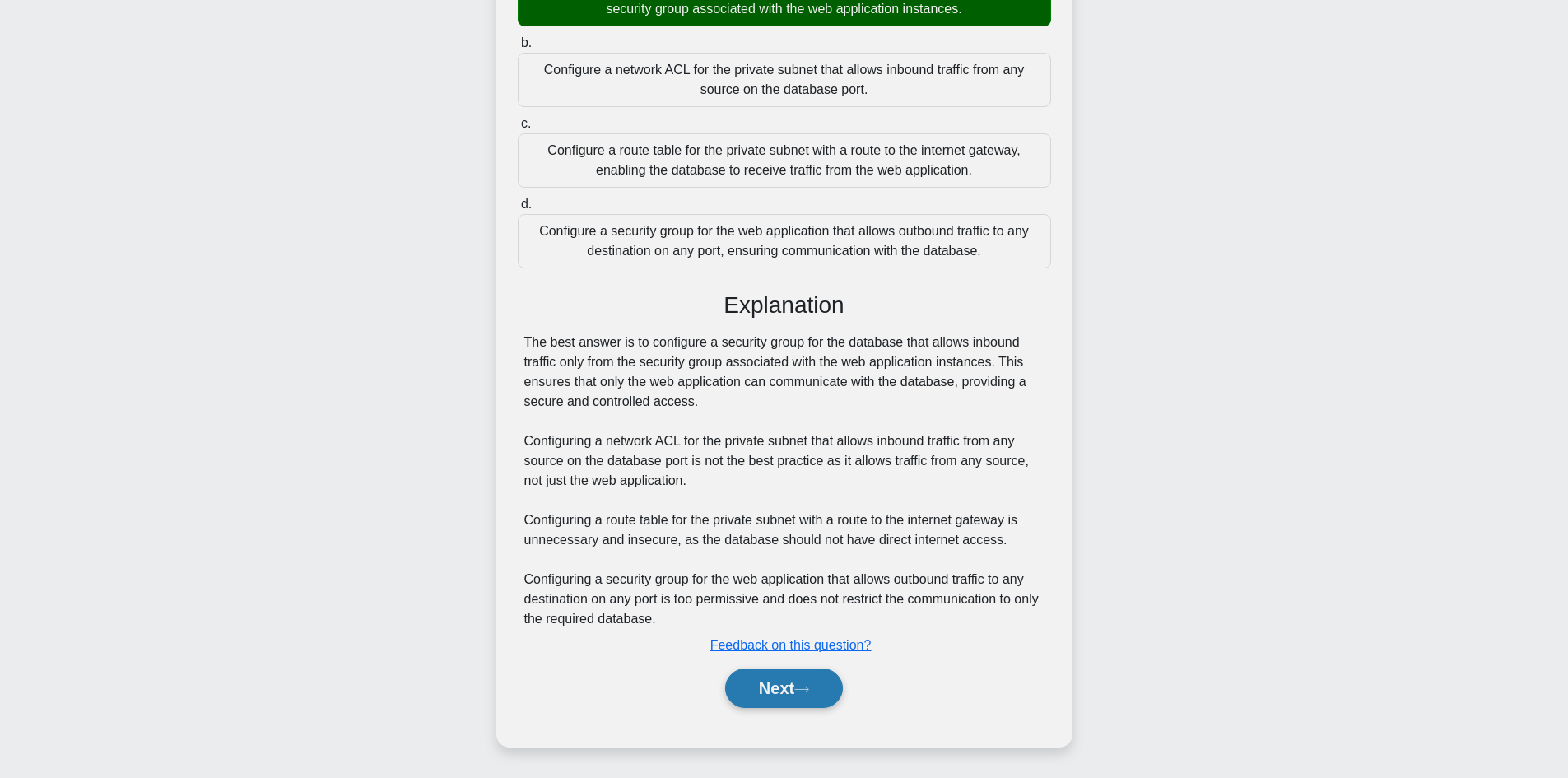 click on "Next" at bounding box center [784, 688] 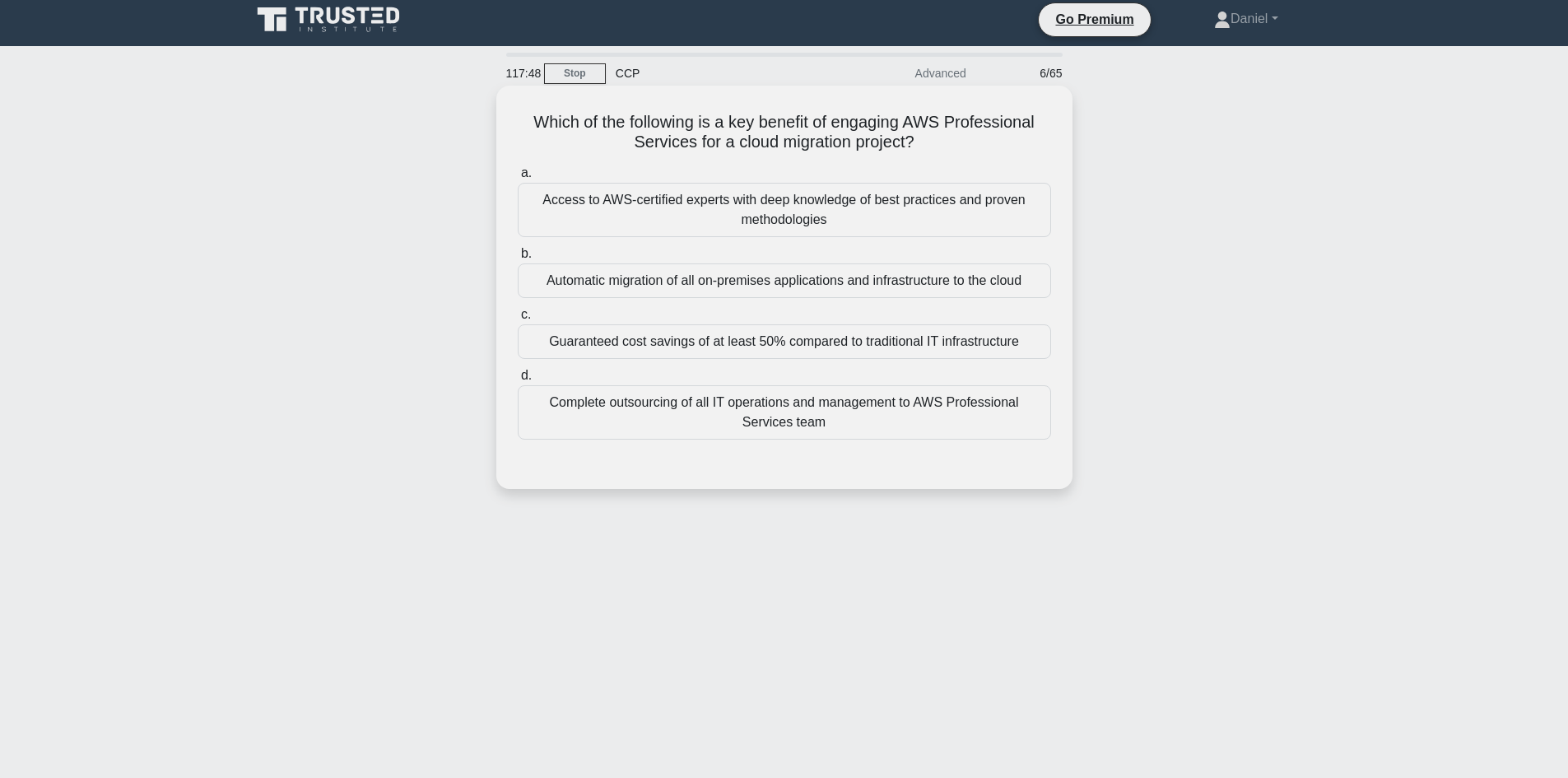 scroll, scrollTop: 0, scrollLeft: 0, axis: both 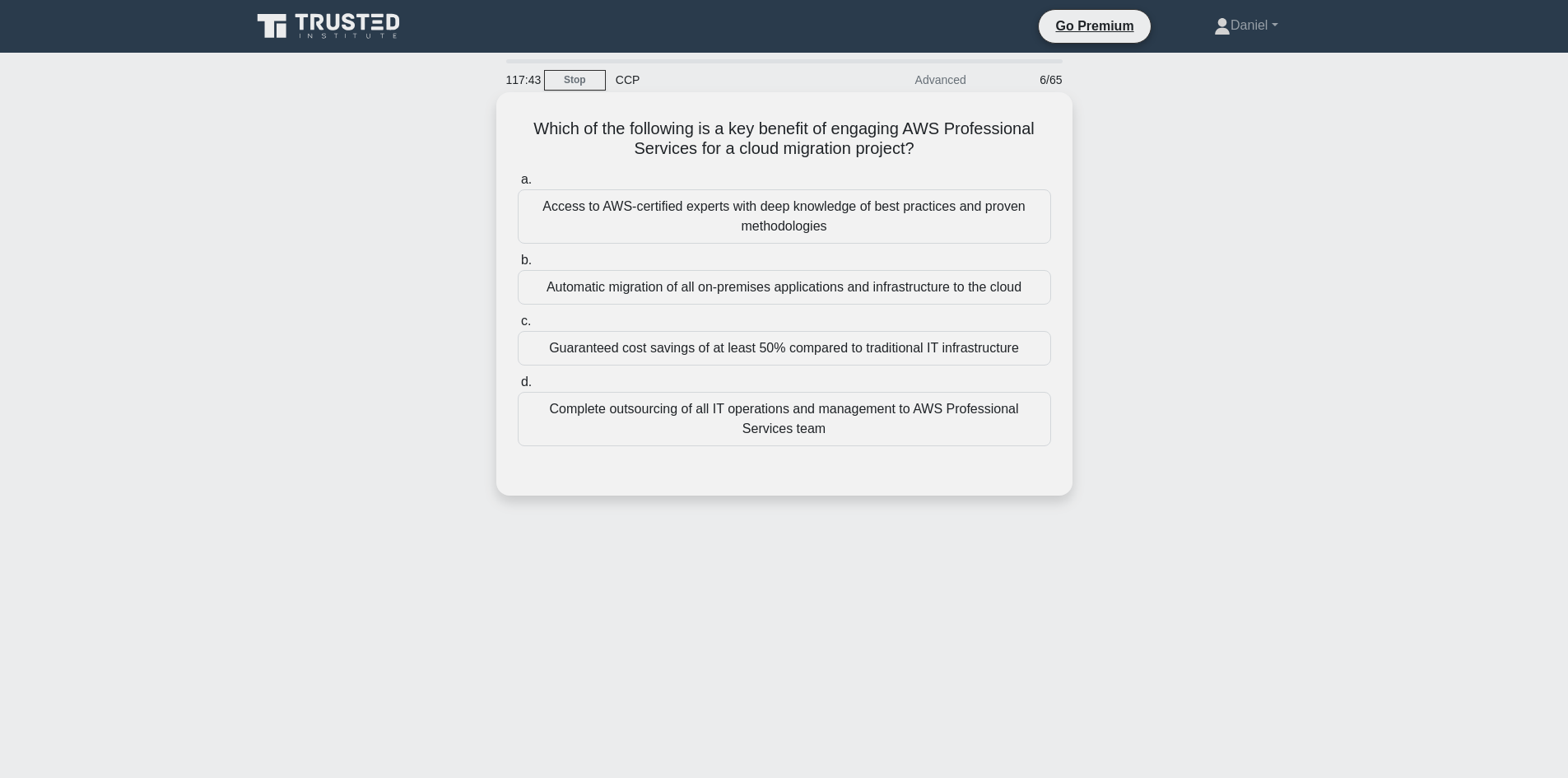 click on "Access to AWS-certified experts with deep knowledge of best practices and proven methodologies" at bounding box center (784, 217) 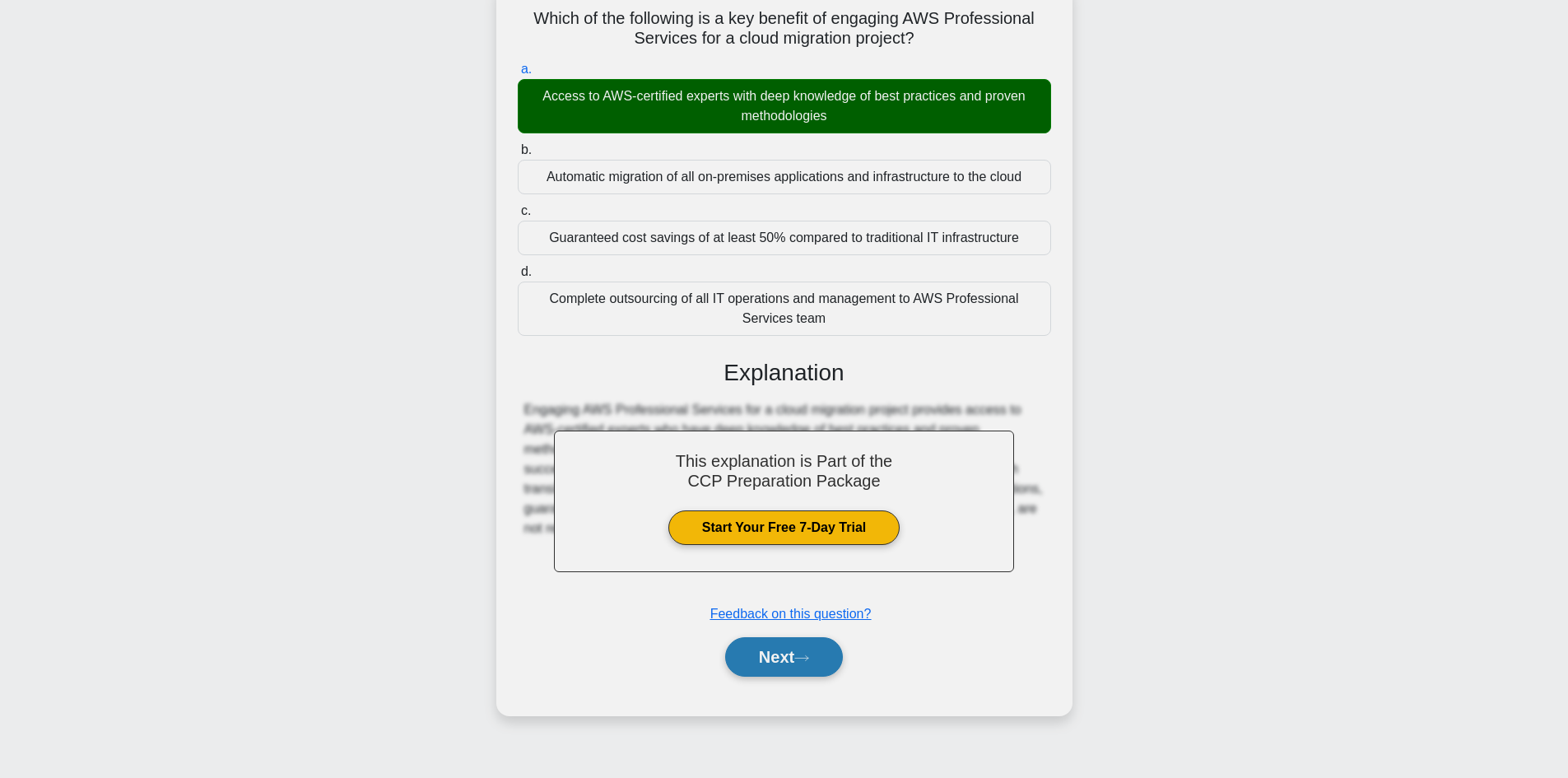 scroll, scrollTop: 111, scrollLeft: 0, axis: vertical 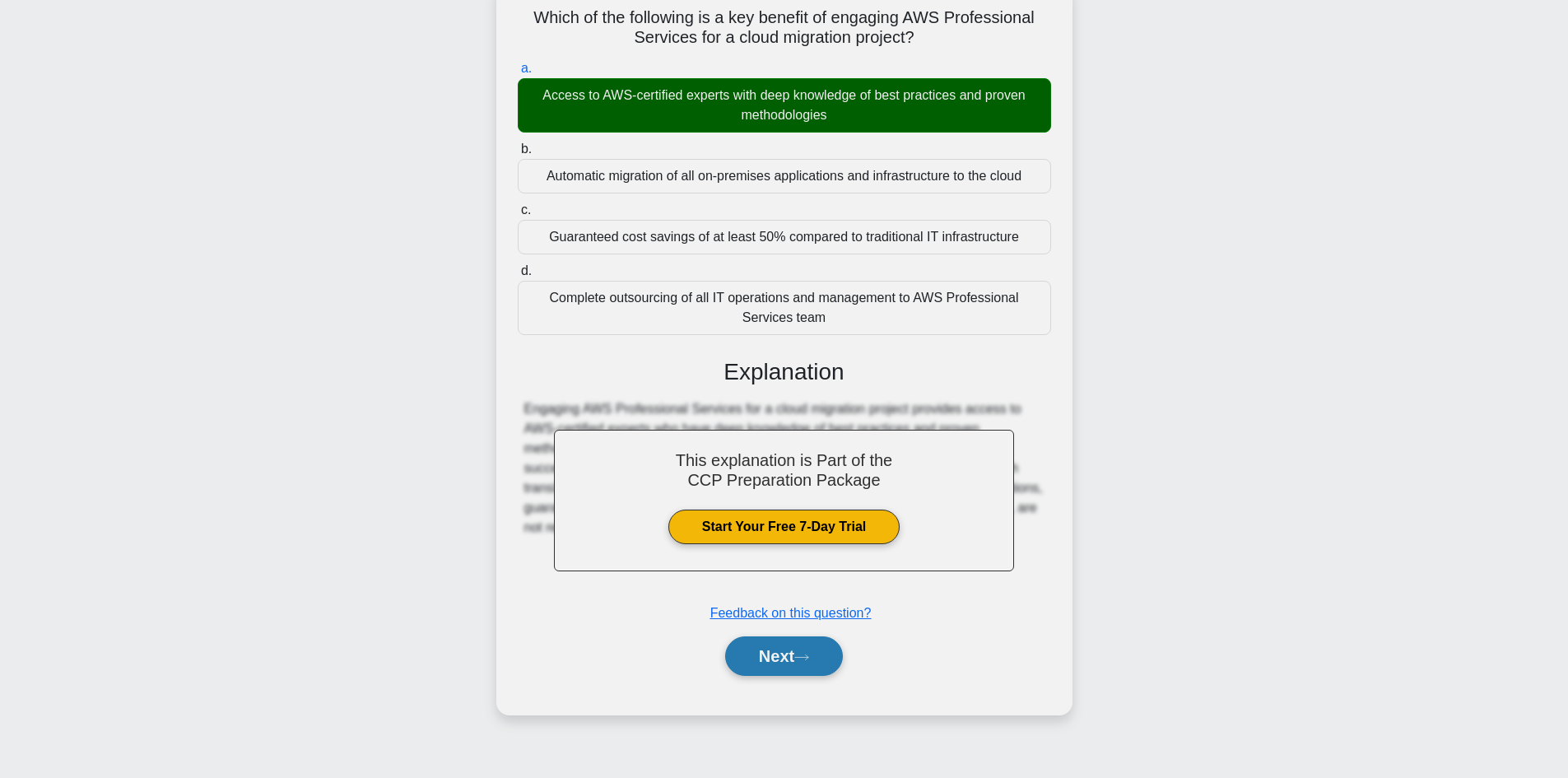 click on "Next" at bounding box center (784, 656) 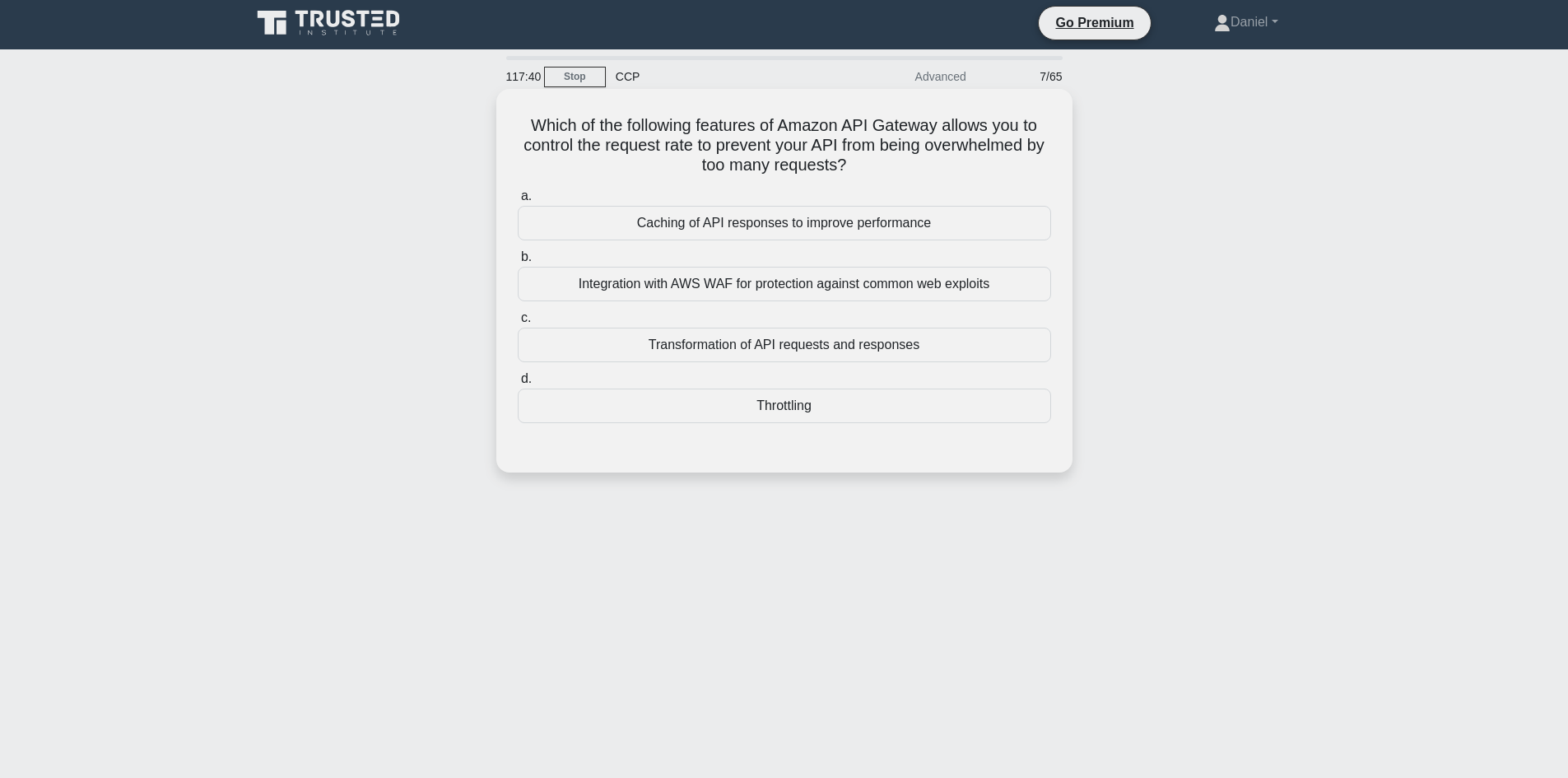 scroll, scrollTop: 0, scrollLeft: 0, axis: both 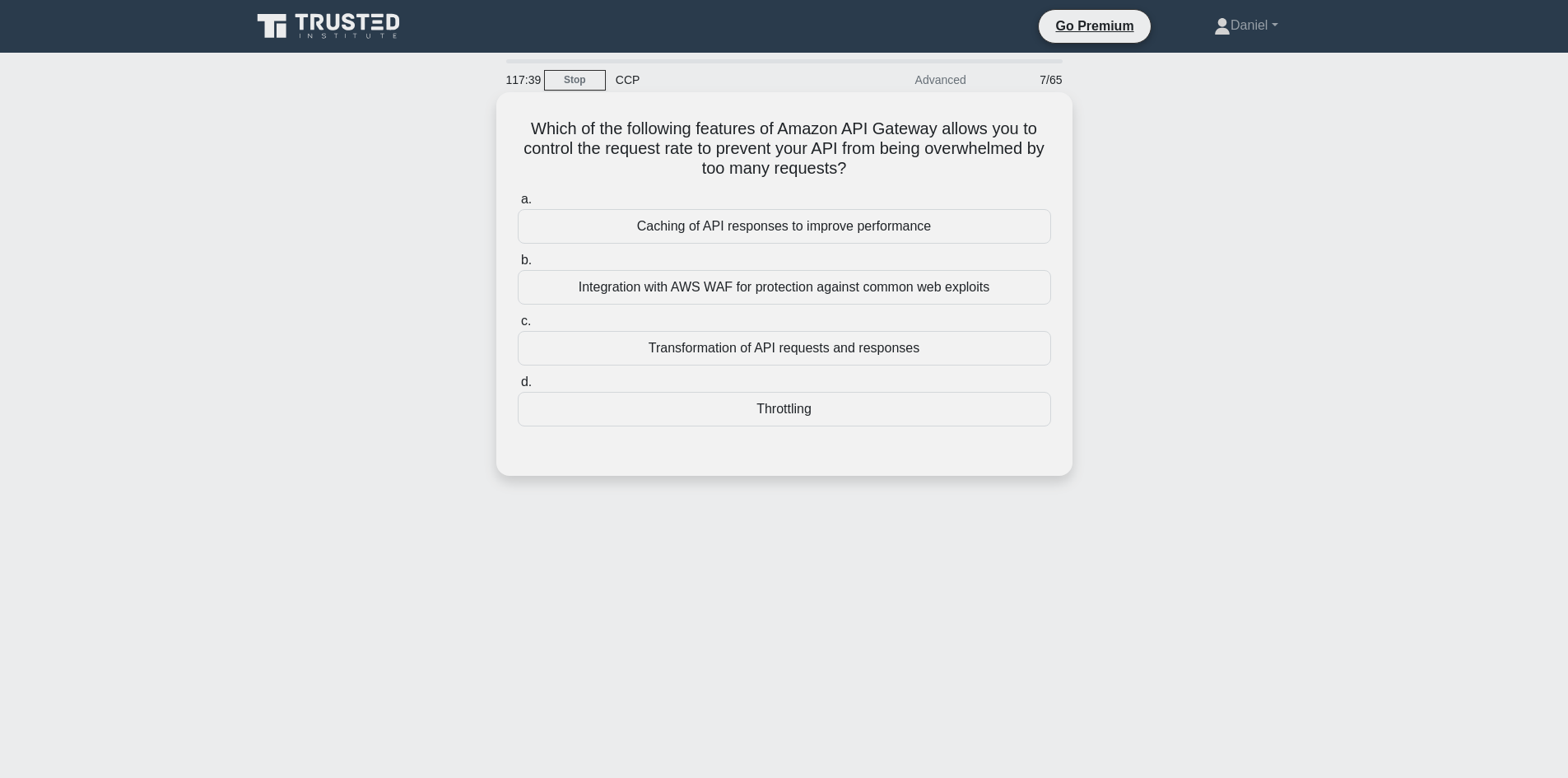drag, startPoint x: 897, startPoint y: 176, endPoint x: 514, endPoint y: 131, distance: 385.6345 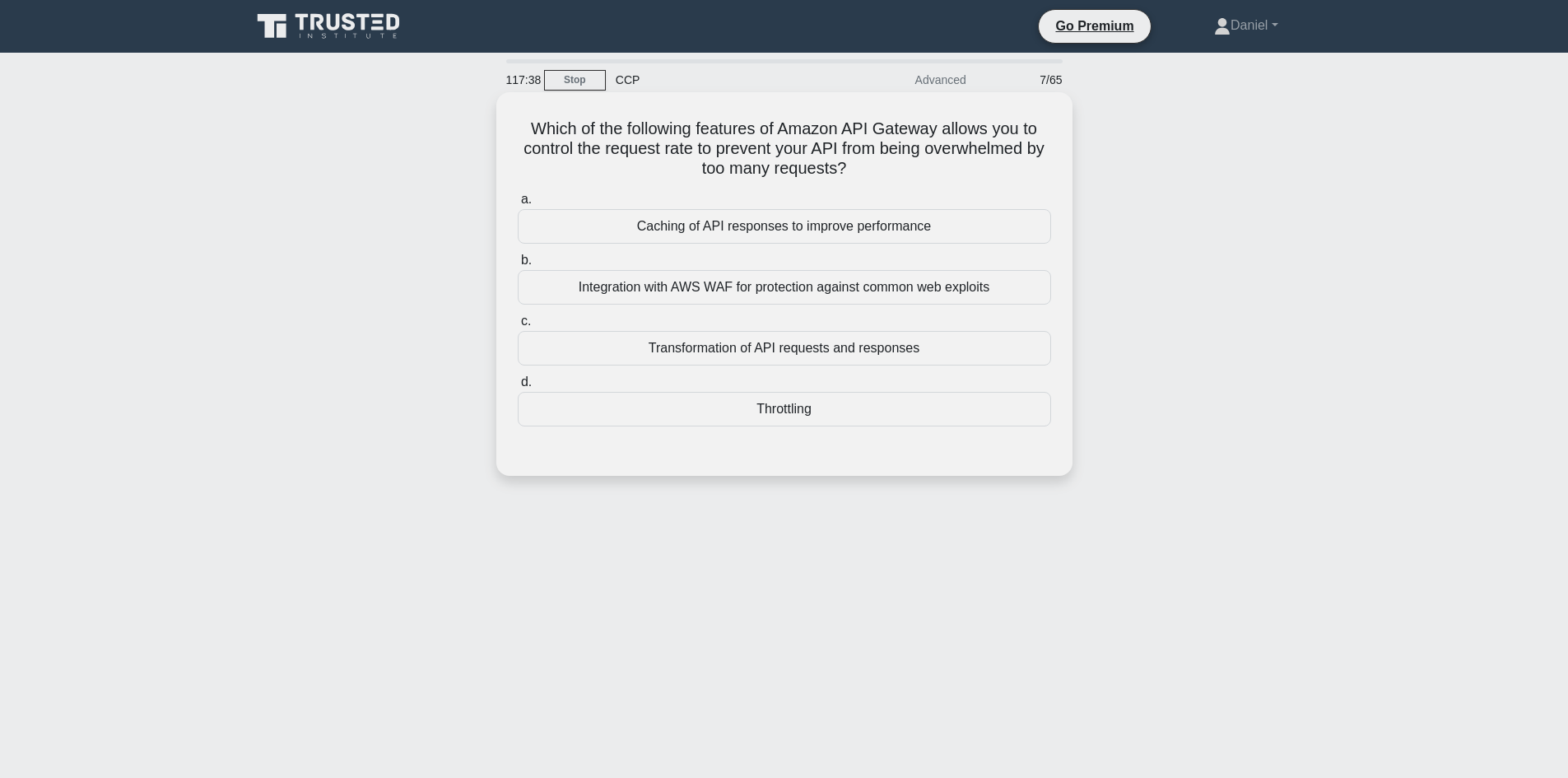 click 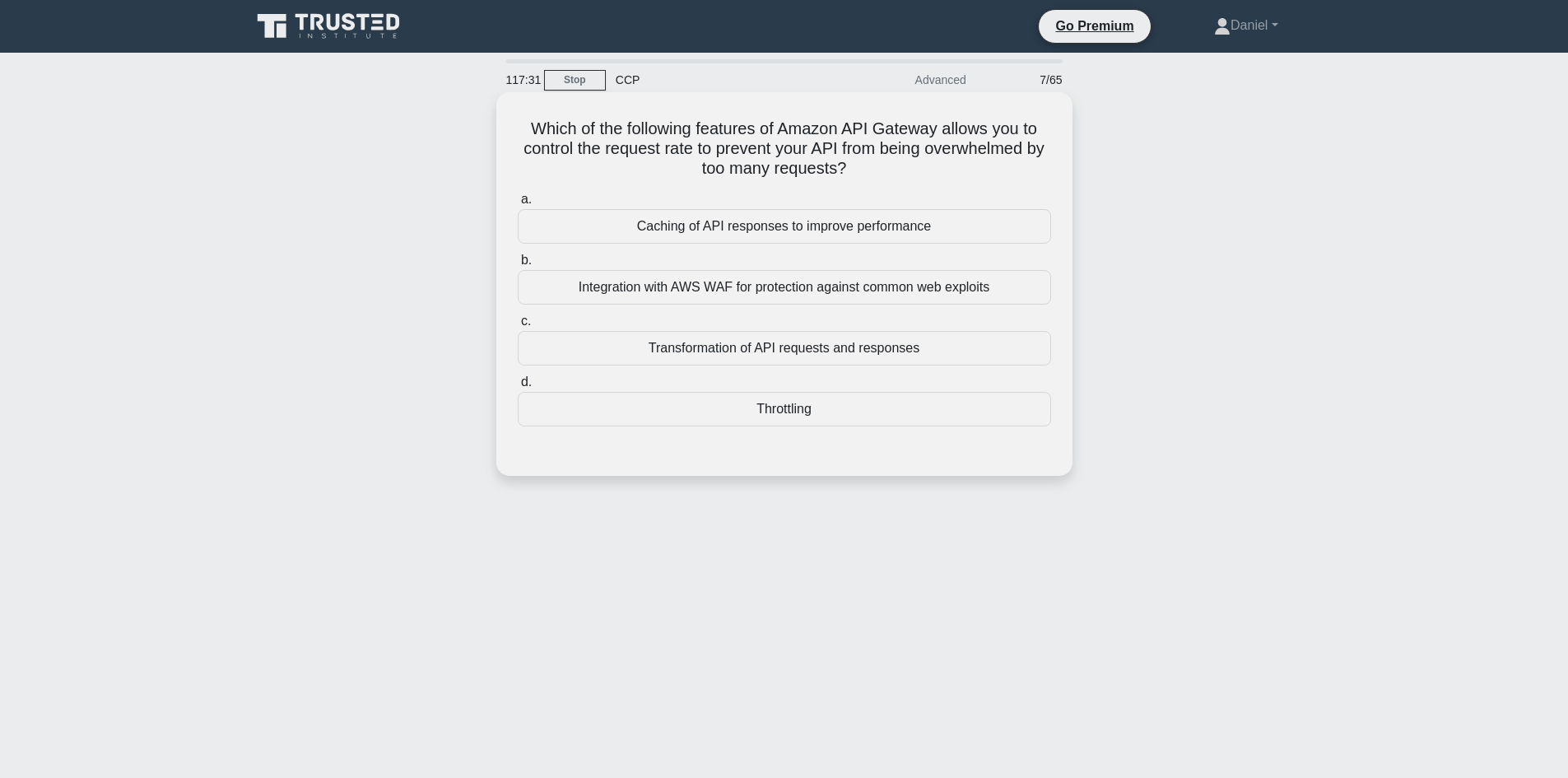 click on "Integration with AWS WAF for protection against common web exploits" at bounding box center [784, 287] 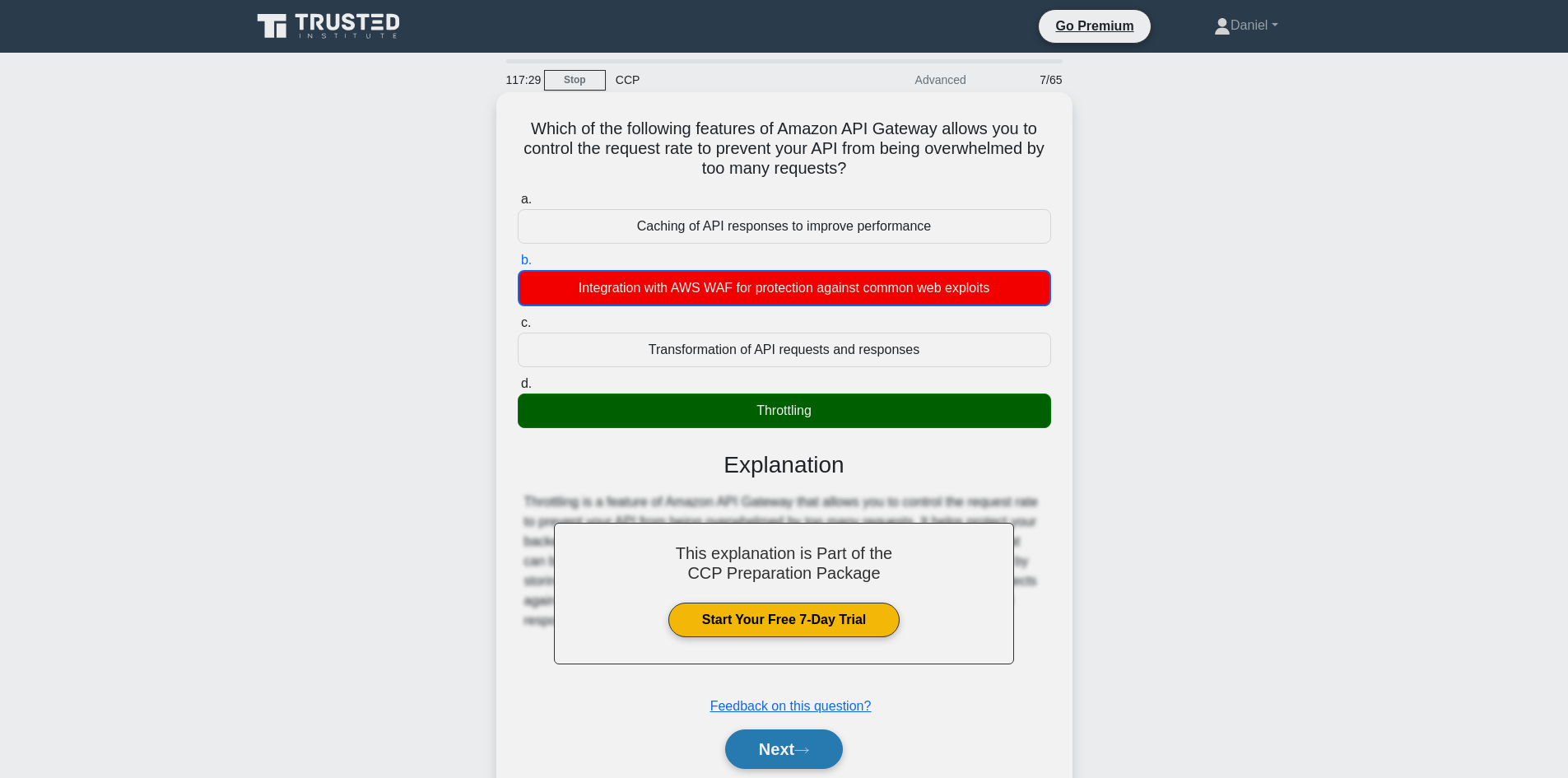 click on "Next" at bounding box center [784, 749] 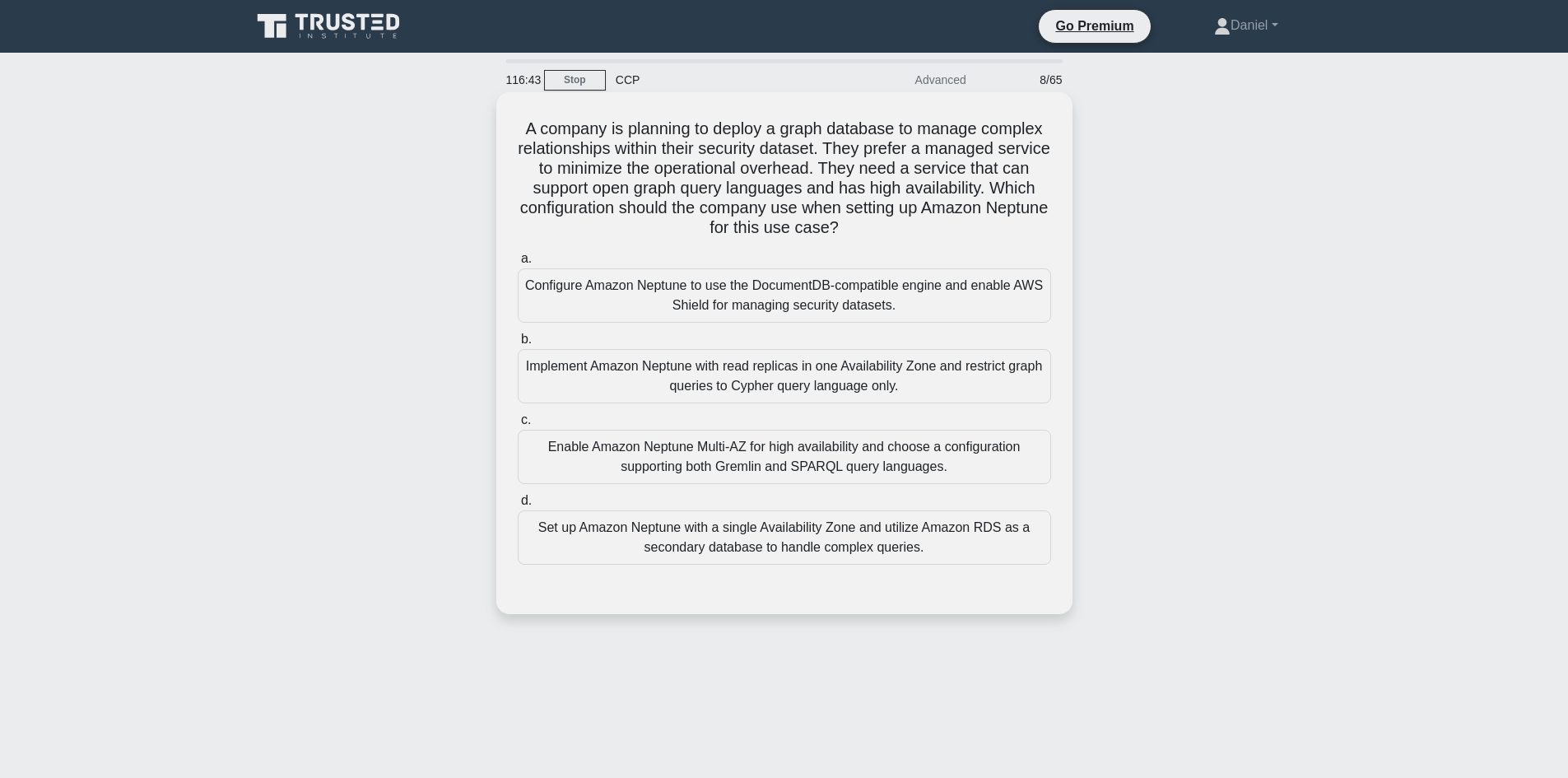 click on "Enable Amazon Neptune Multi-AZ for high availability and choose a configuration supporting both Gremlin and SPARQL query languages." at bounding box center (784, 457) 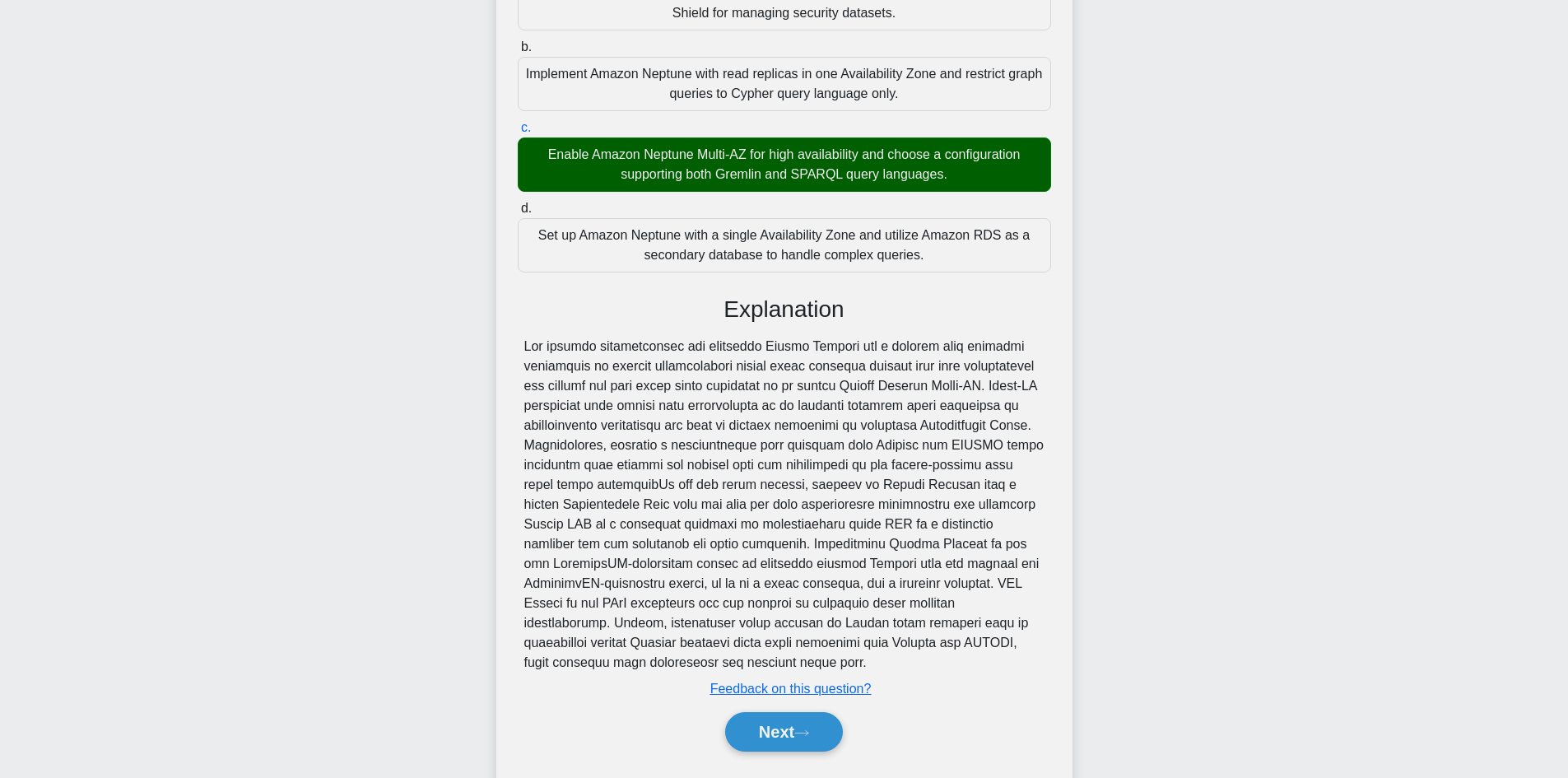 scroll, scrollTop: 337, scrollLeft: 0, axis: vertical 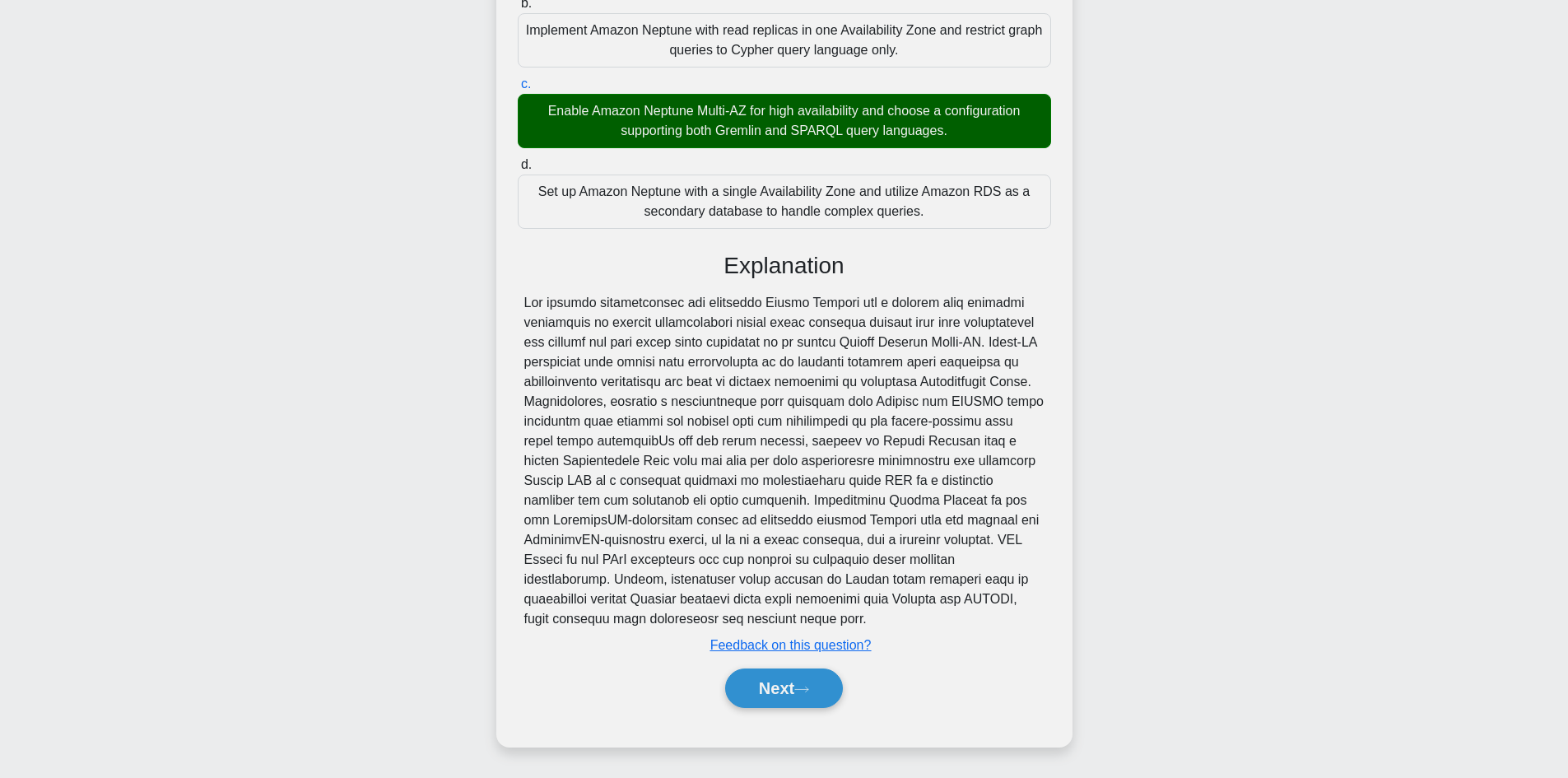 drag, startPoint x: 515, startPoint y: 296, endPoint x: 832, endPoint y: 617, distance: 451.14299 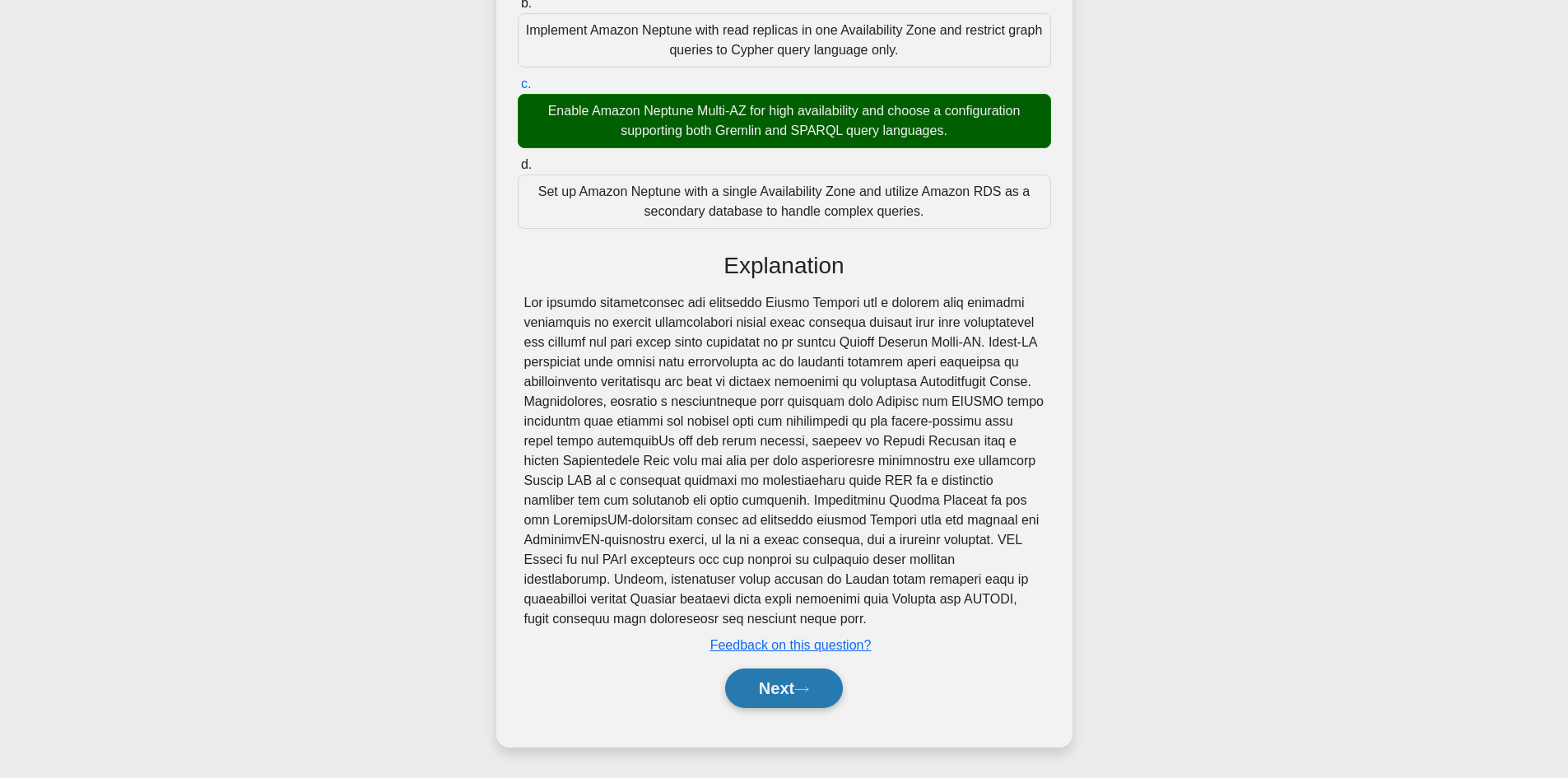 click on "Next" at bounding box center [784, 688] 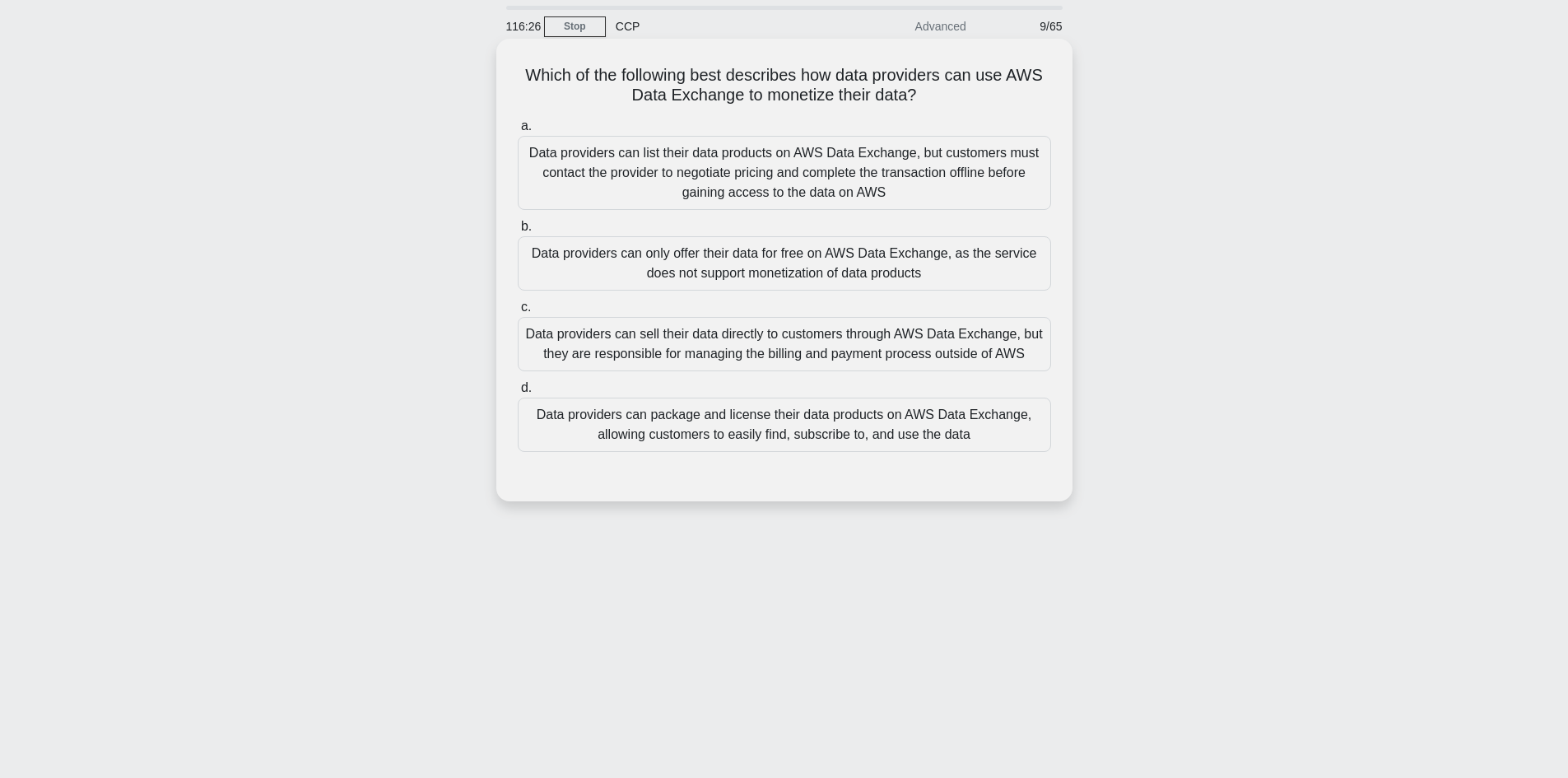 scroll, scrollTop: 0, scrollLeft: 0, axis: both 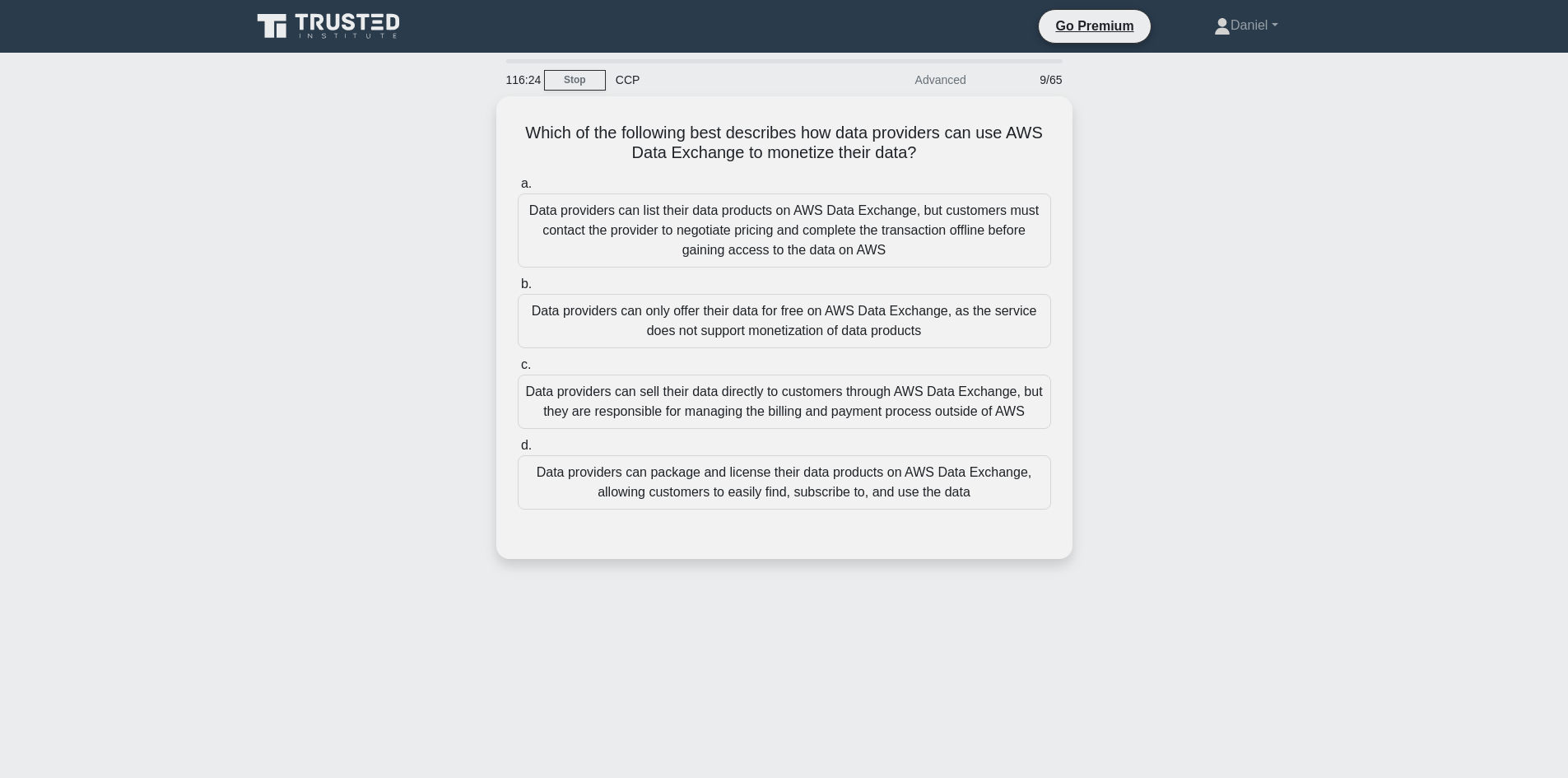 drag, startPoint x: 944, startPoint y: 154, endPoint x: 472, endPoint y: 126, distance: 472.8298 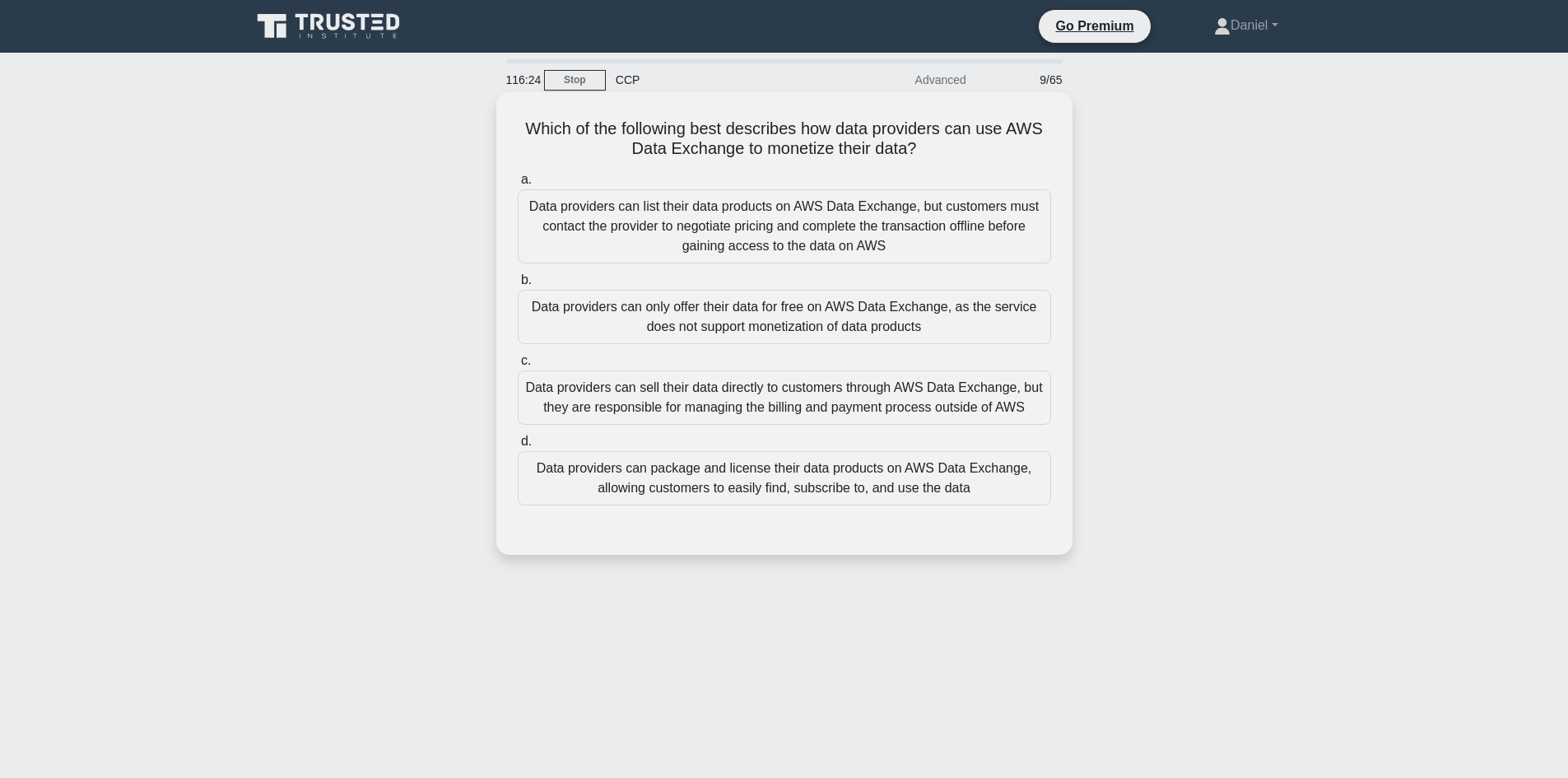 click on "a.
Data providers can list their data products on AWS Data Exchange, but customers must contact the provider to negotiate pricing and complete the transaction offline before gaining access to the data on AWS
b.
c. d." at bounding box center (784, 338) 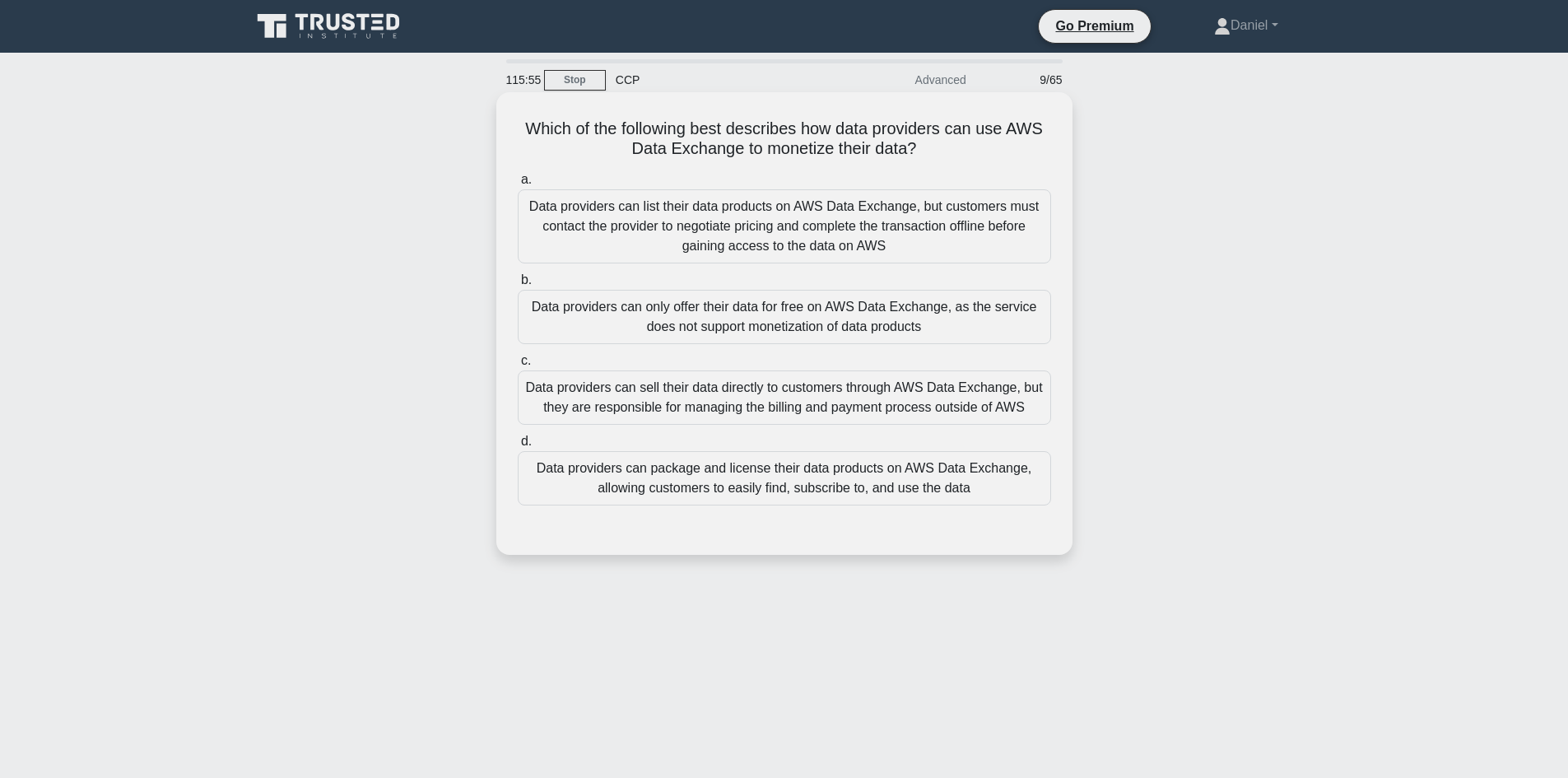 click on "Data providers can package and license their data products on AWS Data Exchange, allowing customers to easily find, subscribe to, and use the data" at bounding box center [784, 478] 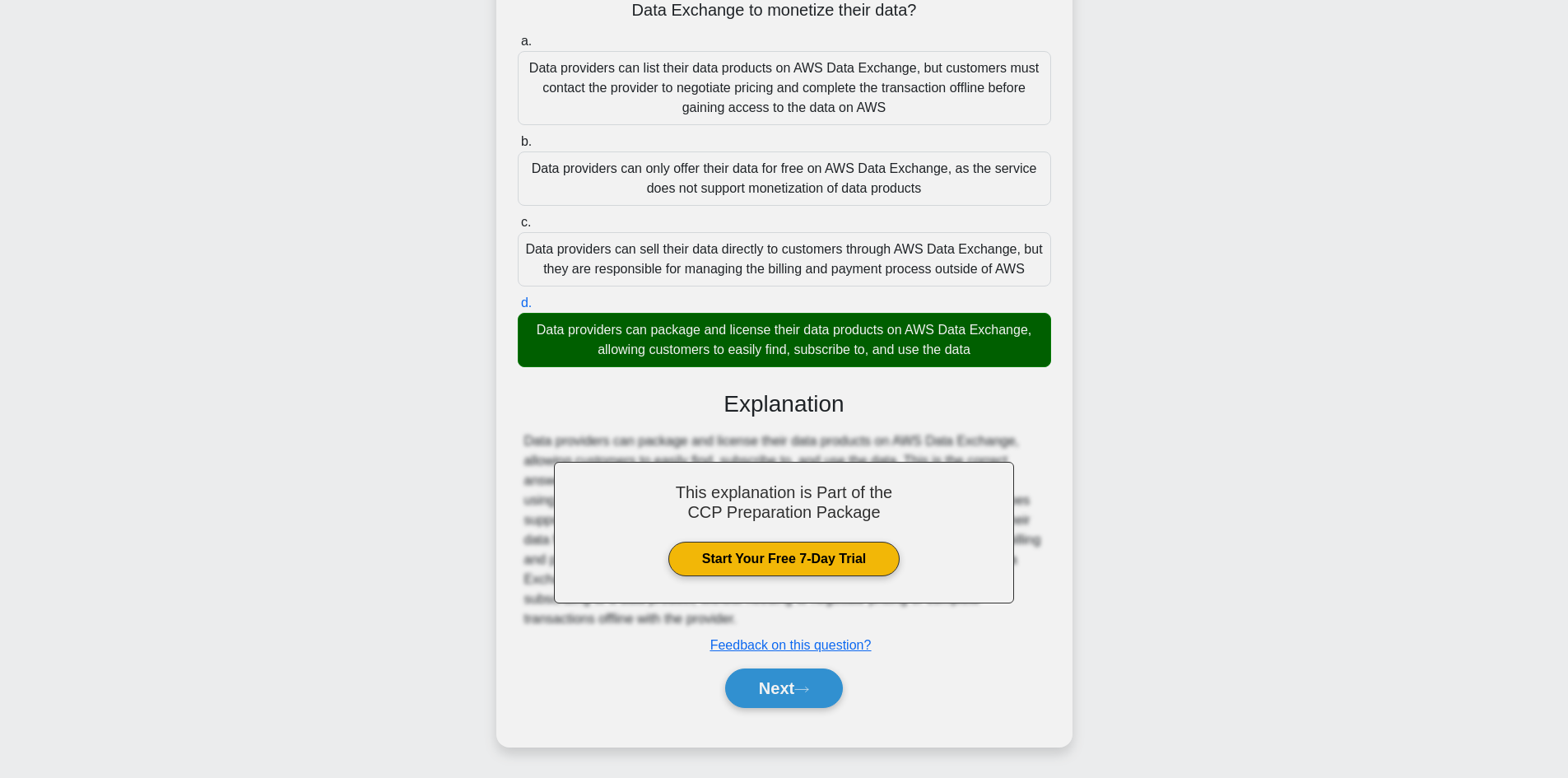 scroll, scrollTop: 139, scrollLeft: 0, axis: vertical 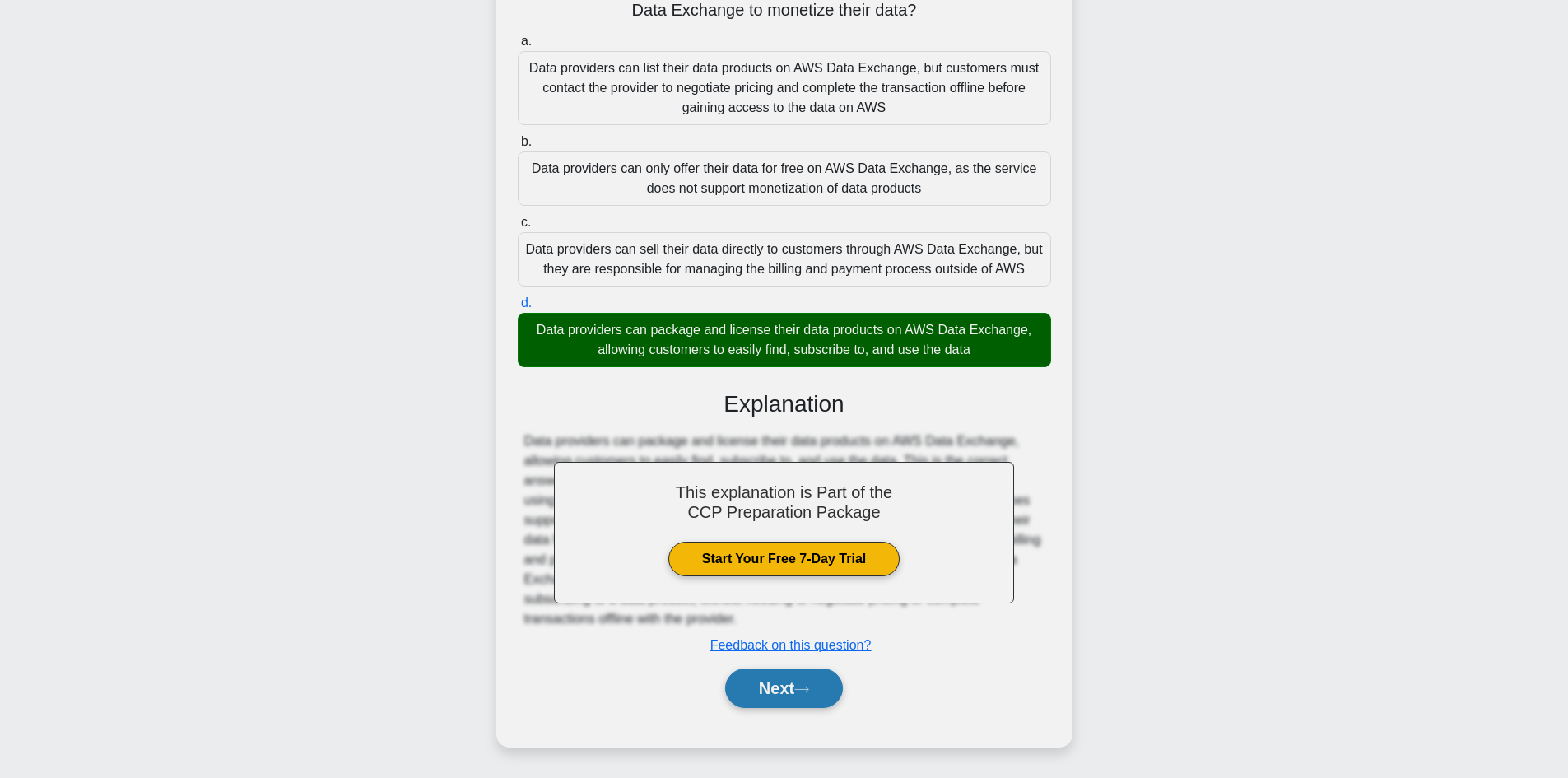 click on "Next" at bounding box center [784, 688] 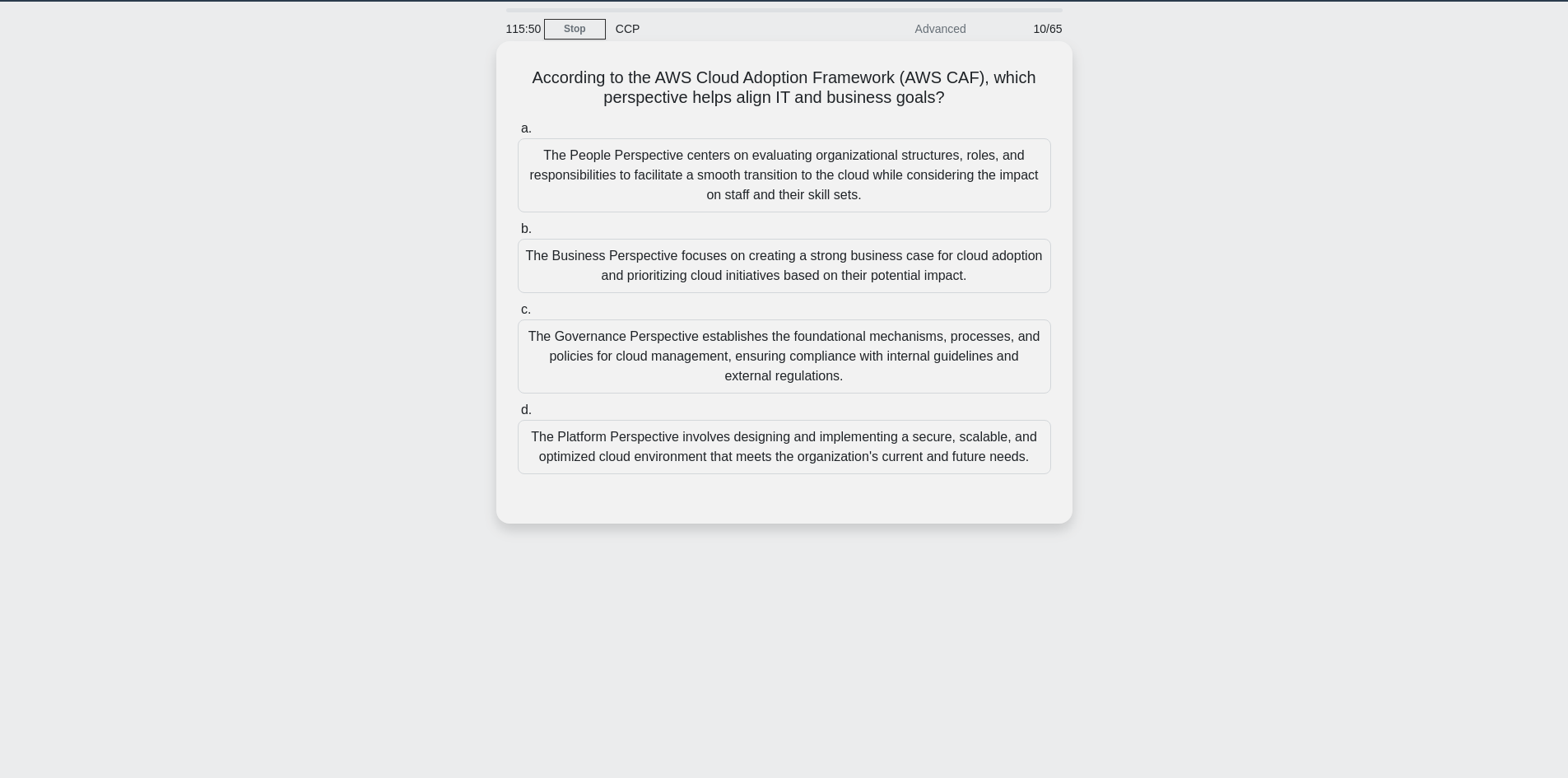 scroll, scrollTop: 0, scrollLeft: 0, axis: both 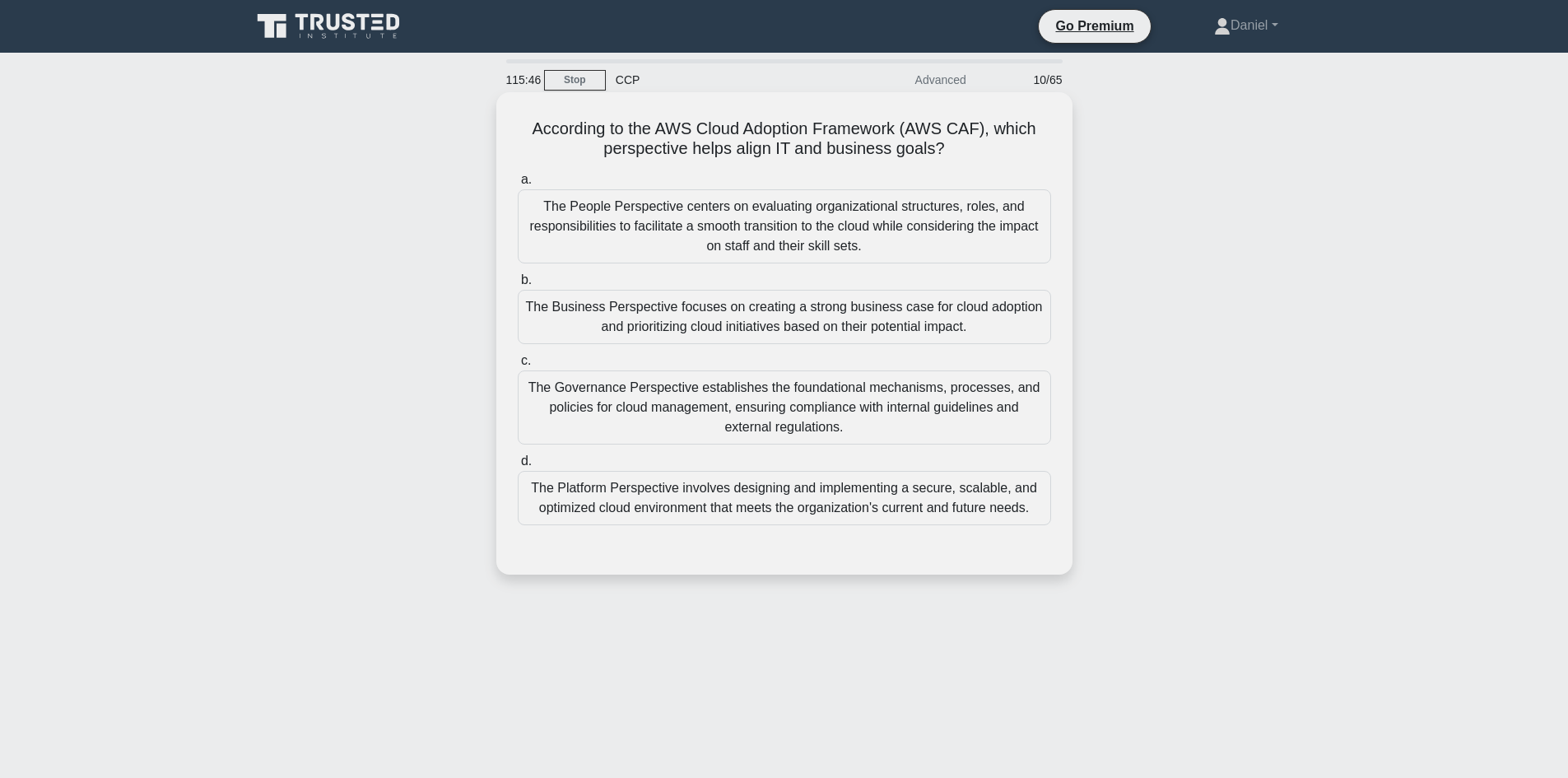 click on "The Business Perspective focuses on creating a strong business case for cloud adoption and prioritizing cloud initiatives based on their potential impact." at bounding box center [784, 317] 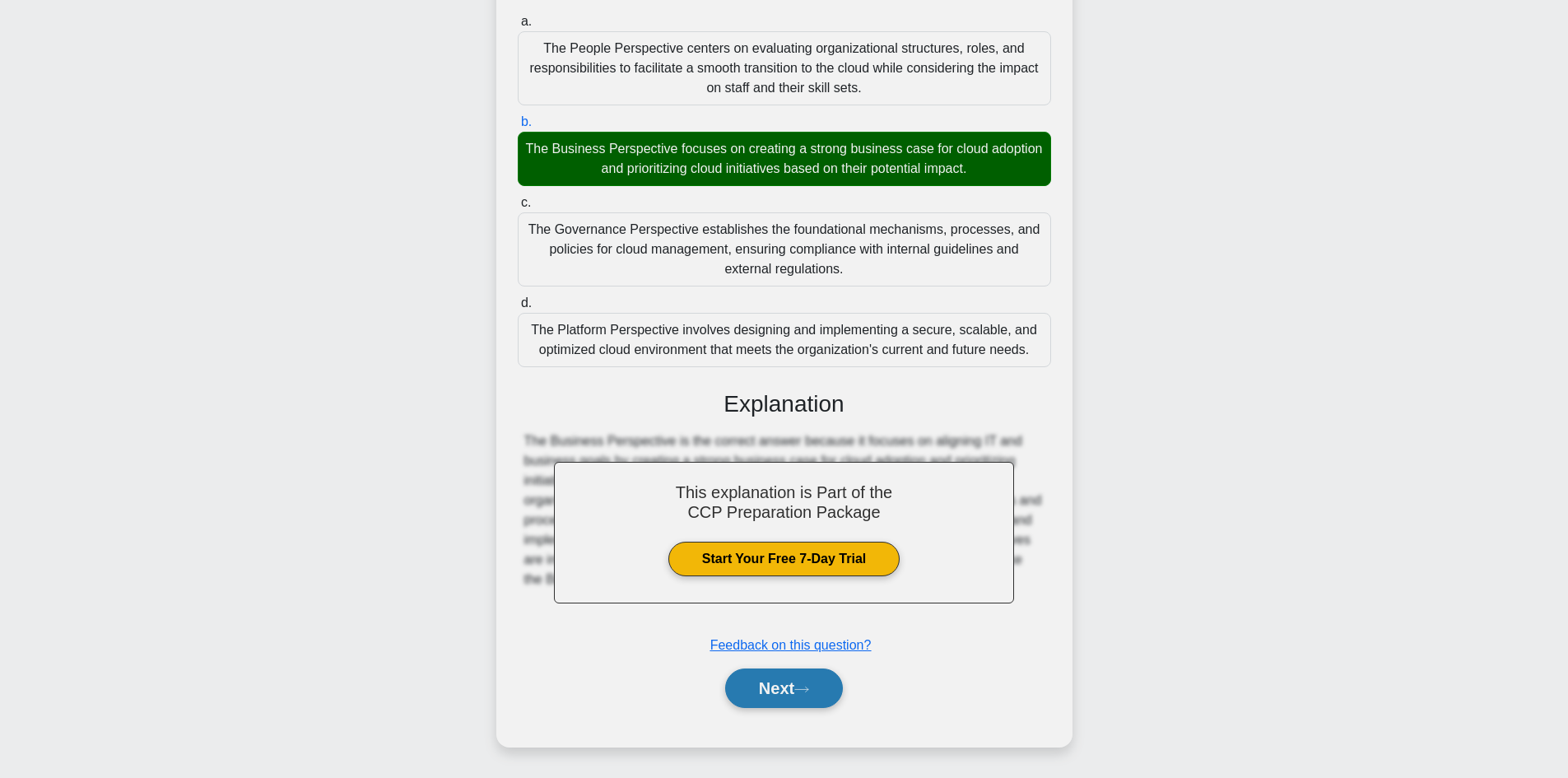 click on "Next" at bounding box center (784, 688) 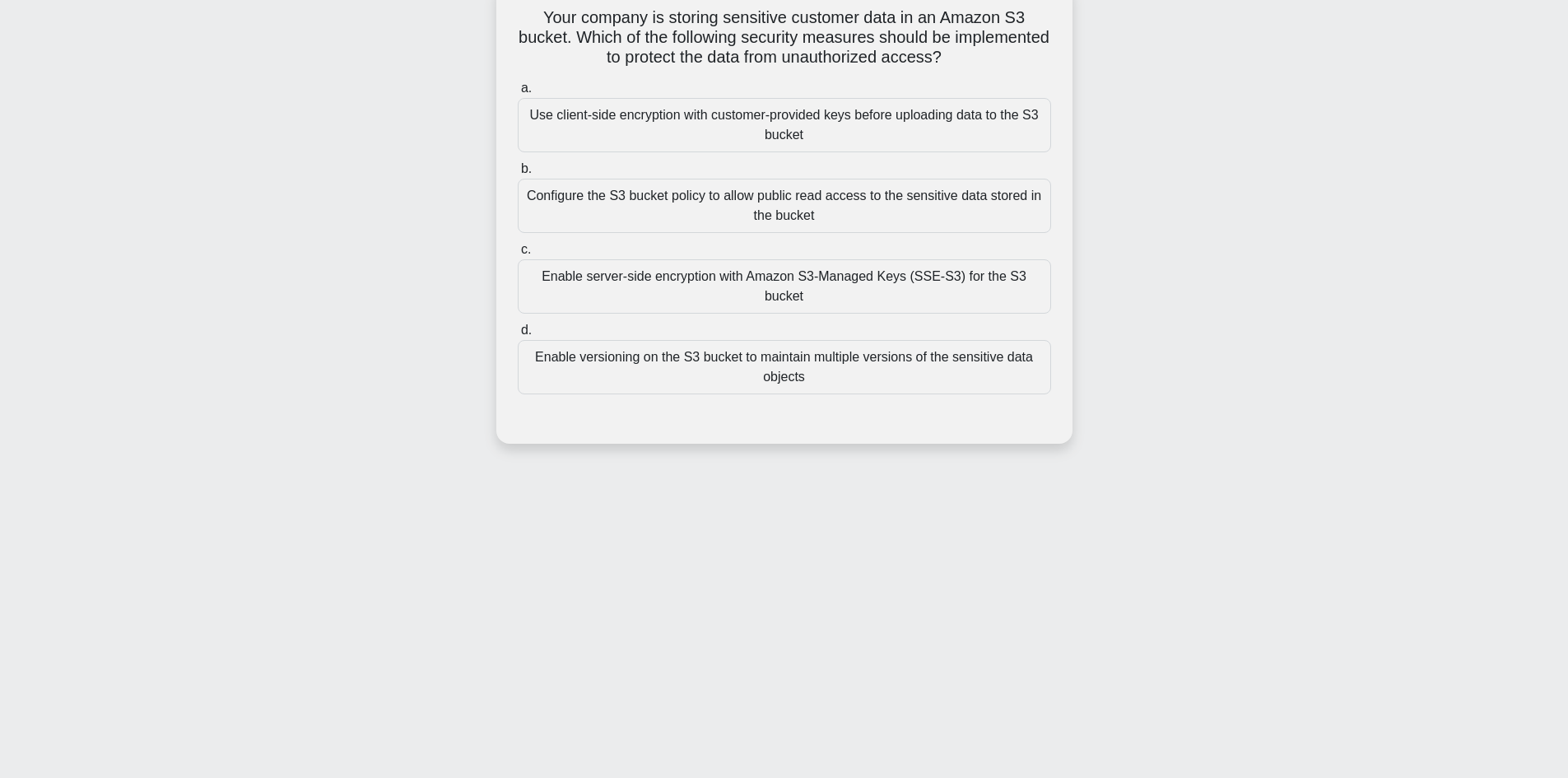 scroll, scrollTop: 0, scrollLeft: 0, axis: both 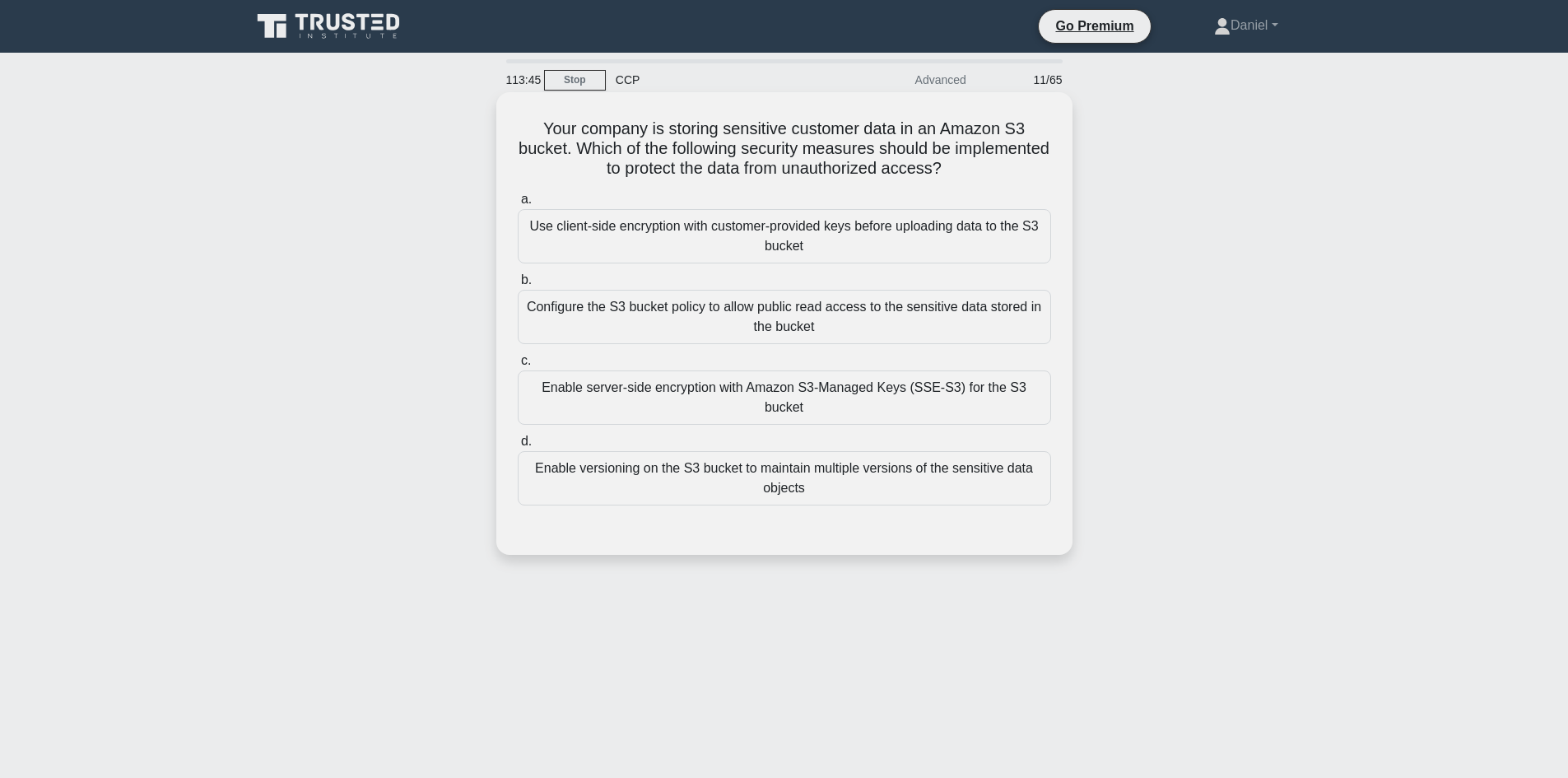 click on "Use client-side encryption with customer-provided keys before uploading data to the S3 bucket" at bounding box center (784, 236) 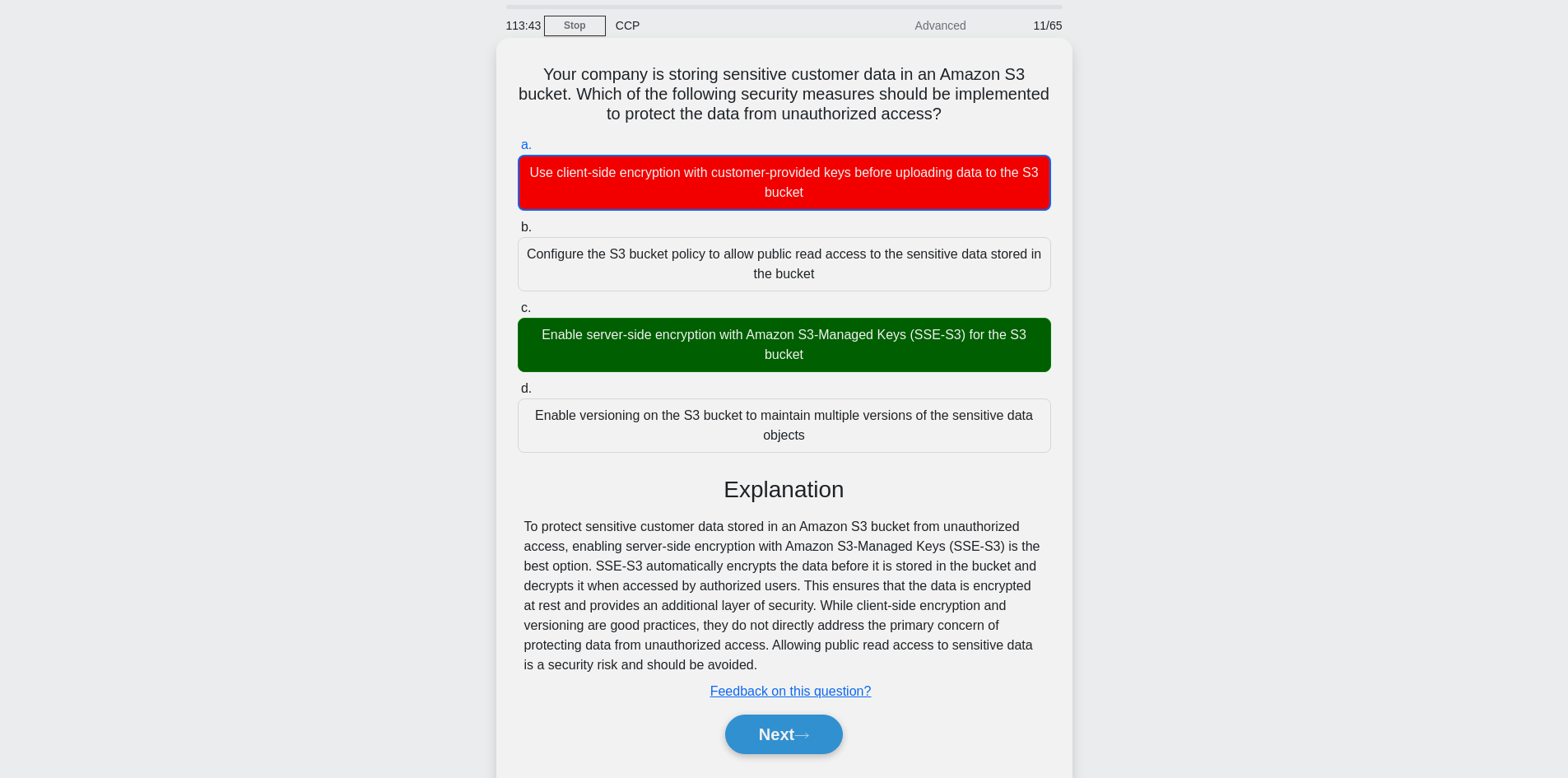scroll, scrollTop: 111, scrollLeft: 0, axis: vertical 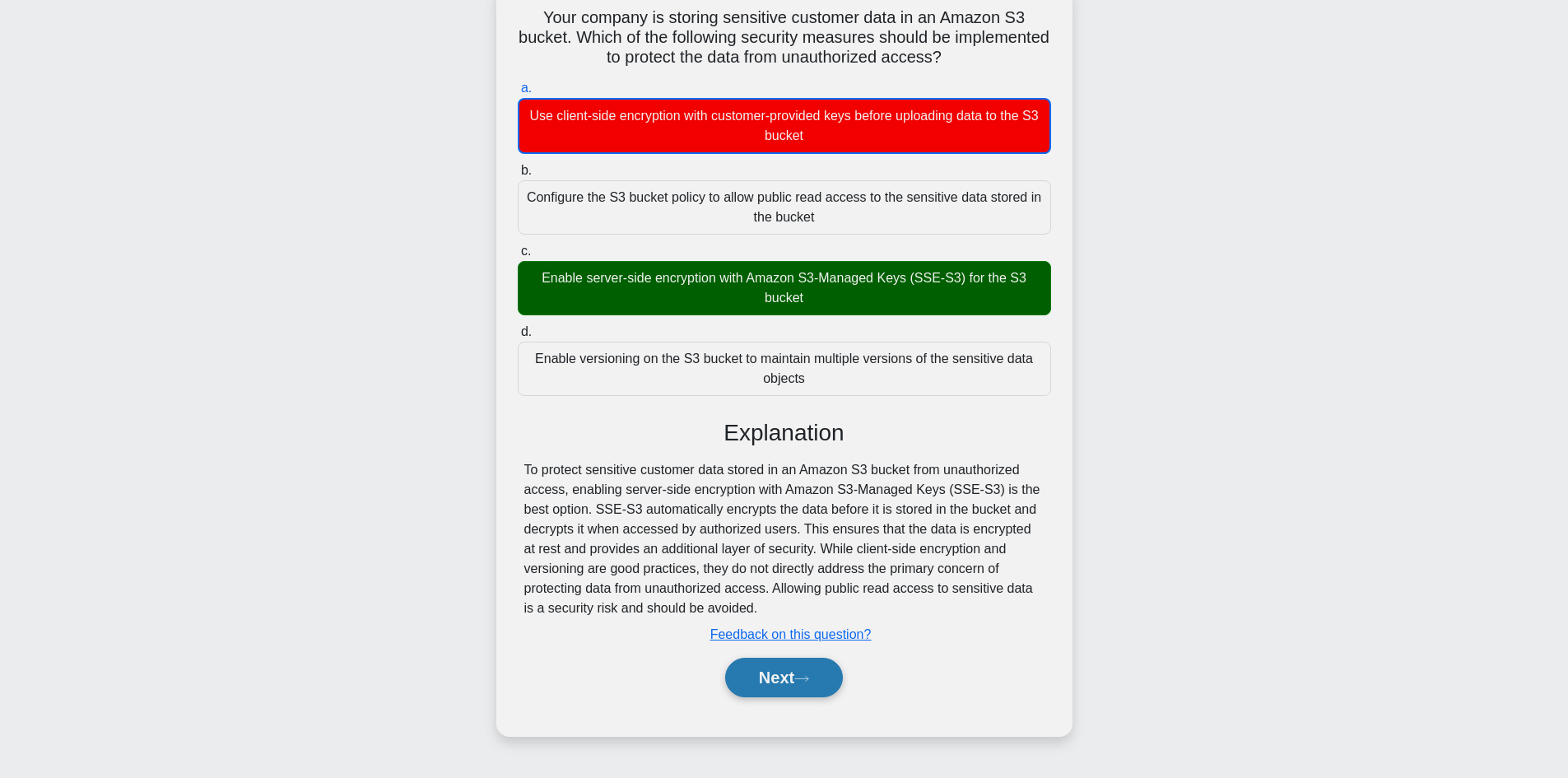 click on "Next" at bounding box center (784, 678) 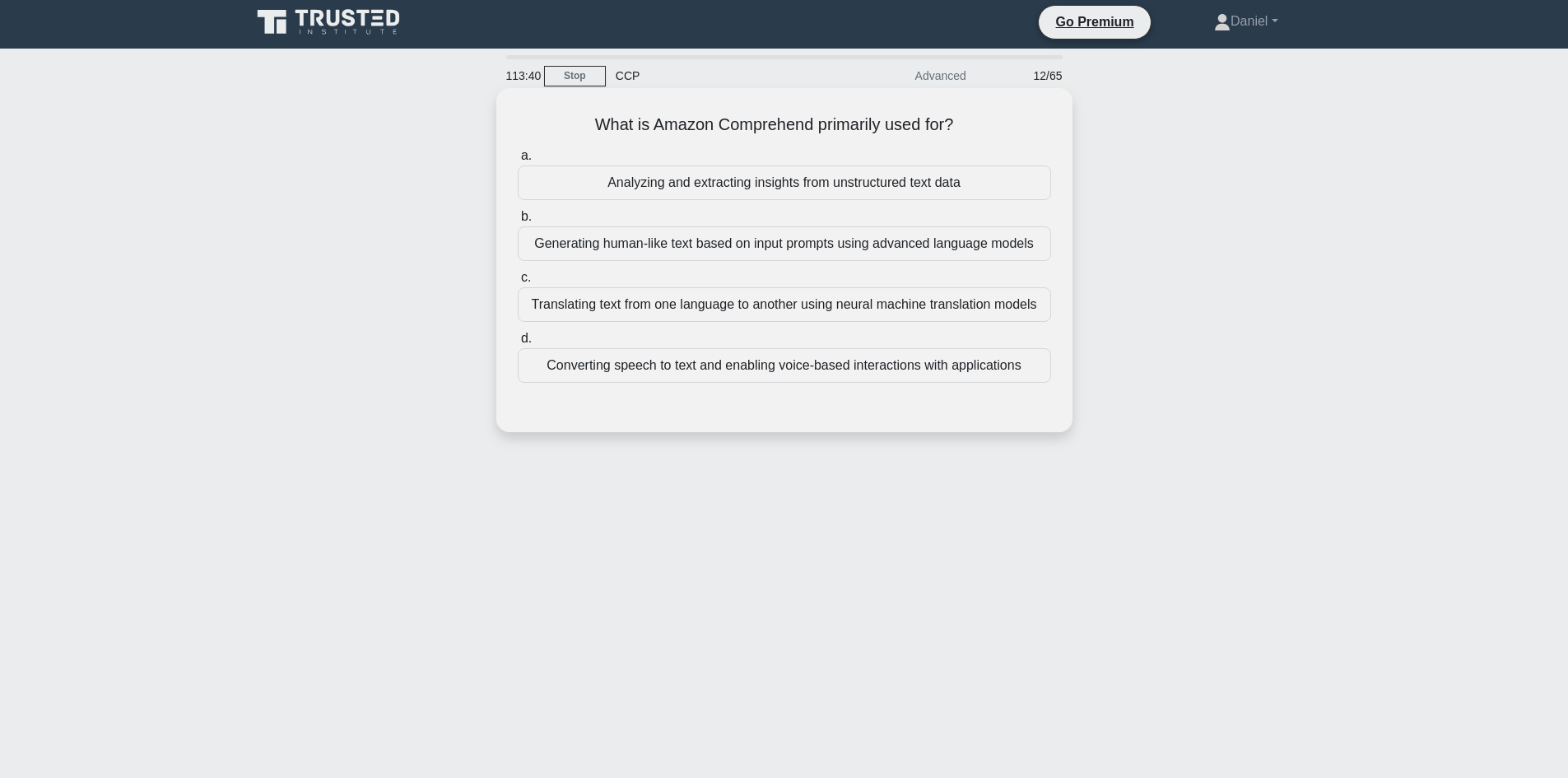 scroll, scrollTop: 0, scrollLeft: 0, axis: both 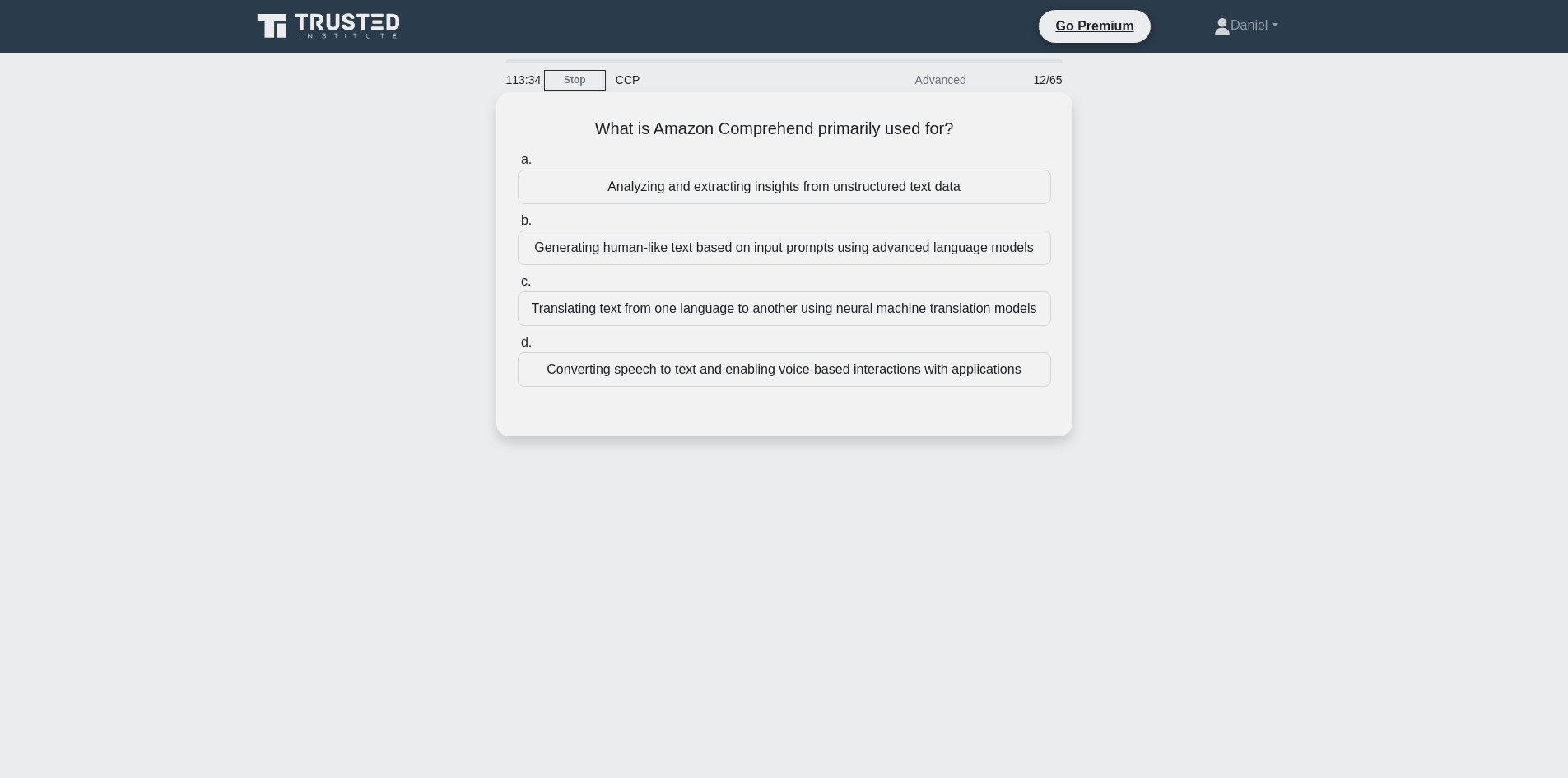 click on "Converting speech to text and enabling voice-based interactions with applications" at bounding box center (784, 370) 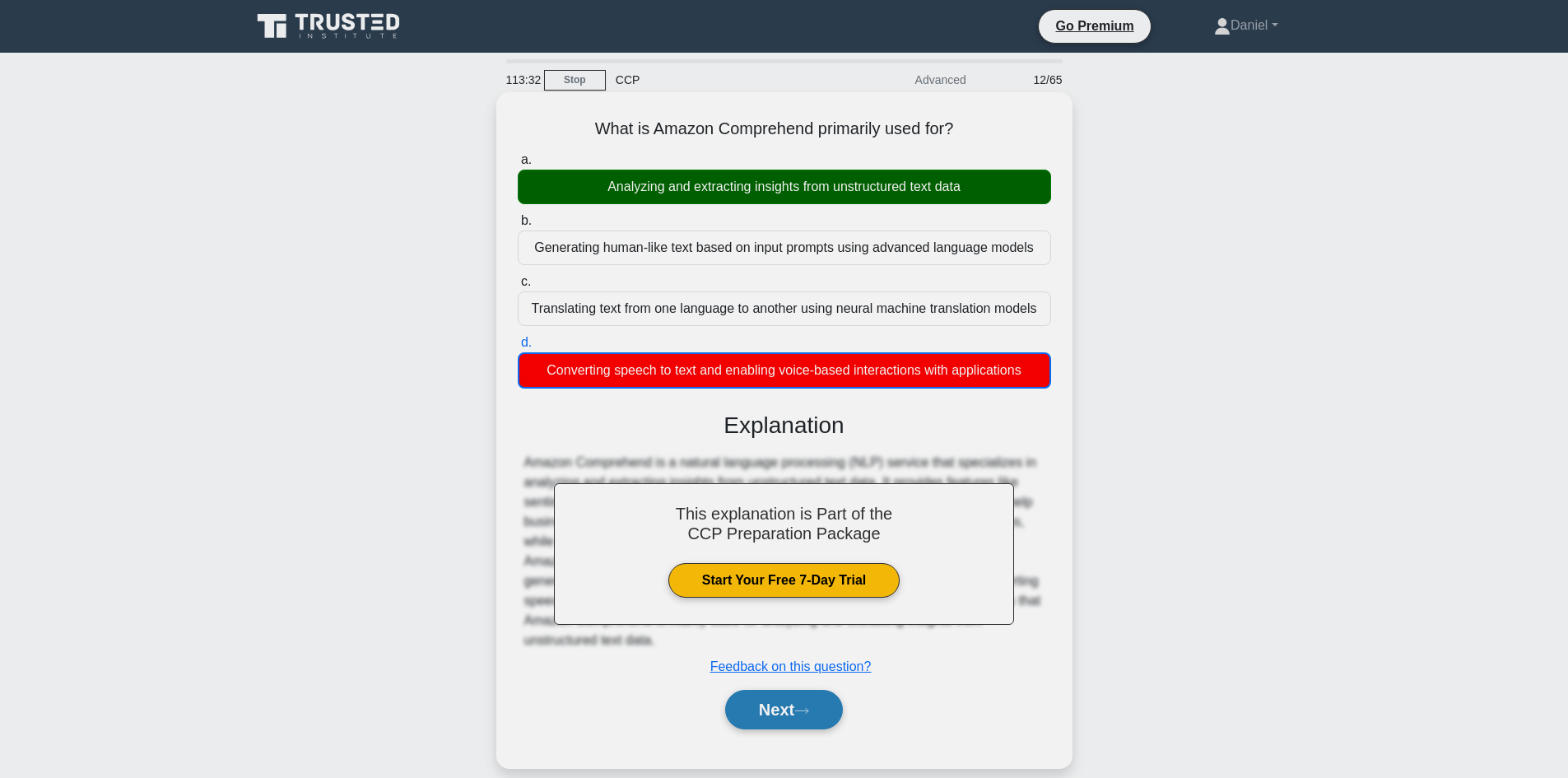 click on "Next" at bounding box center [784, 710] 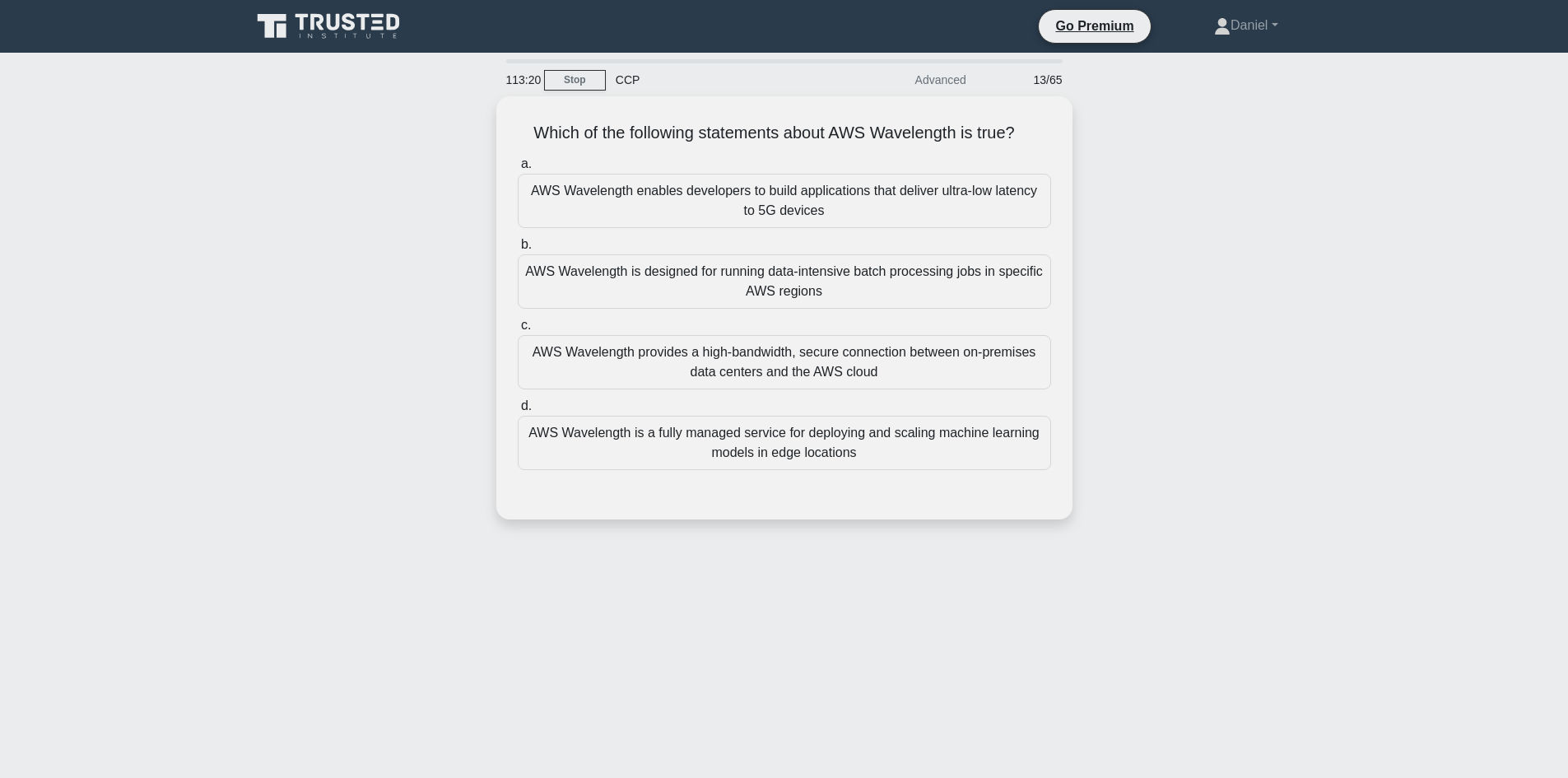 drag, startPoint x: 1045, startPoint y: 124, endPoint x: 411, endPoint y: 146, distance: 634.3816 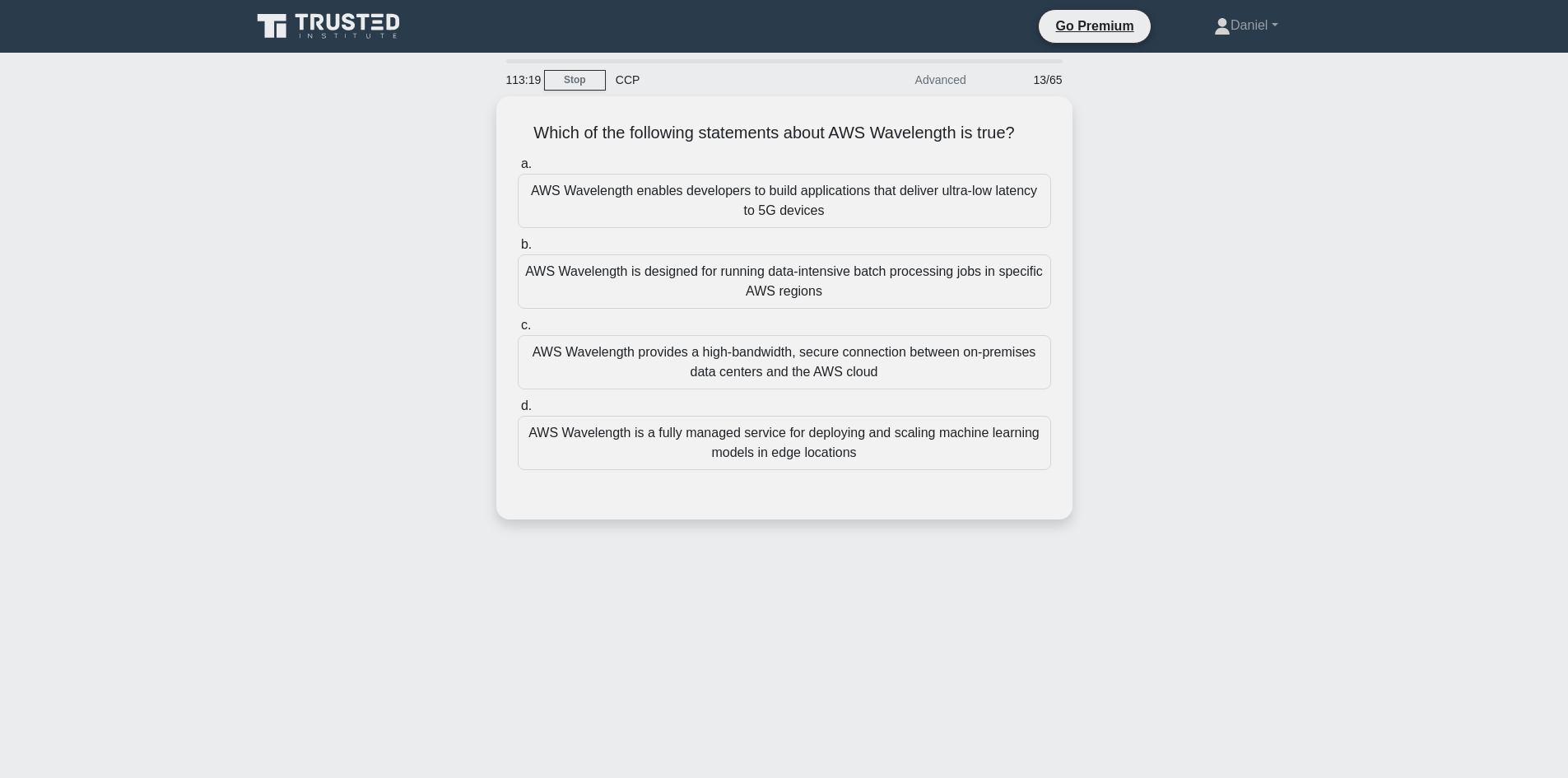 click on "Which of the following statements about AWS Wavelength is true?
.spinner_0XTQ{transform-origin:center;animation:spinner_y6GP .75s linear infinite}@keyframes spinner_y6GP{100%{transform:rotate(360deg)}}
a.
AWS Wavelength enables developers to build applications that deliver ultra-low latency to 5G devices
b. c. d." at bounding box center [784, 318] 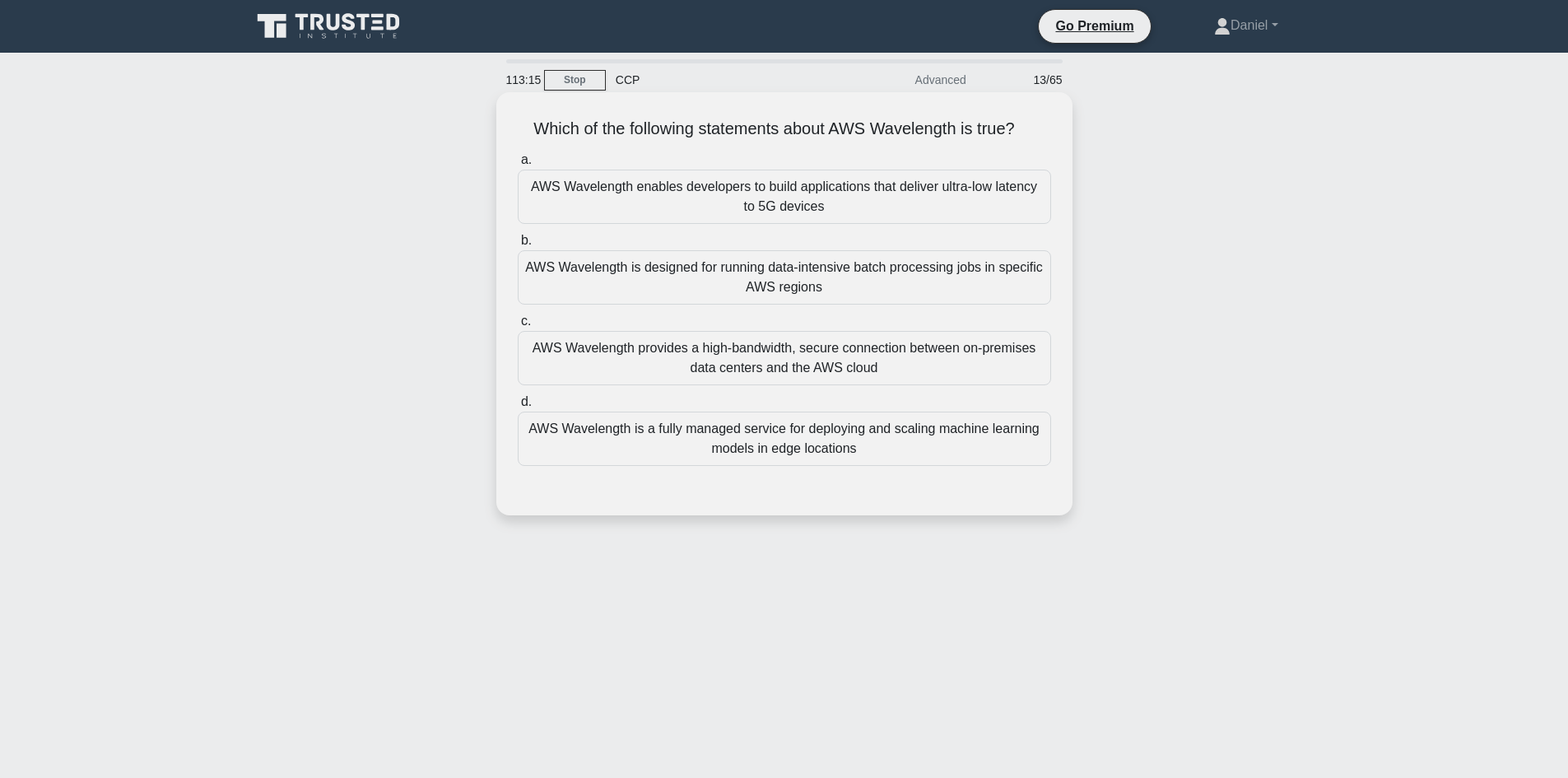 click on "AWS Wavelength enables developers to build applications that deliver ultra-low latency to 5G devices" at bounding box center (784, 197) 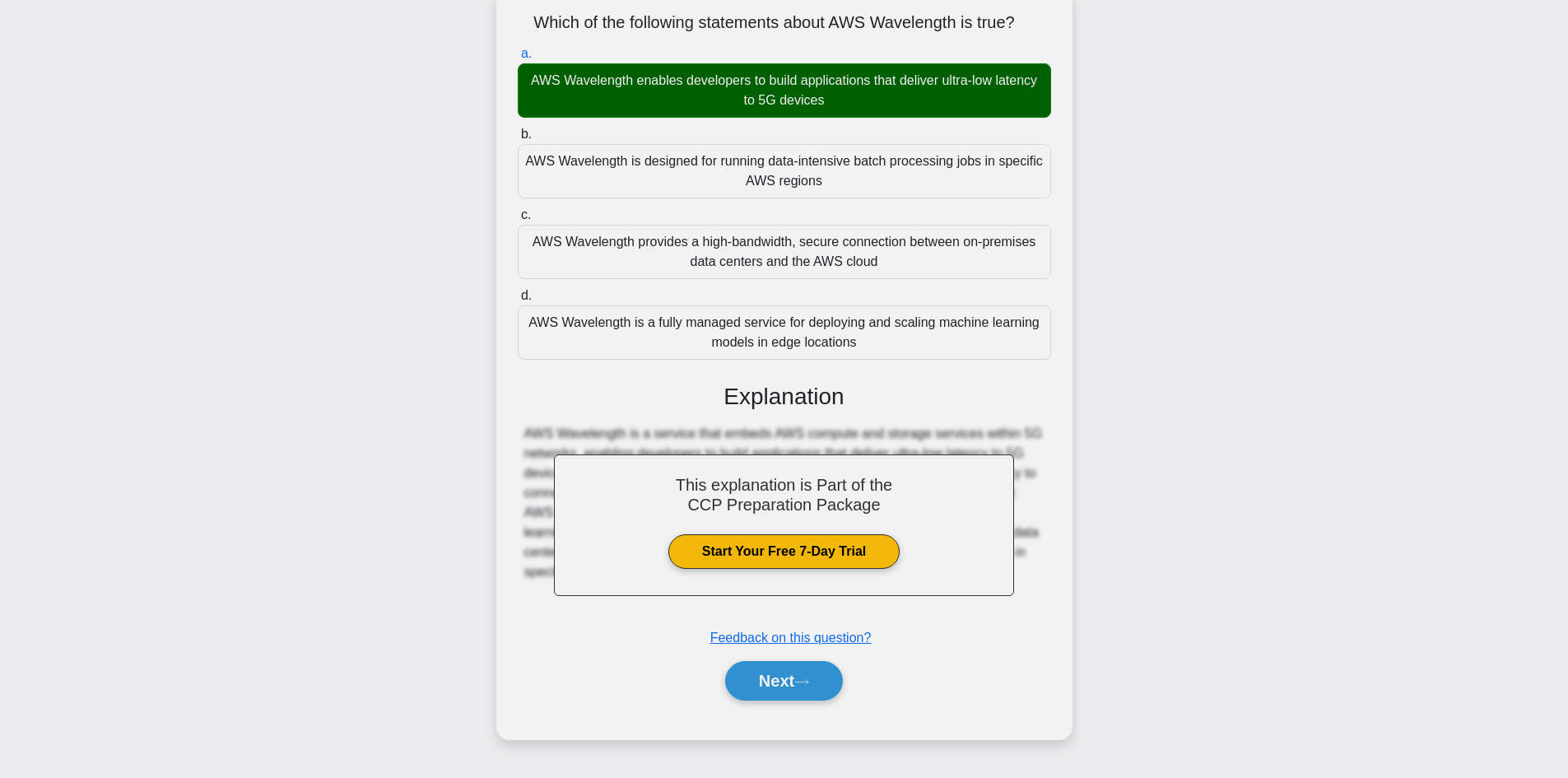 scroll, scrollTop: 111, scrollLeft: 0, axis: vertical 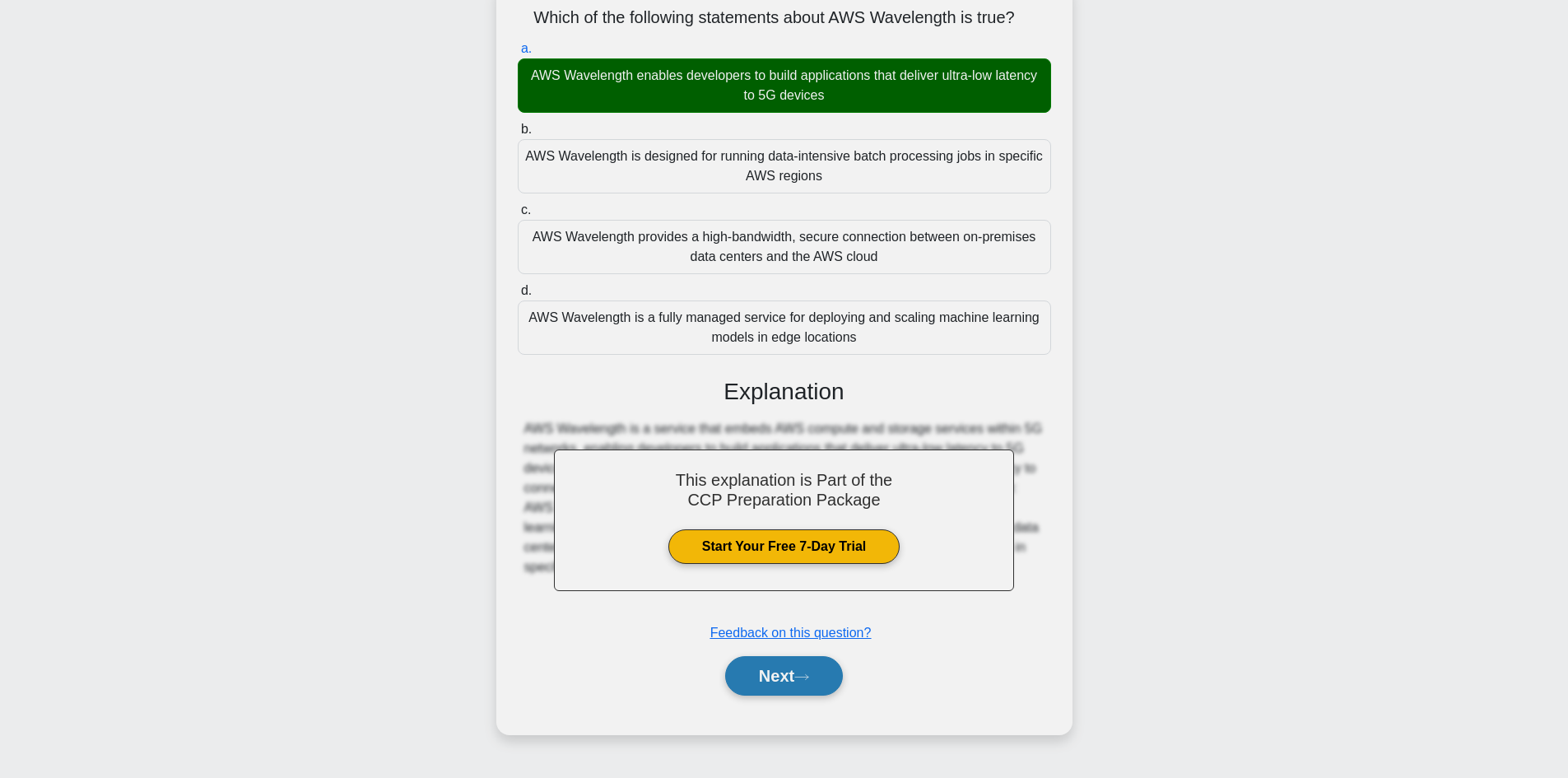 click on "Next" at bounding box center [784, 676] 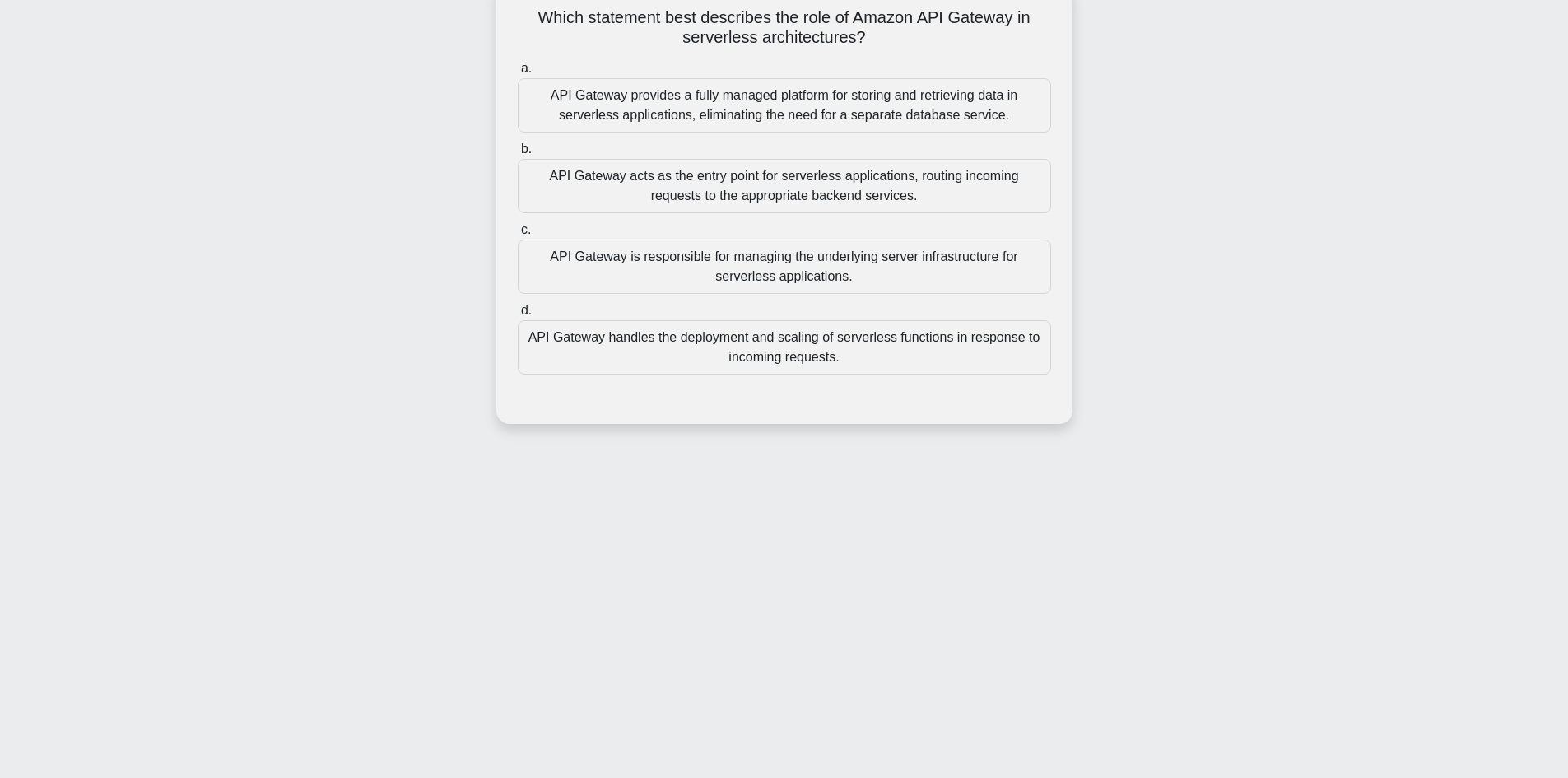 click on "API Gateway acts as the entry point for serverless applications, routing incoming requests to the appropriate backend services." at bounding box center [784, 186] 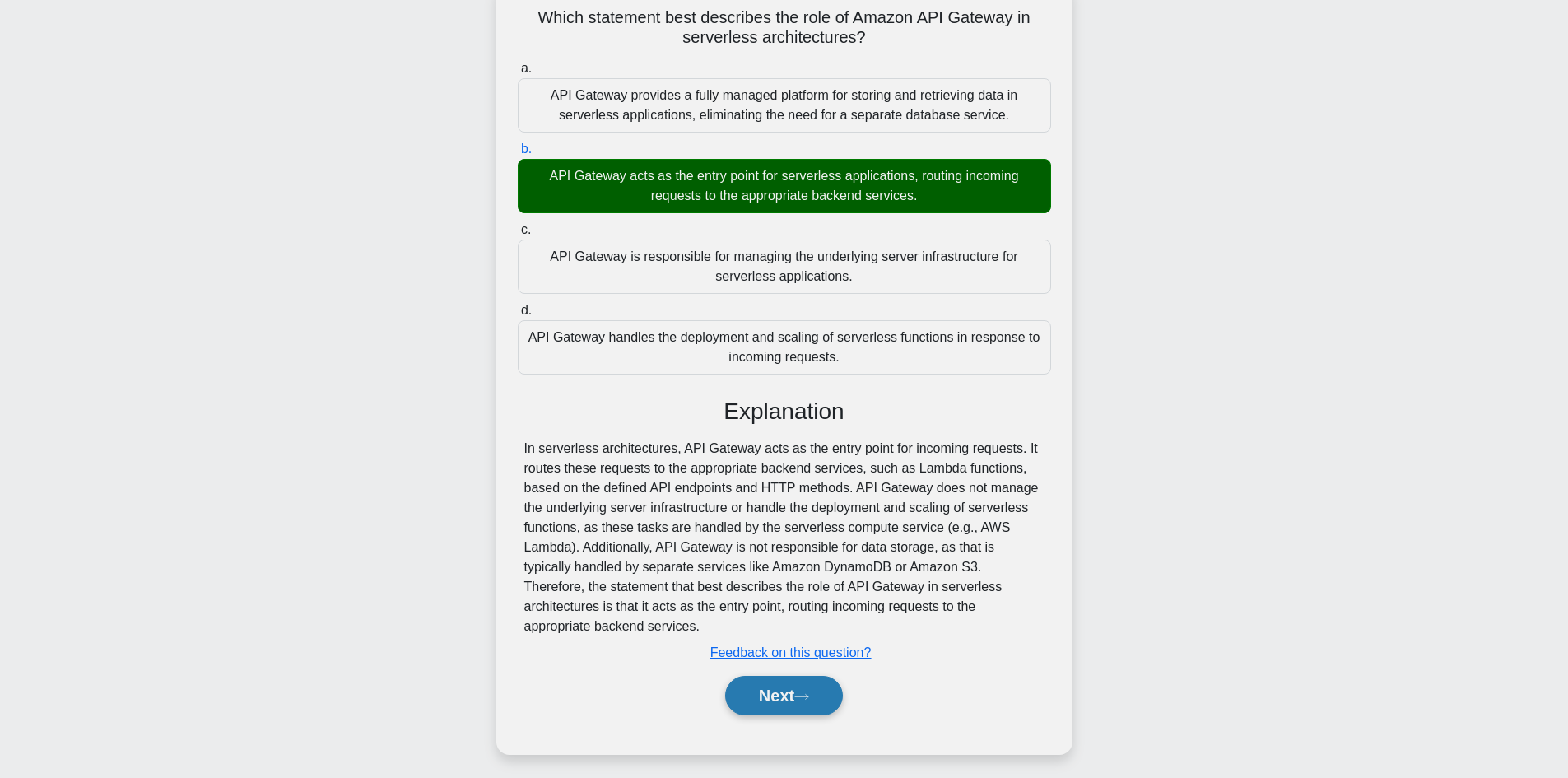 click 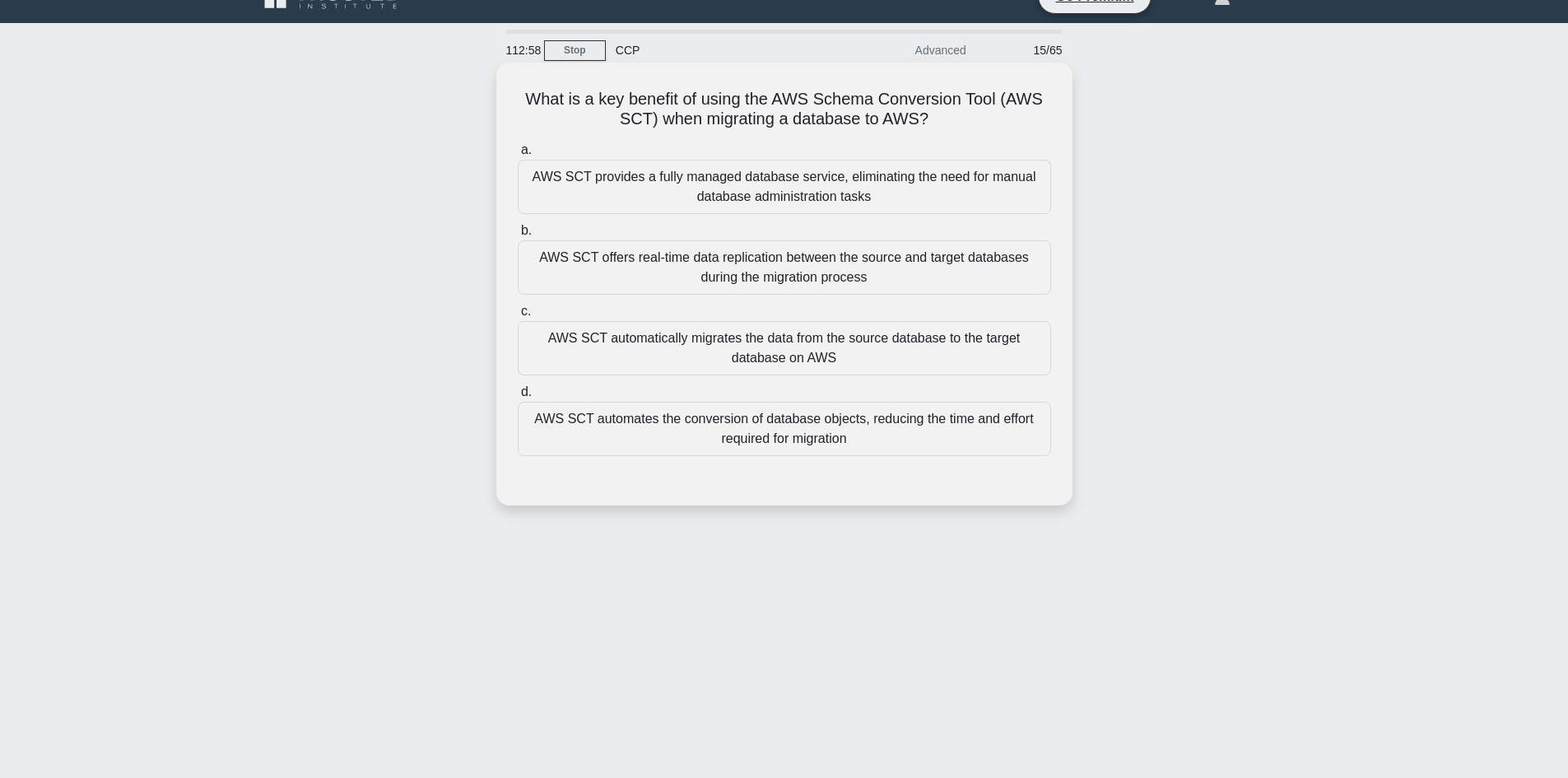 scroll, scrollTop: 29, scrollLeft: 0, axis: vertical 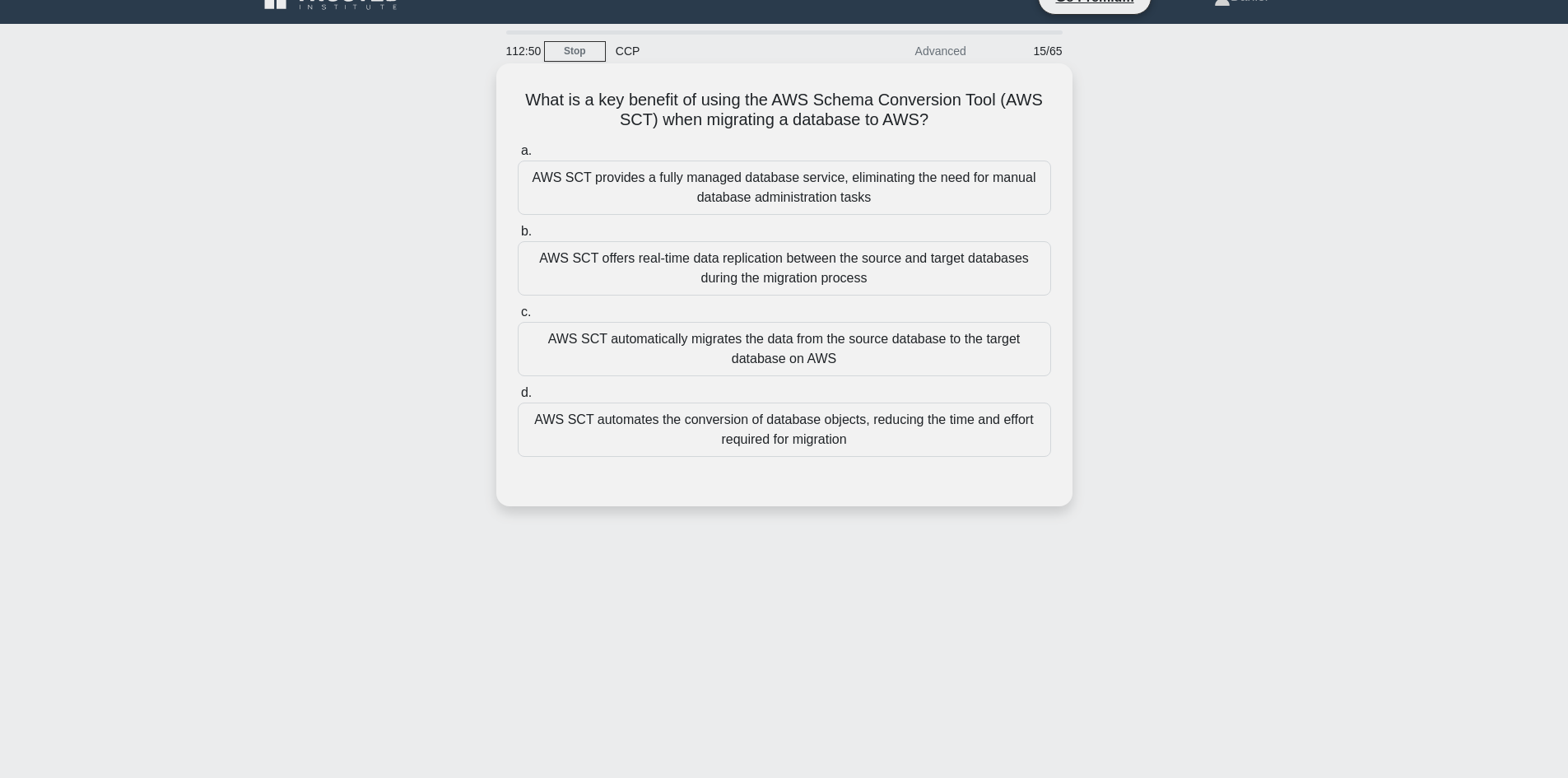 click on "AWS SCT automatically migrates the data from the source database to the target database on AWS" at bounding box center (784, 349) 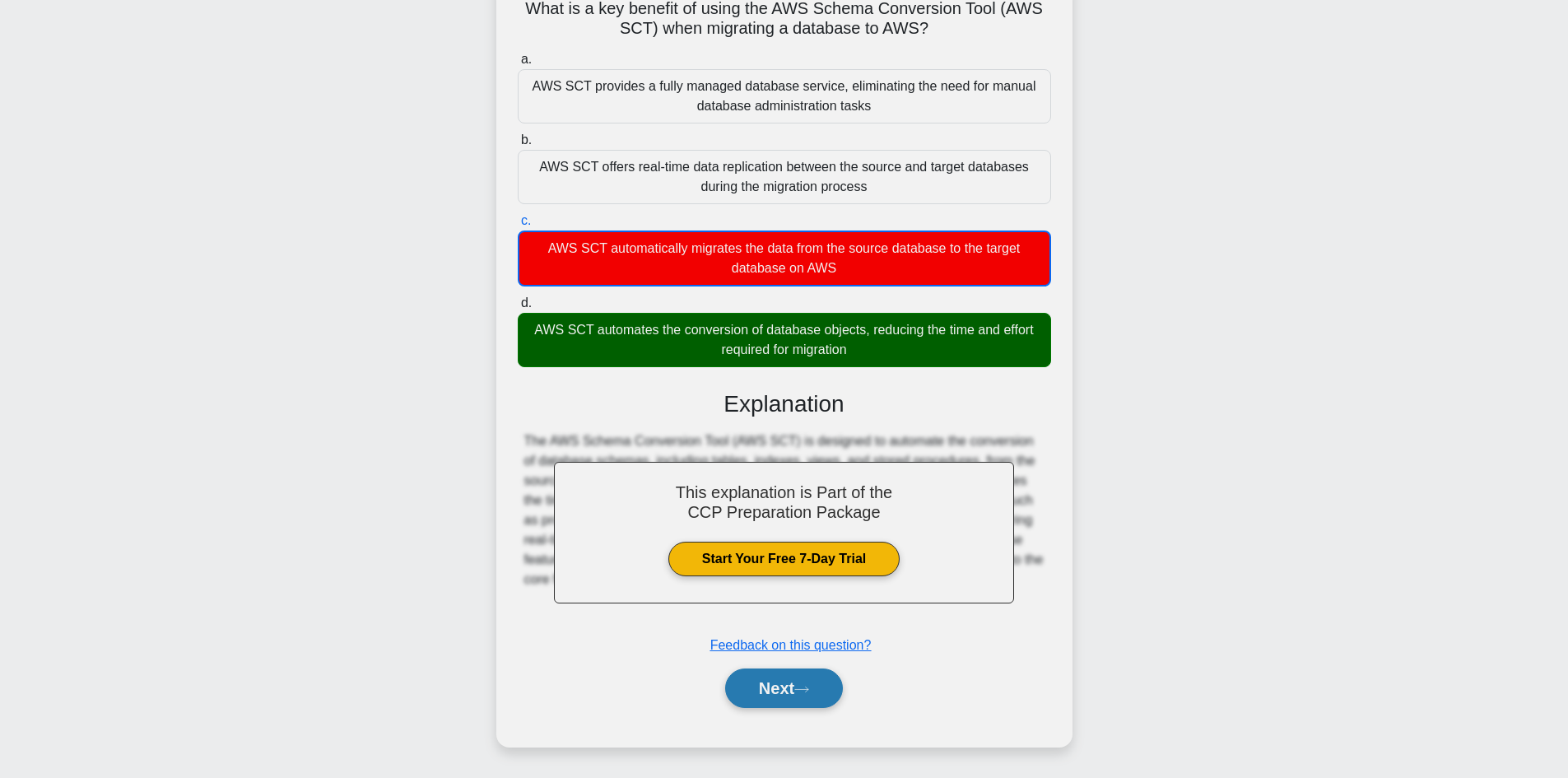 click on "Next" at bounding box center [784, 688] 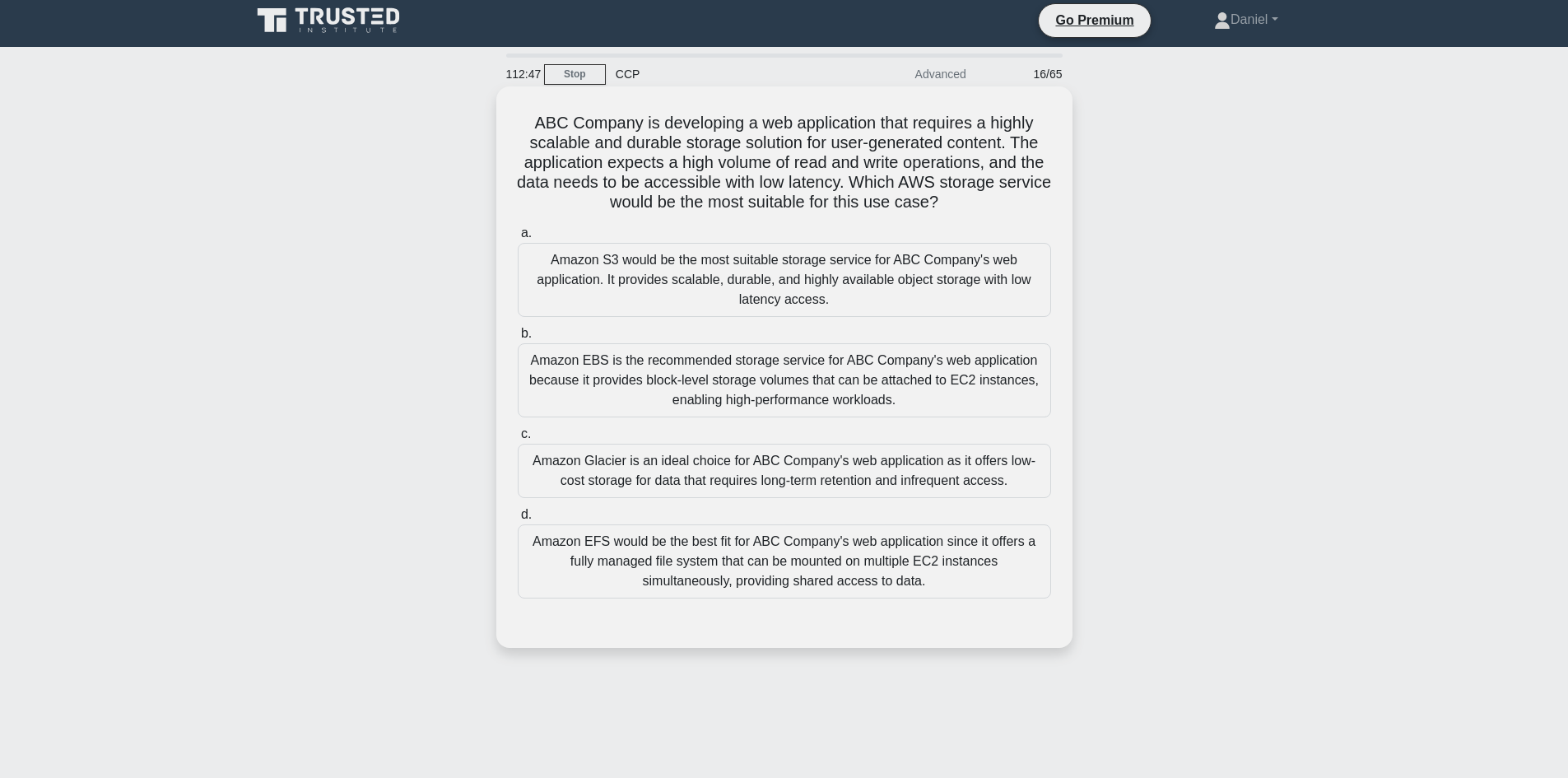 scroll, scrollTop: 0, scrollLeft: 0, axis: both 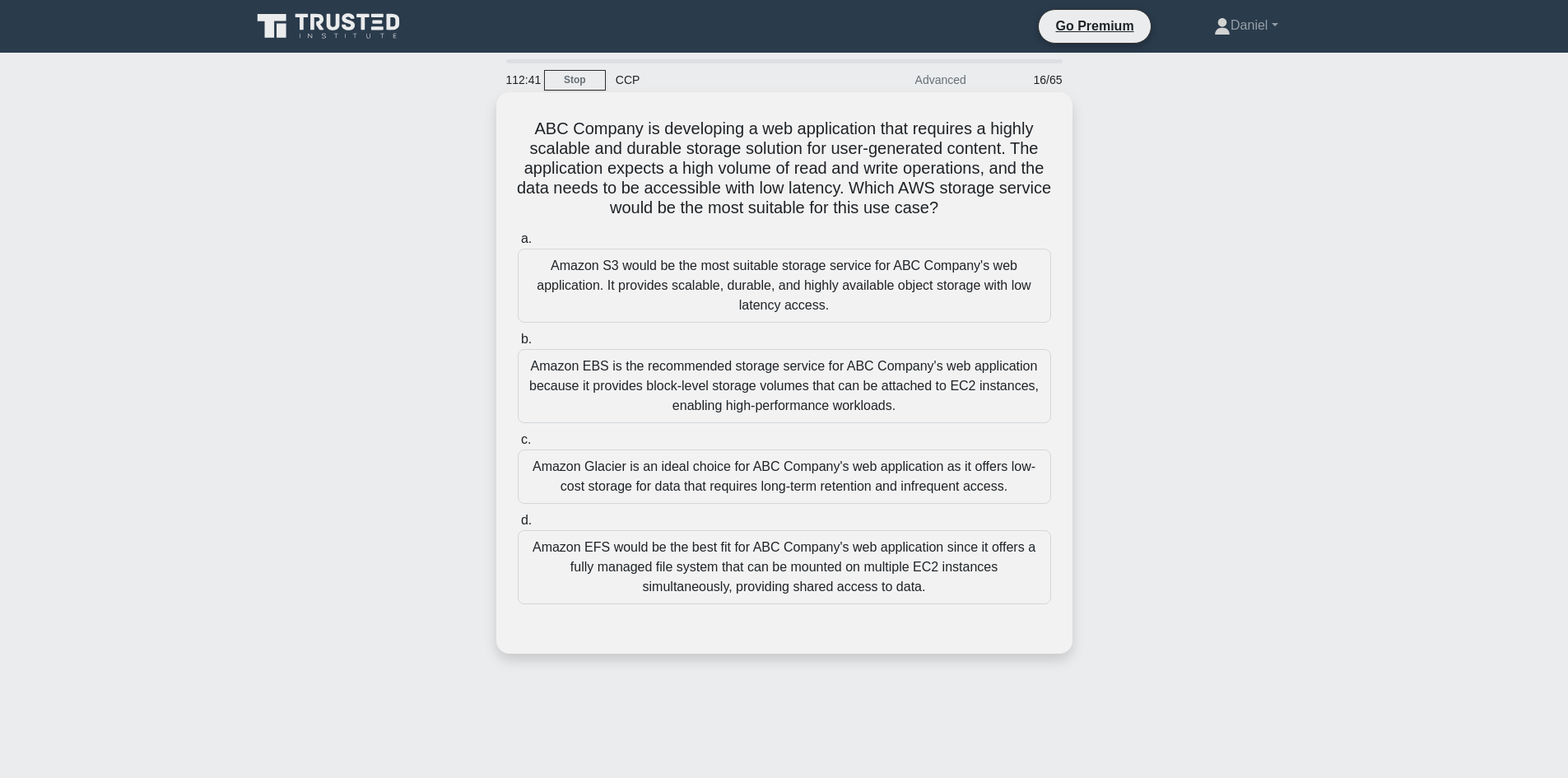 click on "Amazon S3 would be the most suitable storage service for ABC Company's web application. It provides scalable, durable, and highly available object storage with low latency access." at bounding box center [784, 286] 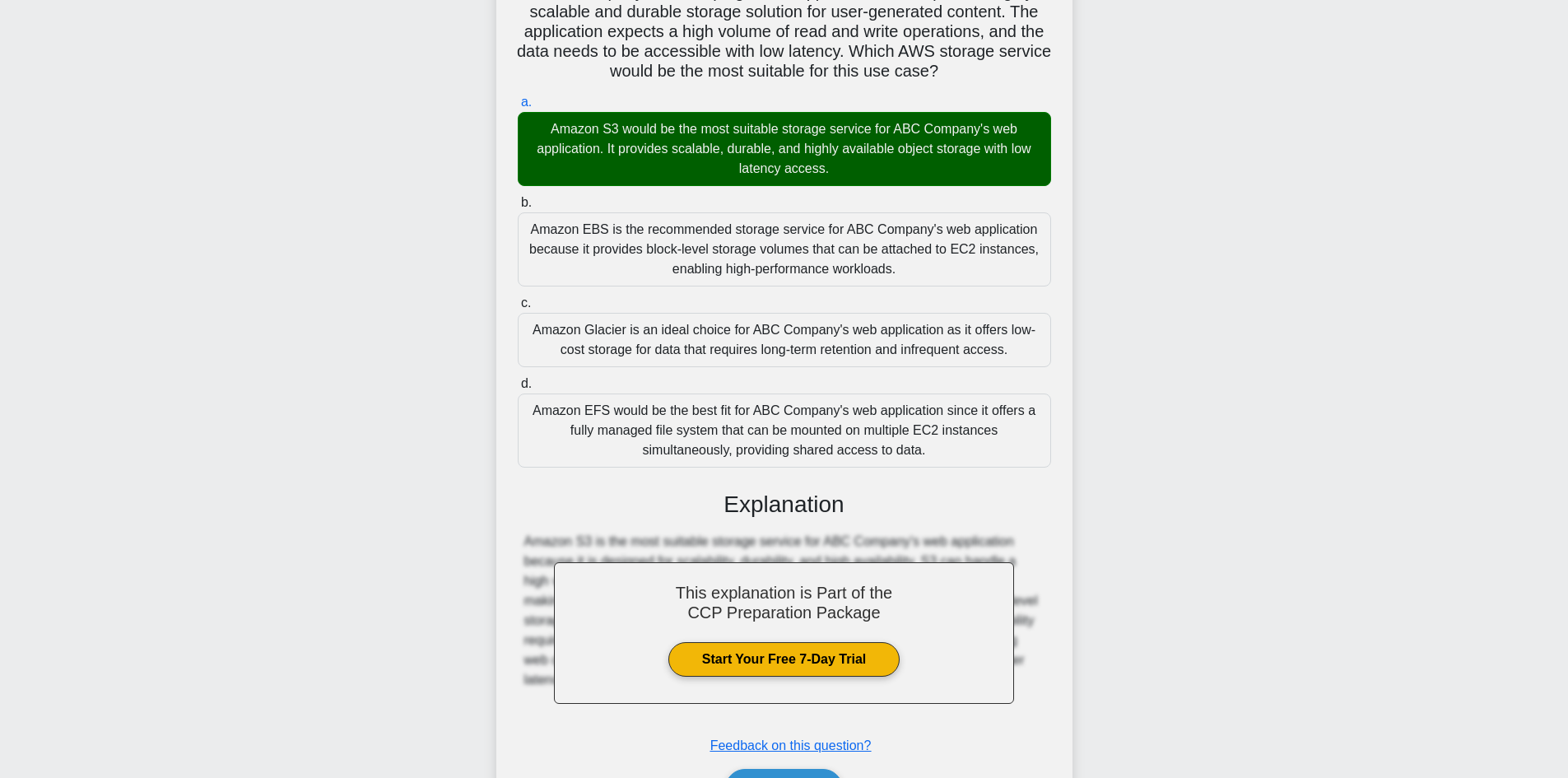 scroll, scrollTop: 238, scrollLeft: 0, axis: vertical 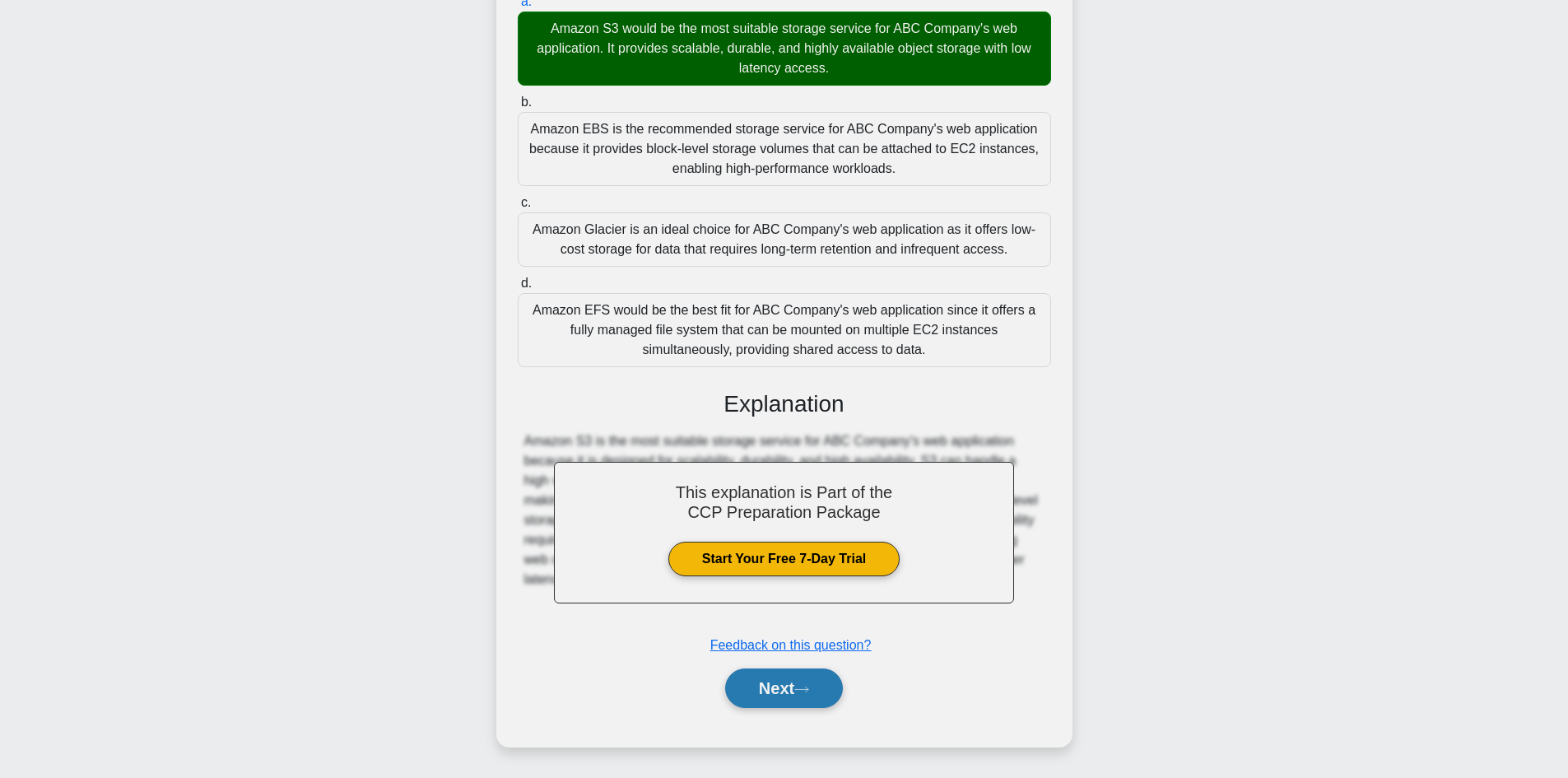 click on "Next" at bounding box center [784, 688] 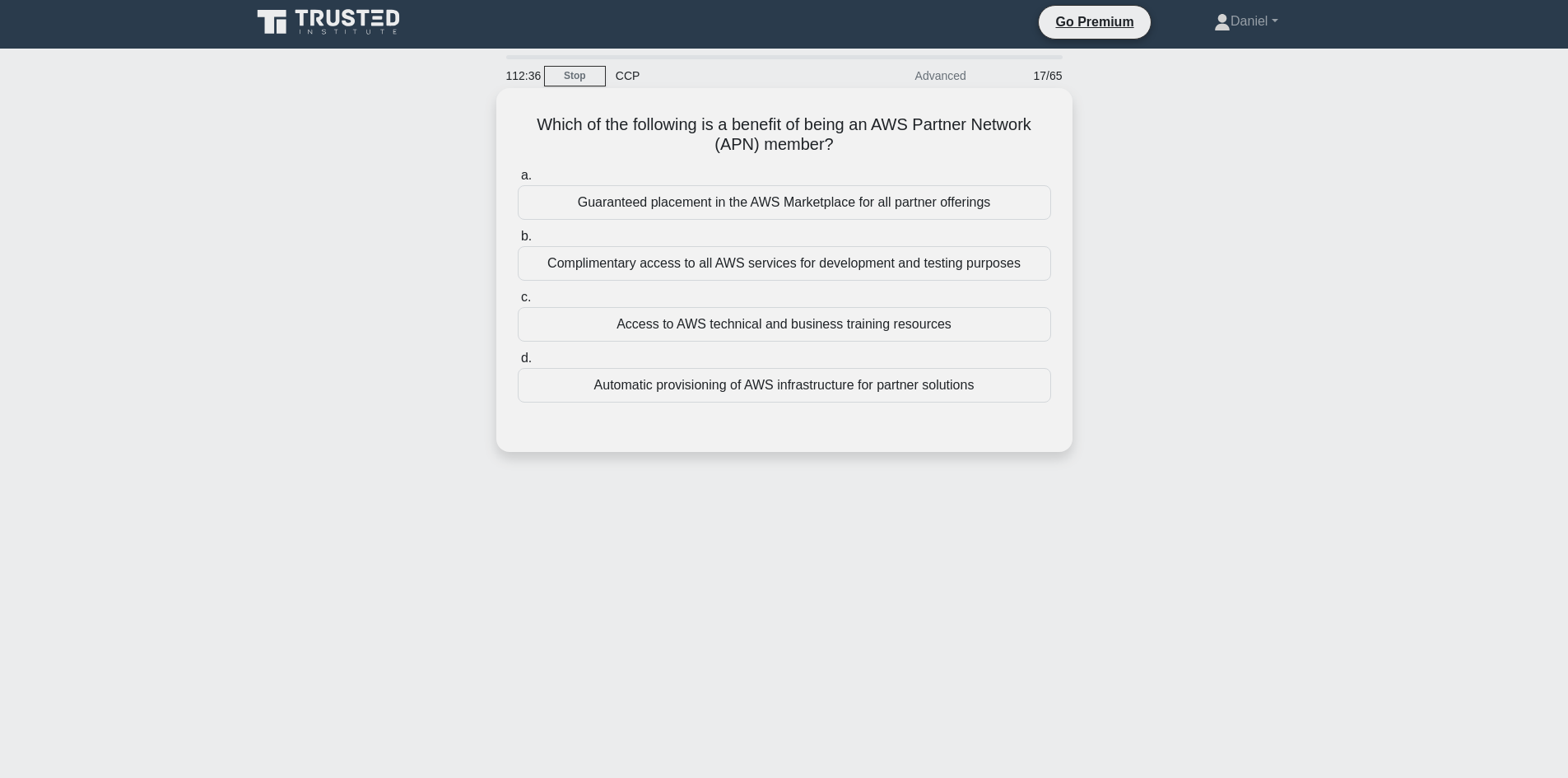 scroll, scrollTop: 0, scrollLeft: 0, axis: both 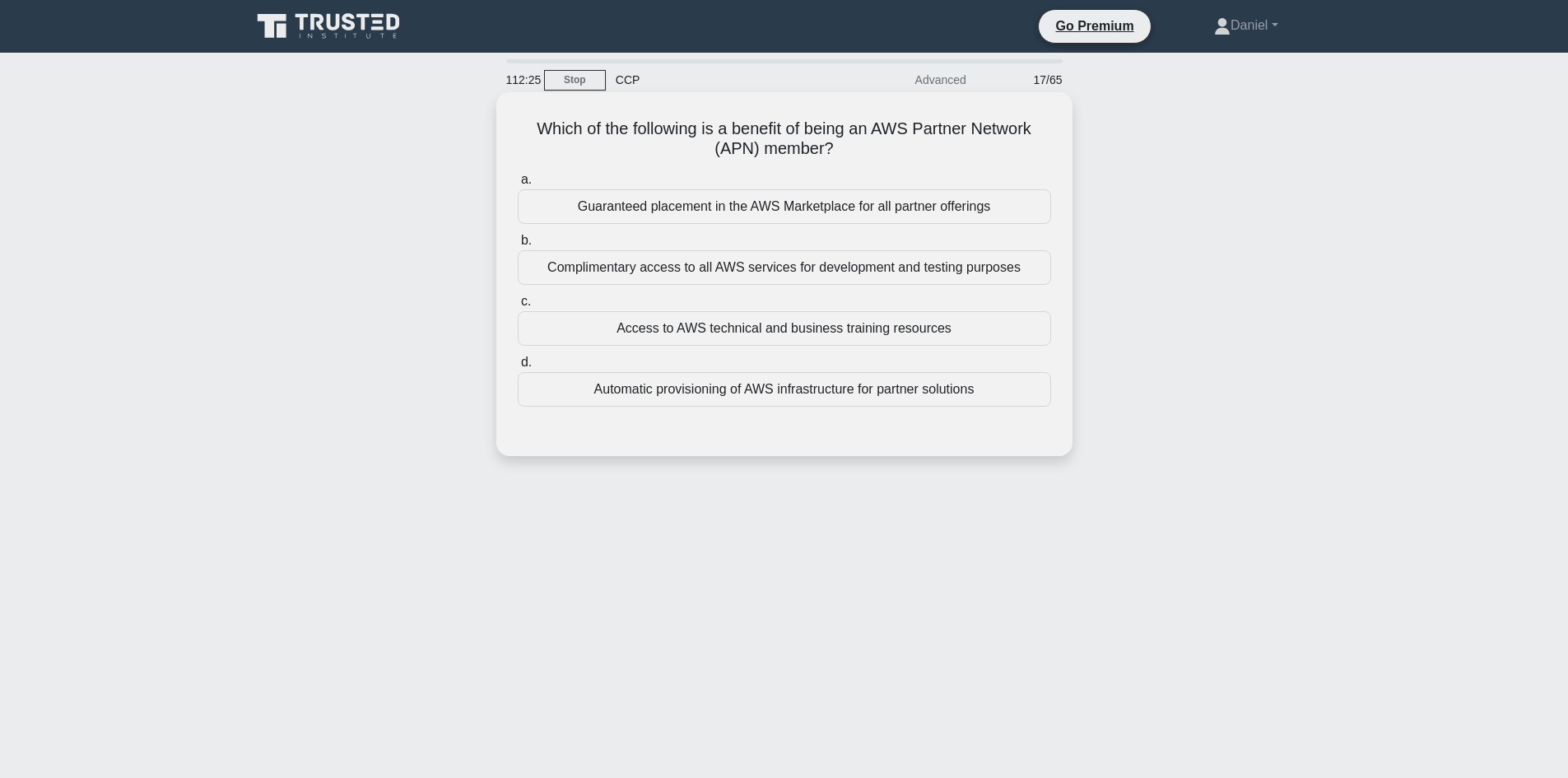 click on "Complimentary access to all AWS services for development and testing purposes" at bounding box center (784, 268) 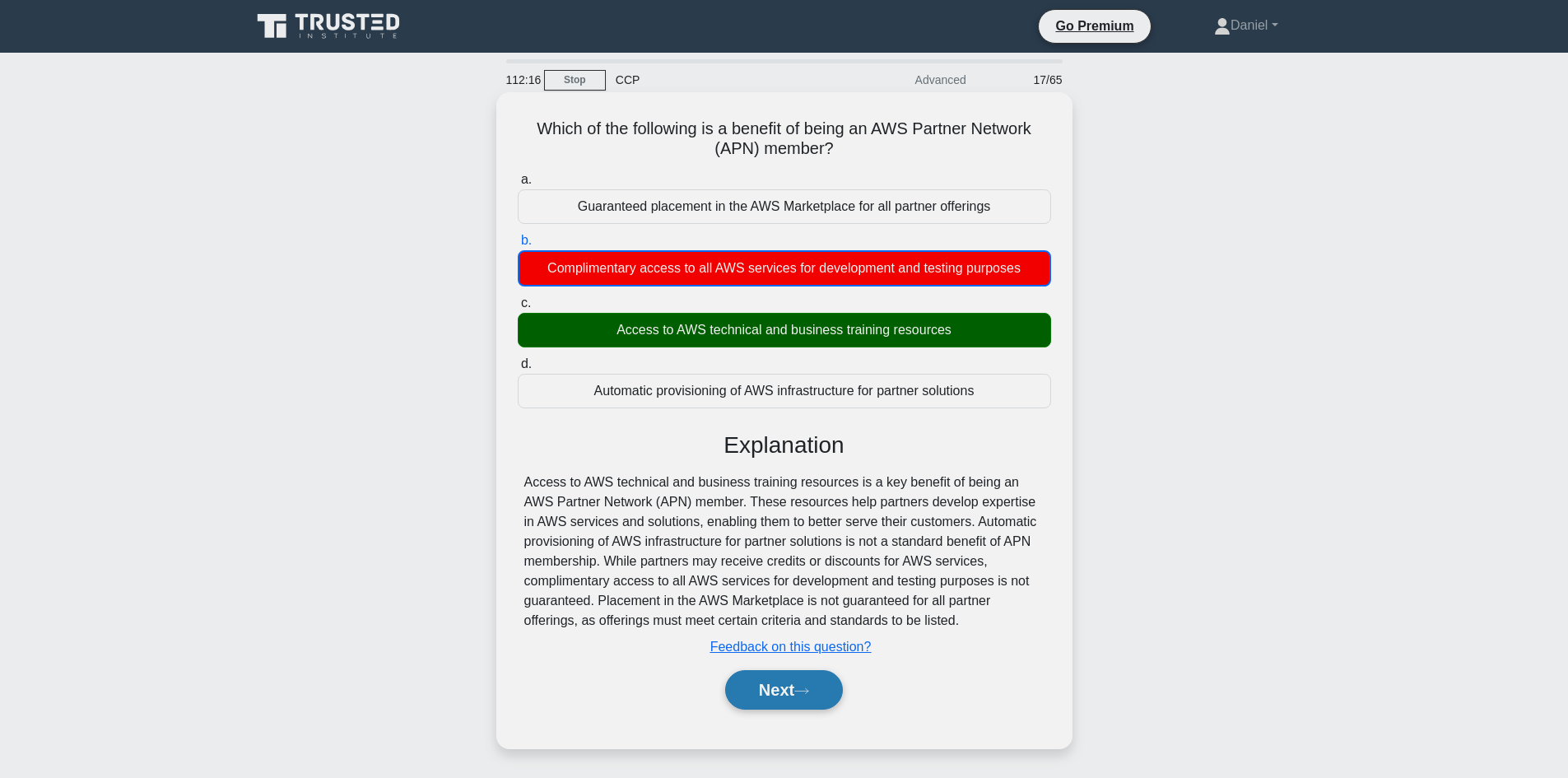 click on "Next" at bounding box center [784, 690] 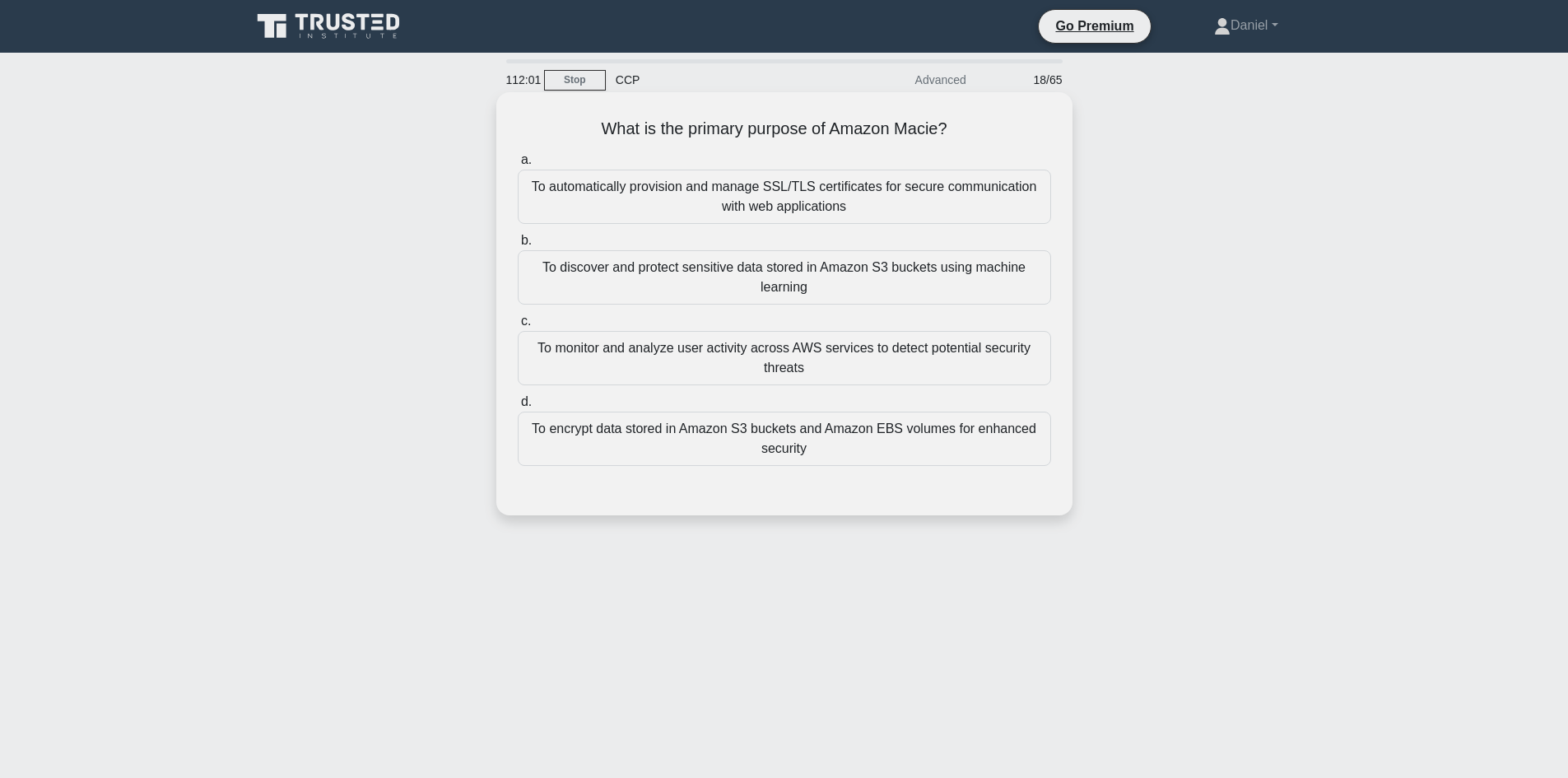 click on "To discover and protect sensitive data stored in Amazon S3 buckets using machine learning" at bounding box center (784, 277) 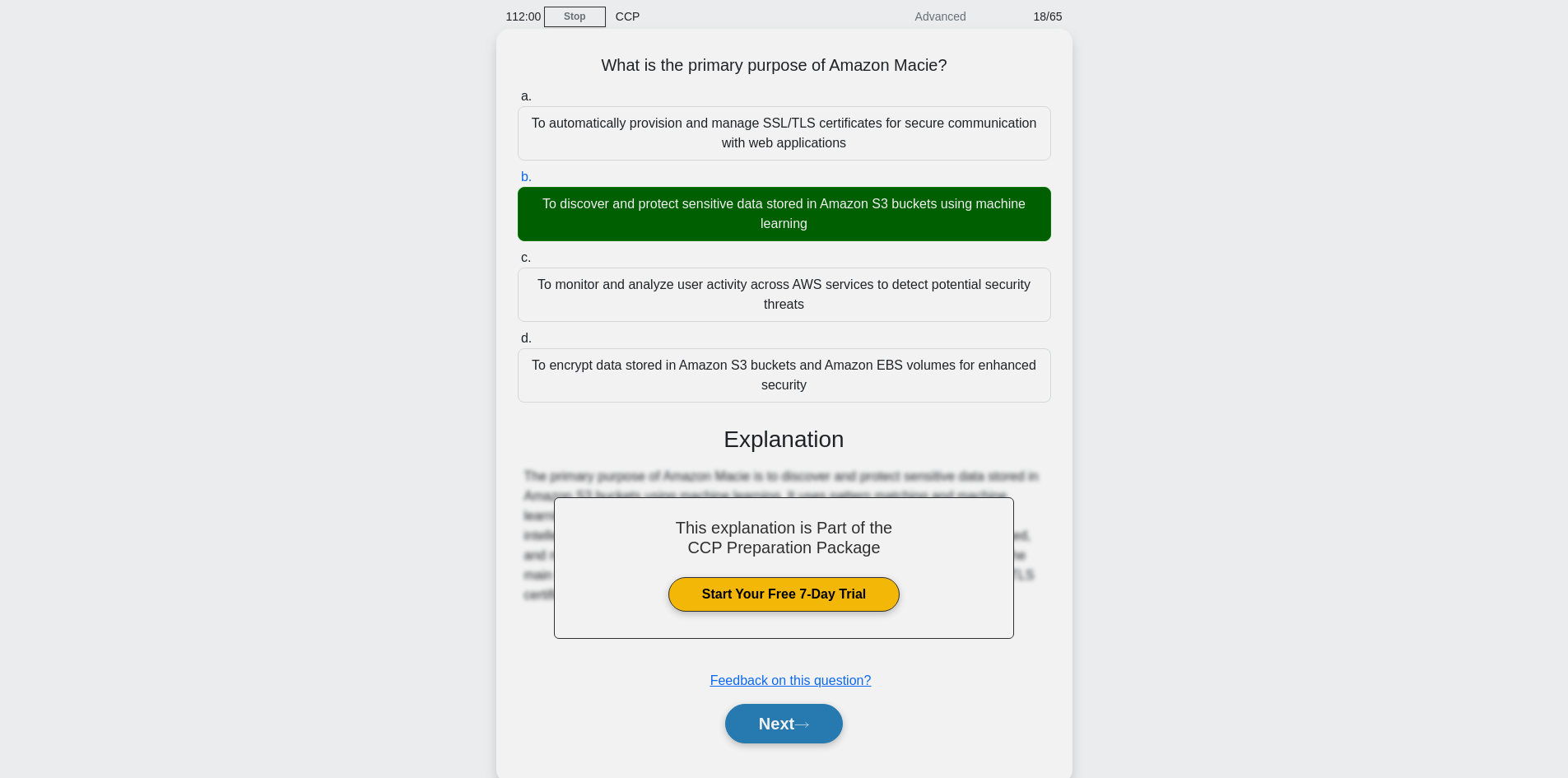 scroll, scrollTop: 111, scrollLeft: 0, axis: vertical 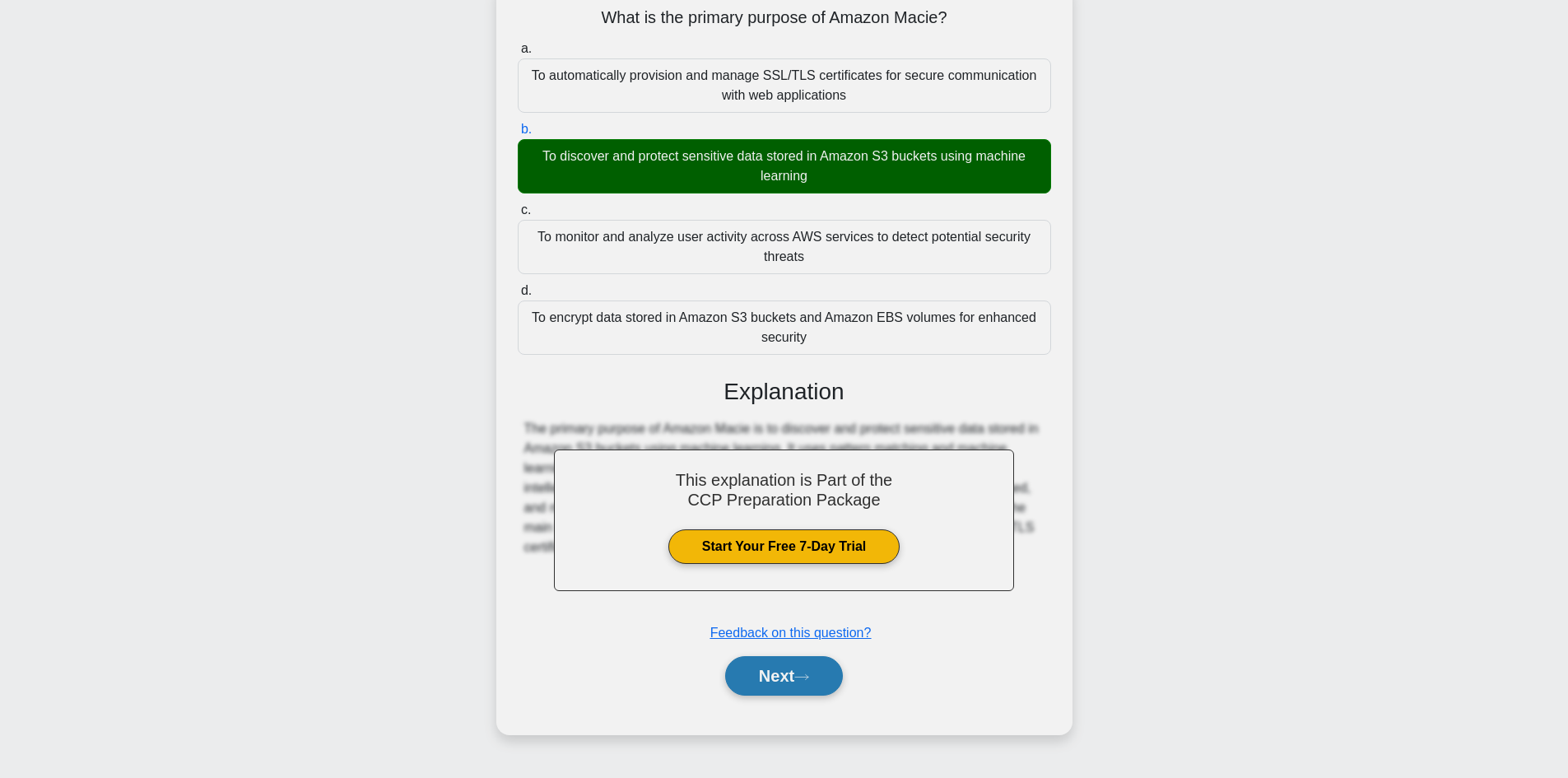 click on "Next" at bounding box center (784, 676) 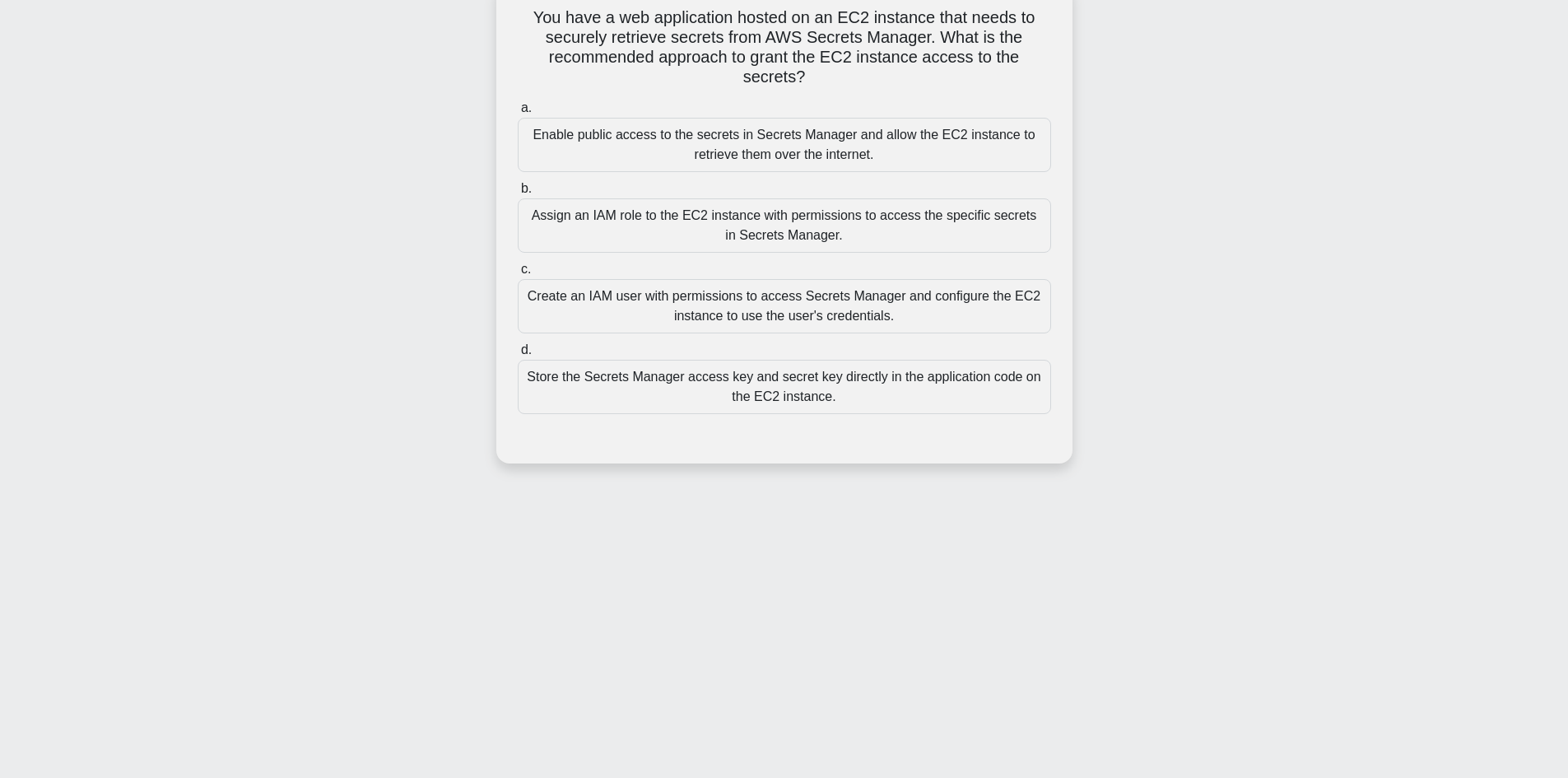 click on "Assign an IAM role to the EC2 instance with permissions to access the specific secrets in Secrets Manager." at bounding box center [784, 226] 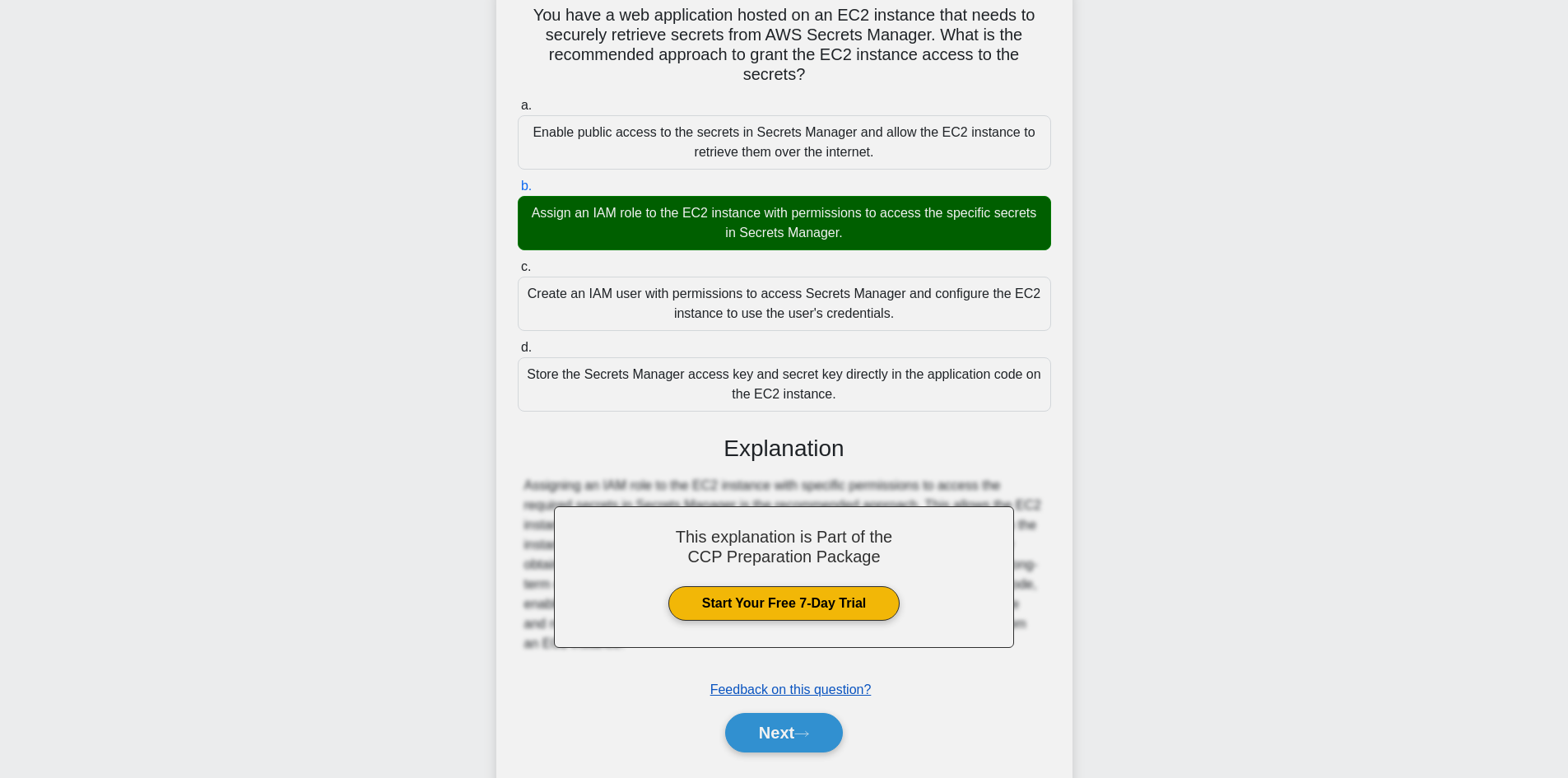 scroll, scrollTop: 159, scrollLeft: 0, axis: vertical 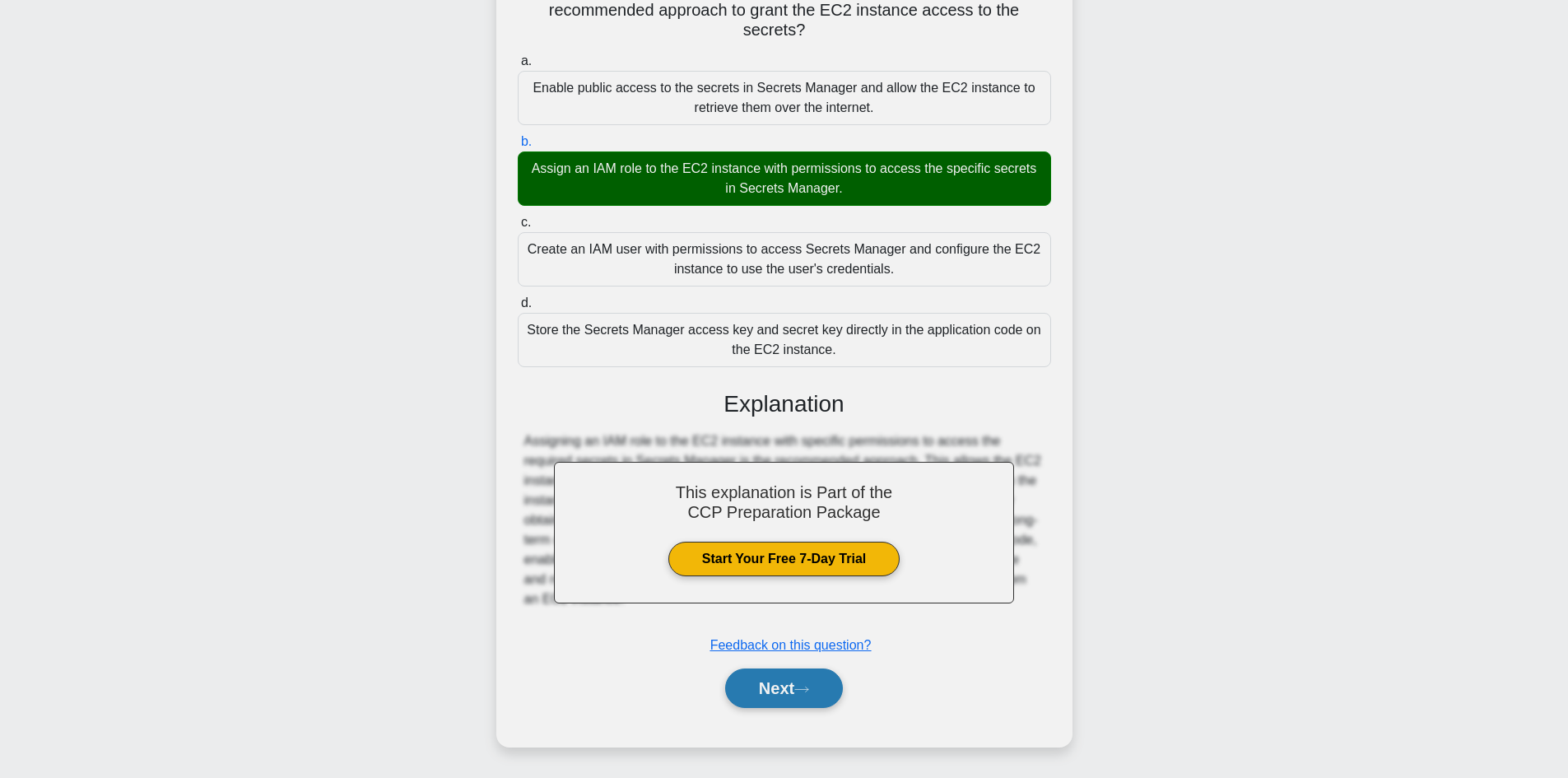 click on "Next" at bounding box center [784, 688] 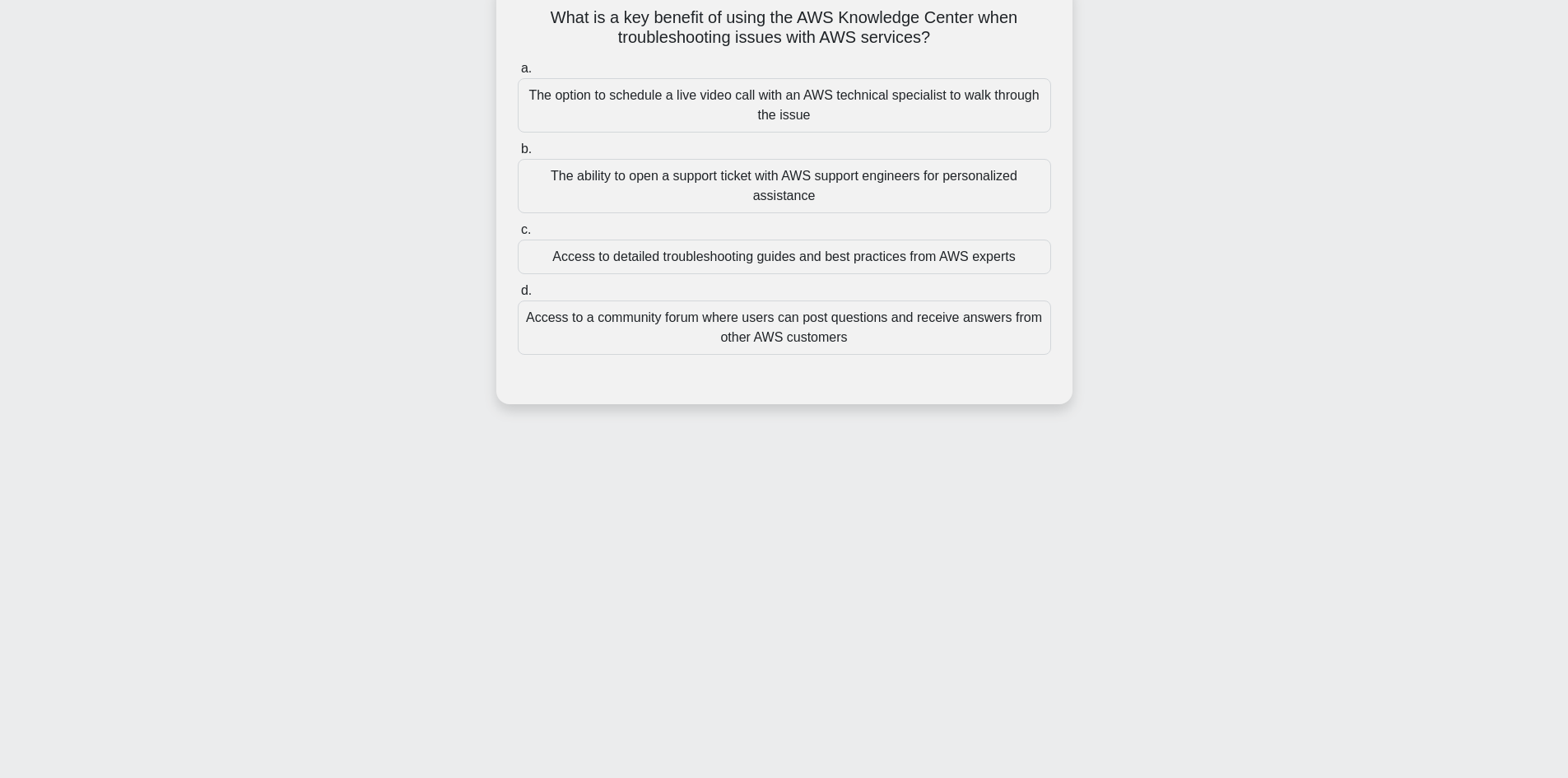 scroll, scrollTop: 0, scrollLeft: 0, axis: both 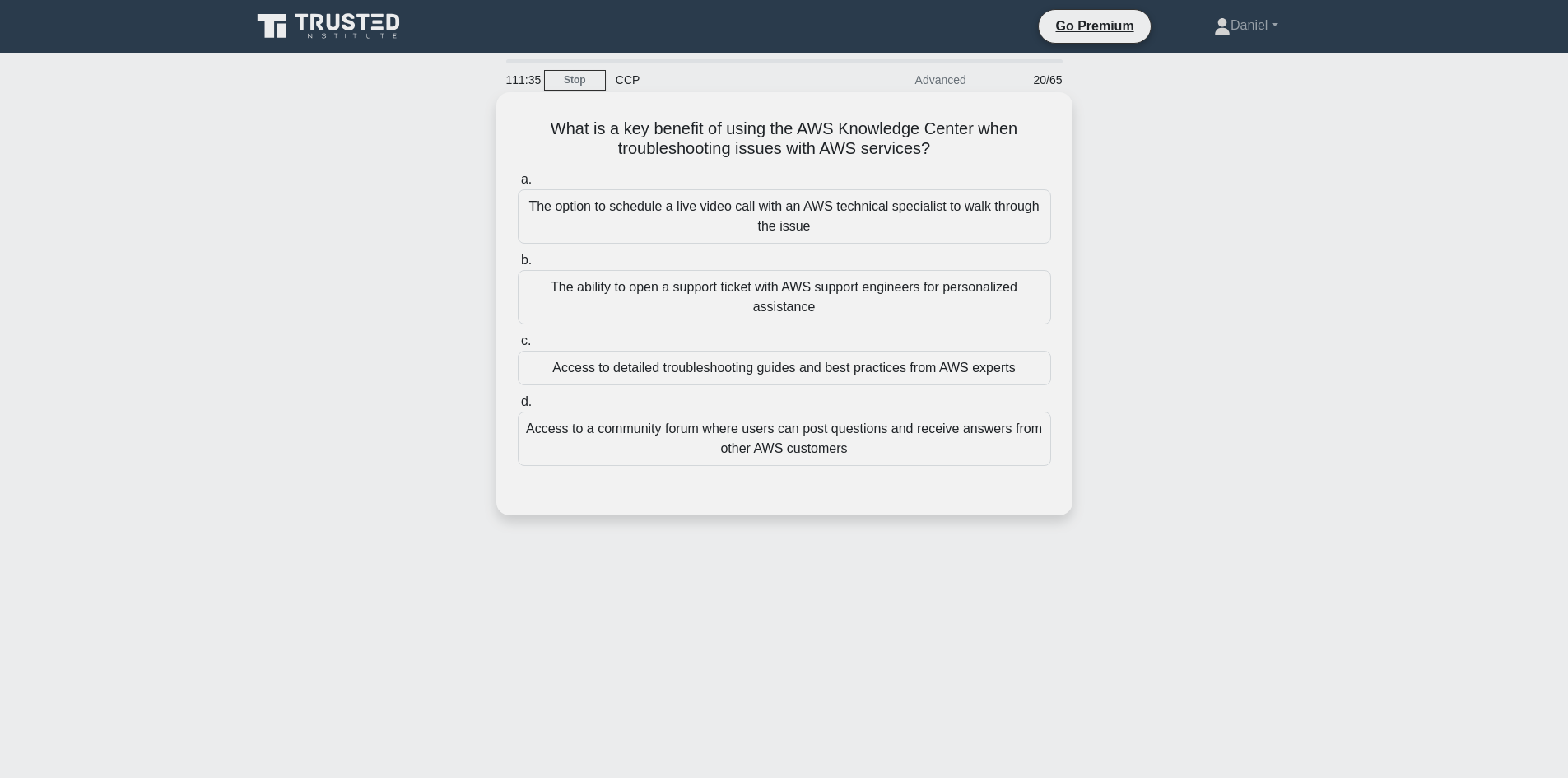 click on "The ability to open a support ticket with AWS support engineers for personalized assistance" at bounding box center [784, 297] 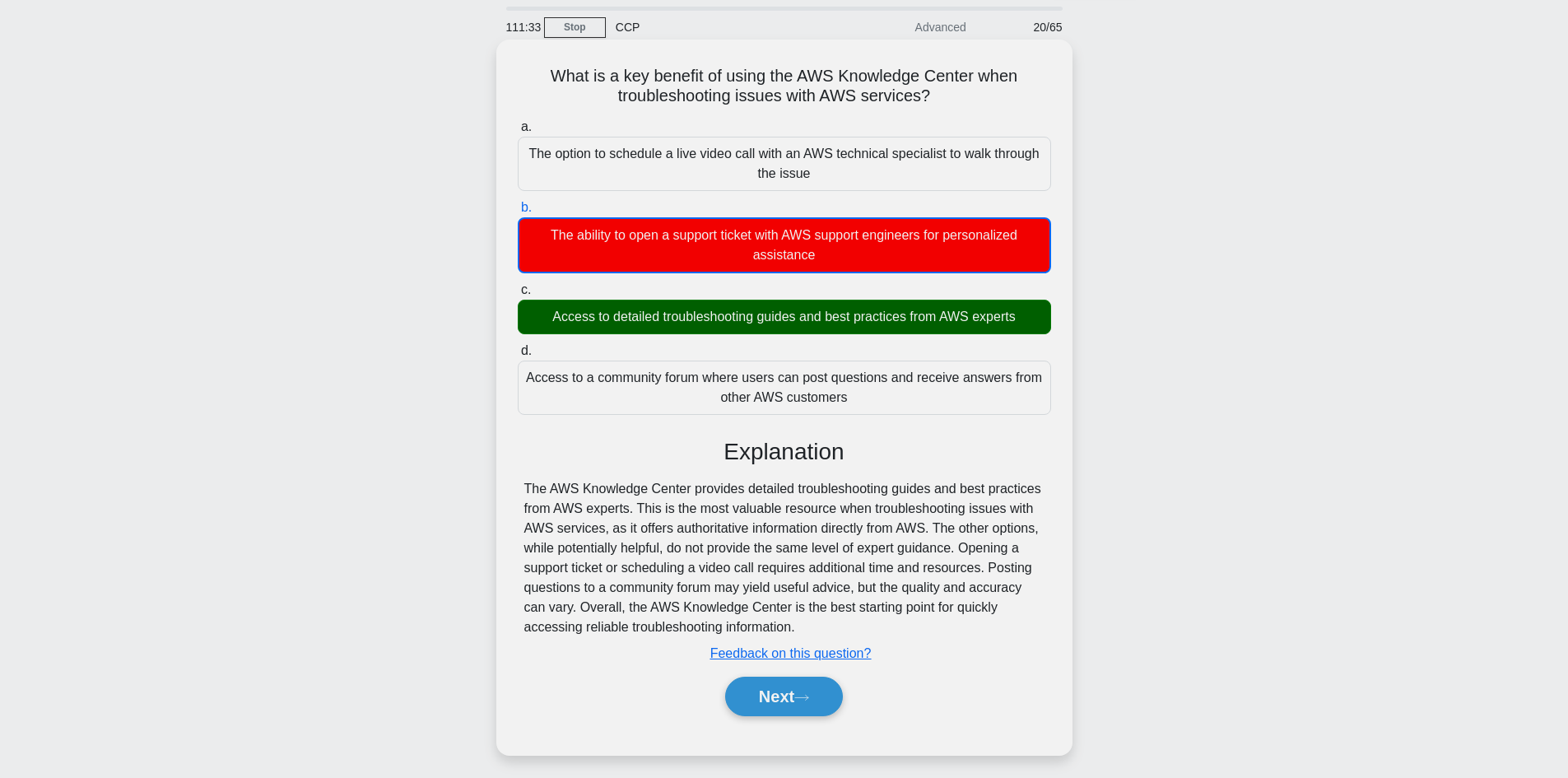 scroll, scrollTop: 82, scrollLeft: 0, axis: vertical 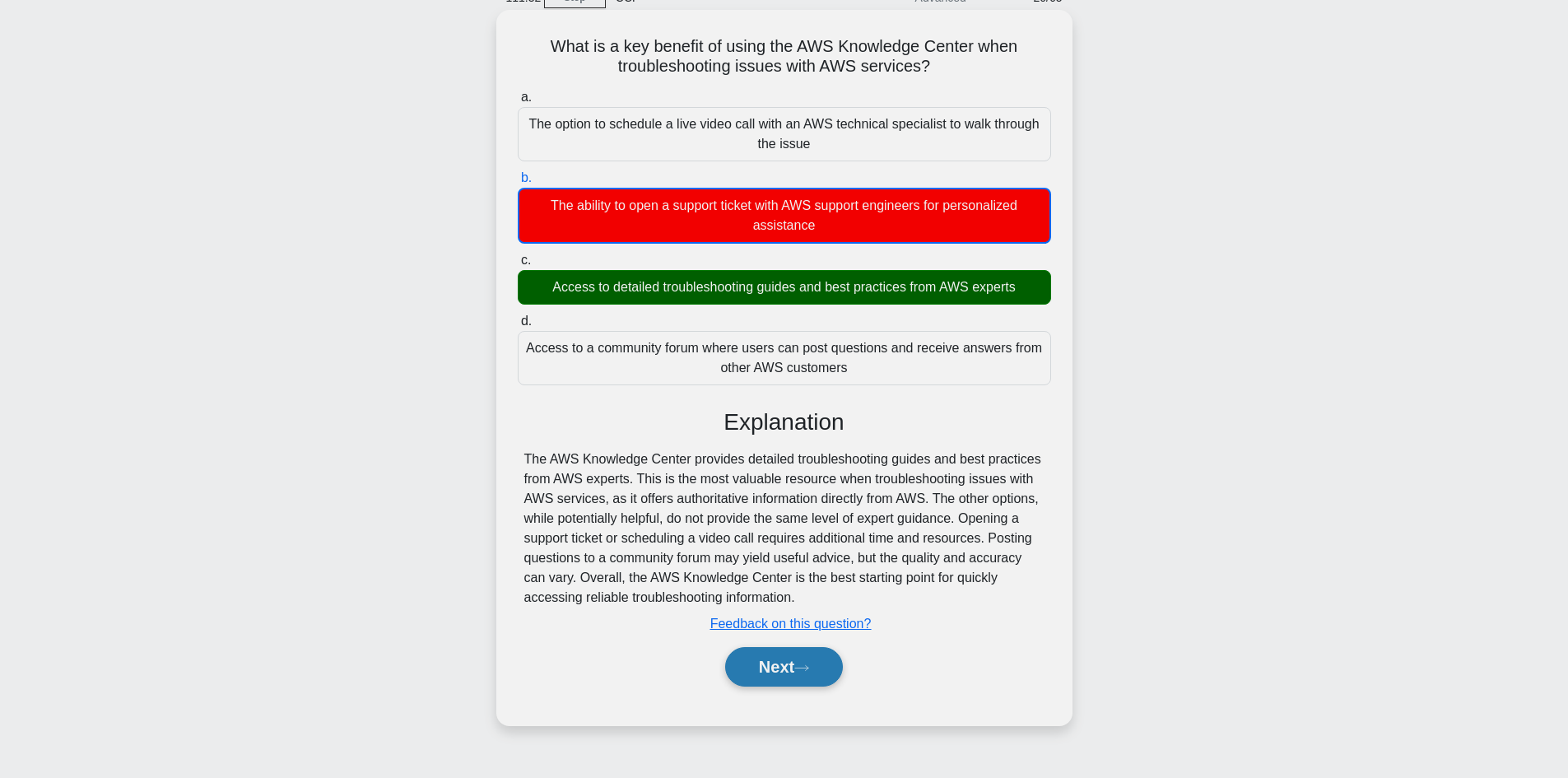 click on "Next" at bounding box center (784, 667) 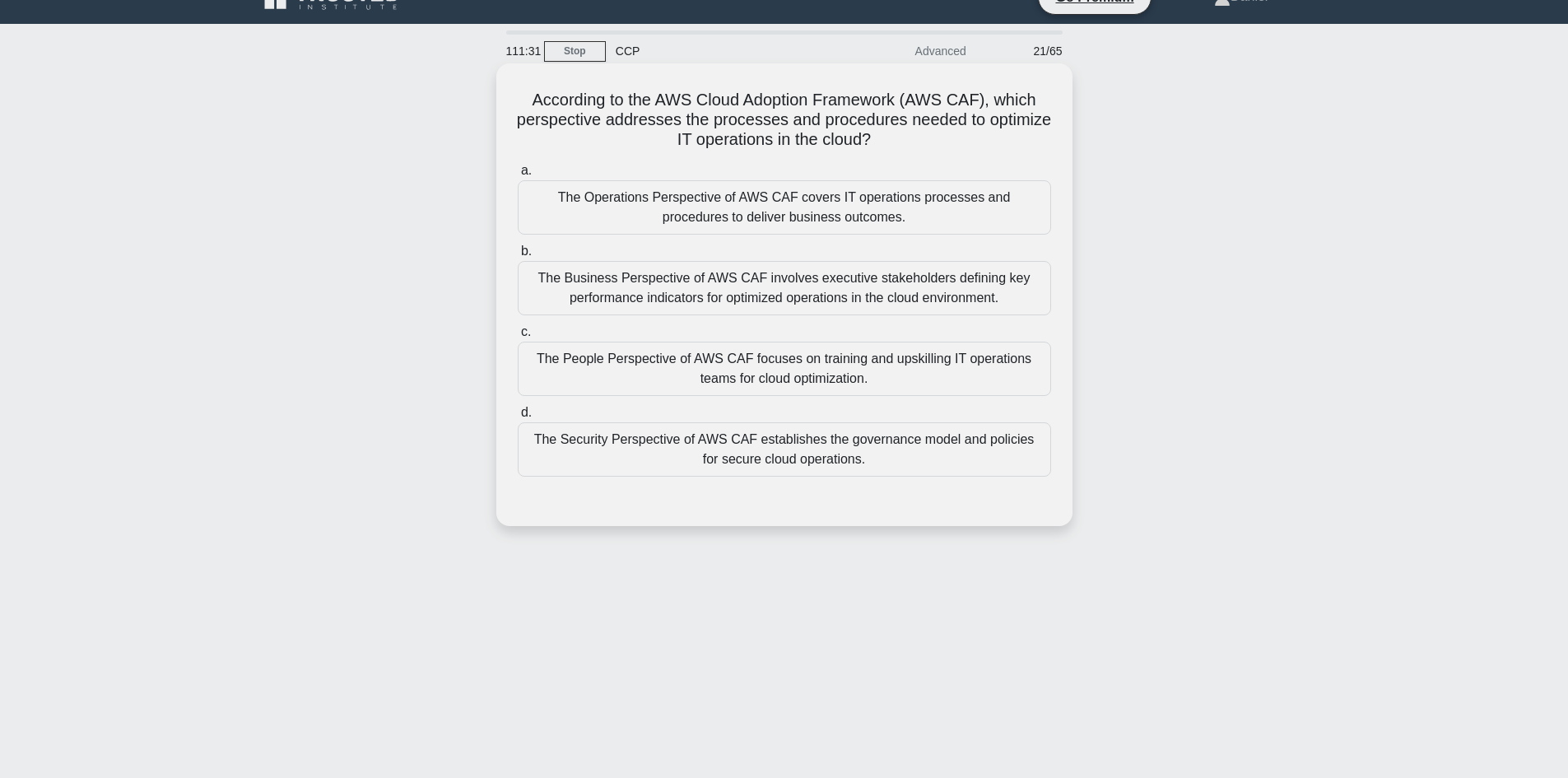 scroll, scrollTop: 0, scrollLeft: 0, axis: both 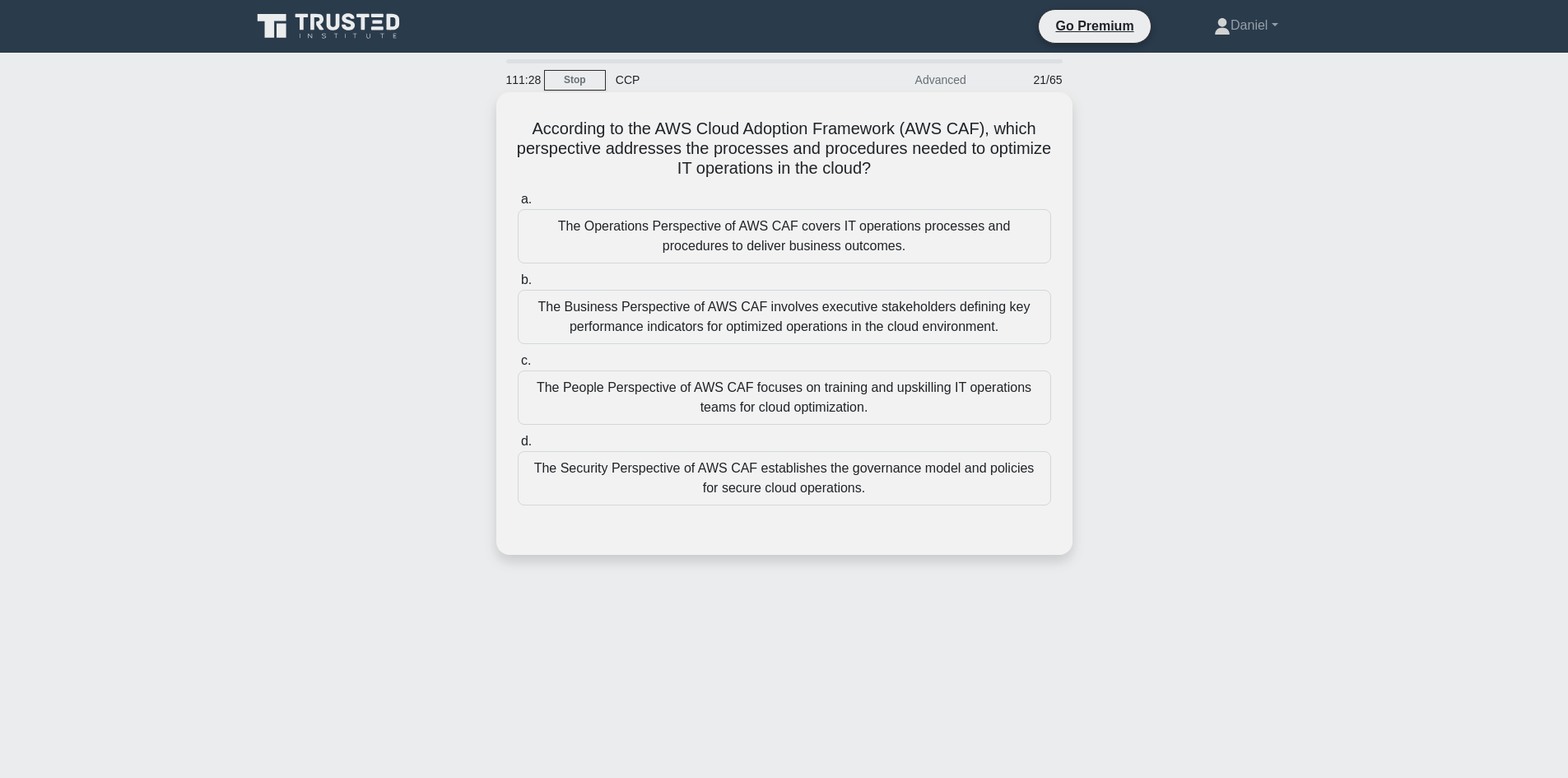 drag, startPoint x: 925, startPoint y: 180, endPoint x: 496, endPoint y: 131, distance: 431.7893 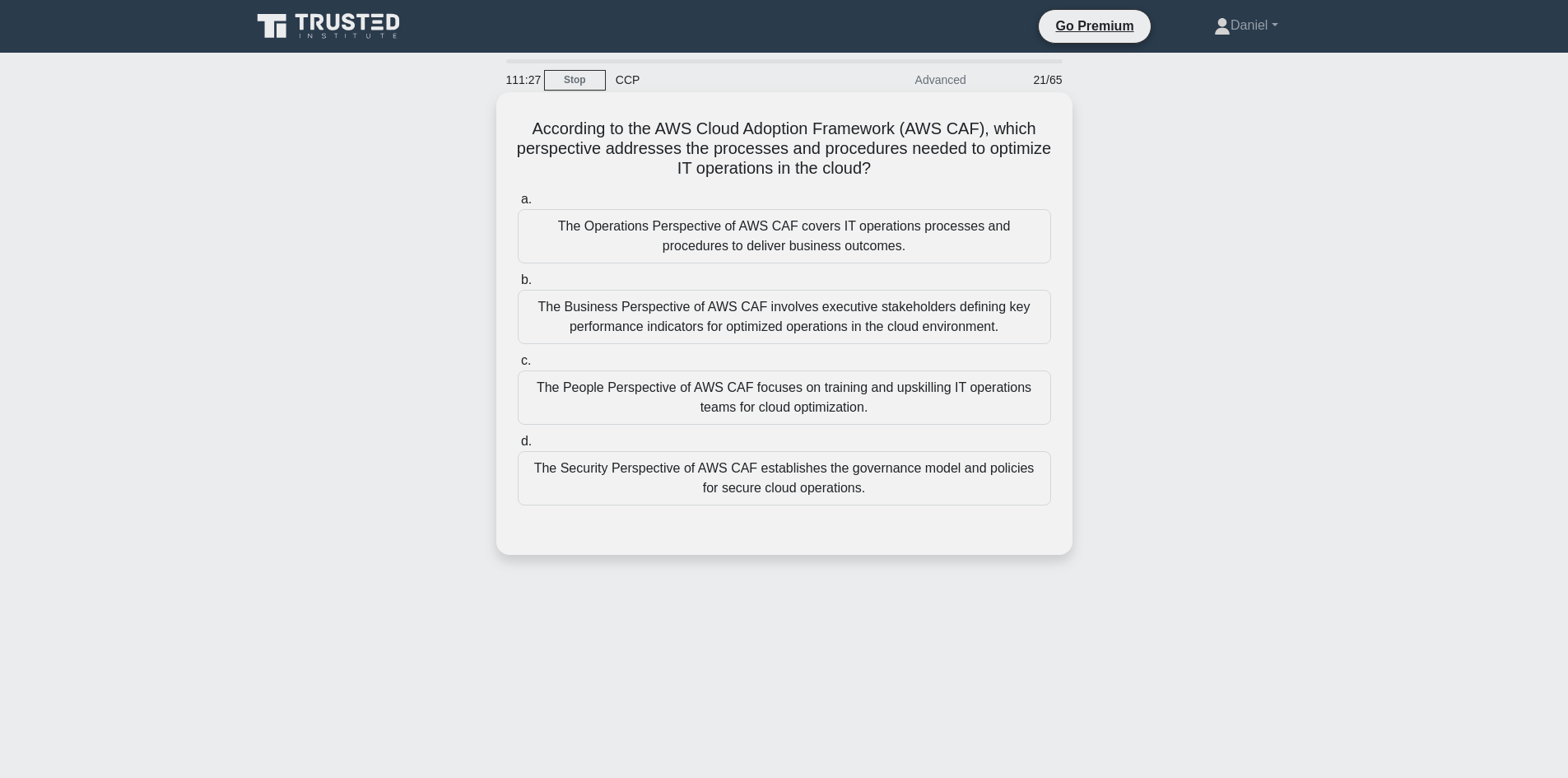 click 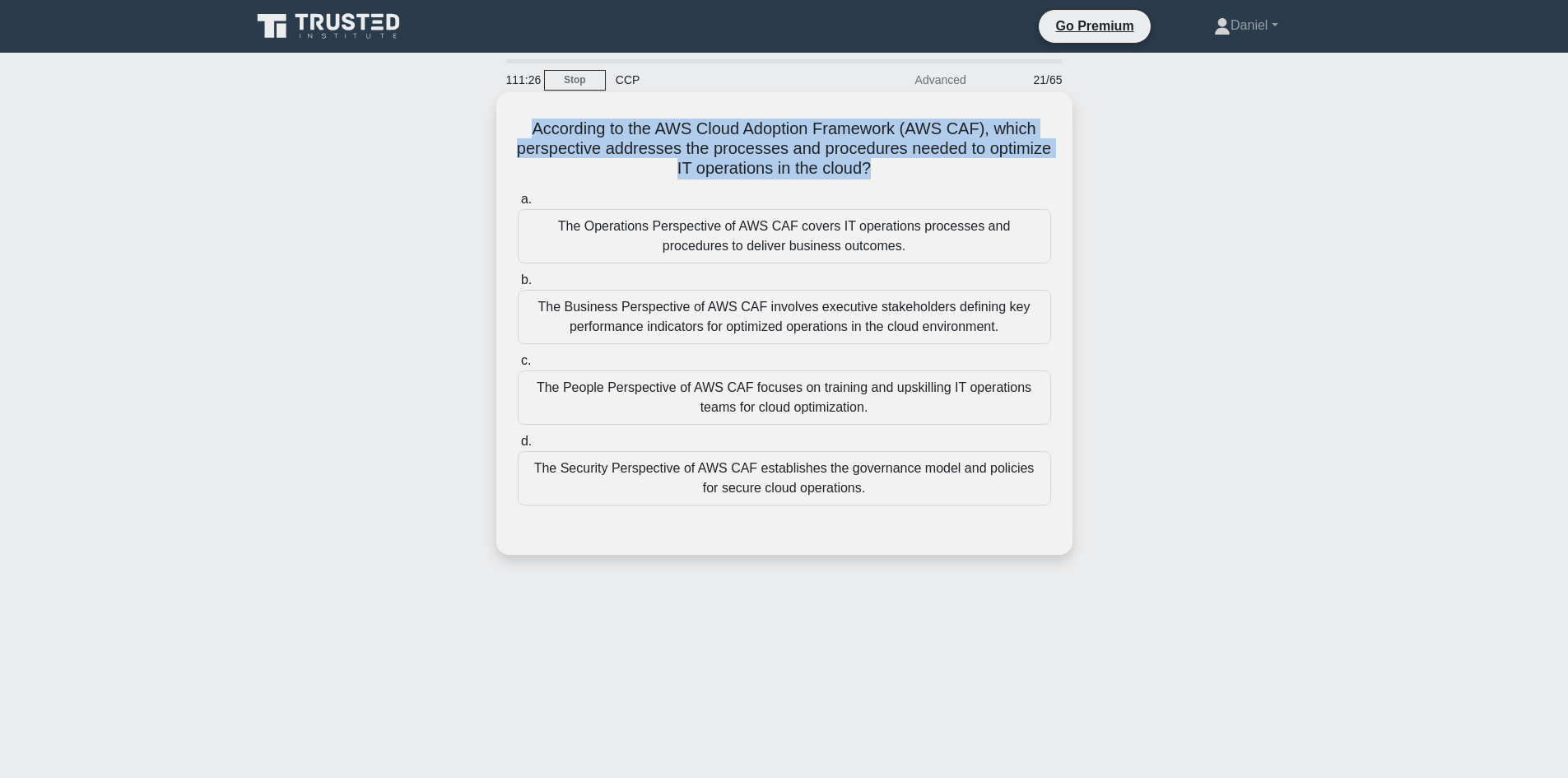 drag, startPoint x: 923, startPoint y: 177, endPoint x: 528, endPoint y: 133, distance: 397.44308 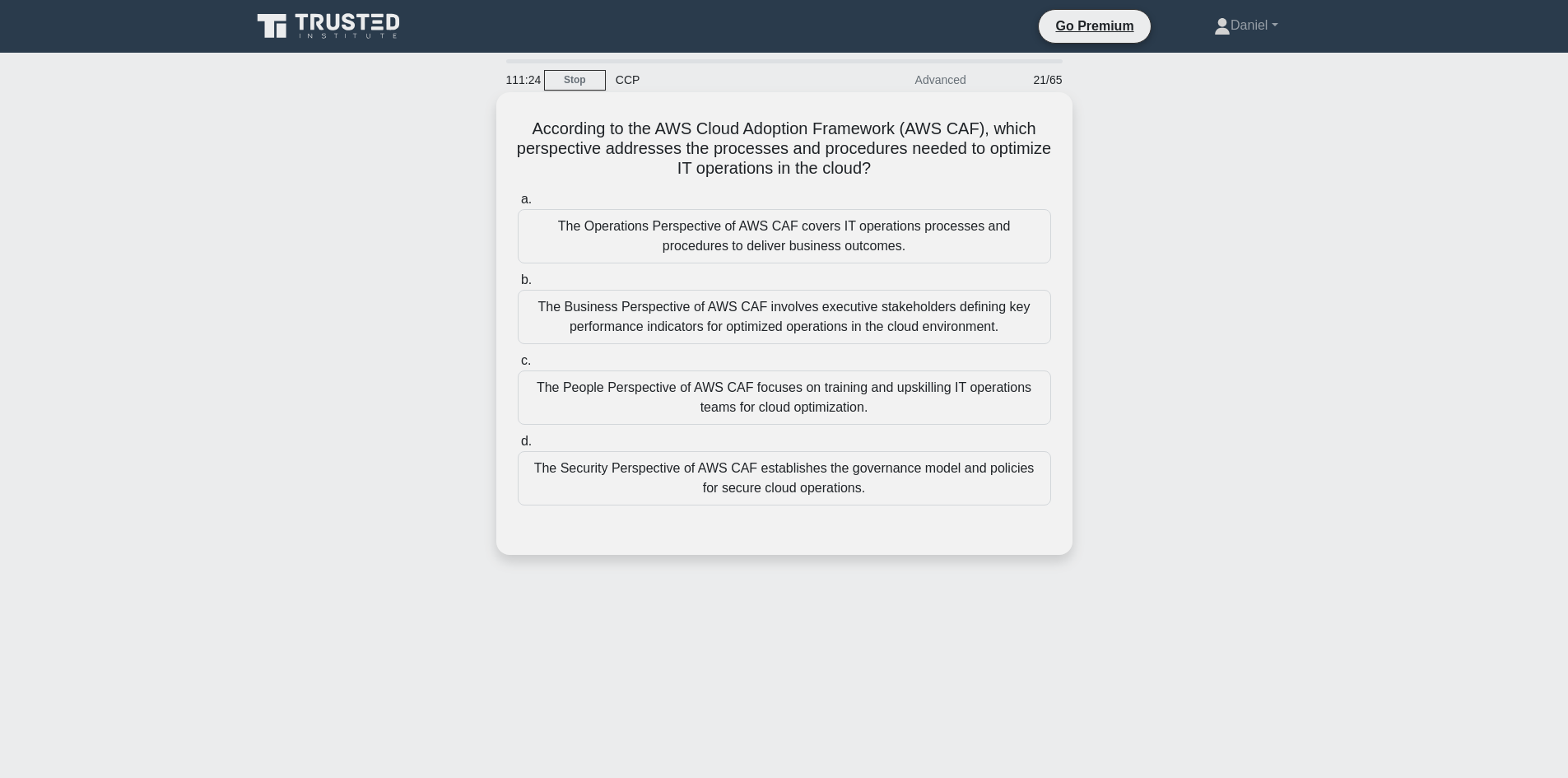 drag, startPoint x: 531, startPoint y: 127, endPoint x: 927, endPoint y: 172, distance: 398.54862 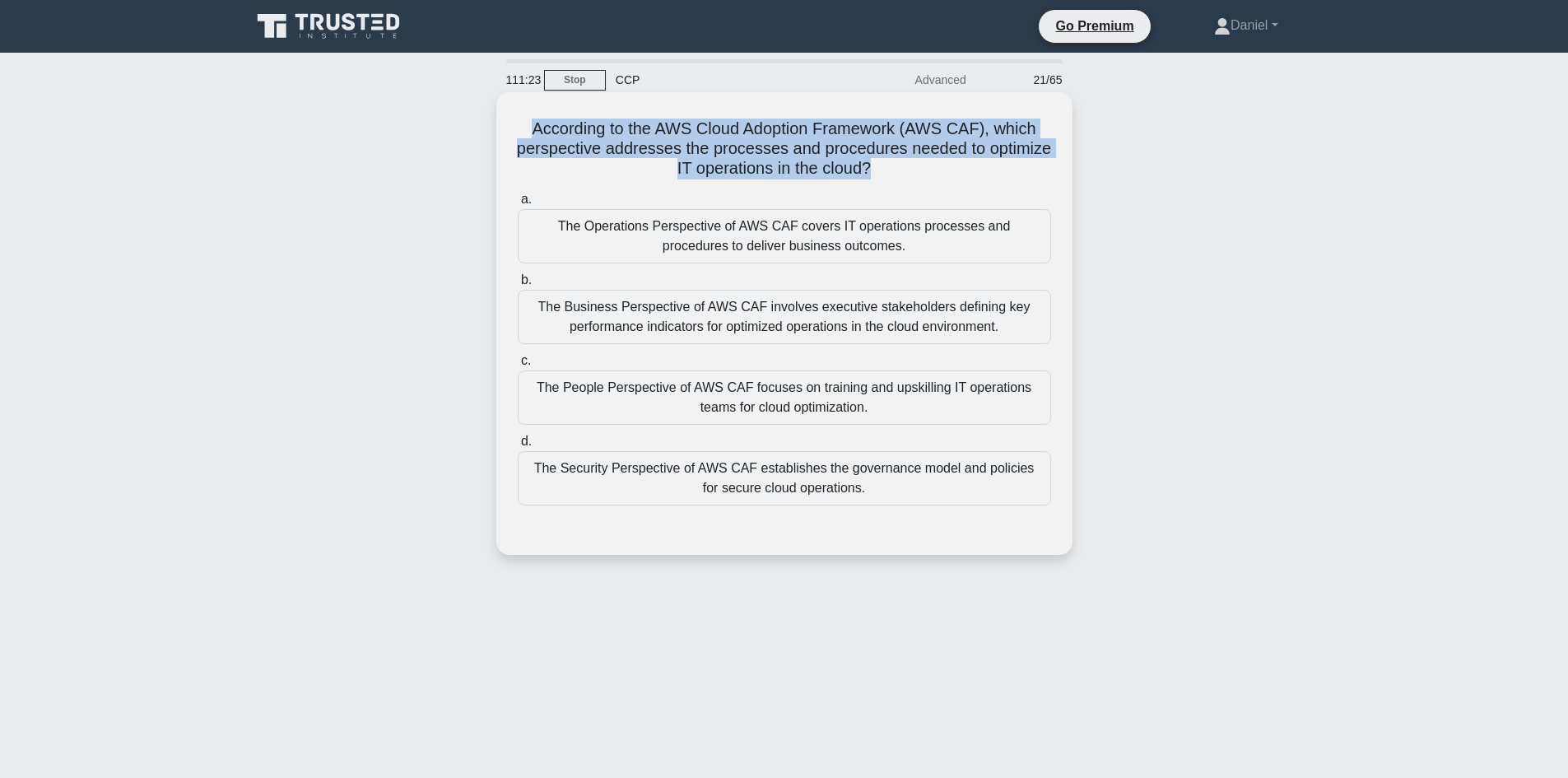 drag, startPoint x: 924, startPoint y: 172, endPoint x: 503, endPoint y: 132, distance: 422.89597 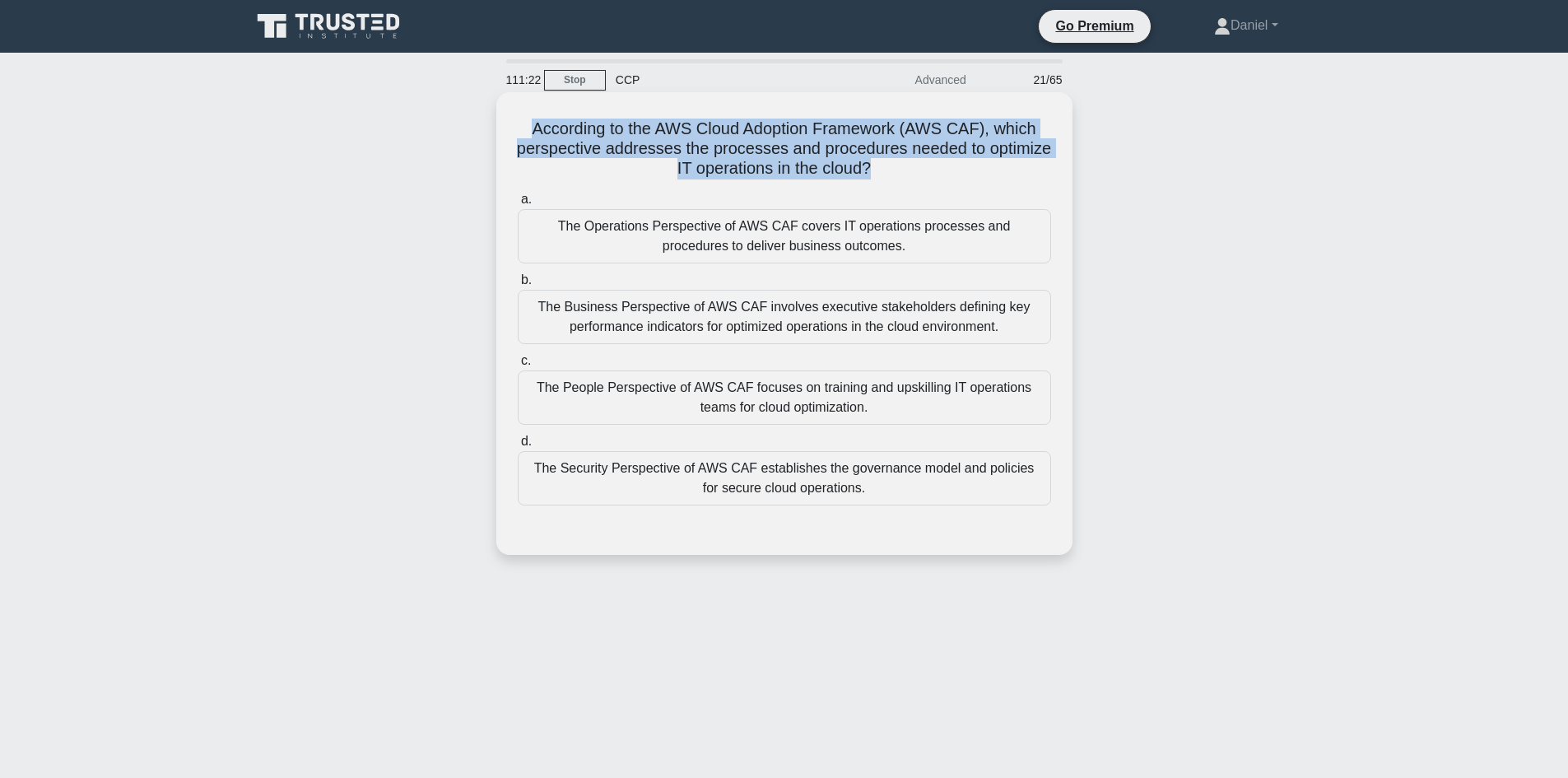 click on "According to the AWS Cloud Adoption Framework (AWS CAF), which perspective addresses the processes and procedures needed to optimize IT operations in the cloud?
.spinner_0XTQ{transform-origin:center;animation:spinner_y6GP .75s linear infinite}@keyframes spinner_y6GP{100%{transform:rotate(360deg)}}" at bounding box center [784, 149] 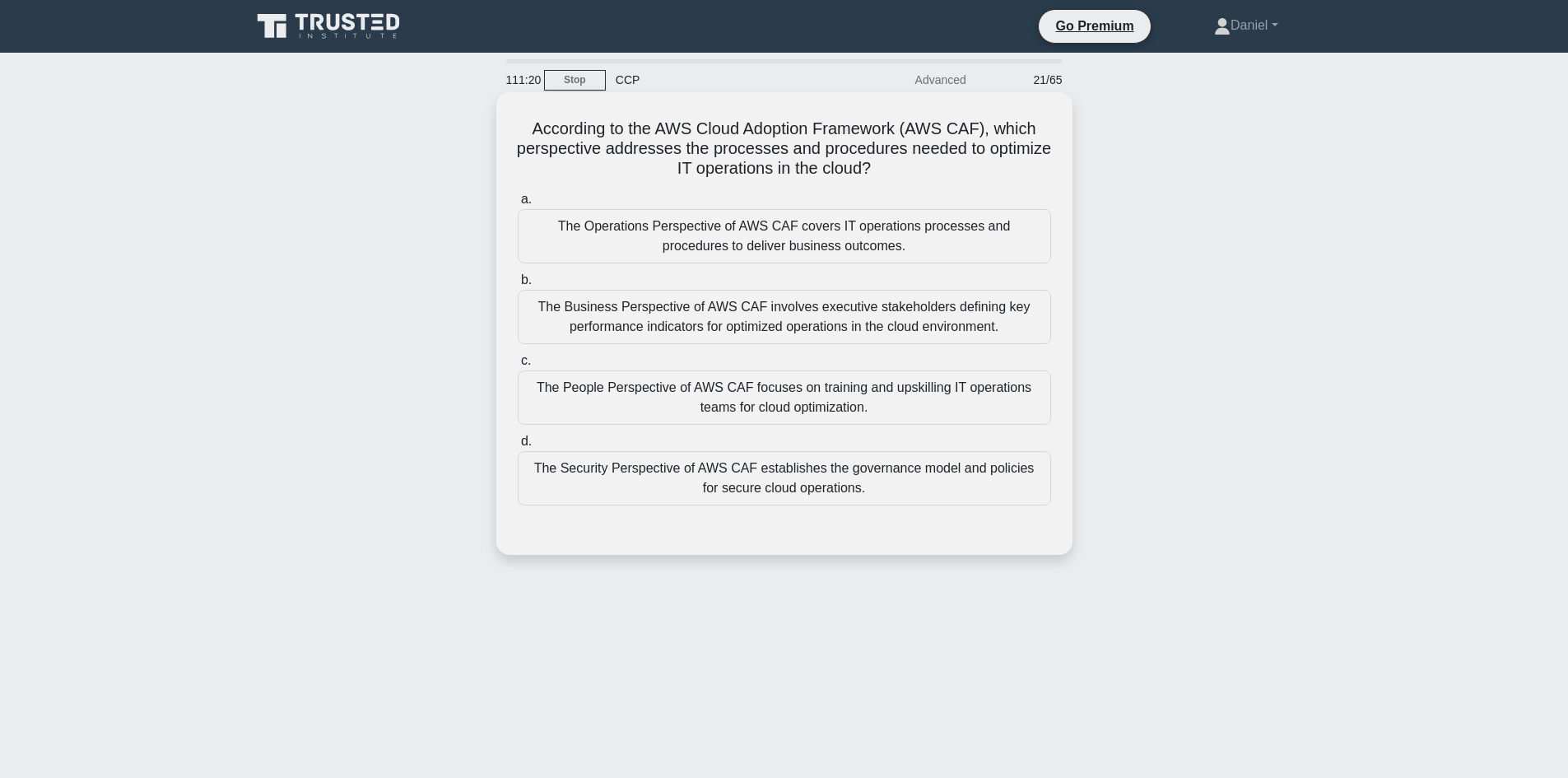 click on "The Operations Perspective of AWS CAF covers IT operations processes and procedures to deliver business outcomes." at bounding box center (784, 236) 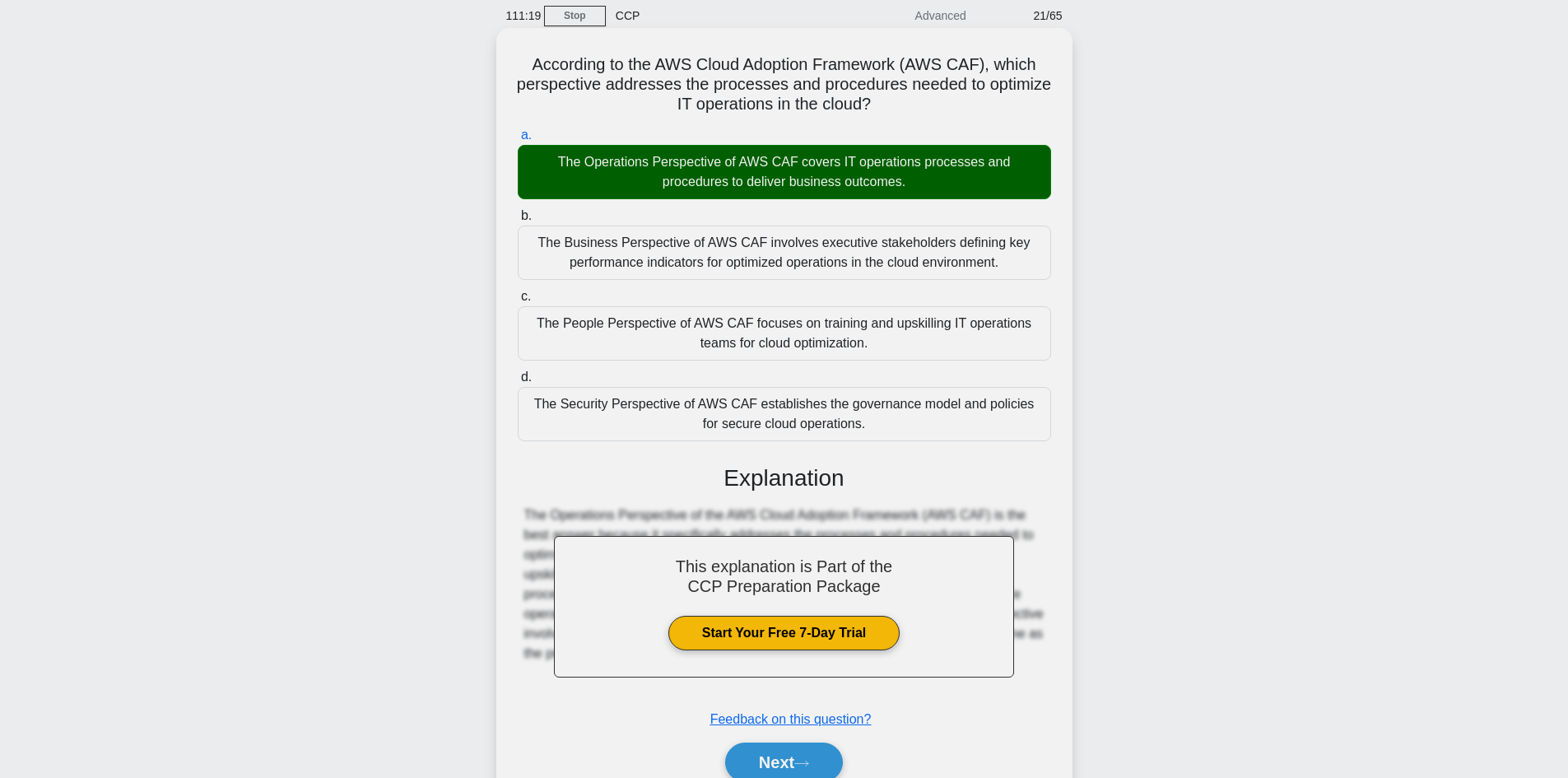 scroll, scrollTop: 139, scrollLeft: 0, axis: vertical 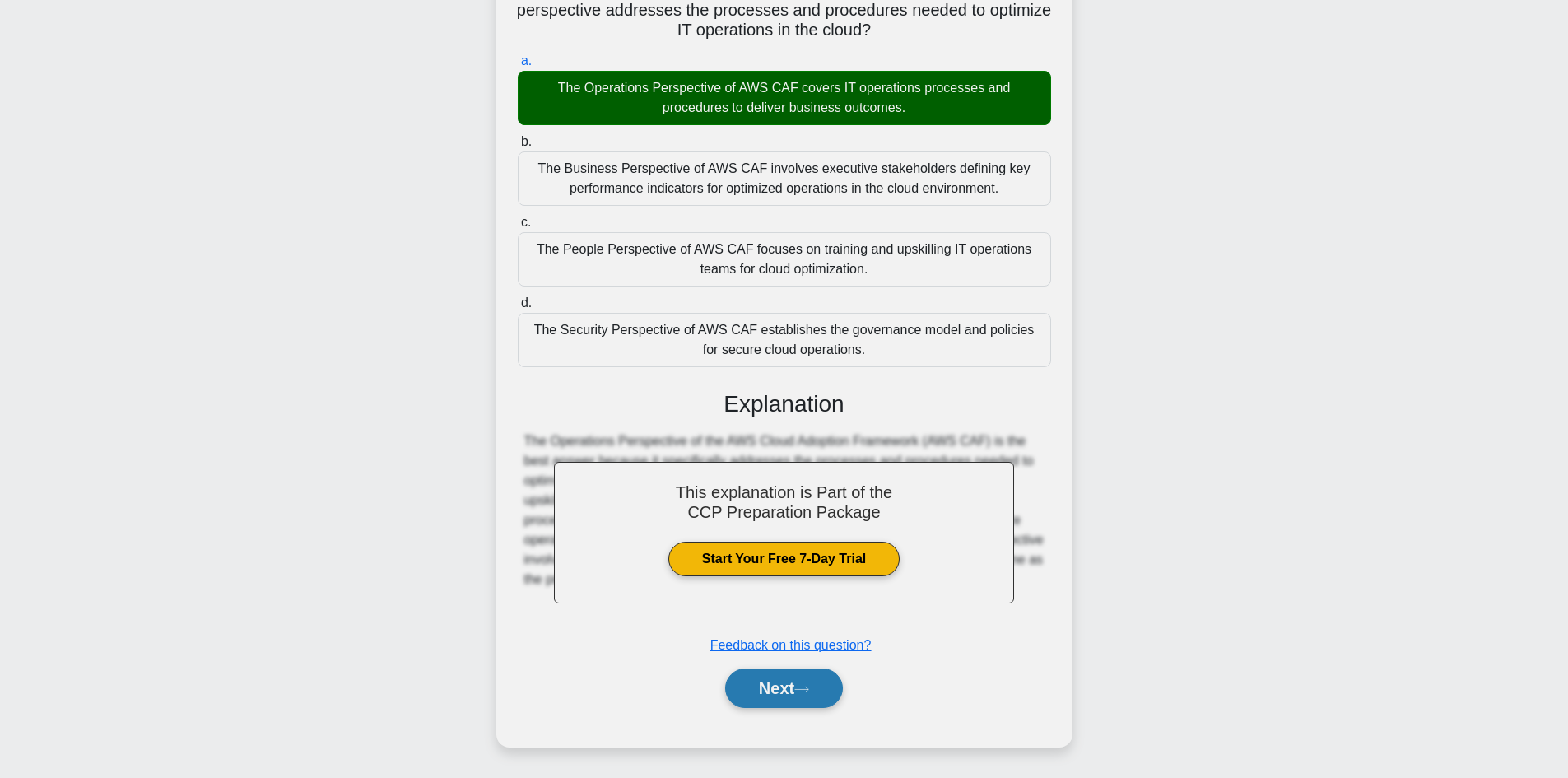 click on "Next" at bounding box center (784, 688) 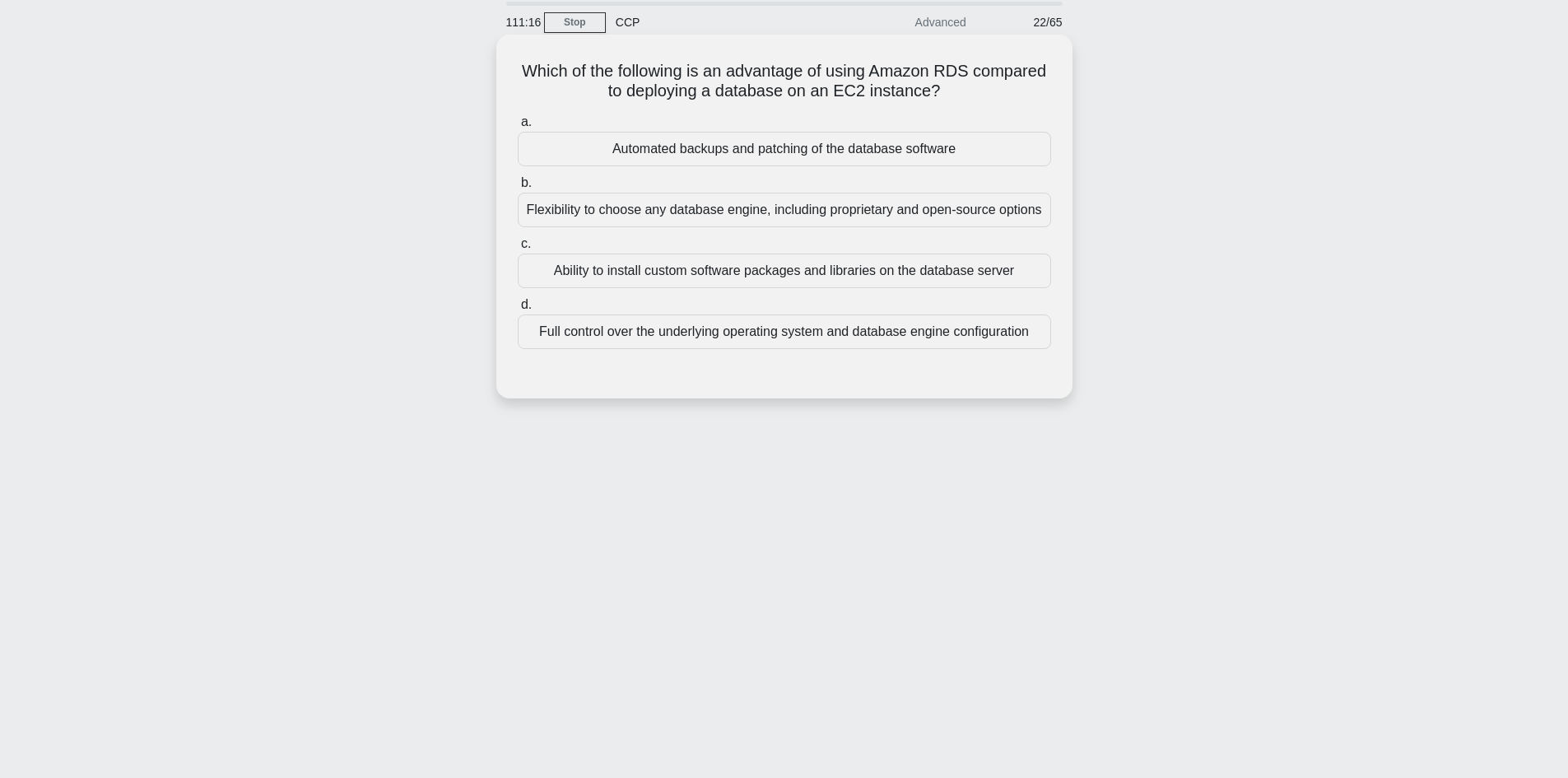 scroll, scrollTop: 0, scrollLeft: 0, axis: both 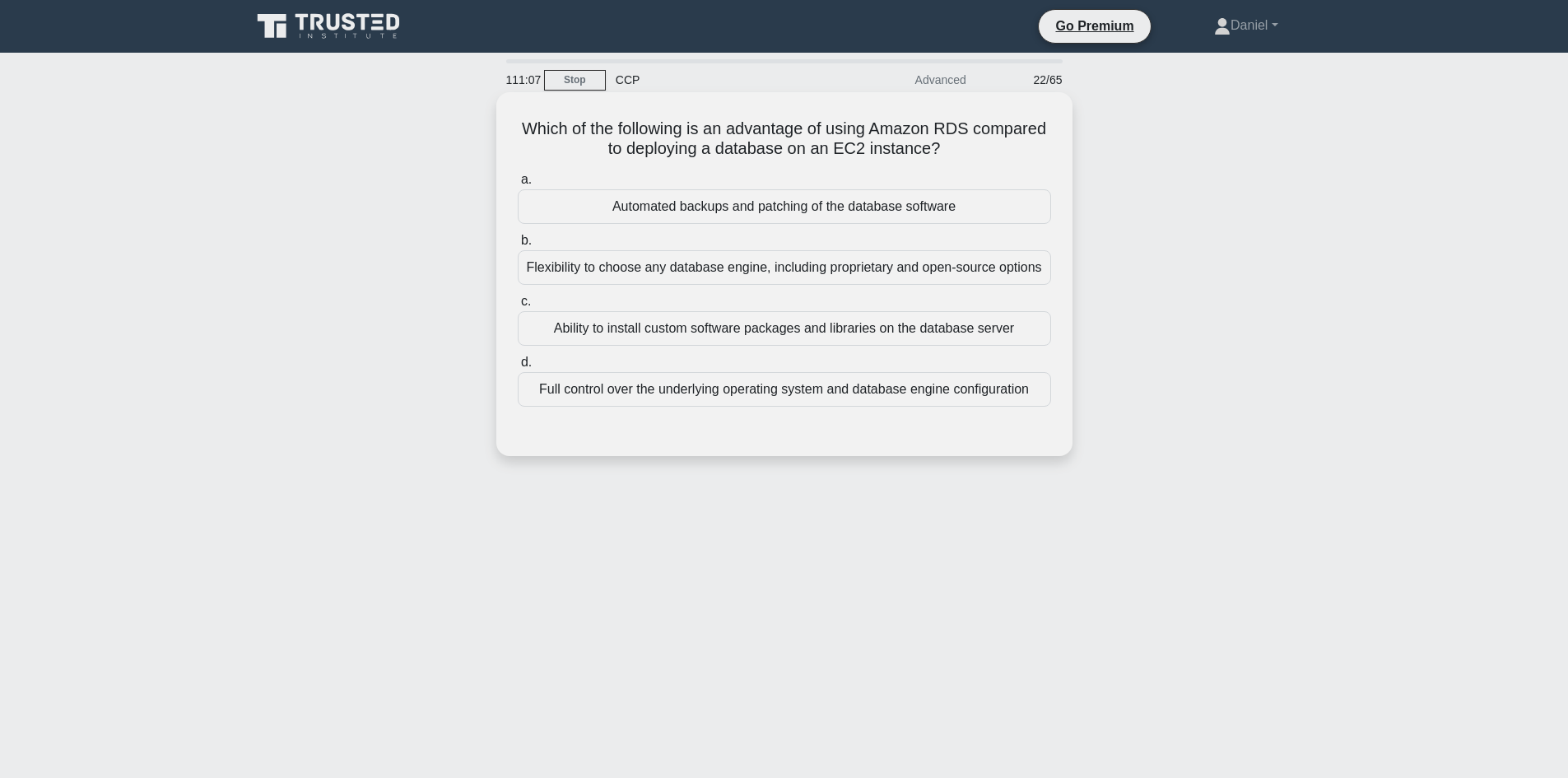 click on "Flexibility to choose any database engine, including proprietary and open-source options" at bounding box center [784, 268] 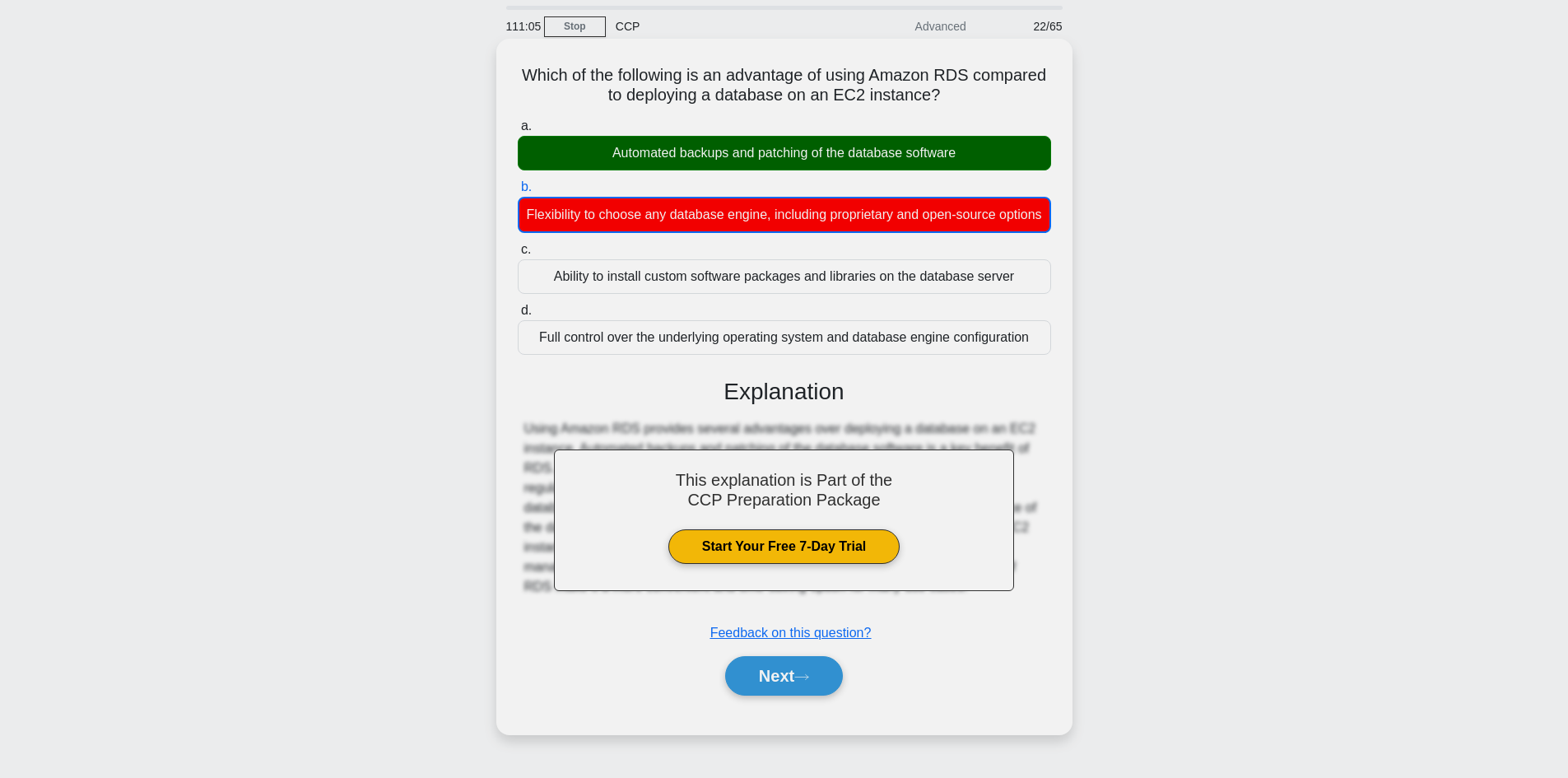 scroll, scrollTop: 82, scrollLeft: 0, axis: vertical 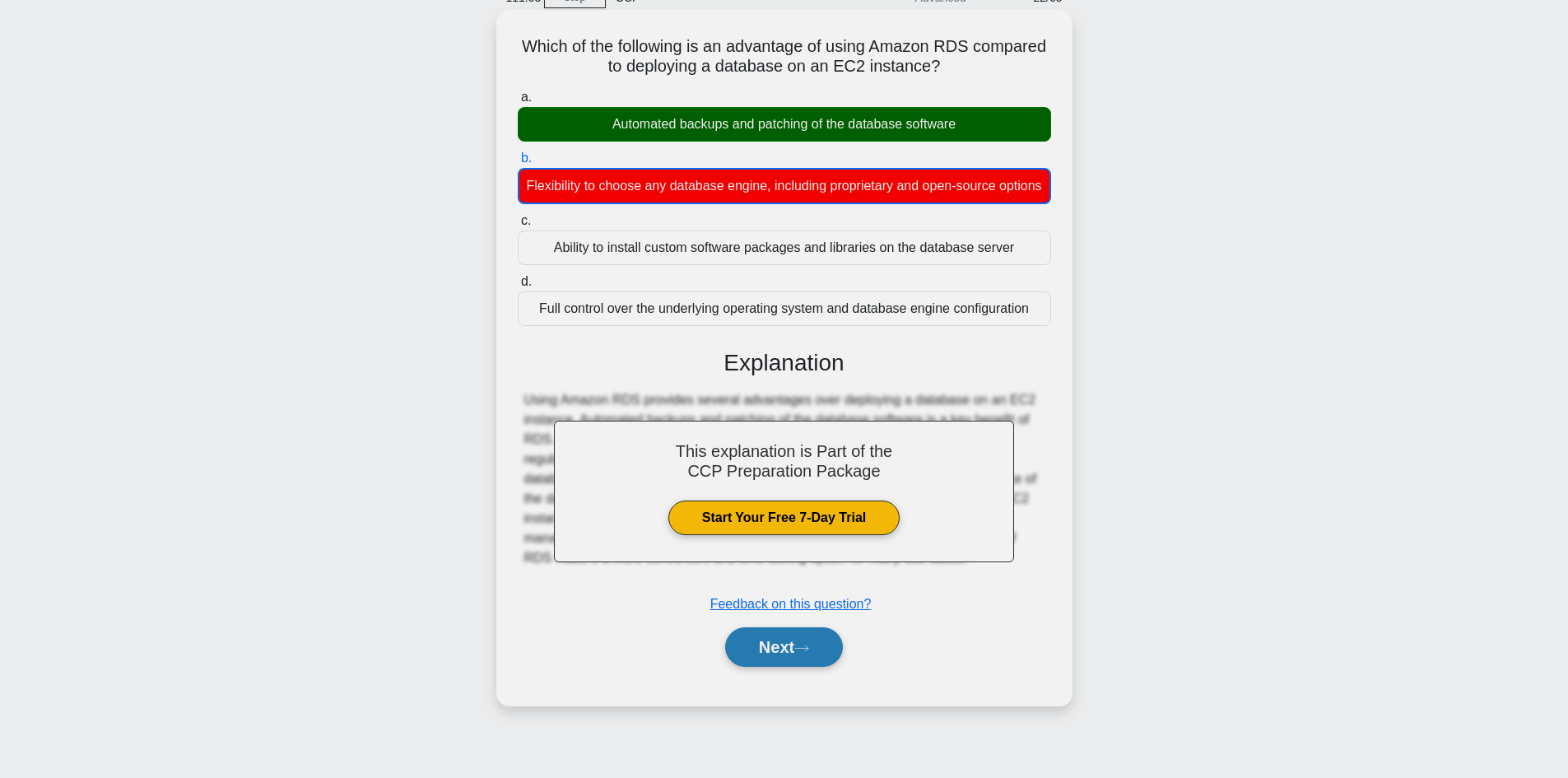 click on "Next" at bounding box center (784, 647) 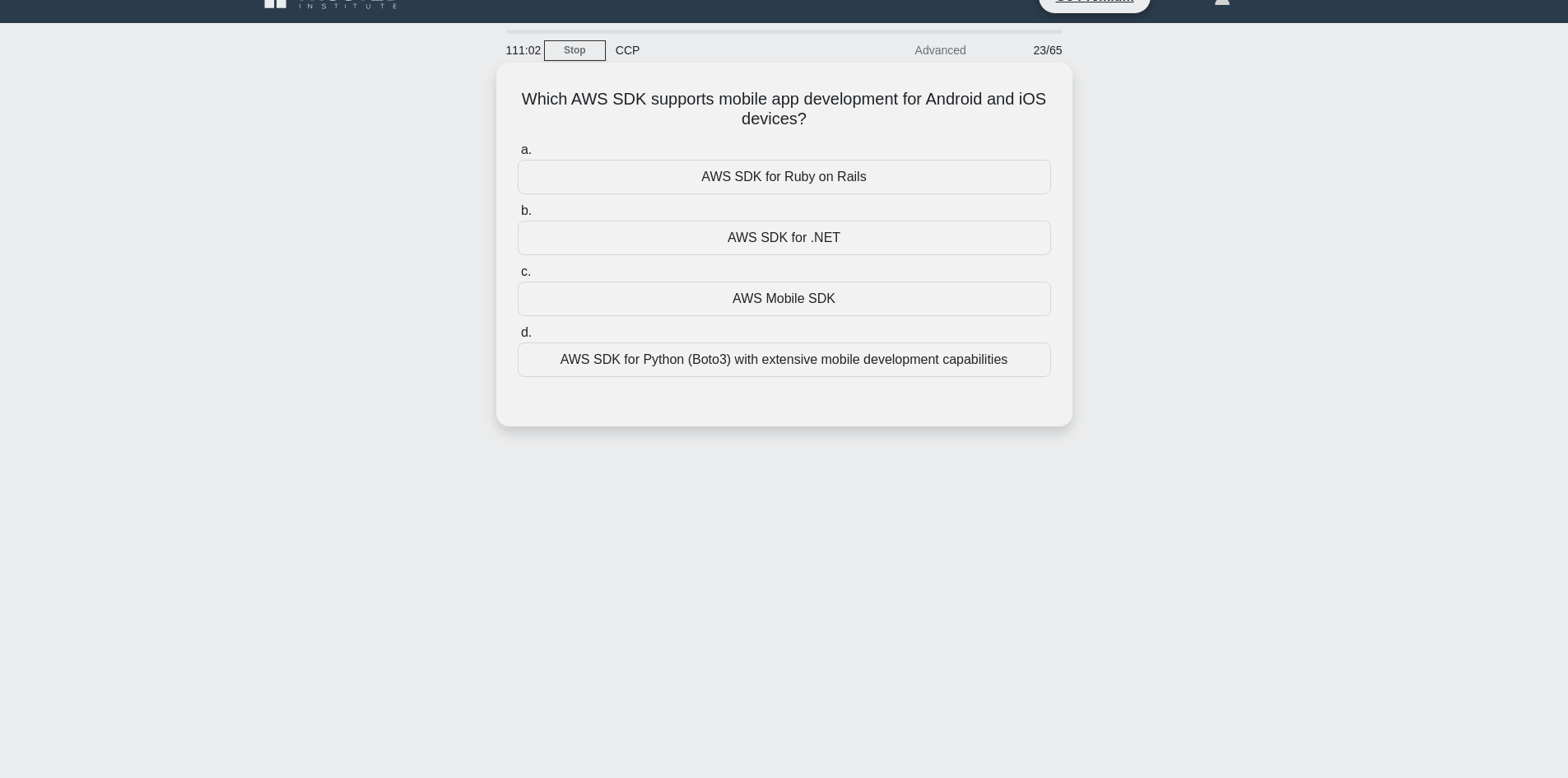 scroll, scrollTop: 0, scrollLeft: 0, axis: both 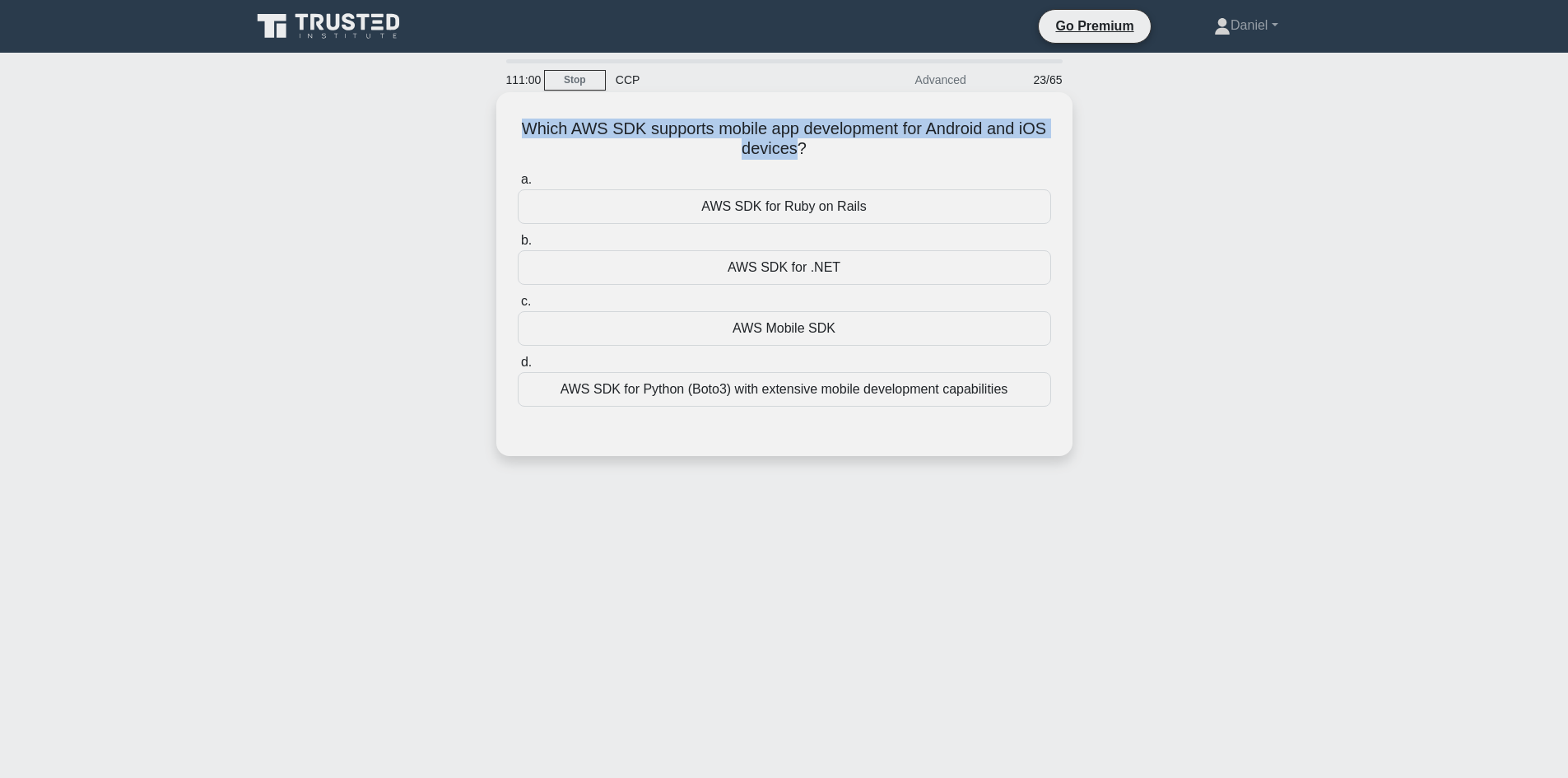drag, startPoint x: 523, startPoint y: 118, endPoint x: 820, endPoint y: 155, distance: 299.2958 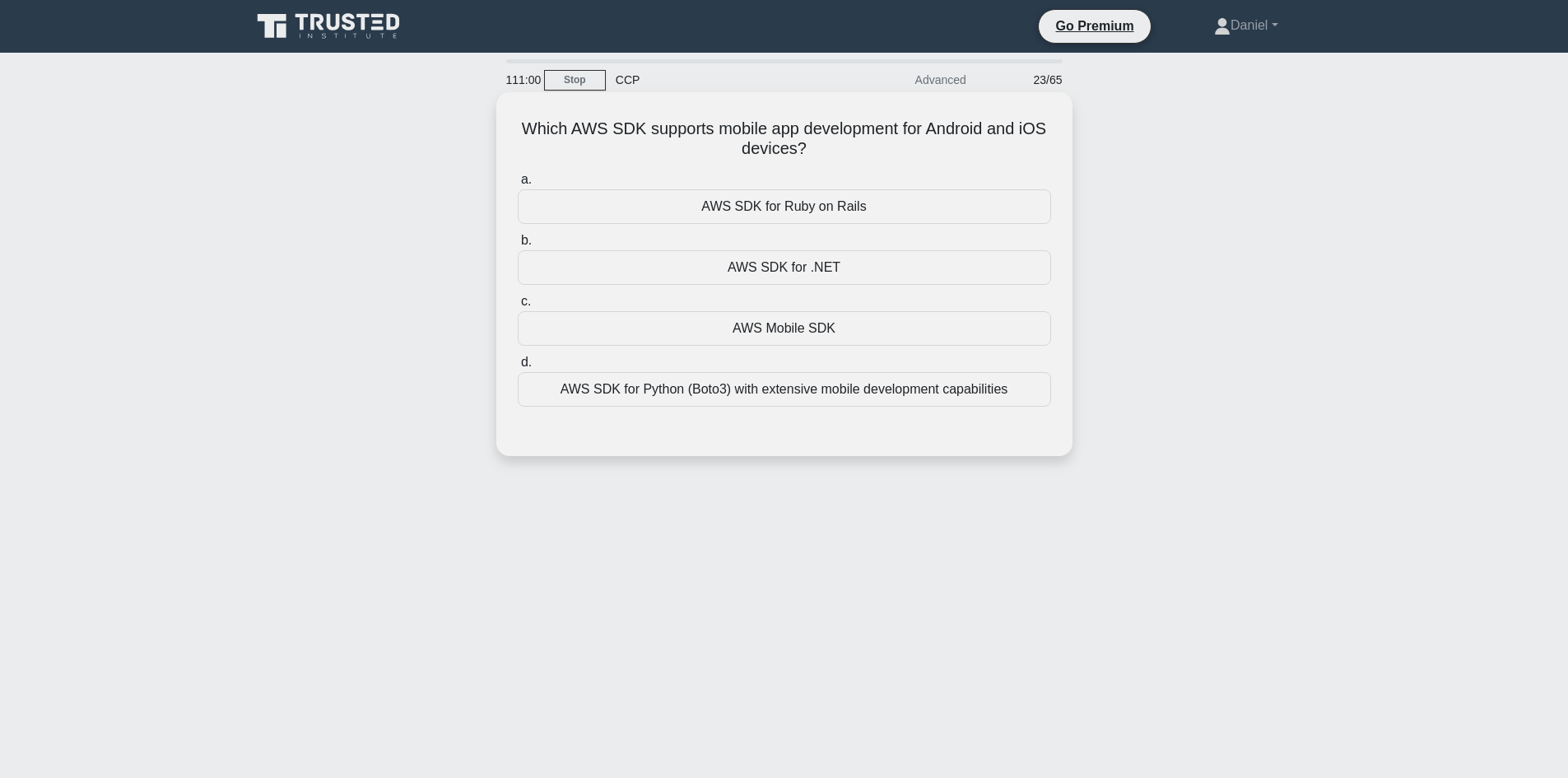 click on "Which AWS SDK supports mobile app development for Android and iOS devices?
.spinner_0XTQ{transform-origin:center;animation:spinner_y6GP .75s linear infinite}@keyframes spinner_y6GP{100%{transform:rotate(360deg)}}" at bounding box center [784, 139] 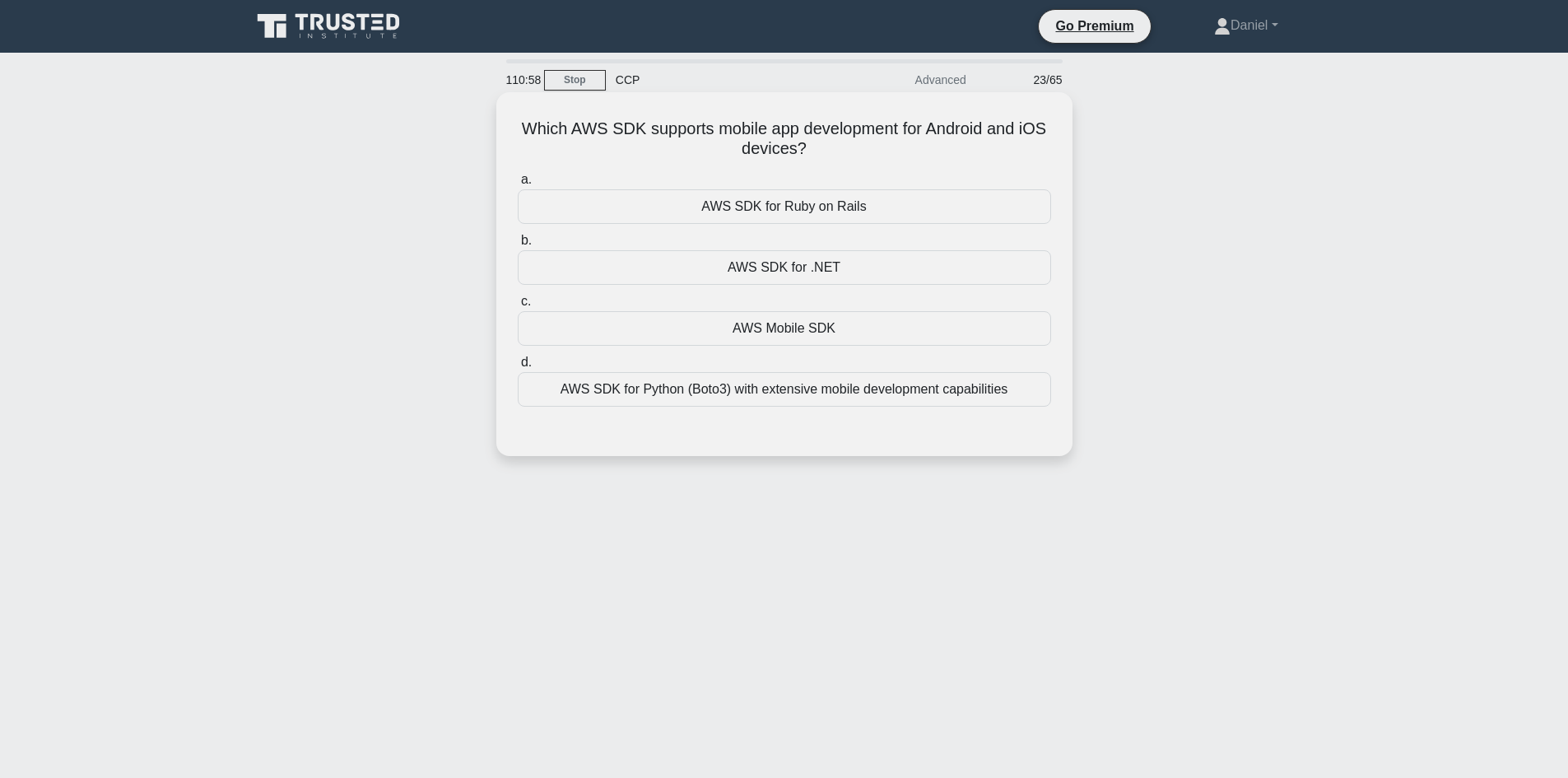 click on "AWS Mobile SDK" at bounding box center [784, 328] 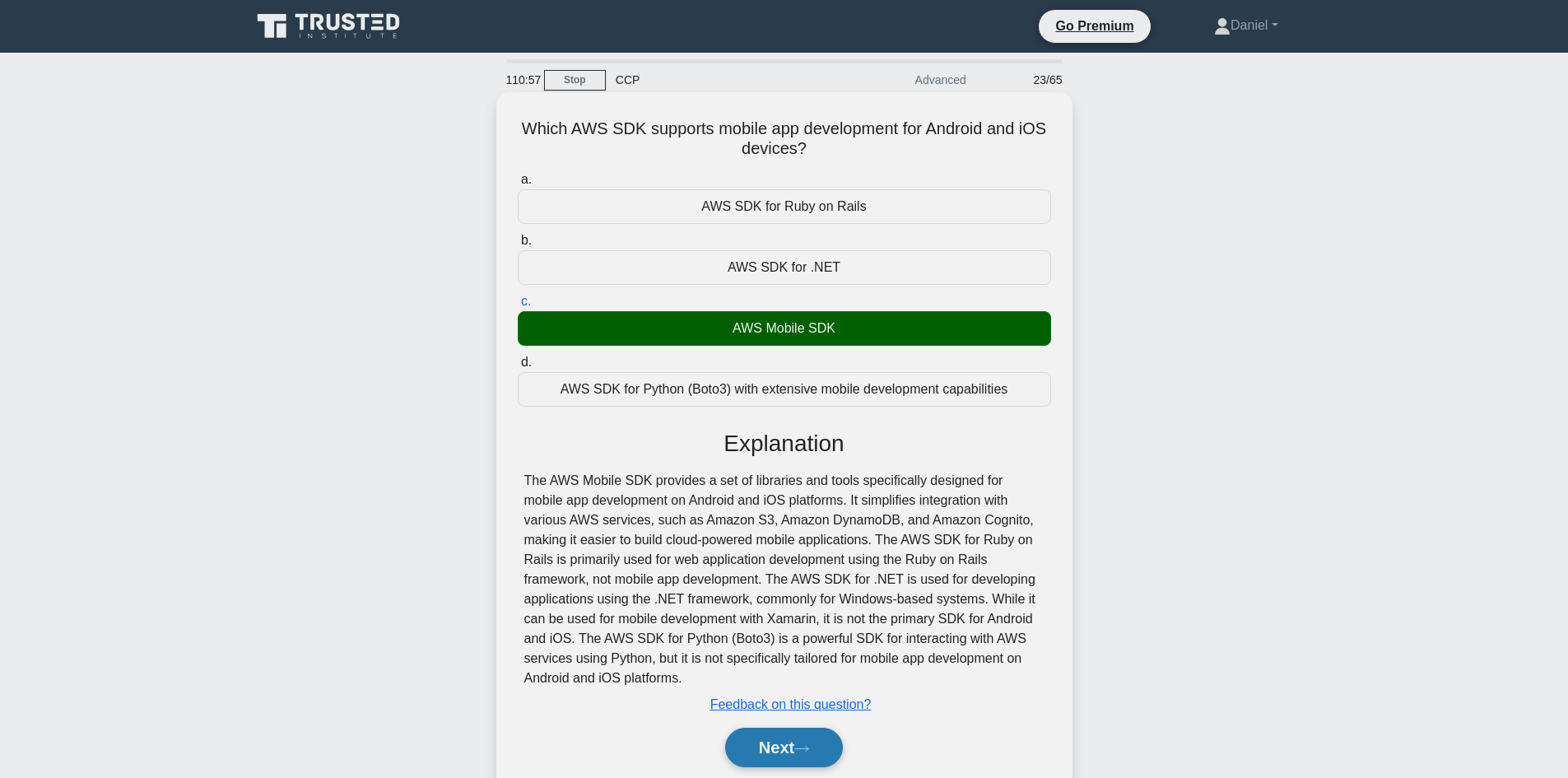 click on "Next" at bounding box center [784, 748] 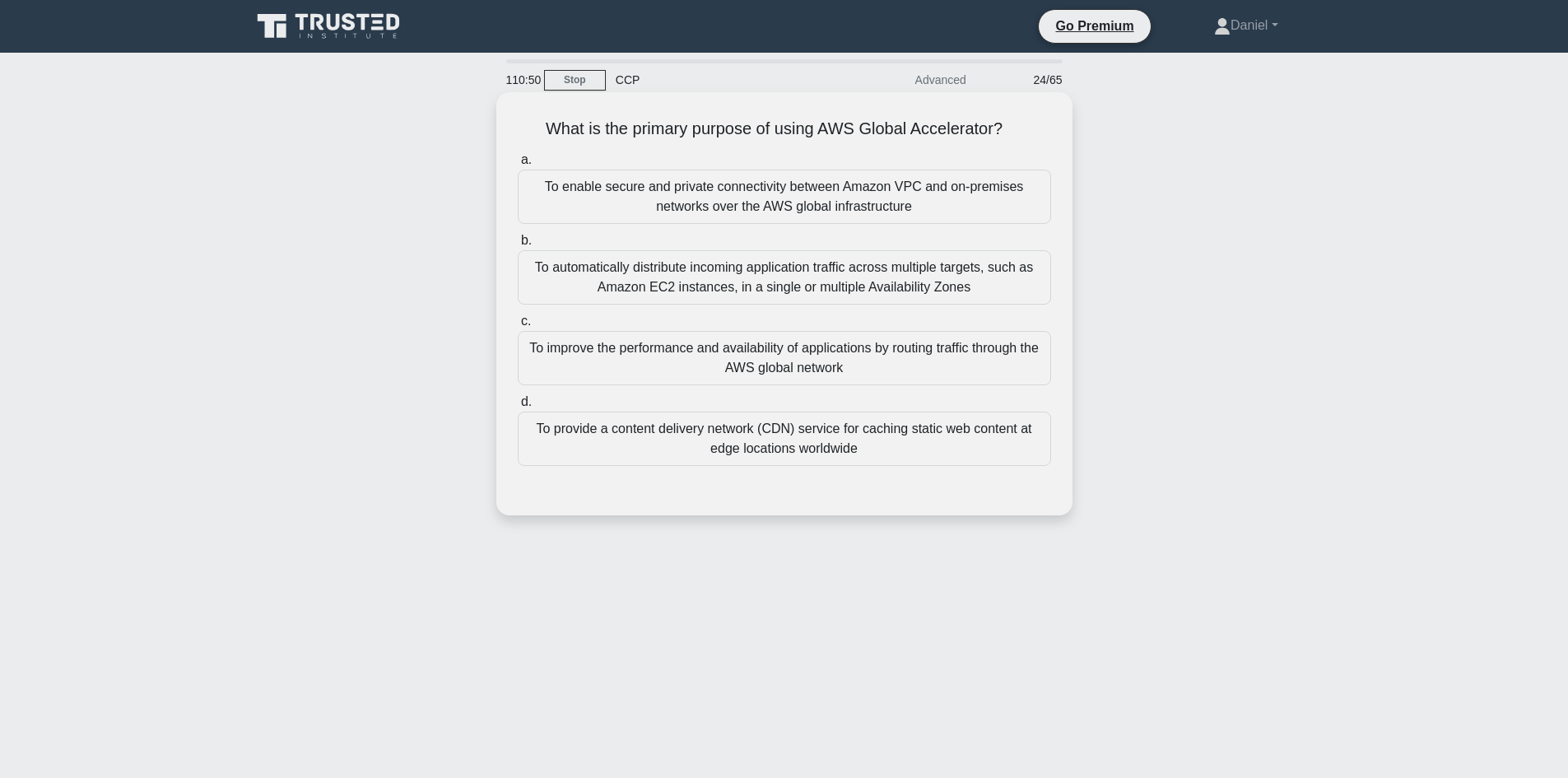 click on "To improve the performance and availability of applications by routing traffic through the AWS global network" at bounding box center [784, 358] 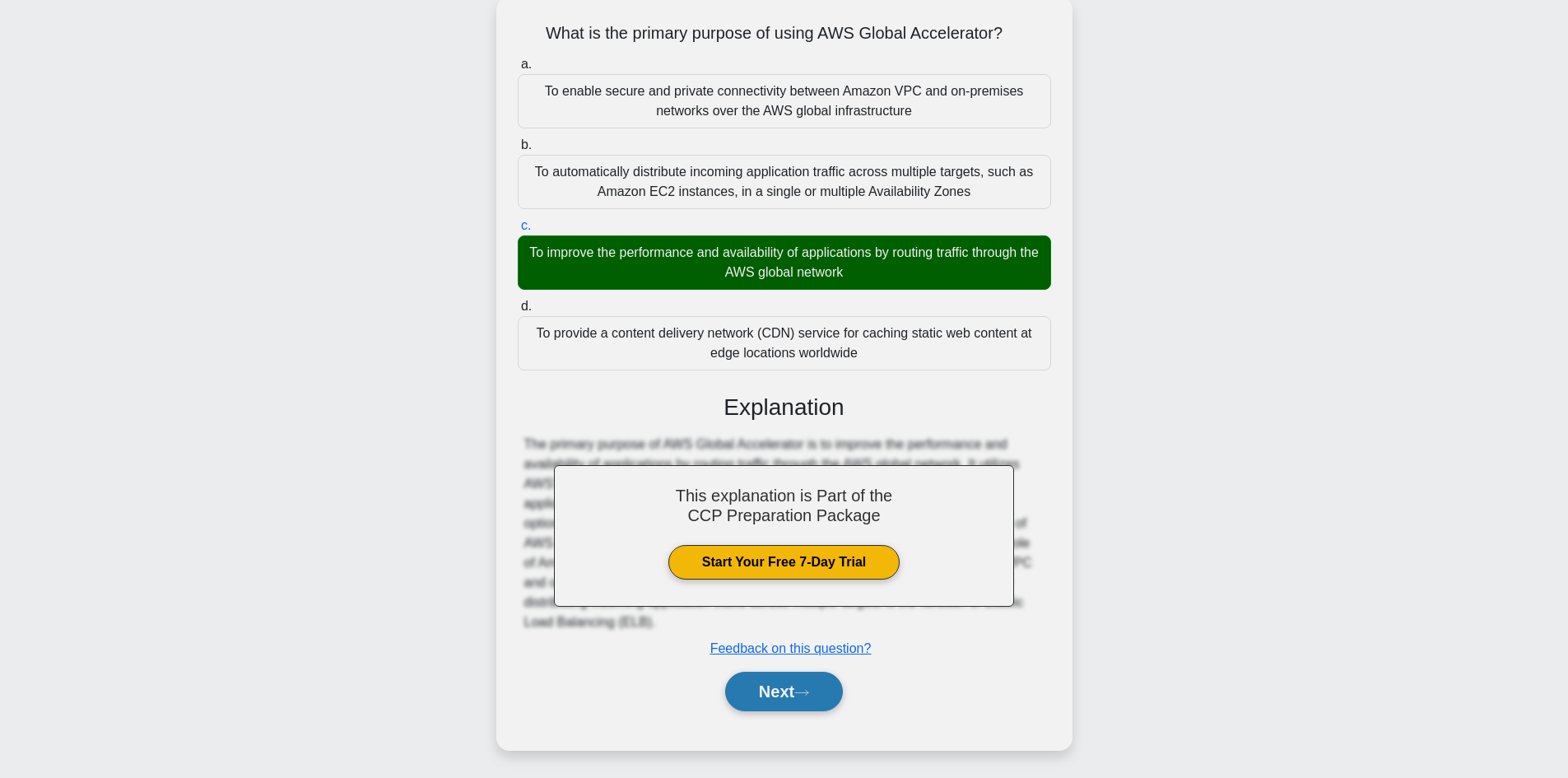scroll, scrollTop: 111, scrollLeft: 0, axis: vertical 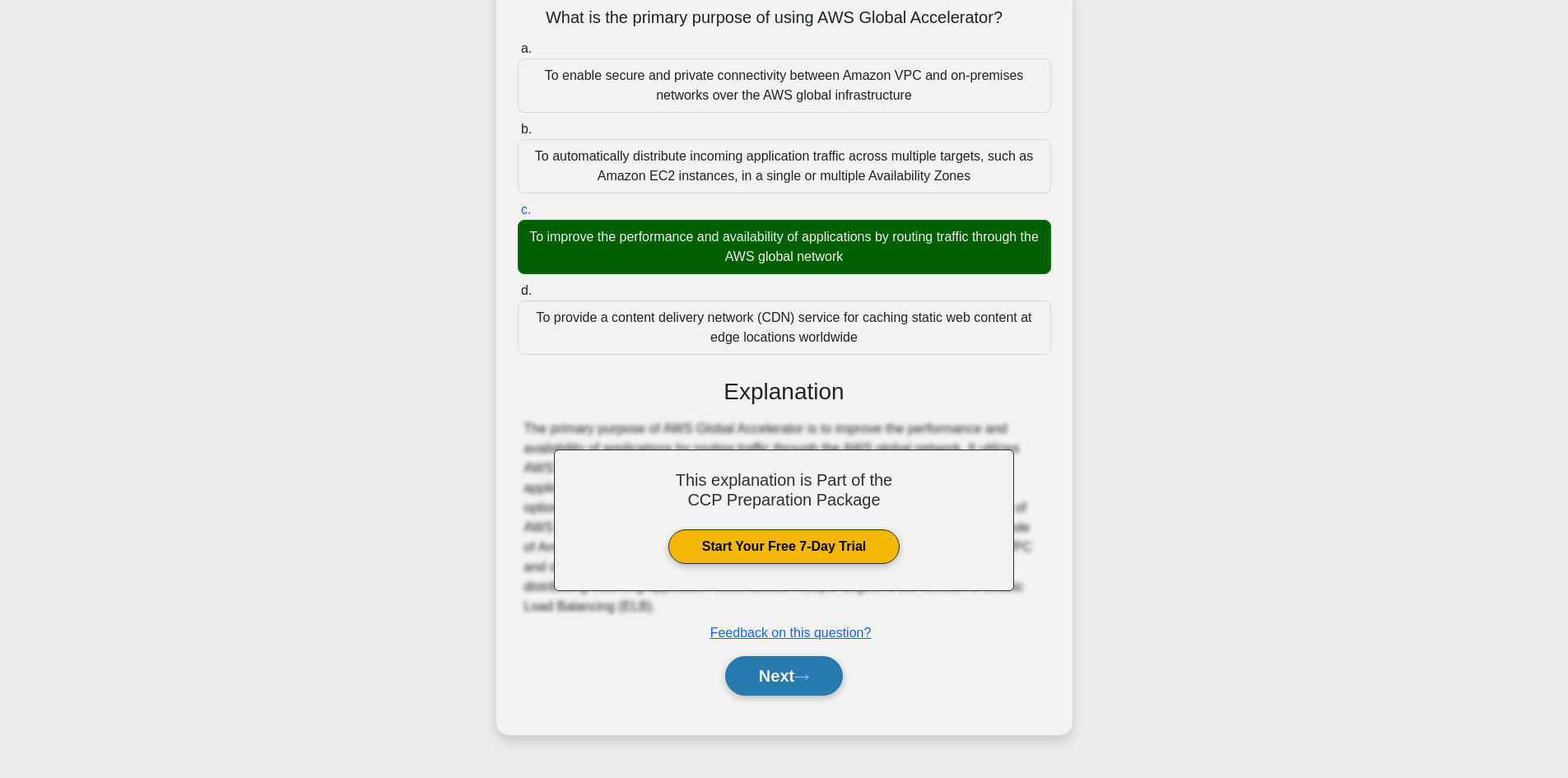 click on "Next" at bounding box center (784, 676) 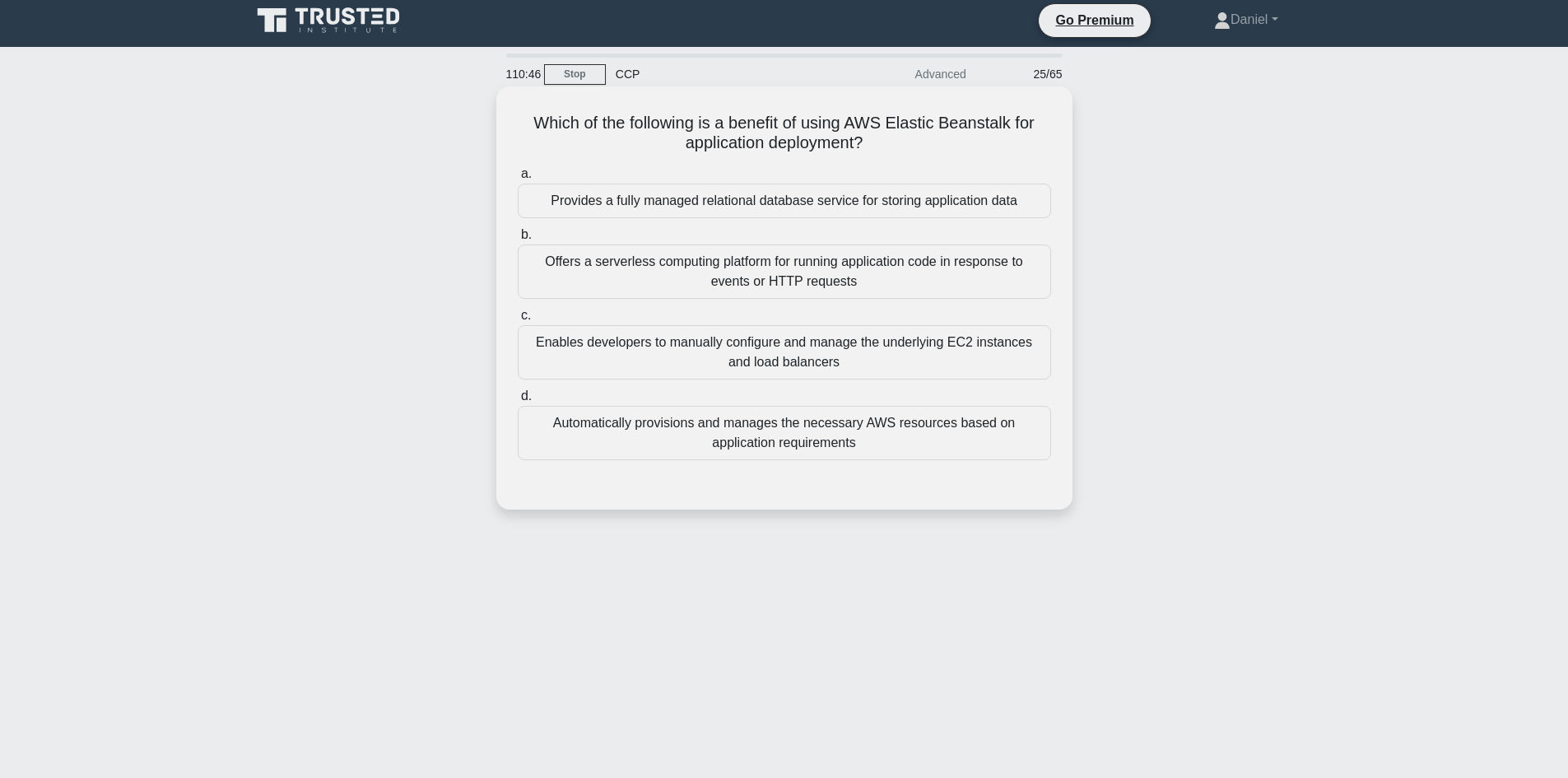 scroll, scrollTop: 0, scrollLeft: 0, axis: both 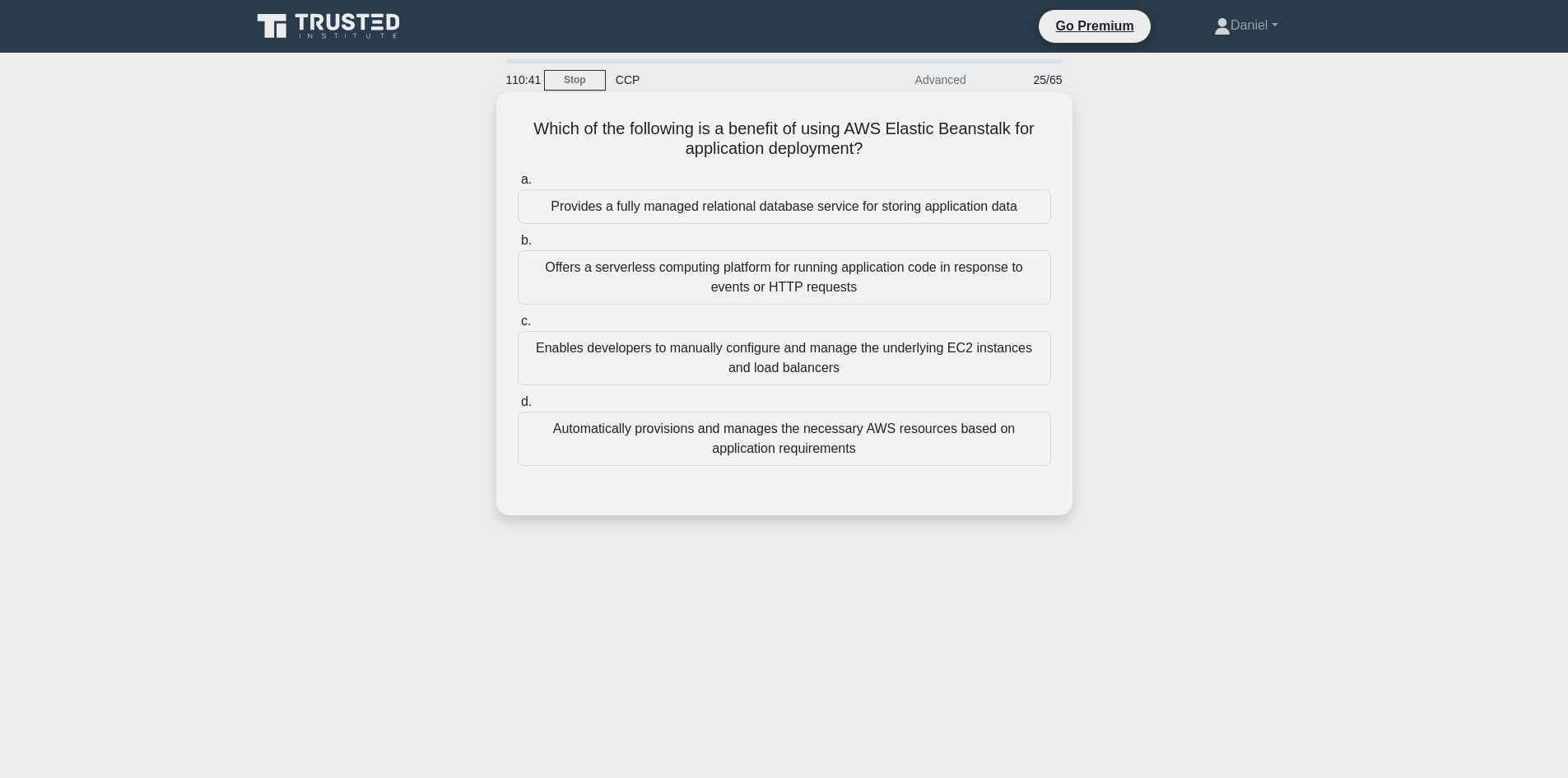 click on "Automatically provisions and manages the necessary AWS resources based on application requirements" at bounding box center (784, 439) 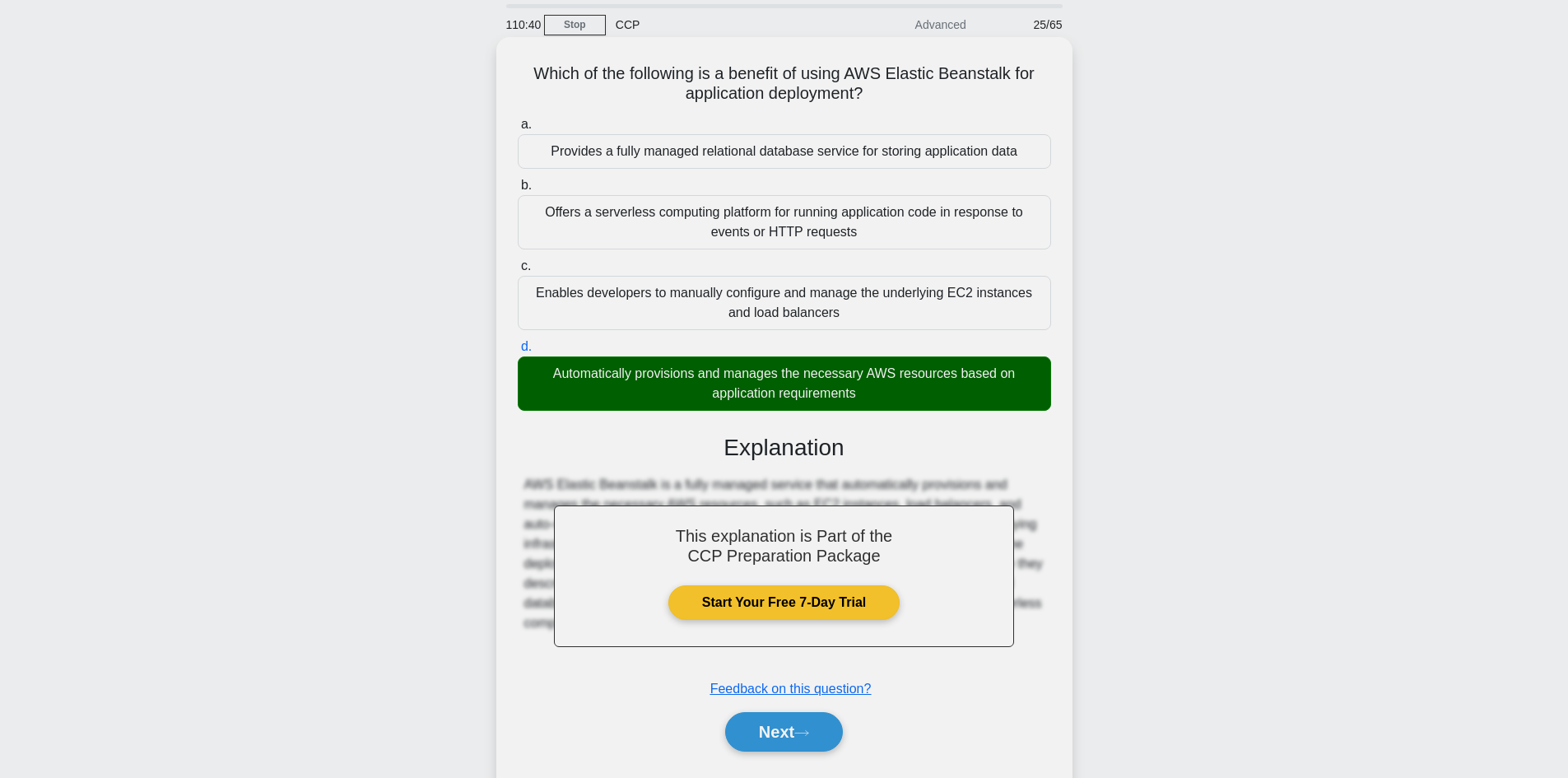 scroll, scrollTop: 111, scrollLeft: 0, axis: vertical 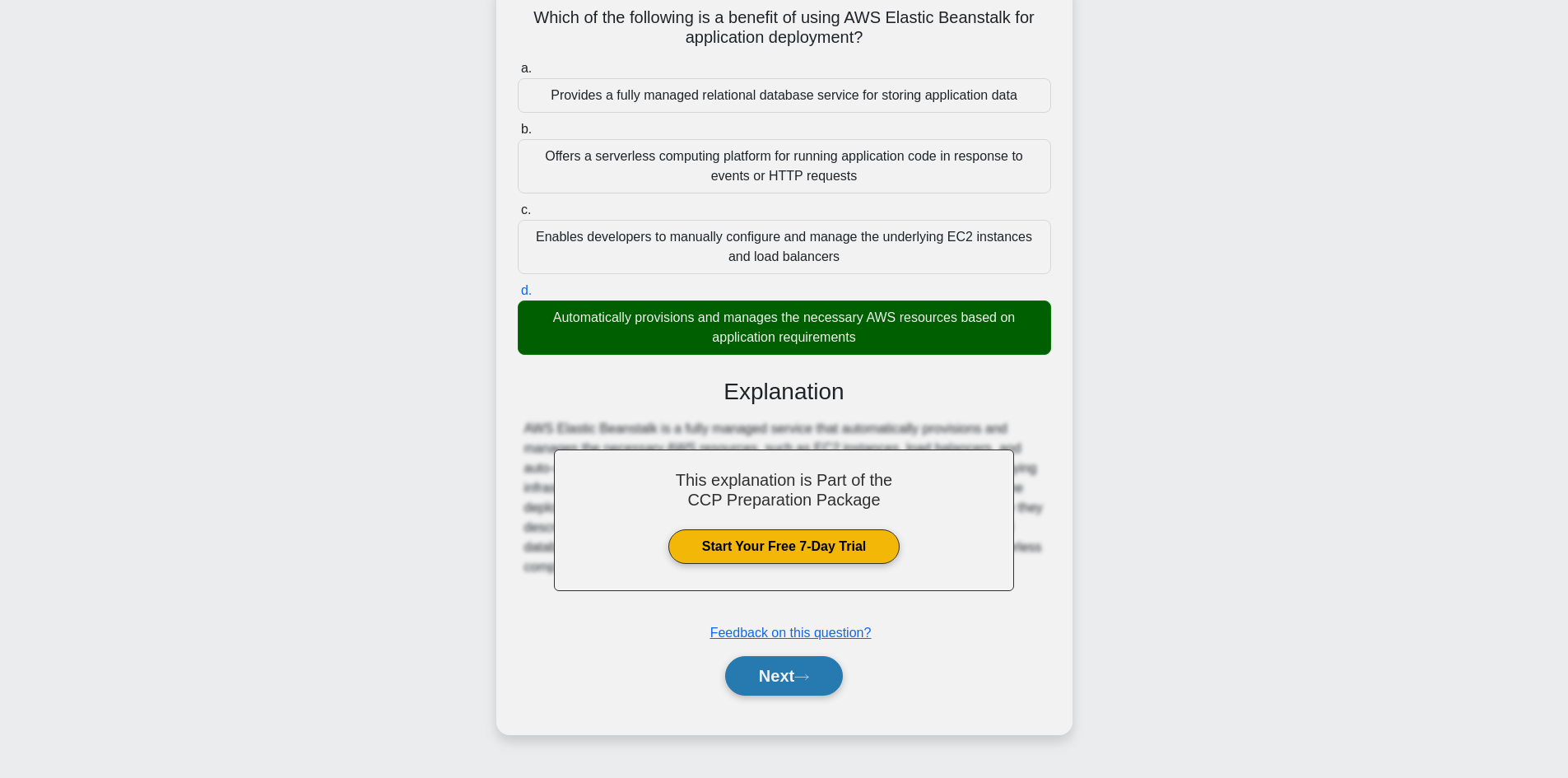 click on "Next" at bounding box center (784, 676) 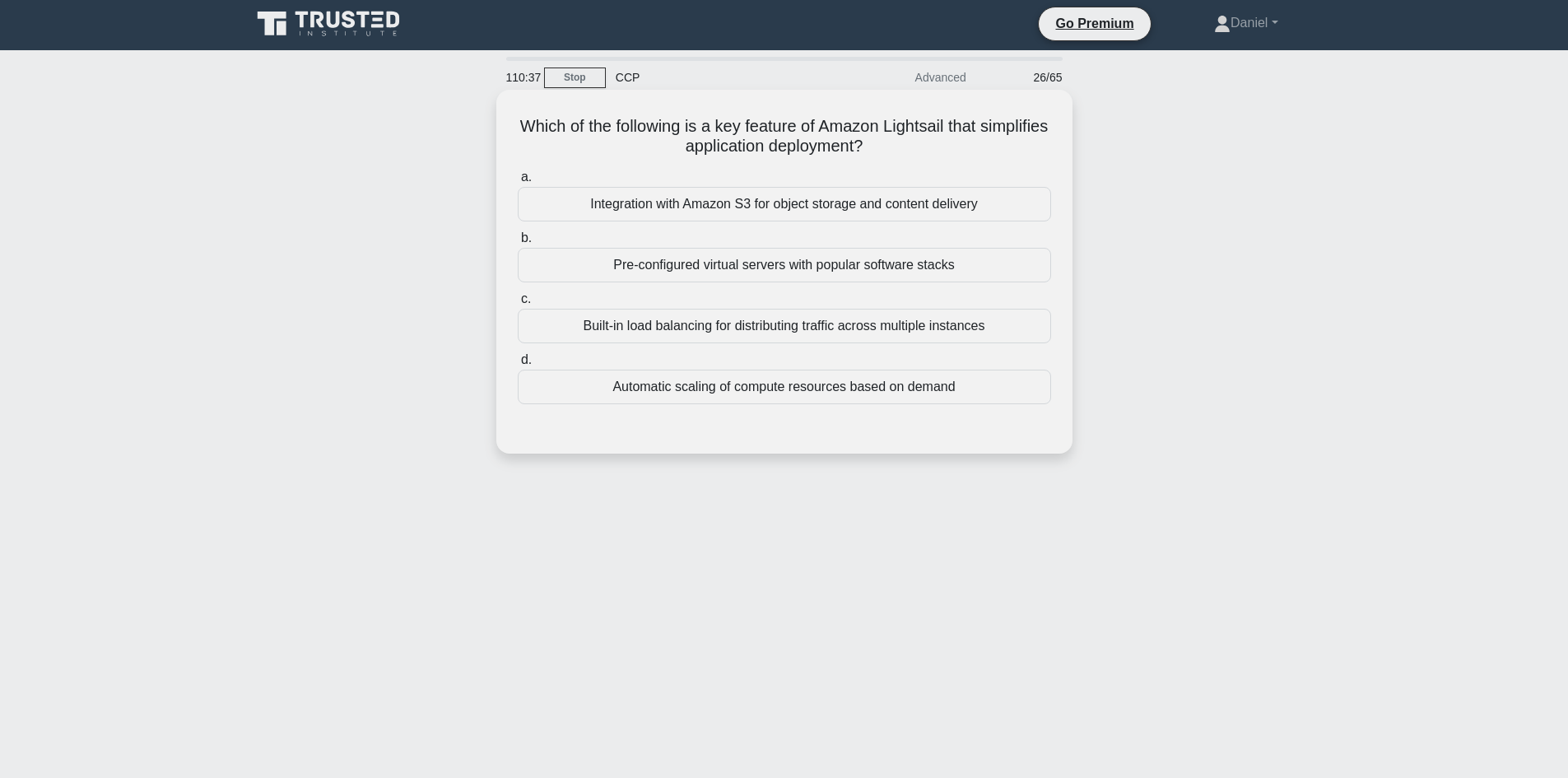 scroll, scrollTop: 0, scrollLeft: 0, axis: both 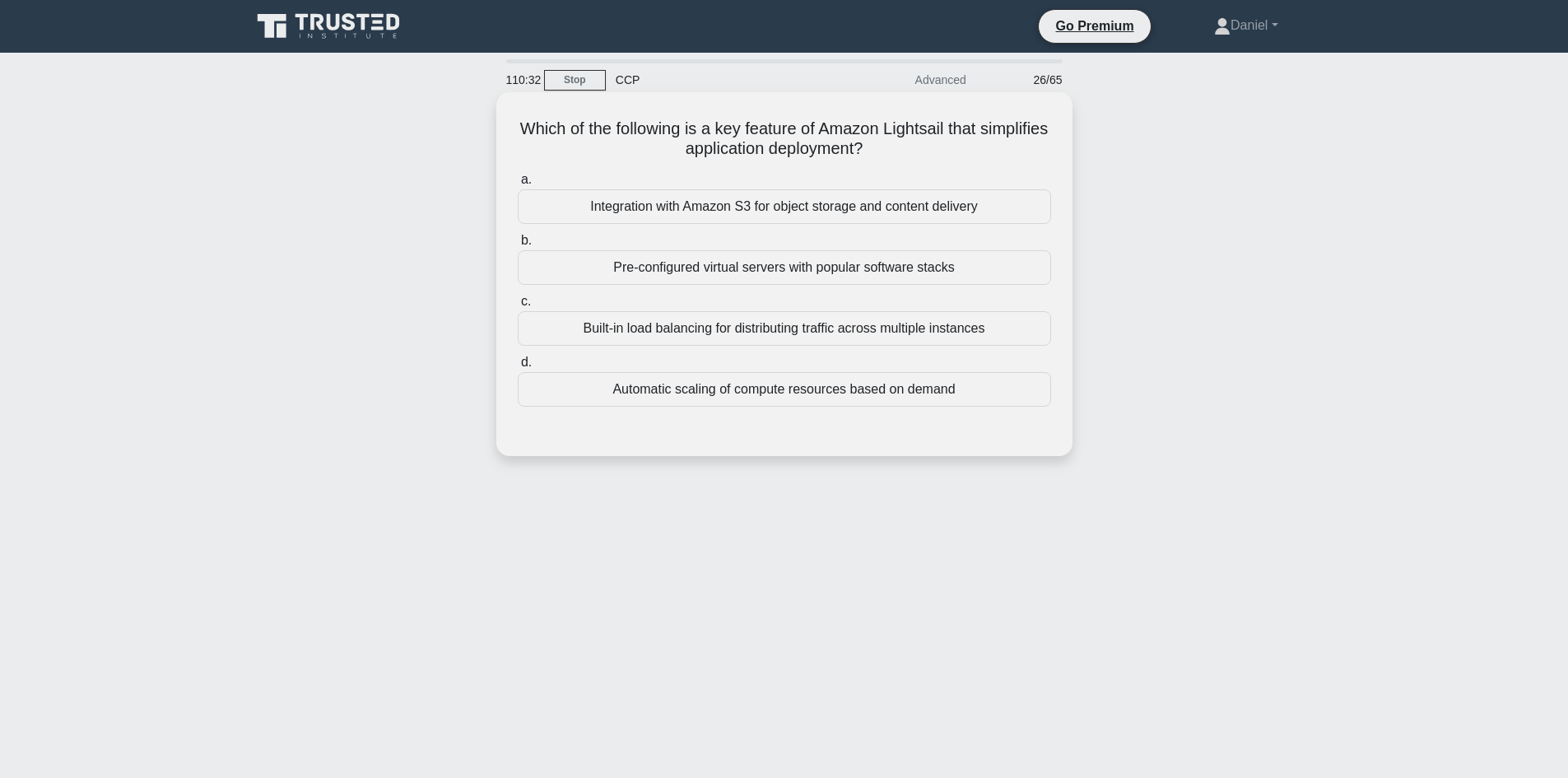 click on "Pre-configured virtual servers with popular software stacks" at bounding box center [784, 268] 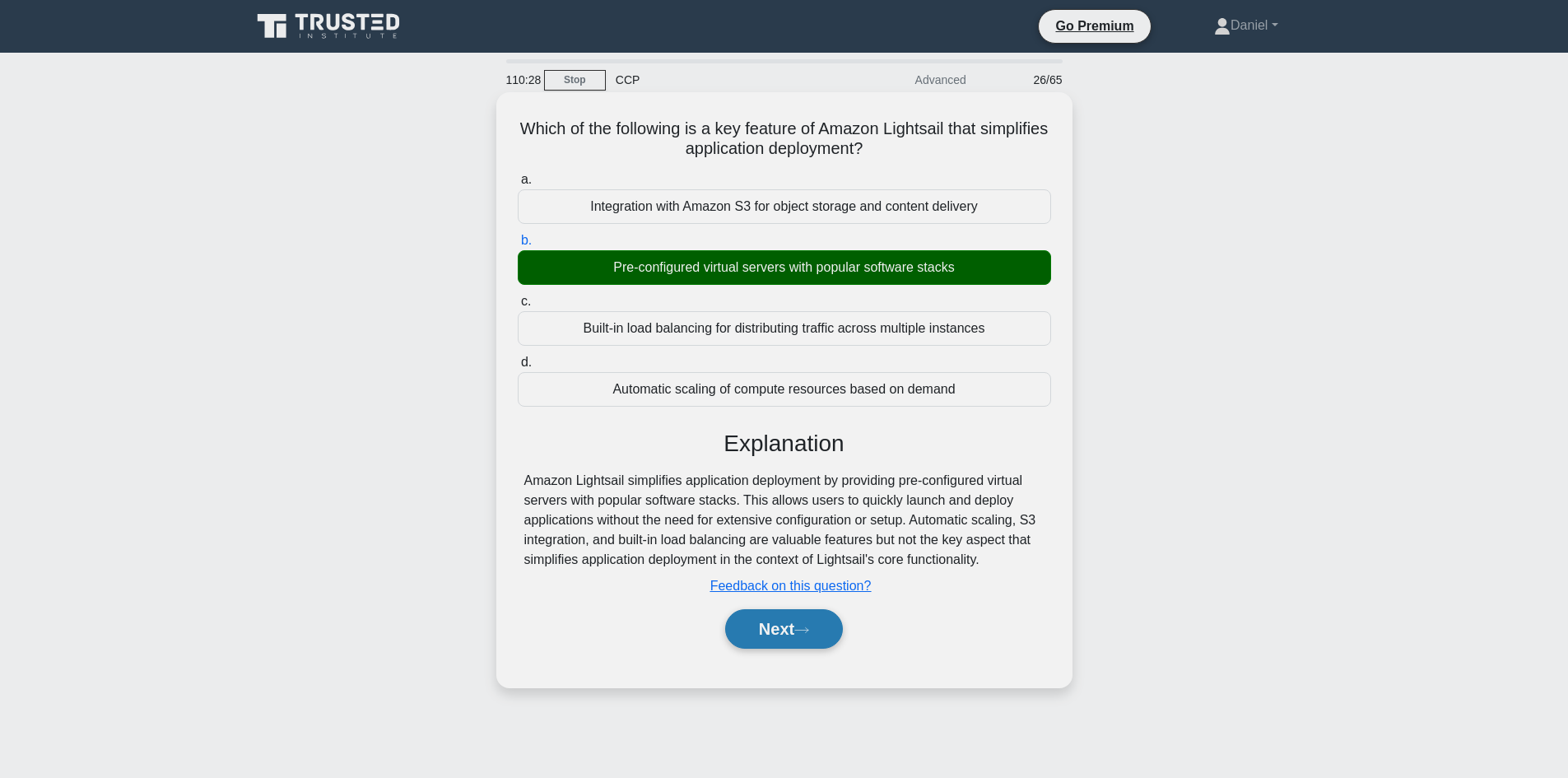 click on "Next" at bounding box center (784, 629) 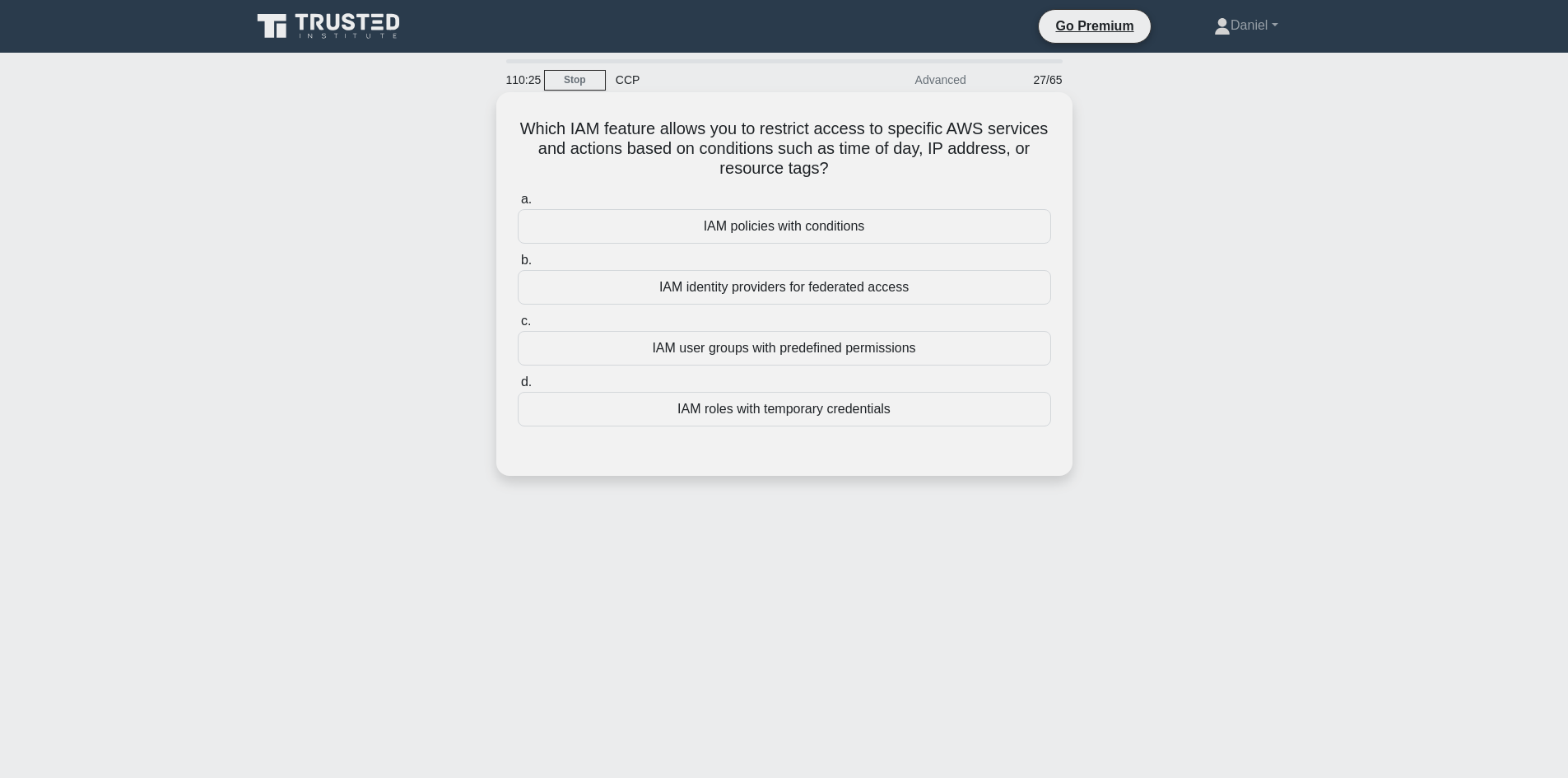 drag, startPoint x: 839, startPoint y: 179, endPoint x: 497, endPoint y: 136, distance: 344.69262 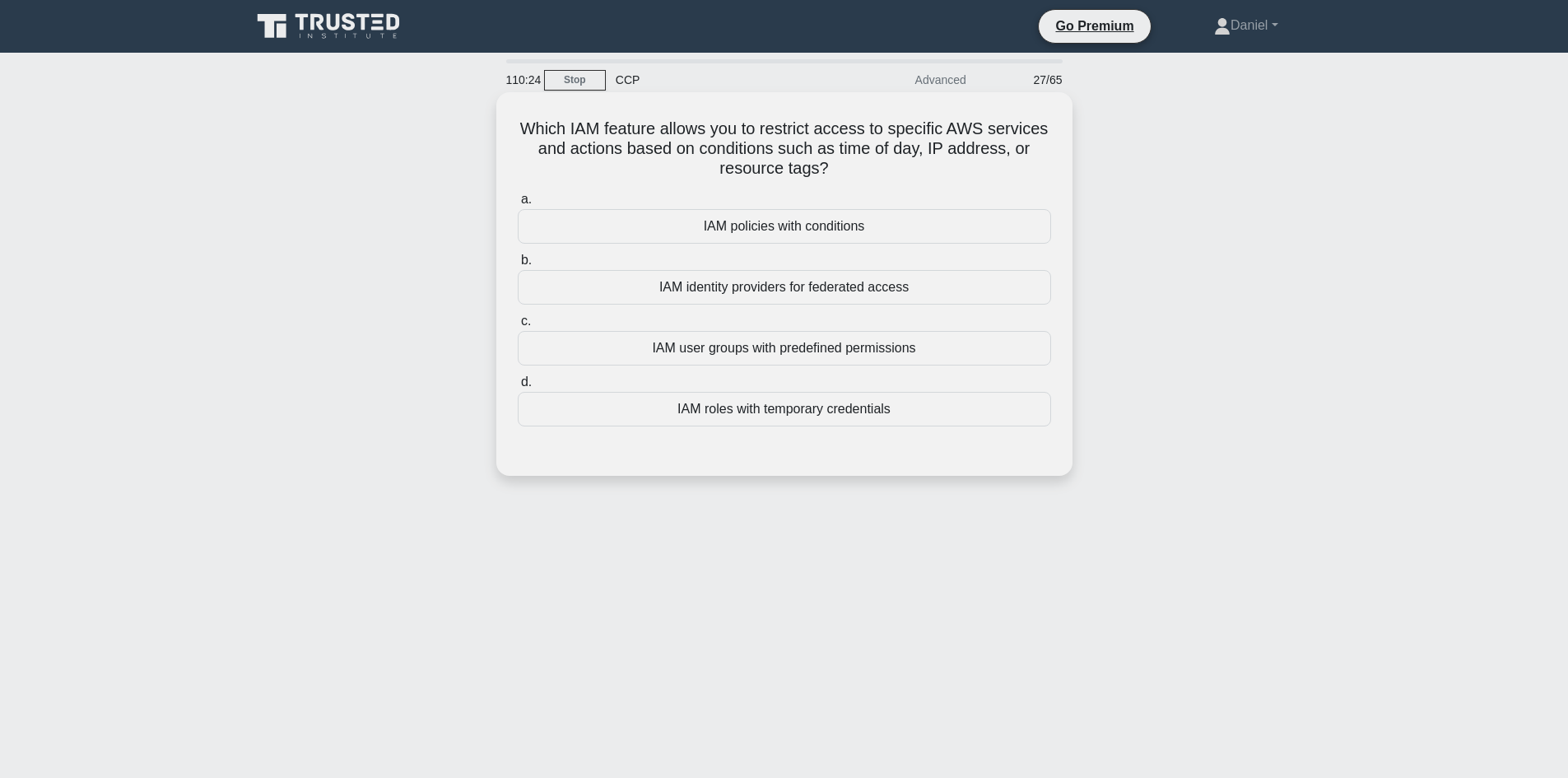 click on "Which IAM feature allows you to restrict access to specific AWS services and actions based on conditions such as time of day, IP address, or resource tags?
.spinner_0XTQ{transform-origin:center;animation:spinner_y6GP .75s linear infinite}@keyframes spinner_y6GP{100%{transform:rotate(360deg)}}" at bounding box center (784, 149) 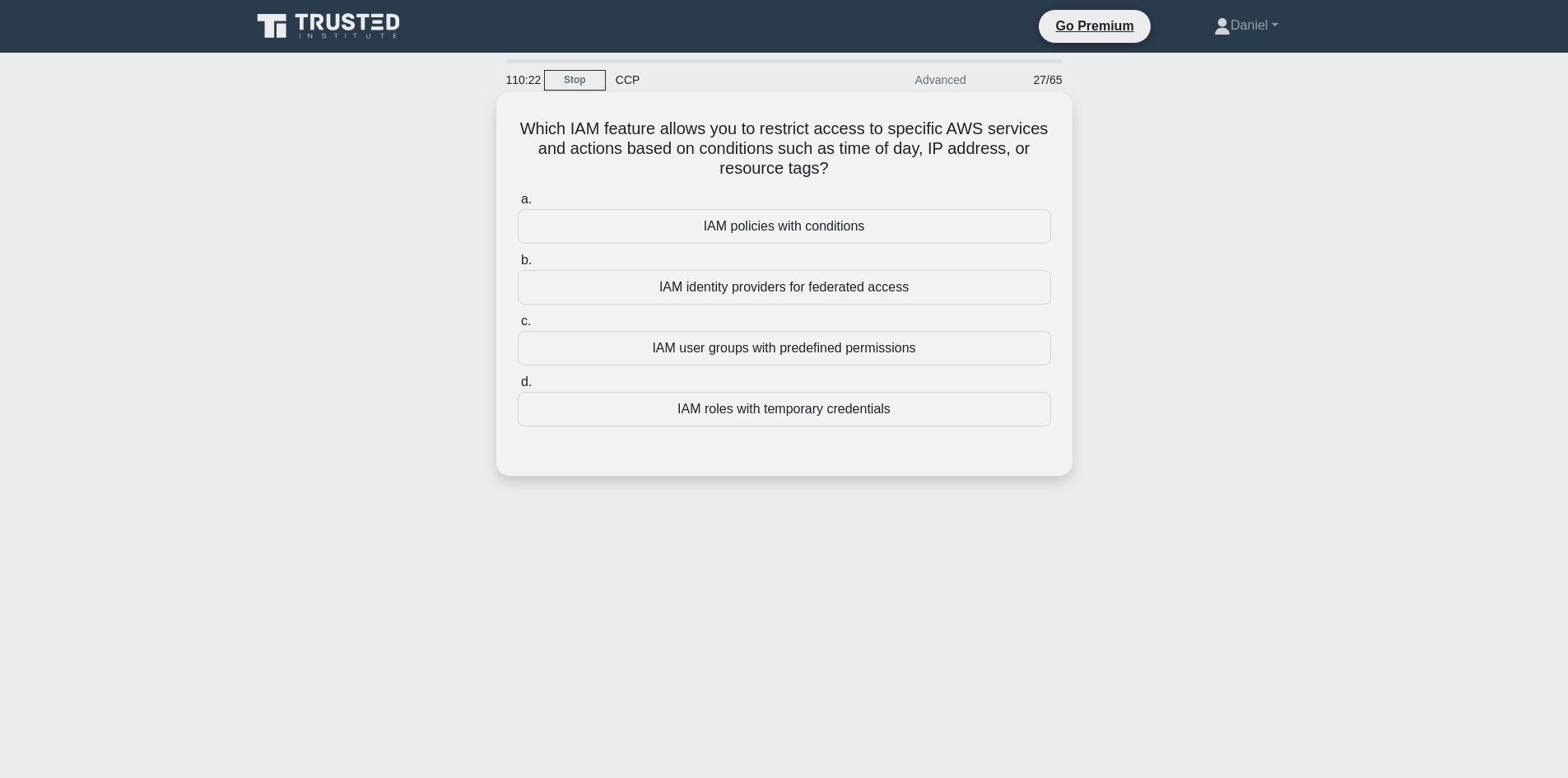 drag, startPoint x: 514, startPoint y: 123, endPoint x: 882, endPoint y: 167, distance: 370.6211 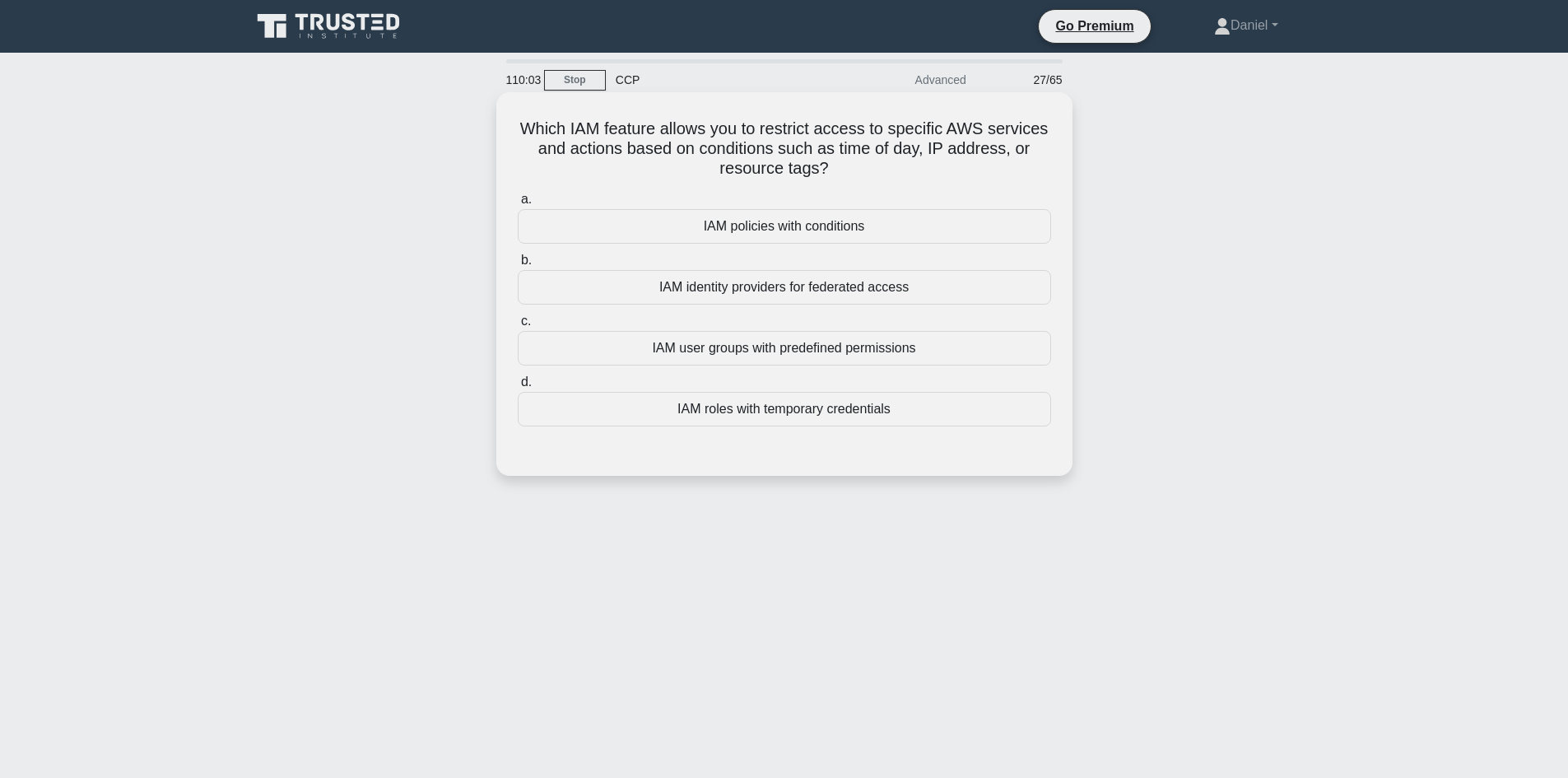 click on "IAM identity providers for federated access" at bounding box center [784, 287] 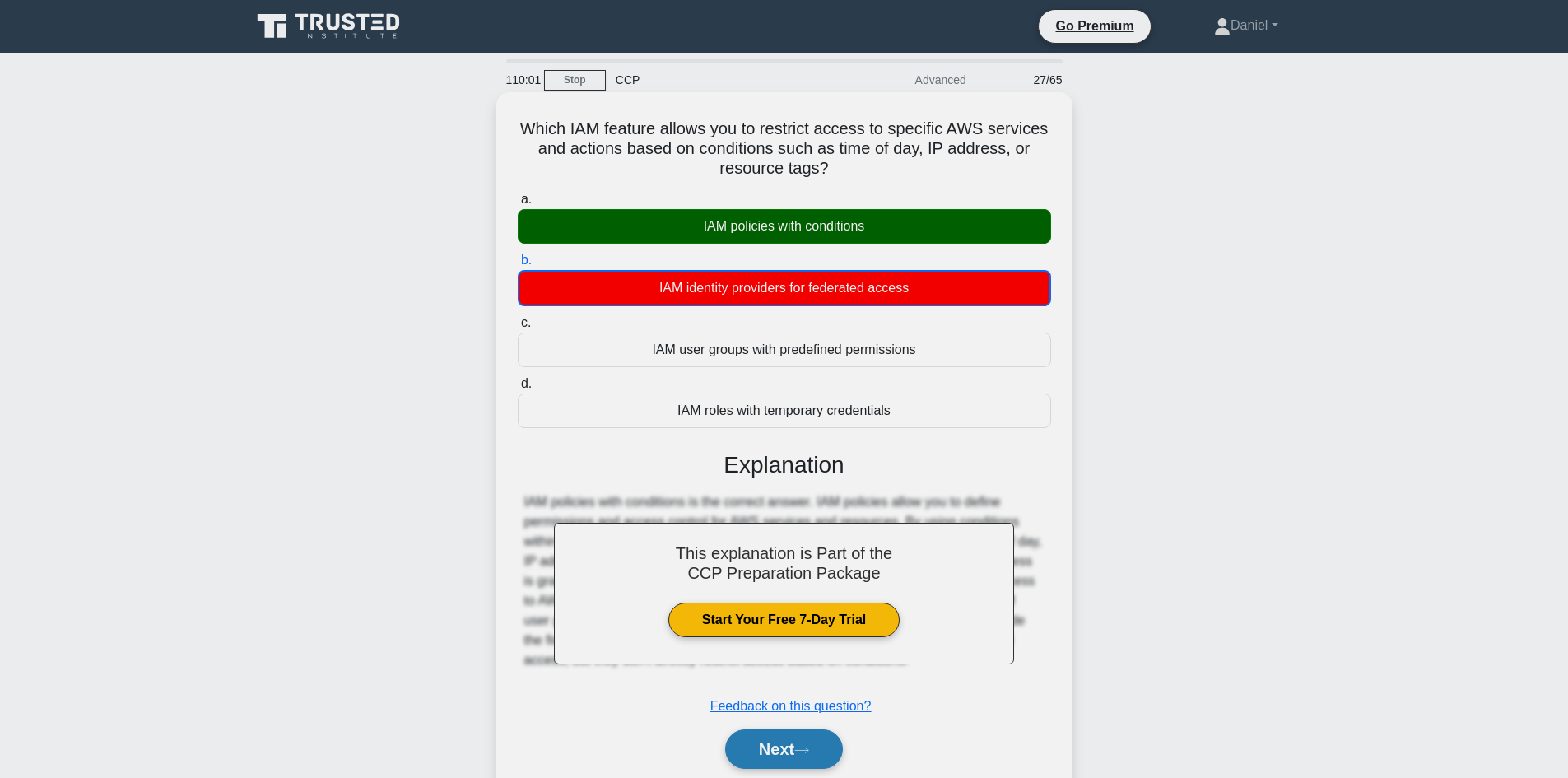 click 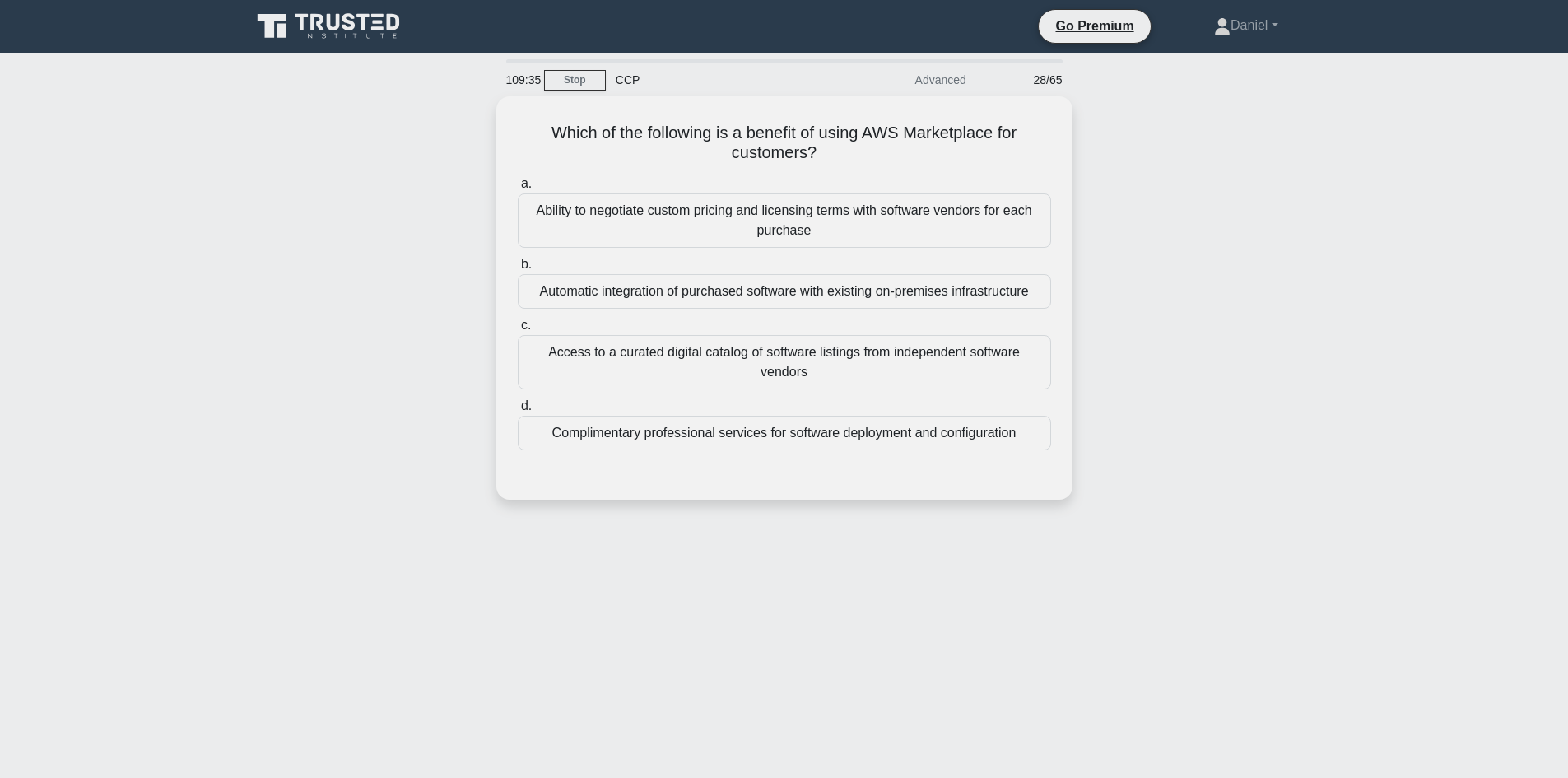 drag, startPoint x: 846, startPoint y: 160, endPoint x: 427, endPoint y: 145, distance: 419.26841 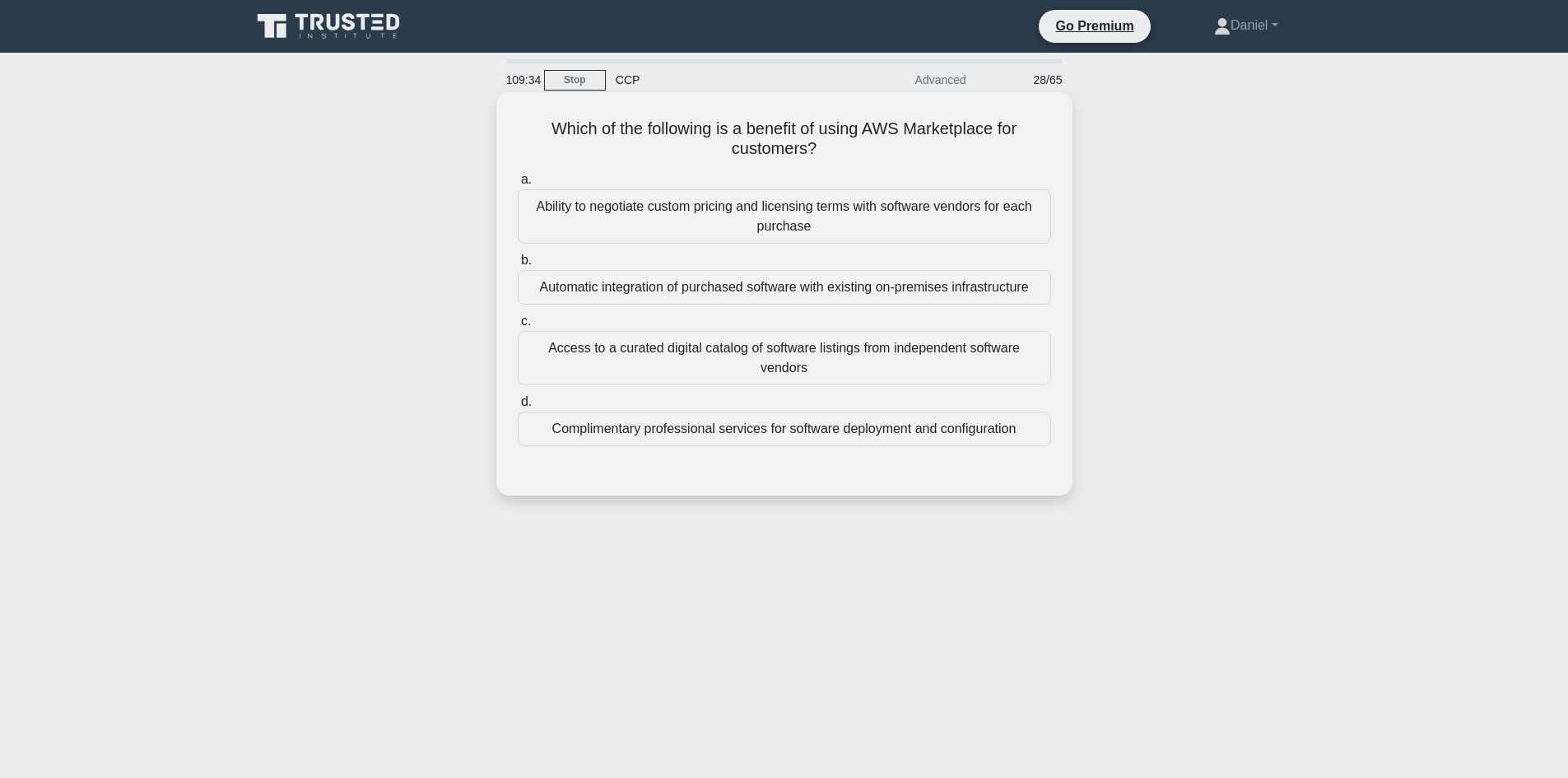 click on "Which of the following is a benefit of using AWS Marketplace for customers?
.spinner_0XTQ{transform-origin:center;animation:spinner_y6GP .75s linear infinite}@keyframes spinner_y6GP{100%{transform:rotate(360deg)}}" at bounding box center (784, 139) 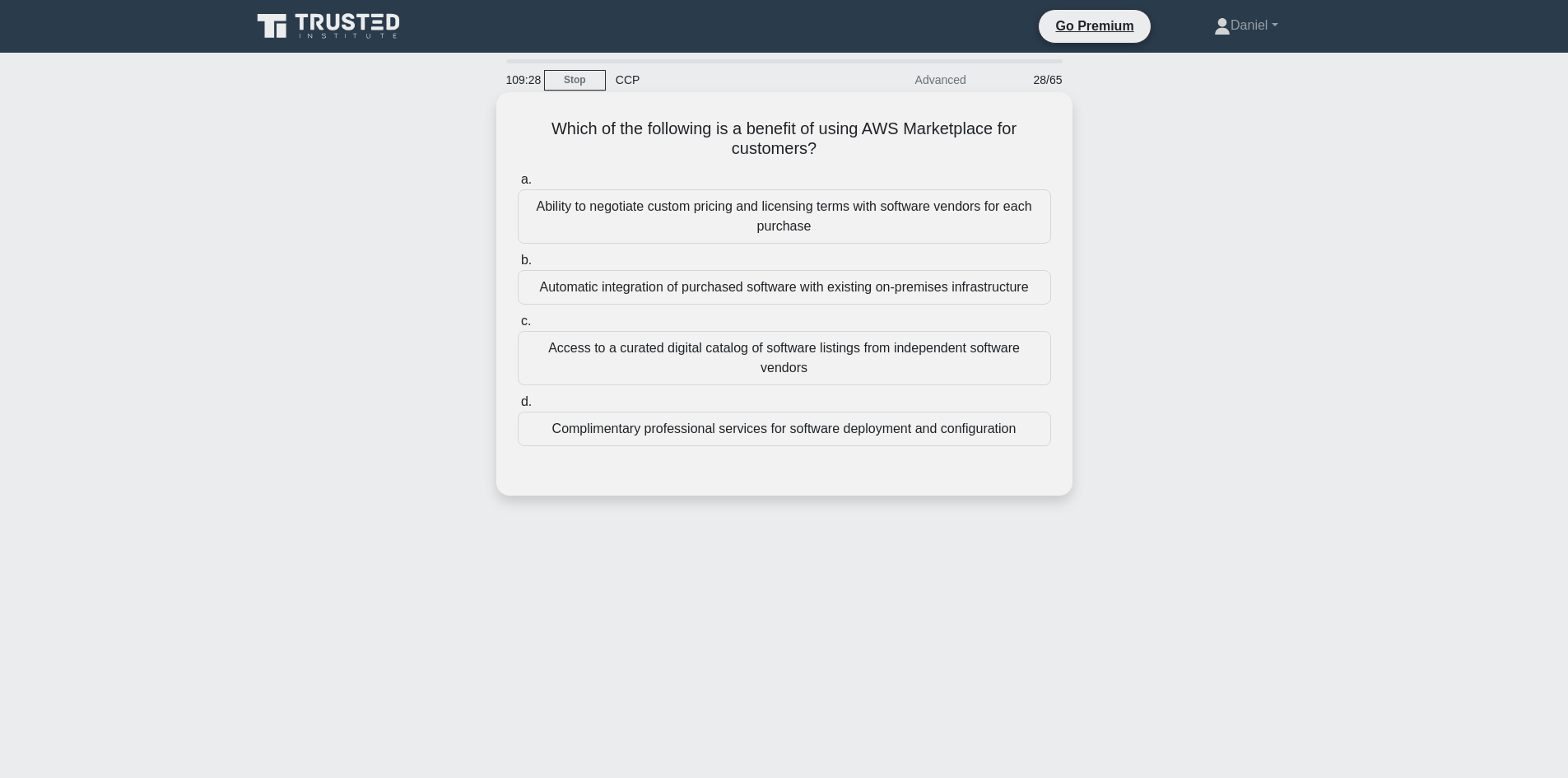 click on "Access to a curated digital catalog of software listings from independent software vendors" at bounding box center (784, 358) 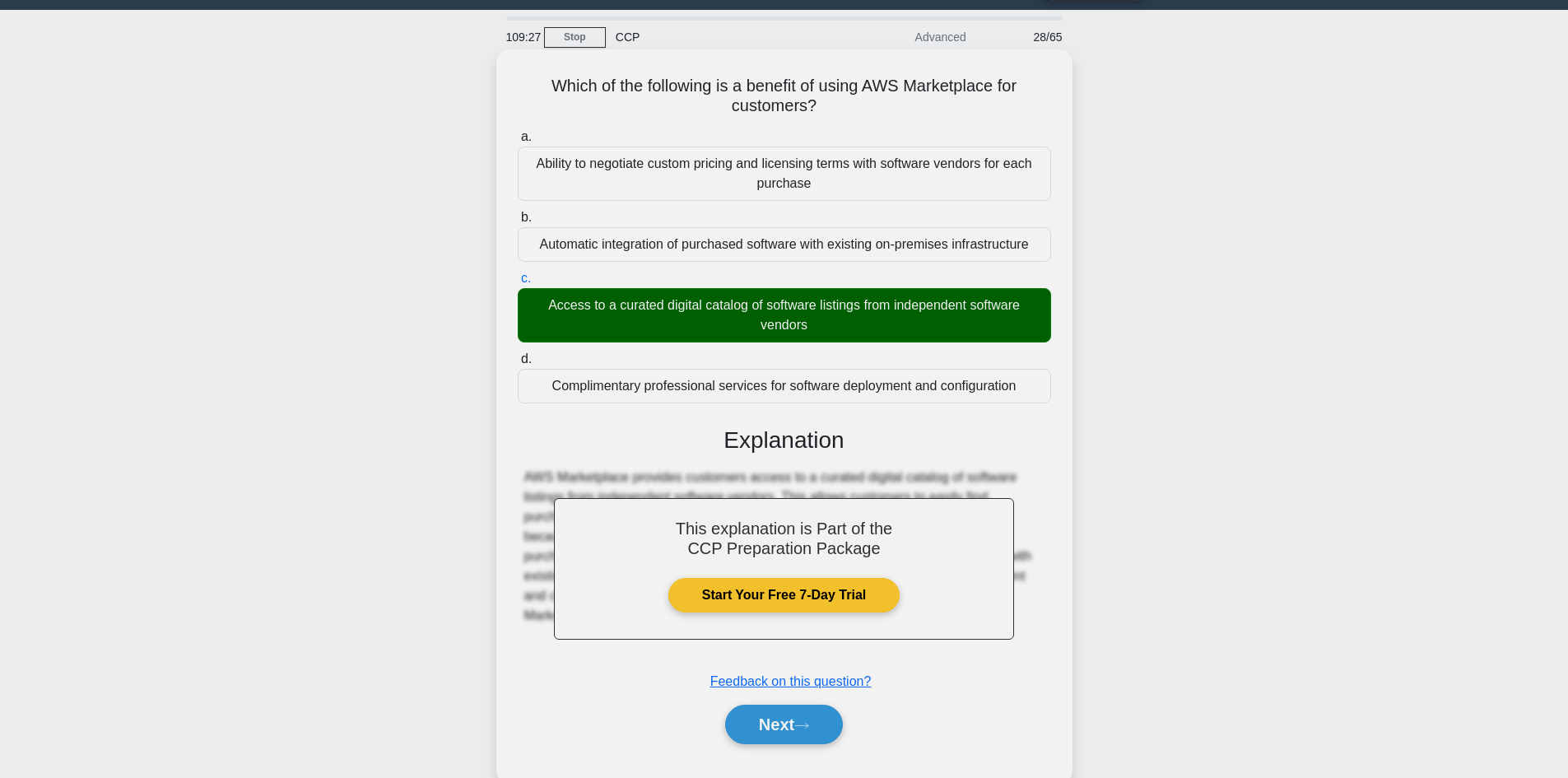 scroll, scrollTop: 111, scrollLeft: 0, axis: vertical 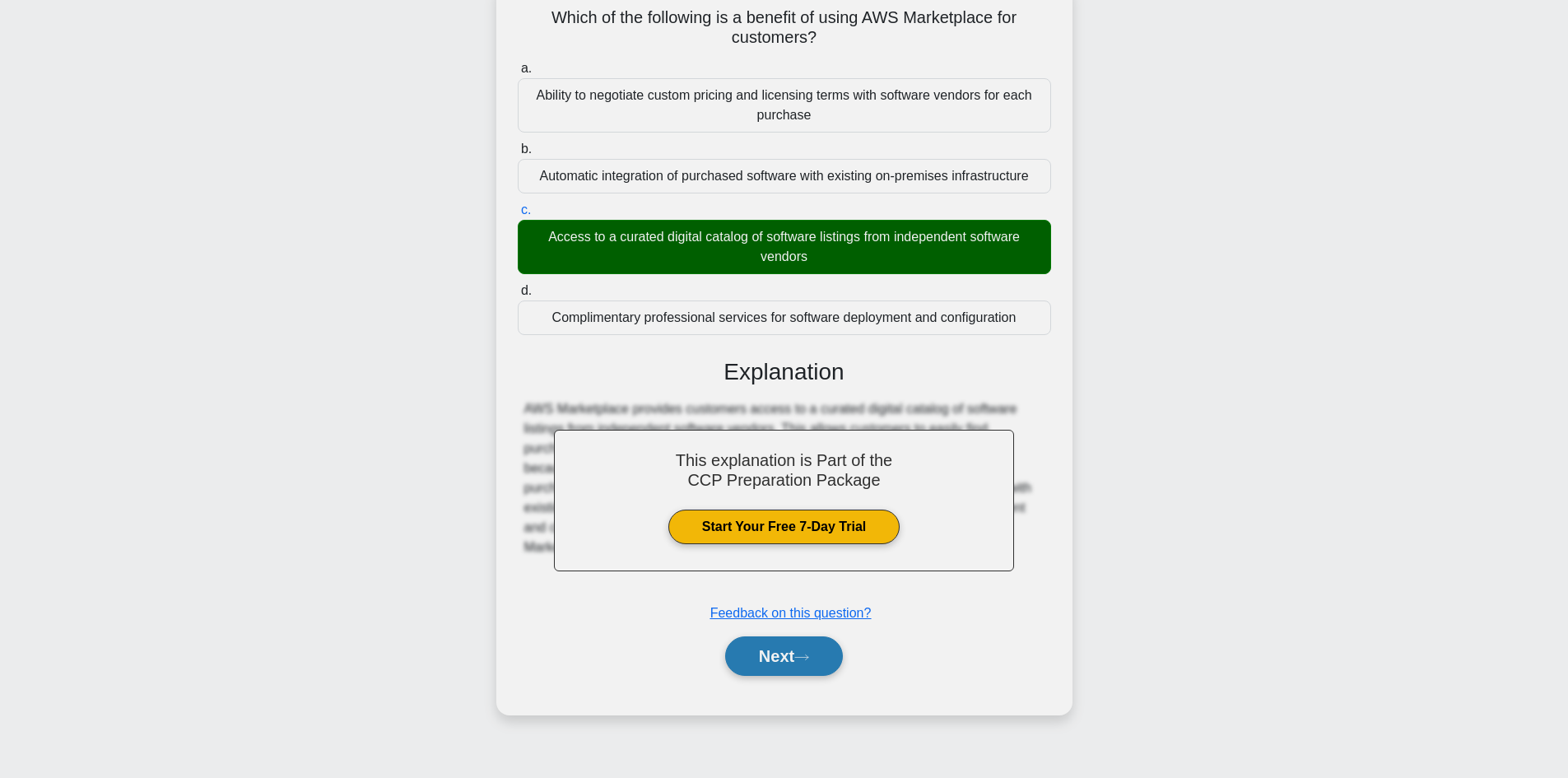 click on "Next" at bounding box center [784, 656] 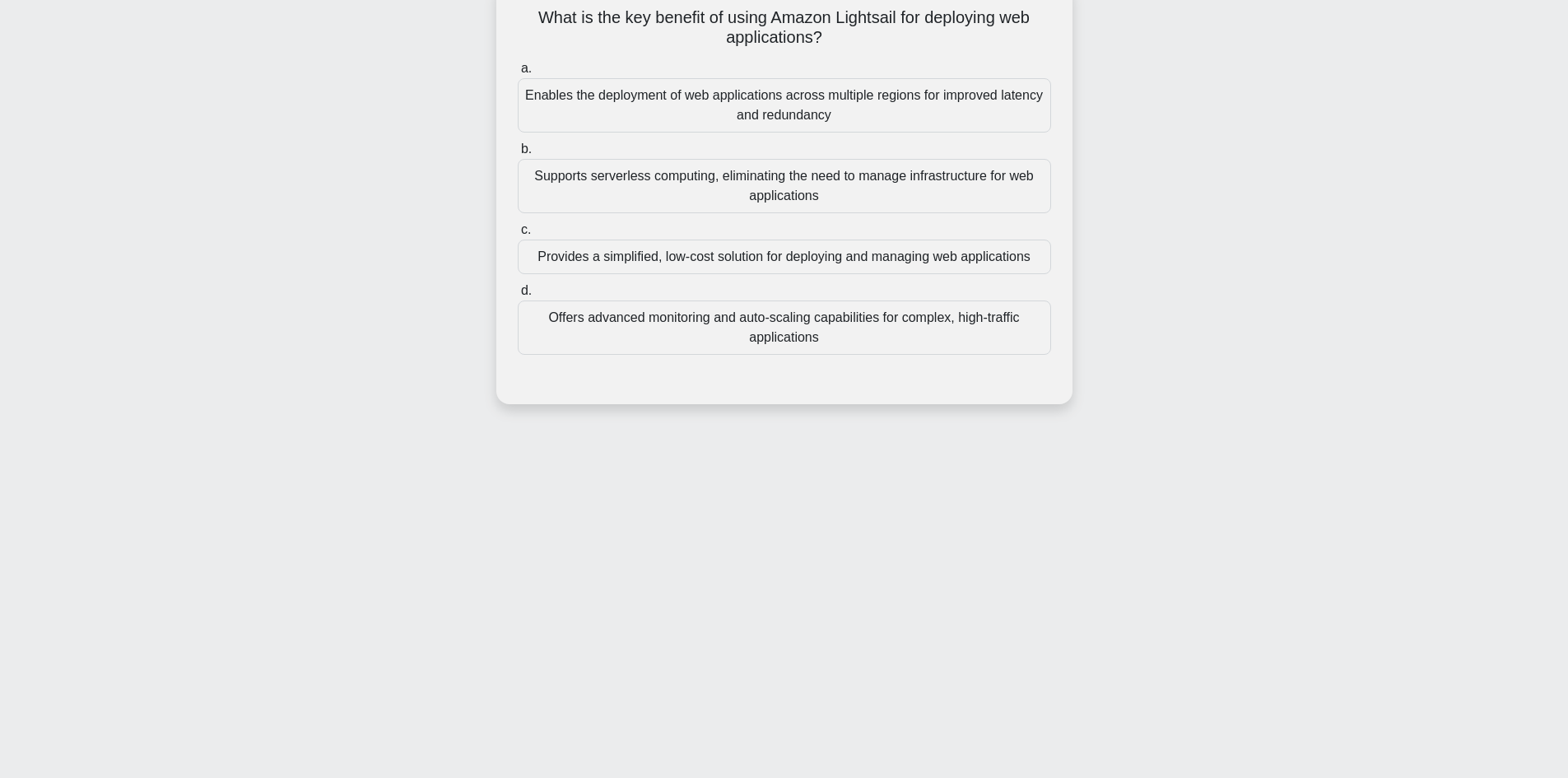 click on "Provides a simplified, low-cost solution for deploying and managing web applications" at bounding box center [784, 257] 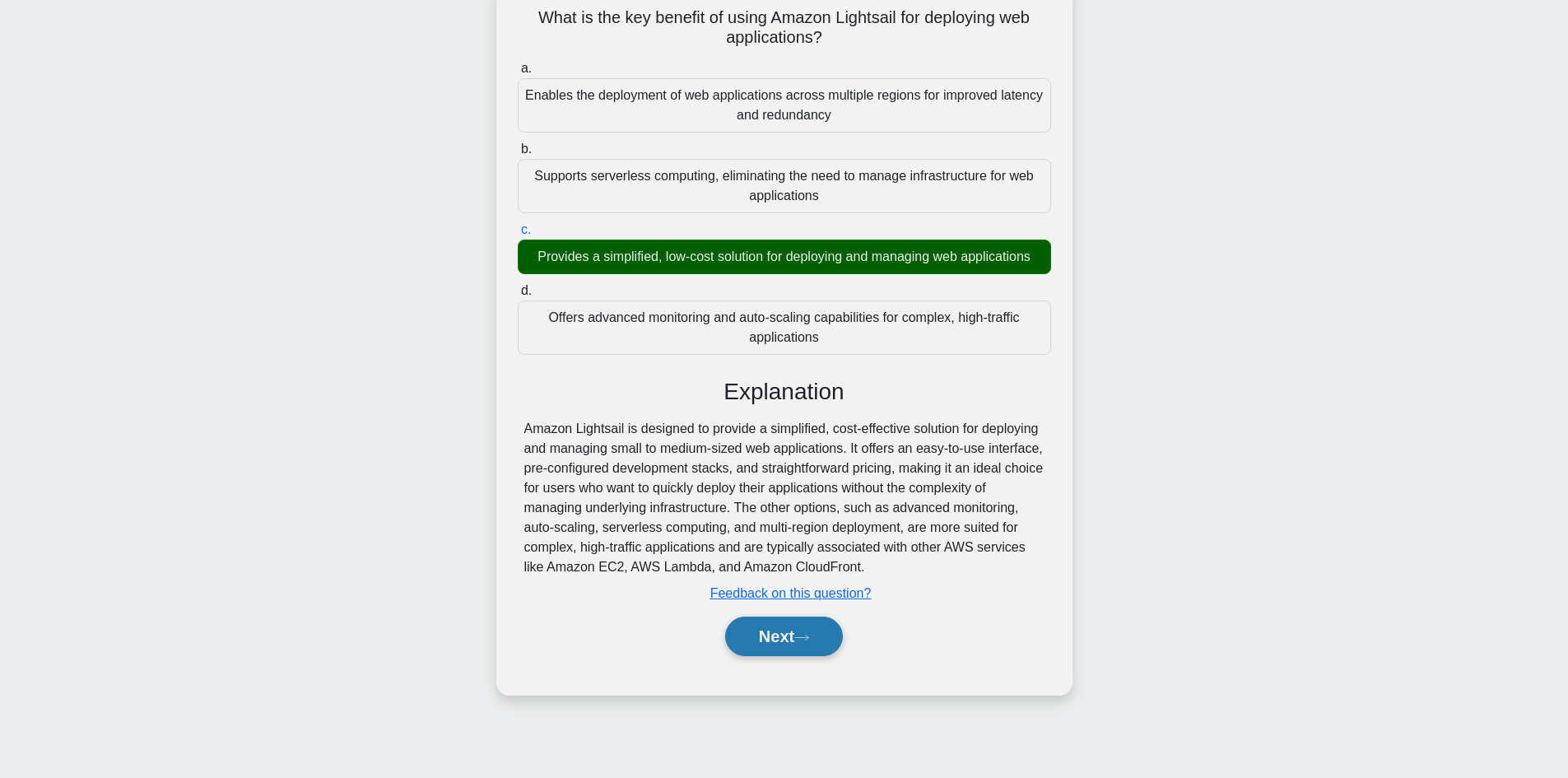 click on "Next" at bounding box center (784, 636) 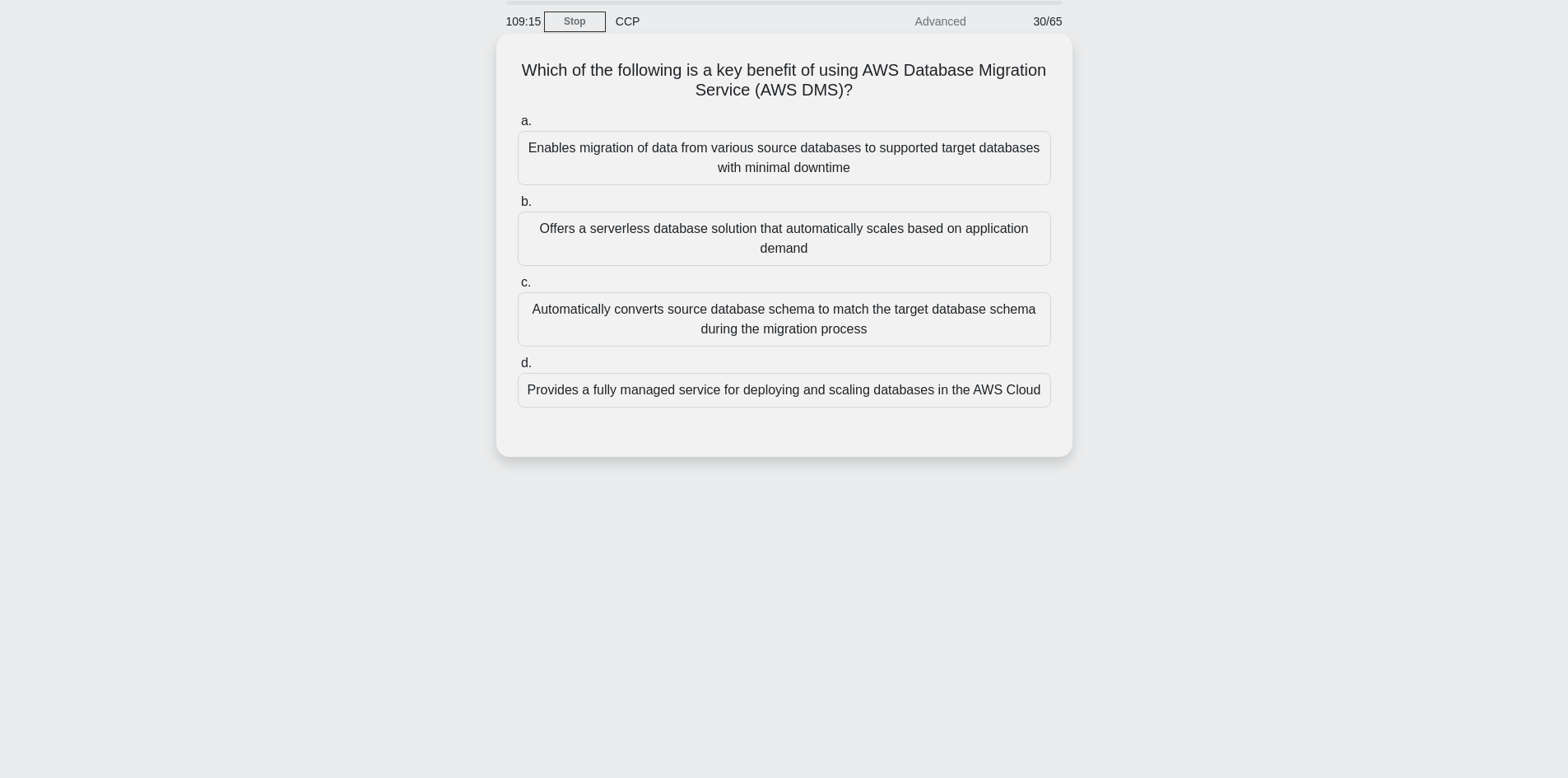 scroll, scrollTop: 0, scrollLeft: 0, axis: both 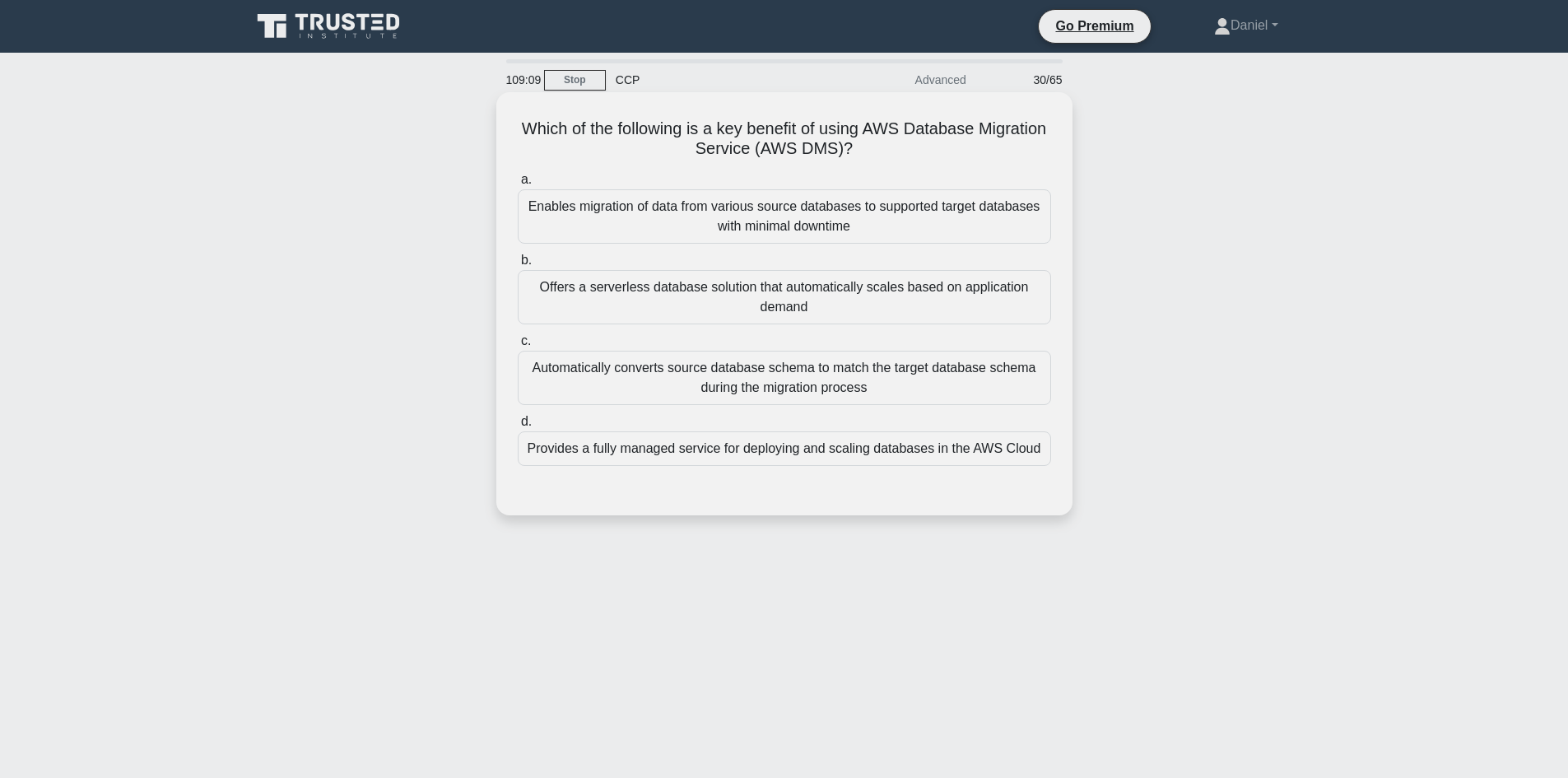 click on "Enables migration of data from various source databases to supported target databases with minimal downtime" at bounding box center (784, 217) 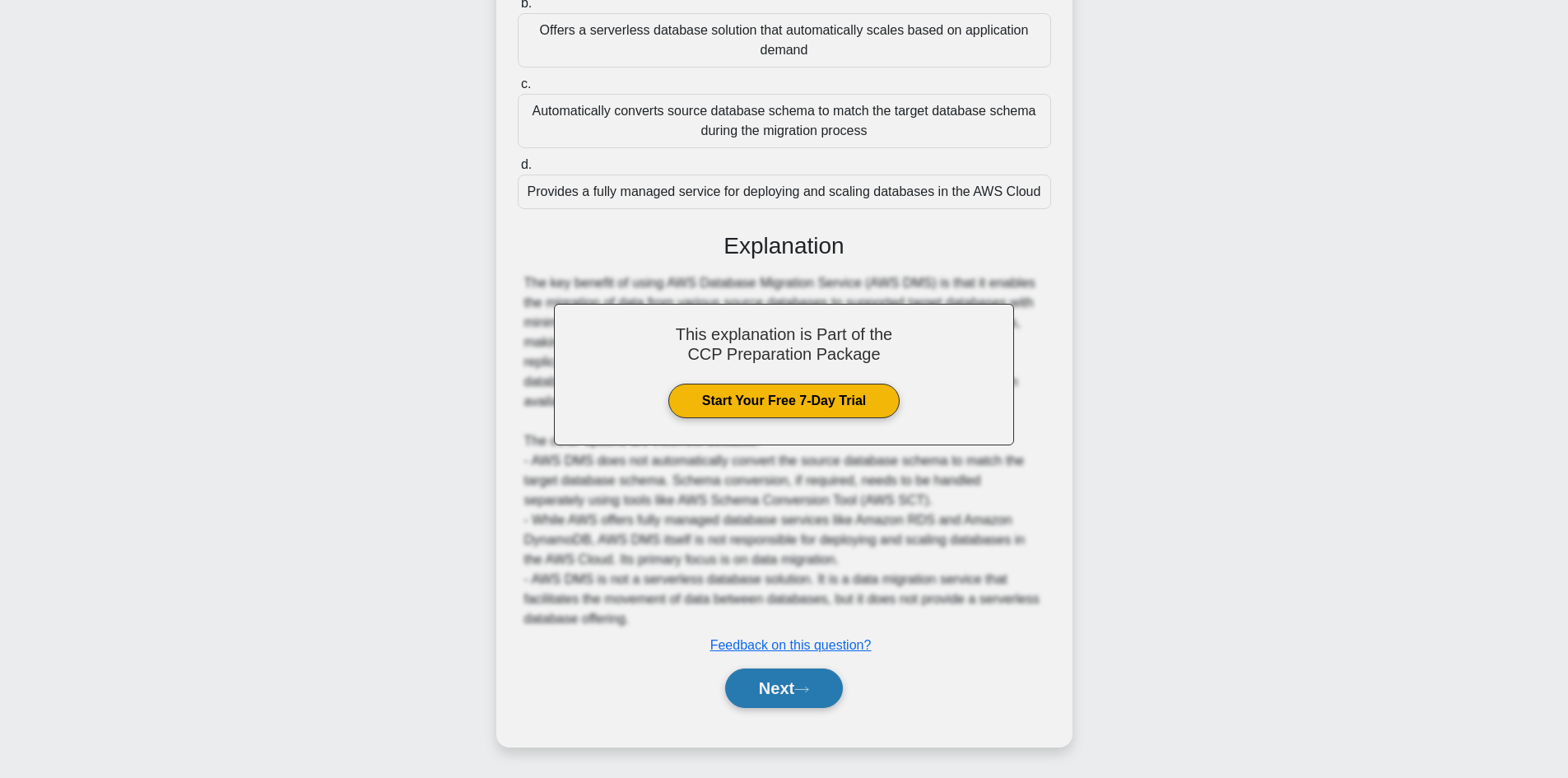 click 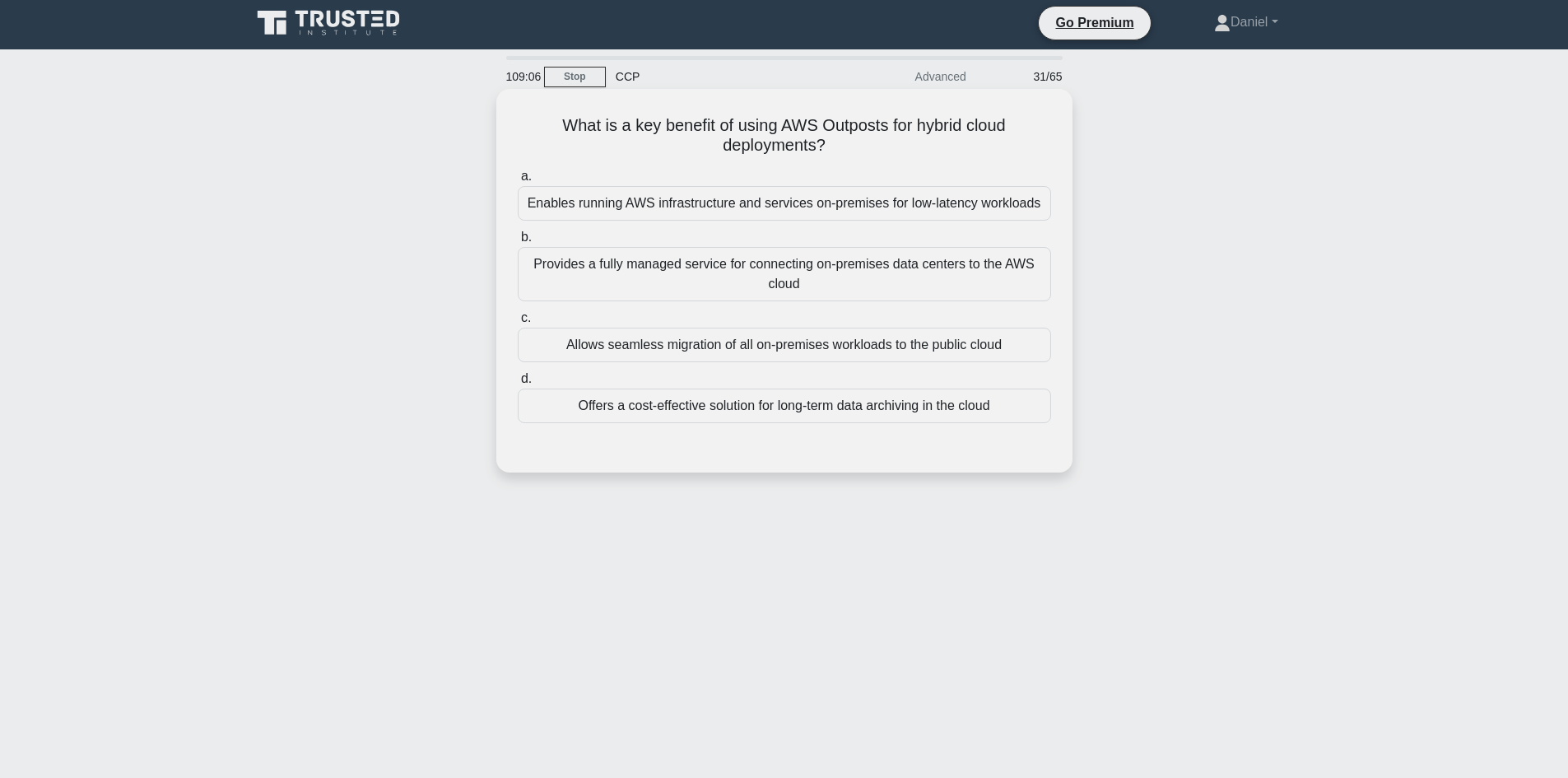 scroll, scrollTop: 0, scrollLeft: 0, axis: both 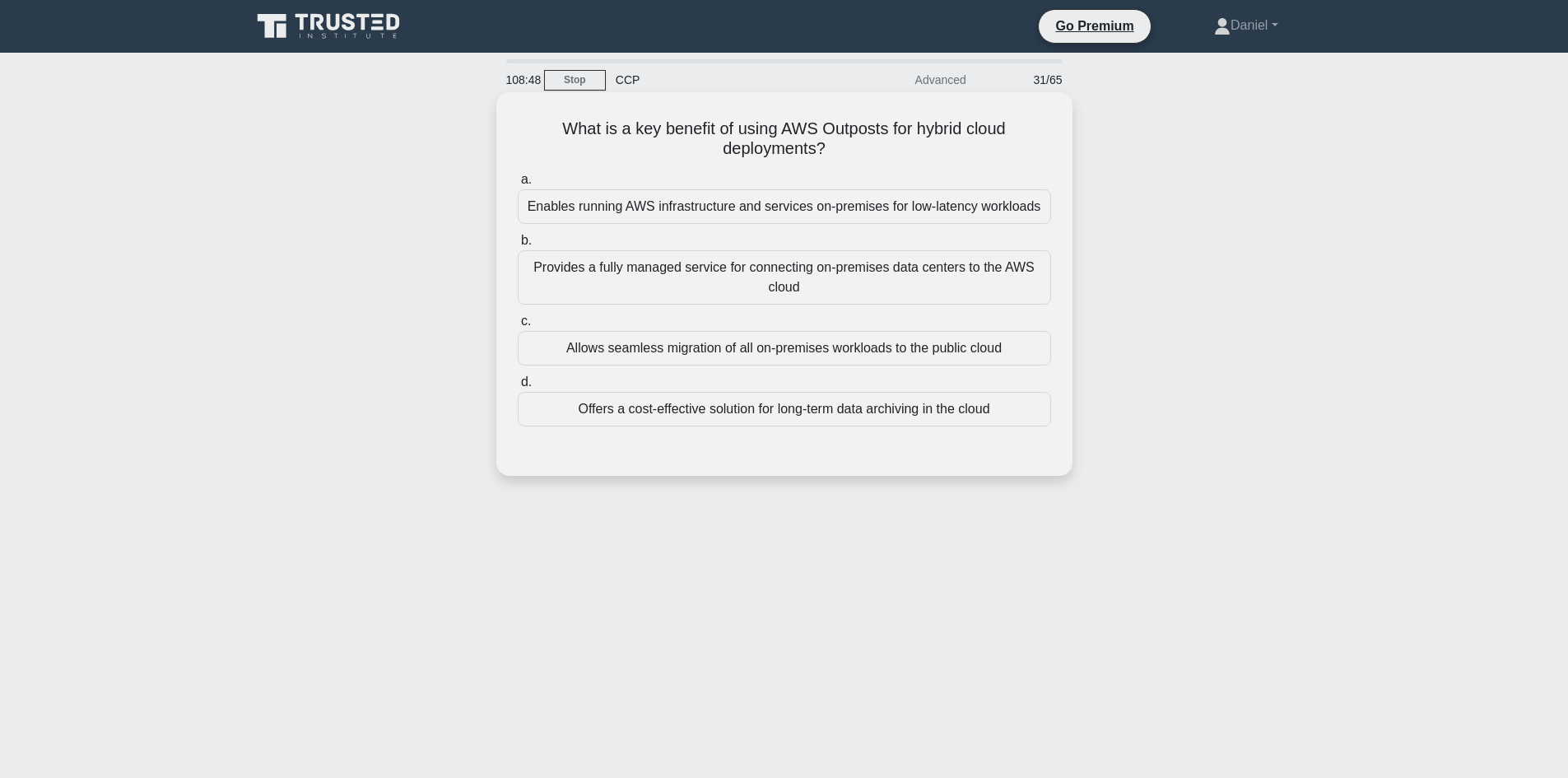 click on "Enables running AWS infrastructure and services on-premises for low-latency workloads" at bounding box center [784, 207] 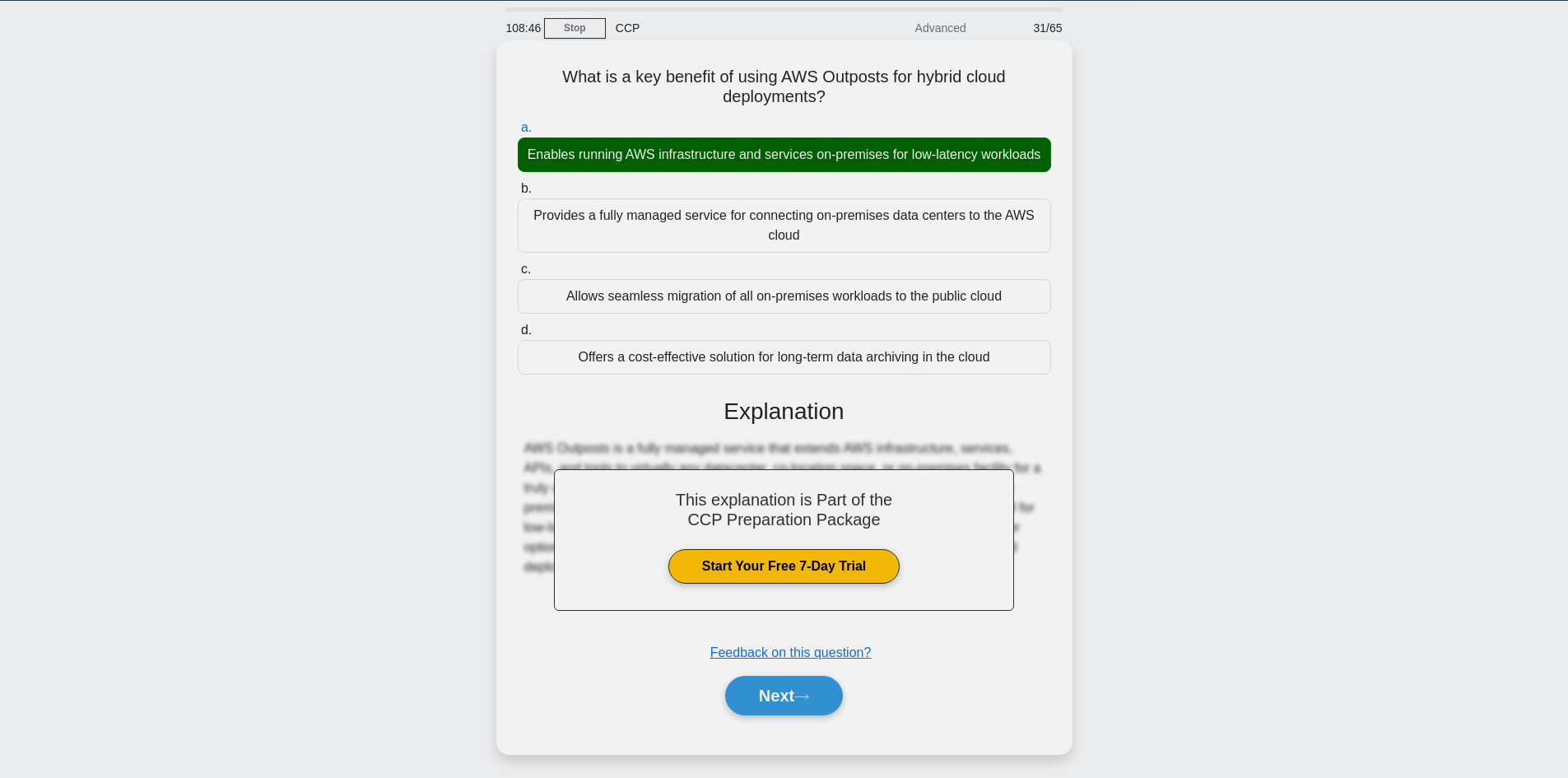 scroll, scrollTop: 111, scrollLeft: 0, axis: vertical 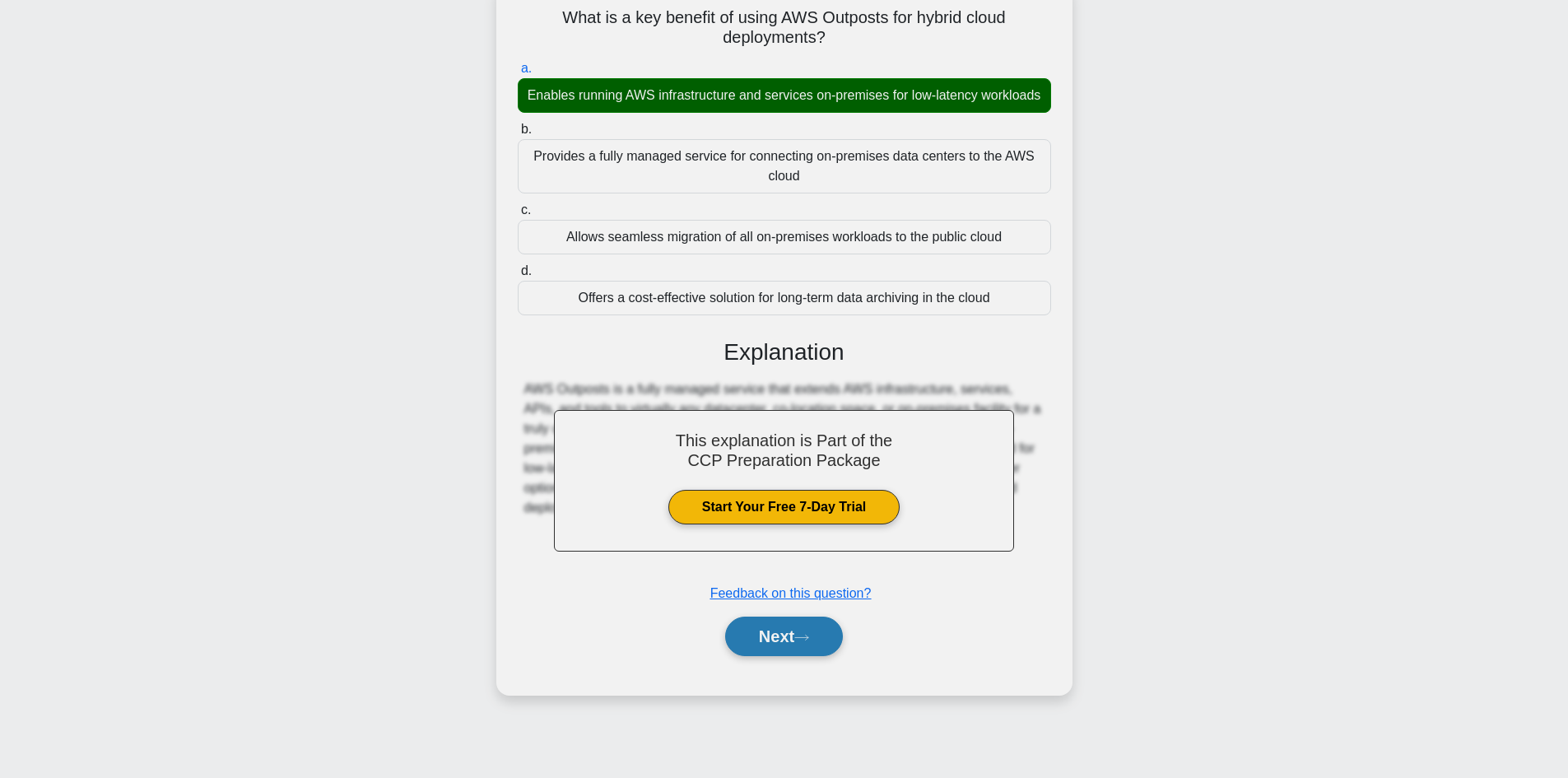 click on "Next" at bounding box center [784, 636] 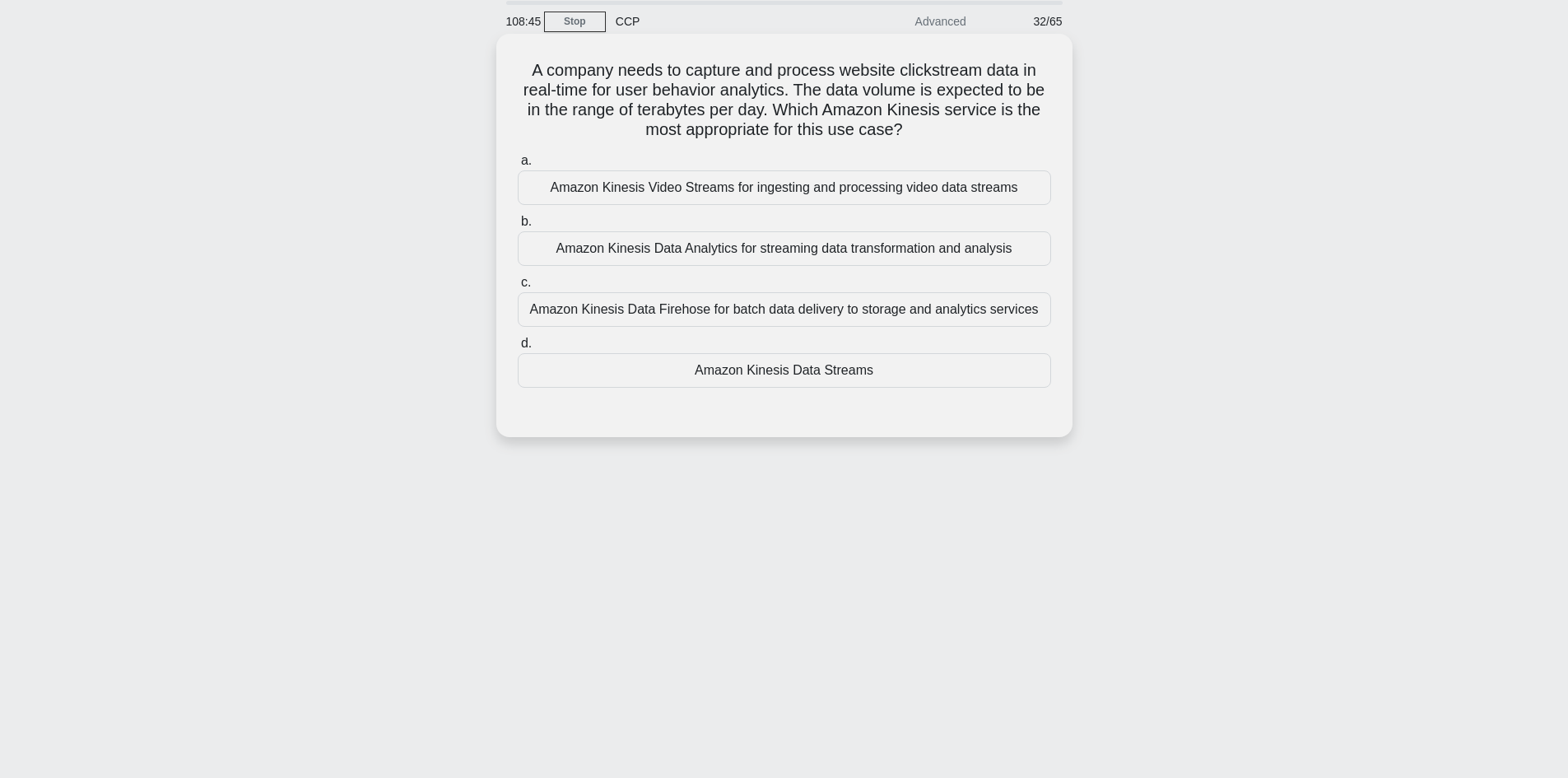 scroll, scrollTop: 29, scrollLeft: 0, axis: vertical 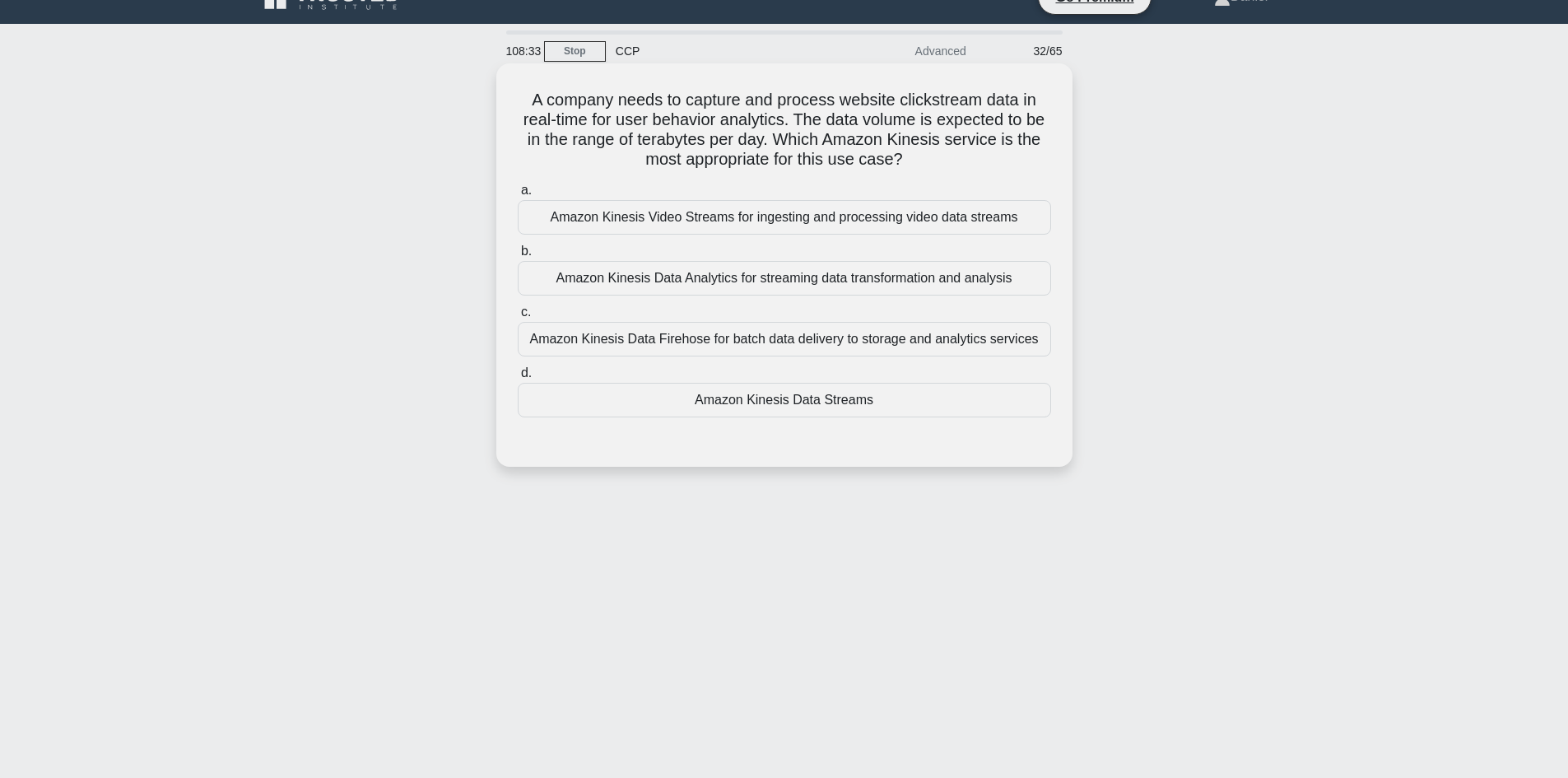 click on "Amazon Kinesis Data Streams" at bounding box center (784, 400) 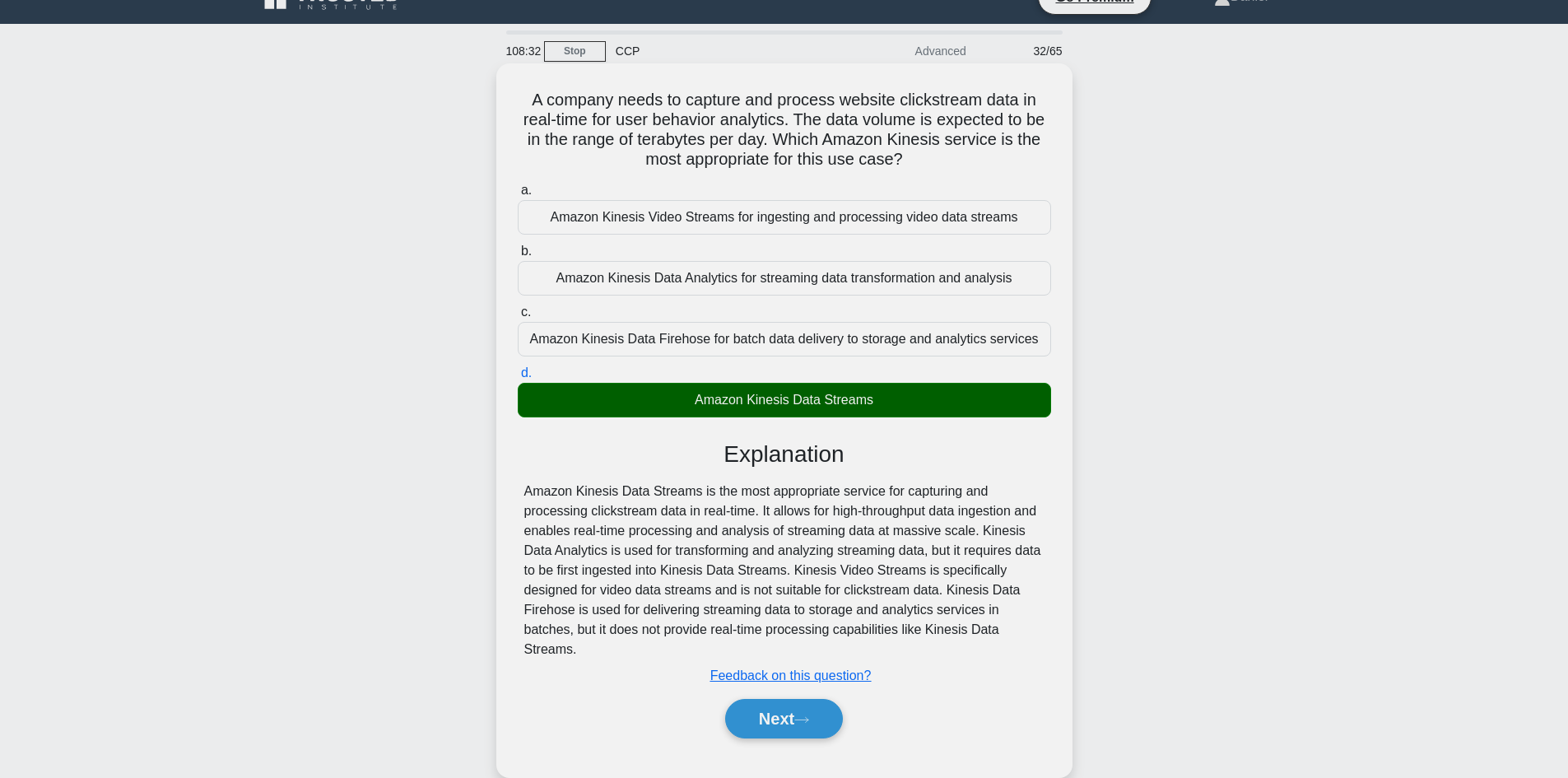 scroll, scrollTop: 111, scrollLeft: 0, axis: vertical 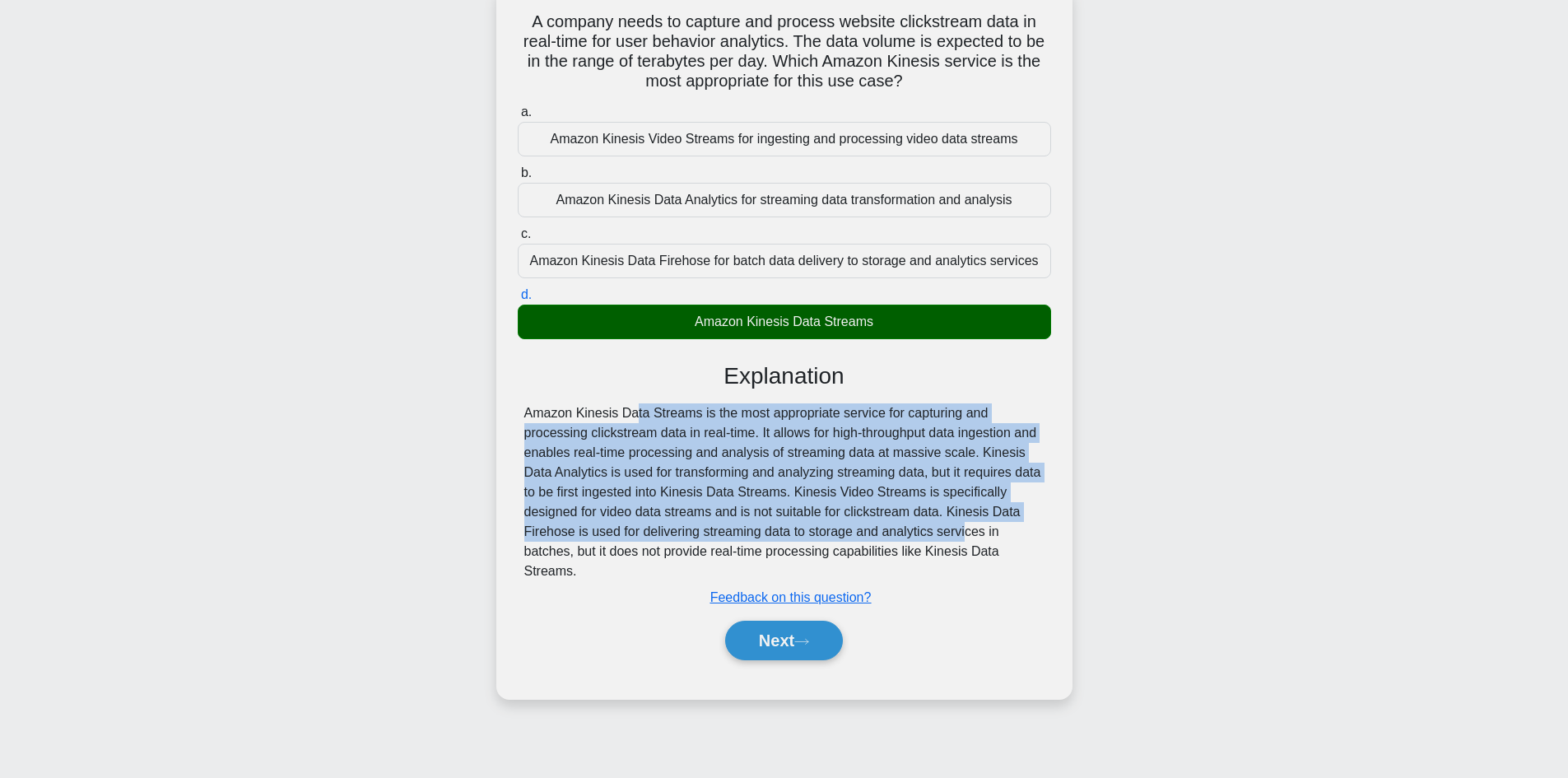 drag, startPoint x: 773, startPoint y: 534, endPoint x: 455, endPoint y: 398, distance: 345.8612 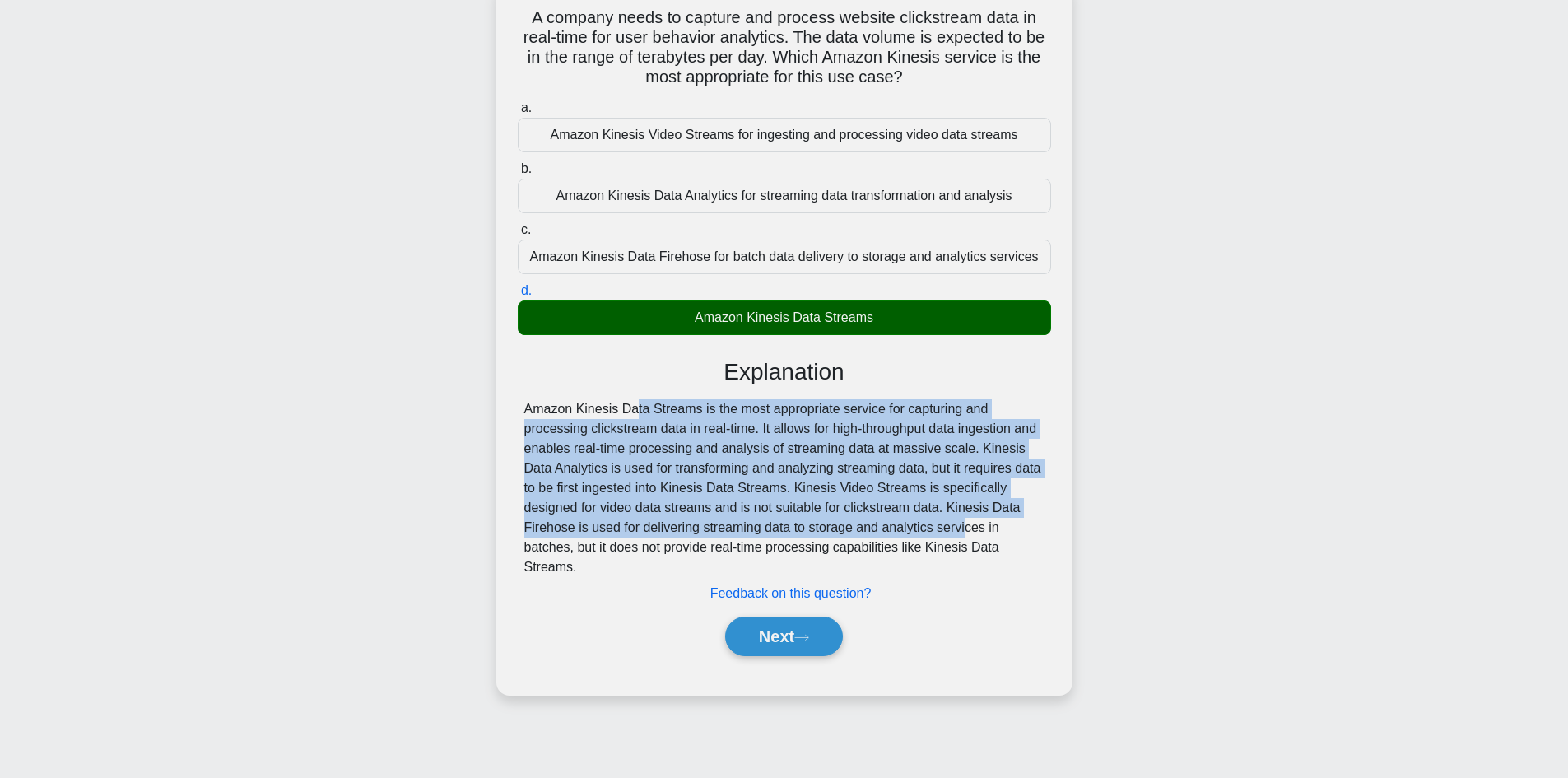 click on "Amazon Kinesis Data Streams is the most appropriate service for capturing and processing clickstream data in real-time. It allows for high-throughput data ingestion and enables real-time processing and analysis of streaming data at massive scale. Kinesis Data Analytics is used for transforming and analyzing streaming data, but it requires data to be first ingested into Kinesis Data Streams. Kinesis Video Streams is specifically designed for video data streams and is not suitable for clickstream data. Kinesis Data Firehose is used for delivering streaming data to storage and analytics services in batches, but it does not provide real-time processing capabilities like Kinesis Data Streams." at bounding box center (784, 488) 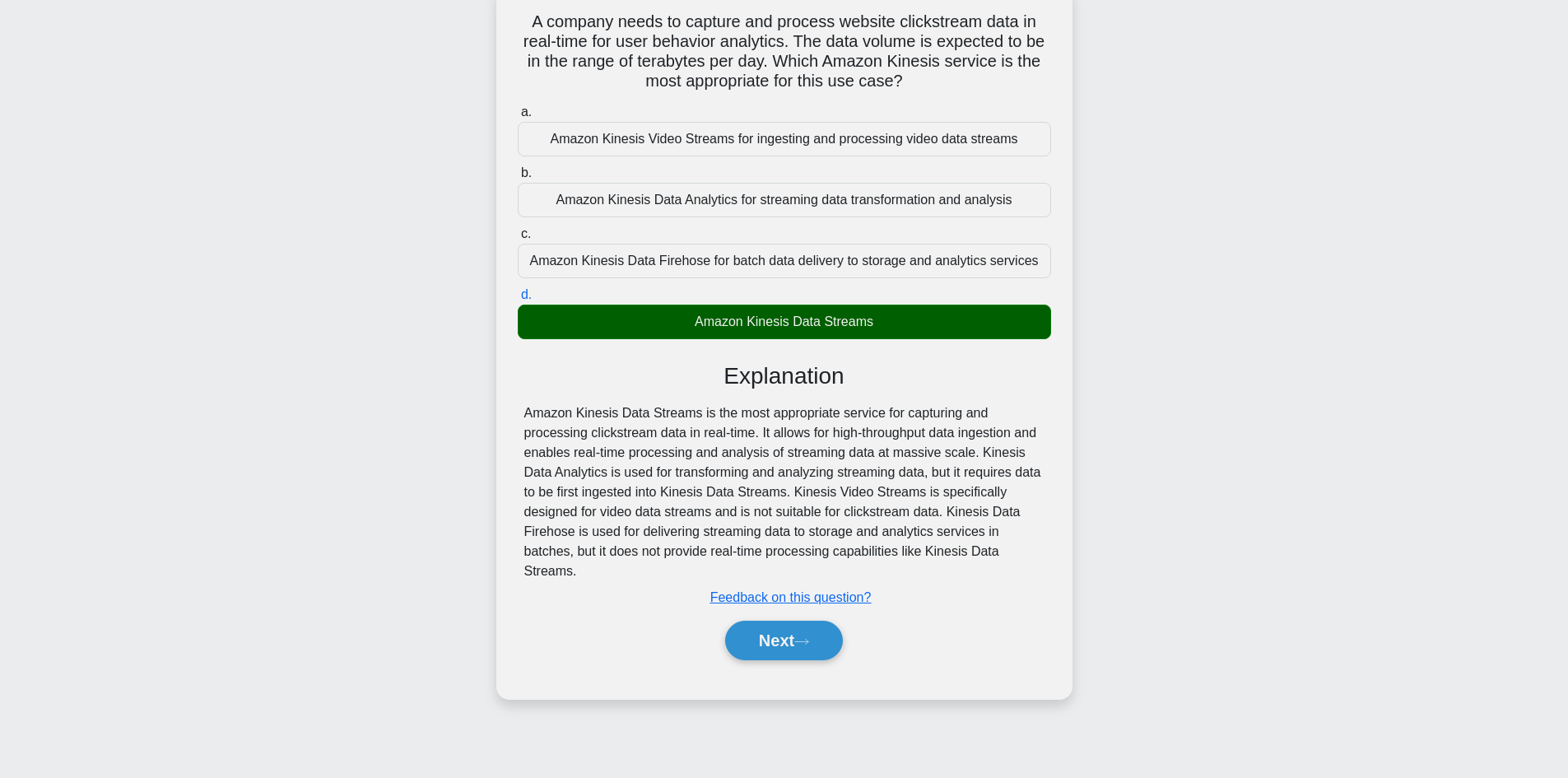 drag, startPoint x: 950, startPoint y: 544, endPoint x: 472, endPoint y: 404, distance: 498.0803 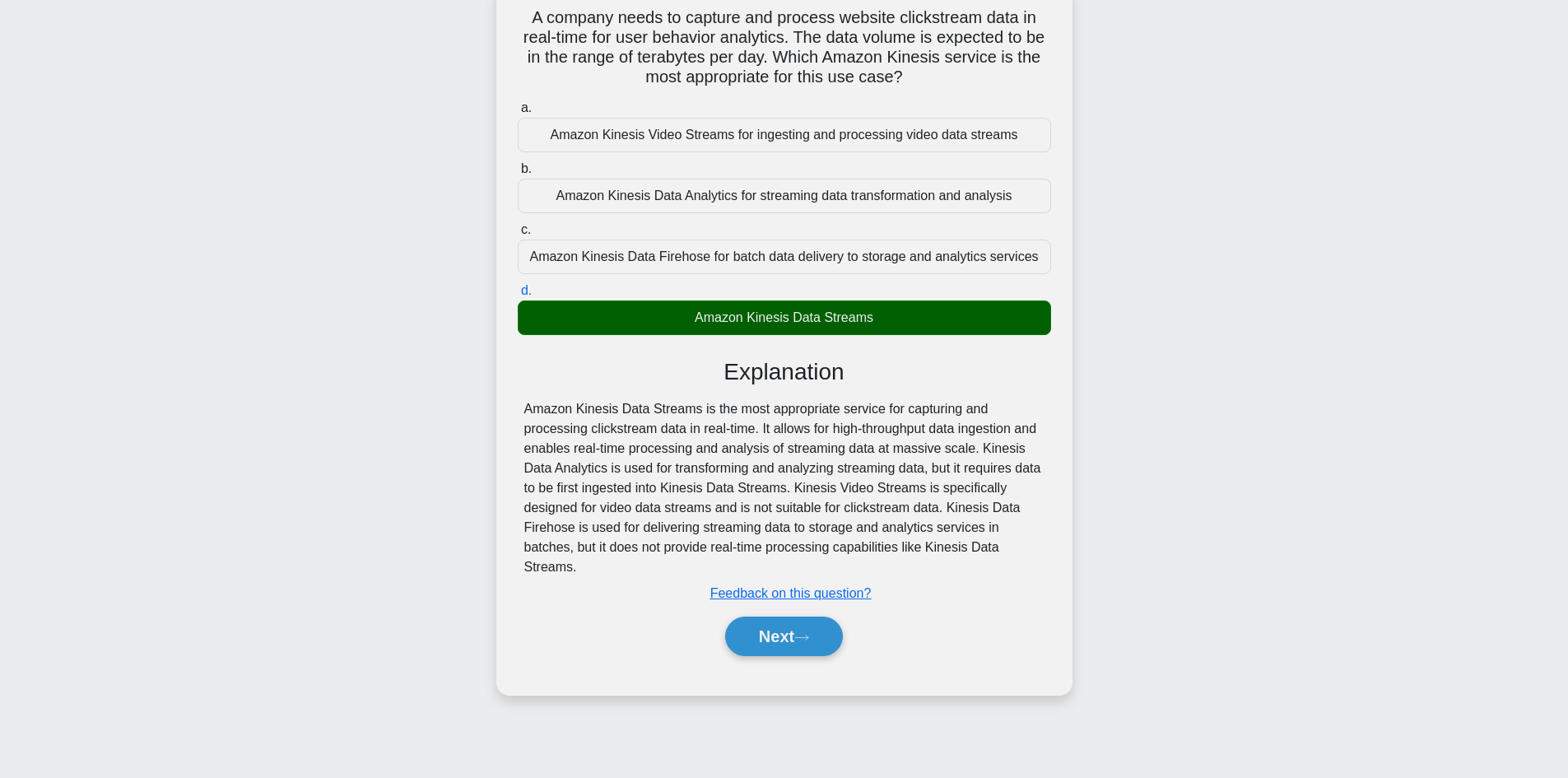 click on "Amazon Kinesis Data Streams is the most appropriate service for capturing and processing clickstream data in real-time. It allows for high-throughput data ingestion and enables real-time processing and analysis of streaming data at massive scale. Kinesis Data Analytics is used for transforming and analyzing streaming data, but it requires data to be first ingested into Kinesis Data Streams. Kinesis Video Streams is specifically designed for video data streams and is not suitable for clickstream data. Kinesis Data Firehose is used for delivering streaming data to storage and analytics services in batches, but it does not provide real-time processing capabilities like Kinesis Data Streams." at bounding box center (784, 488) 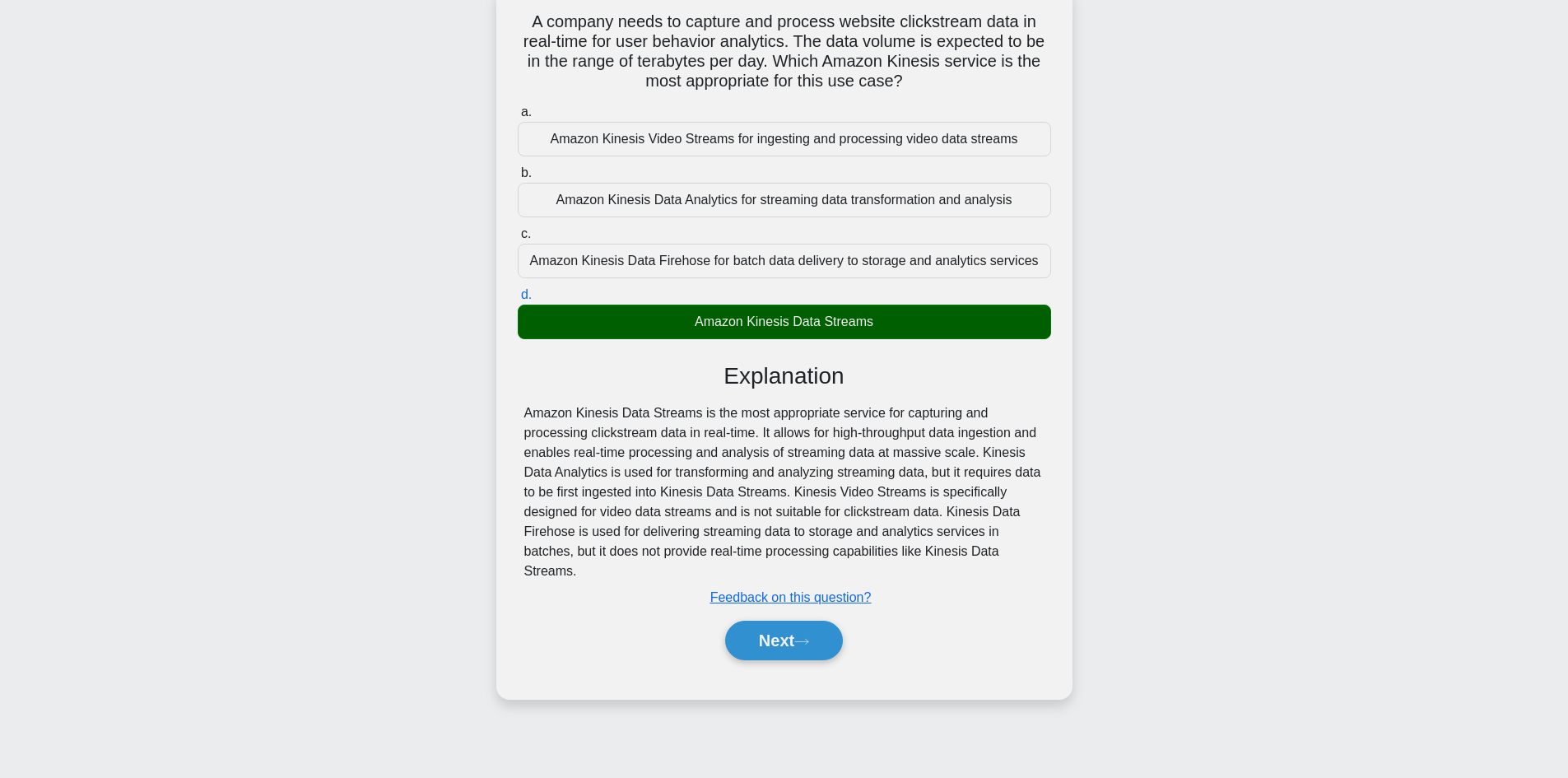 drag, startPoint x: 935, startPoint y: 540, endPoint x: 446, endPoint y: 356, distance: 522.472 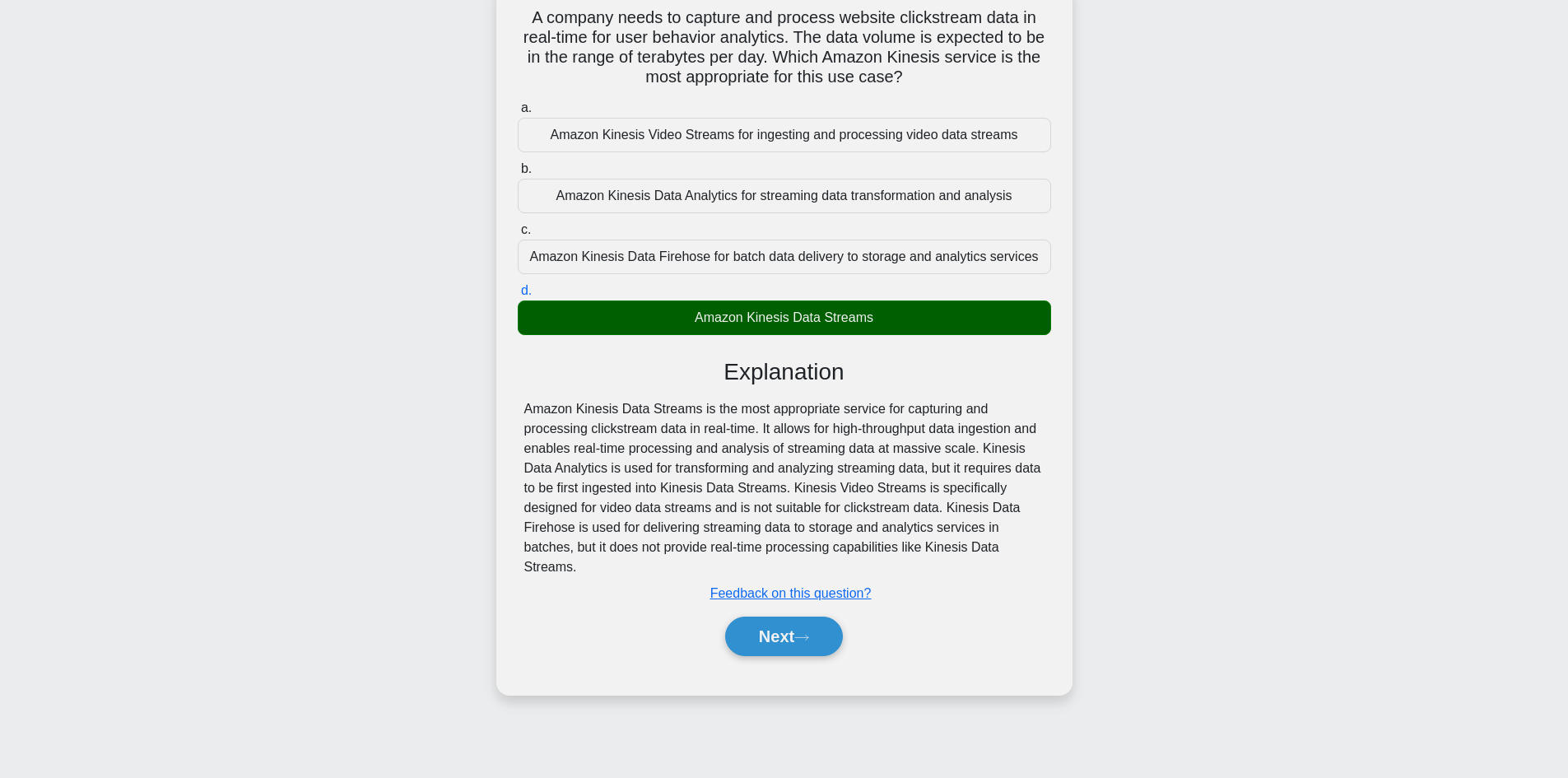 click on "Amazon Kinesis Data Streams is the most appropriate service for capturing and processing clickstream data in real-time. It allows for high-throughput data ingestion and enables real-time processing and analysis of streaming data at massive scale. Kinesis Data Analytics is used for transforming and analyzing streaming data, but it requires data to be first ingested into Kinesis Data Streams. Kinesis Video Streams is specifically designed for video data streams and is not suitable for clickstream data. Kinesis Data Firehose is used for delivering streaming data to storage and analytics services in batches, but it does not provide real-time processing capabilities like Kinesis Data Streams." at bounding box center (784, 488) 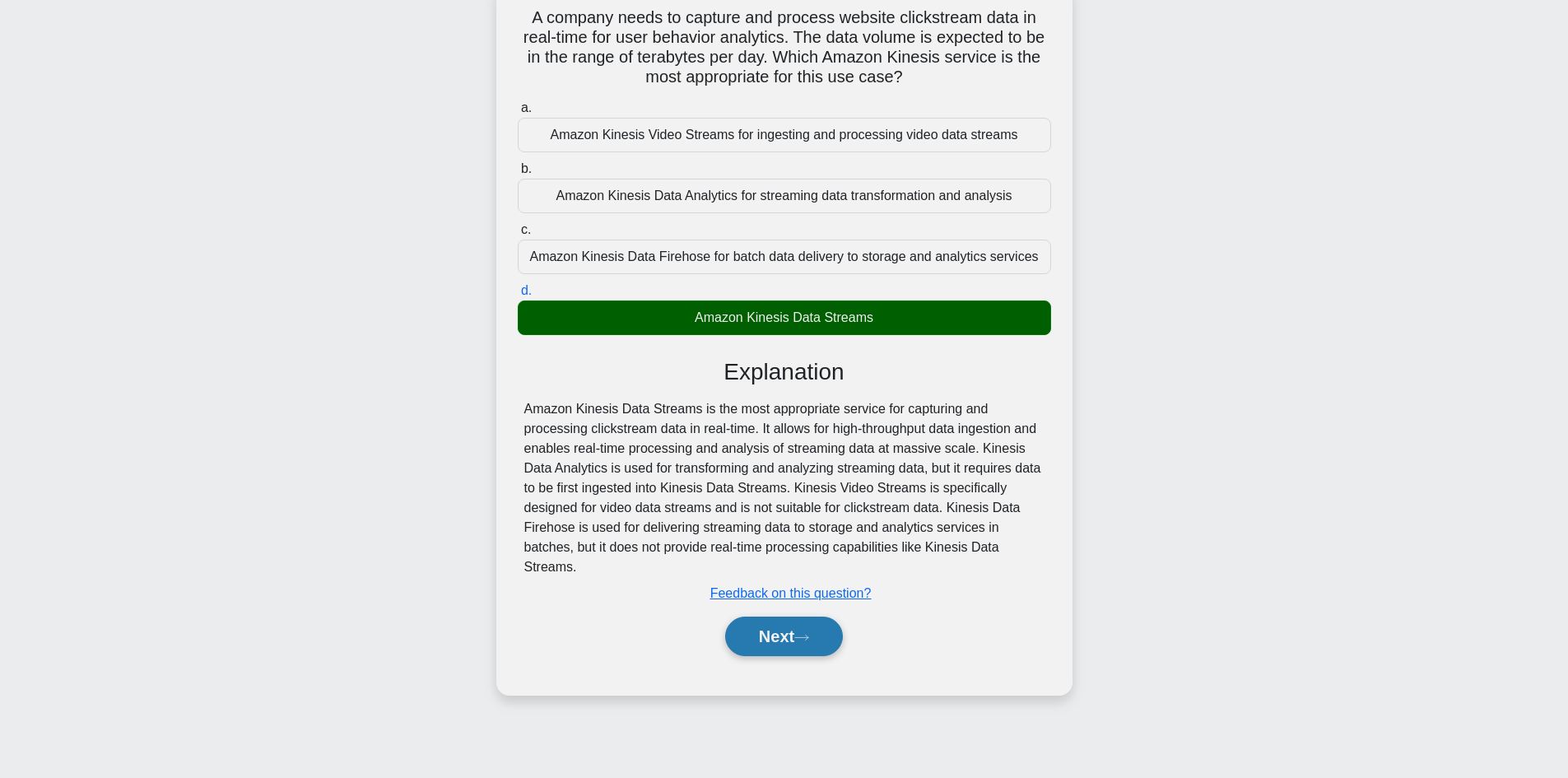 click on "Next" at bounding box center (784, 636) 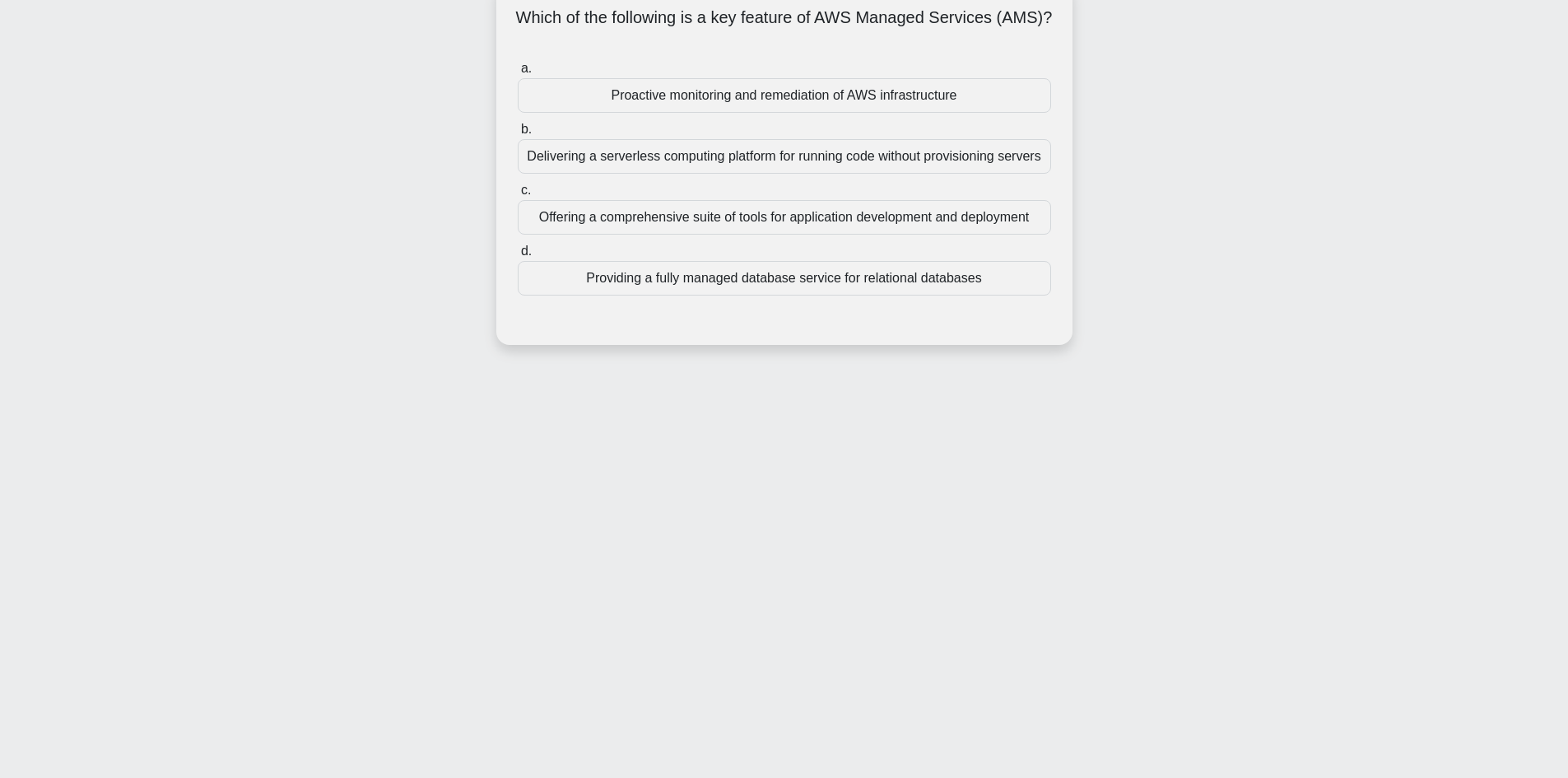 click on "Offering a comprehensive suite of tools for application development and deployment" at bounding box center (784, 217) 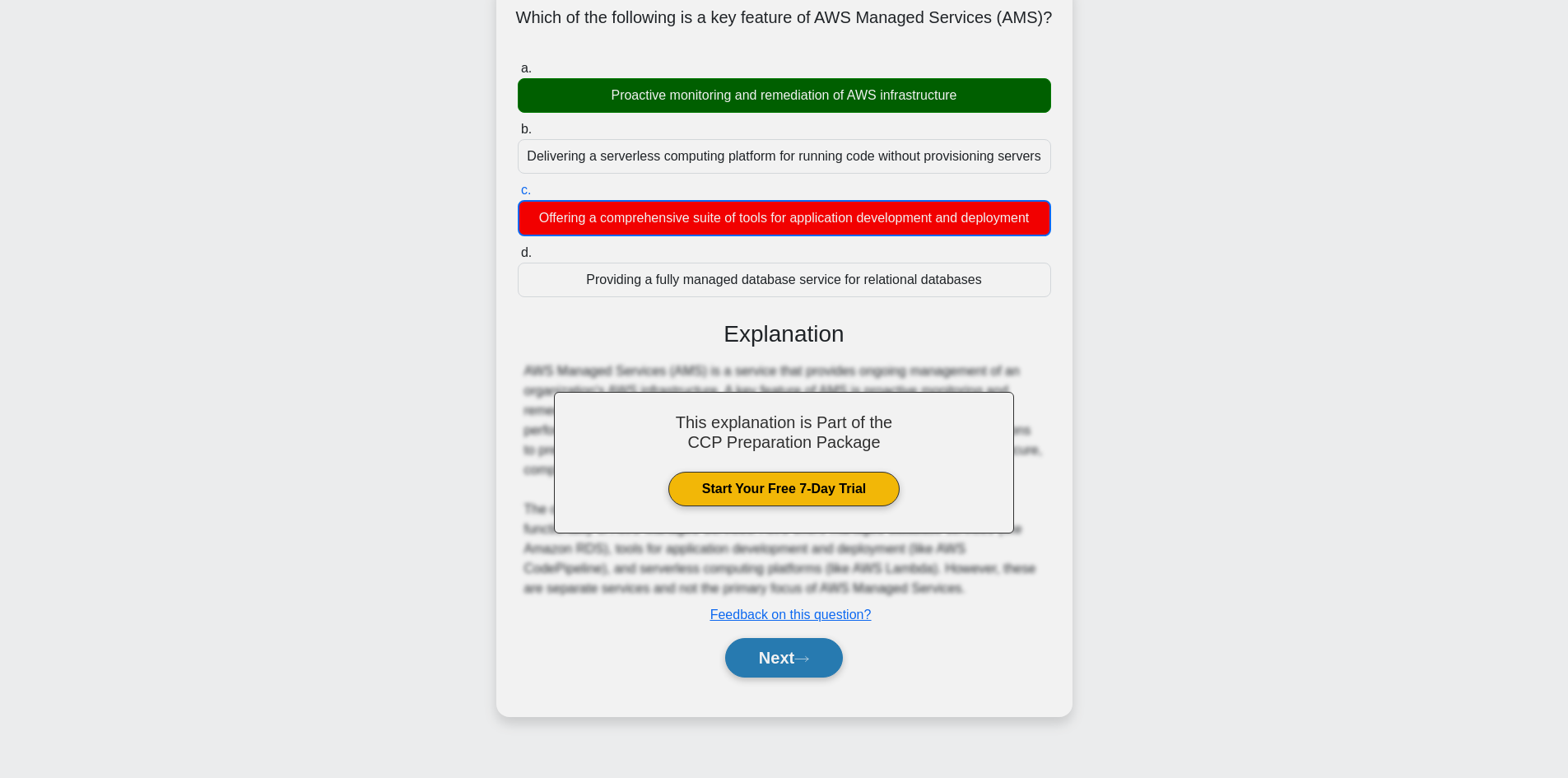 click 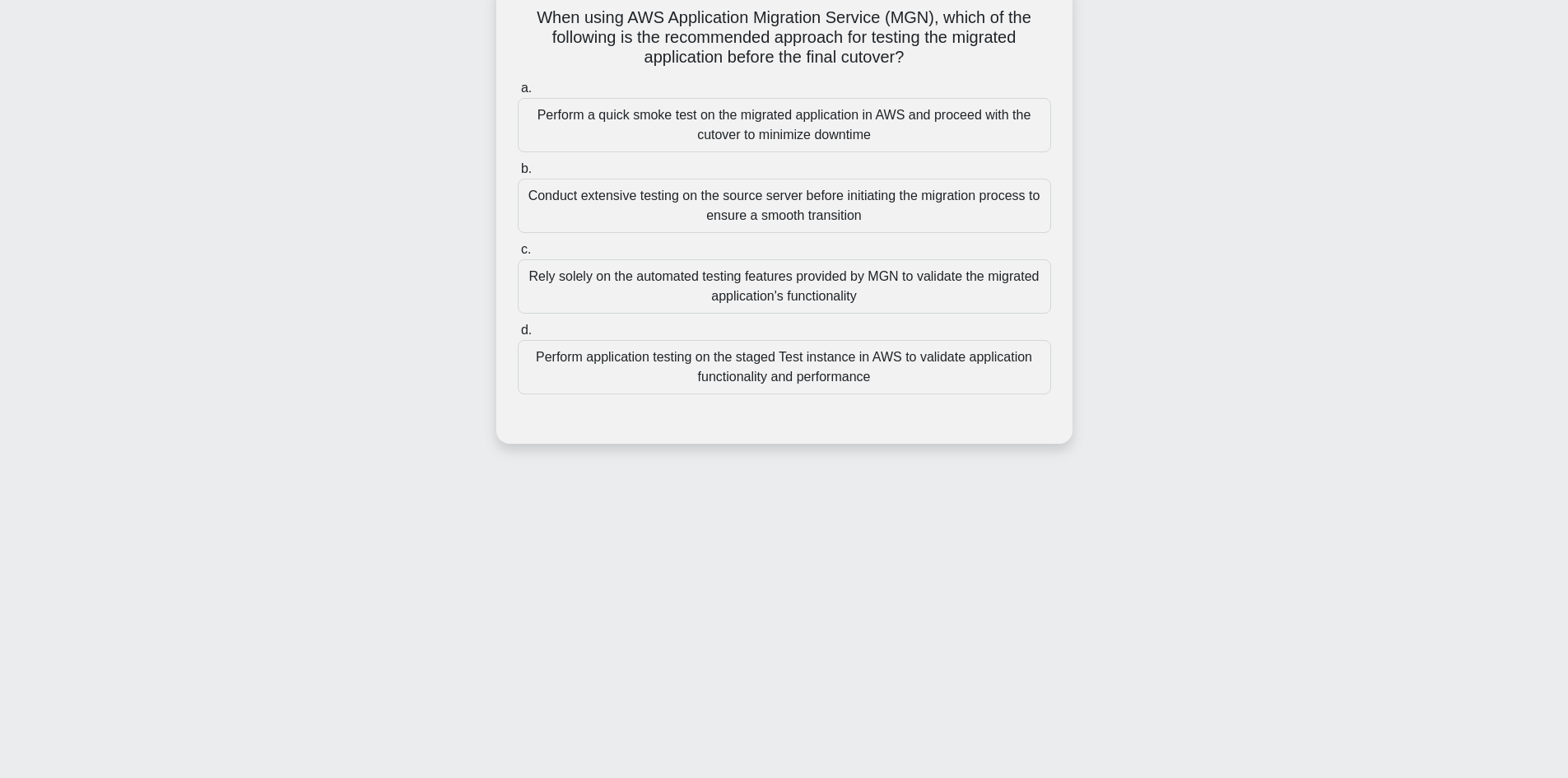 drag, startPoint x: 924, startPoint y: 67, endPoint x: 556, endPoint y: 33, distance: 369.56731 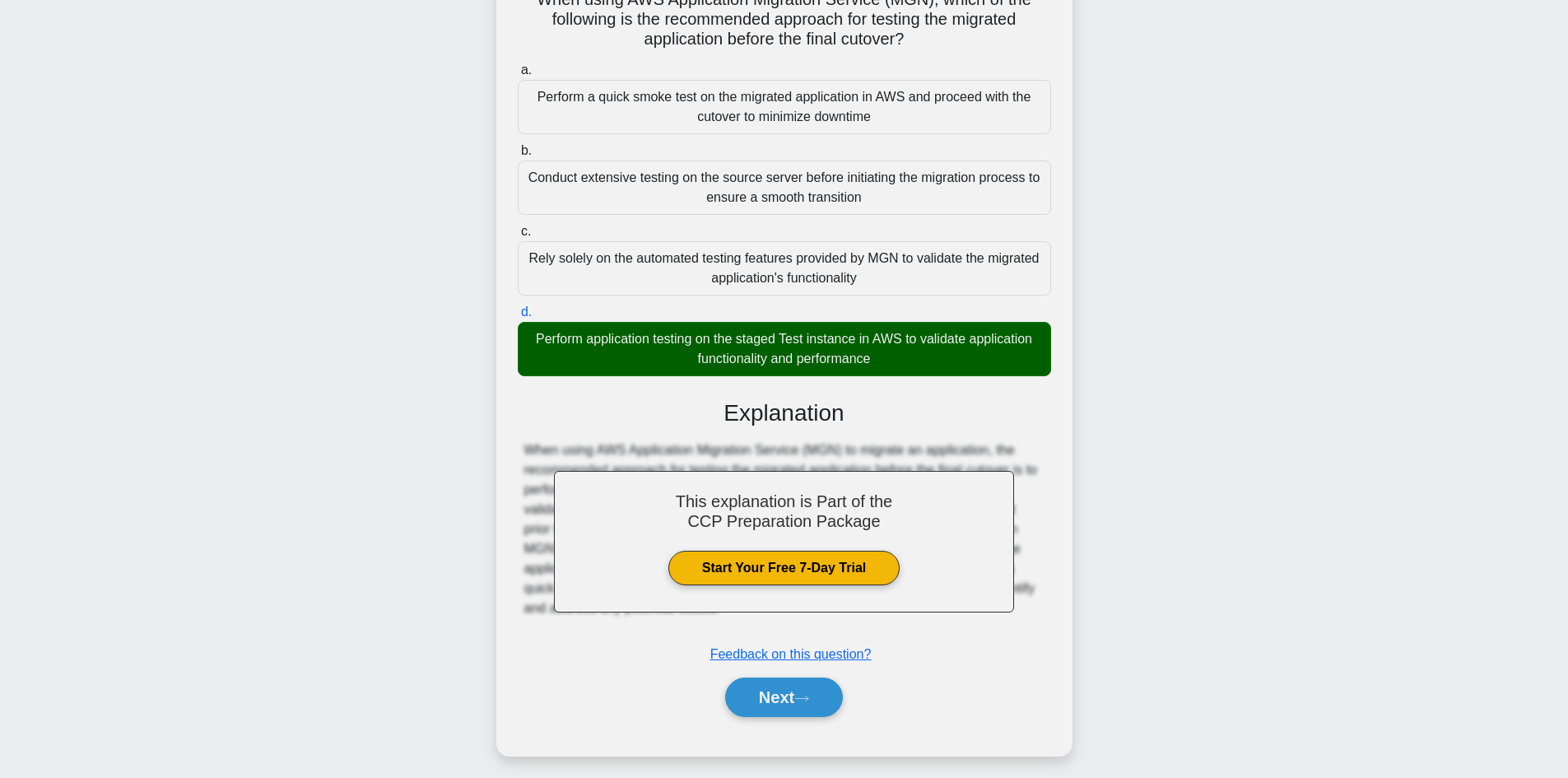 scroll, scrollTop: 139, scrollLeft: 0, axis: vertical 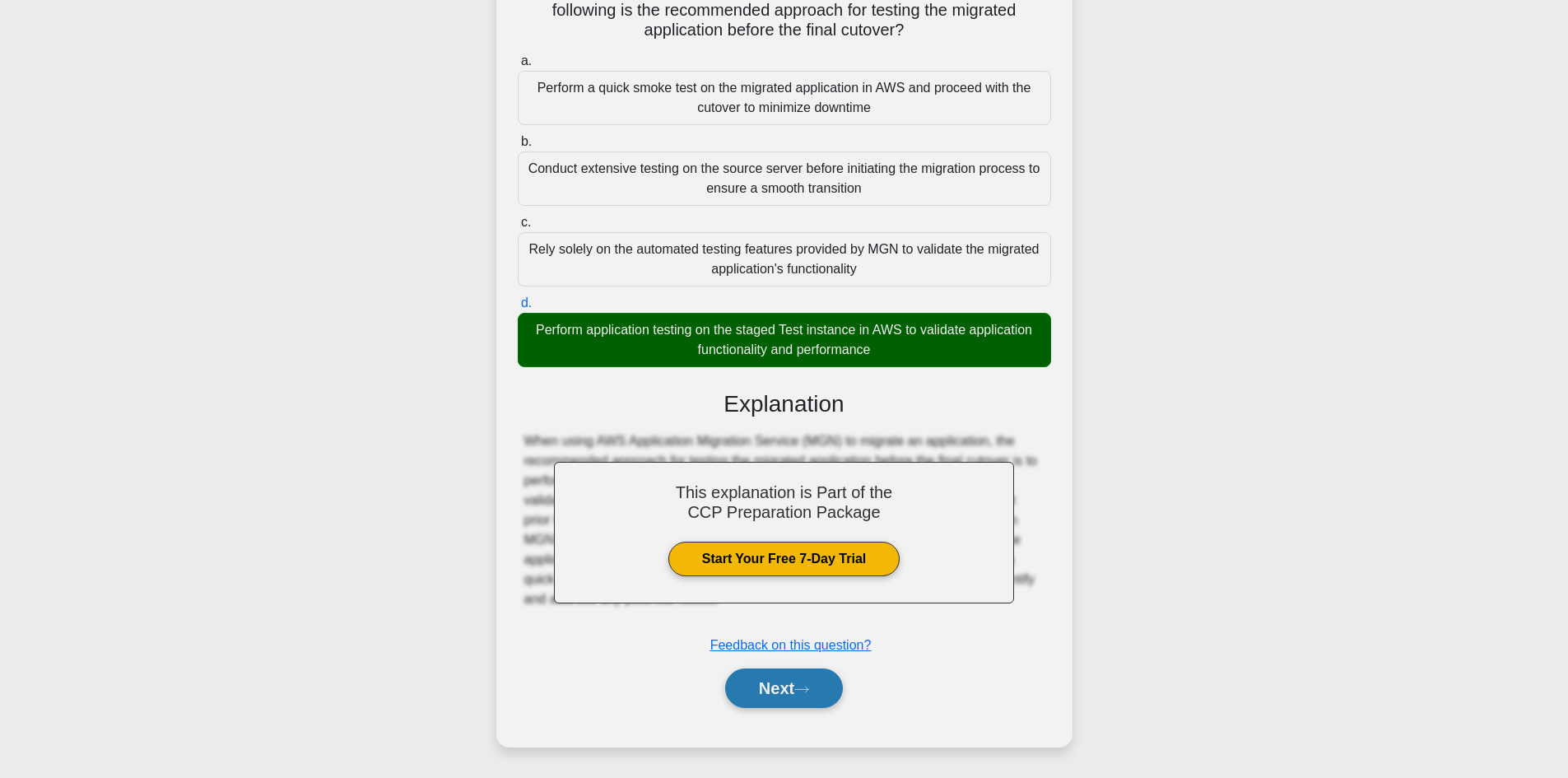 click on "Next" at bounding box center (784, 688) 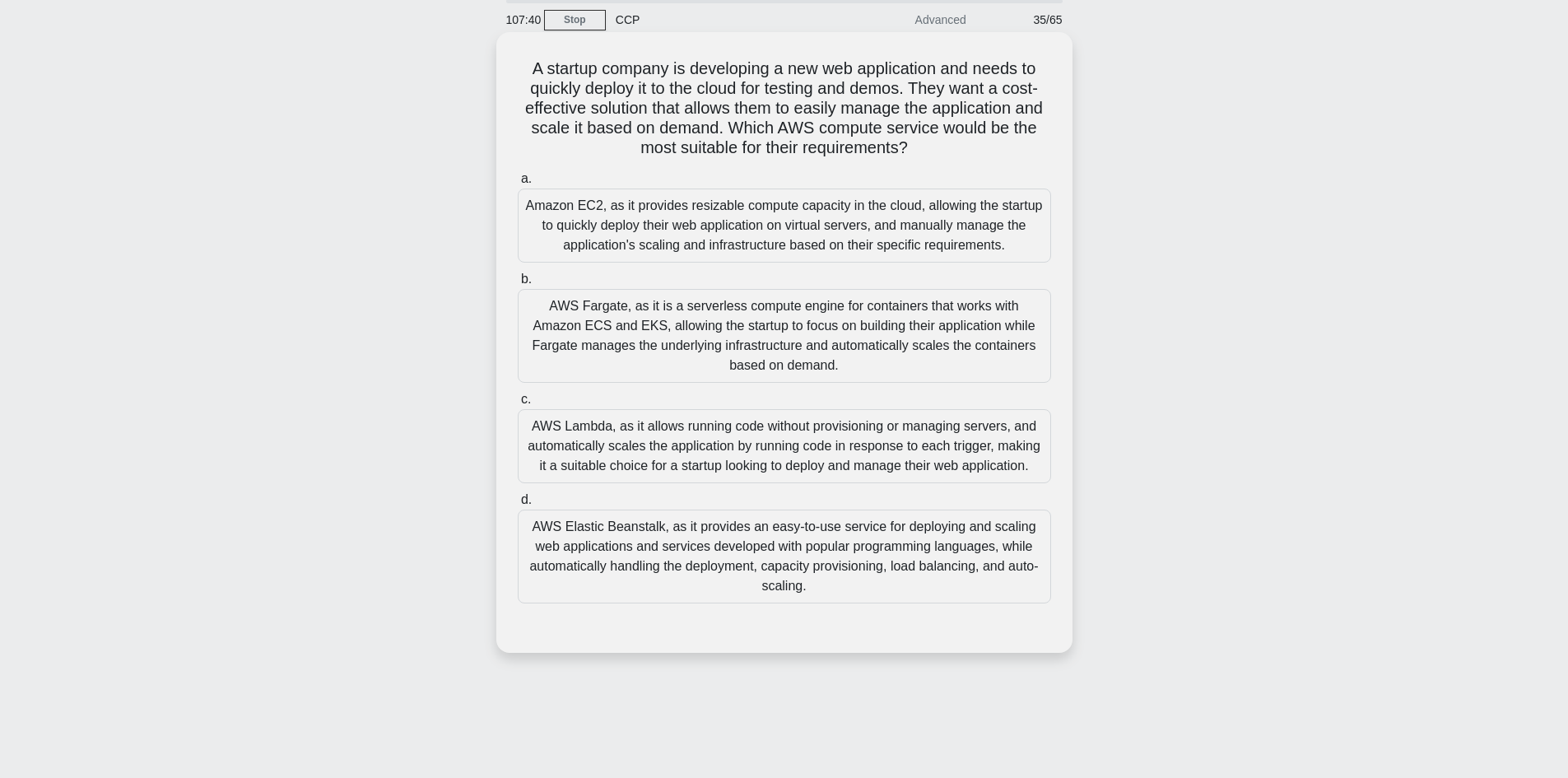 scroll, scrollTop: 0, scrollLeft: 0, axis: both 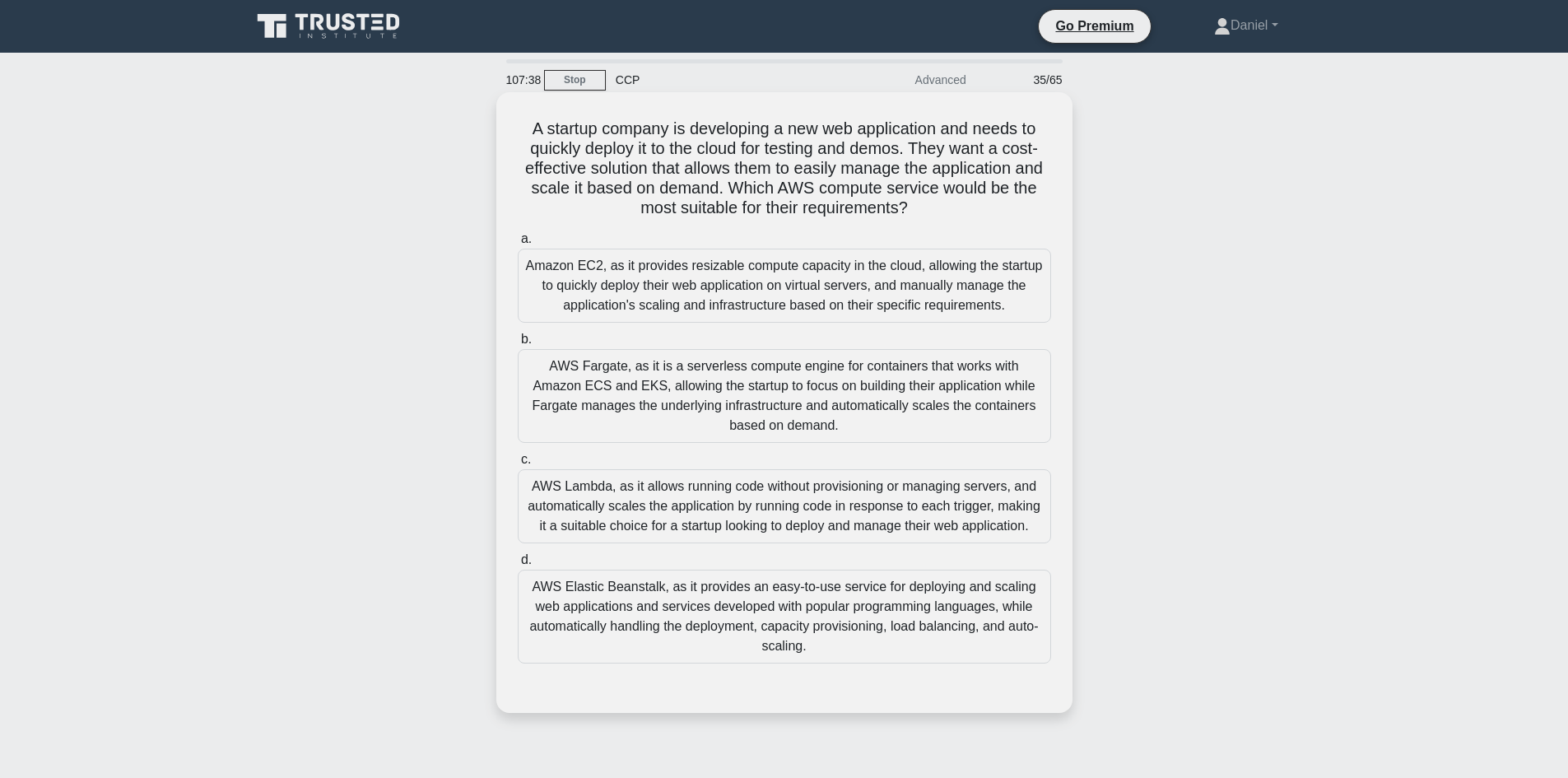drag, startPoint x: 517, startPoint y: 124, endPoint x: 946, endPoint y: 201, distance: 435.8555 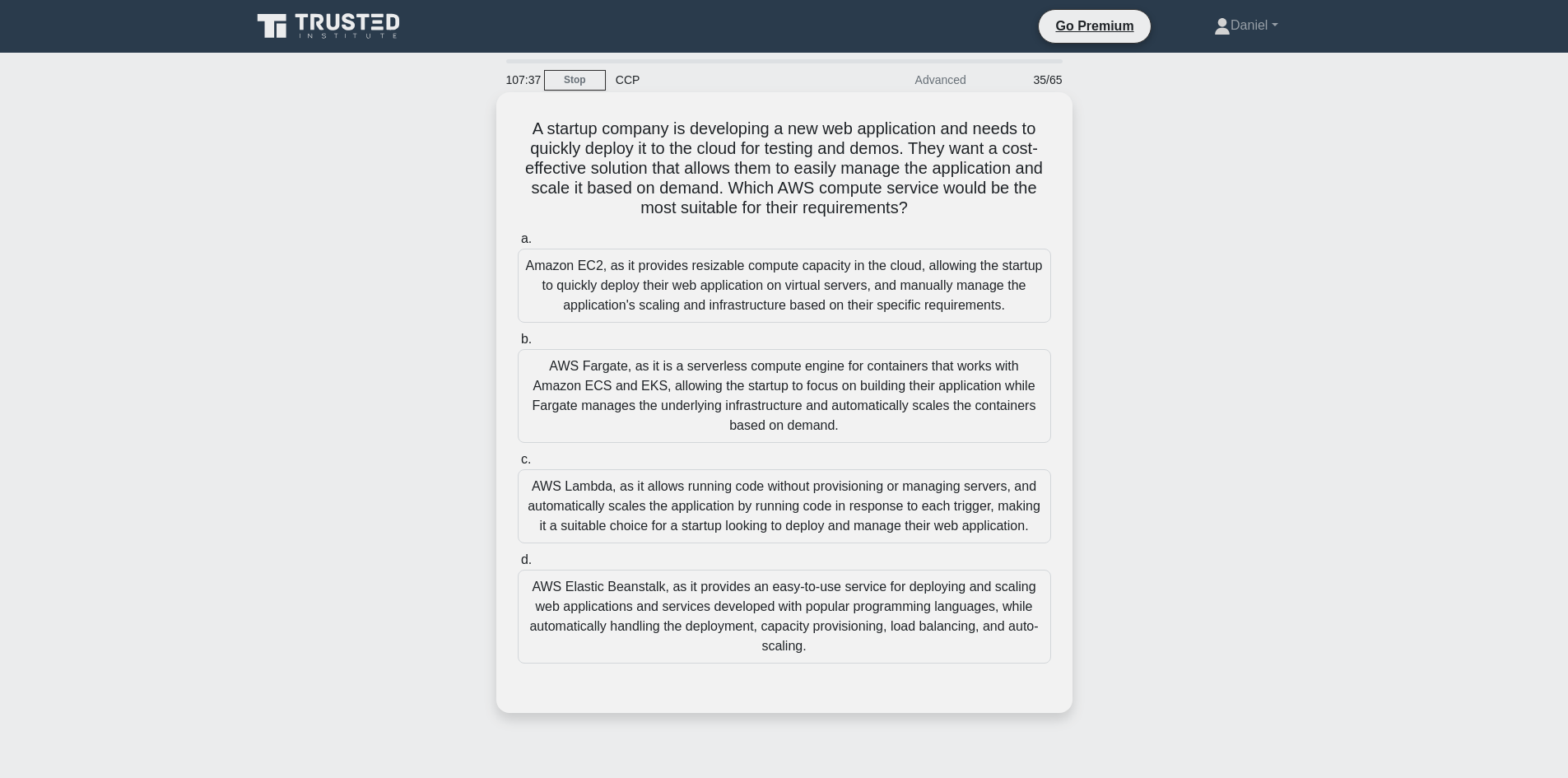 click on ".spinner_0XTQ{transform-origin:center;animation:spinner_y6GP .75s linear infinite}@keyframes spinner_y6GP{100%{transform:rotate(360deg)}}" 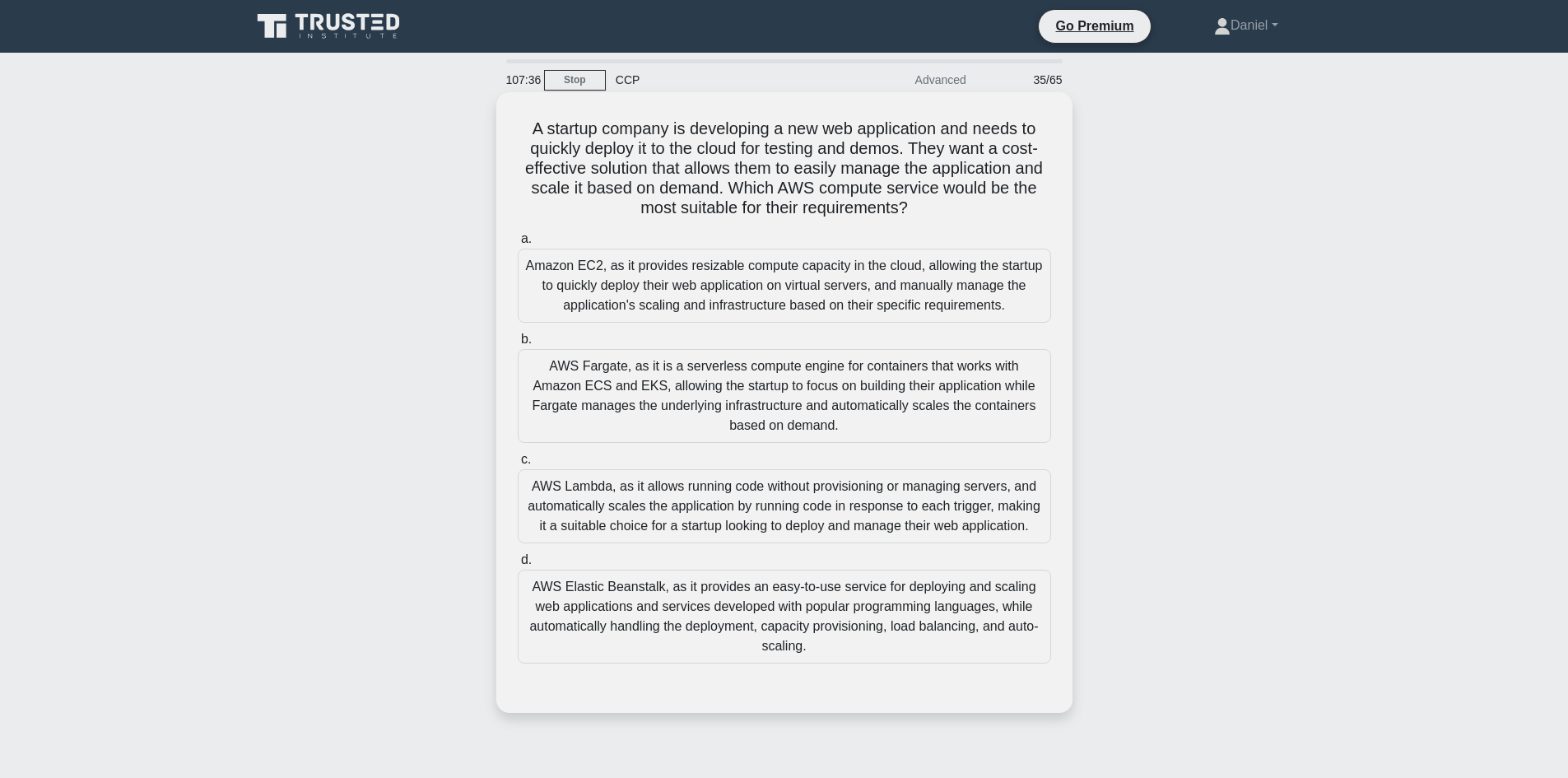 click on "A startup company is developing a new web application and needs to quickly deploy it to the cloud for testing and demos. They want a cost-effective solution that allows them to easily manage the application and scale it based on demand. Which AWS compute service would be the most suitable for their requirements?
.spinner_0XTQ{transform-origin:center;animation:spinner_y6GP .75s linear infinite}@keyframes spinner_y6GP{100%{transform:rotate(360deg)}}" at bounding box center (784, 169) 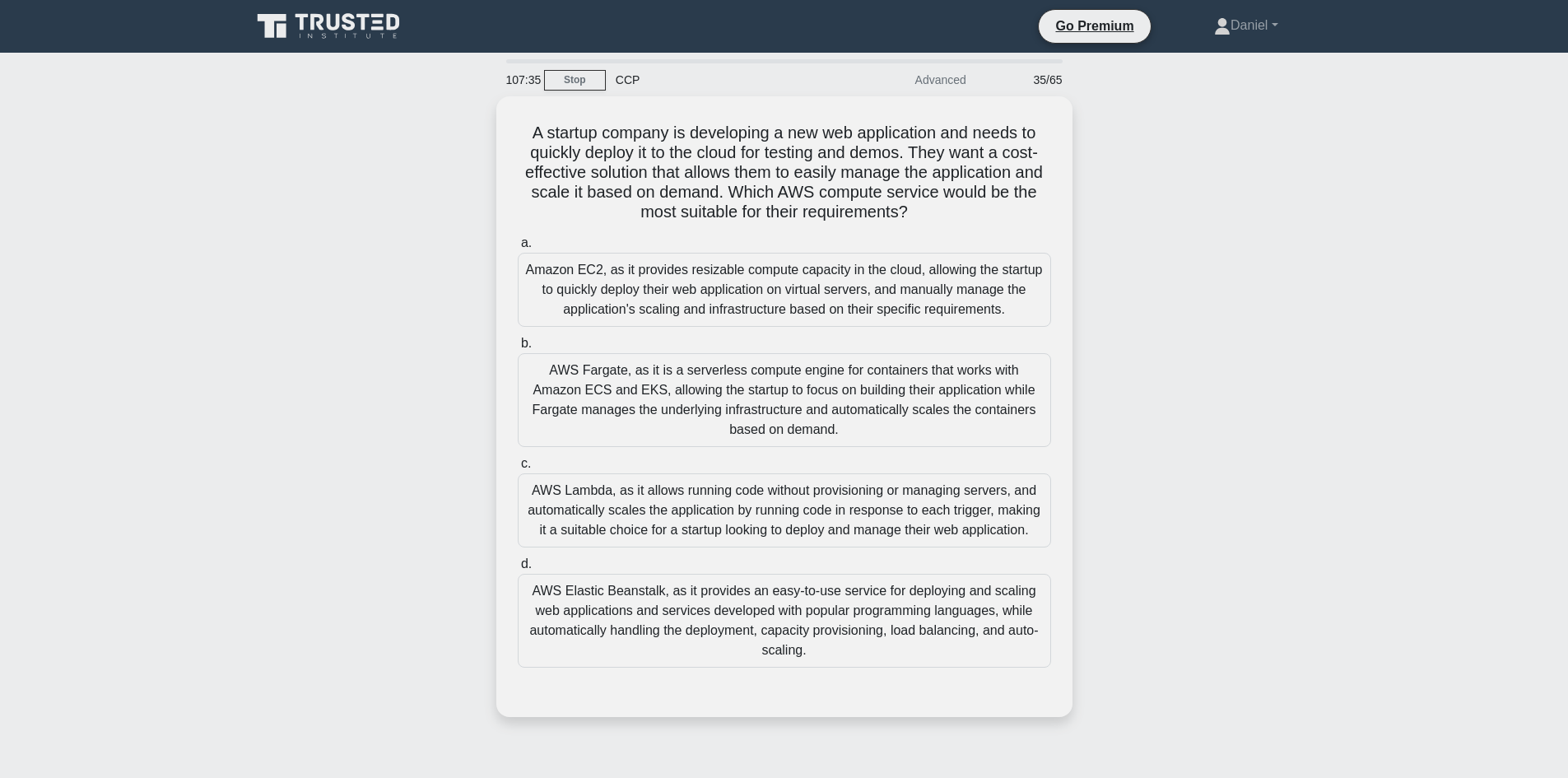 drag, startPoint x: 929, startPoint y: 199, endPoint x: 474, endPoint y: 136, distance: 459.341 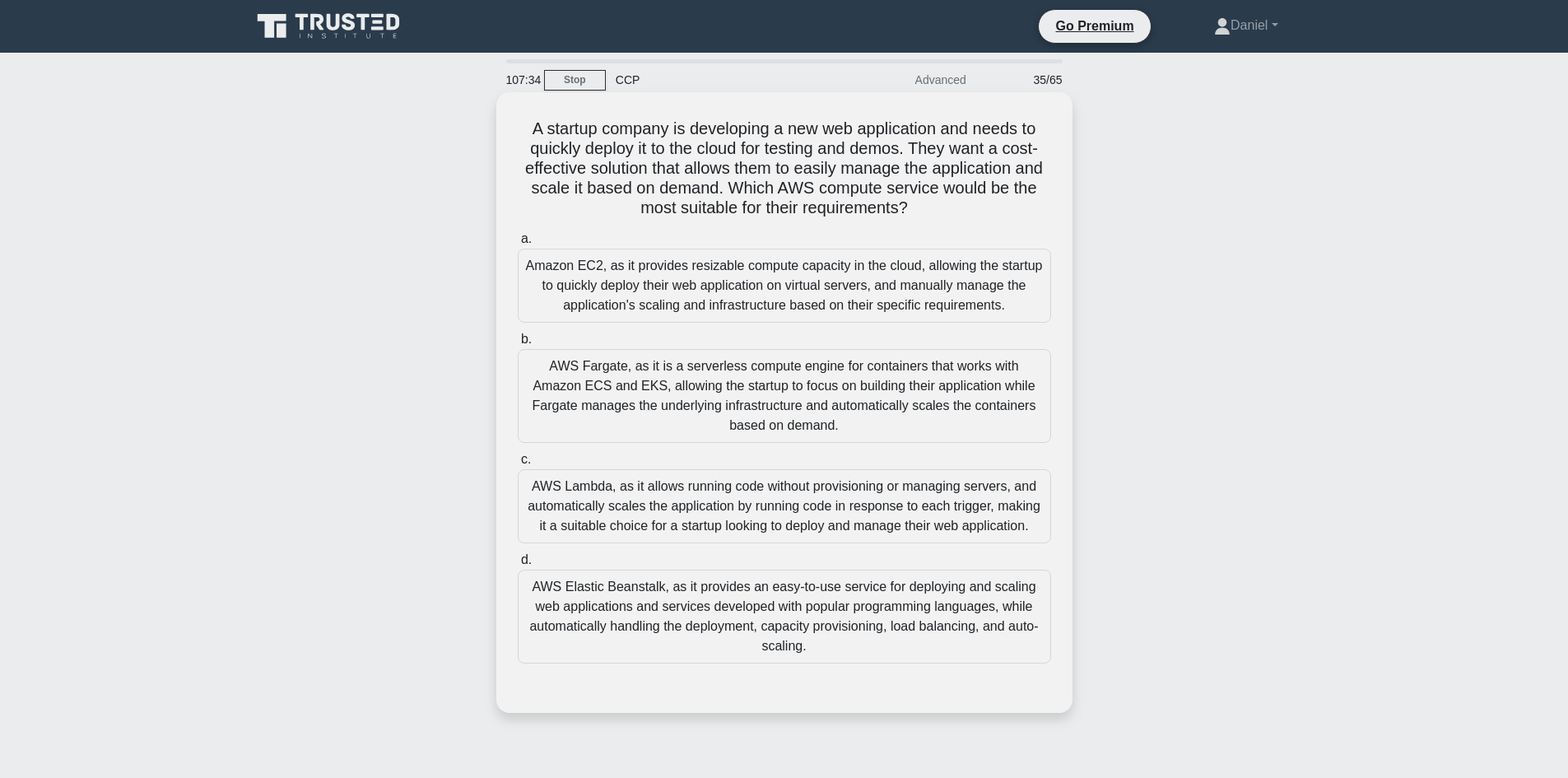 click on "A startup company is developing a new web application and needs to quickly deploy it to the cloud for testing and demos. They want a cost-effective solution that allows them to easily manage the application and scale it based on demand. Which AWS compute service would be the most suitable for their requirements?
.spinner_0XTQ{transform-origin:center;animation:spinner_y6GP .75s linear infinite}@keyframes spinner_y6GP{100%{transform:rotate(360deg)}}" at bounding box center [784, 169] 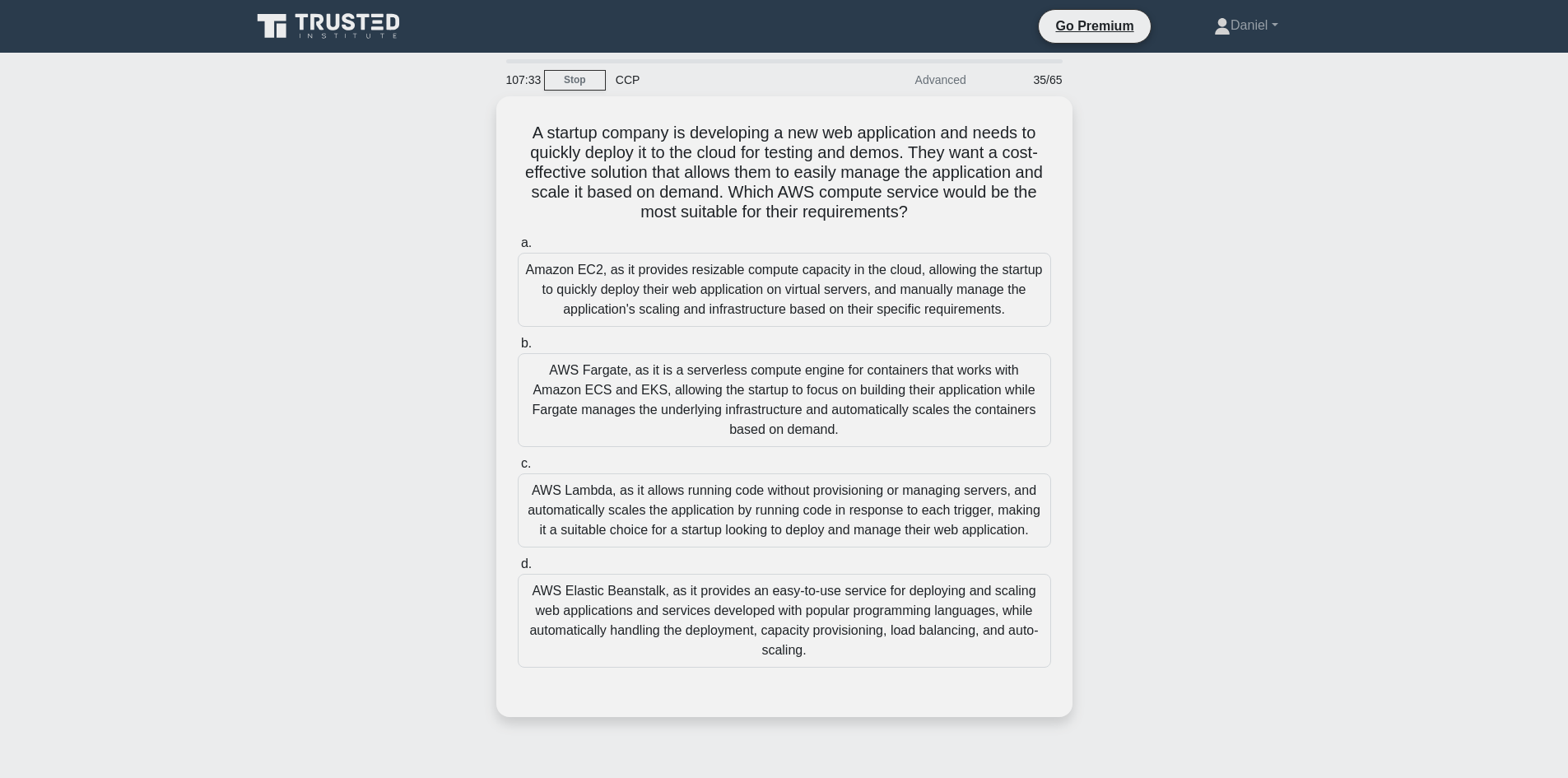 drag, startPoint x: 929, startPoint y: 200, endPoint x: 462, endPoint y: 160, distance: 468.7099 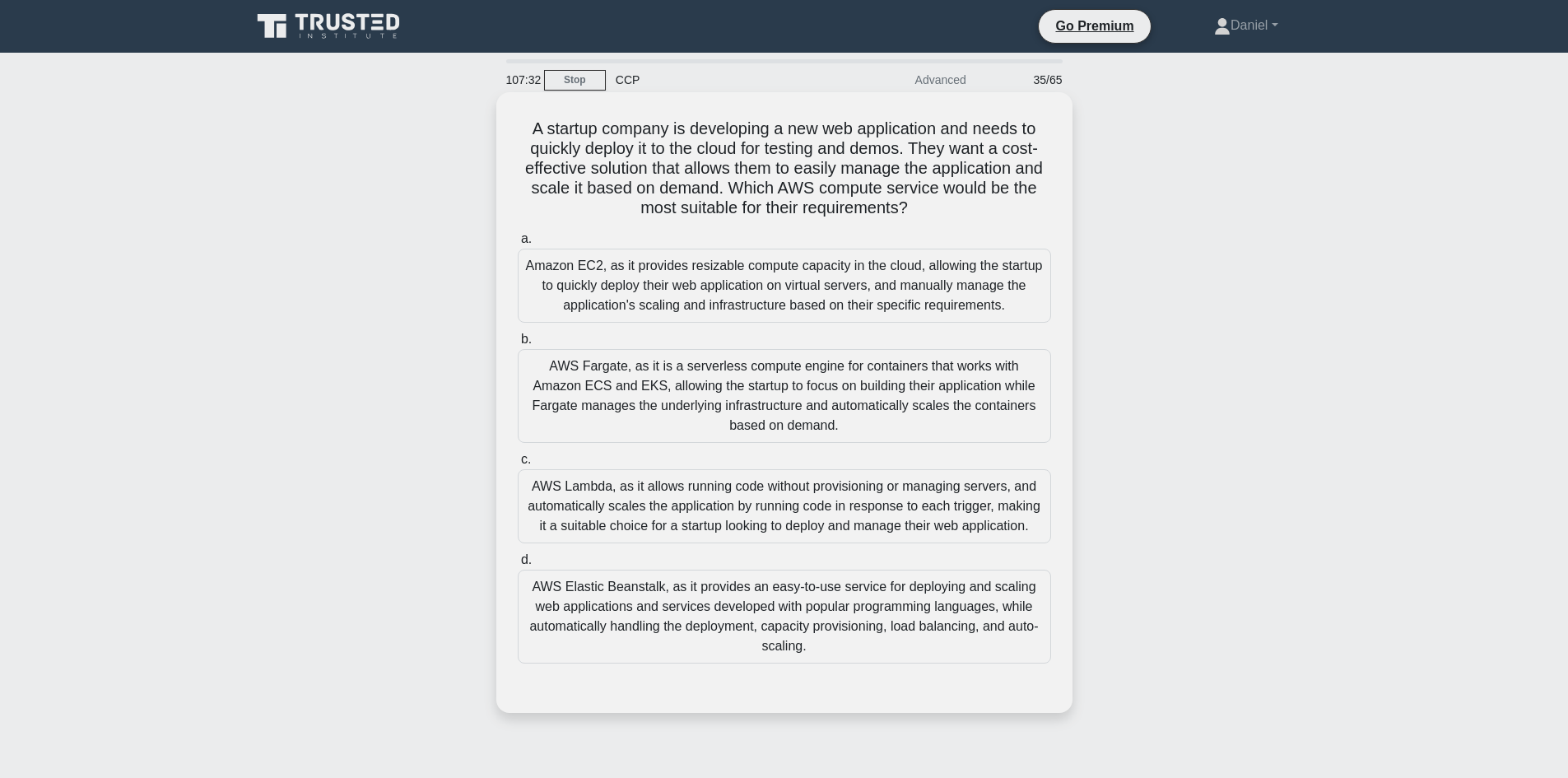 click on "A startup company is developing a new web application and needs to quickly deploy it to the cloud for testing and demos. They want a cost-effective solution that allows them to easily manage the application and scale it based on demand. Which AWS compute service would be the most suitable for their requirements?
.spinner_0XTQ{transform-origin:center;animation:spinner_y6GP .75s linear infinite}@keyframes spinner_y6GP{100%{transform:rotate(360deg)}}" at bounding box center (784, 169) 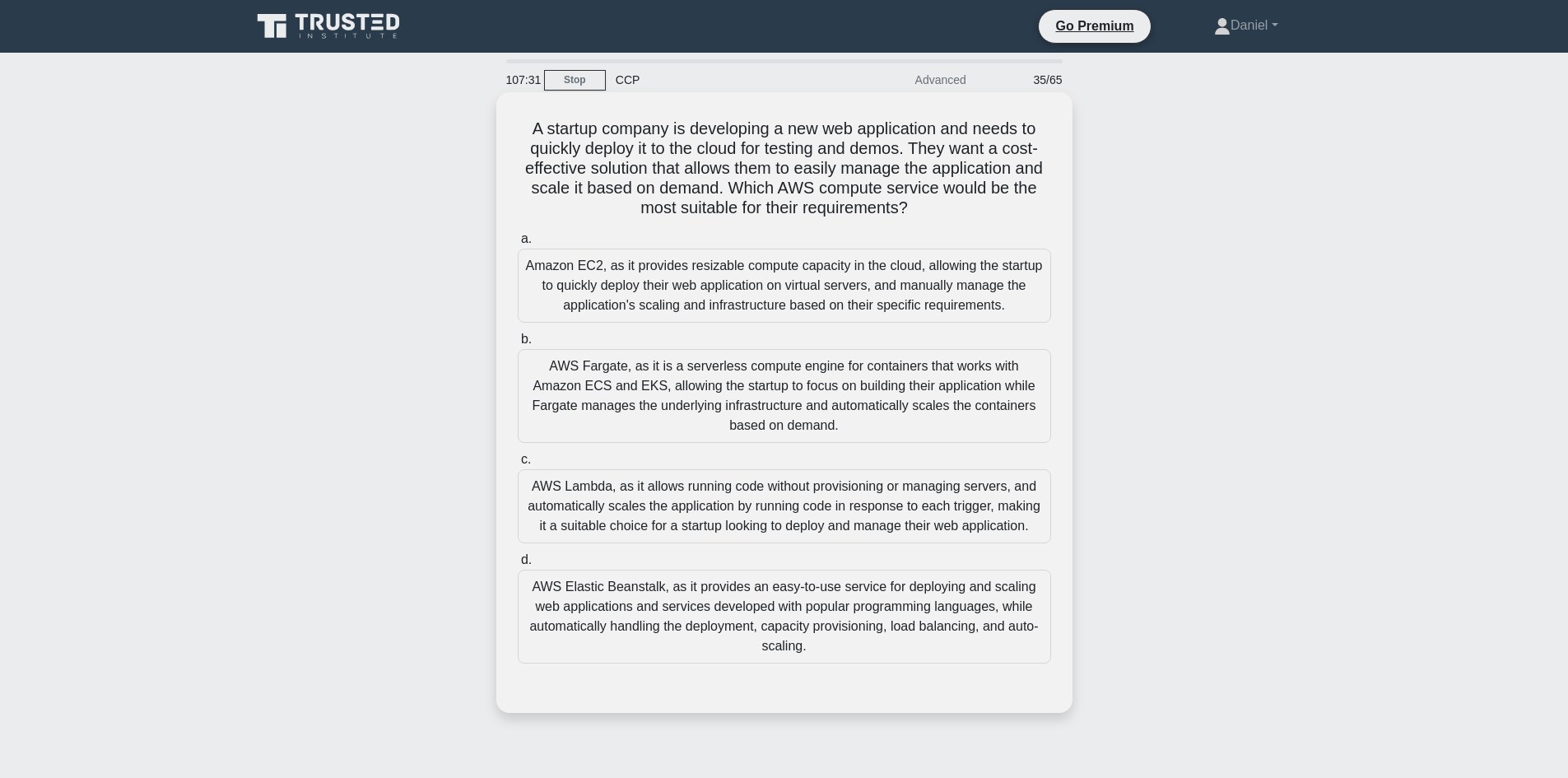 drag, startPoint x: 937, startPoint y: 212, endPoint x: 511, endPoint y: 130, distance: 433.8202 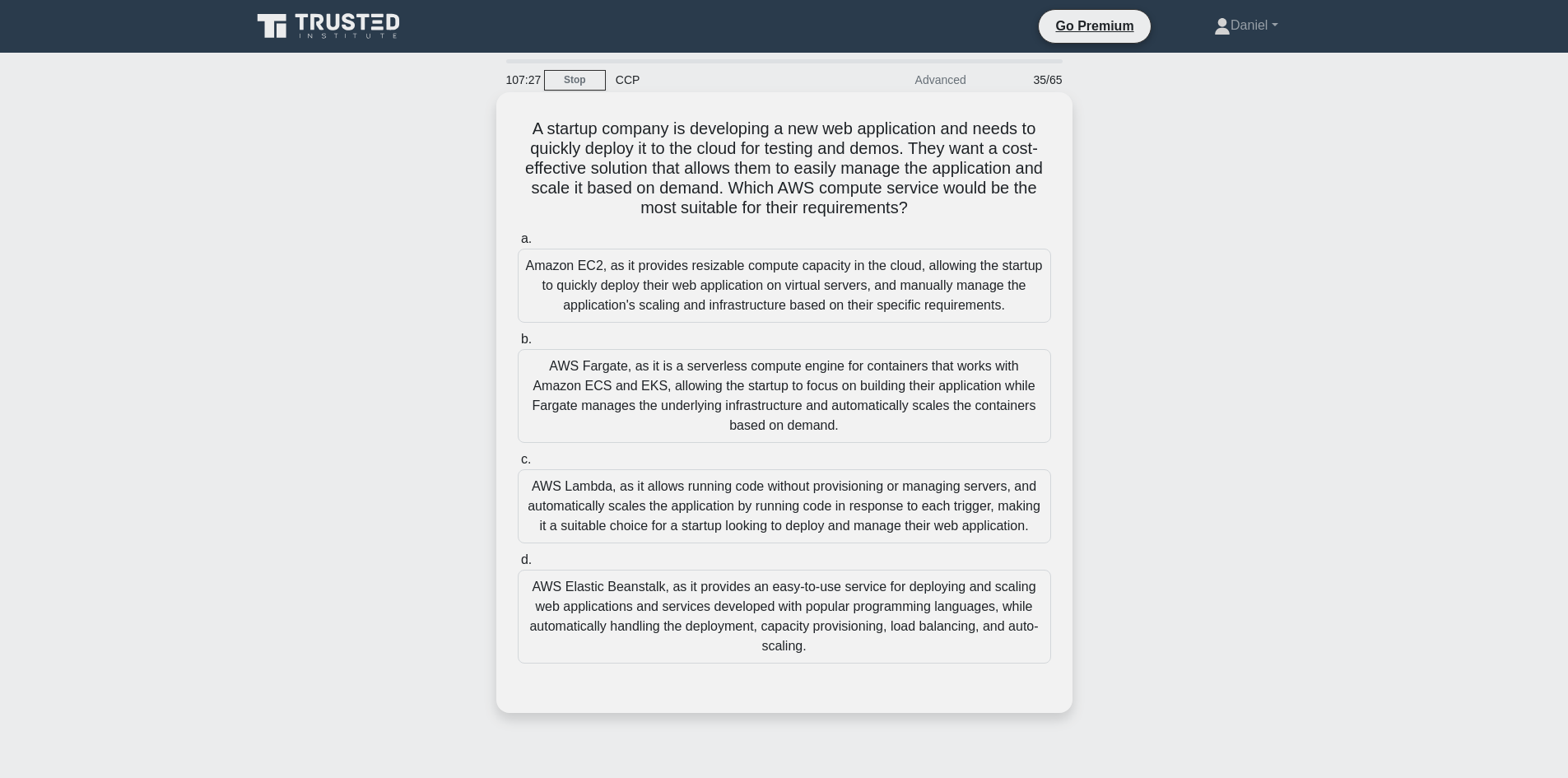 click on "AWS Elastic Beanstalk, as it provides an easy-to-use service for deploying and scaling web applications and services developed with popular programming languages, while automatically handling the deployment, capacity provisioning, load balancing, and auto-scaling." at bounding box center (784, 617) 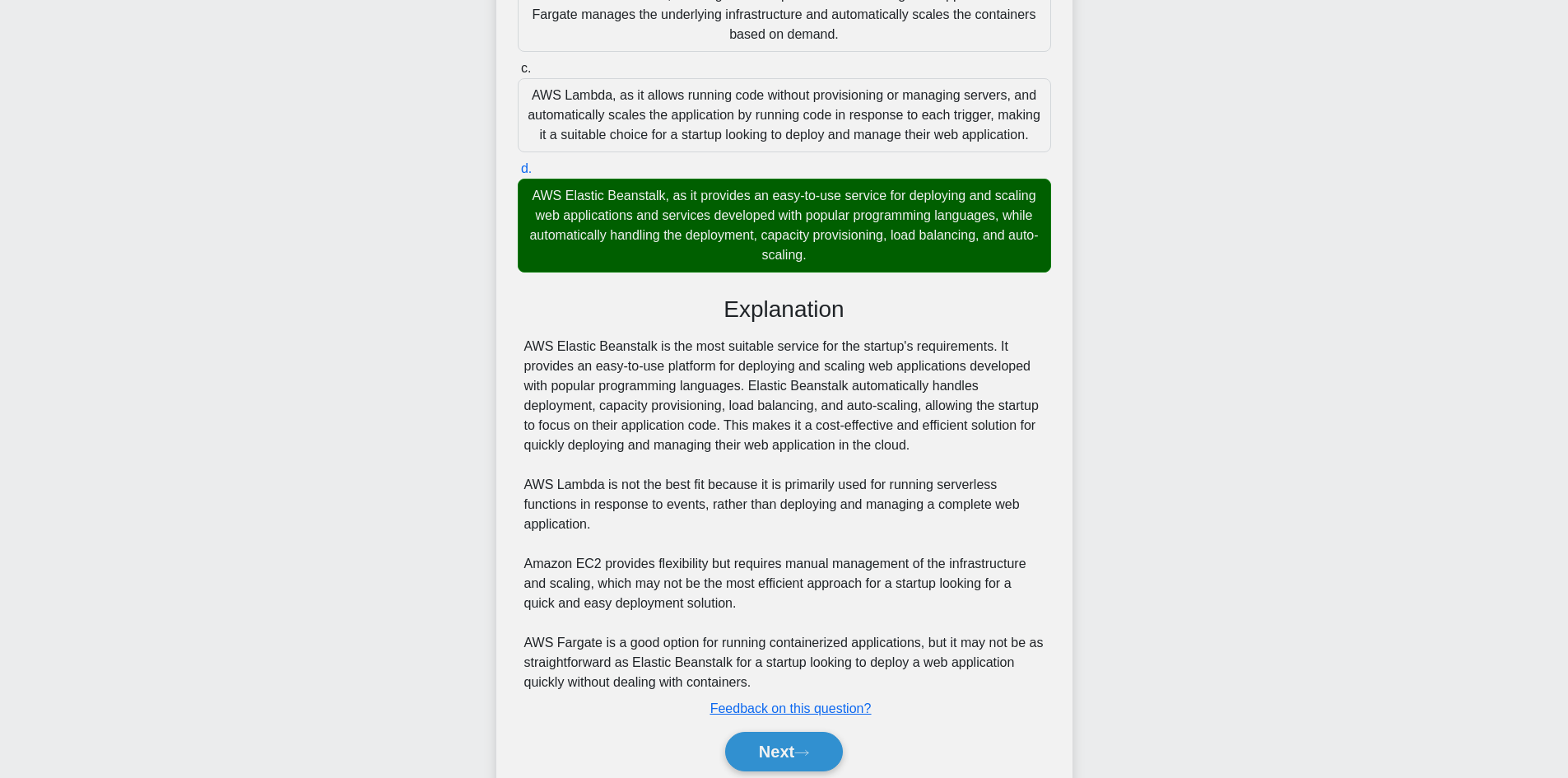 scroll, scrollTop: 455, scrollLeft: 0, axis: vertical 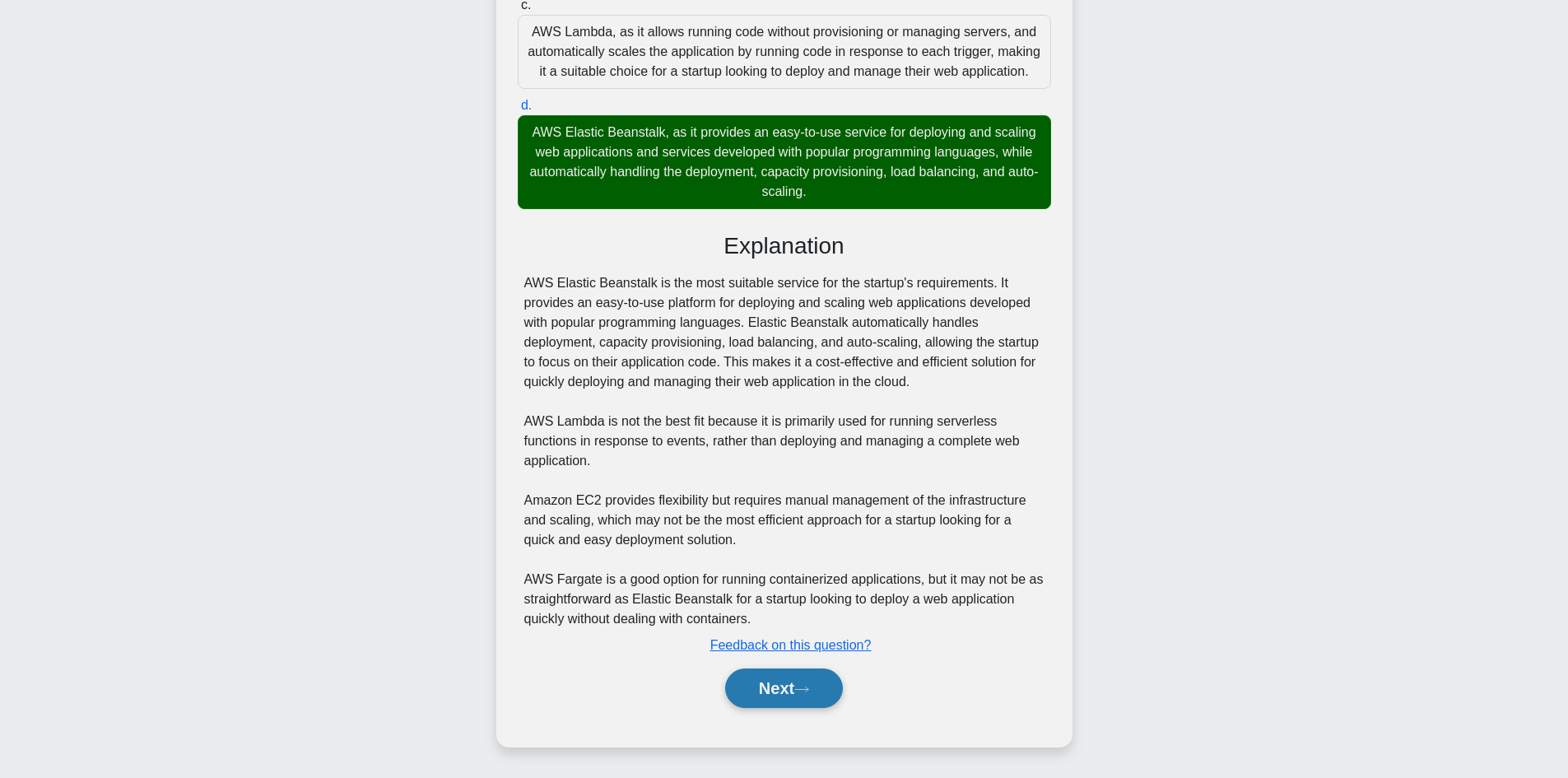 click on "Next" at bounding box center (784, 688) 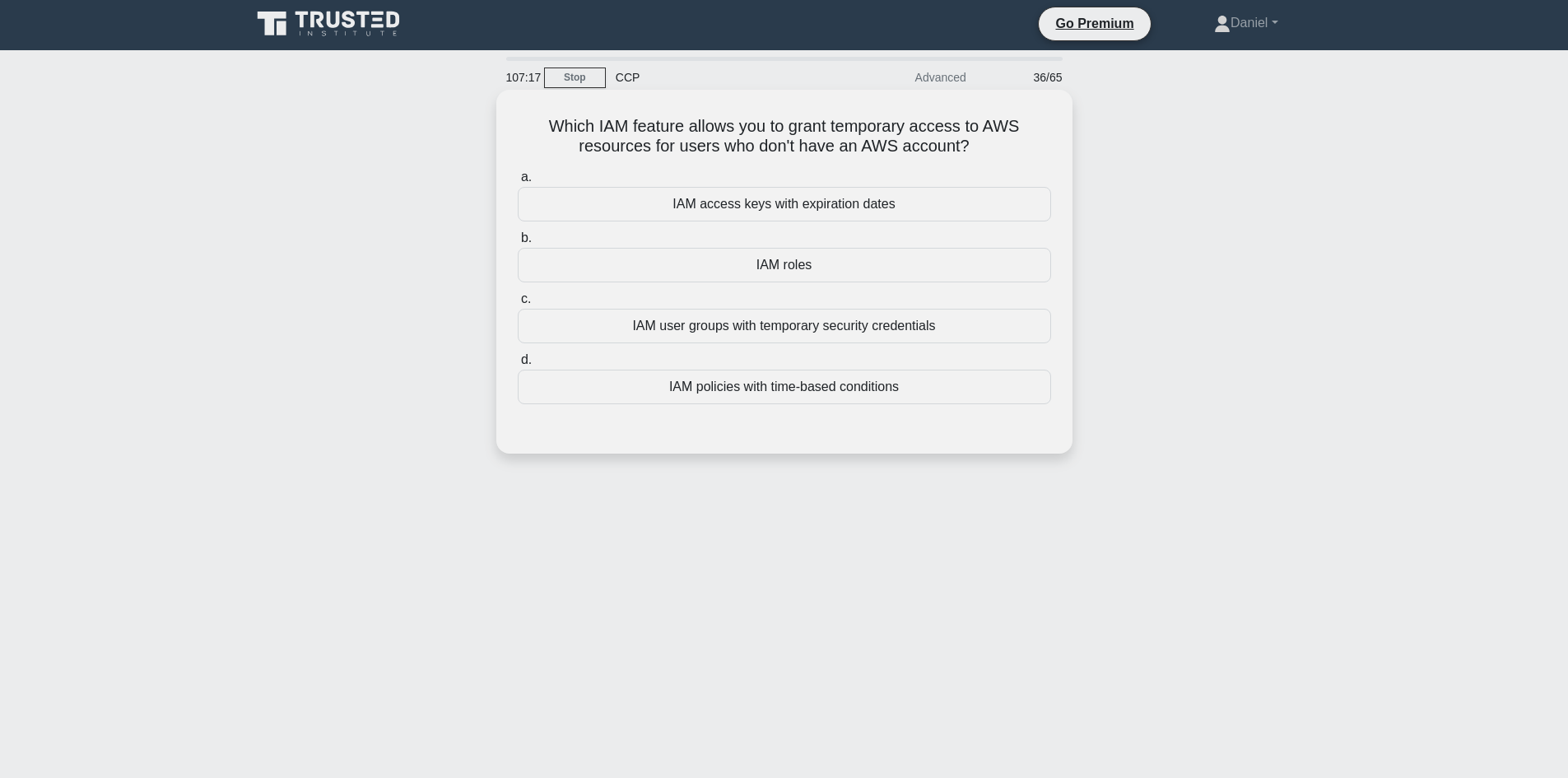 scroll, scrollTop: 0, scrollLeft: 0, axis: both 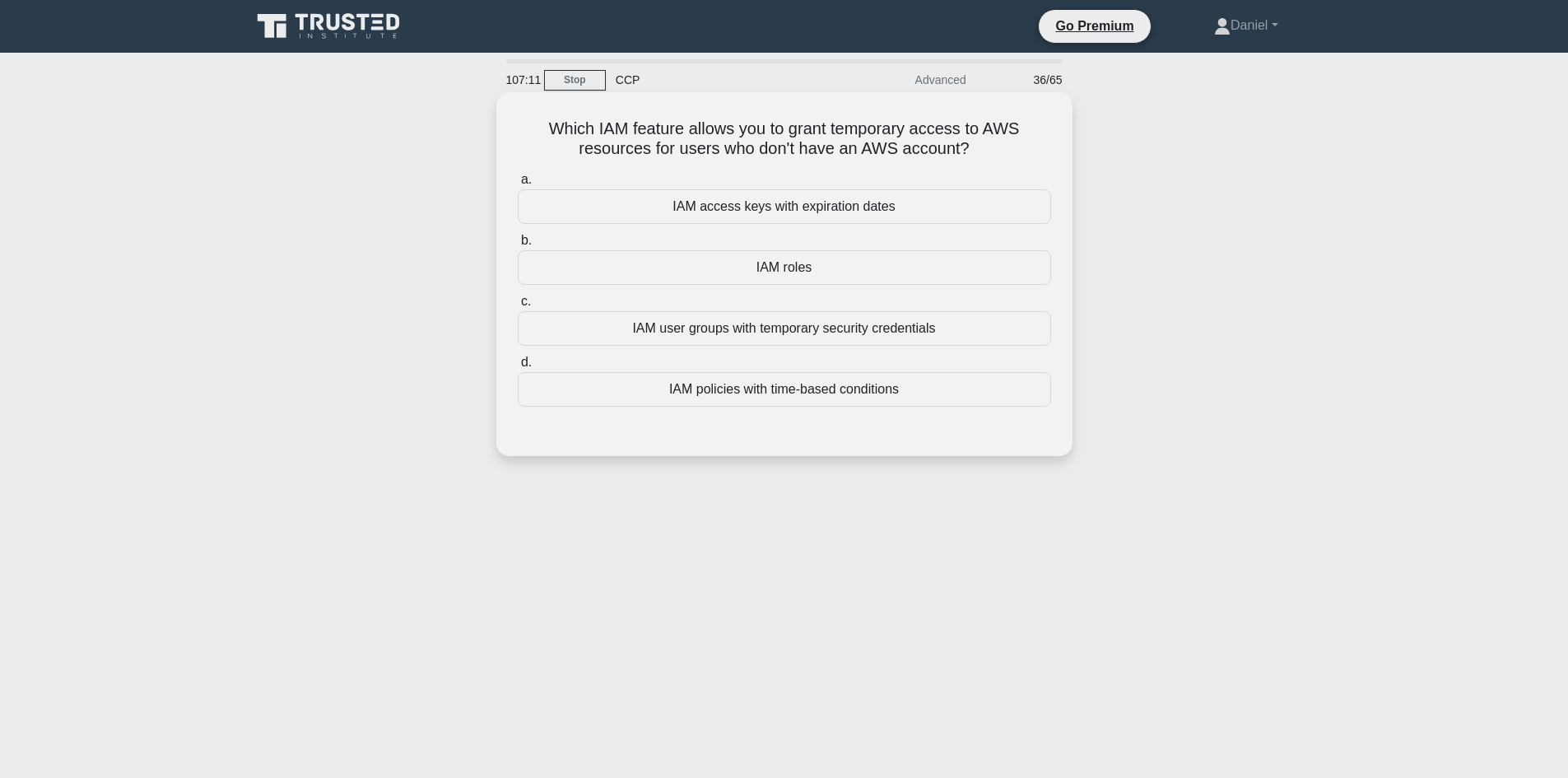 click on "IAM access keys with expiration dates" at bounding box center (784, 207) 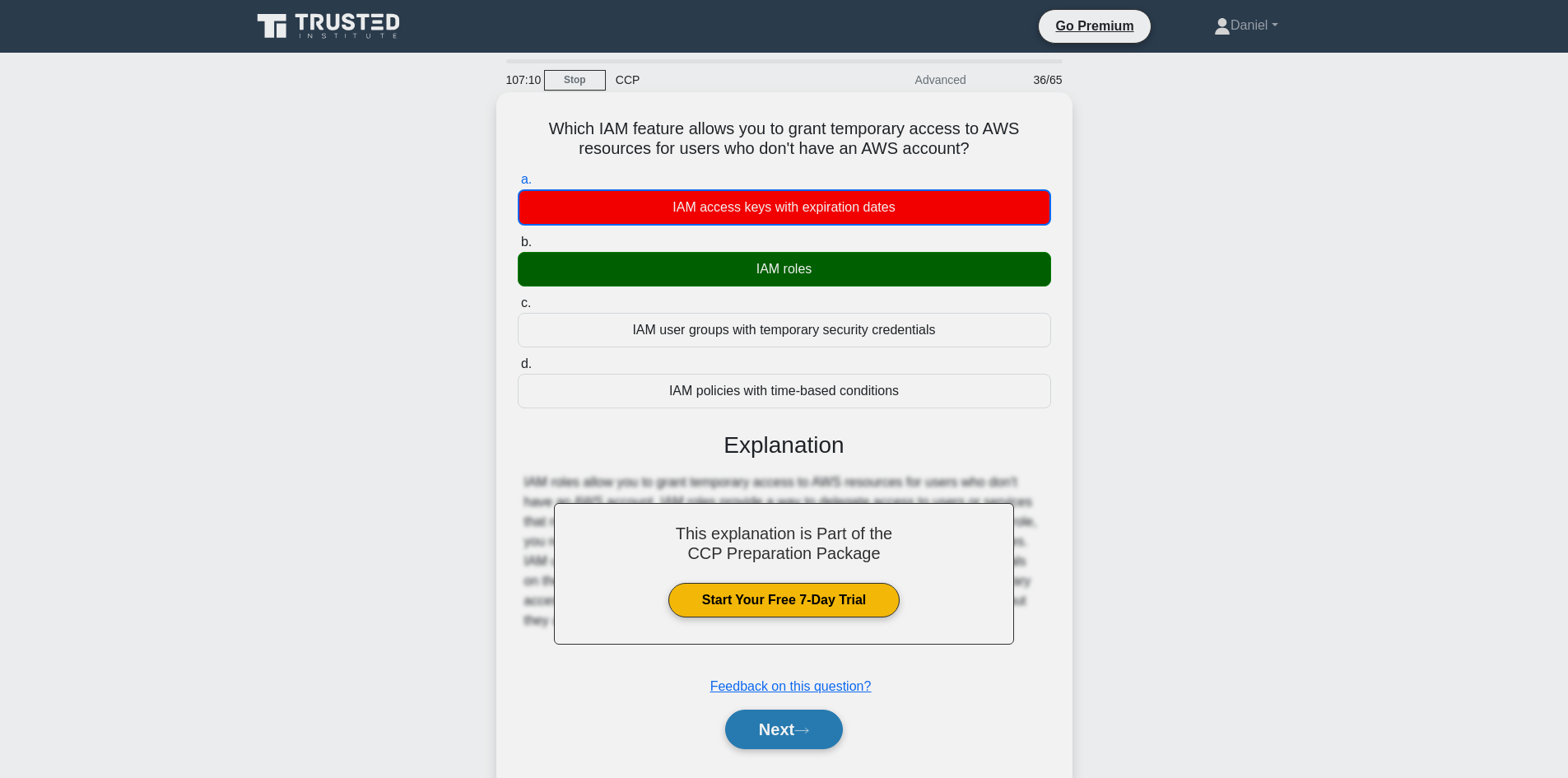 click on "Next" at bounding box center (784, 729) 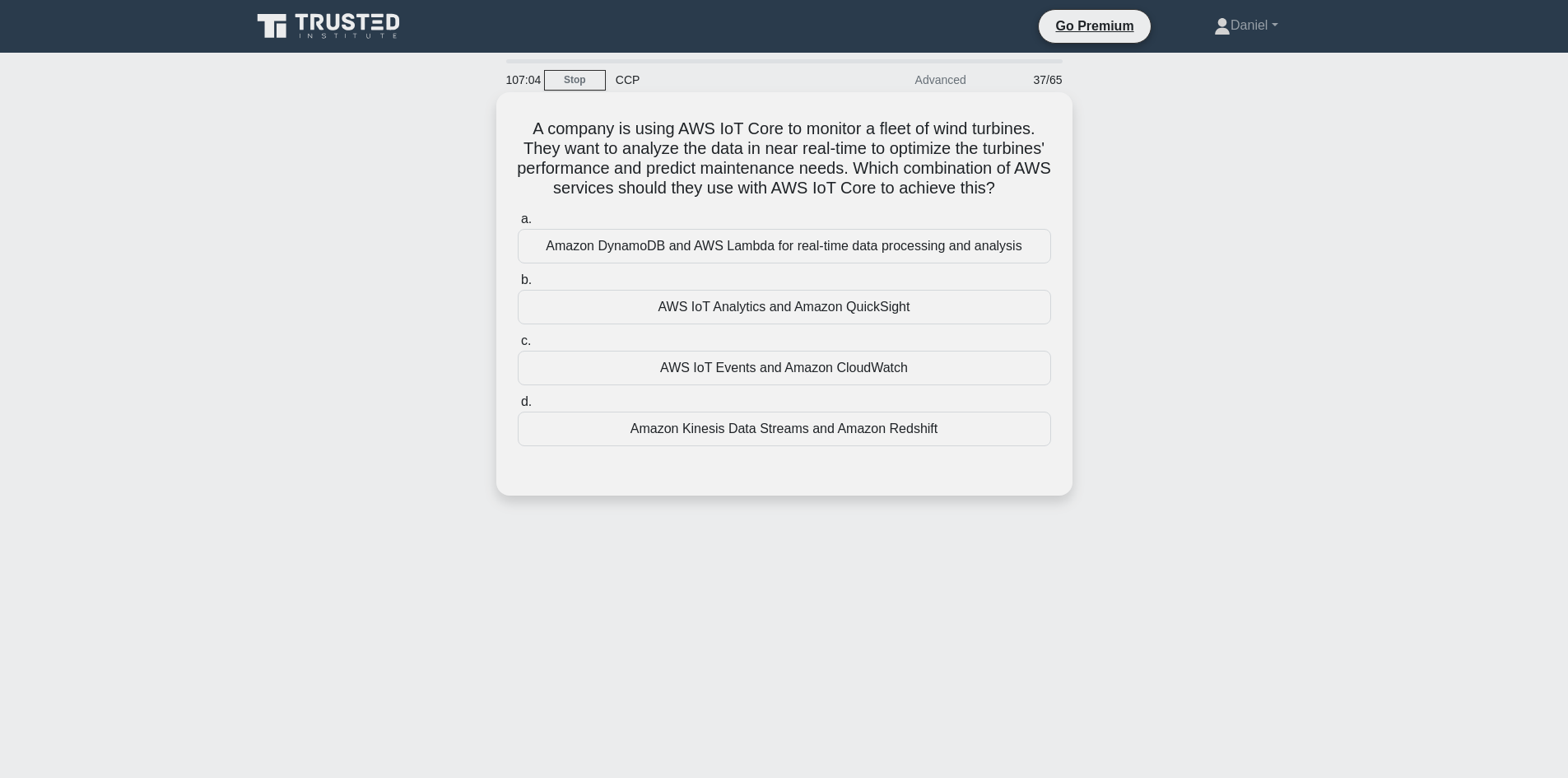 drag, startPoint x: 853, startPoint y: 209, endPoint x: 510, endPoint y: 122, distance: 353.86155 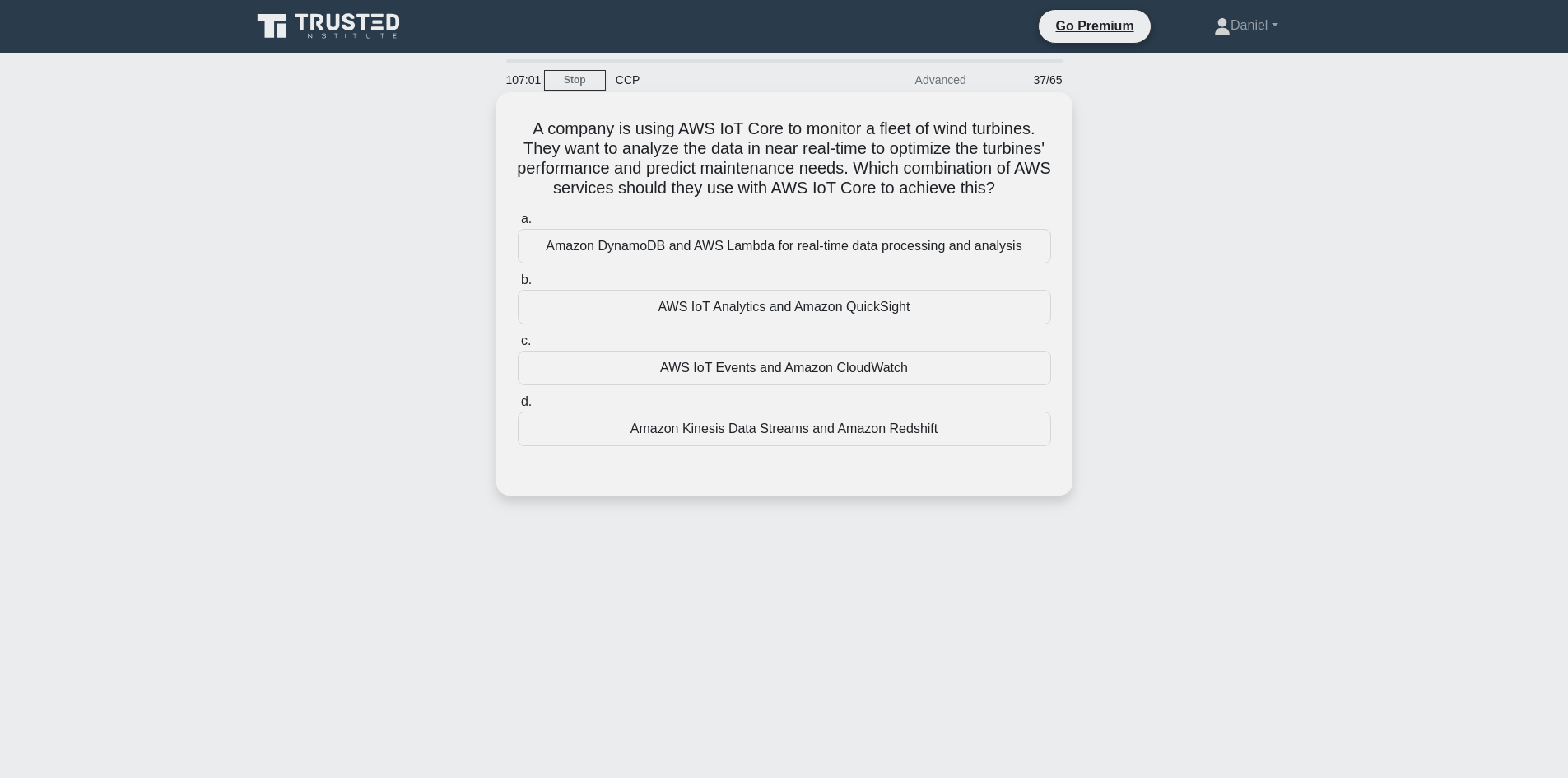 click on ".spinner_0XTQ{transform-origin:center;animation:spinner_y6GP .75s linear infinite}@keyframes spinner_y6GP{100%{transform:rotate(360deg)}}" 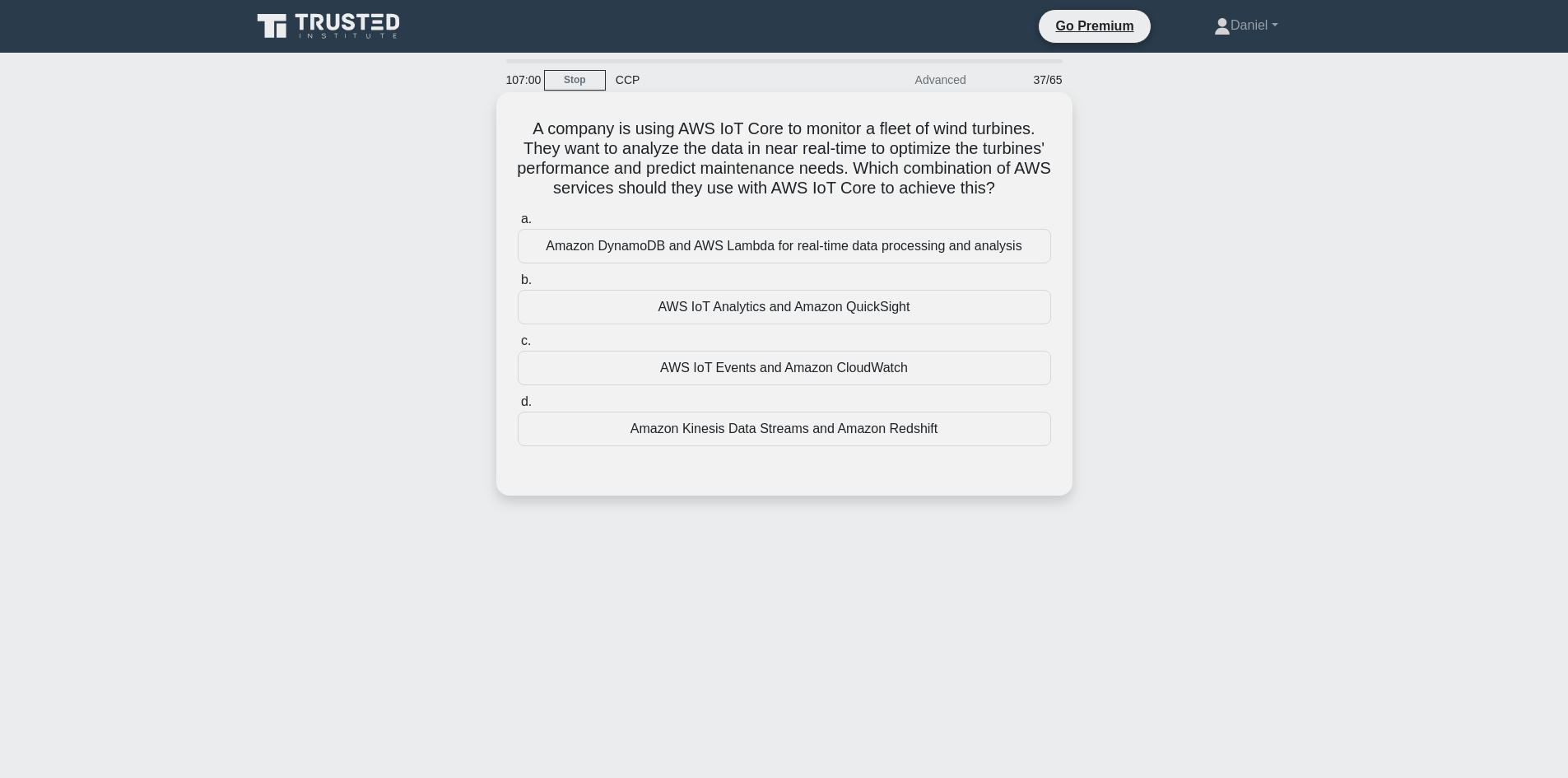 drag, startPoint x: 846, startPoint y: 208, endPoint x: 526, endPoint y: 128, distance: 329.84845 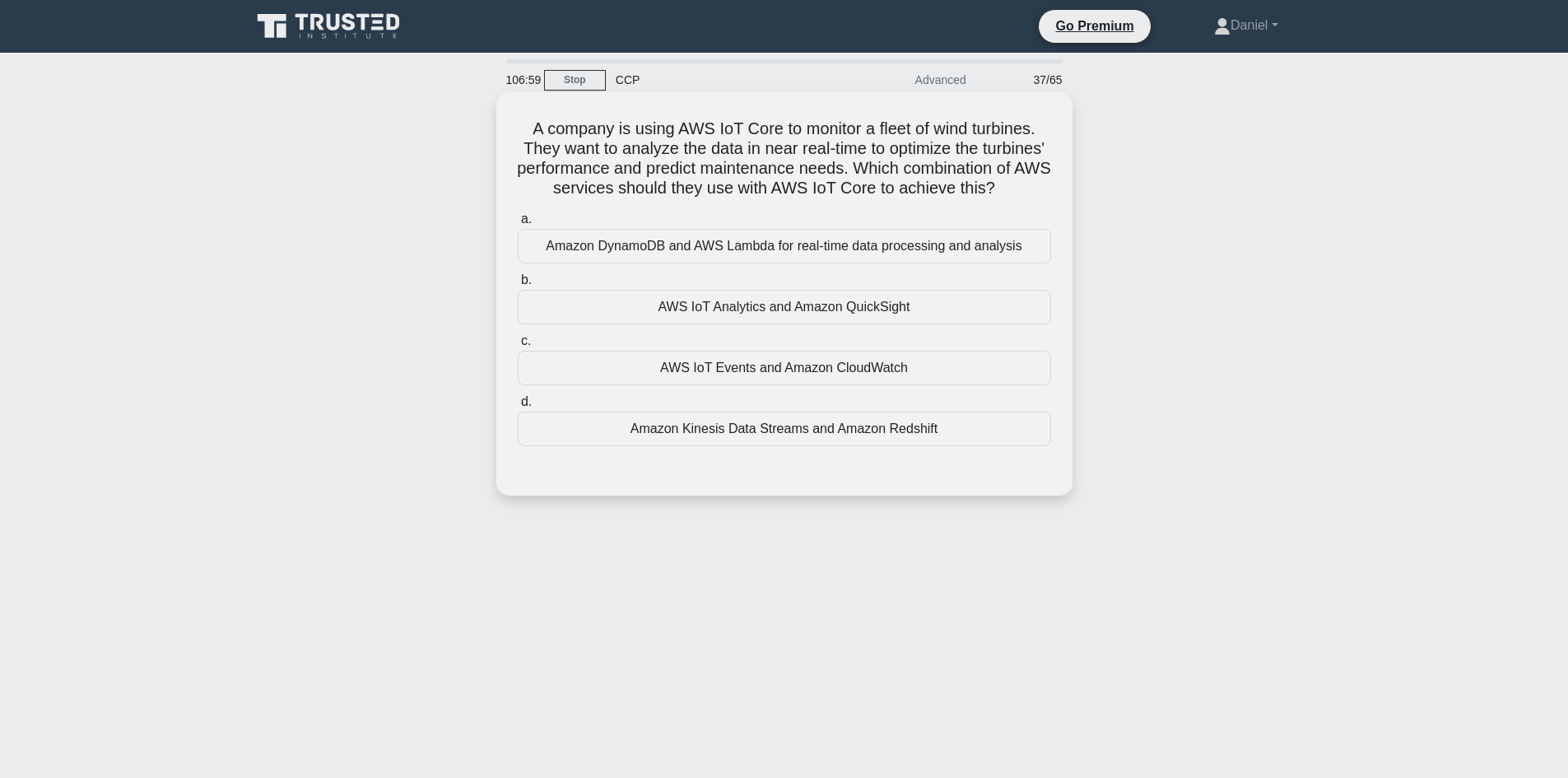 click on "A company is using AWS IoT Core to monitor a fleet of wind turbines. They want to analyze the data in near real-time to optimize the turbines' performance and predict maintenance needs. Which combination of AWS services should they use with AWS IoT Core to achieve this?
.spinner_0XTQ{transform-origin:center;animation:spinner_y6GP .75s linear infinite}@keyframes spinner_y6GP{100%{transform:rotate(360deg)}}
a.
b." at bounding box center (784, 294) 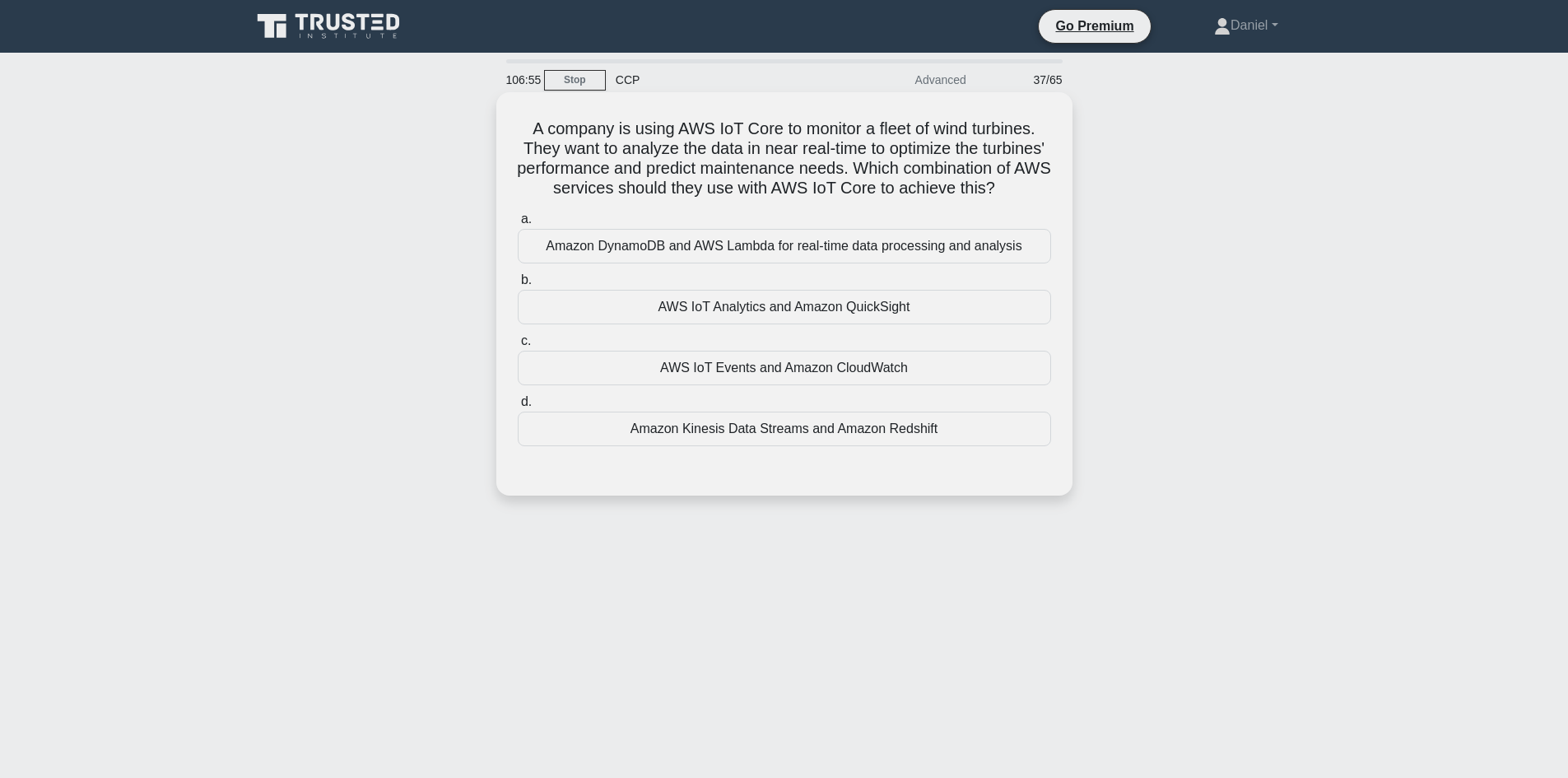 drag, startPoint x: 826, startPoint y: 212, endPoint x: 497, endPoint y: 141, distance: 336.57391 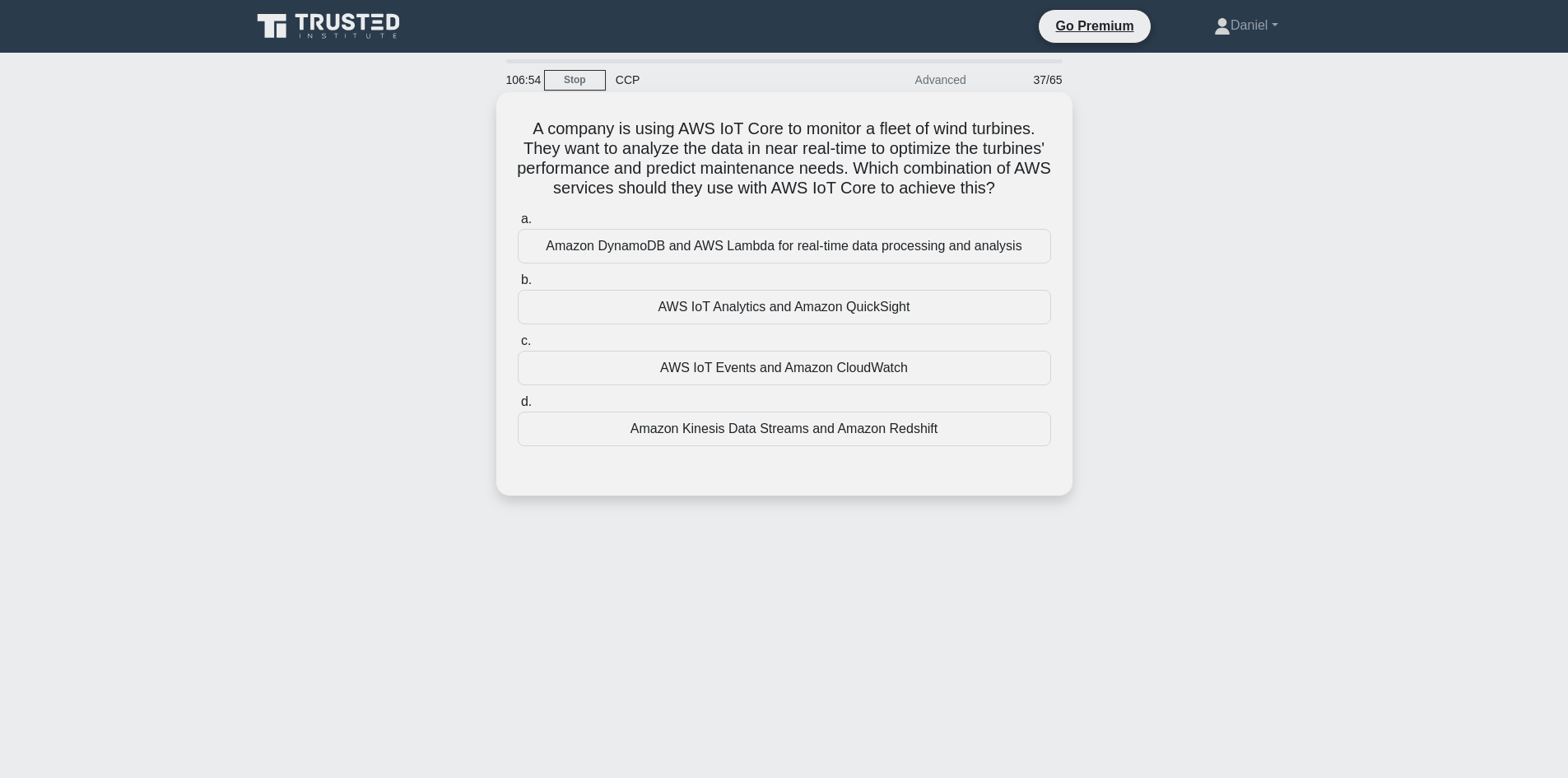 click on "A company is using AWS IoT Core to monitor a fleet of wind turbines. They want to analyze the data in near real-time to optimize the turbines' performance and predict maintenance needs. Which combination of AWS services should they use with AWS IoT Core to achieve this?
.spinner_0XTQ{transform-origin:center;animation:spinner_y6GP .75s linear infinite}@keyframes spinner_y6GP{100%{transform:rotate(360deg)}}" at bounding box center [784, 159] 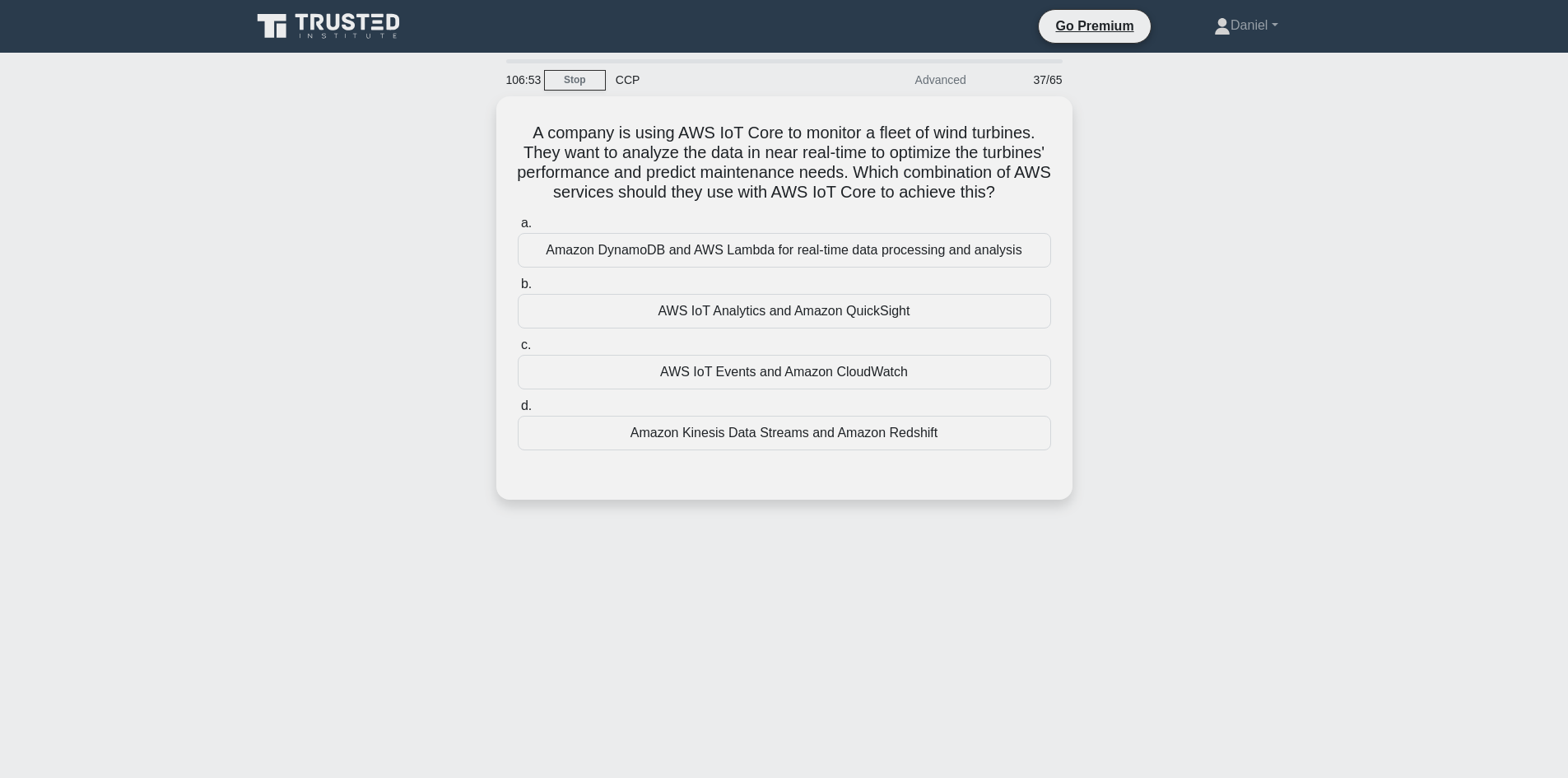 drag, startPoint x: 844, startPoint y: 221, endPoint x: 488, endPoint y: 119, distance: 370.3242 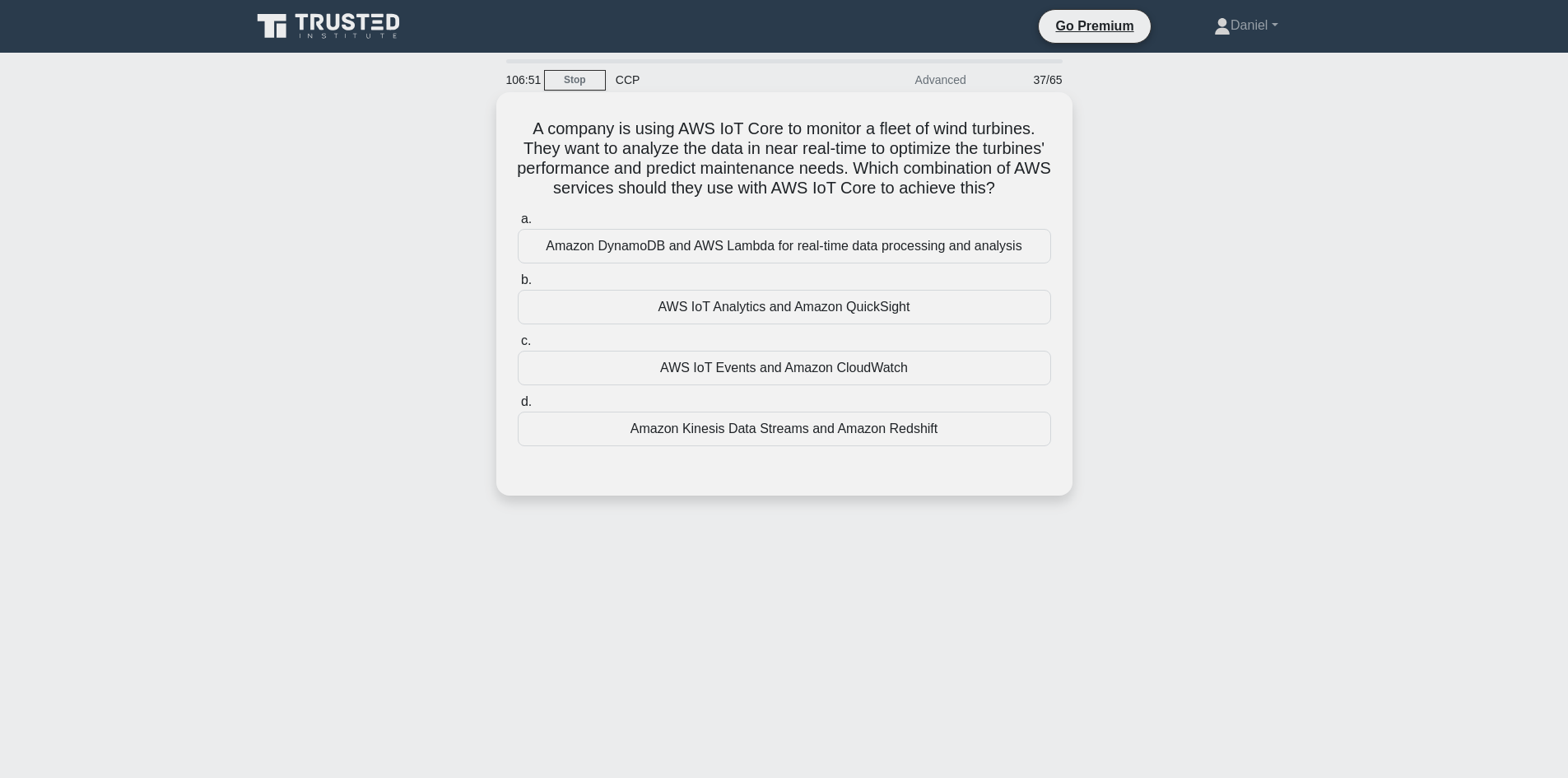 click on "A company is using AWS IoT Core to monitor a fleet of wind turbines. They want to analyze the data in near real-time to optimize the turbines' performance and predict maintenance needs. Which combination of AWS services should they use with AWS IoT Core to achieve this?
.spinner_0XTQ{transform-origin:center;animation:spinner_y6GP .75s linear infinite}@keyframes spinner_y6GP{100%{transform:rotate(360deg)}}" at bounding box center (784, 159) 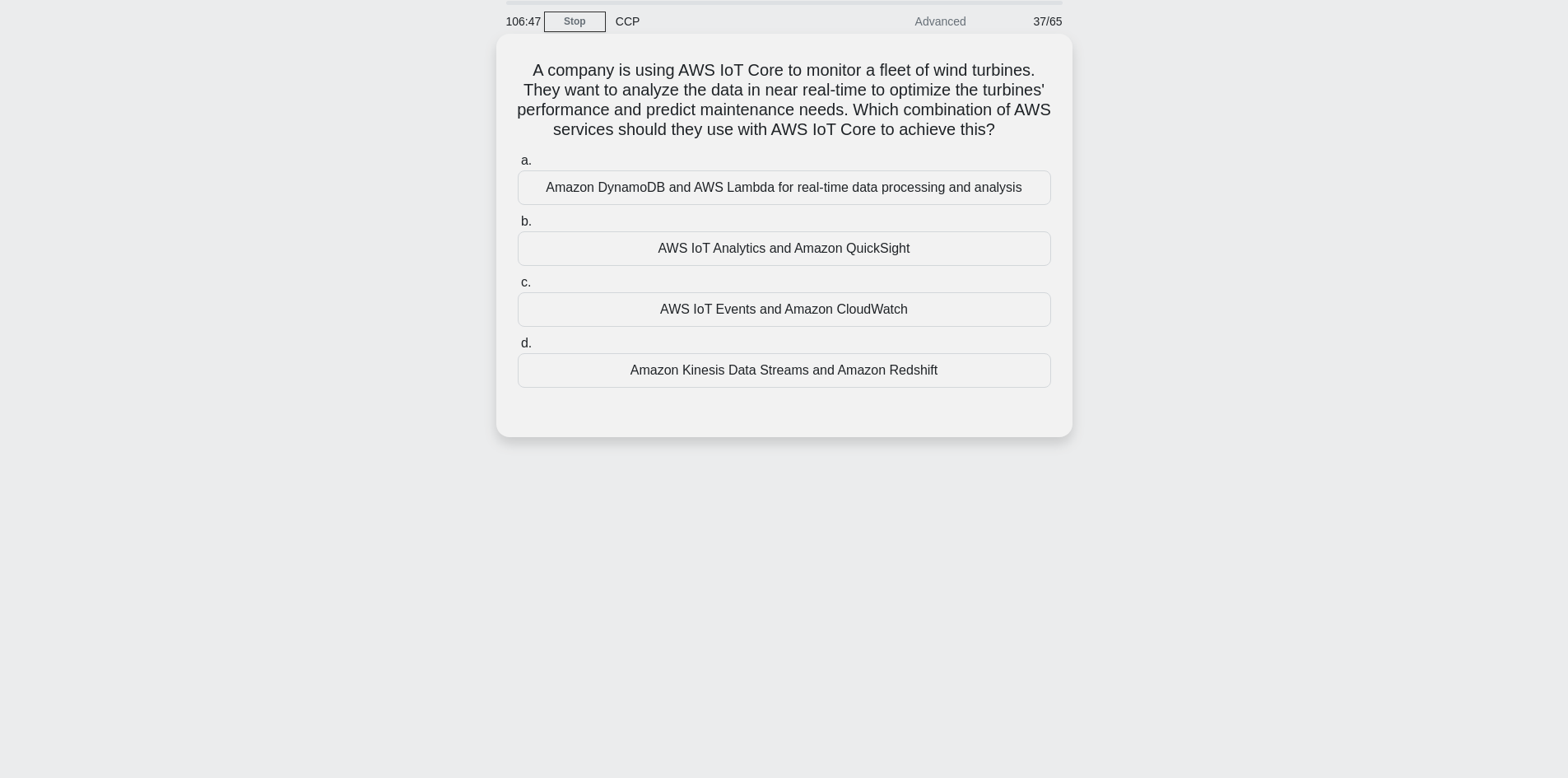 scroll, scrollTop: 29, scrollLeft: 0, axis: vertical 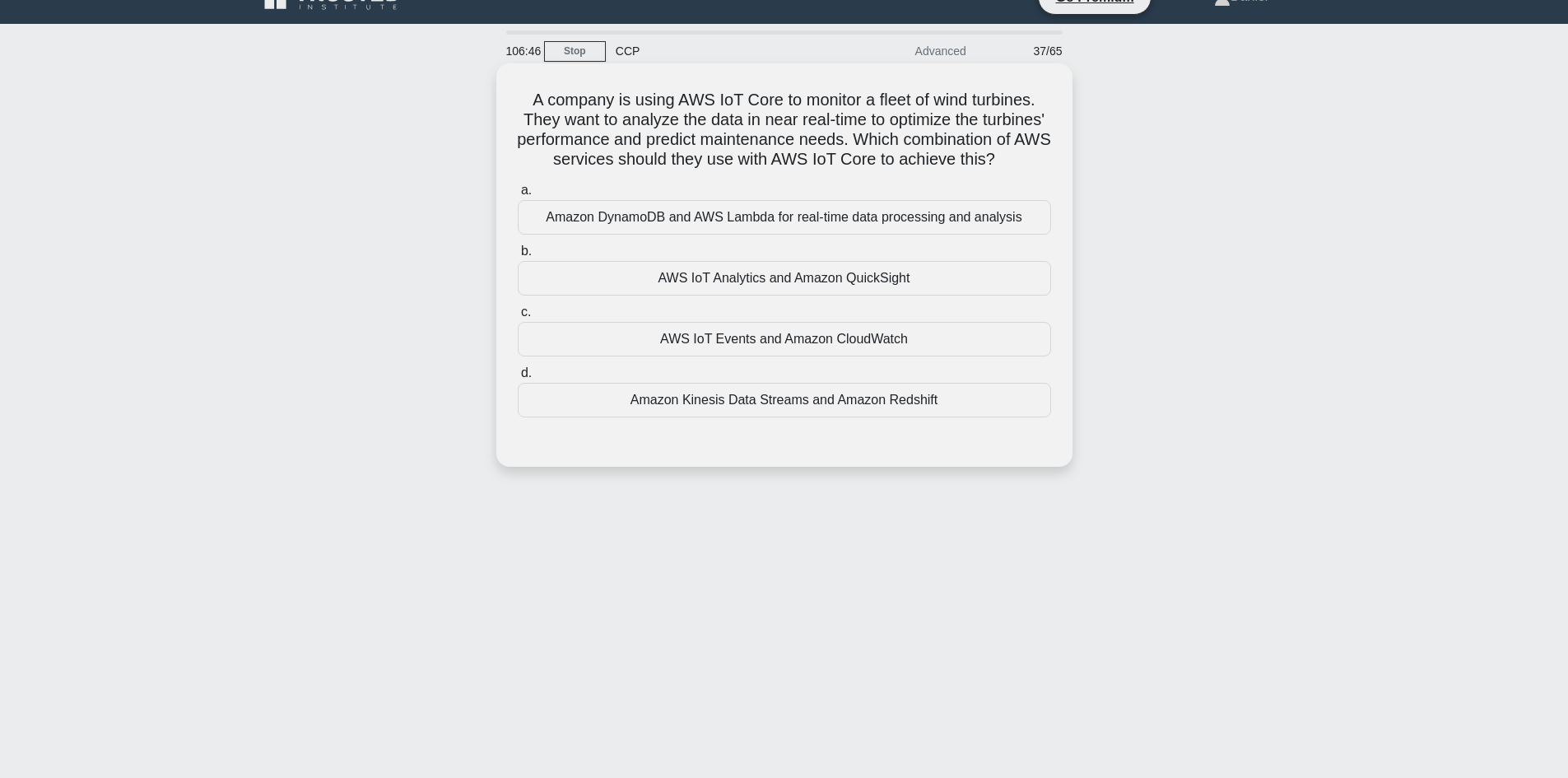 click on "Amazon Kinesis Data Streams and Amazon Redshift" at bounding box center [784, 400] 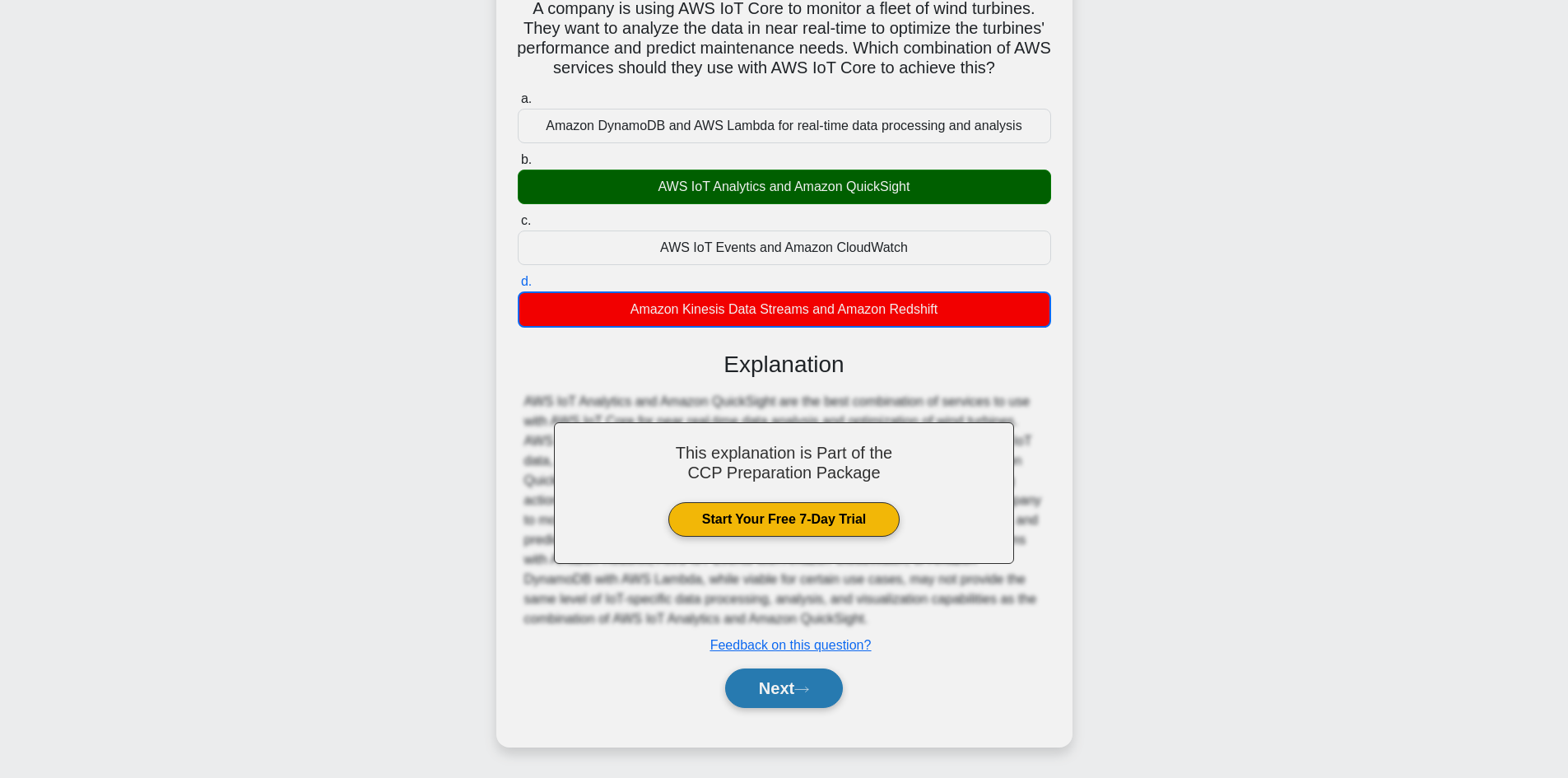 click on "Next" at bounding box center [784, 688] 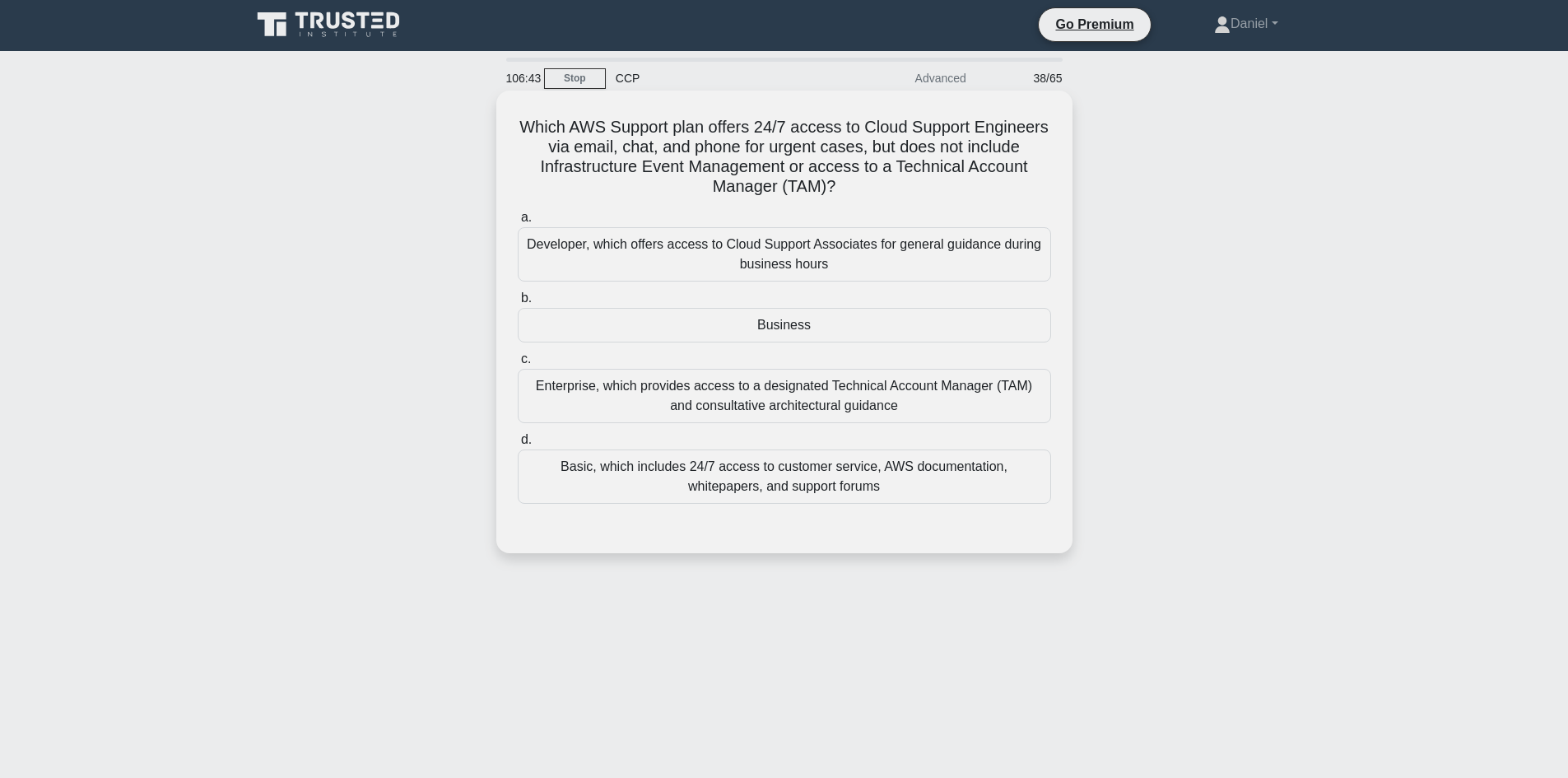 scroll, scrollTop: 0, scrollLeft: 0, axis: both 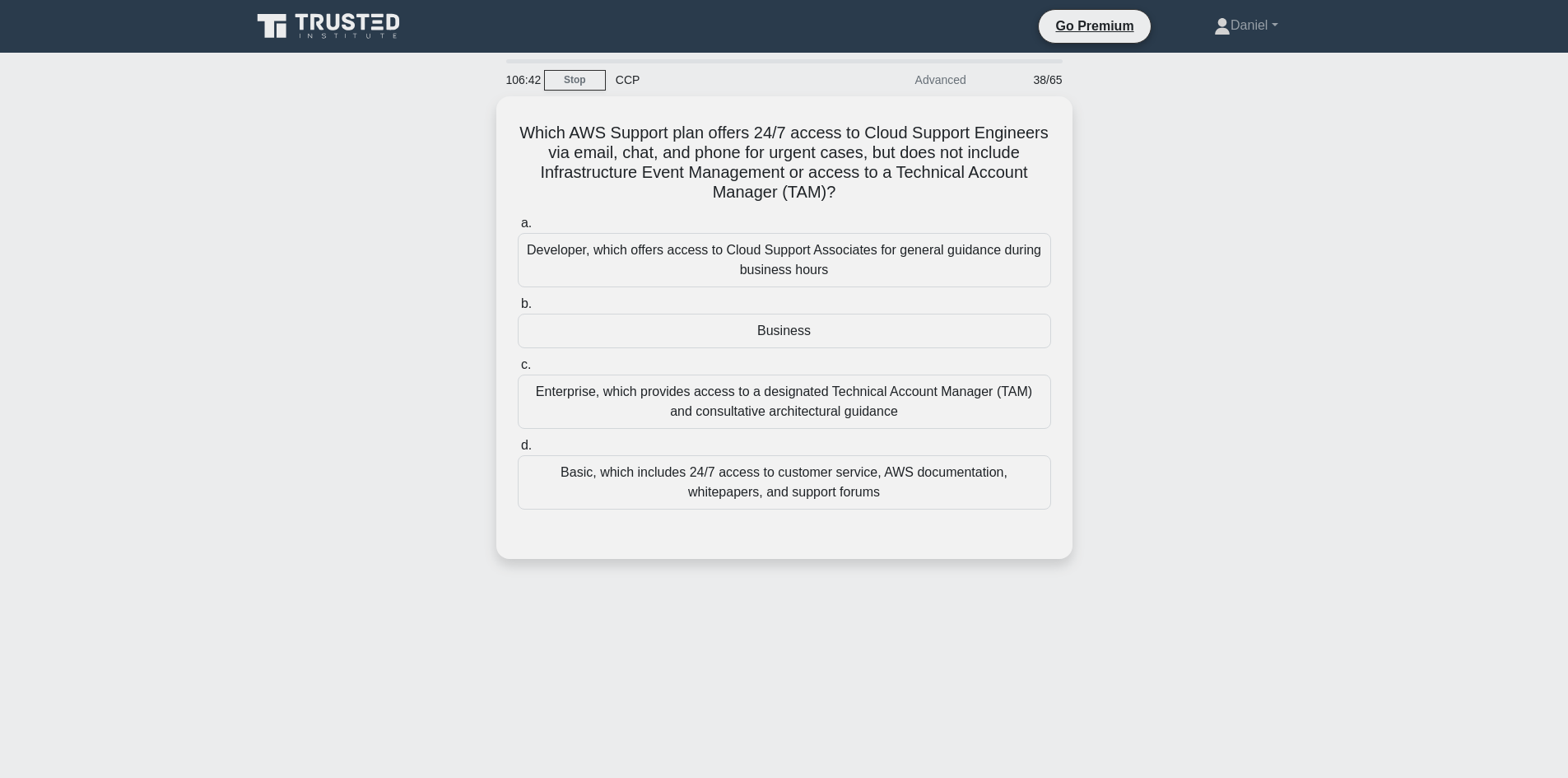 drag, startPoint x: 918, startPoint y: 183, endPoint x: 472, endPoint y: 143, distance: 447.79013 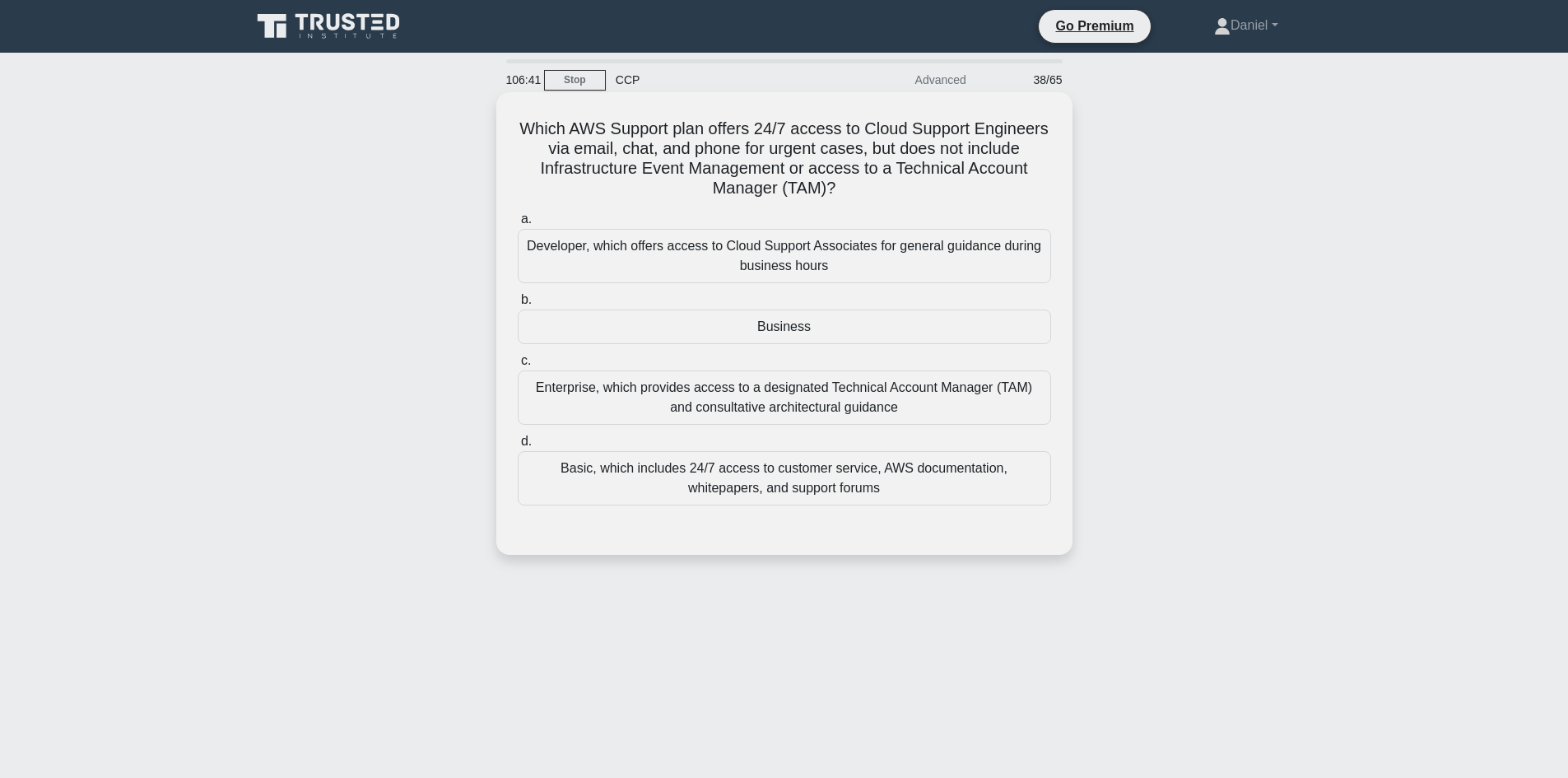 click on "Which AWS Support plan offers 24/7 access to Cloud Support Engineers via email, chat, and phone for urgent cases, but does not include Infrastructure Event Management or access to a Technical Account Manager (TAM)?
.spinner_0XTQ{transform-origin:center;animation:spinner_y6GP .75s linear infinite}@keyframes spinner_y6GP{100%{transform:rotate(360deg)}}" at bounding box center [784, 159] 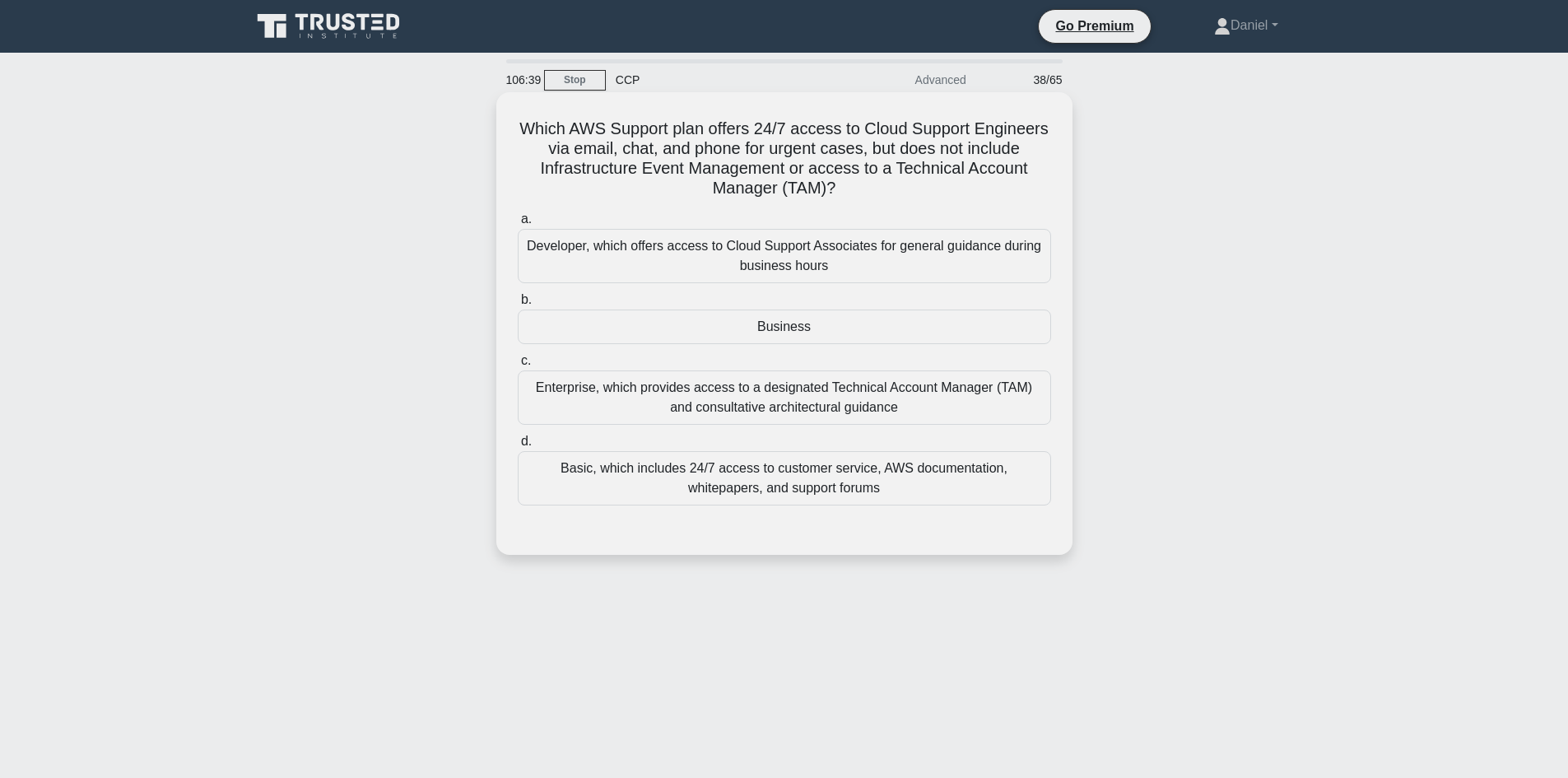 click on "Enterprise, which provides access to a designated Technical Account Manager (TAM) and consultative architectural guidance" at bounding box center [784, 398] 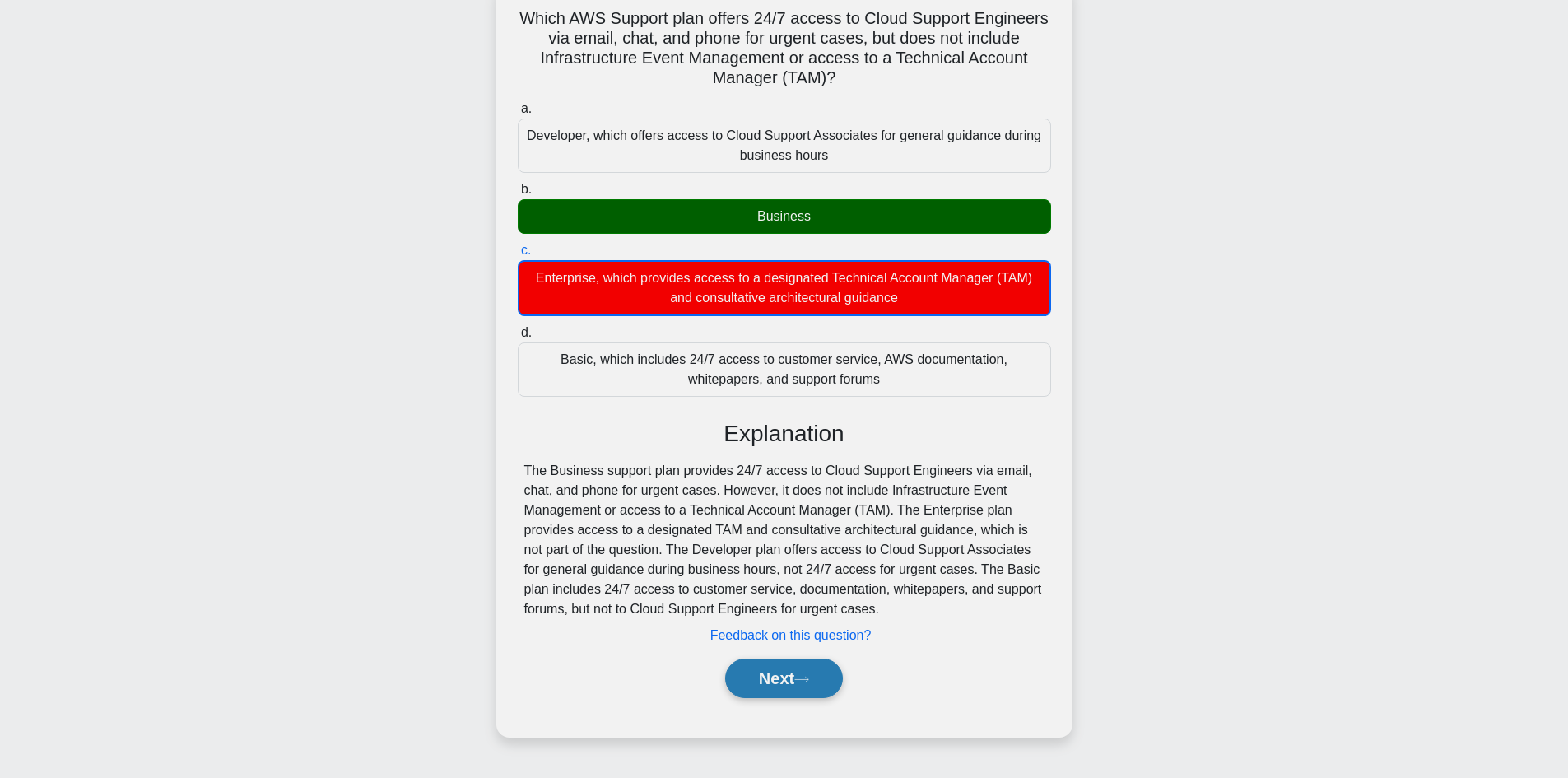 scroll, scrollTop: 111, scrollLeft: 0, axis: vertical 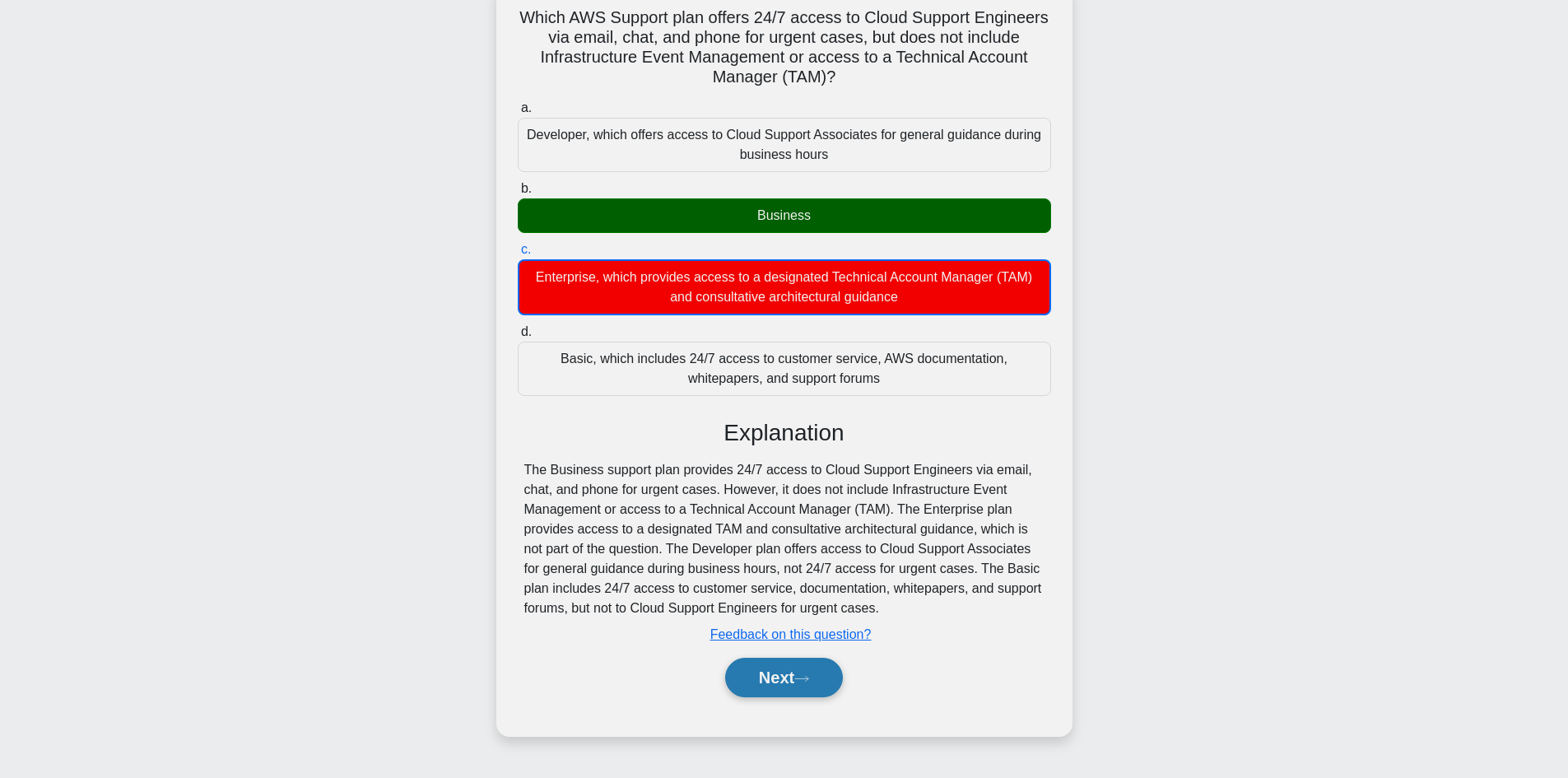 click on "Next" at bounding box center (784, 678) 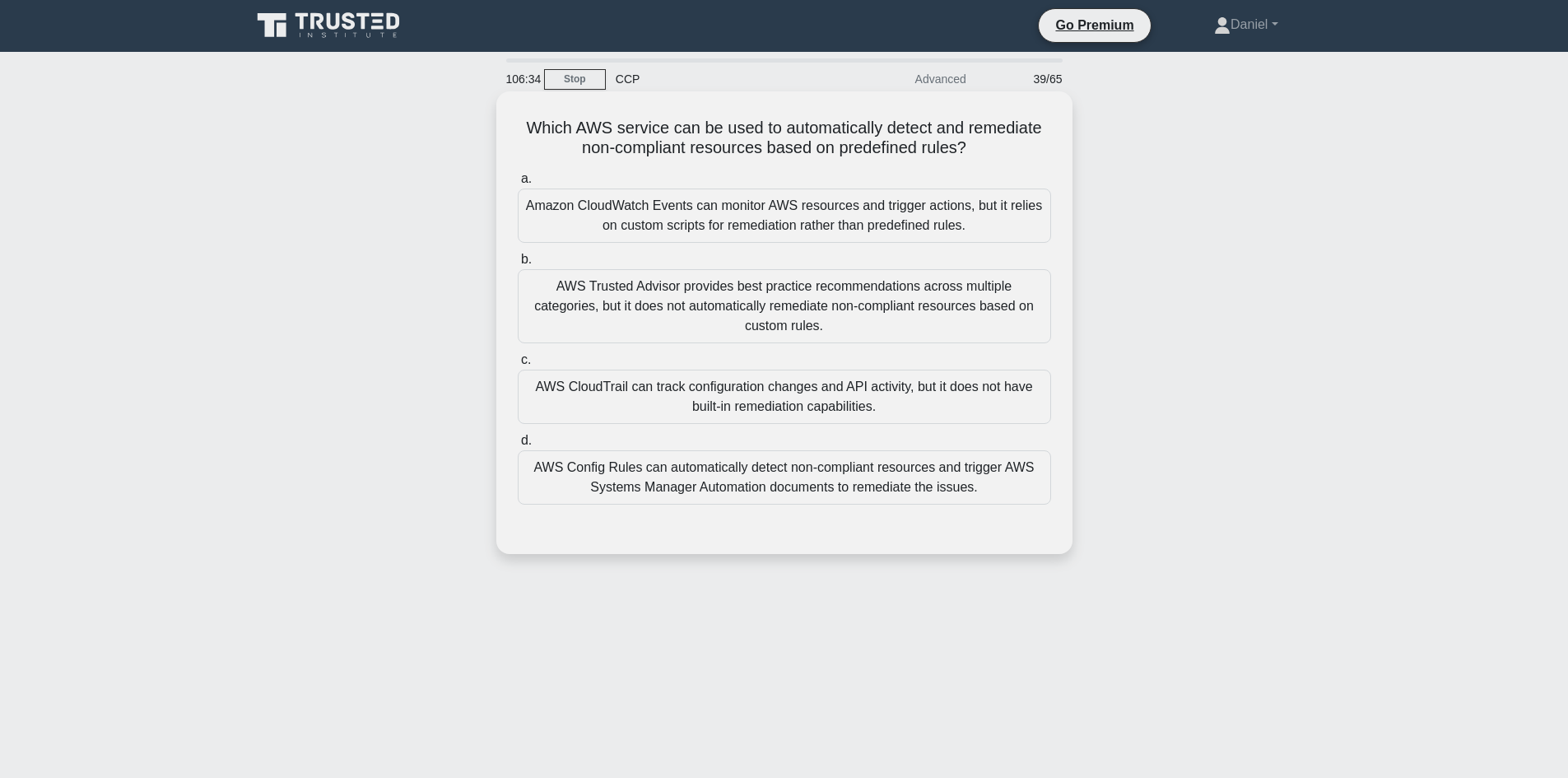 scroll, scrollTop: 0, scrollLeft: 0, axis: both 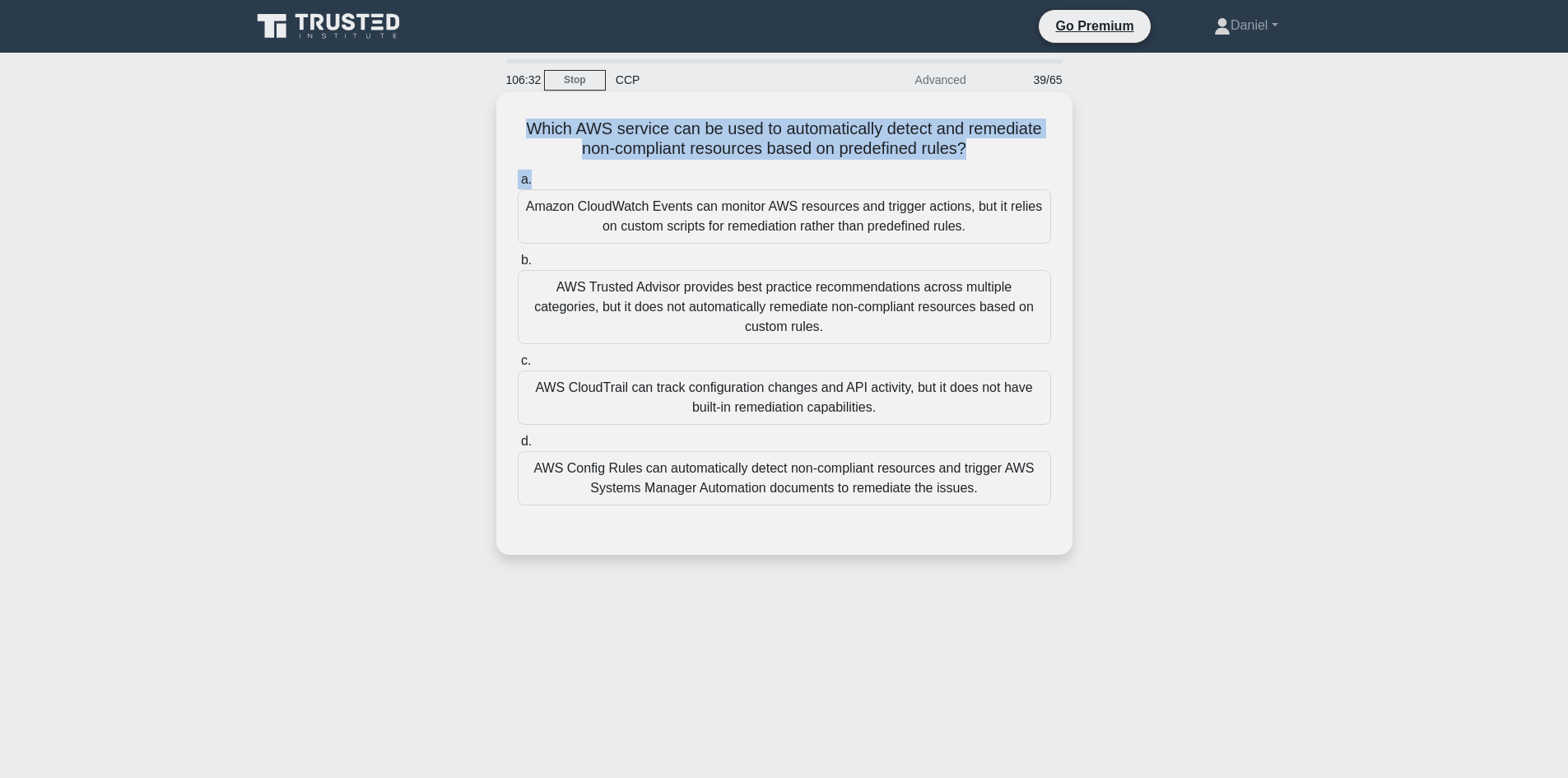 drag, startPoint x: 982, startPoint y: 165, endPoint x: 592, endPoint y: 129, distance: 391.658 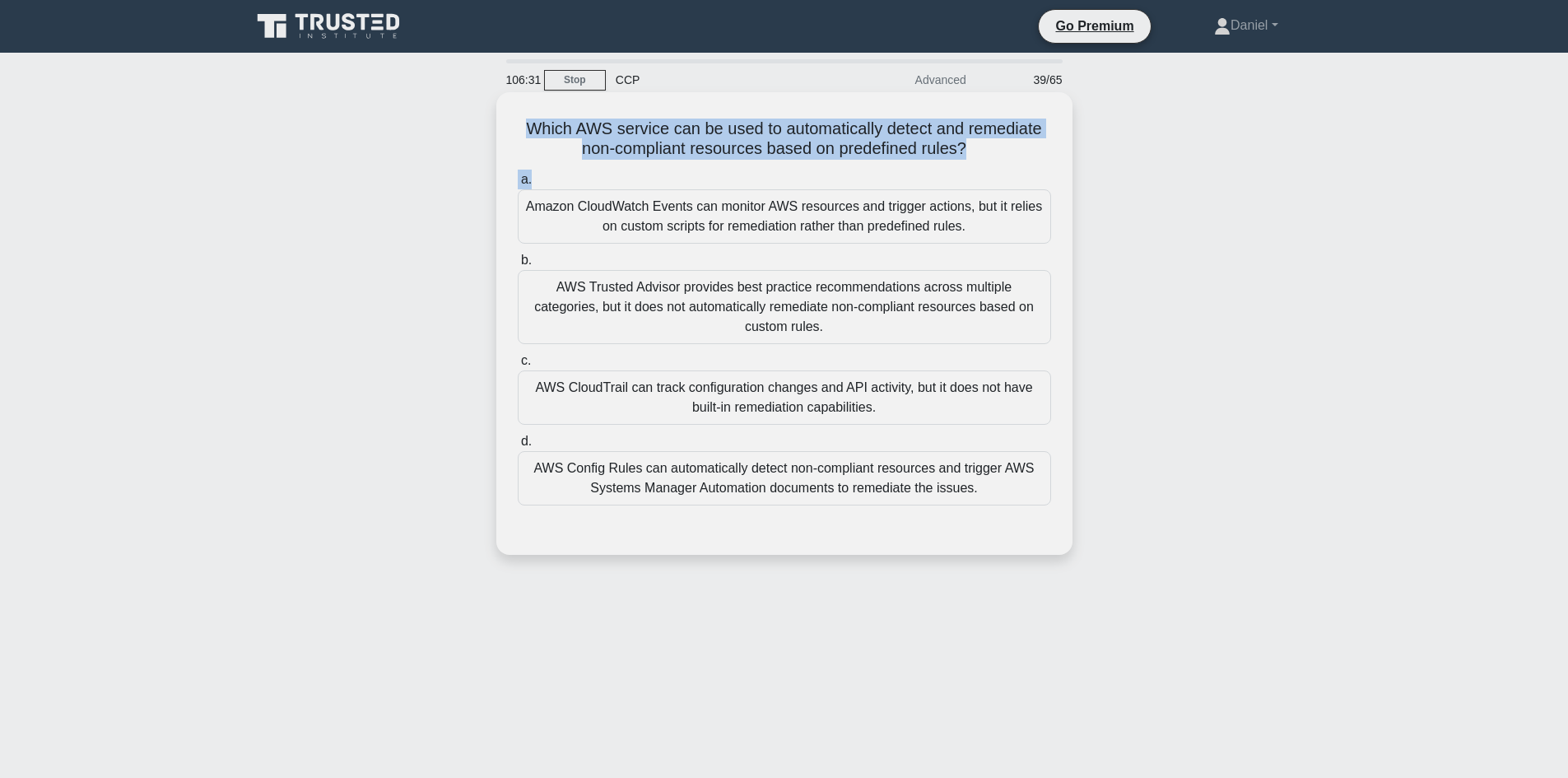 click on "Which AWS service can be used to automatically detect and remediate non-compliant resources based on predefined rules?
.spinner_0XTQ{transform-origin:center;animation:spinner_y6GP .75s linear infinite}@keyframes spinner_y6GP{100%{transform:rotate(360deg)}}" at bounding box center [784, 139] 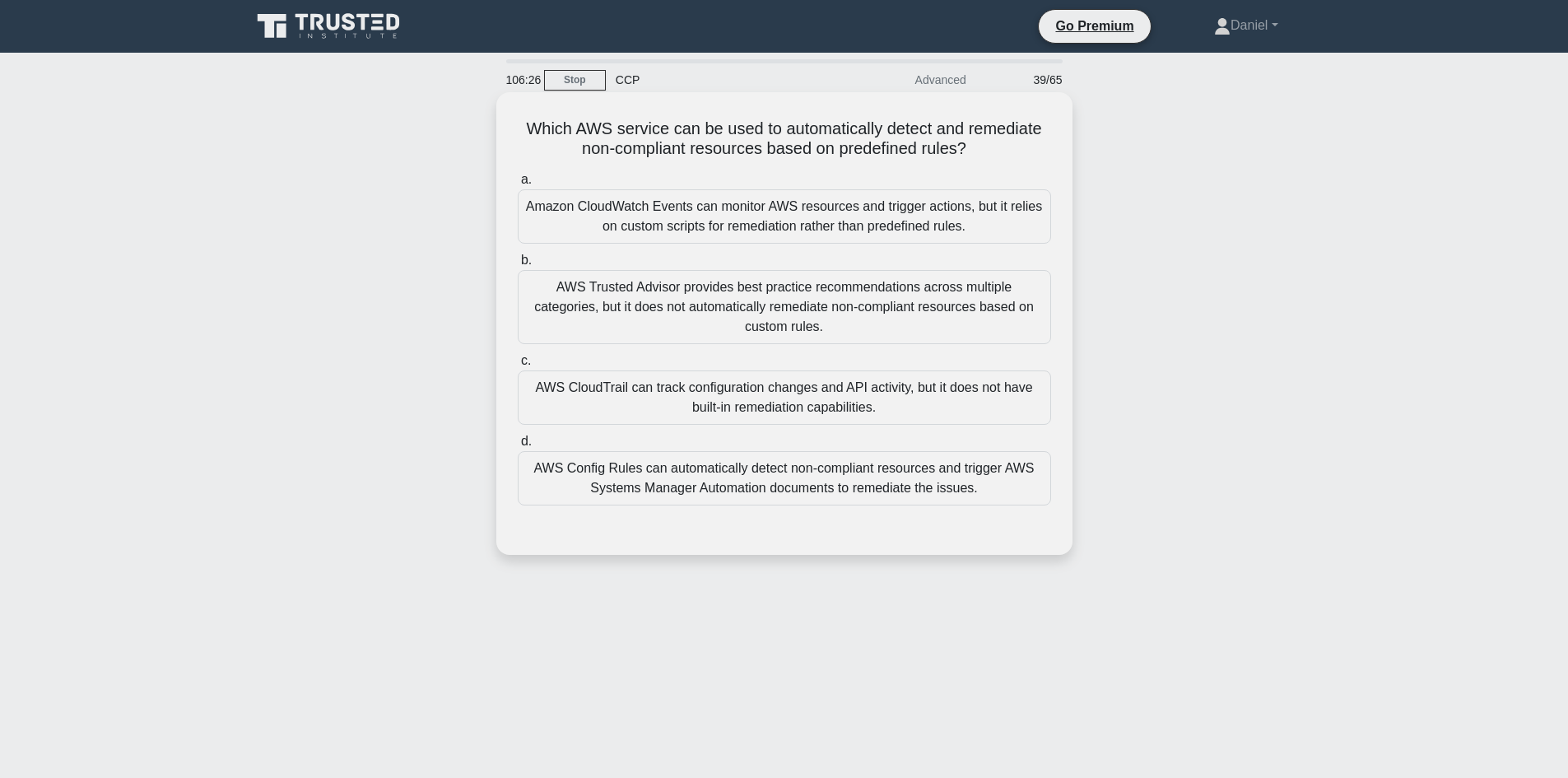 click on "AWS Config Rules can automatically detect non-compliant resources and trigger AWS Systems Manager Automation documents to remediate the issues." at bounding box center (784, 478) 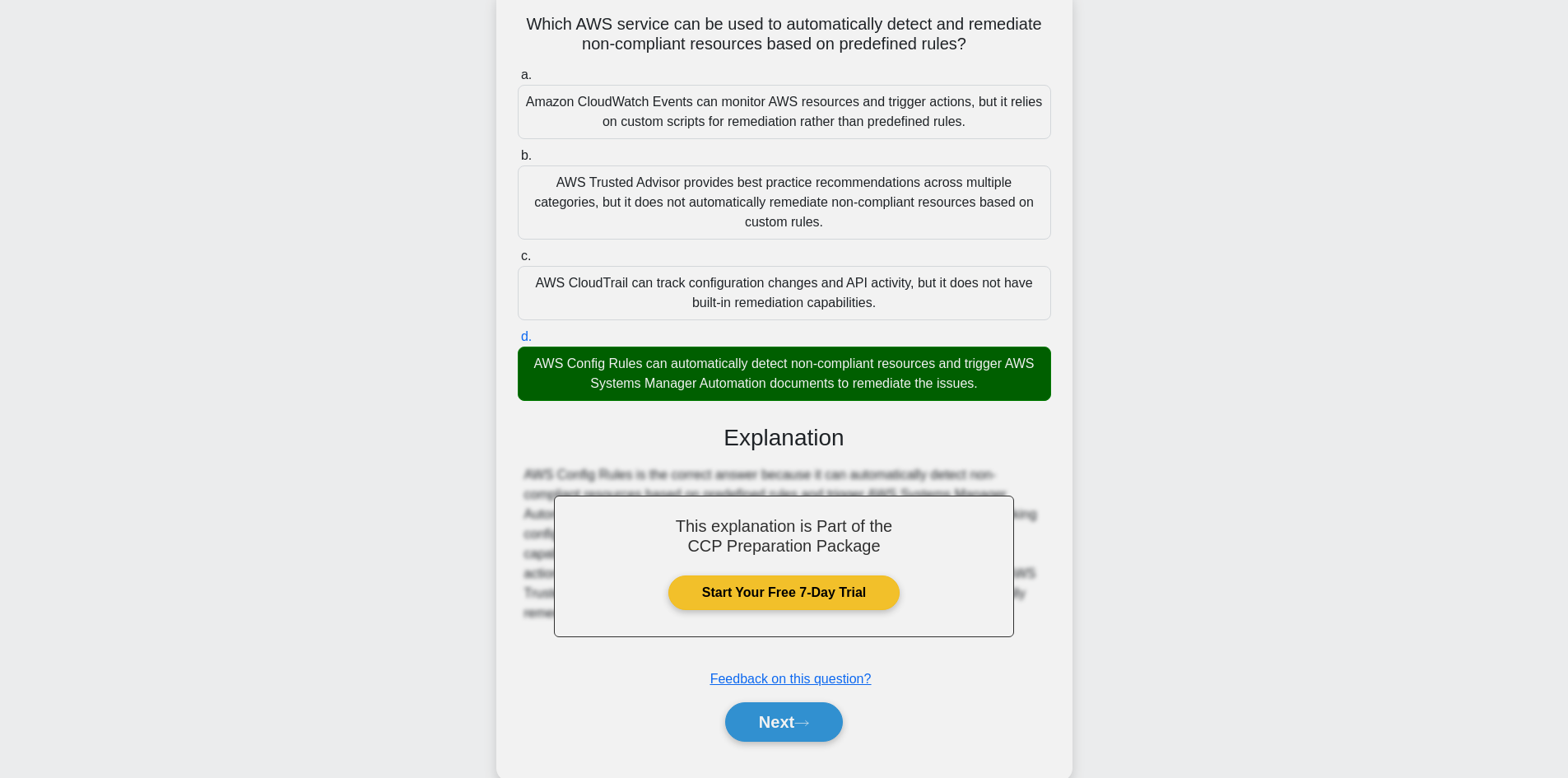 scroll, scrollTop: 119, scrollLeft: 0, axis: vertical 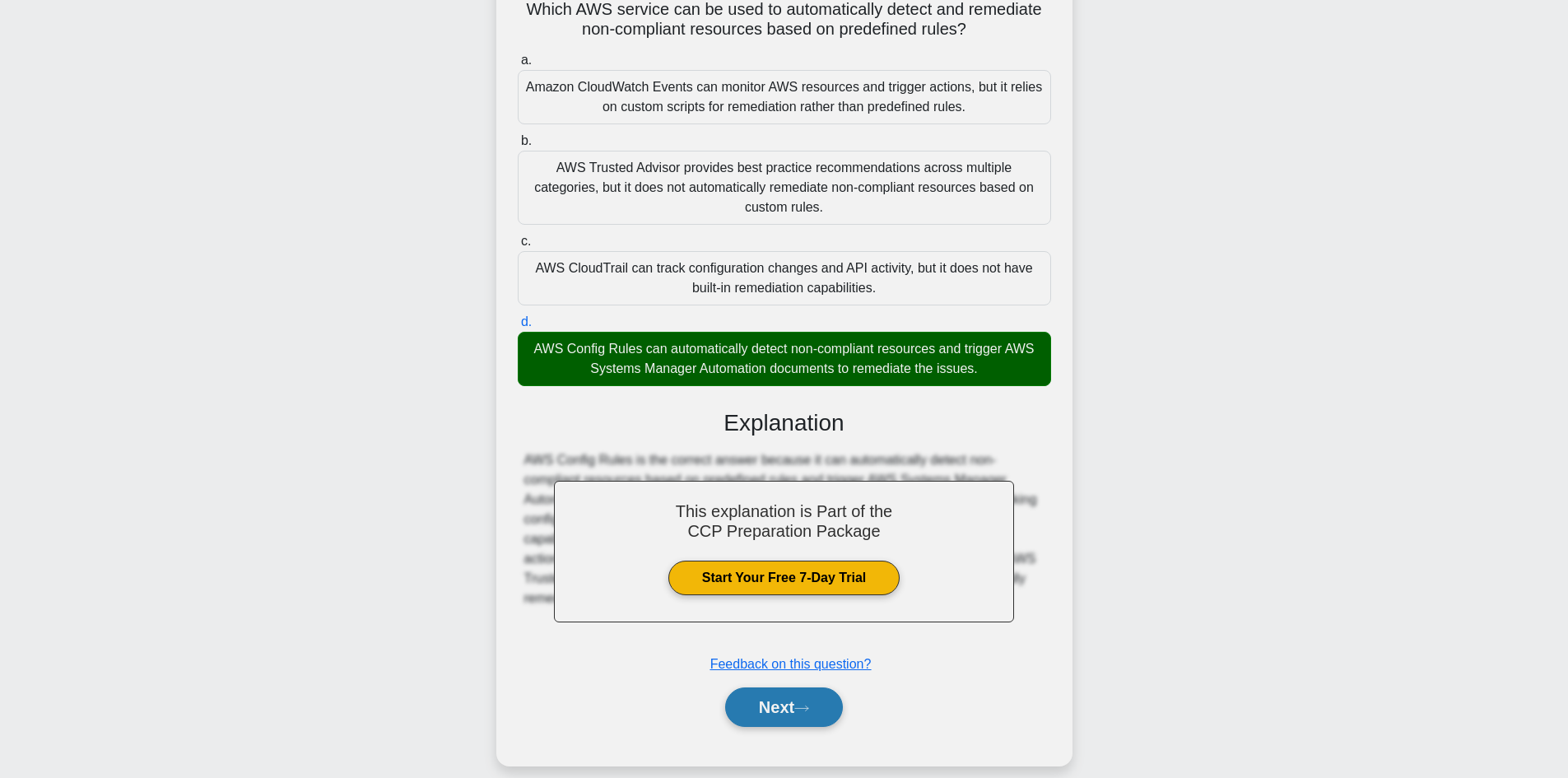 click on "Next" at bounding box center (784, 707) 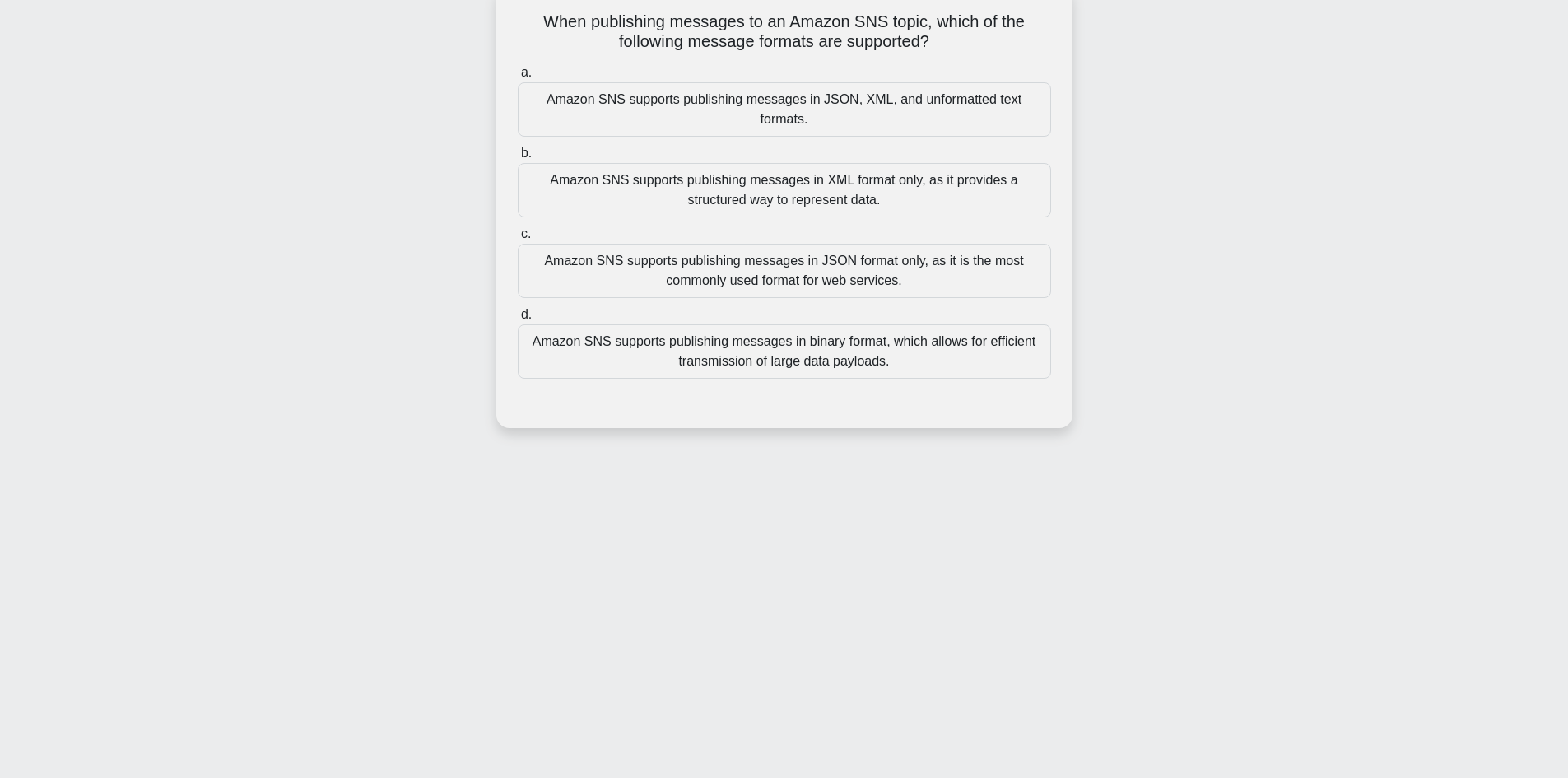 scroll, scrollTop: 111, scrollLeft: 0, axis: vertical 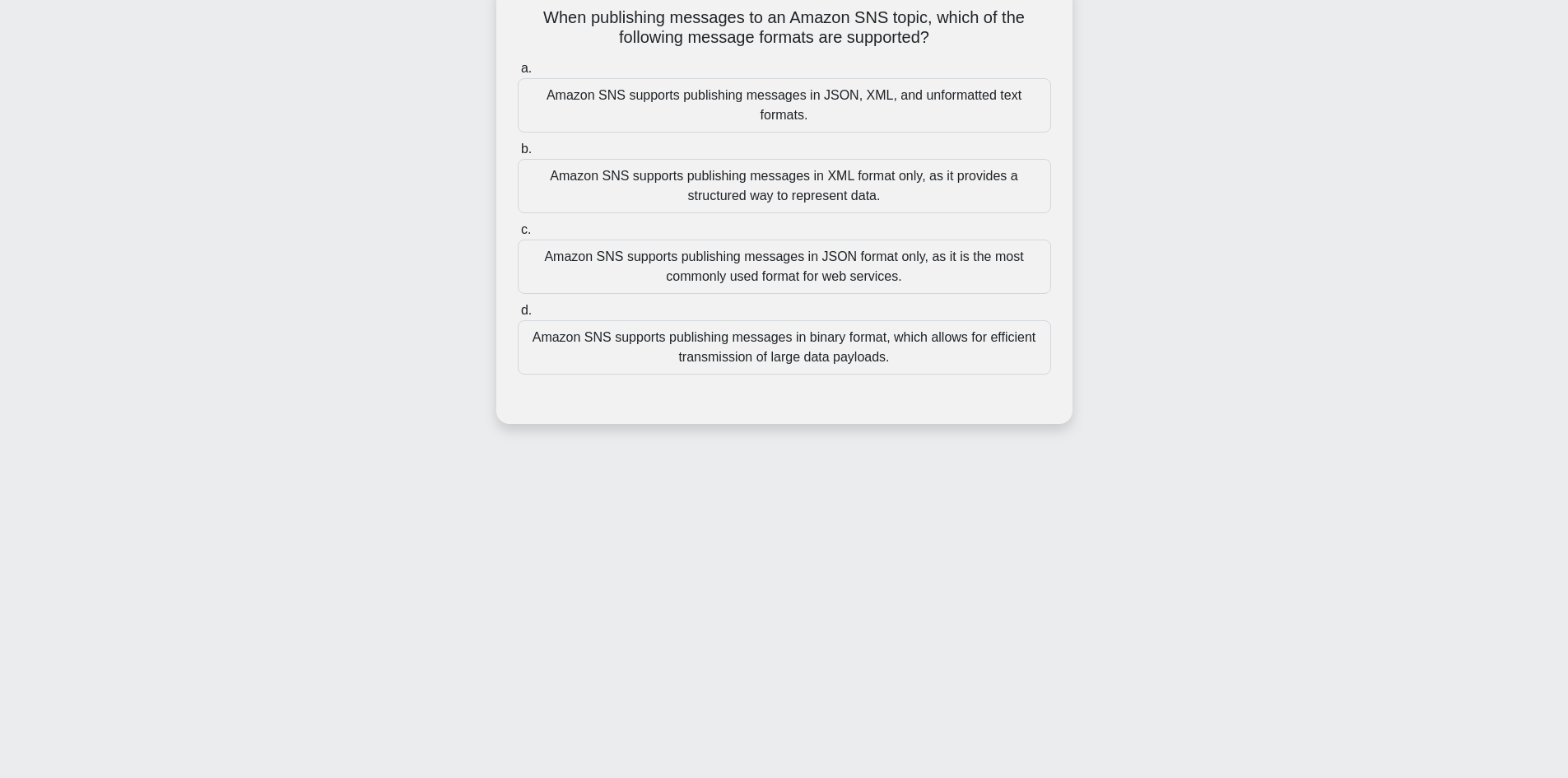click on "Amazon SNS supports publishing messages in JSON, XML, and unformatted text formats." at bounding box center (784, 105) 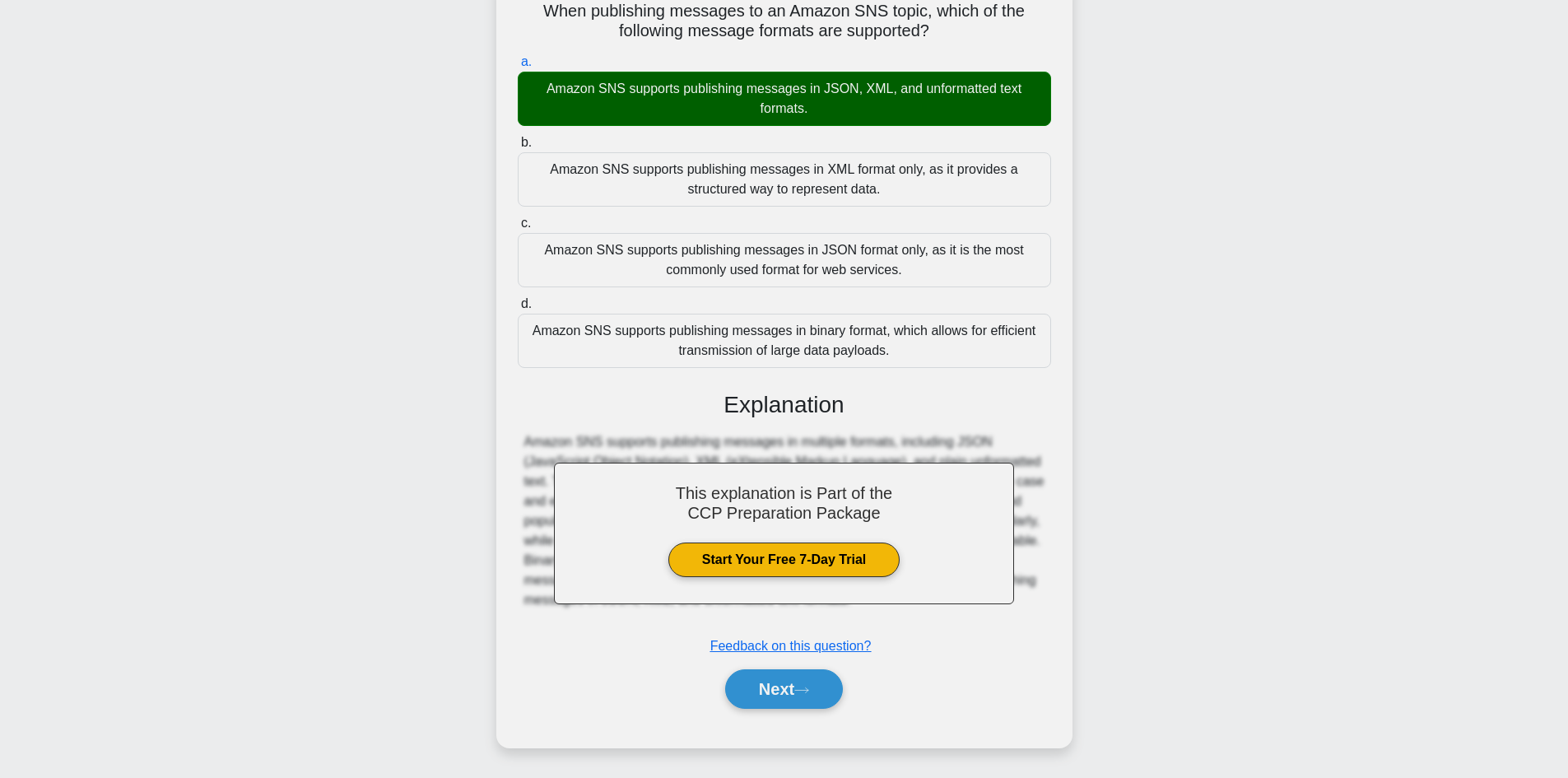 scroll, scrollTop: 119, scrollLeft: 0, axis: vertical 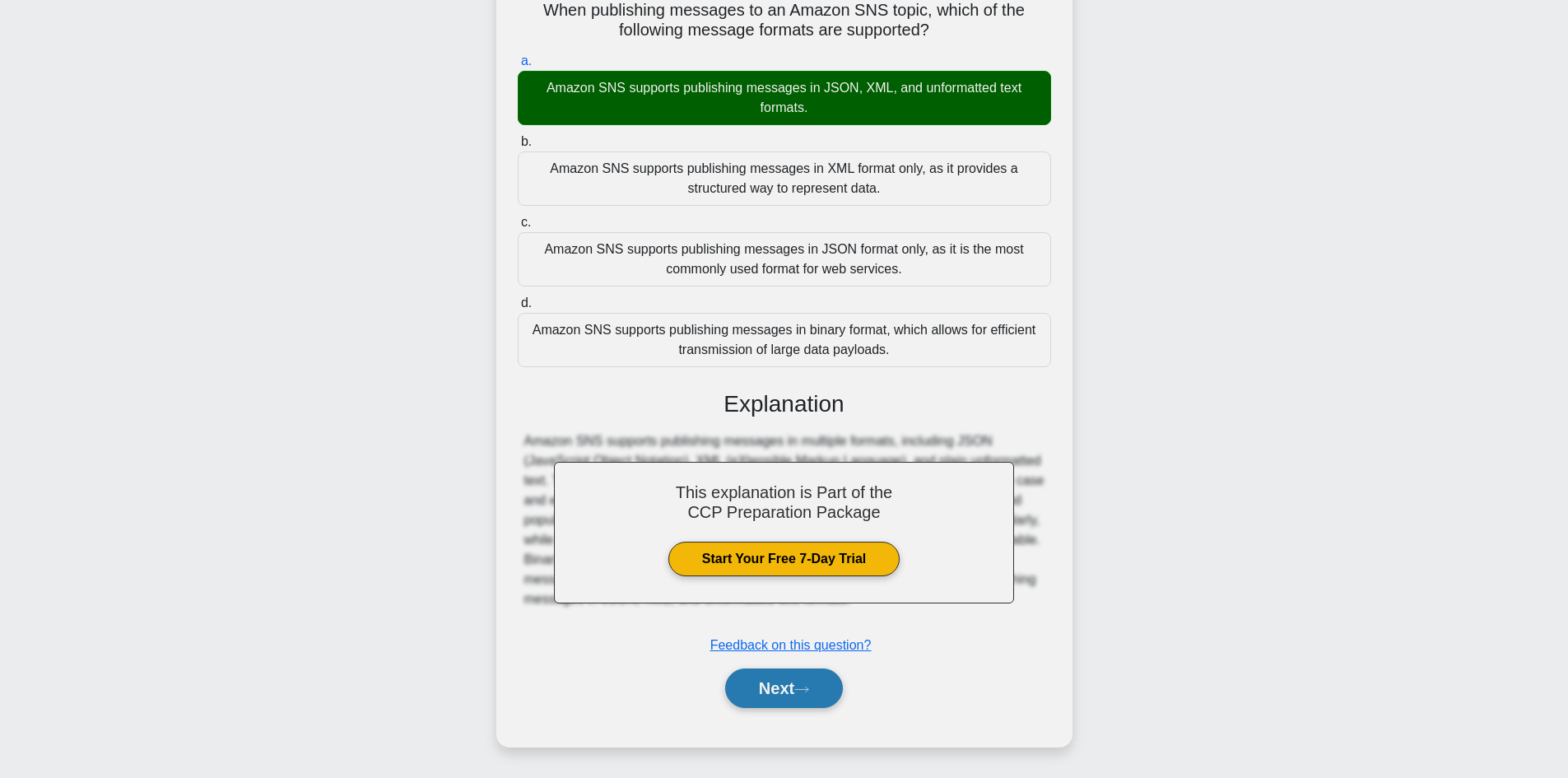 click on "Next" at bounding box center (784, 688) 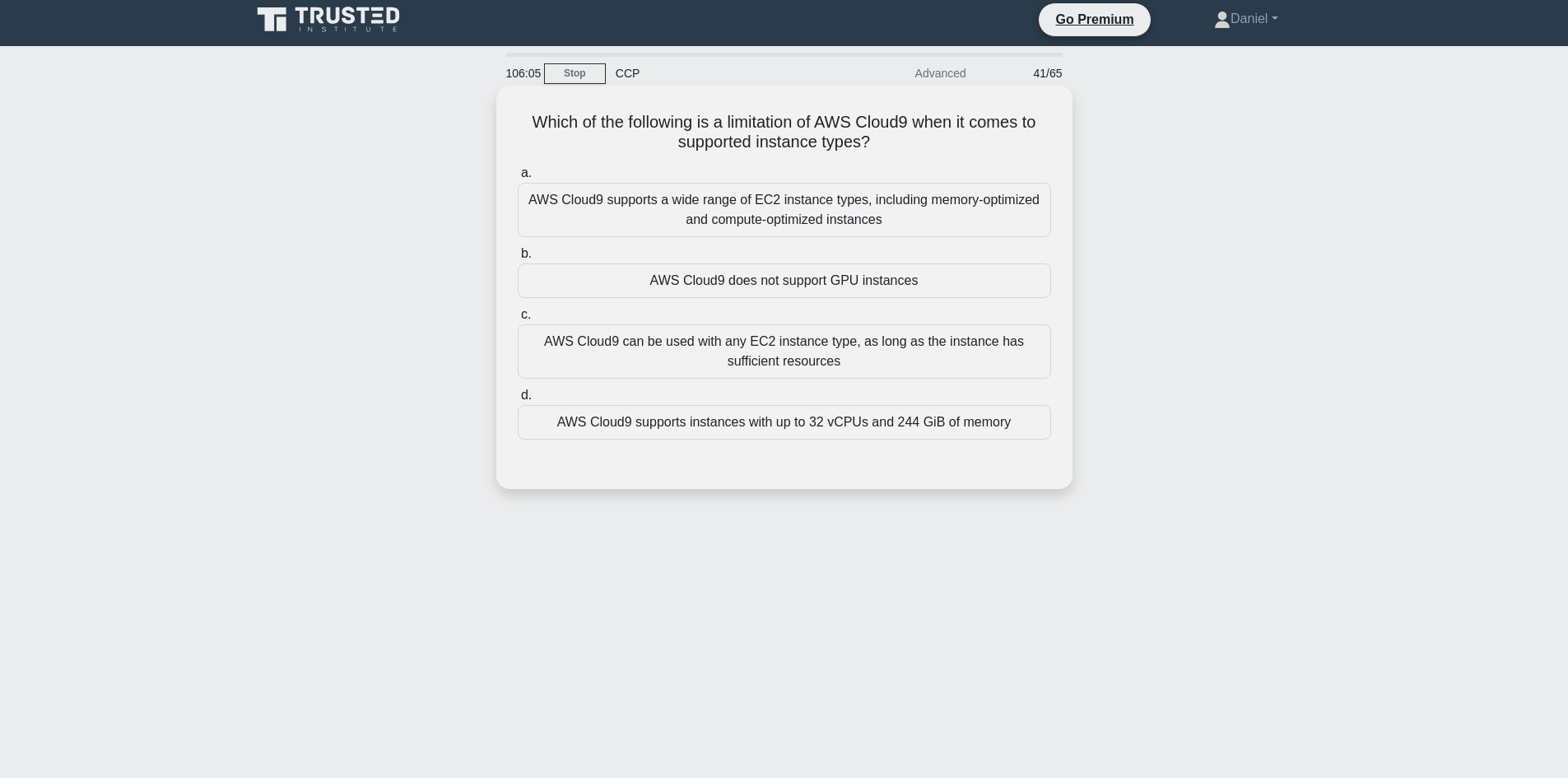 scroll, scrollTop: 0, scrollLeft: 0, axis: both 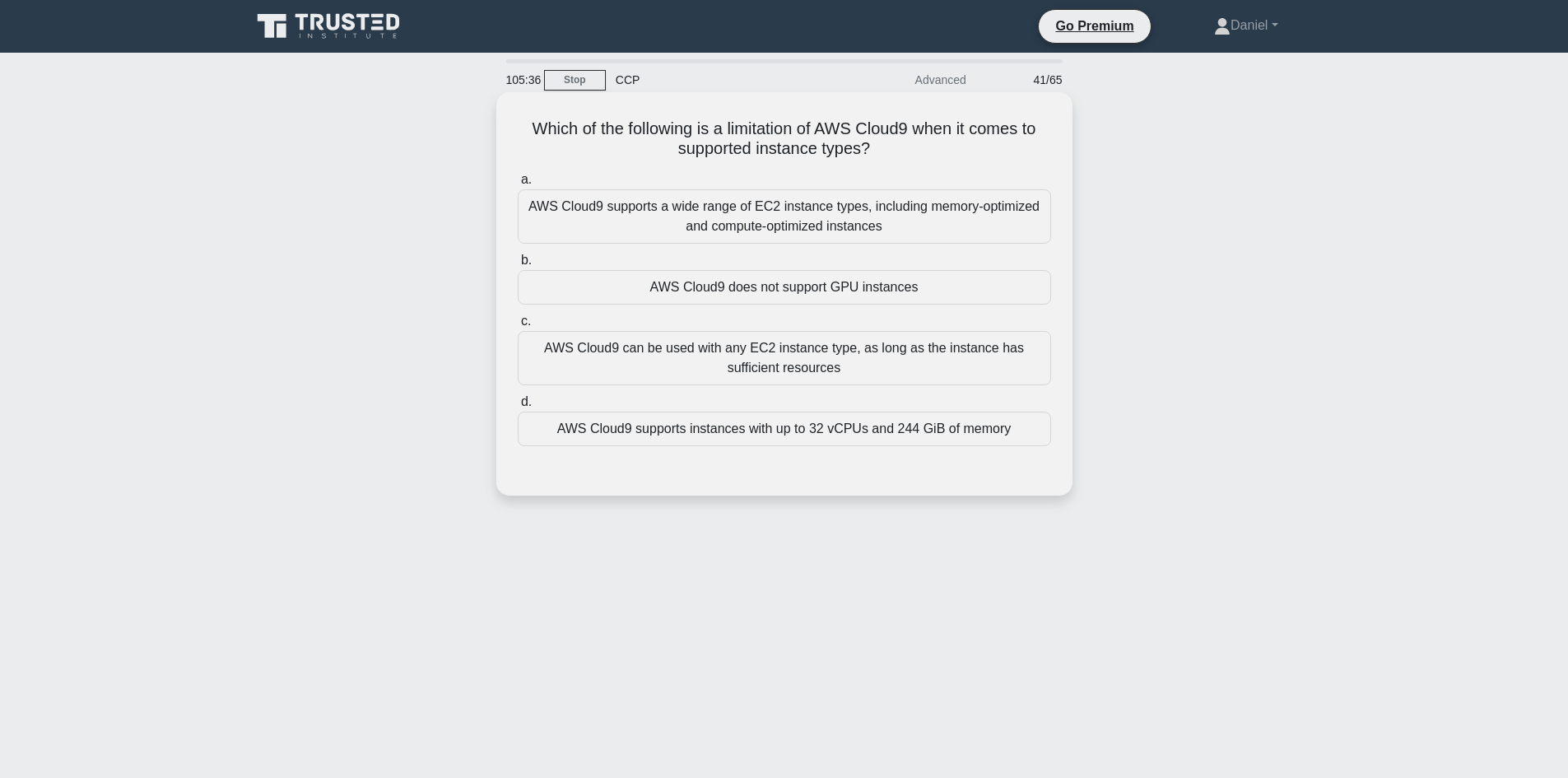 click on "AWS Cloud9 supports a wide range of EC2 instance types, including memory-optimized and compute-optimized instances" at bounding box center (784, 217) 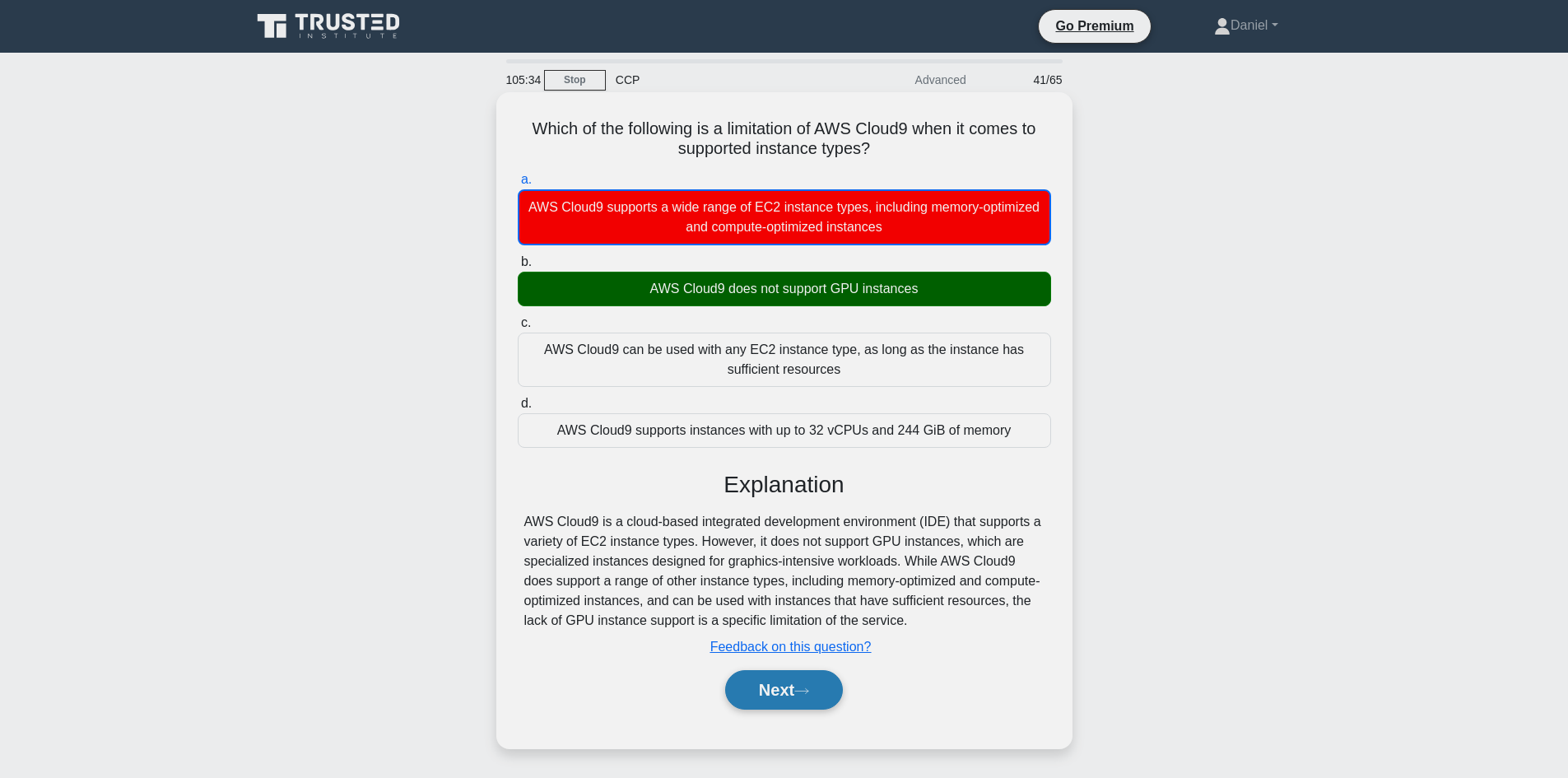 click on "Next" at bounding box center [784, 690] 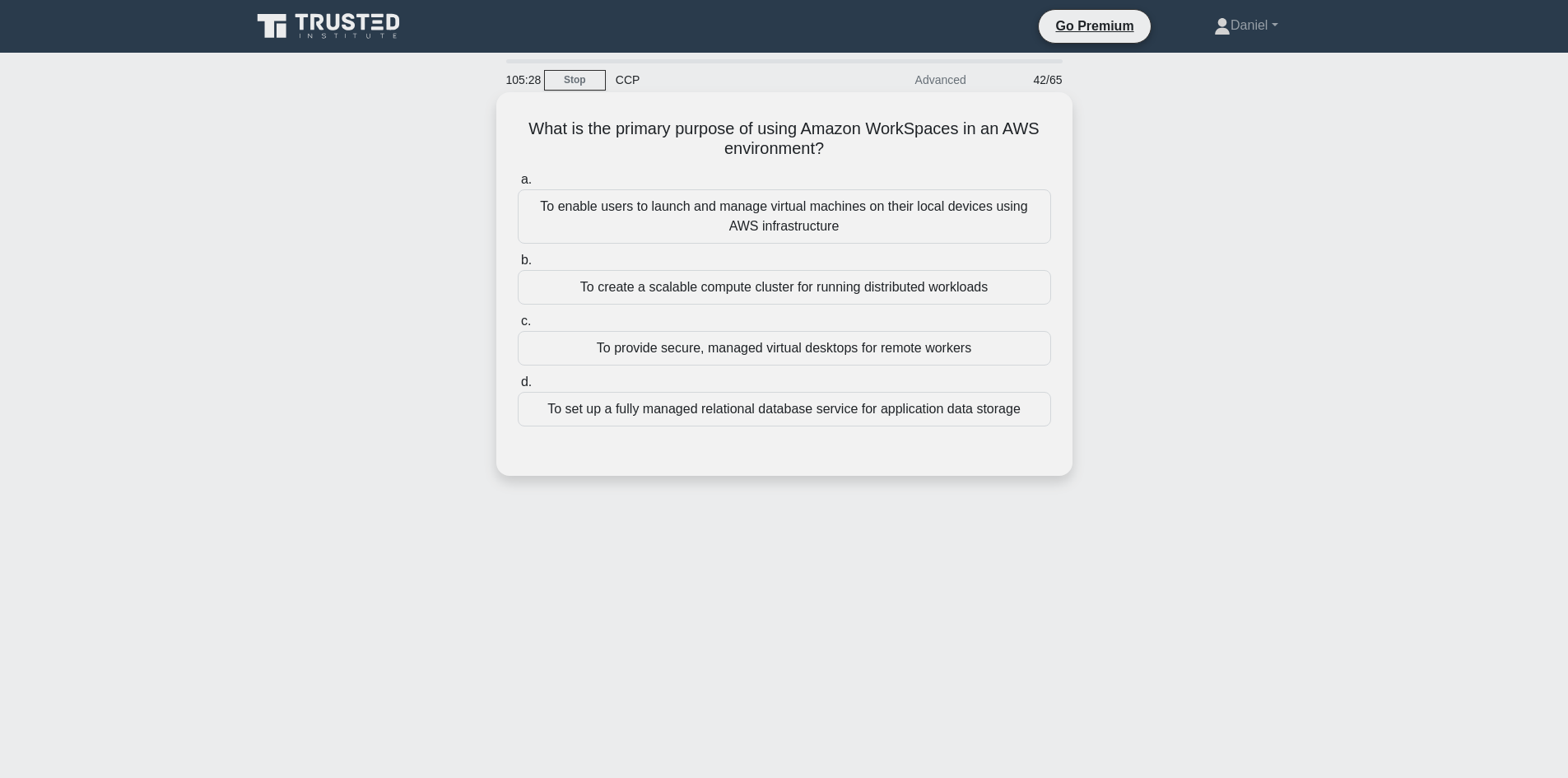 click on "To provide secure, managed virtual desktops for remote workers" at bounding box center [784, 348] 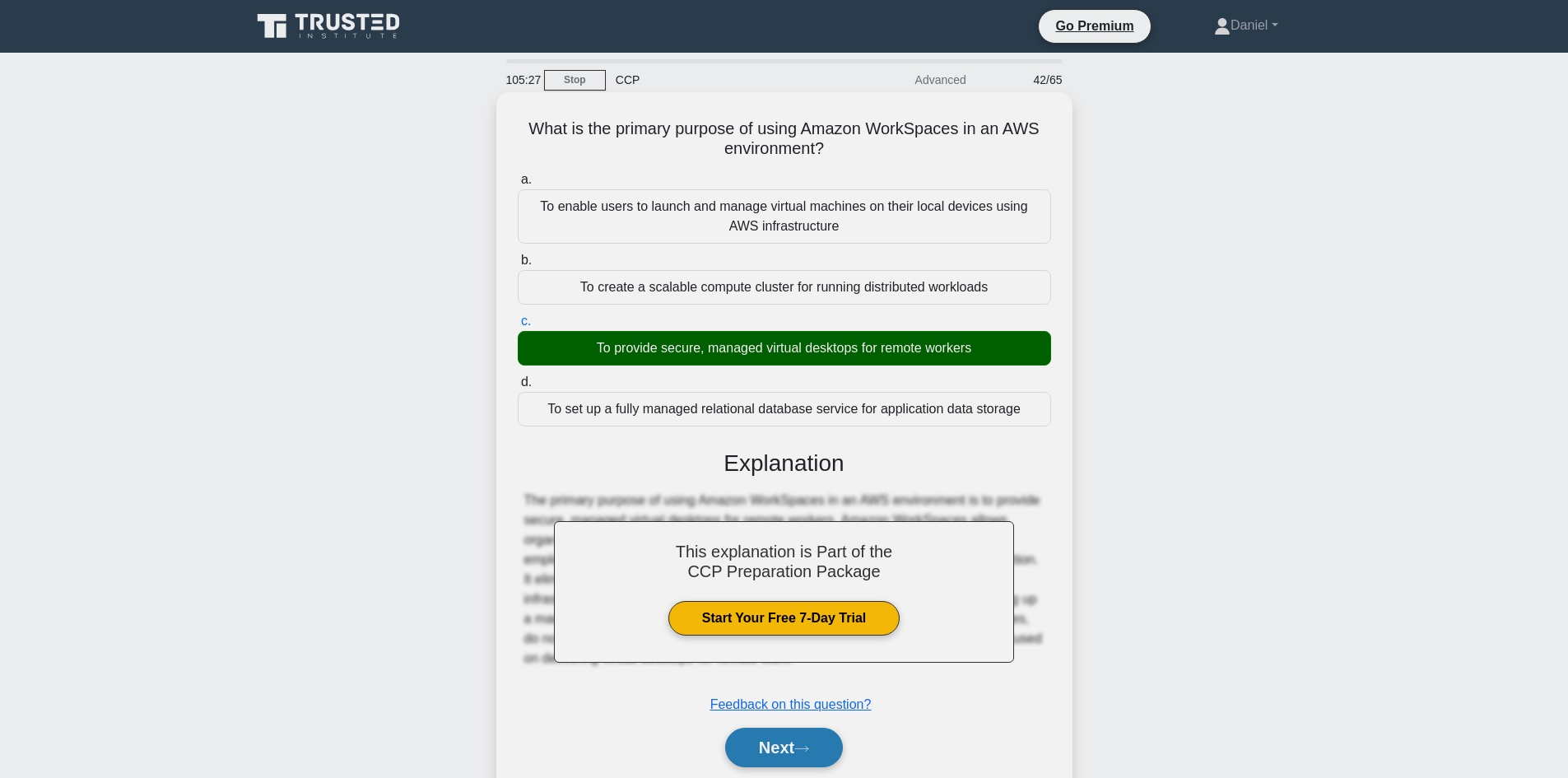 click 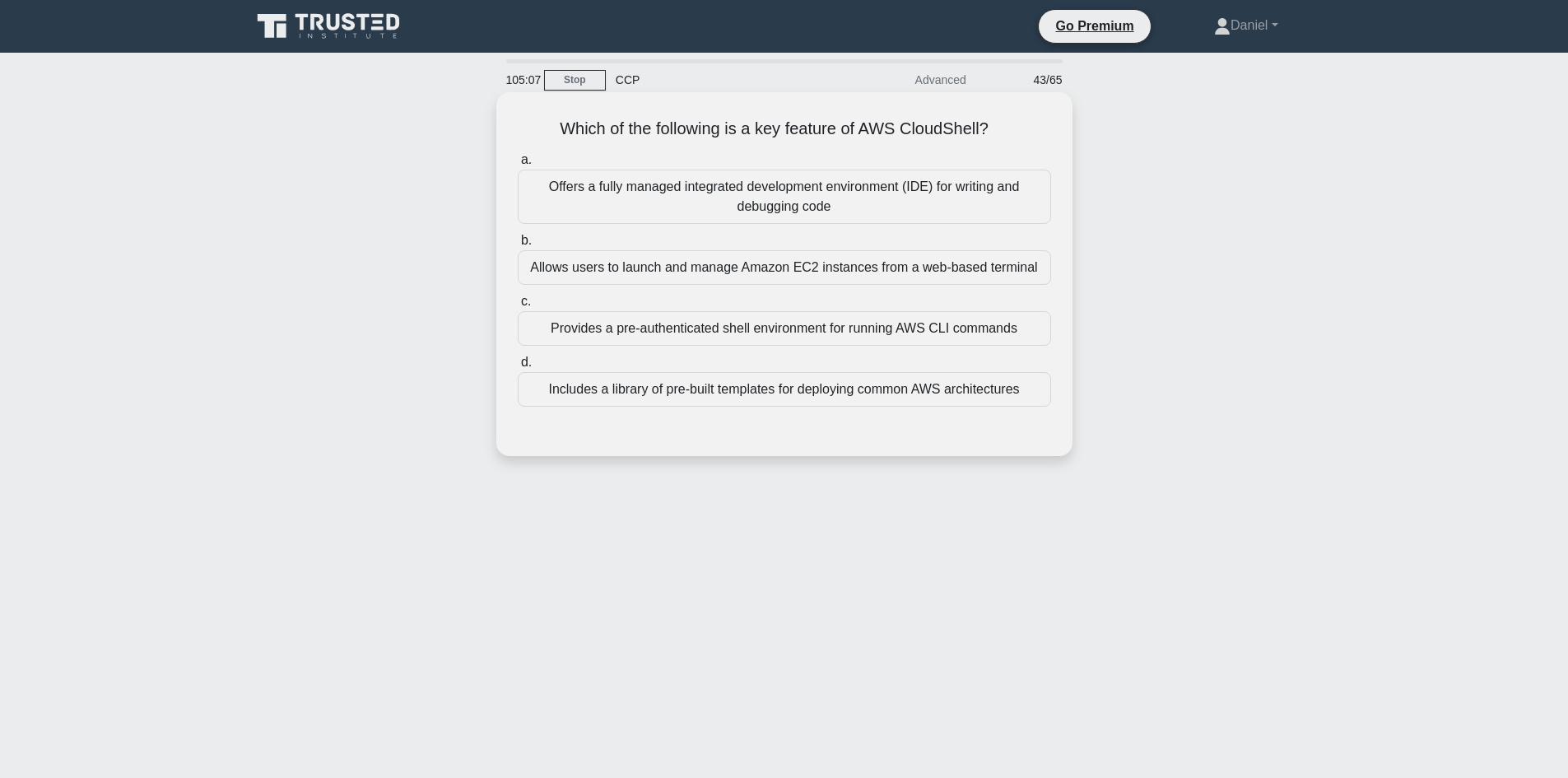 click on "Allows users to launch and manage Amazon EC2 instances from a web-based terminal" at bounding box center [784, 268] 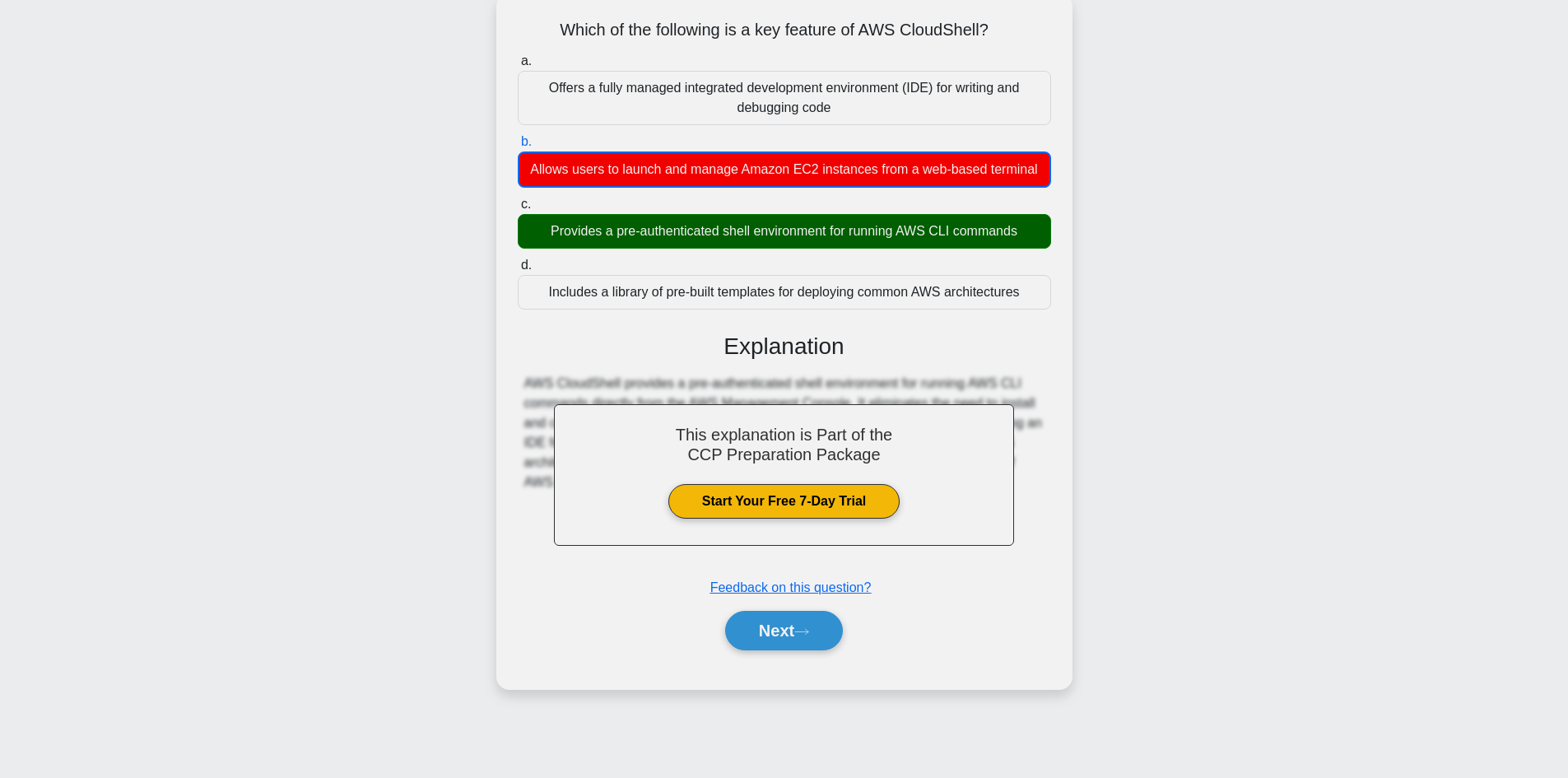 scroll, scrollTop: 111, scrollLeft: 0, axis: vertical 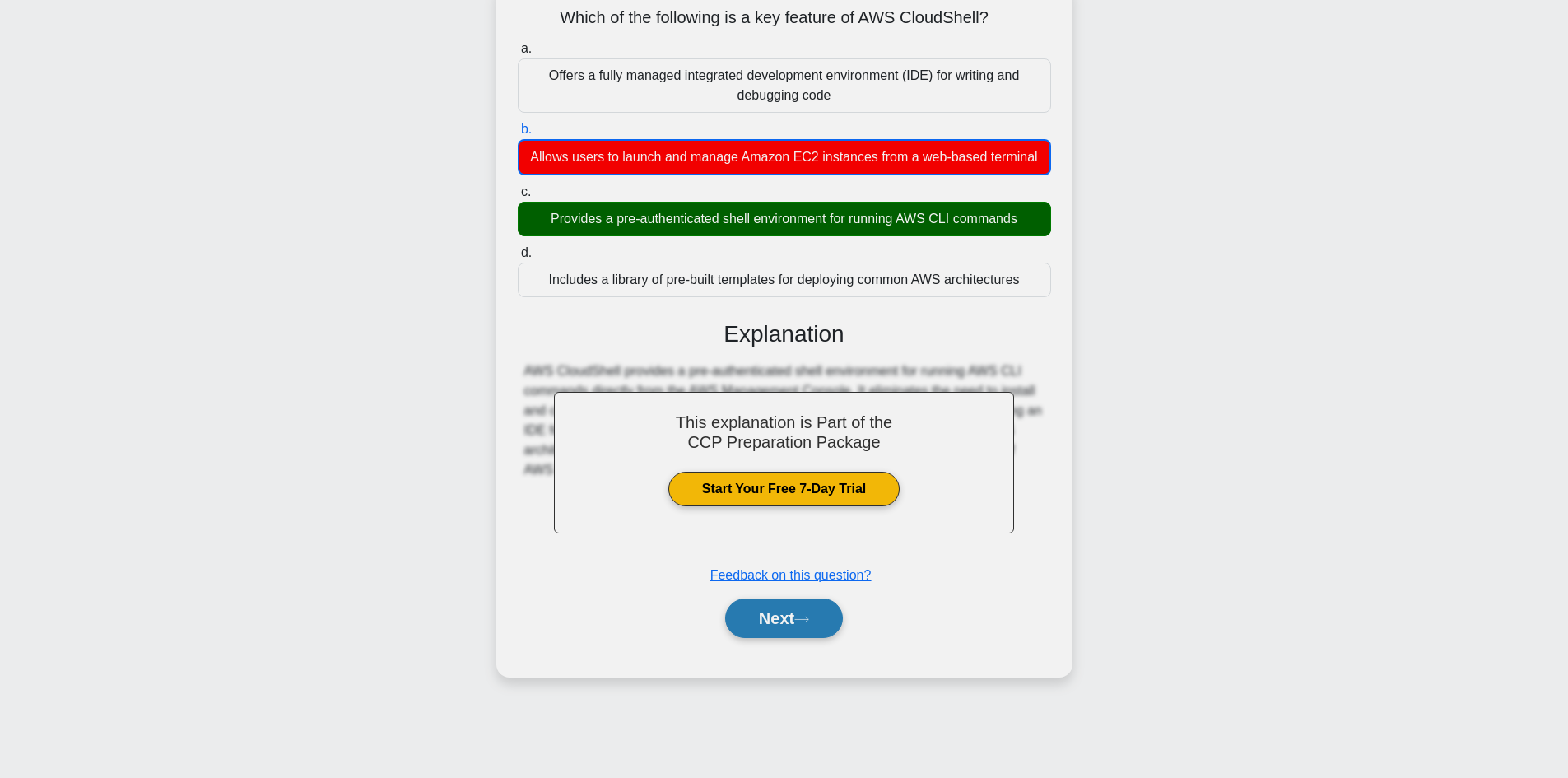 click on "Next" at bounding box center [784, 618] 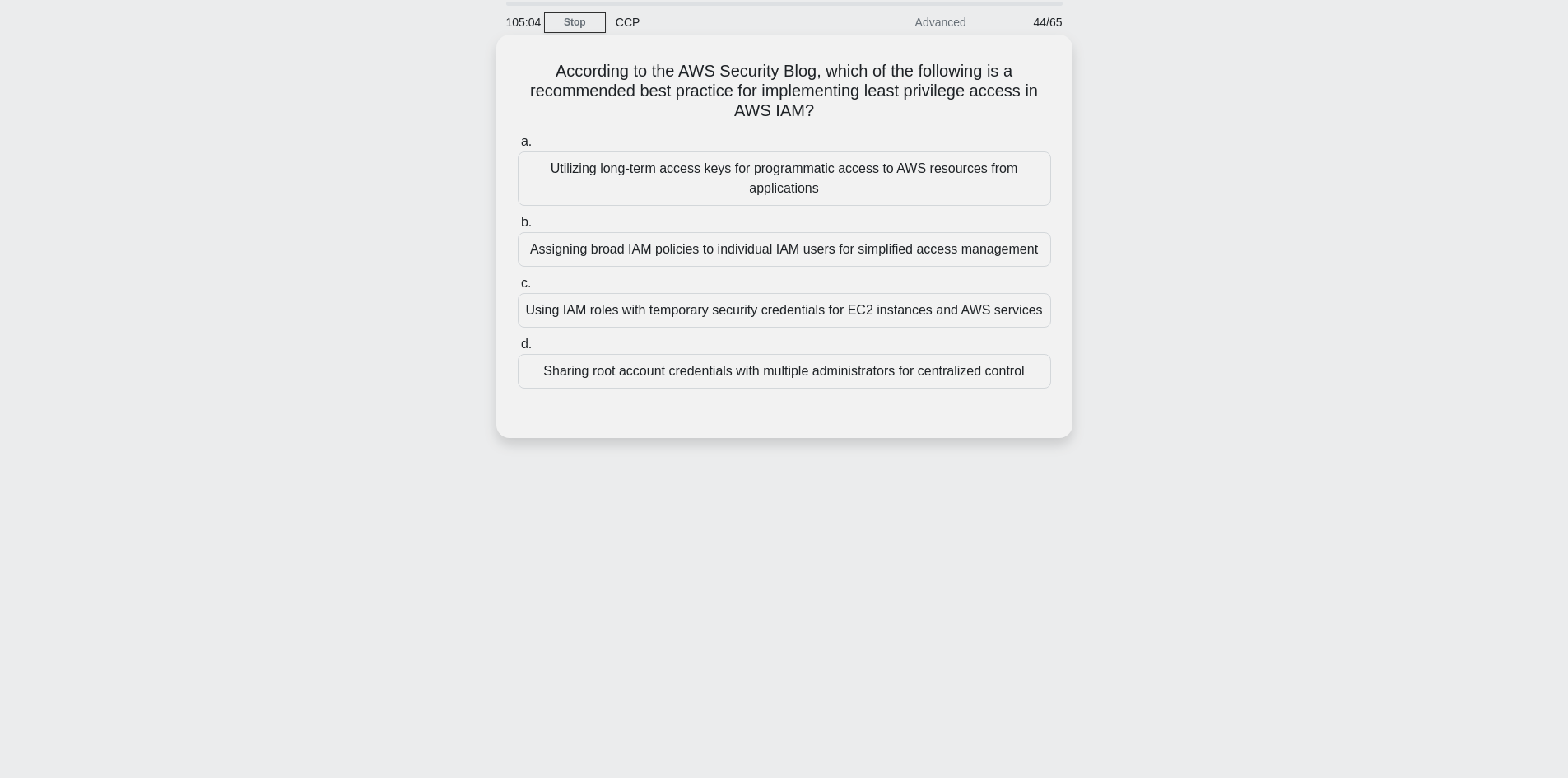 scroll, scrollTop: 0, scrollLeft: 0, axis: both 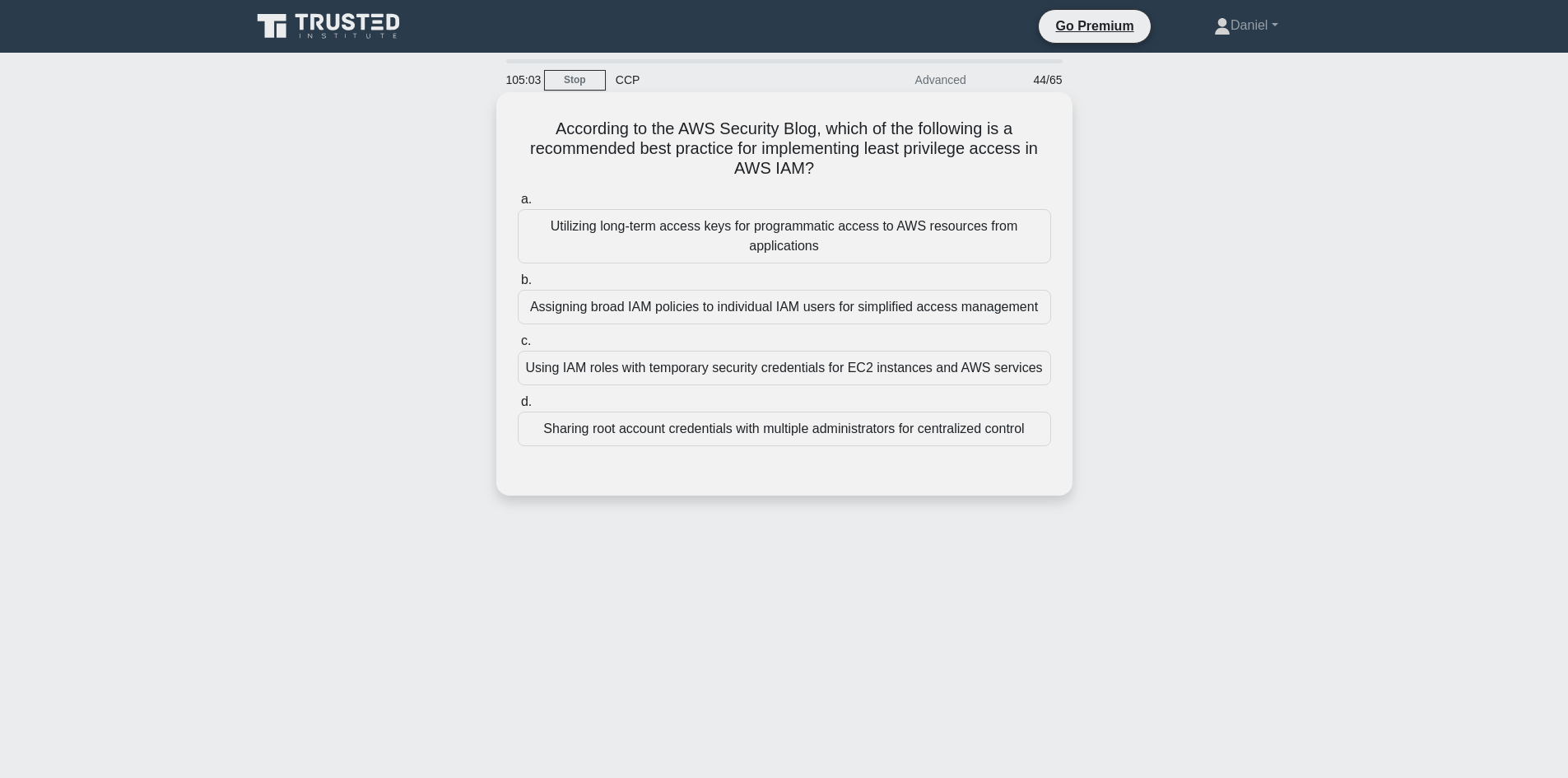 drag, startPoint x: 867, startPoint y: 180, endPoint x: 556, endPoint y: 137, distance: 313.9586 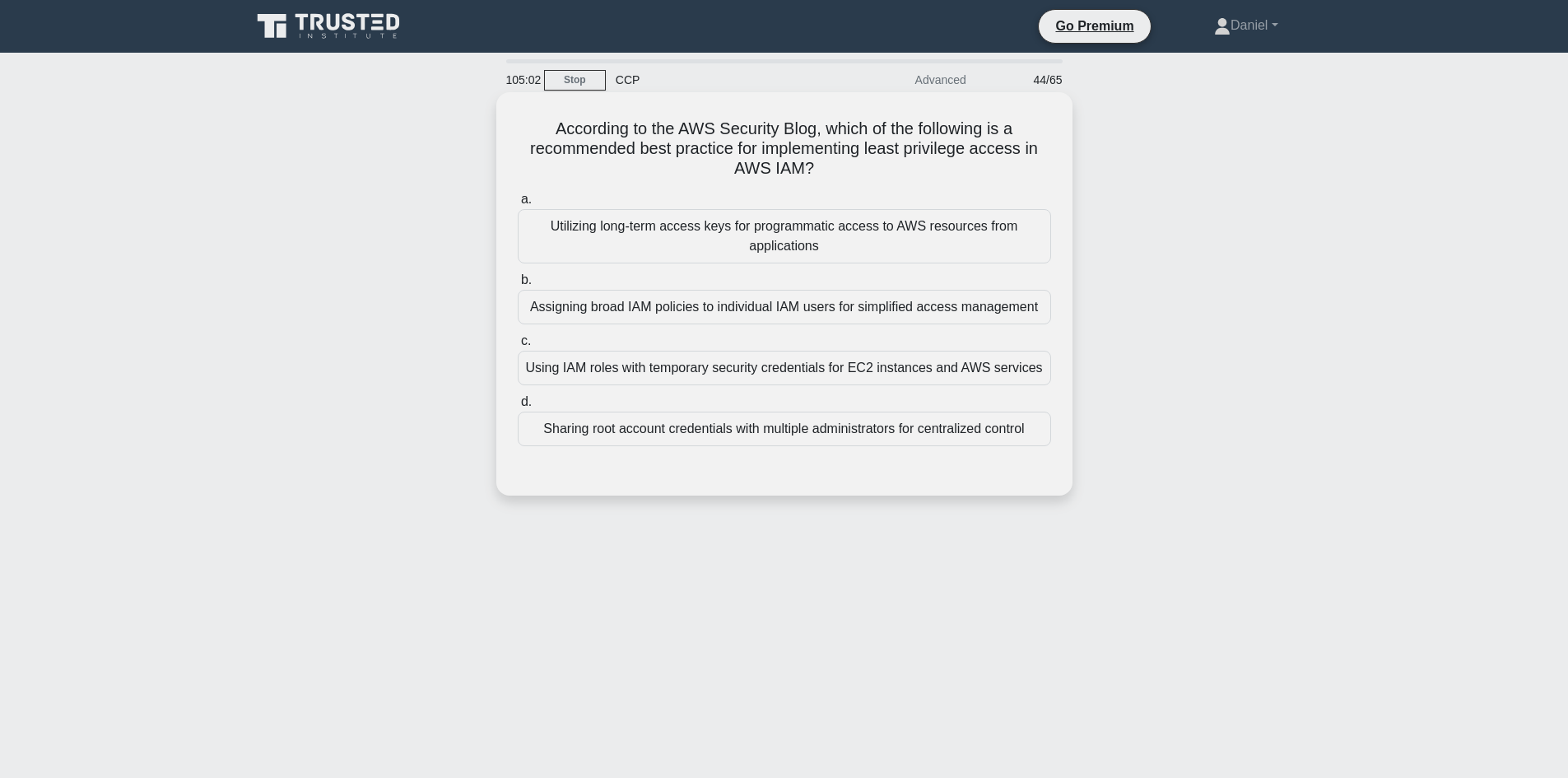 click on "According to the AWS Security Blog, which of the following is a recommended best practice for implementing least privilege access in AWS IAM?
.spinner_0XTQ{transform-origin:center;animation:spinner_y6GP .75s linear infinite}@keyframes spinner_y6GP{100%{transform:rotate(360deg)}}" at bounding box center (784, 149) 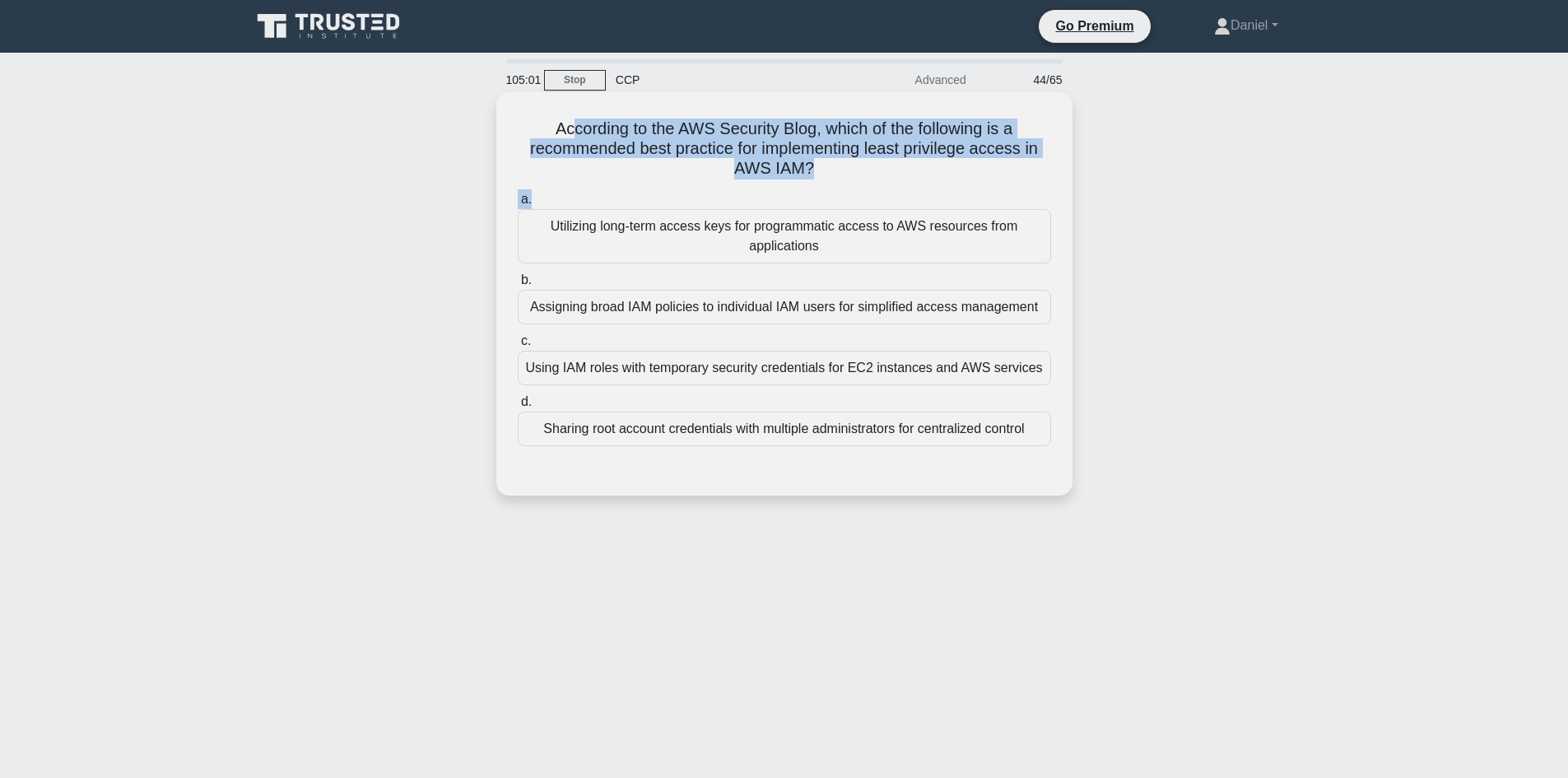 drag, startPoint x: 857, startPoint y: 184, endPoint x: 553, endPoint y: 109, distance: 313.11499 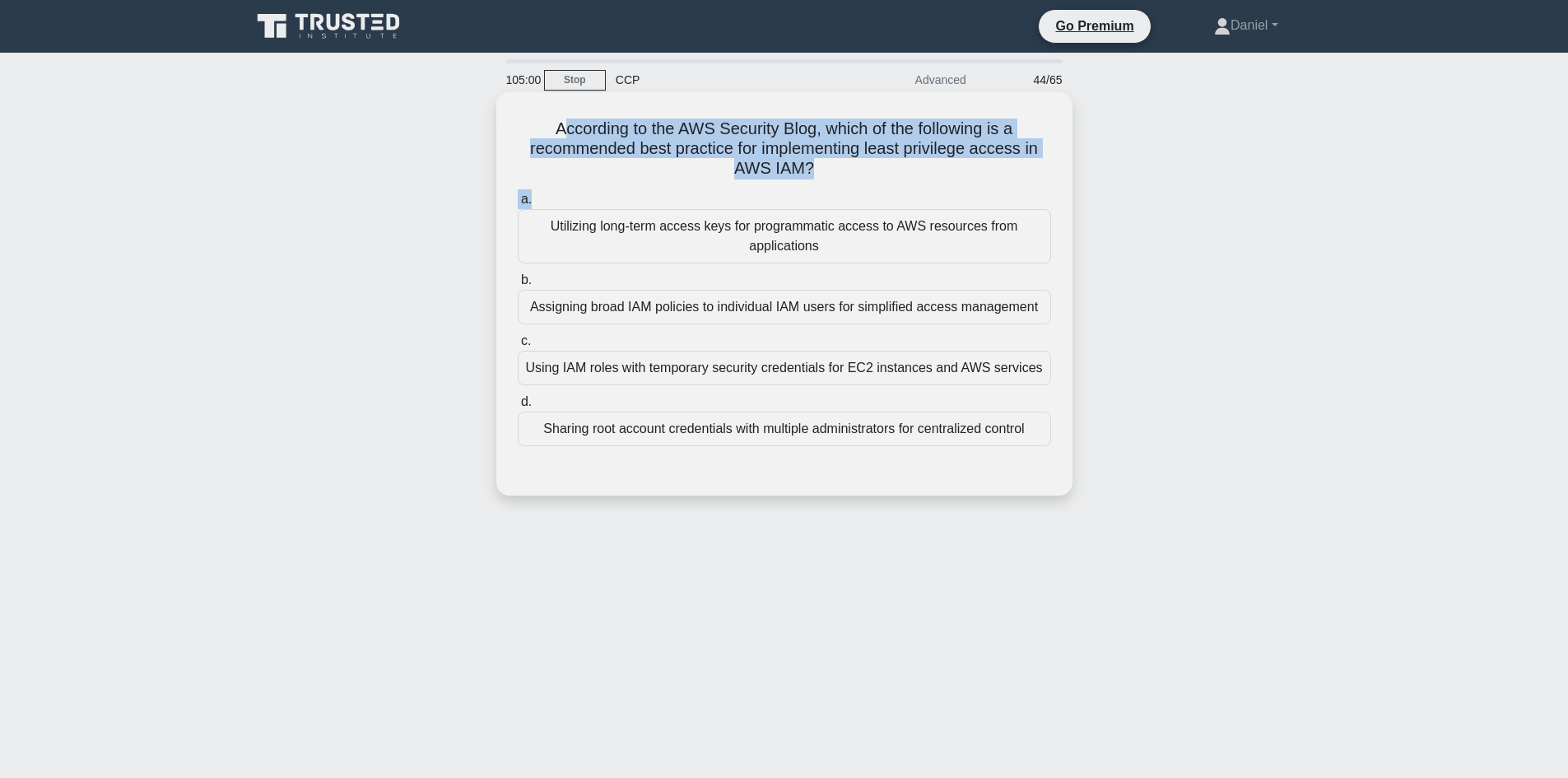 click on "According to the AWS Security Blog, which of the following is a recommended best practice for implementing least privilege access in AWS IAM?
.spinner_0XTQ{transform-origin:center;animation:spinner_y6GP .75s linear infinite}@keyframes spinner_y6GP{100%{transform:rotate(360deg)}}" at bounding box center [784, 149] 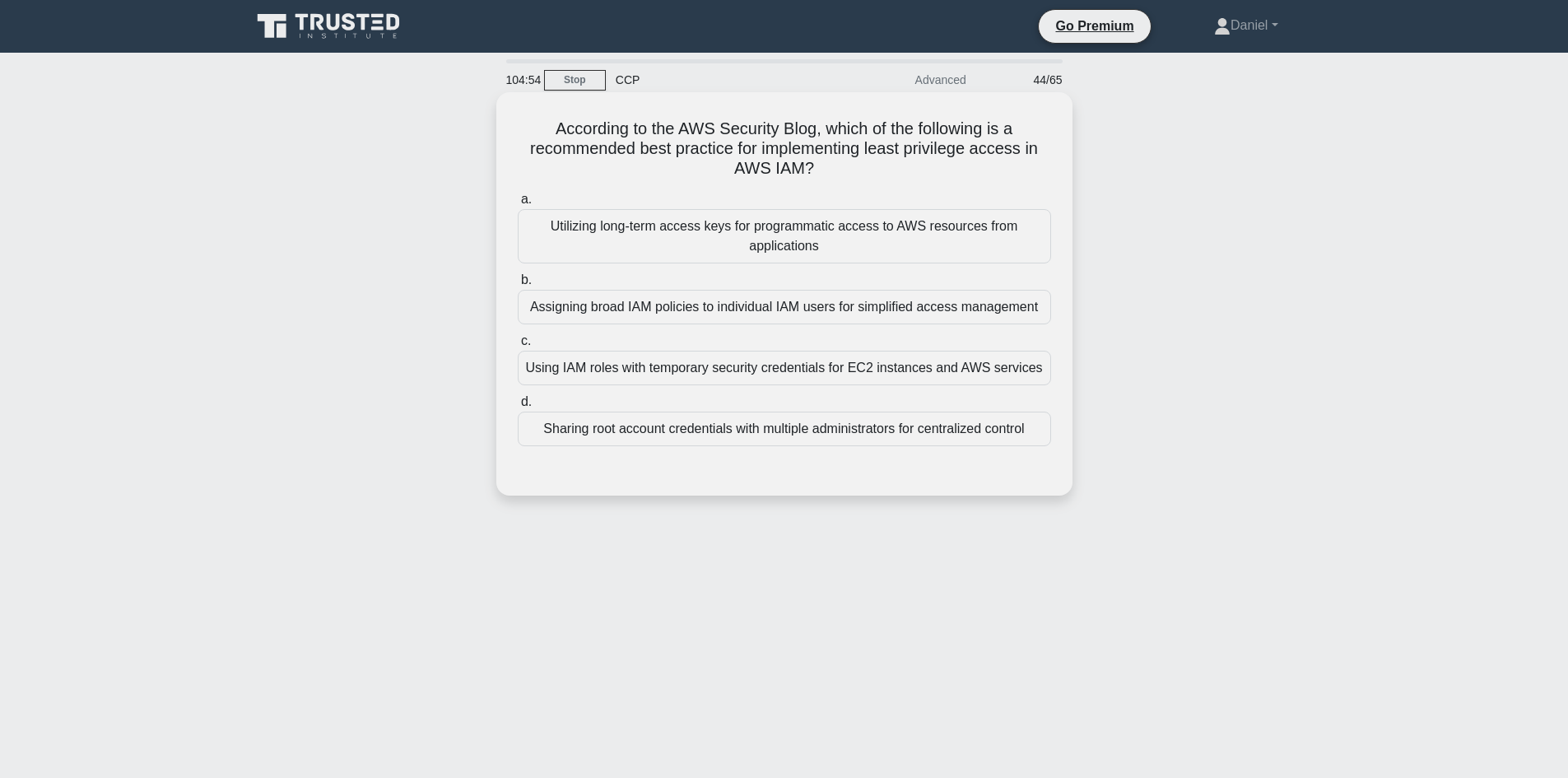 click on "Using IAM roles with temporary security credentials for EC2 instances and AWS services" at bounding box center (784, 368) 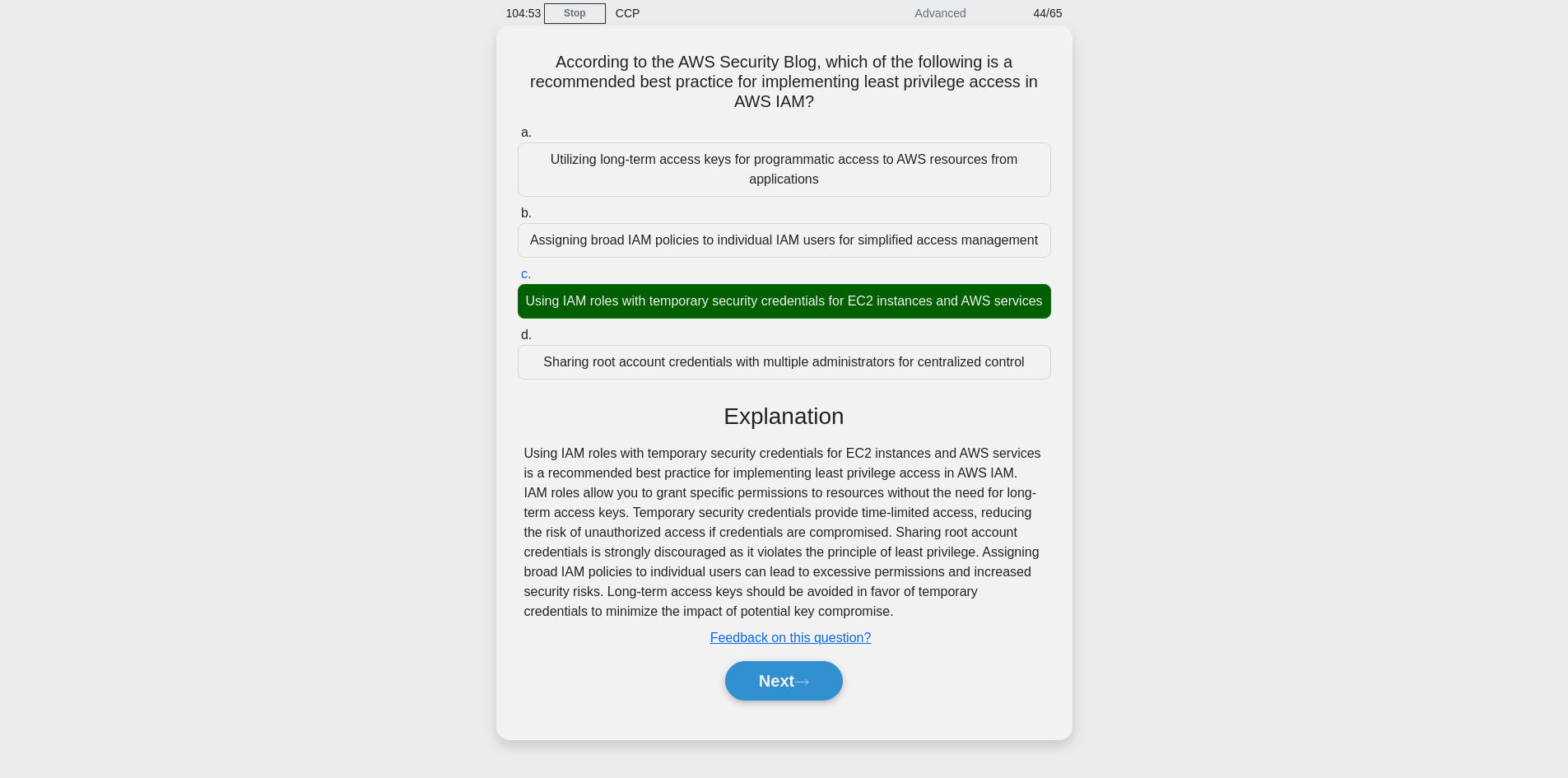 scroll, scrollTop: 111, scrollLeft: 0, axis: vertical 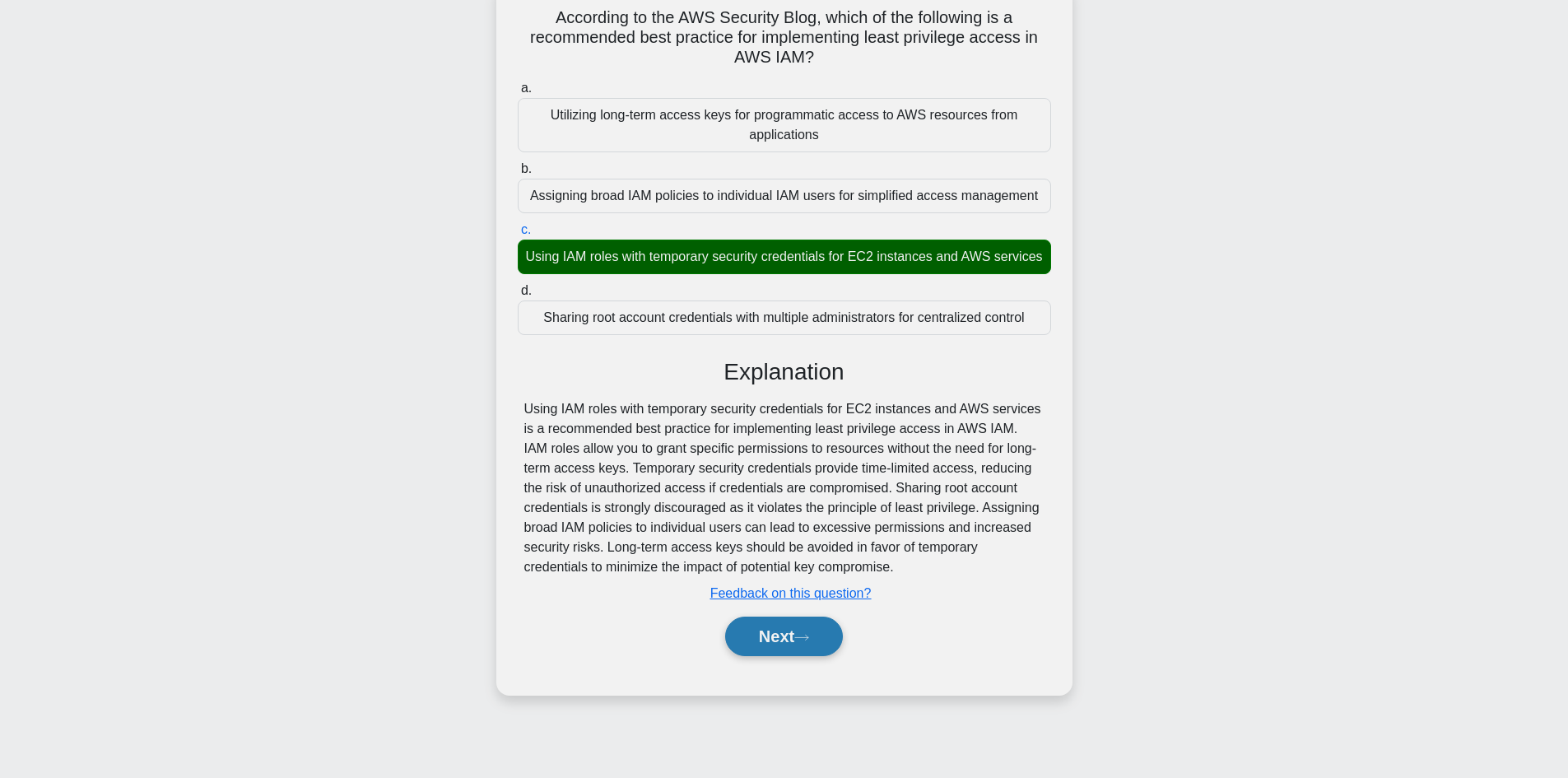 click on "Next" at bounding box center [784, 636] 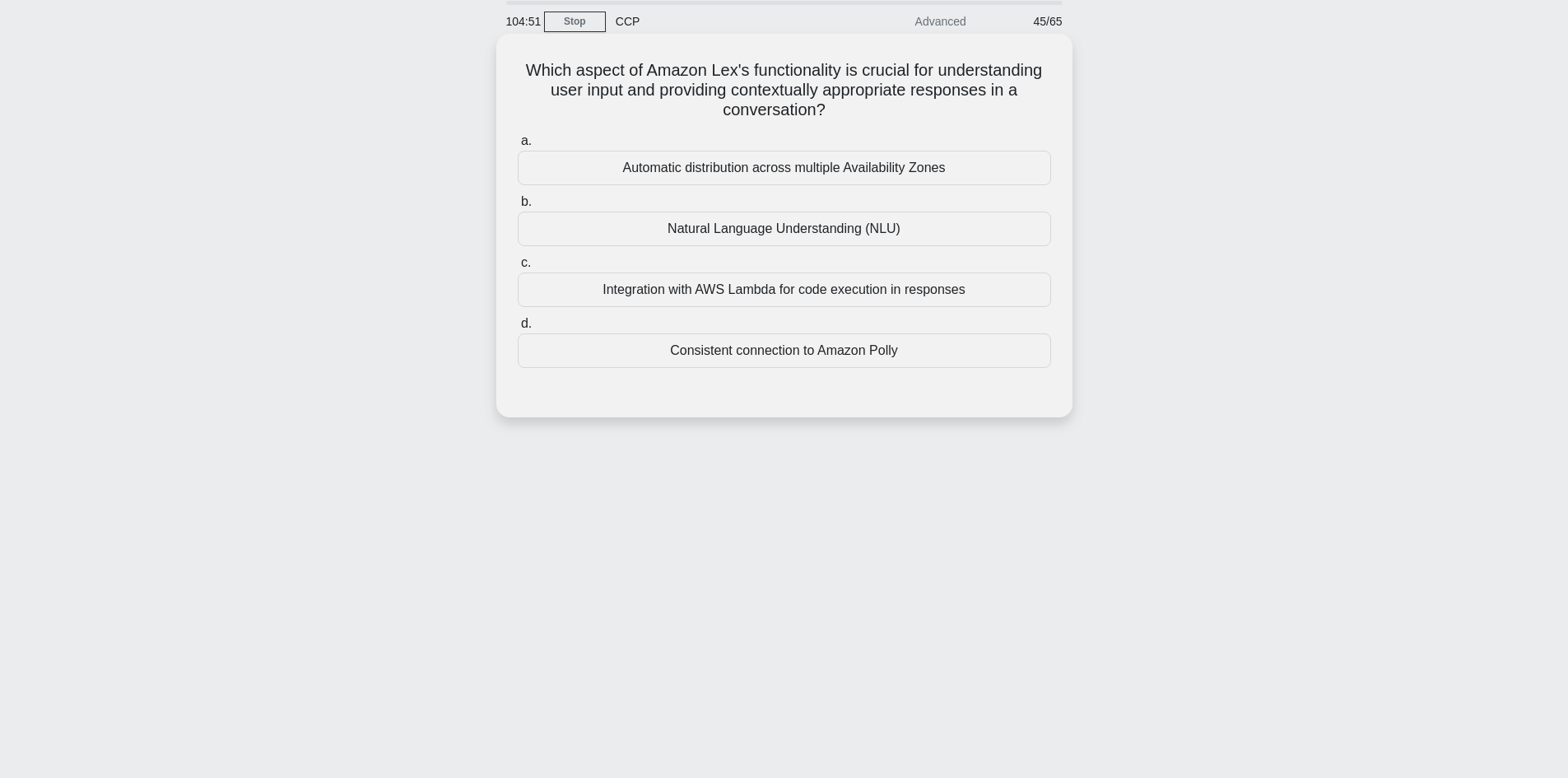 scroll, scrollTop: 29, scrollLeft: 0, axis: vertical 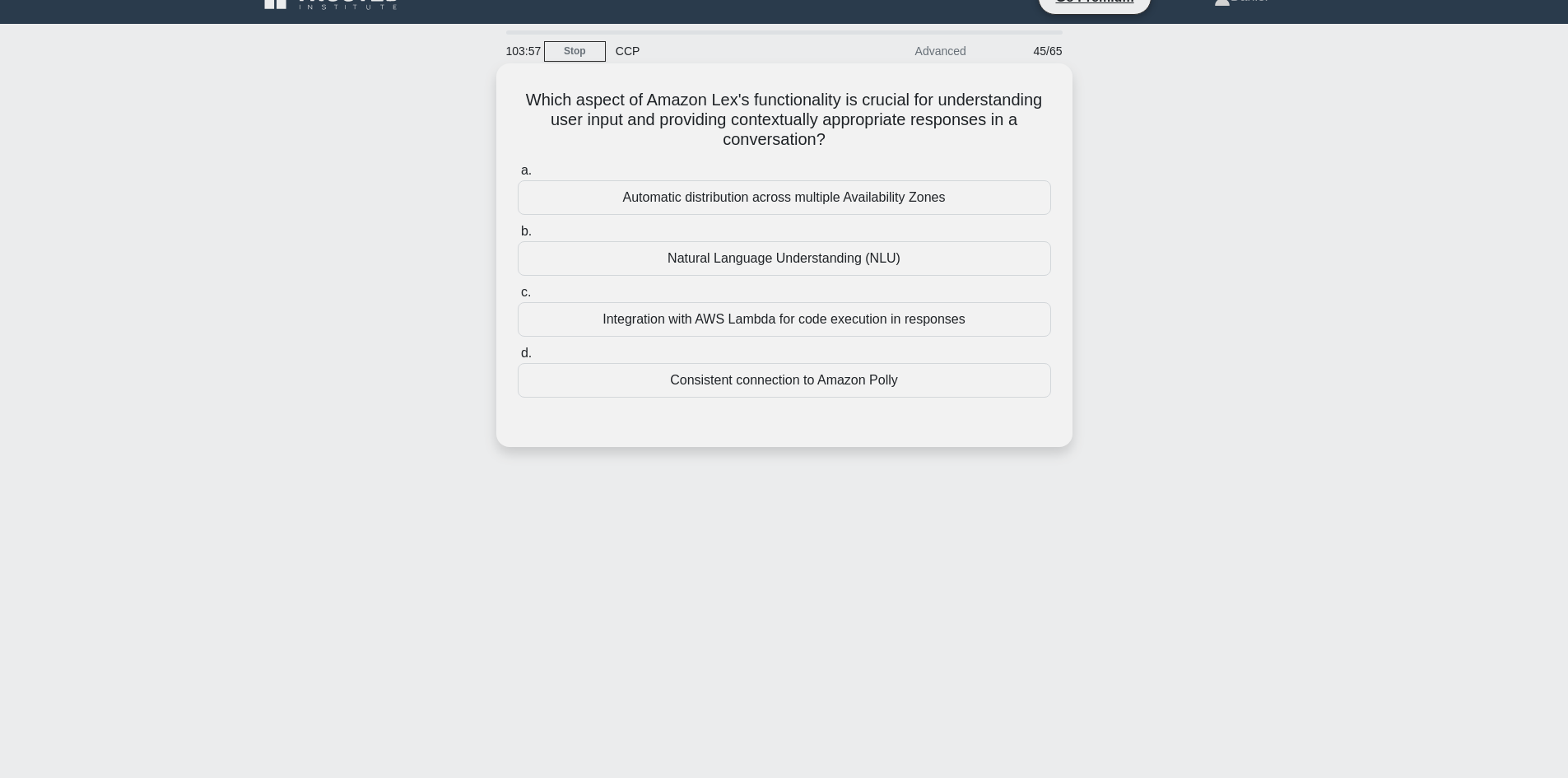 drag, startPoint x: 842, startPoint y: 133, endPoint x: 507, endPoint y: 91, distance: 337.62257 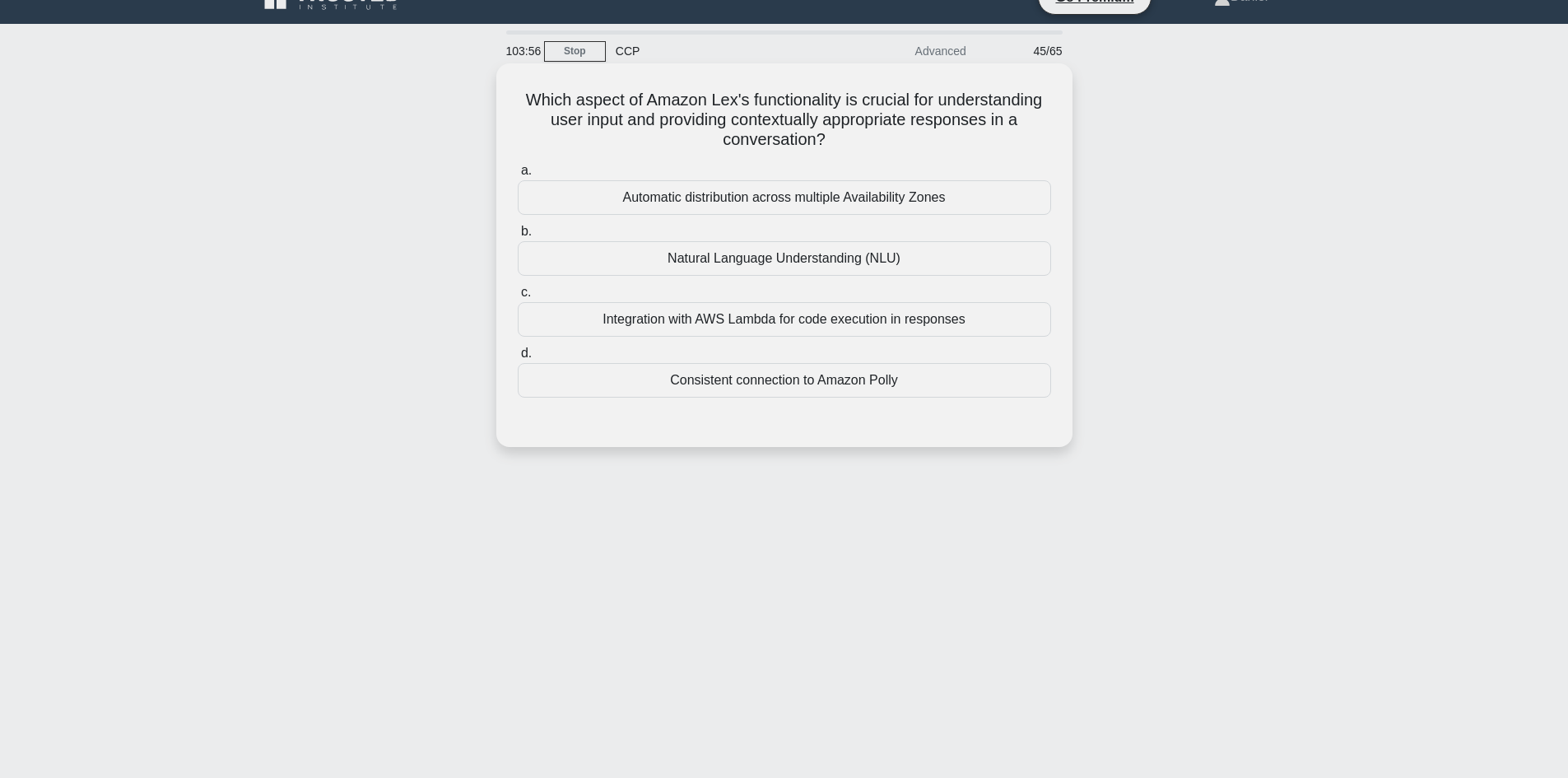 click on "Which aspect of Amazon Lex's functionality is crucial for understanding user input and providing contextually appropriate responses in a conversation?
.spinner_0XTQ{transform-origin:center;animation:spinner_y6GP .75s linear infinite}@keyframes spinner_y6GP{100%{transform:rotate(360deg)}}
a.
Automatic distribution across multiple Availability Zones
b." at bounding box center [784, 255] 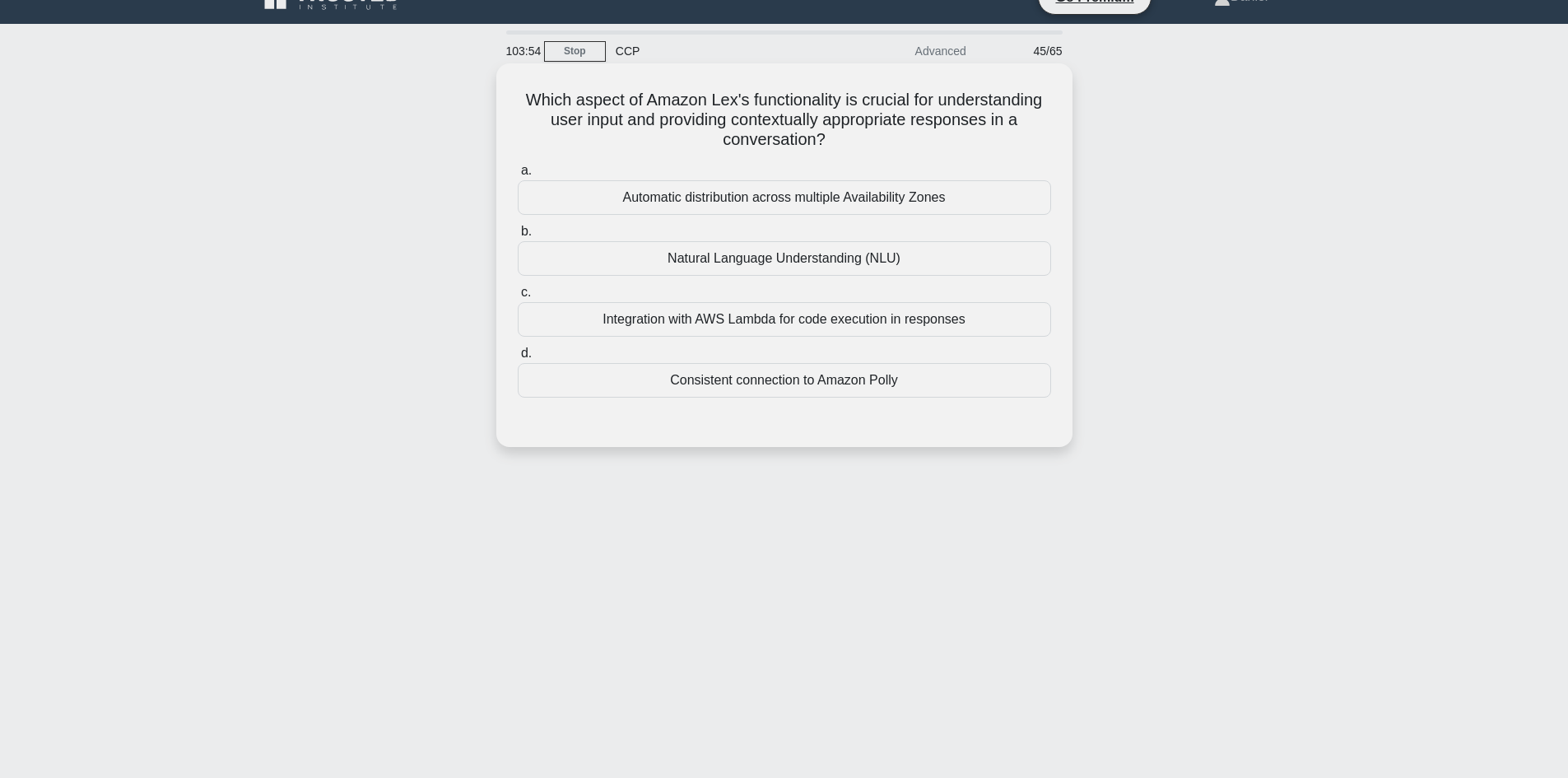click on "Natural Language Understanding (NLU)" at bounding box center [784, 259] 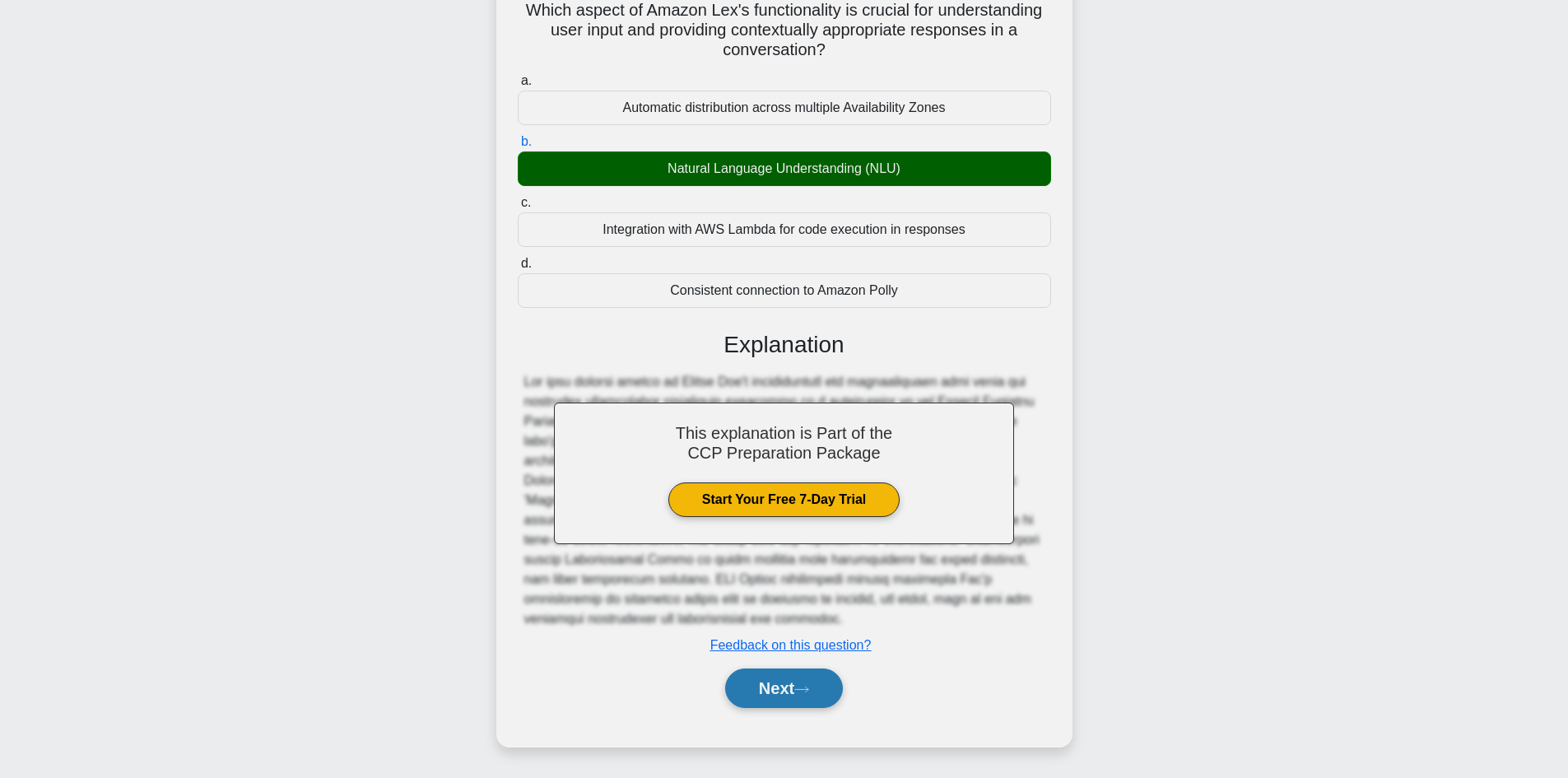 click on "Next" at bounding box center (784, 688) 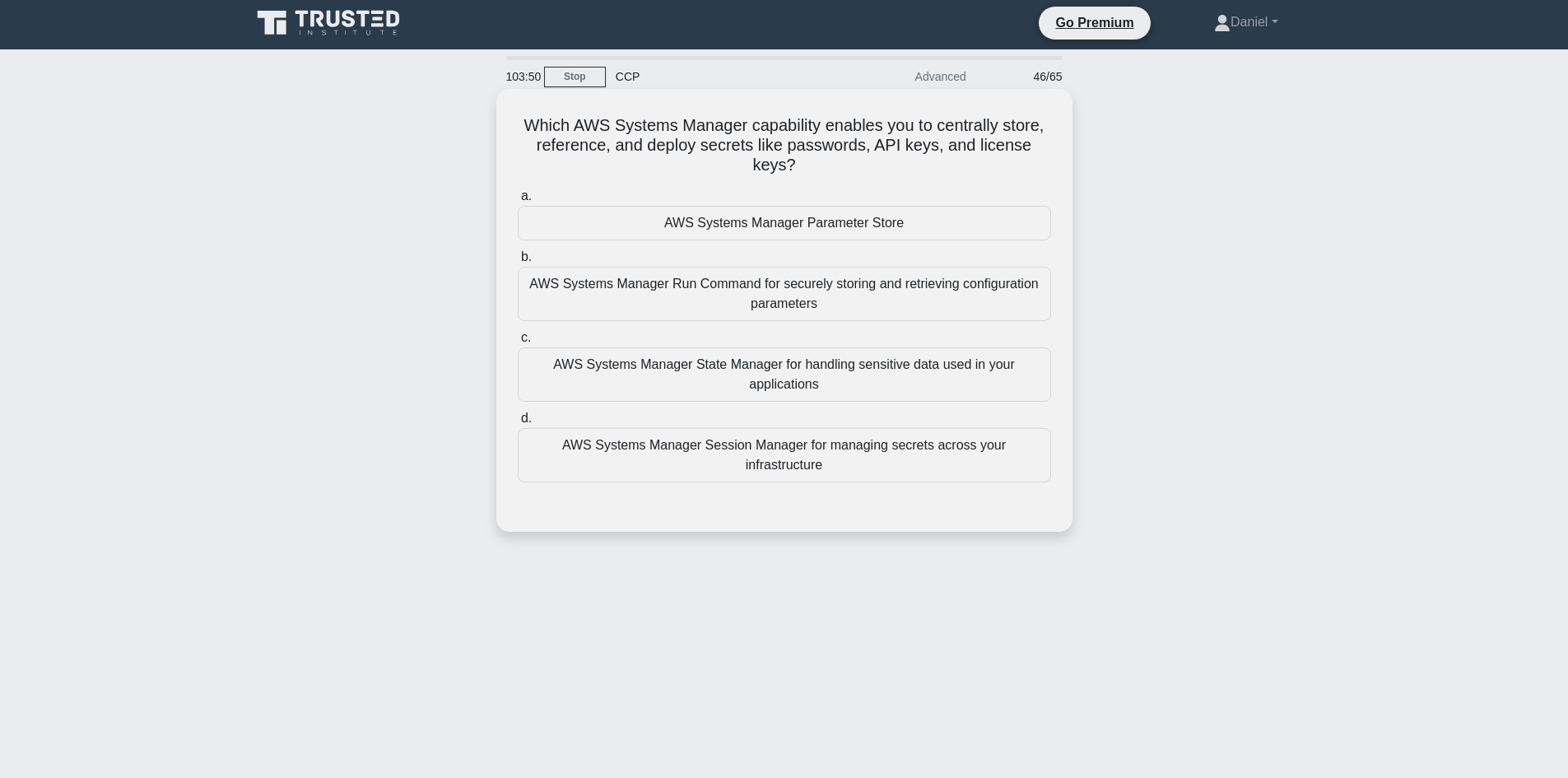 scroll, scrollTop: 0, scrollLeft: 0, axis: both 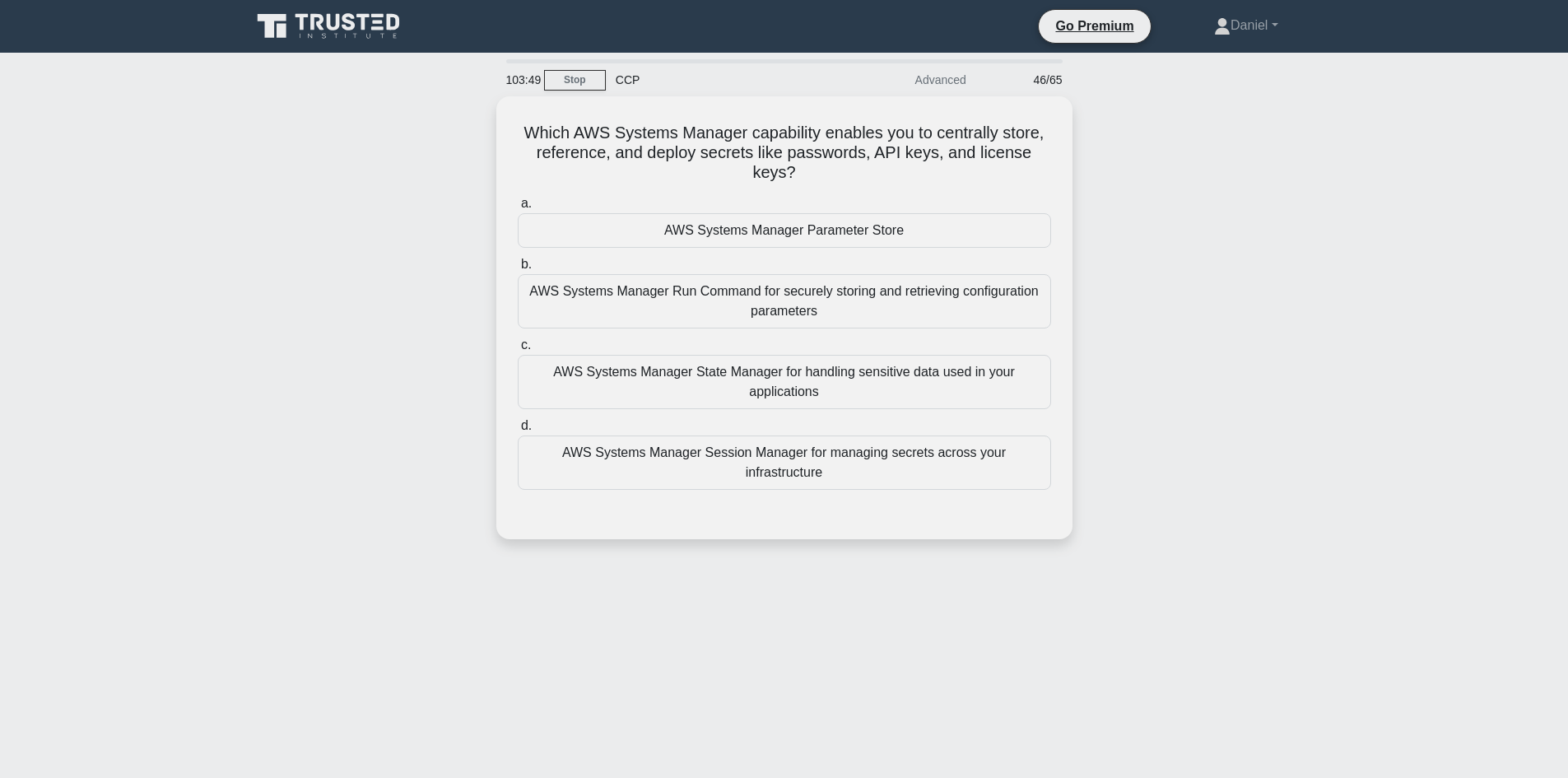 drag, startPoint x: 845, startPoint y: 170, endPoint x: 483, endPoint y: 130, distance: 364.20324 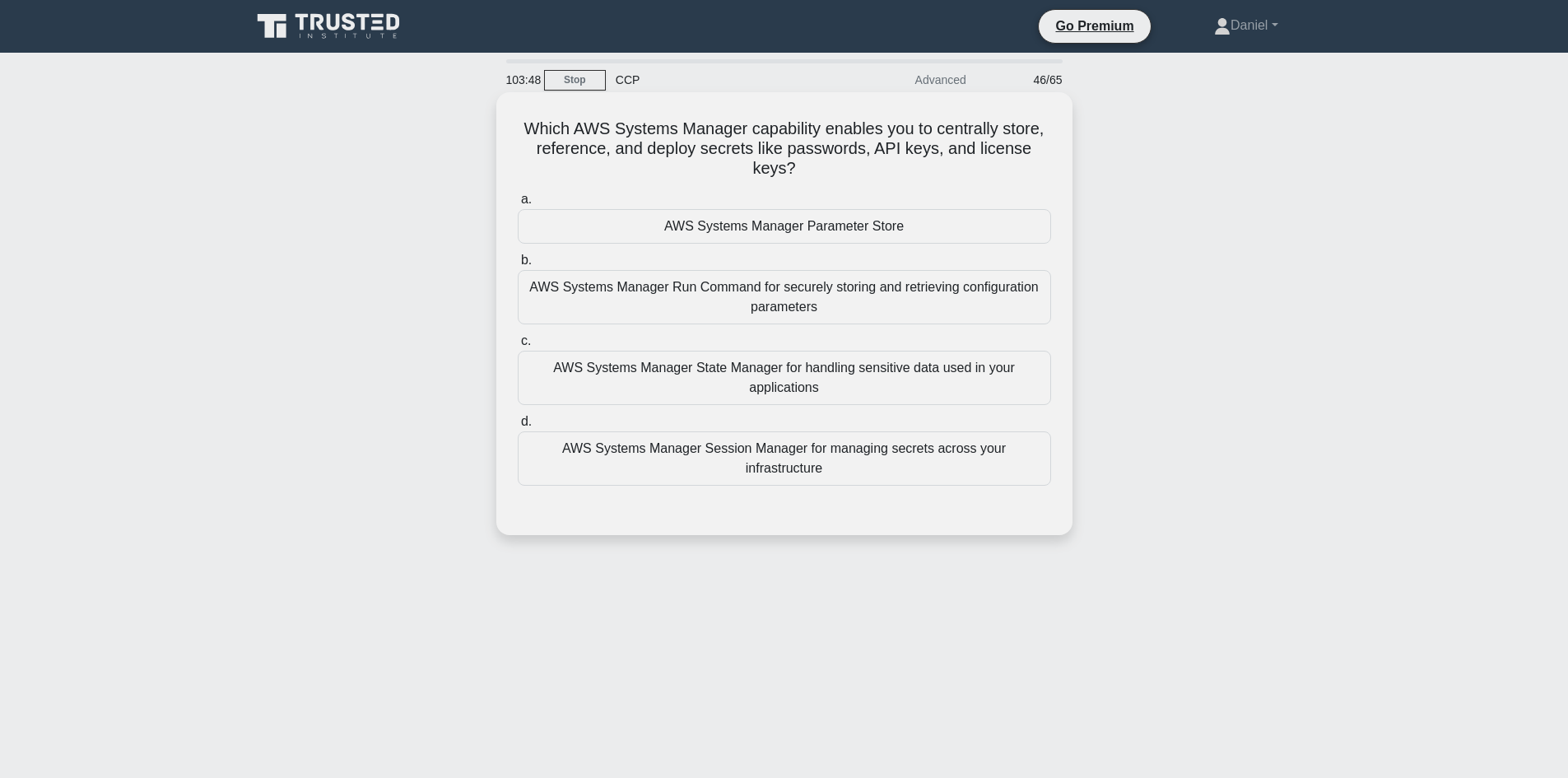 click on "Which AWS Systems Manager capability enables you to centrally store, reference, and deploy secrets like passwords, API keys, and license keys?
.spinner_0XTQ{transform-origin:center;animation:spinner_y6GP .75s linear infinite}@keyframes spinner_y6GP{100%{transform:rotate(360deg)}}" at bounding box center (784, 149) 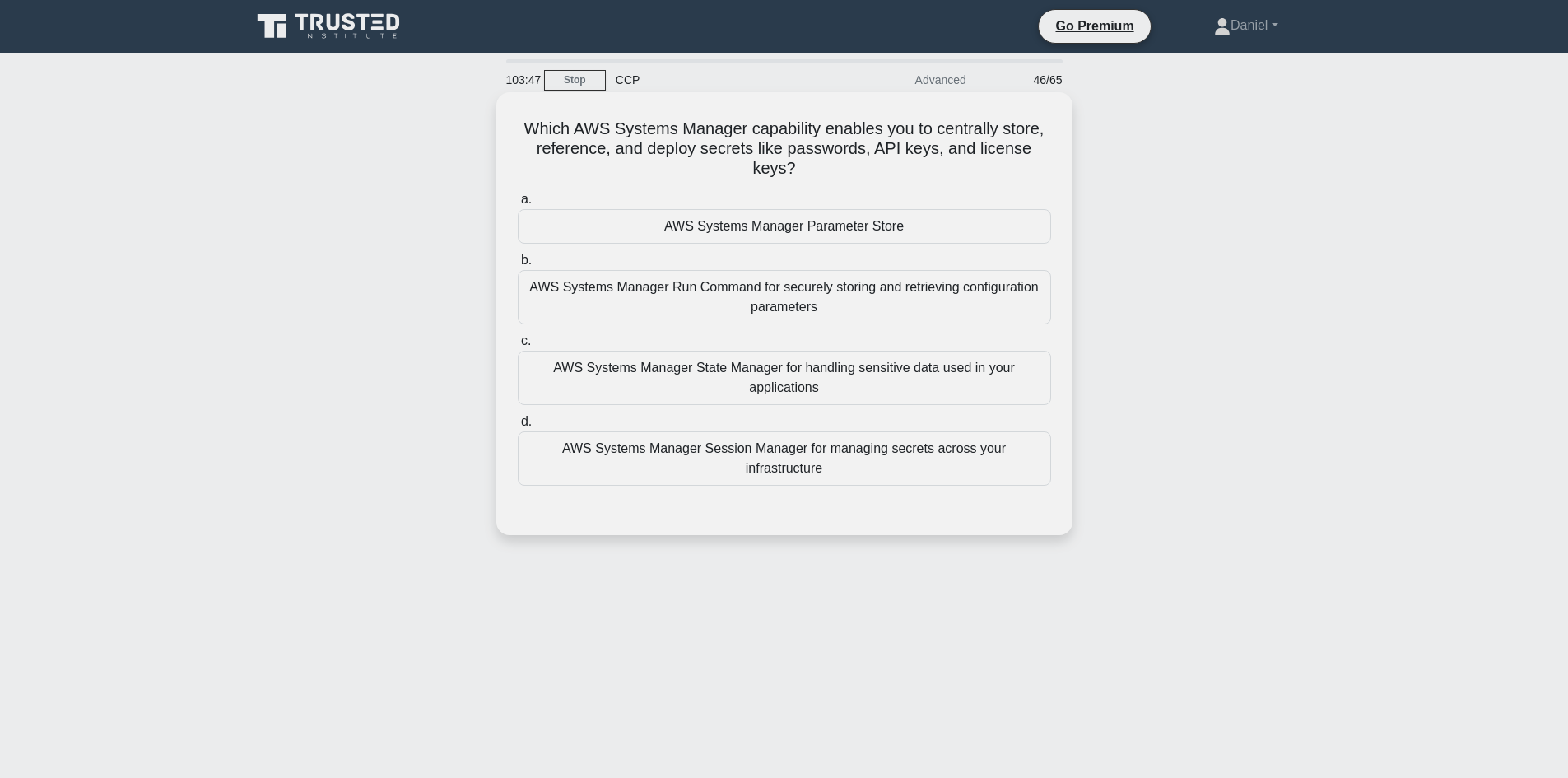 click on "a.
AWS Systems Manager Parameter Store
b.
AWS Systems Manager Run Command for securely storing and retrieving configuration parameters
c. d." at bounding box center [784, 338] 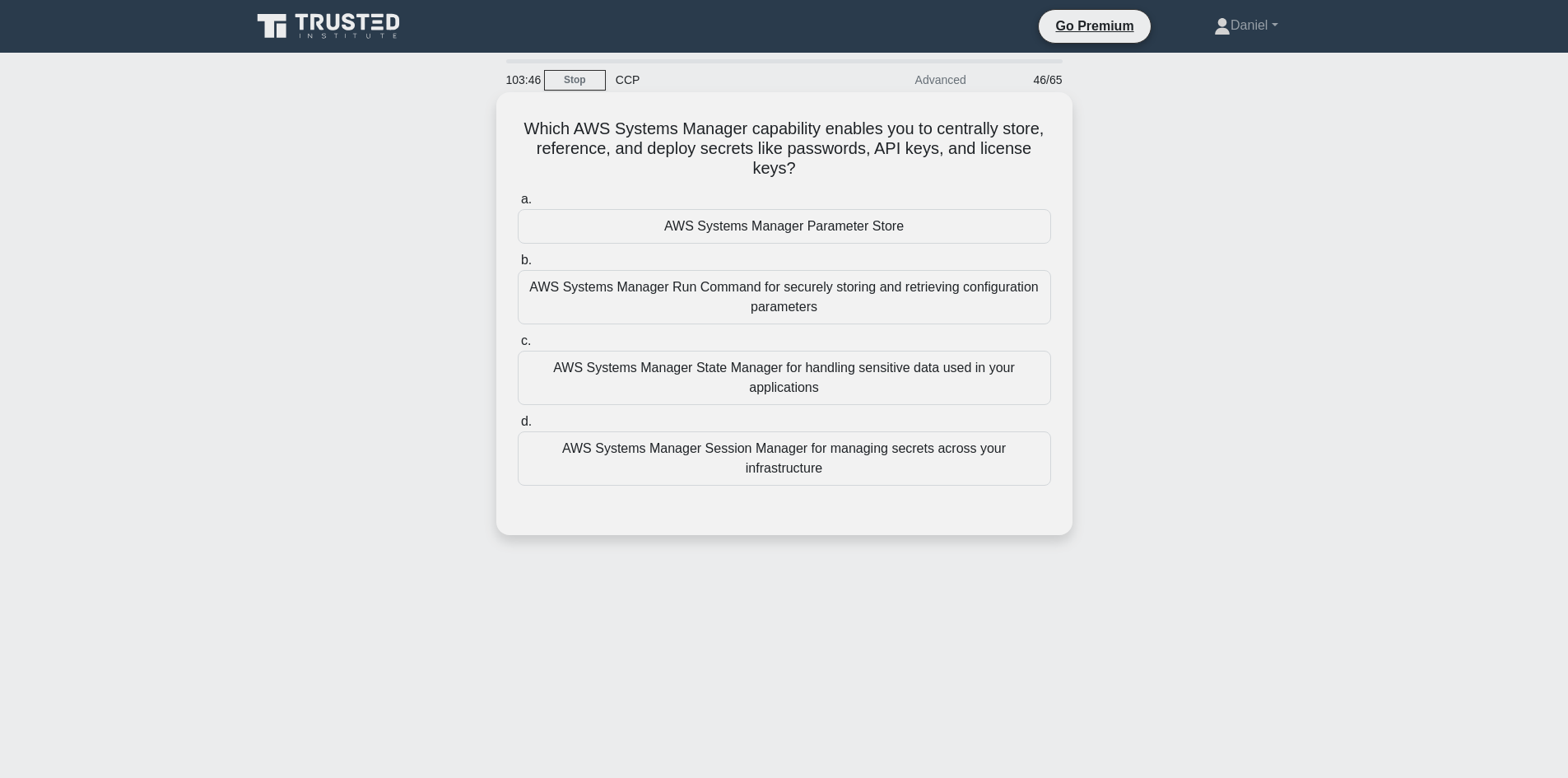 click on "AWS Systems Manager Session Manager for managing secrets across your infrastructure" at bounding box center (784, 459) 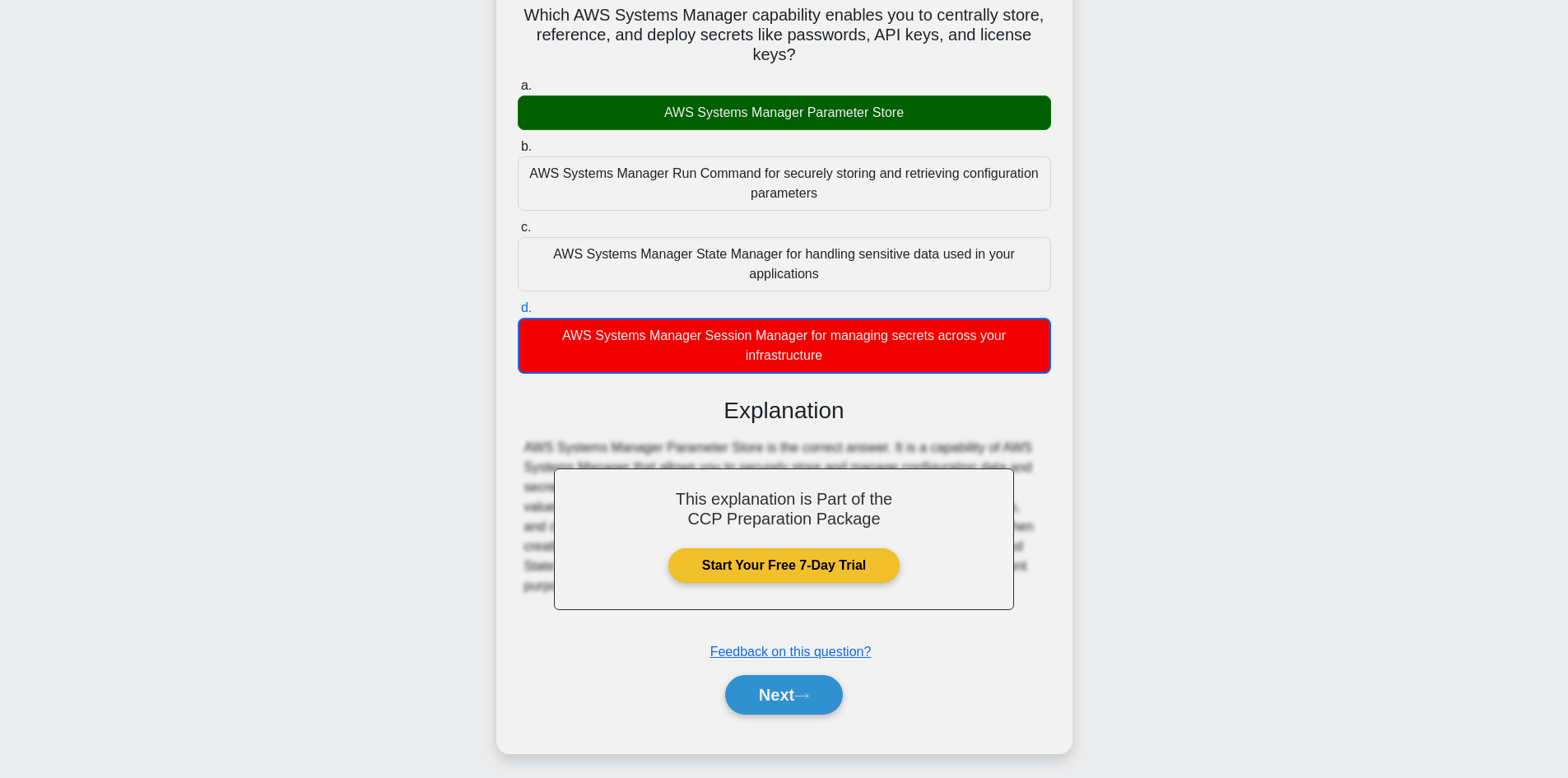 scroll, scrollTop: 121, scrollLeft: 0, axis: vertical 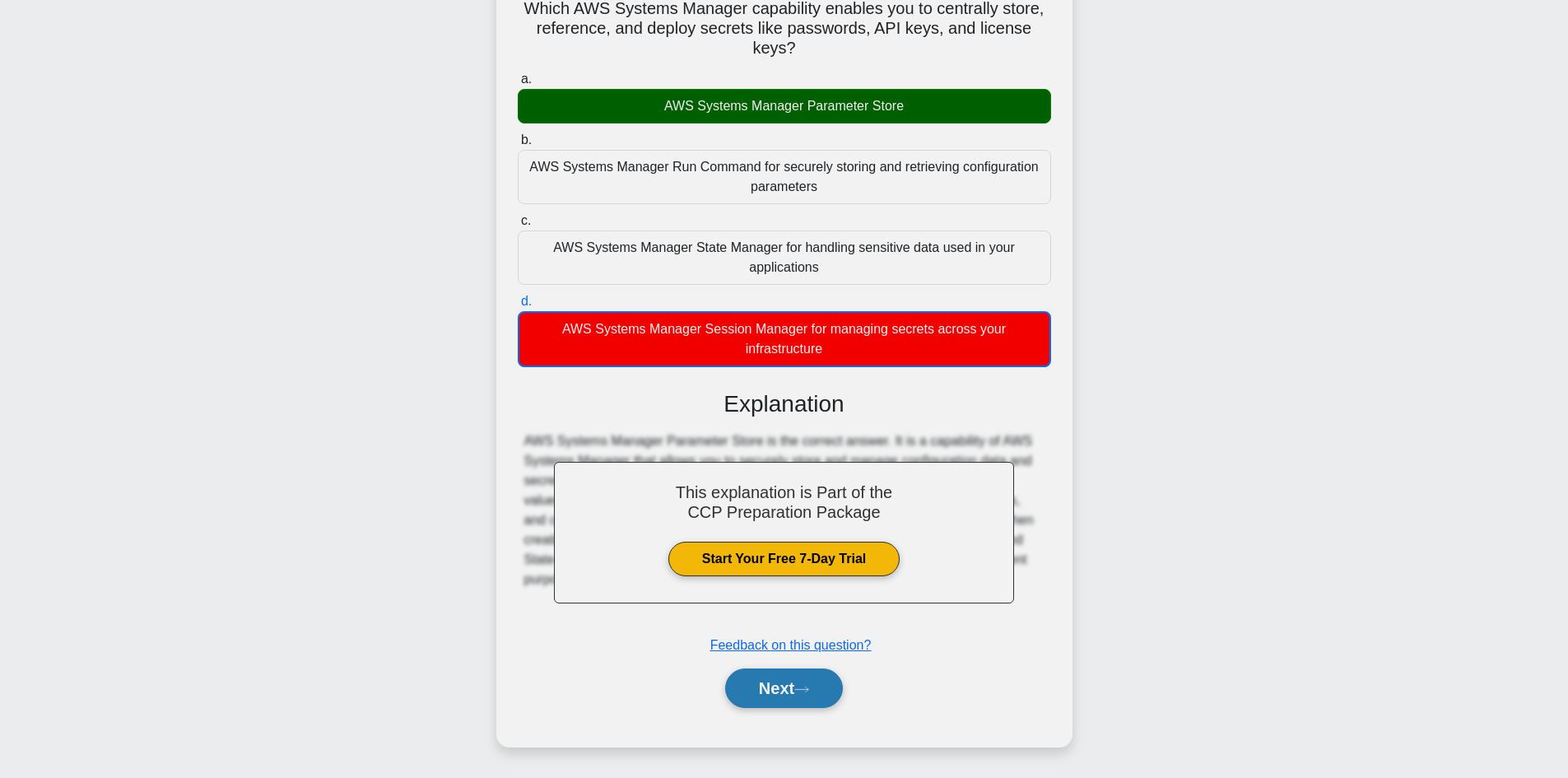 click 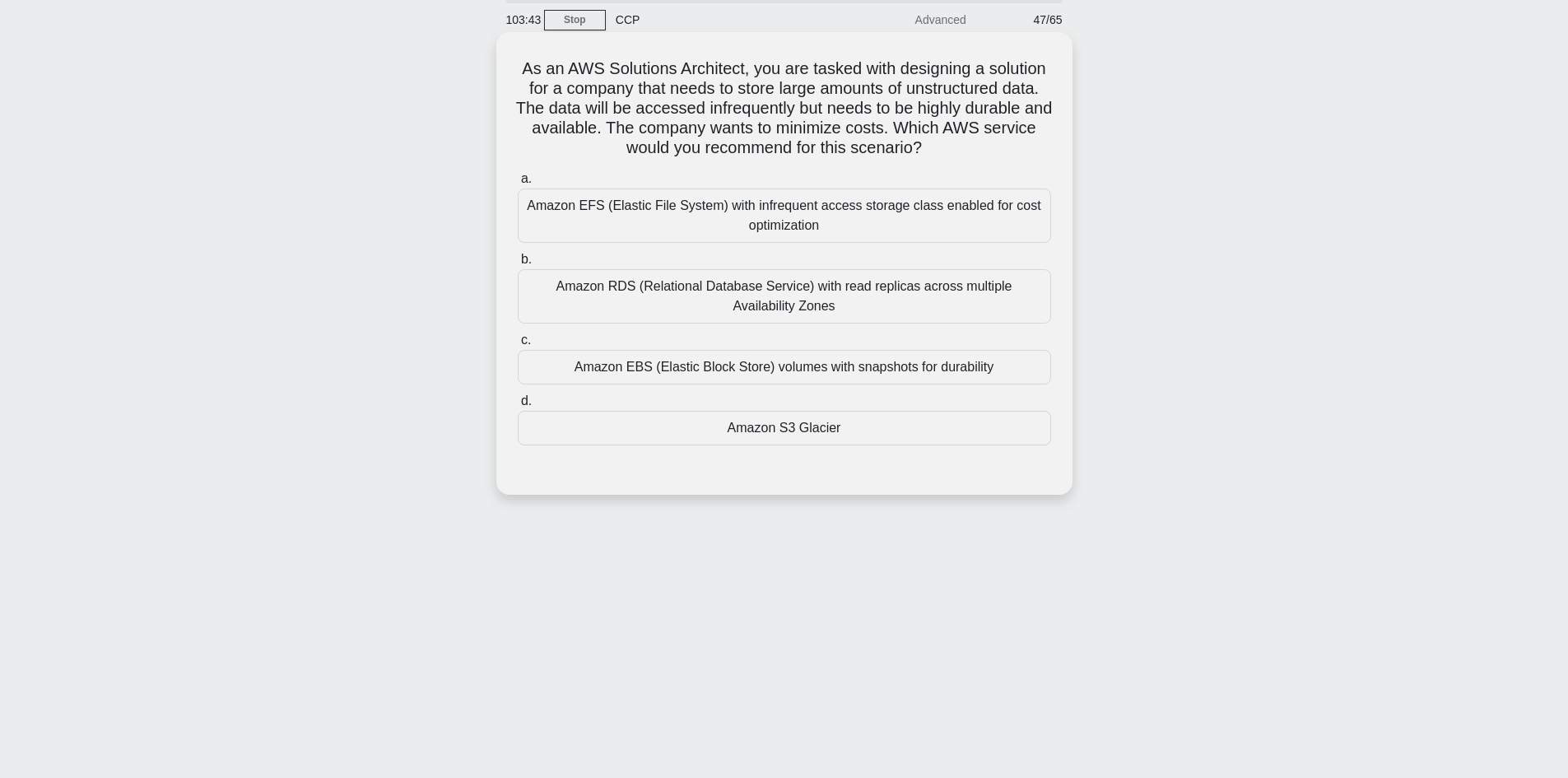 scroll, scrollTop: 0, scrollLeft: 0, axis: both 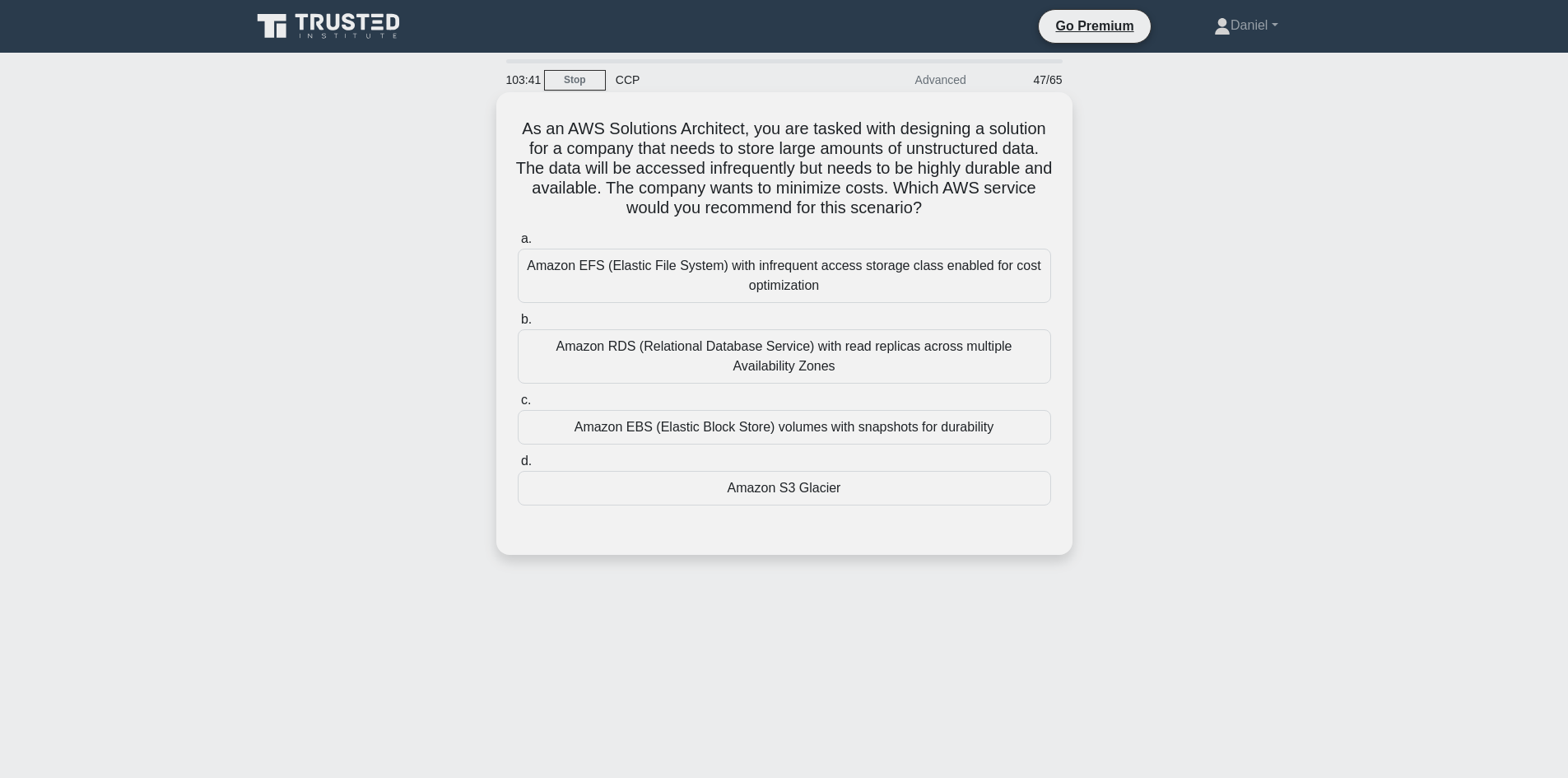 drag, startPoint x: 967, startPoint y: 213, endPoint x: 557, endPoint y: 141, distance: 416.27395 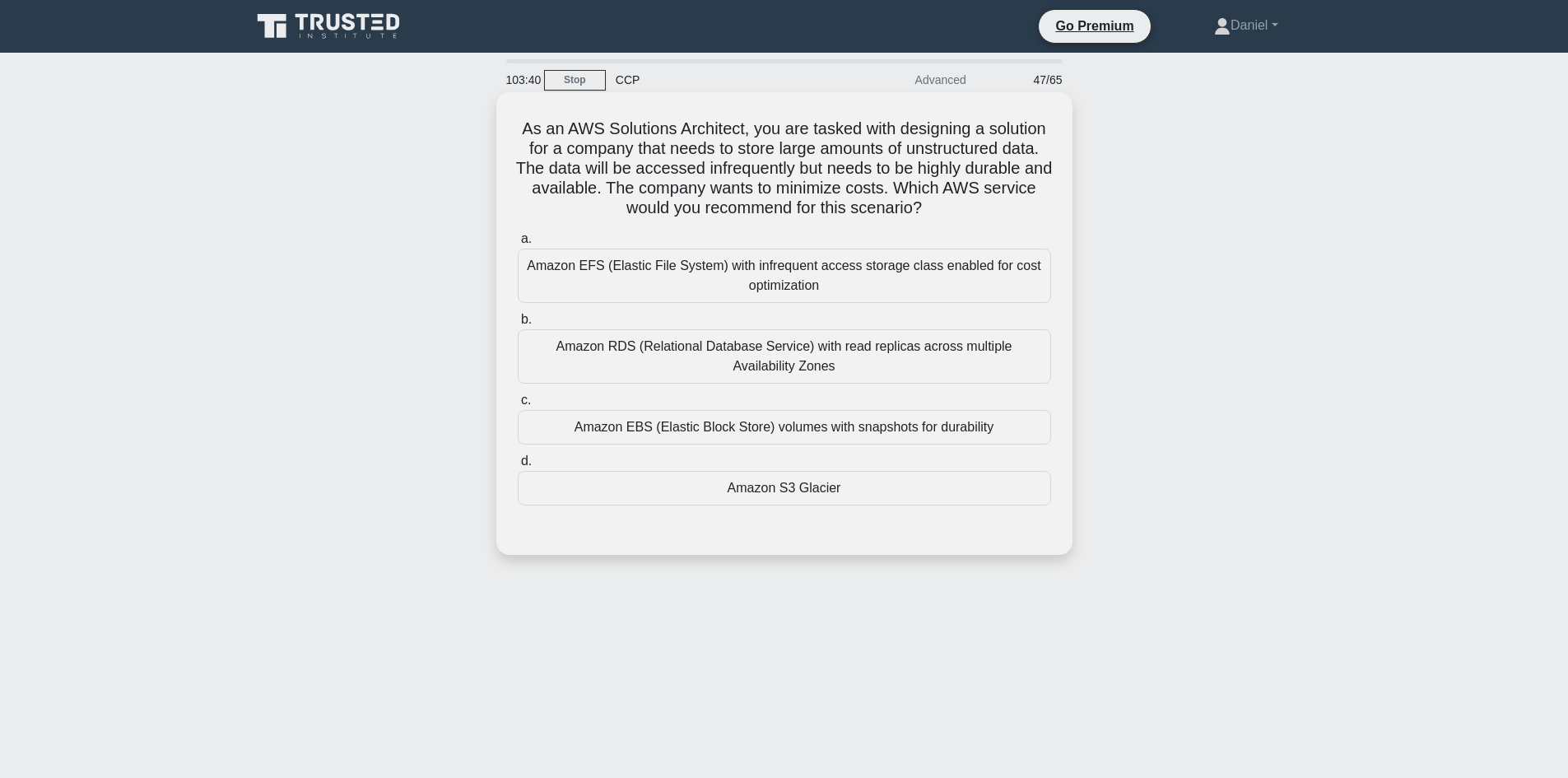 click on "As an AWS Solutions Architect, you are tasked with designing a solution for a company that needs to store large amounts of unstructured data. The data will be accessed infrequently but needs to be highly durable and available. The company wants to minimize costs. Which AWS service would you recommend for this scenario?
.spinner_0XTQ{transform-origin:center;animation:spinner_y6GP .75s linear infinite}@keyframes spinner_y6GP{100%{transform:rotate(360deg)}}" at bounding box center [784, 169] 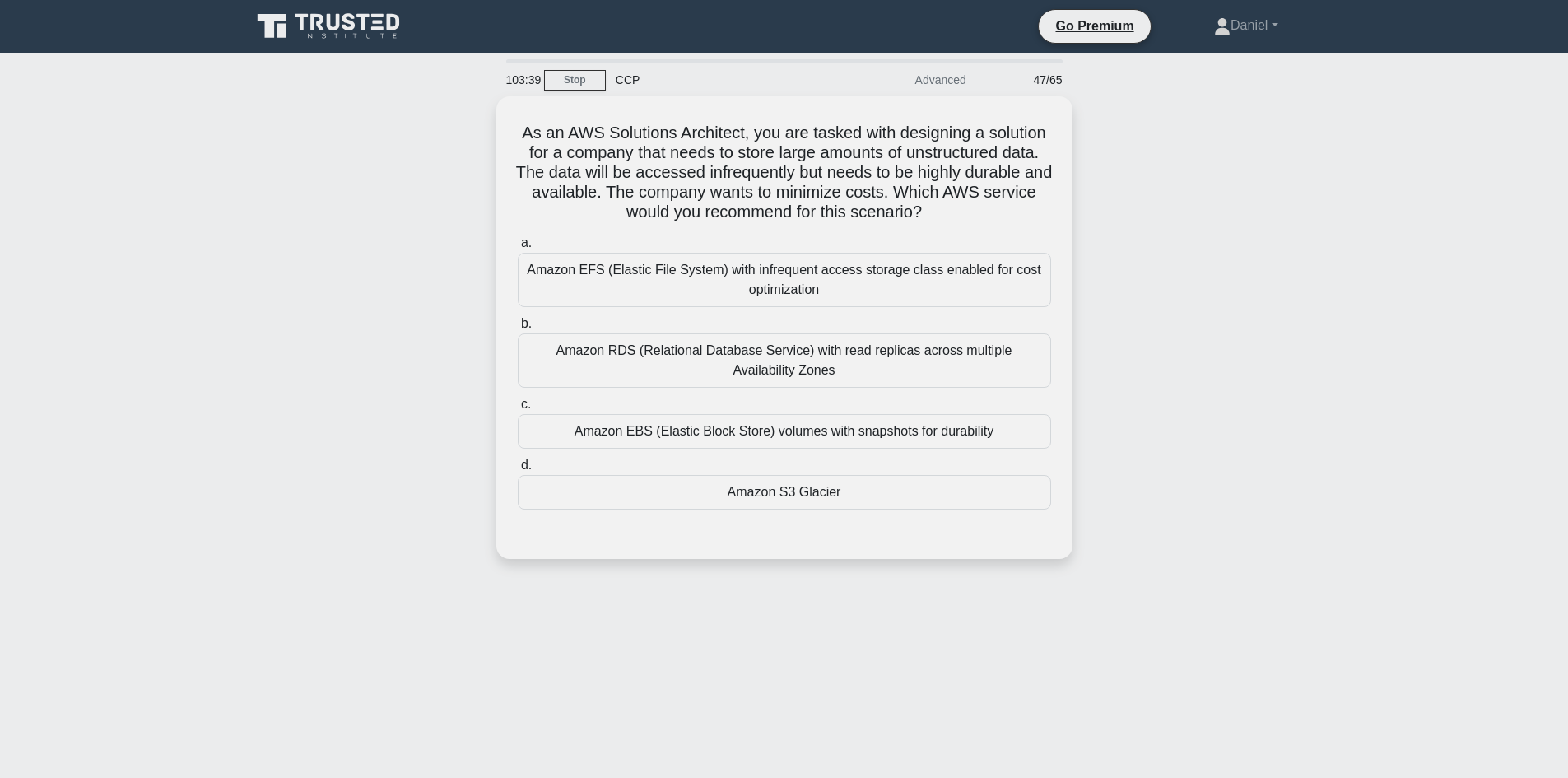 drag, startPoint x: 973, startPoint y: 214, endPoint x: 454, endPoint y: 110, distance: 529.3175 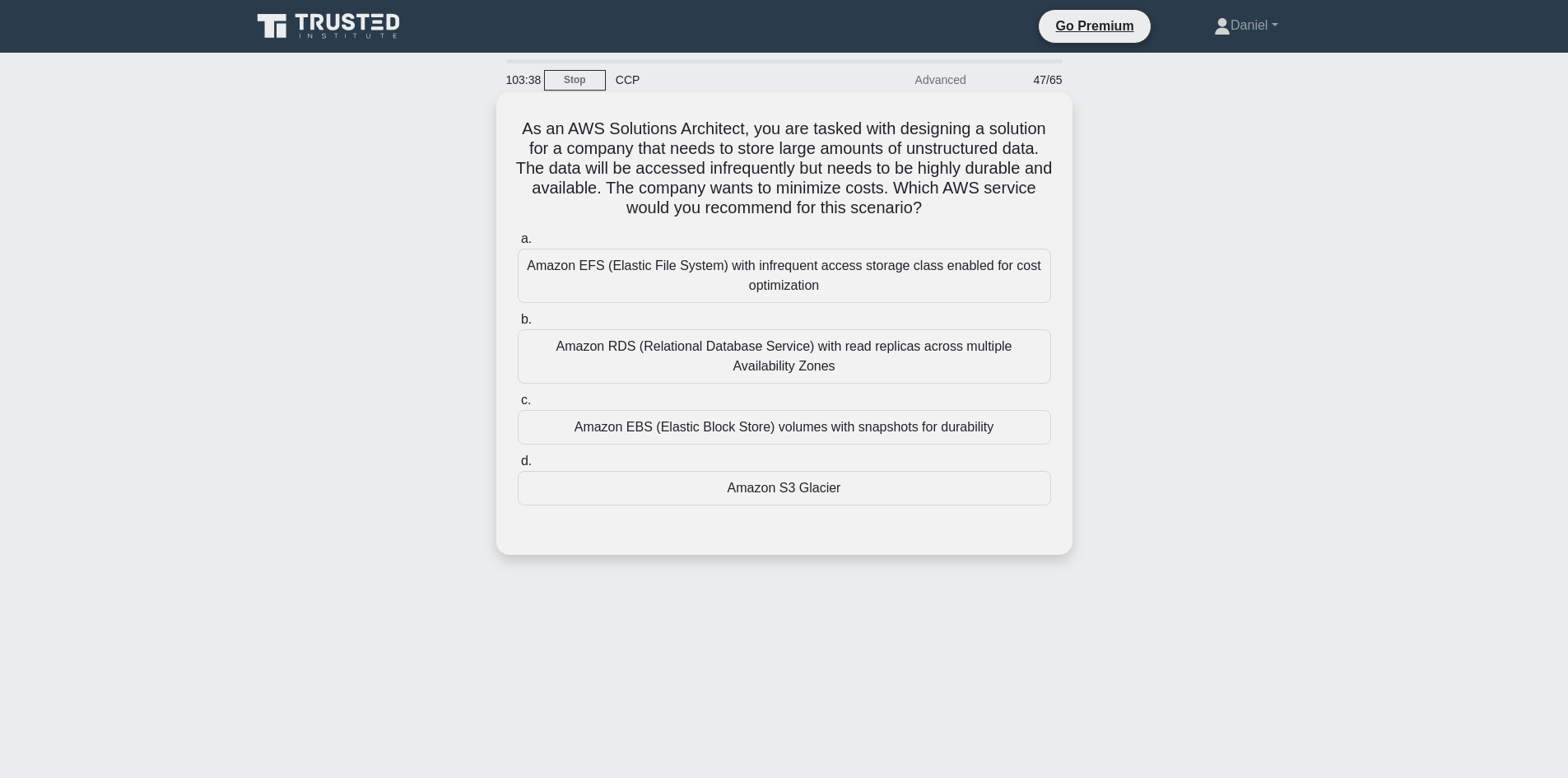 click on "As an AWS Solutions Architect, you are tasked with designing a solution for a company that needs to store large amounts of unstructured data. The data will be accessed infrequently but needs to be highly durable and available. The company wants to minimize costs. Which AWS service would you recommend for this scenario?
.spinner_0XTQ{transform-origin:center;animation:spinner_y6GP .75s linear infinite}@keyframes spinner_y6GP{100%{transform:rotate(360deg)}}" at bounding box center (784, 169) 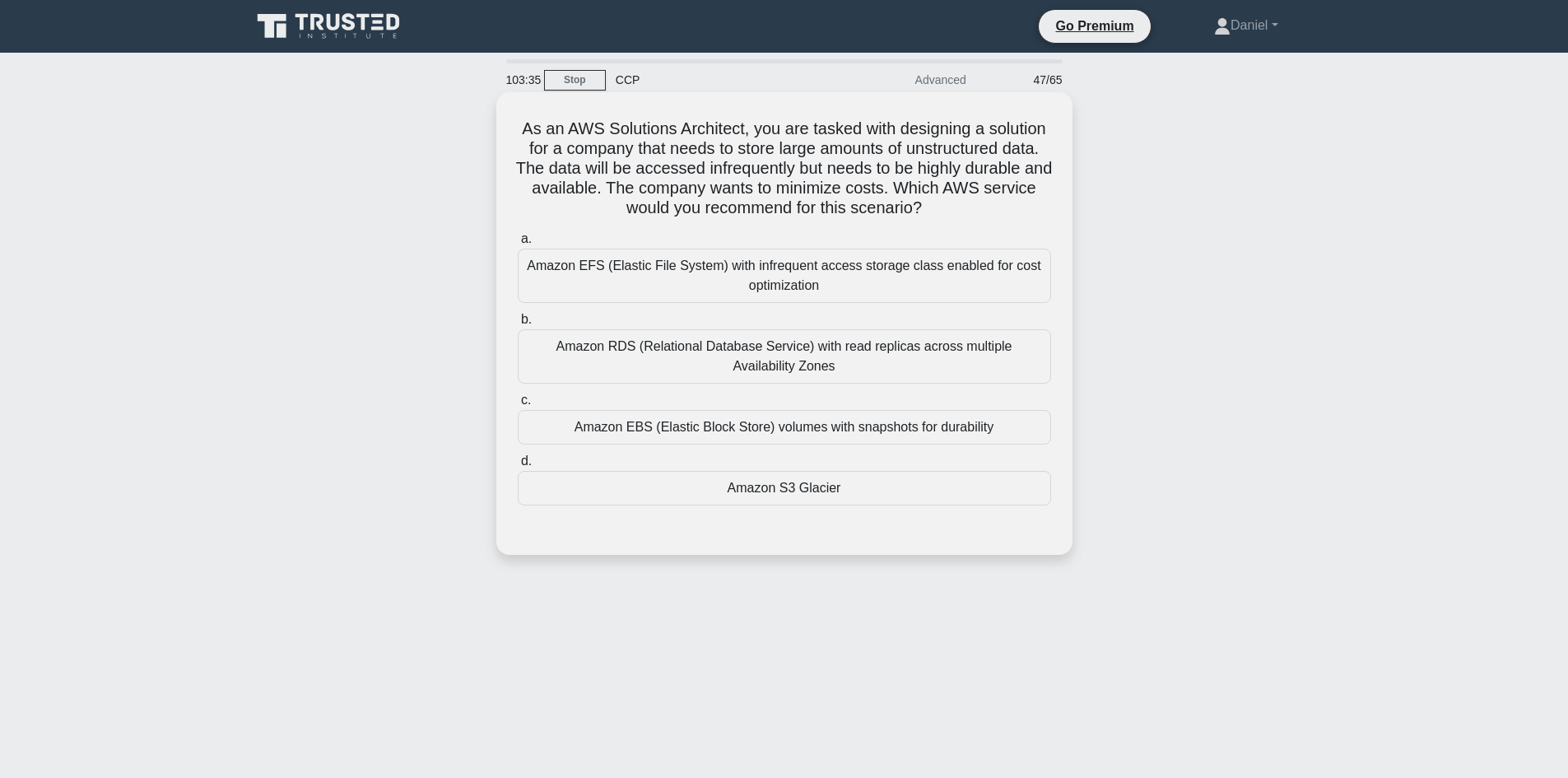click on "Amazon S3 Glacier" at bounding box center [784, 488] 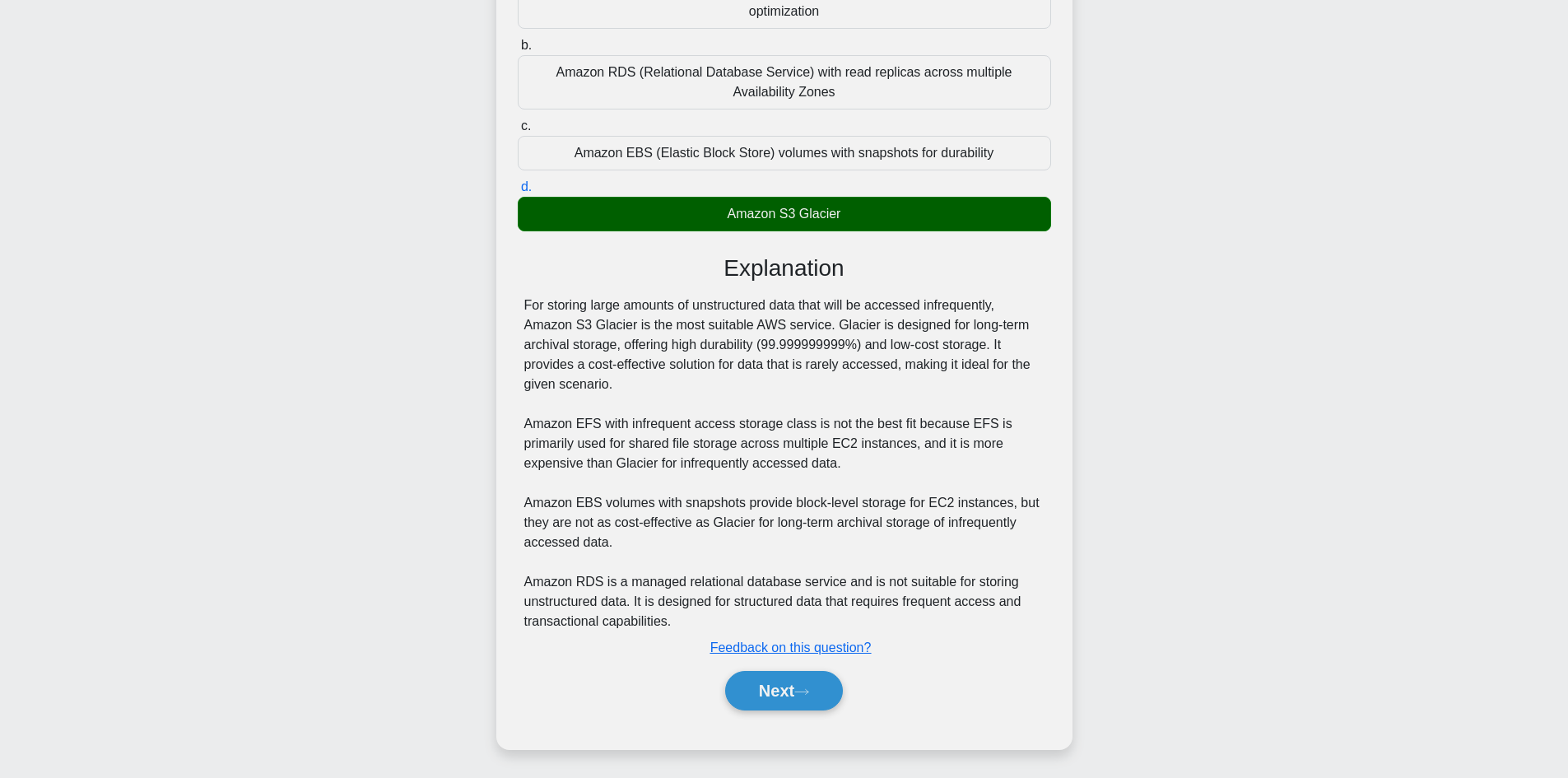 scroll, scrollTop: 277, scrollLeft: 0, axis: vertical 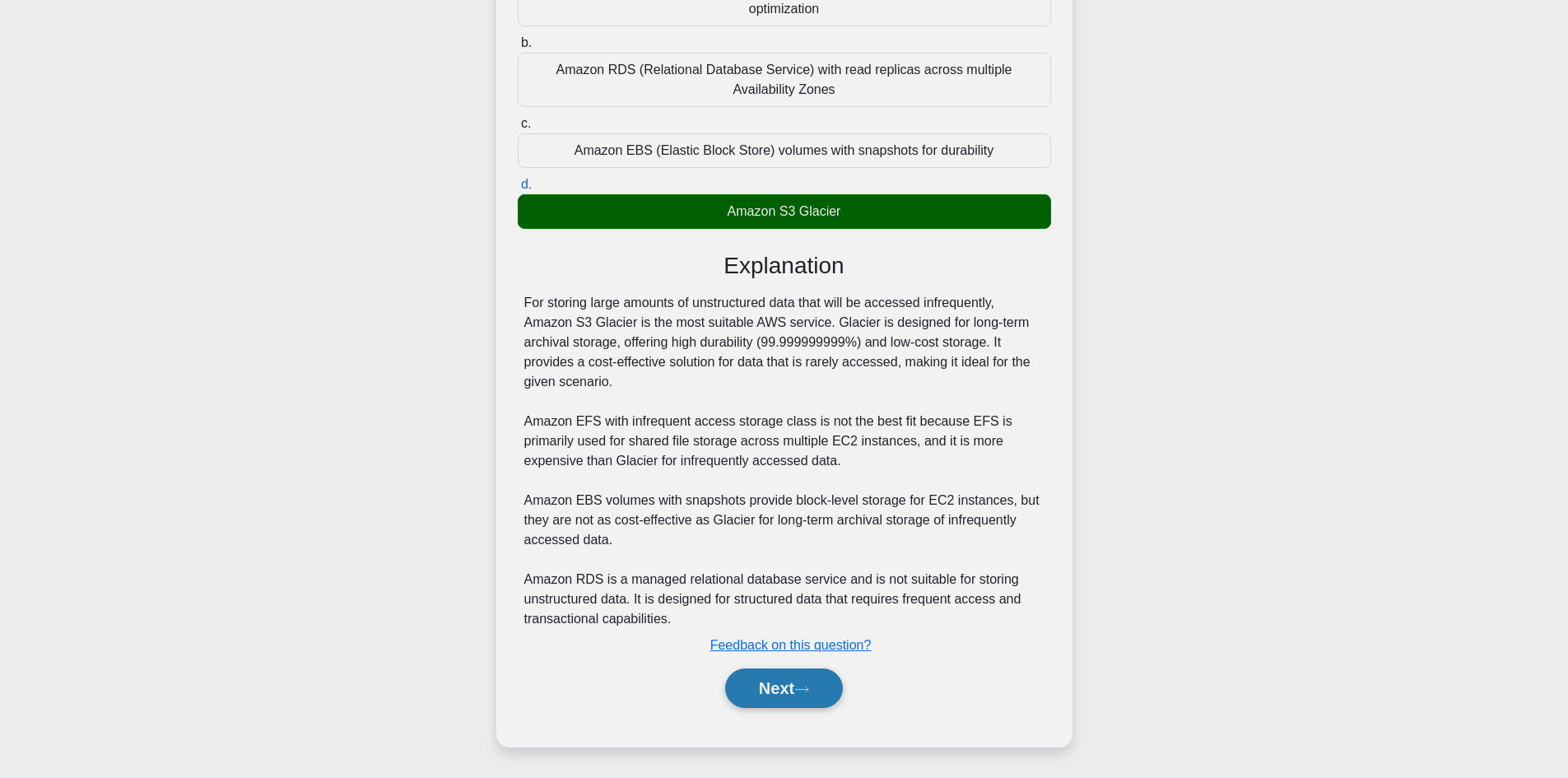 click on "Next" at bounding box center [784, 688] 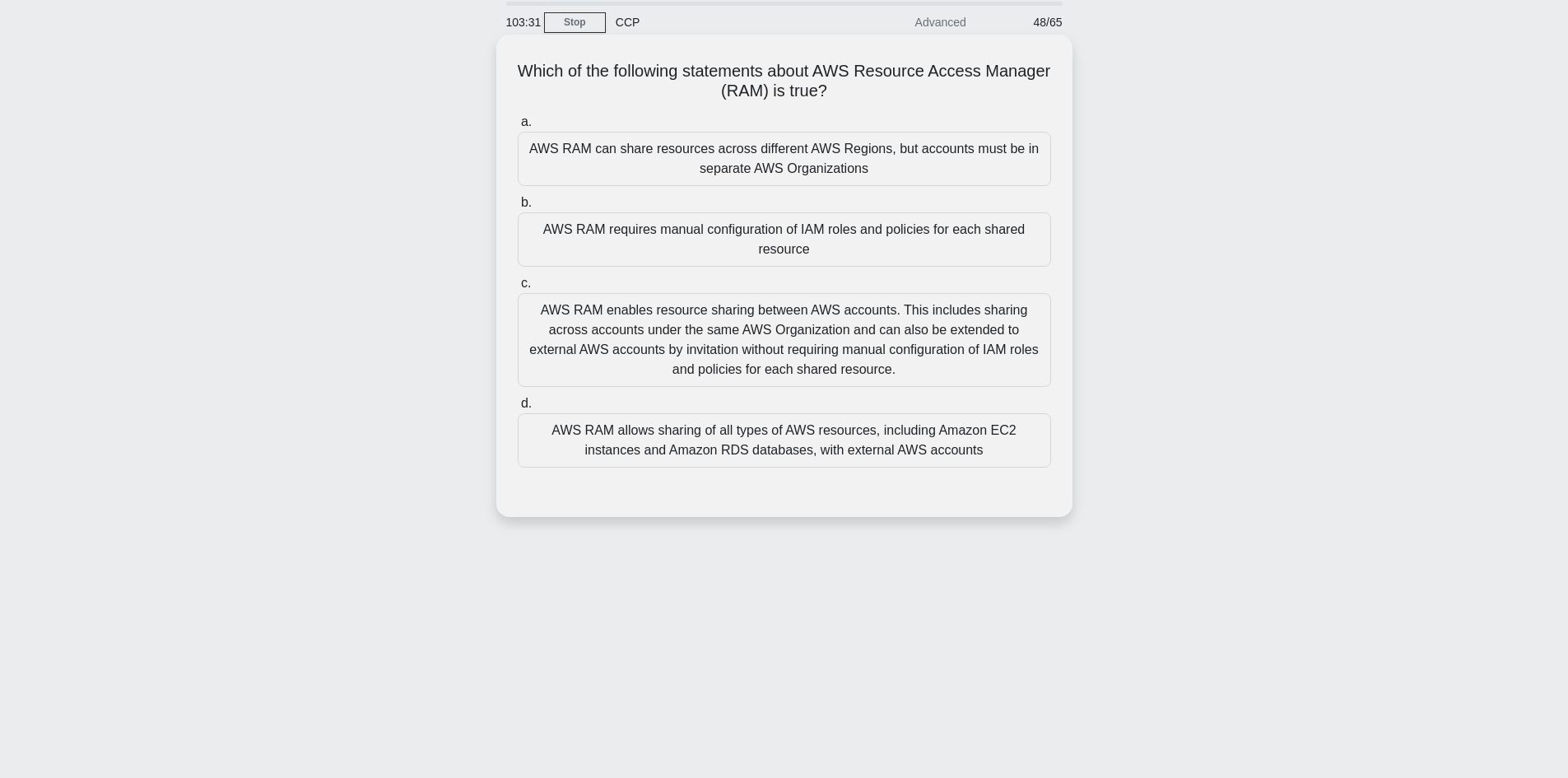 scroll, scrollTop: 29, scrollLeft: 0, axis: vertical 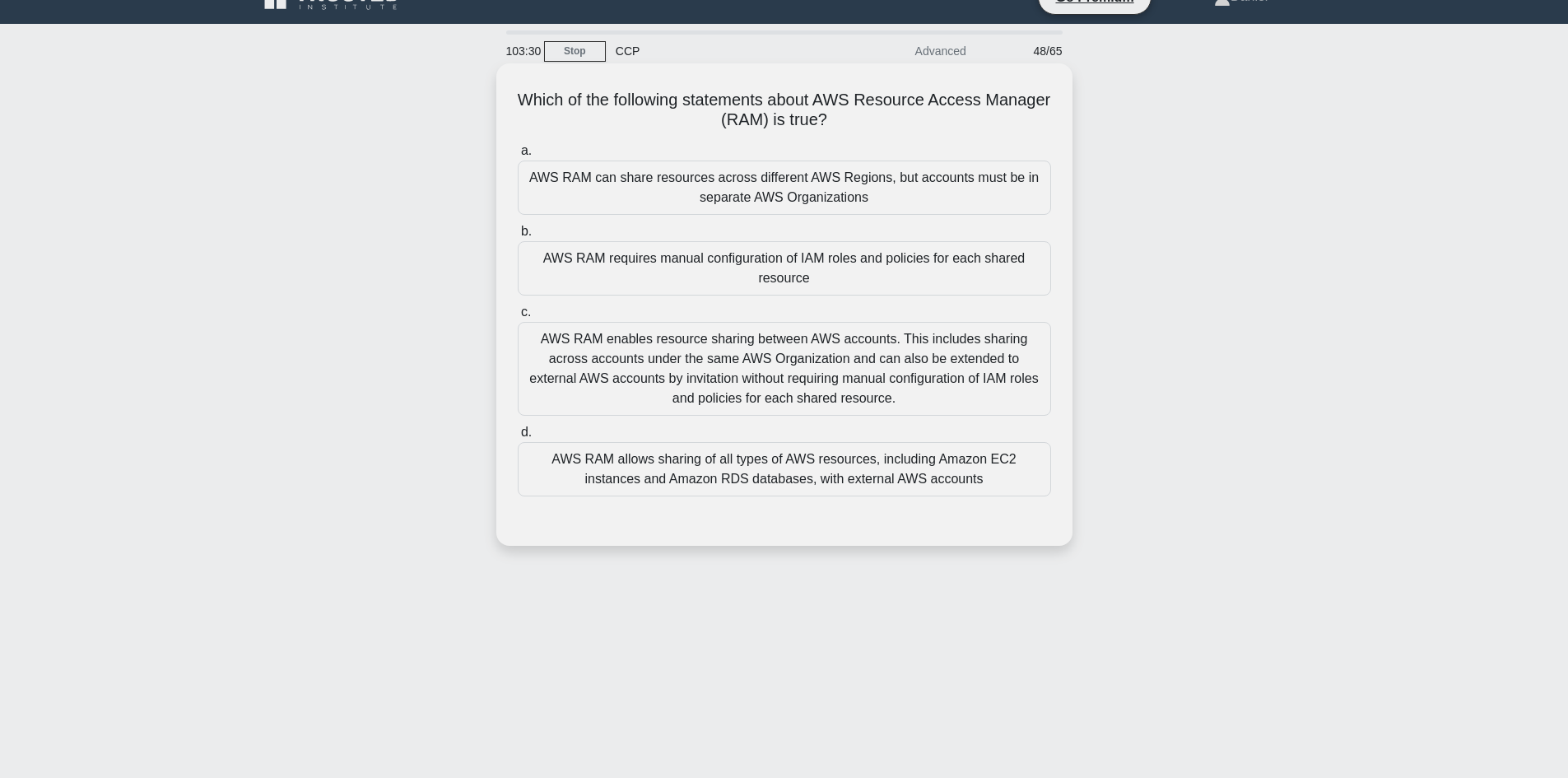 drag, startPoint x: 888, startPoint y: 124, endPoint x: 513, endPoint y: 87, distance: 376.82091 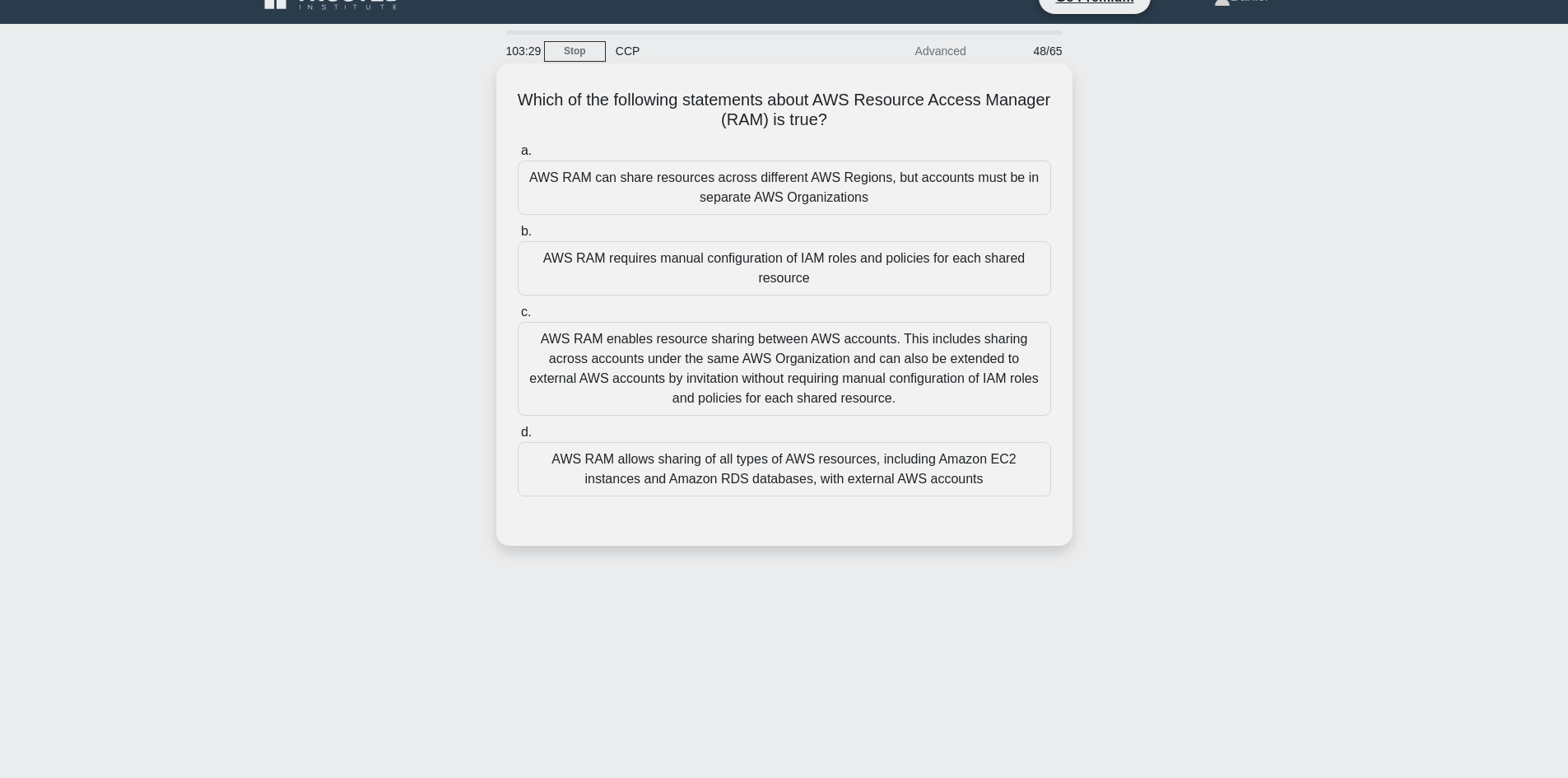 click on "a.
AWS RAM can share resources across different AWS Regions, but accounts must be in separate AWS Organizations" at bounding box center (784, 178) 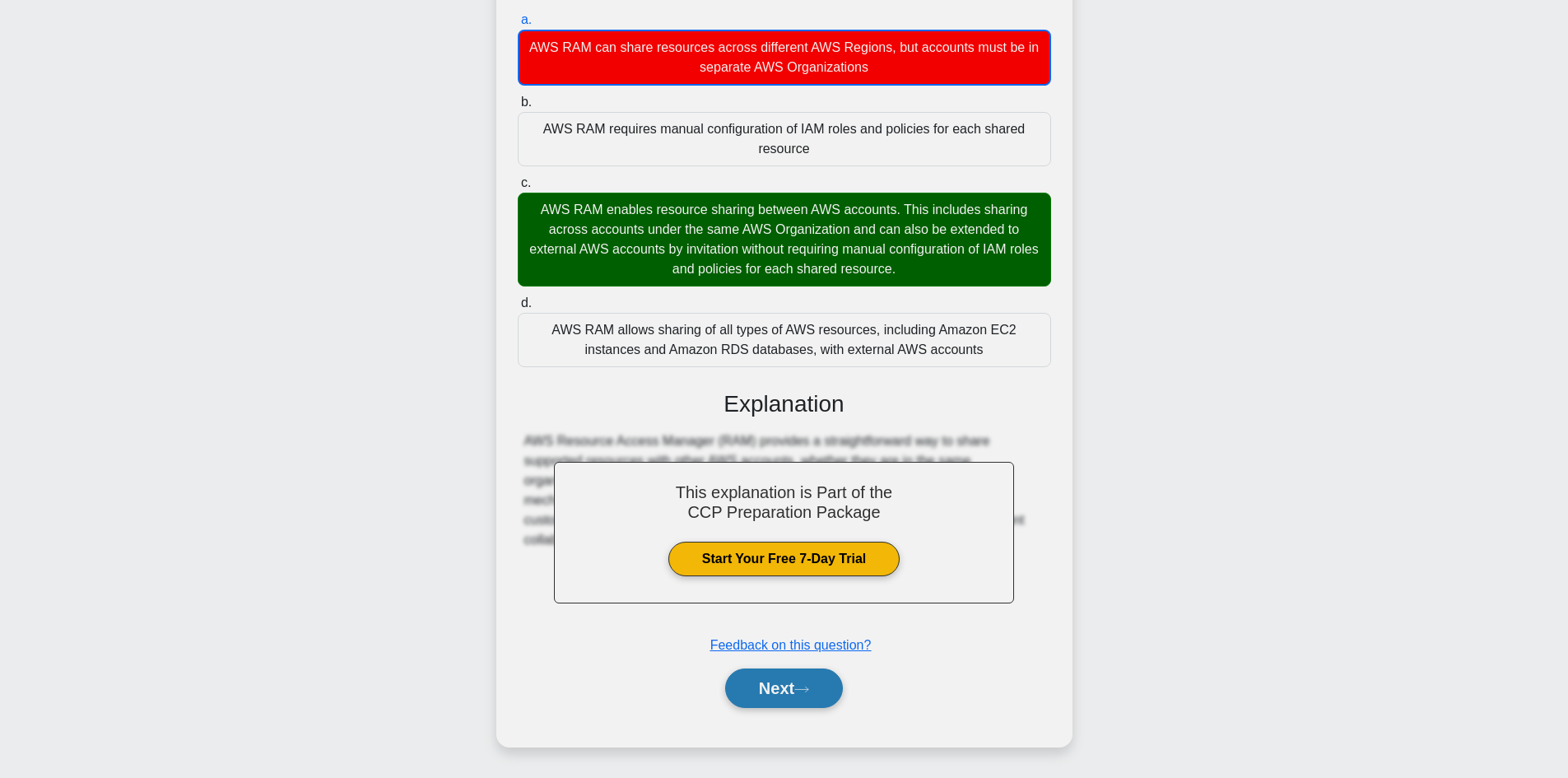 click on "Next" at bounding box center [784, 688] 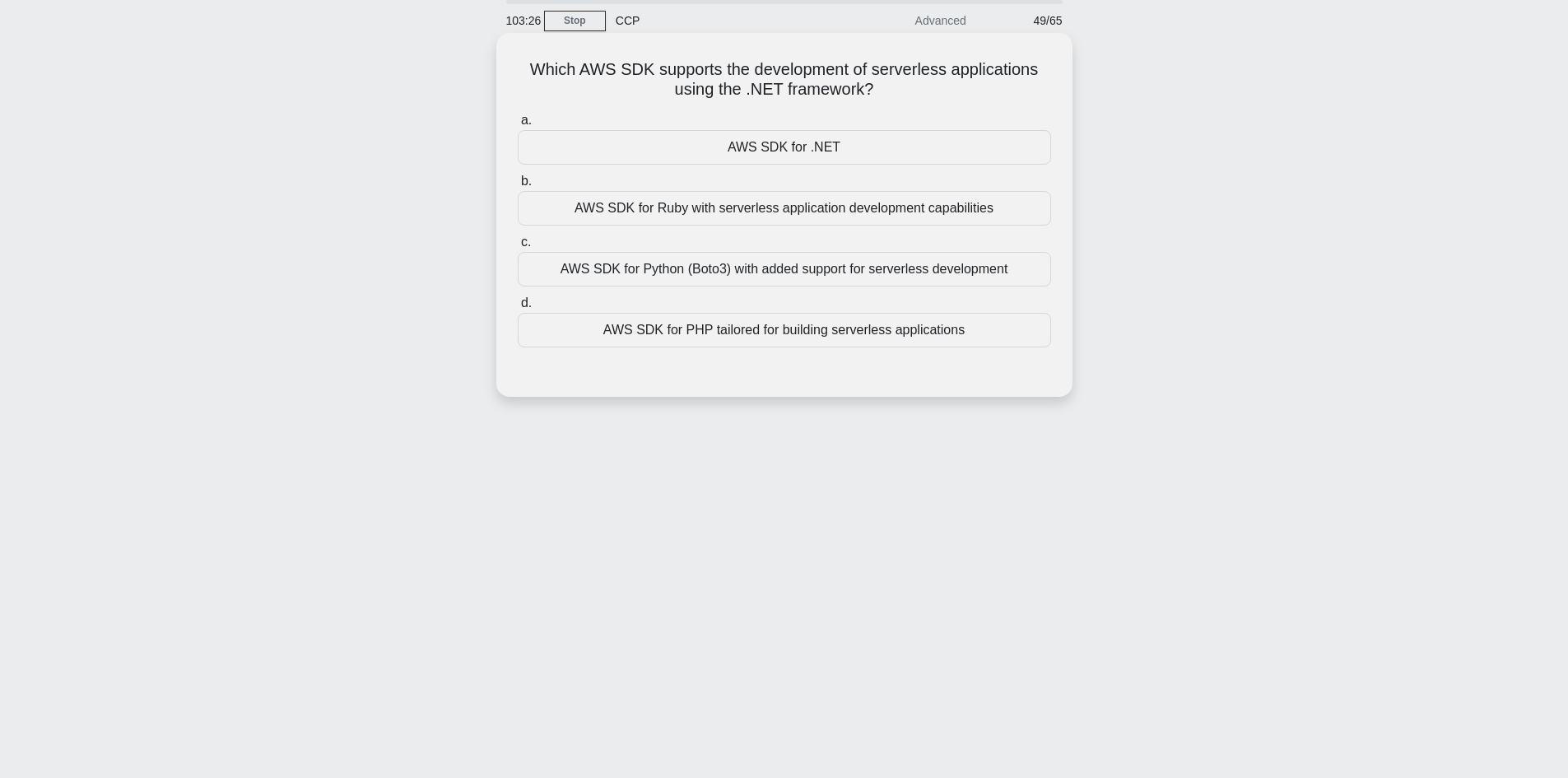 scroll, scrollTop: 0, scrollLeft: 0, axis: both 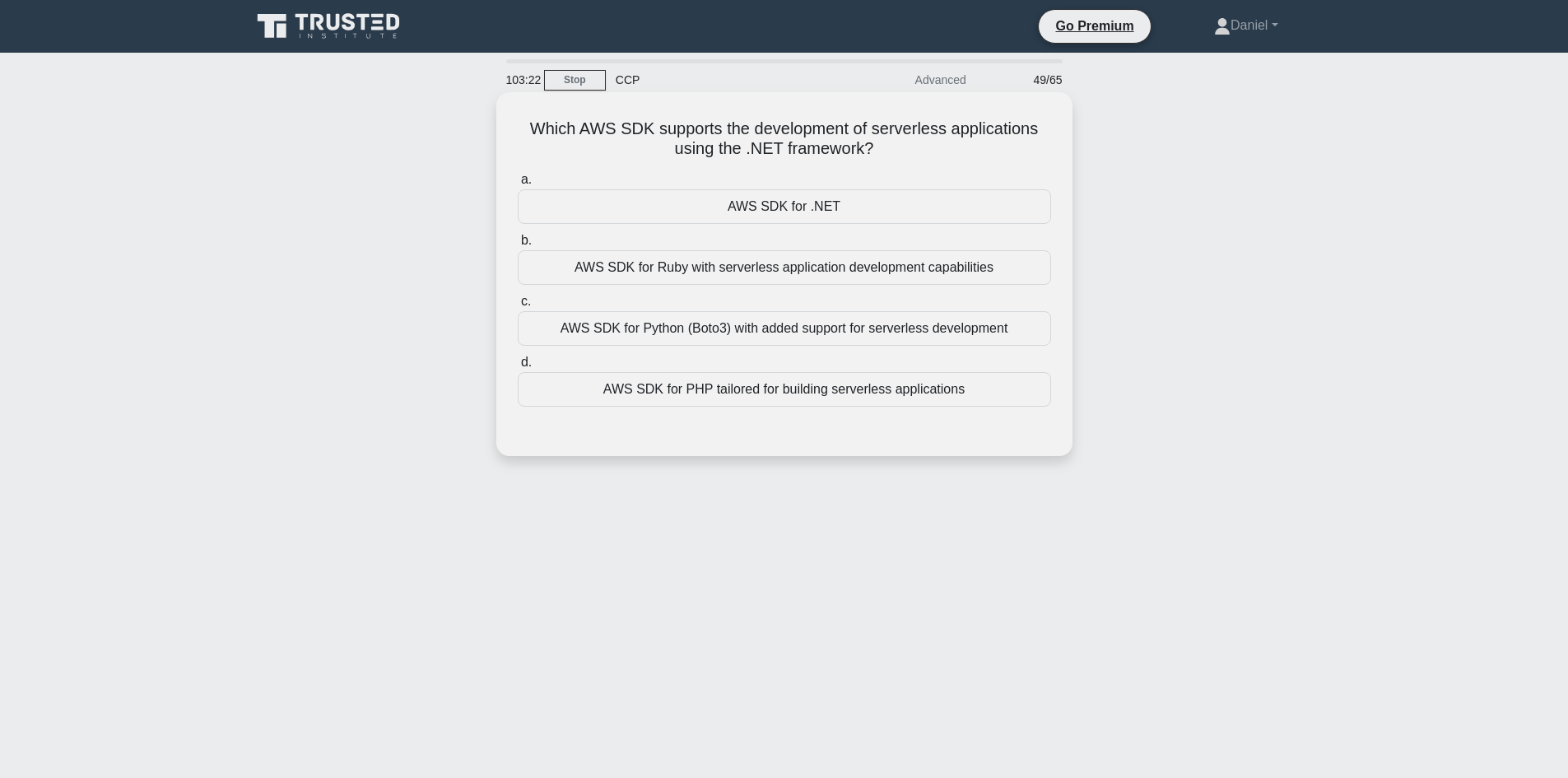 click on "AWS SDK for .NET" at bounding box center (784, 207) 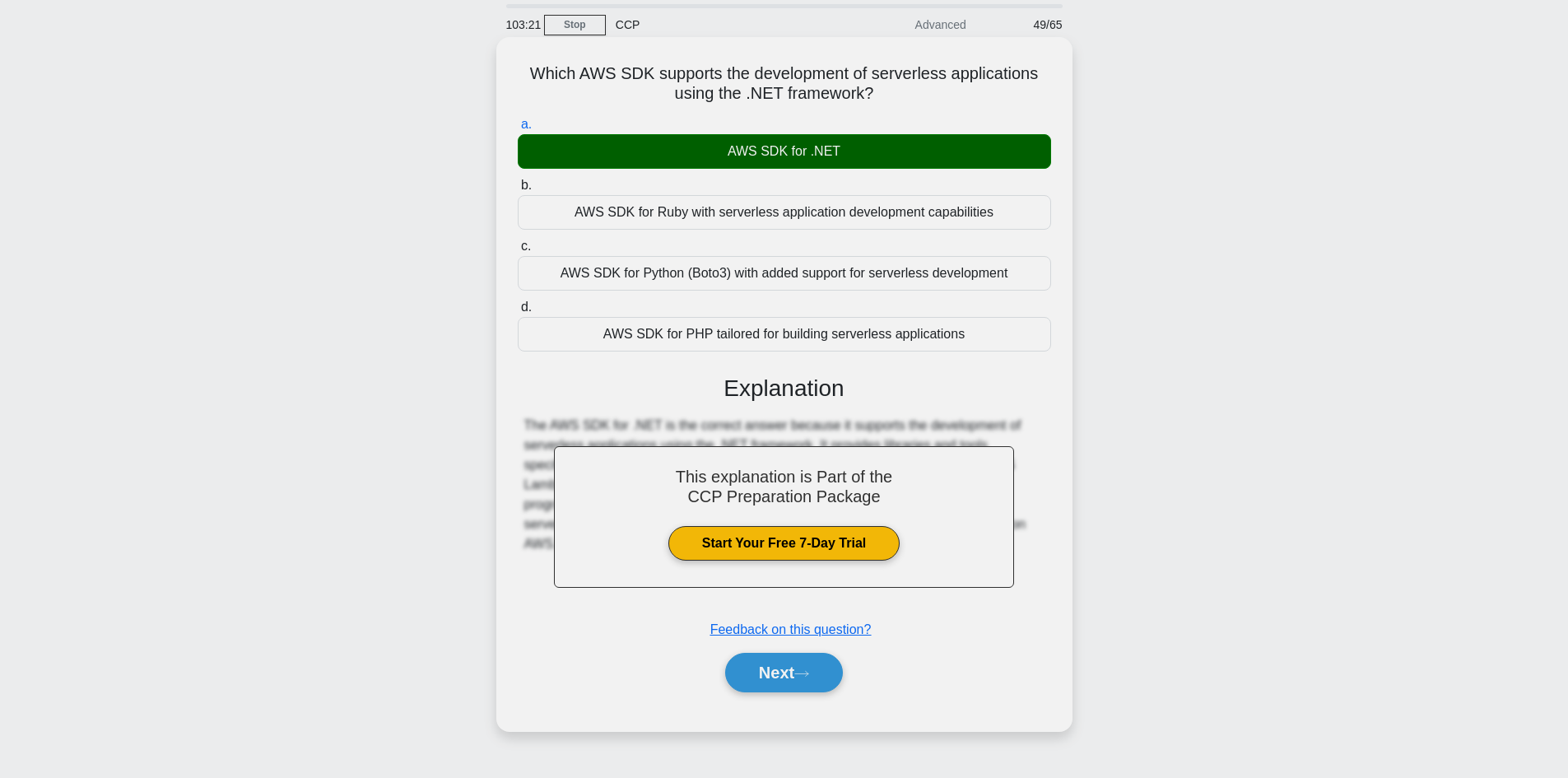scroll, scrollTop: 111, scrollLeft: 0, axis: vertical 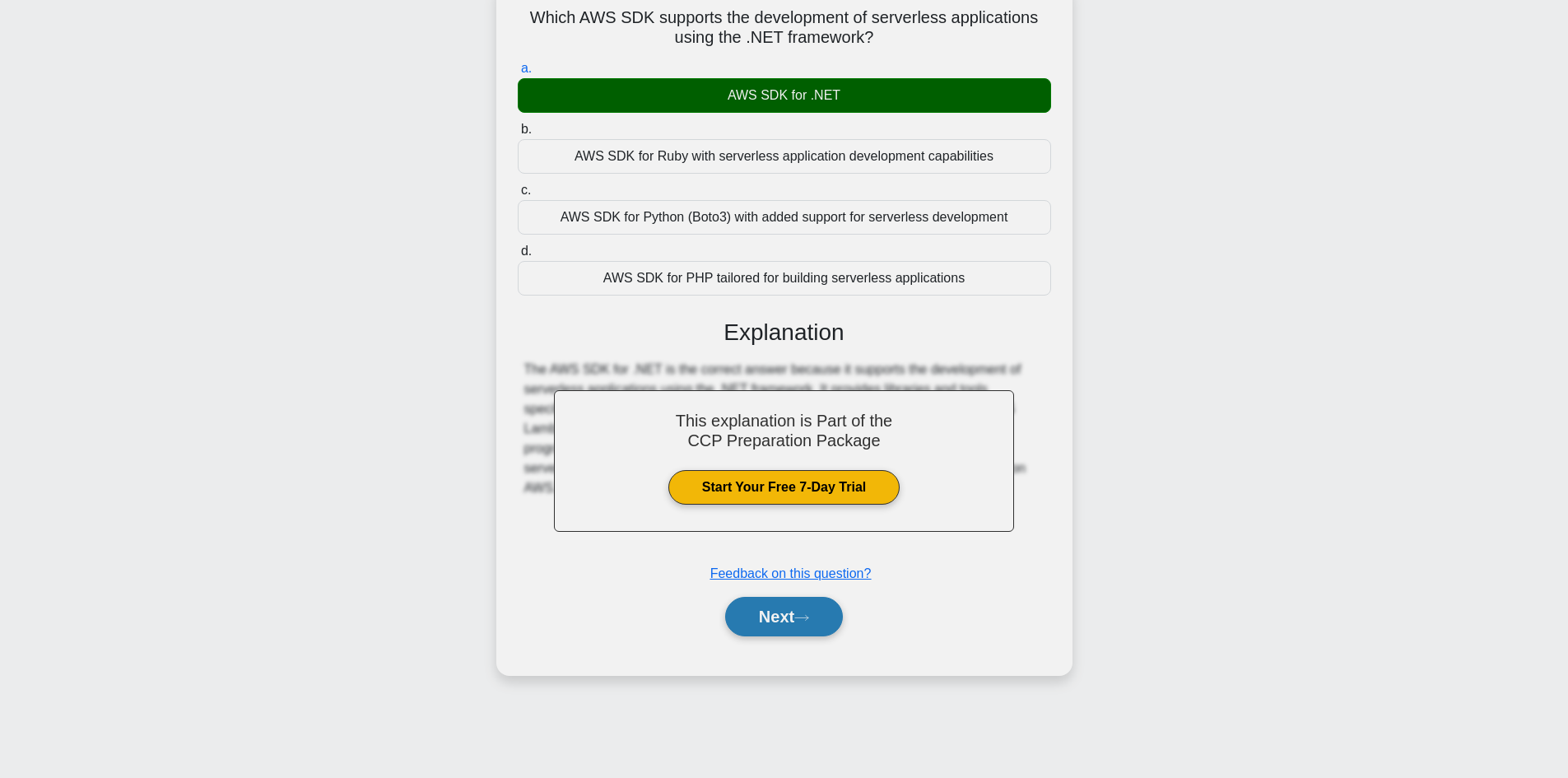click on "Next" at bounding box center (784, 617) 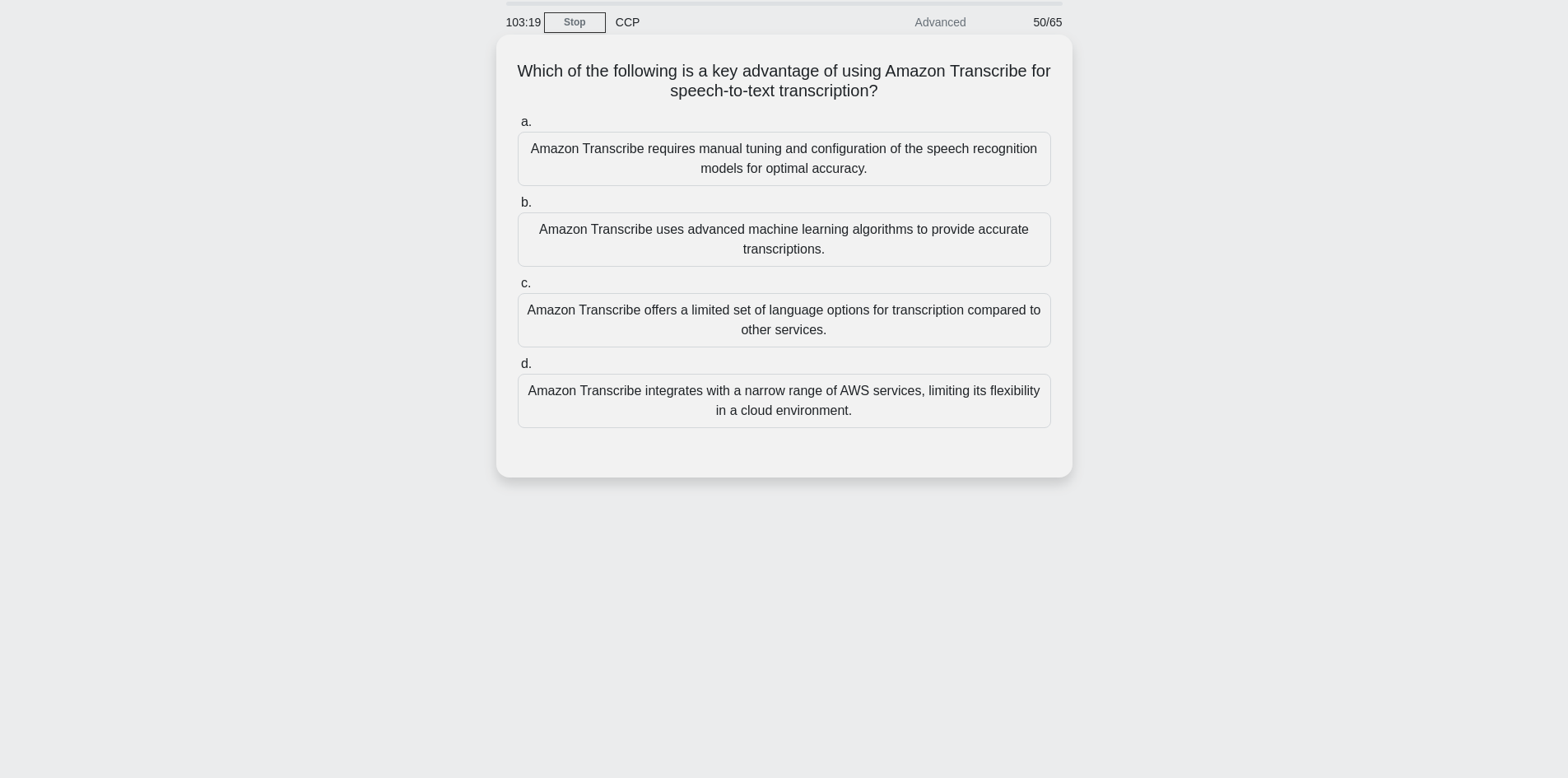 scroll, scrollTop: 29, scrollLeft: 0, axis: vertical 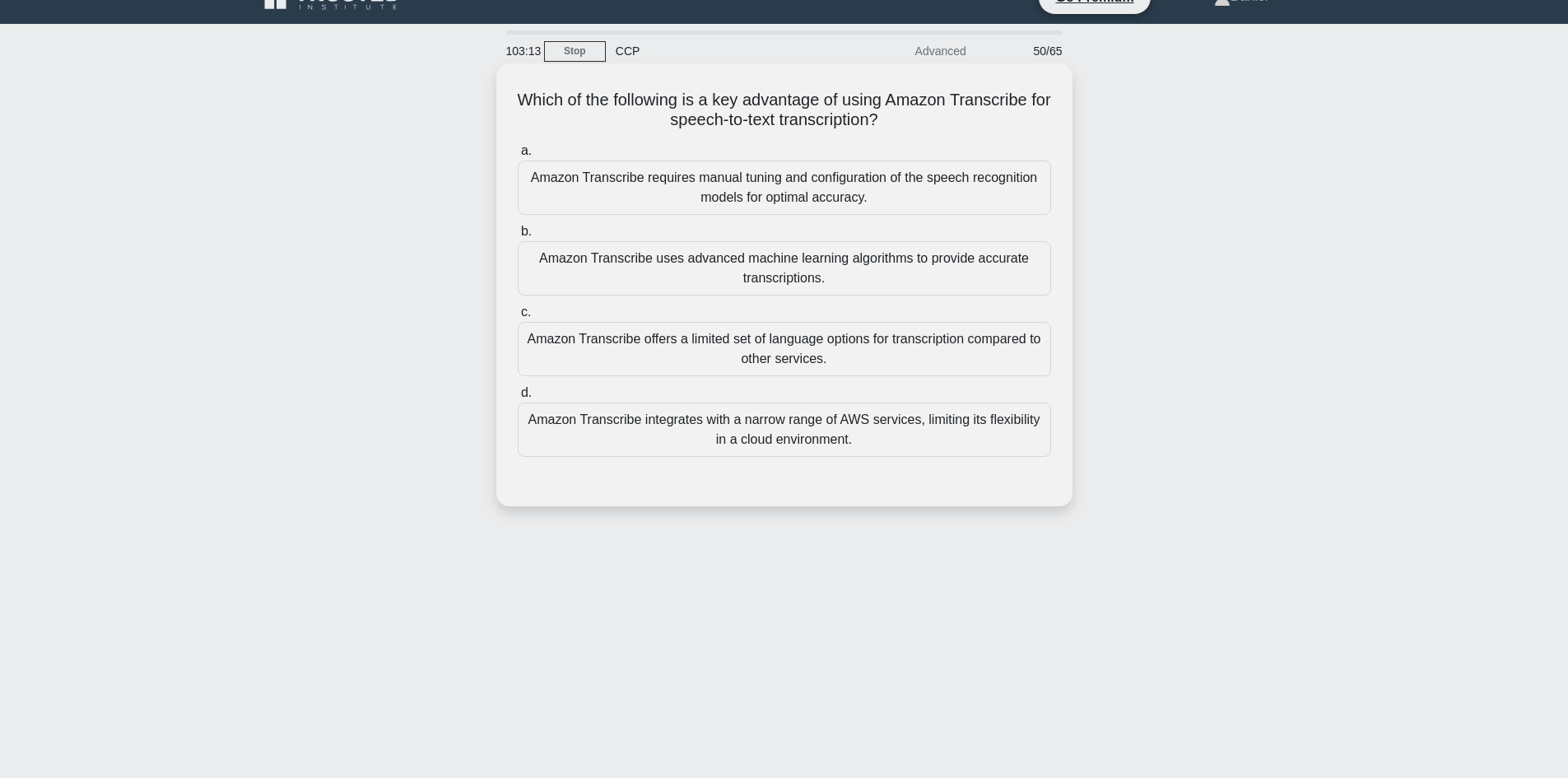 click on "Amazon Transcribe uses advanced machine learning algorithms to provide accurate transcriptions." at bounding box center (784, 268) 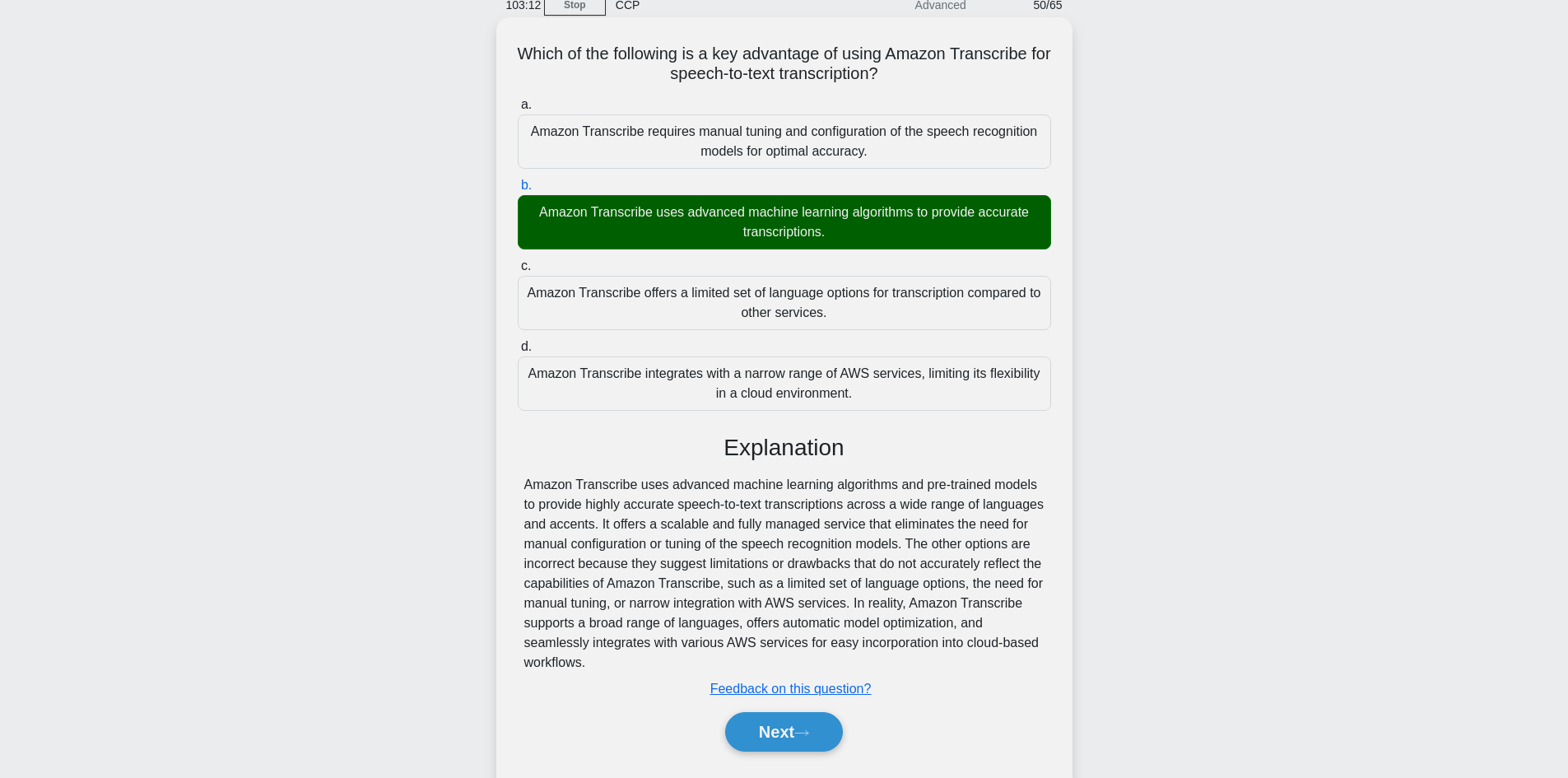 scroll, scrollTop: 119, scrollLeft: 0, axis: vertical 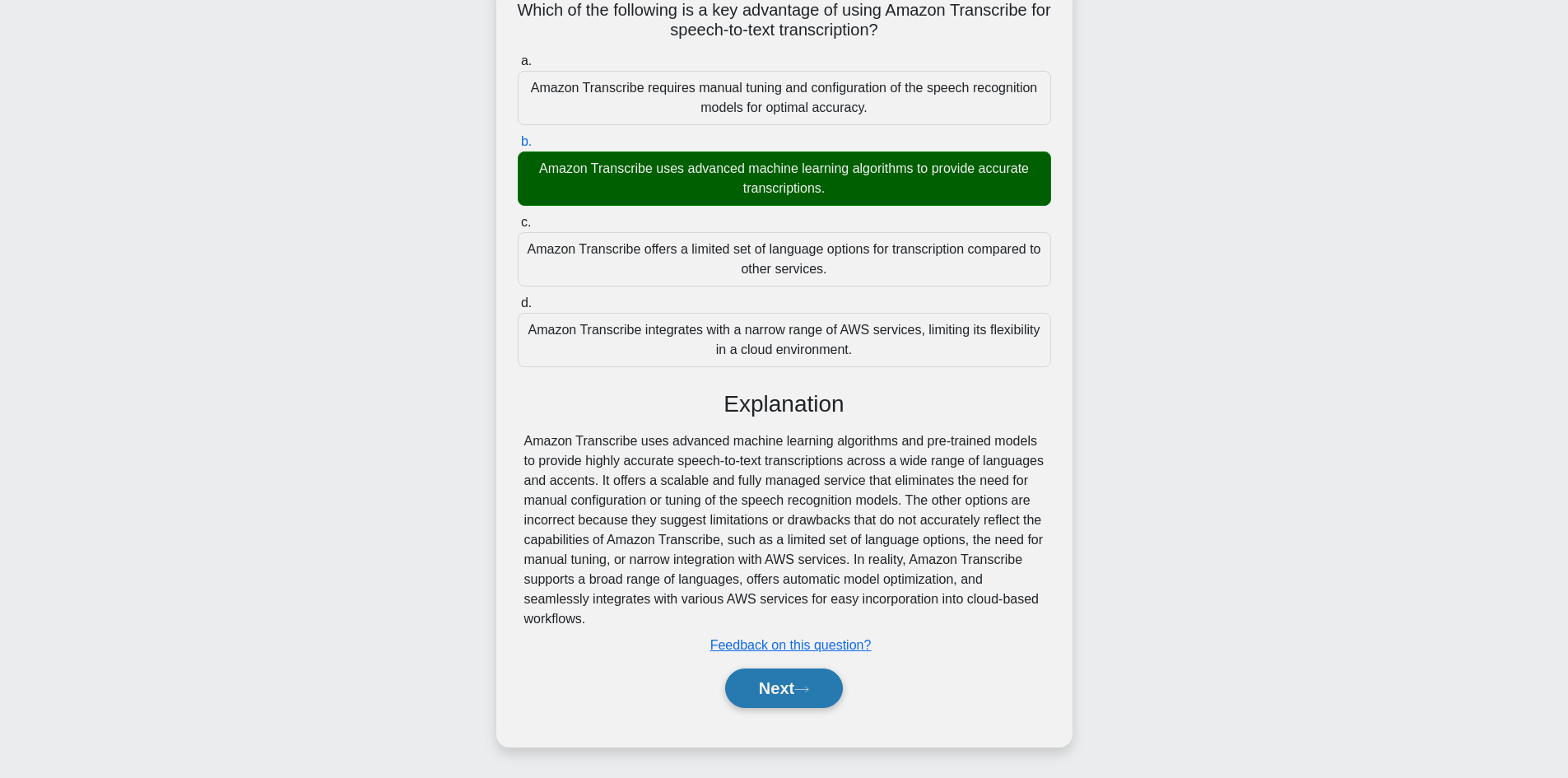 click on "Next" at bounding box center (784, 688) 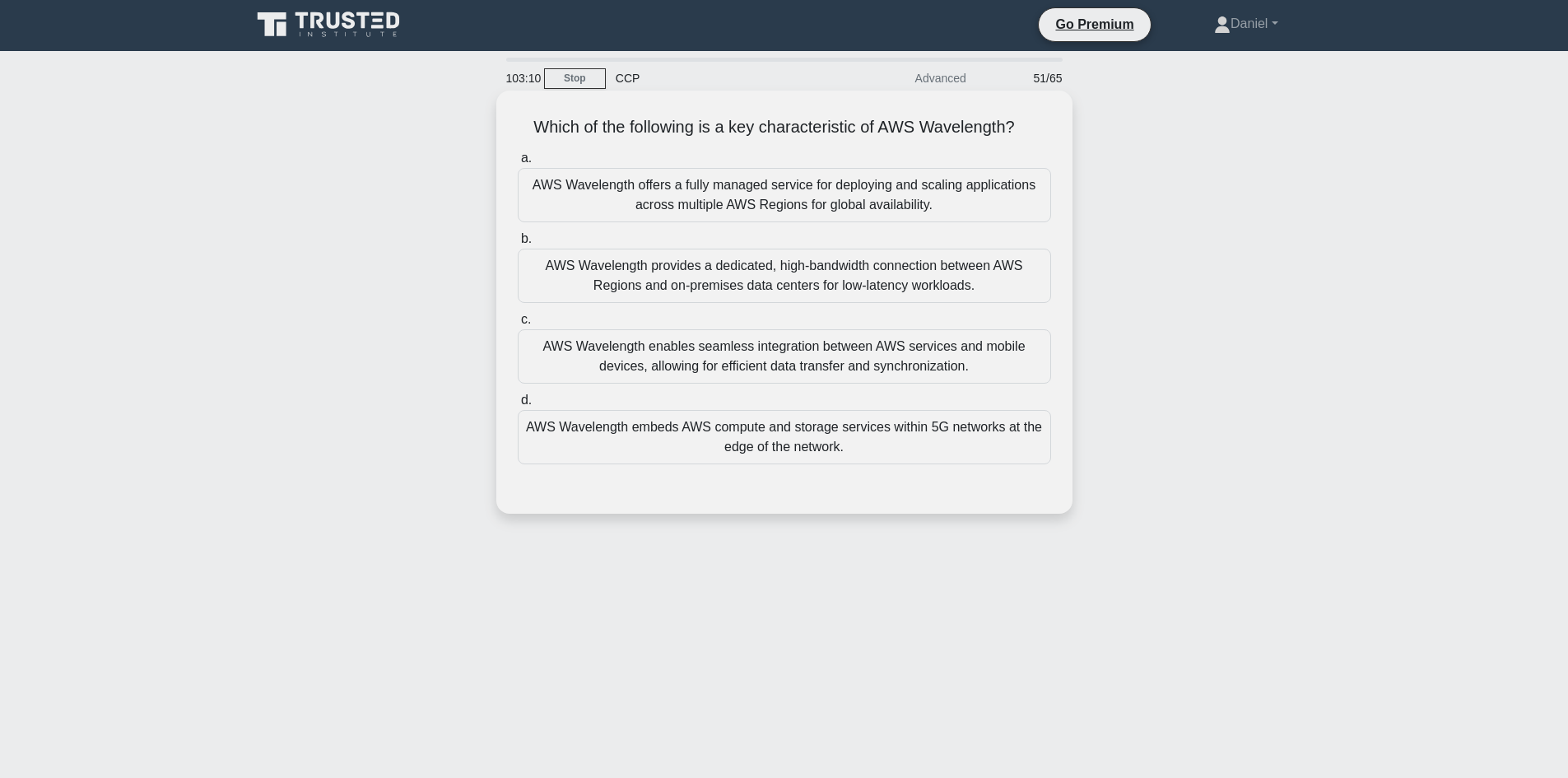 scroll, scrollTop: 0, scrollLeft: 0, axis: both 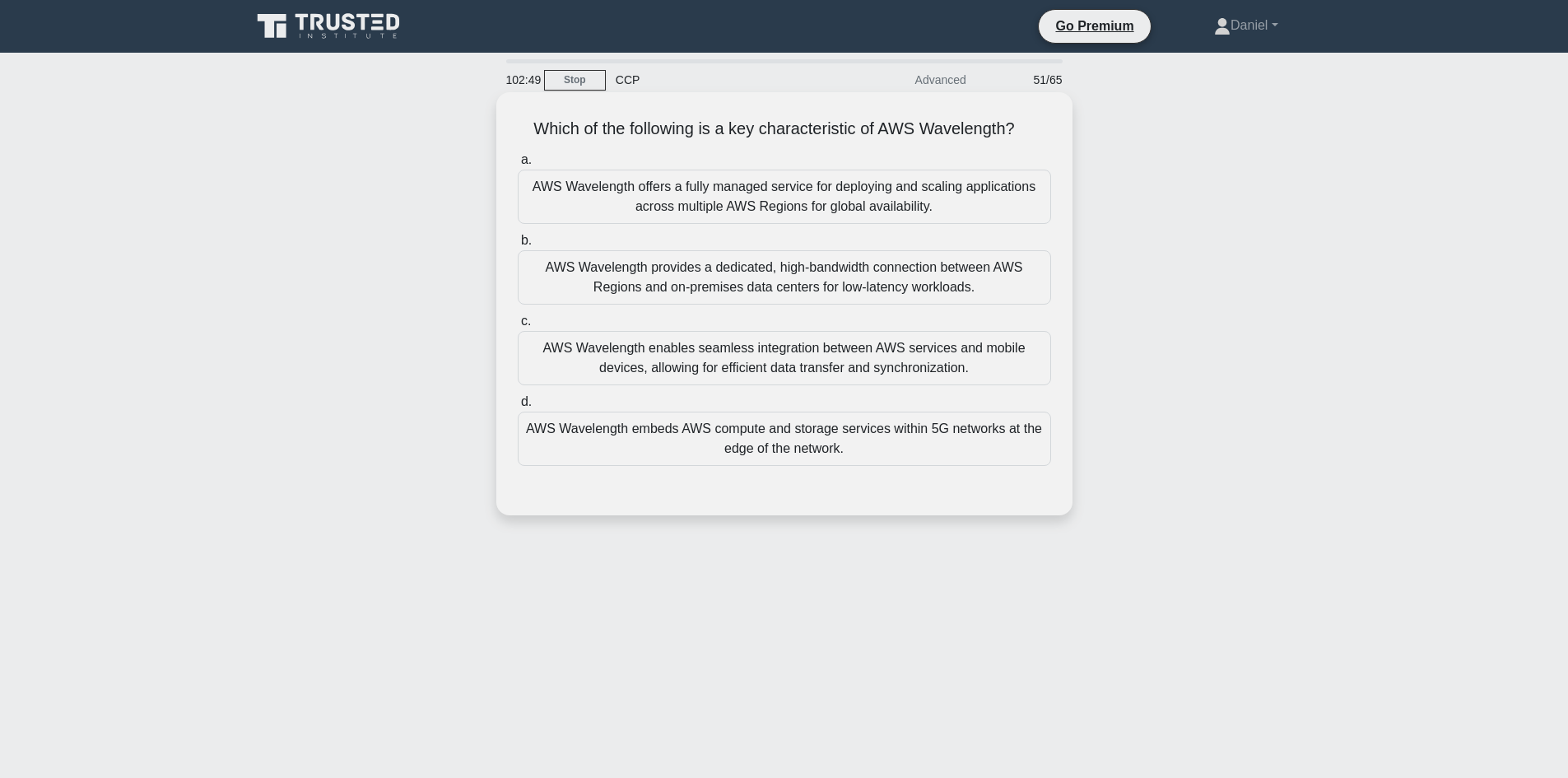 click on "AWS Wavelength provides a dedicated, high-bandwidth connection between AWS Regions and on-premises data centers for low-latency workloads." at bounding box center [784, 277] 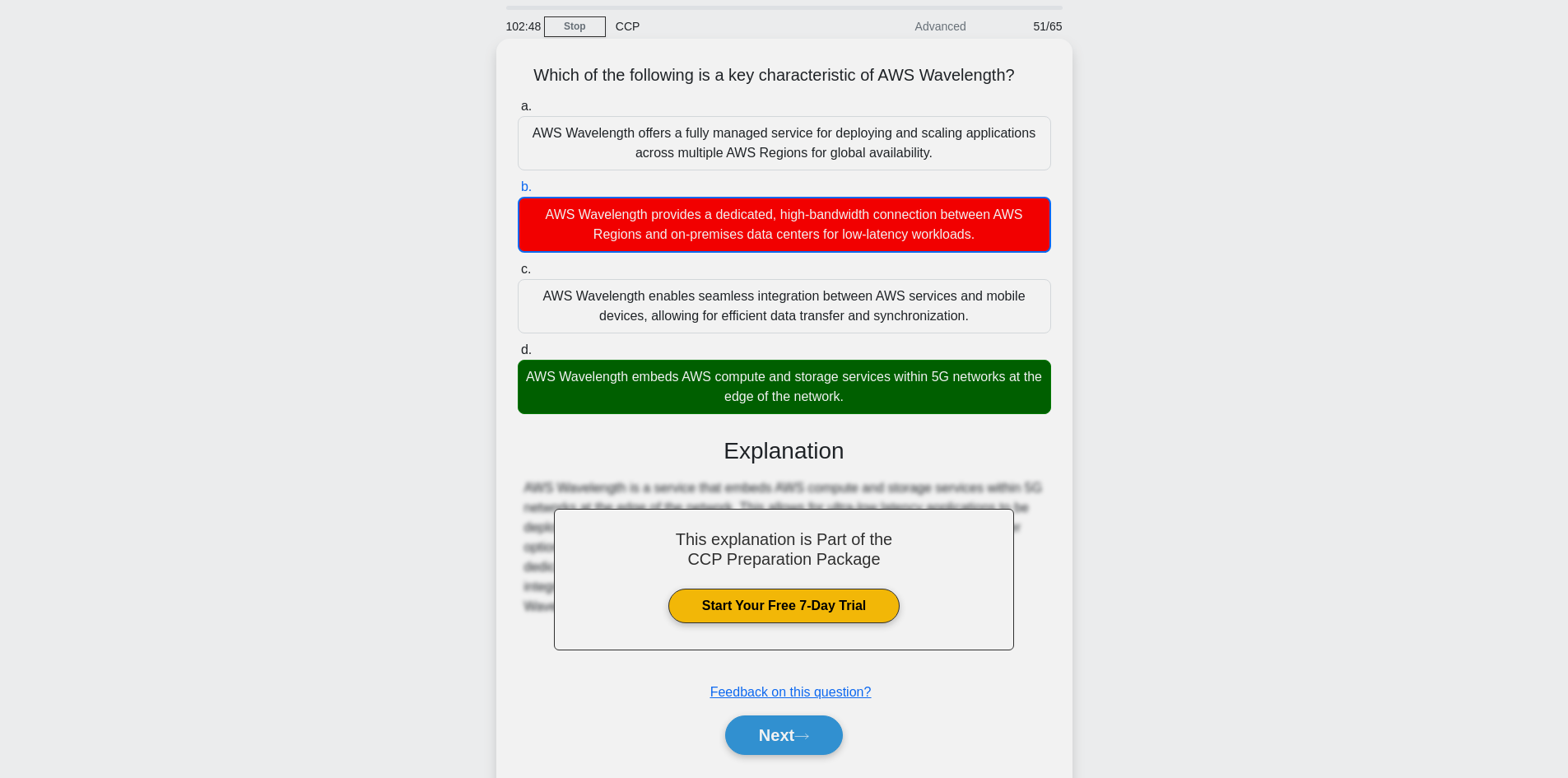 scroll, scrollTop: 111, scrollLeft: 0, axis: vertical 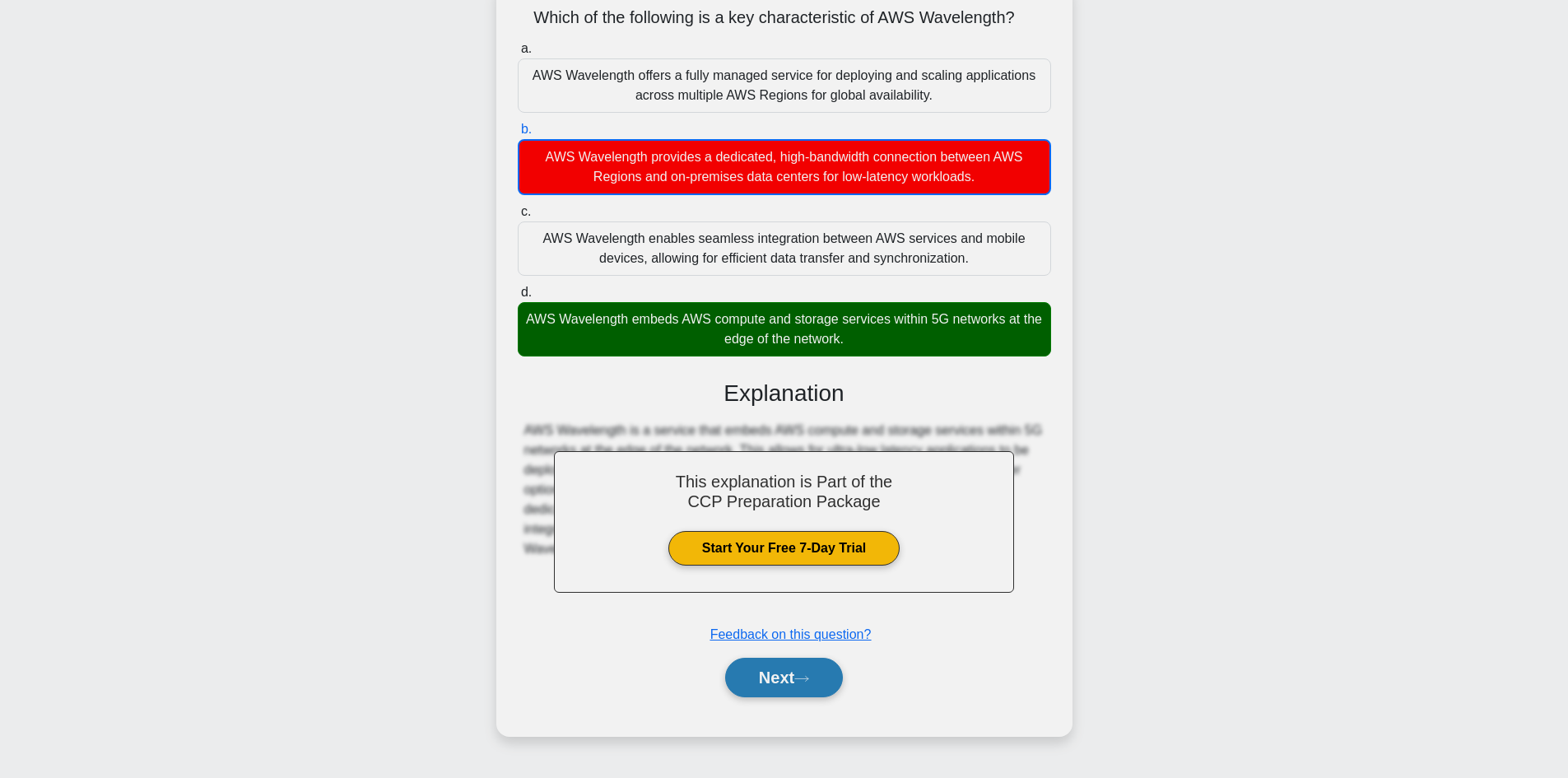 click on "Next" at bounding box center (784, 678) 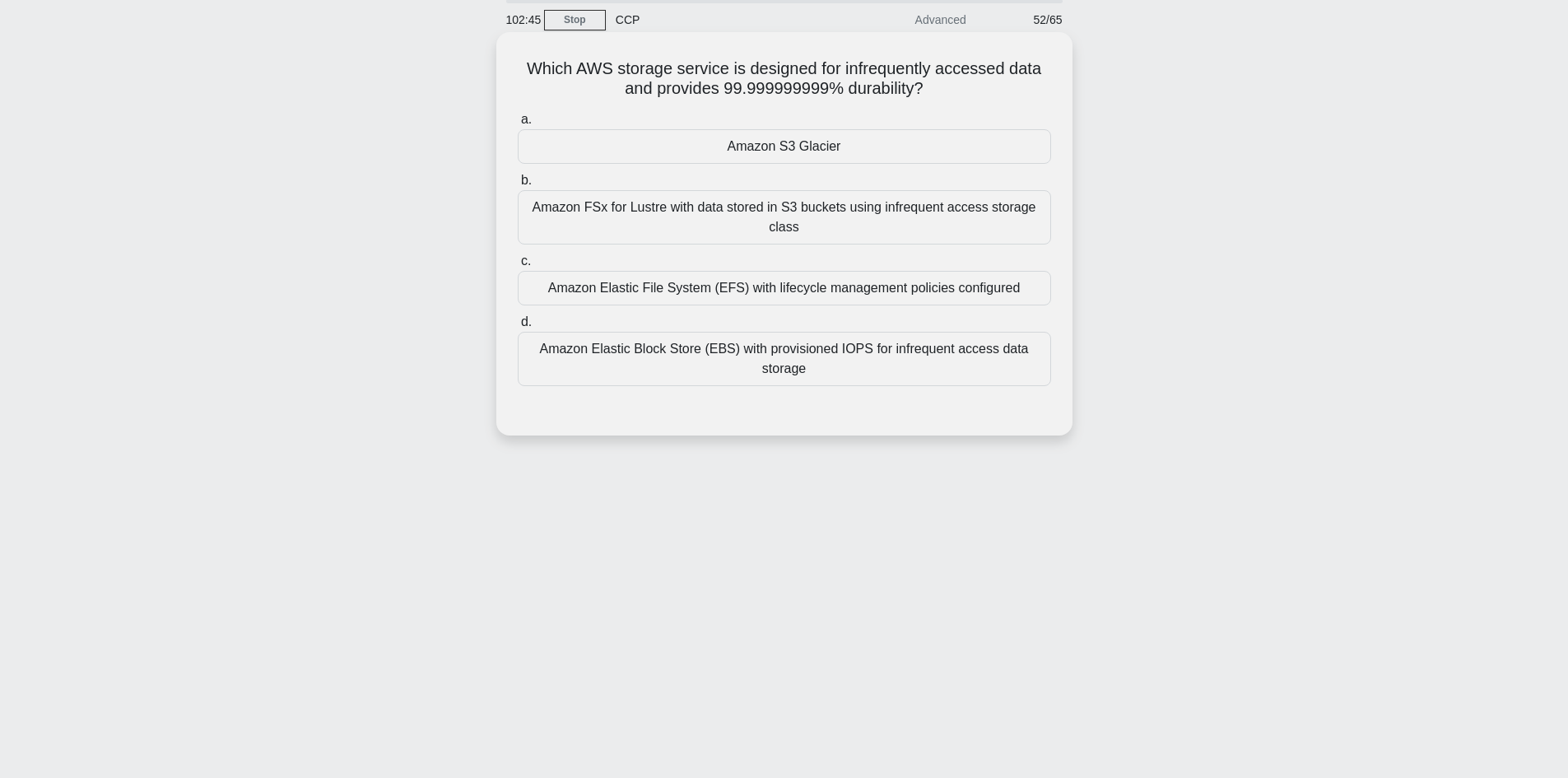 scroll, scrollTop: 0, scrollLeft: 0, axis: both 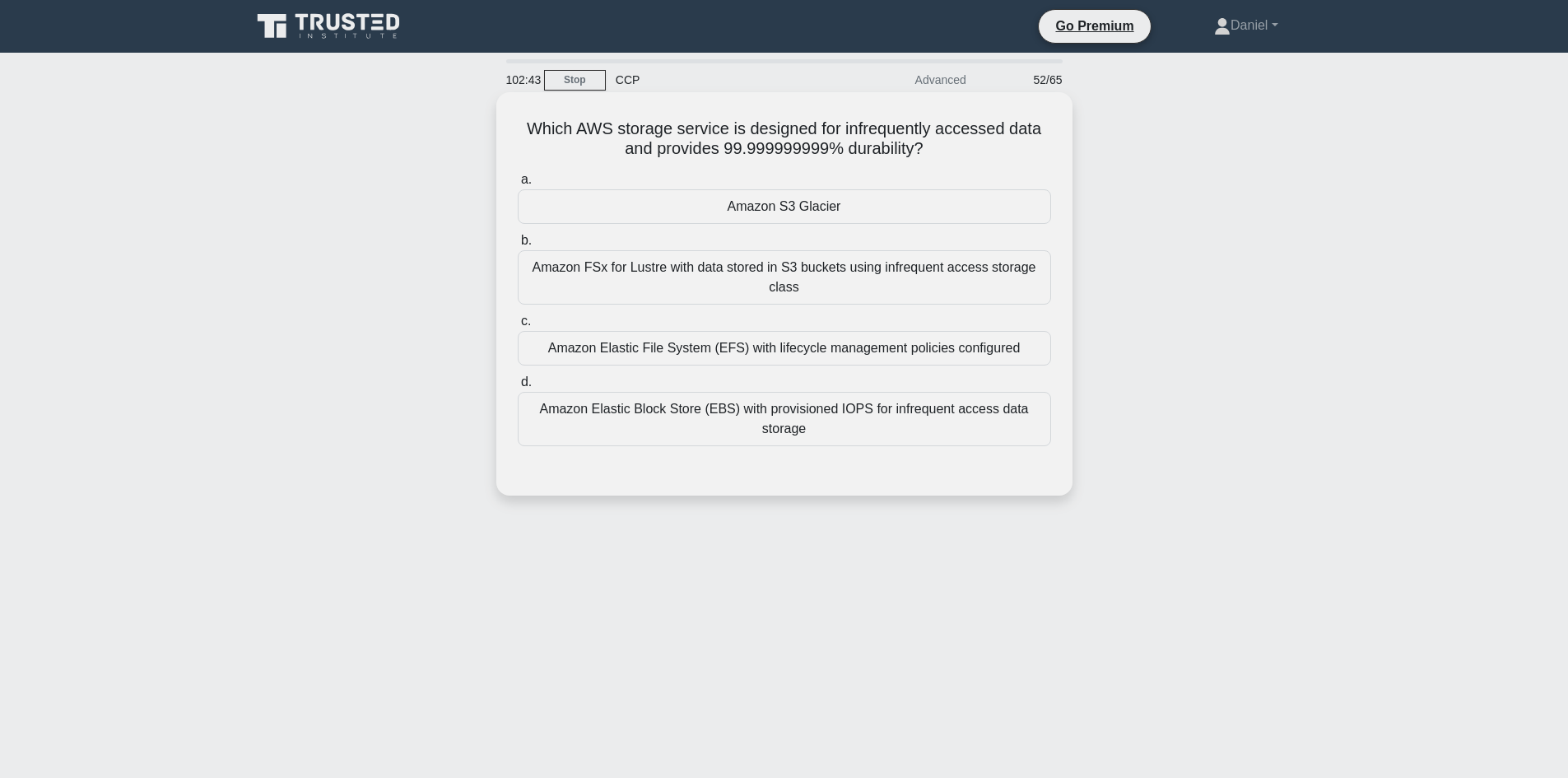 click on "Amazon S3 Glacier" at bounding box center [784, 207] 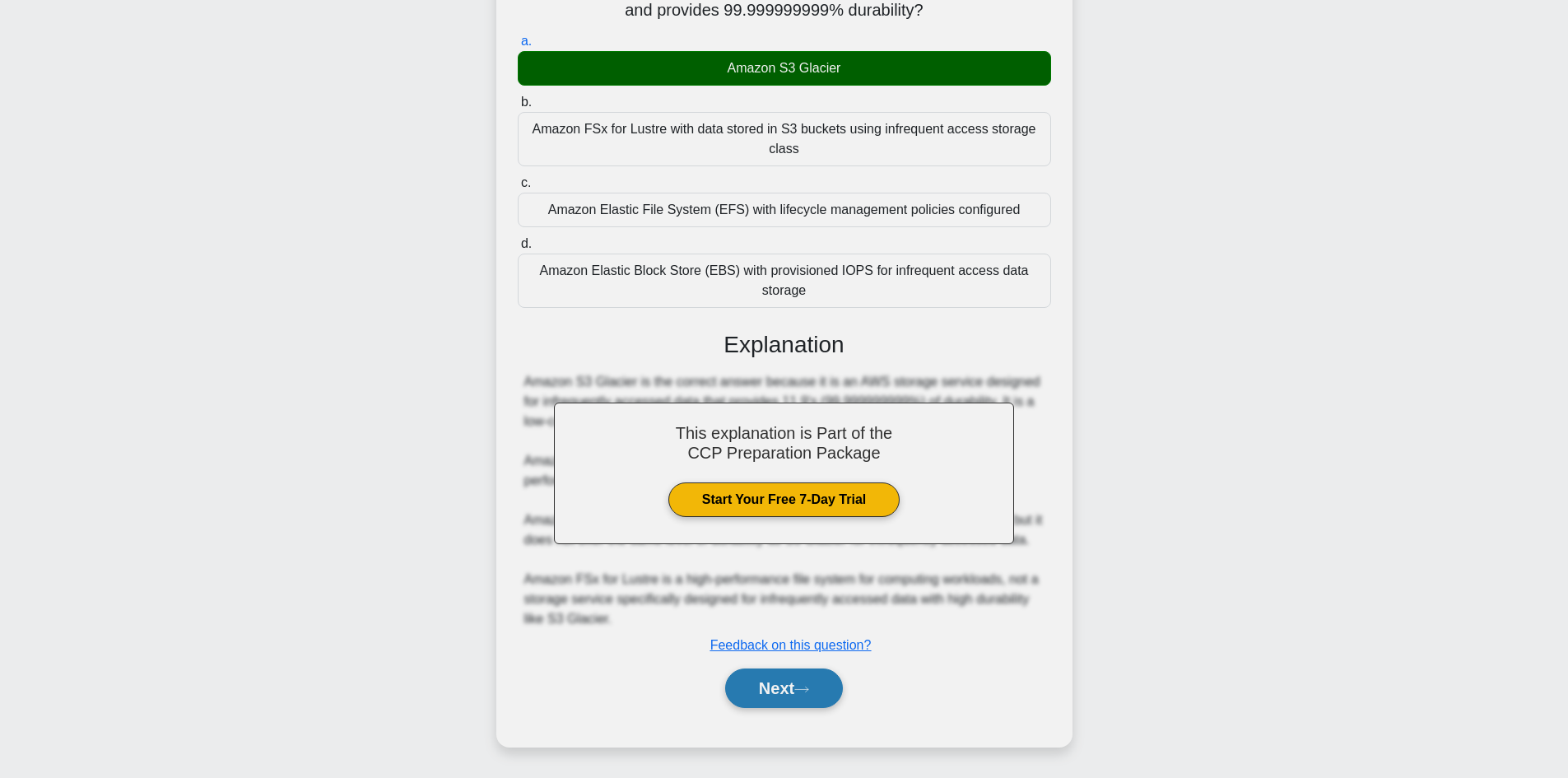 click on "Next" at bounding box center [784, 688] 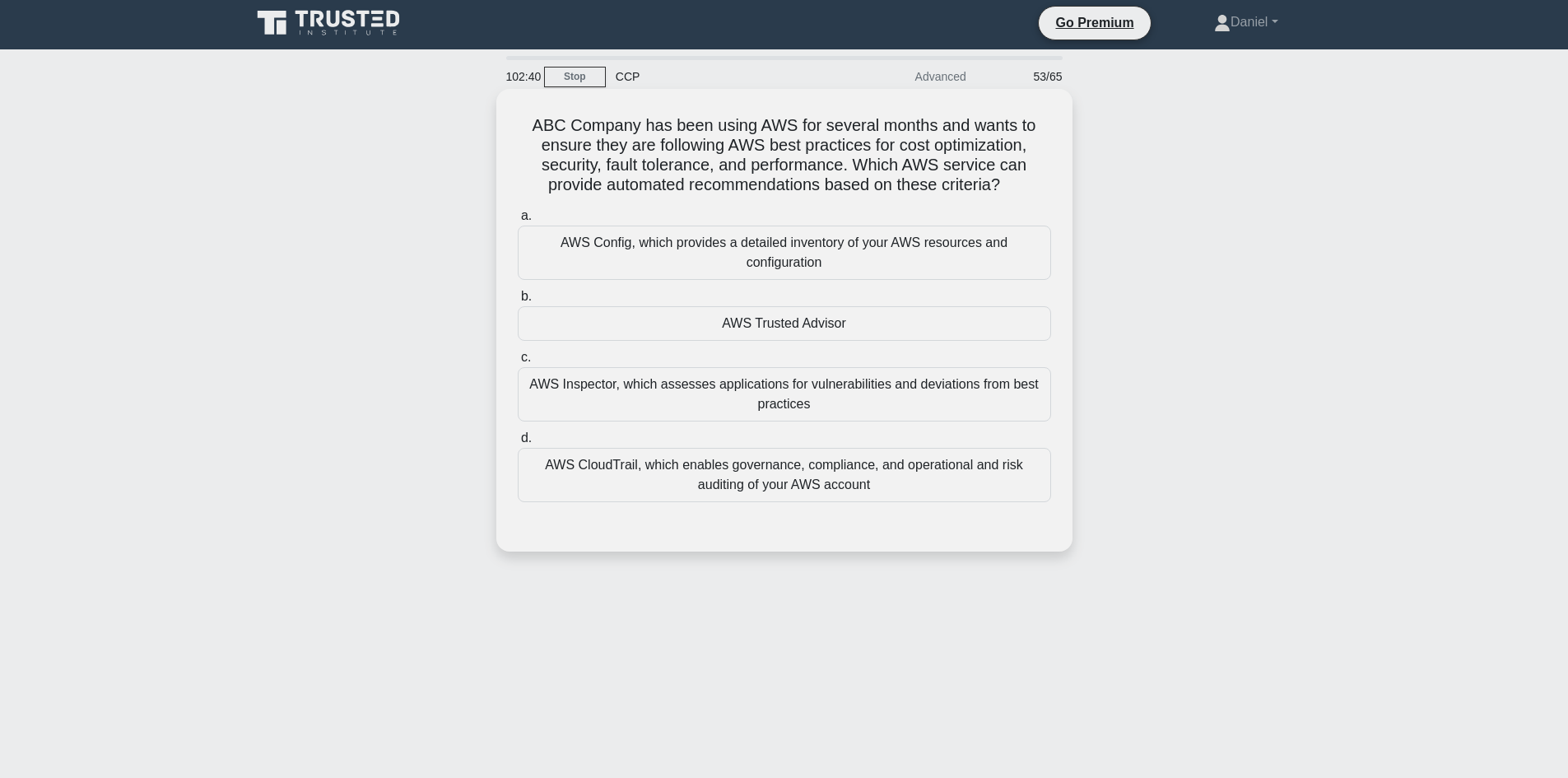 scroll, scrollTop: 0, scrollLeft: 0, axis: both 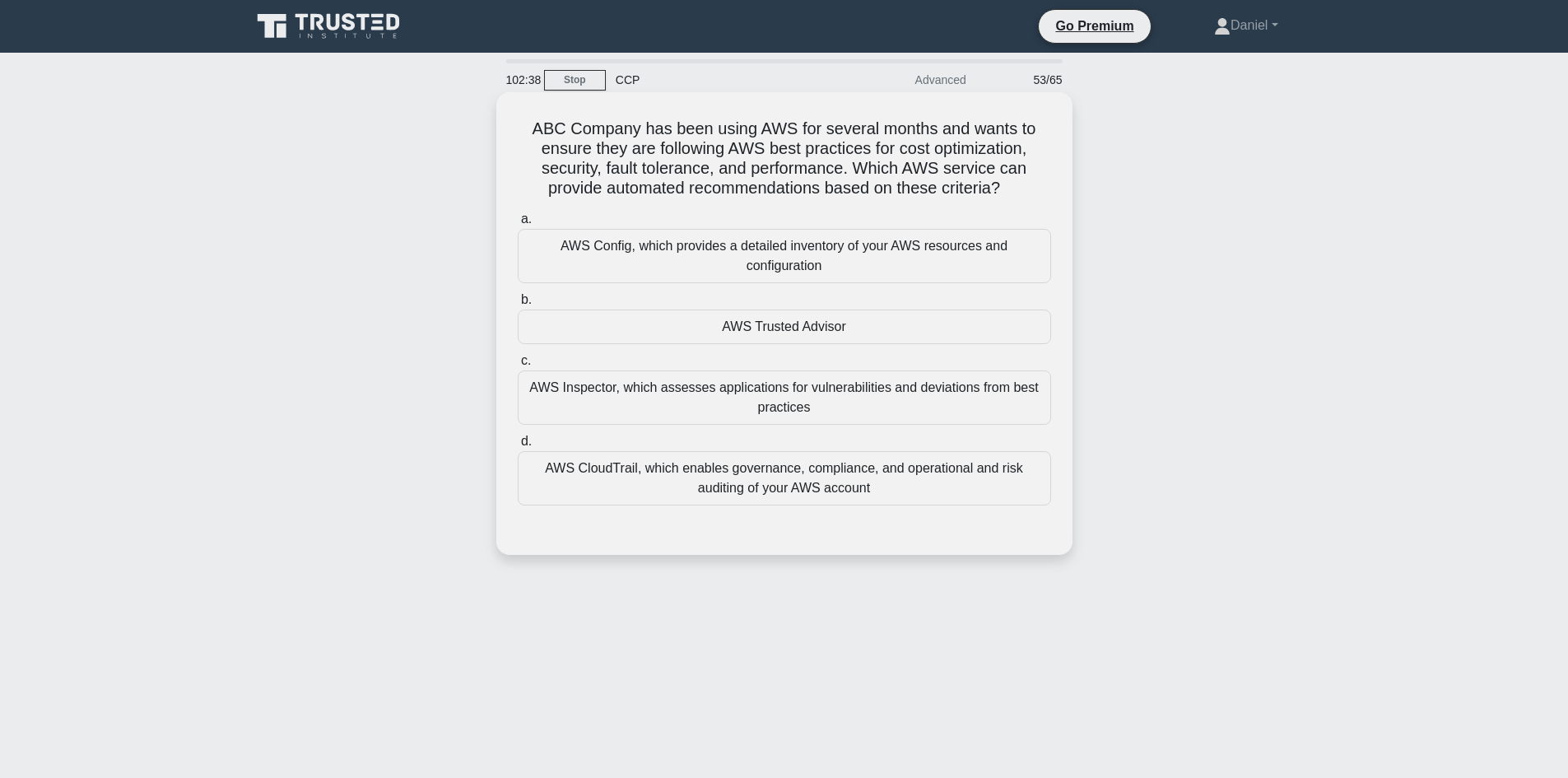 drag, startPoint x: 501, startPoint y: 128, endPoint x: 1022, endPoint y: 194, distance: 525.16378 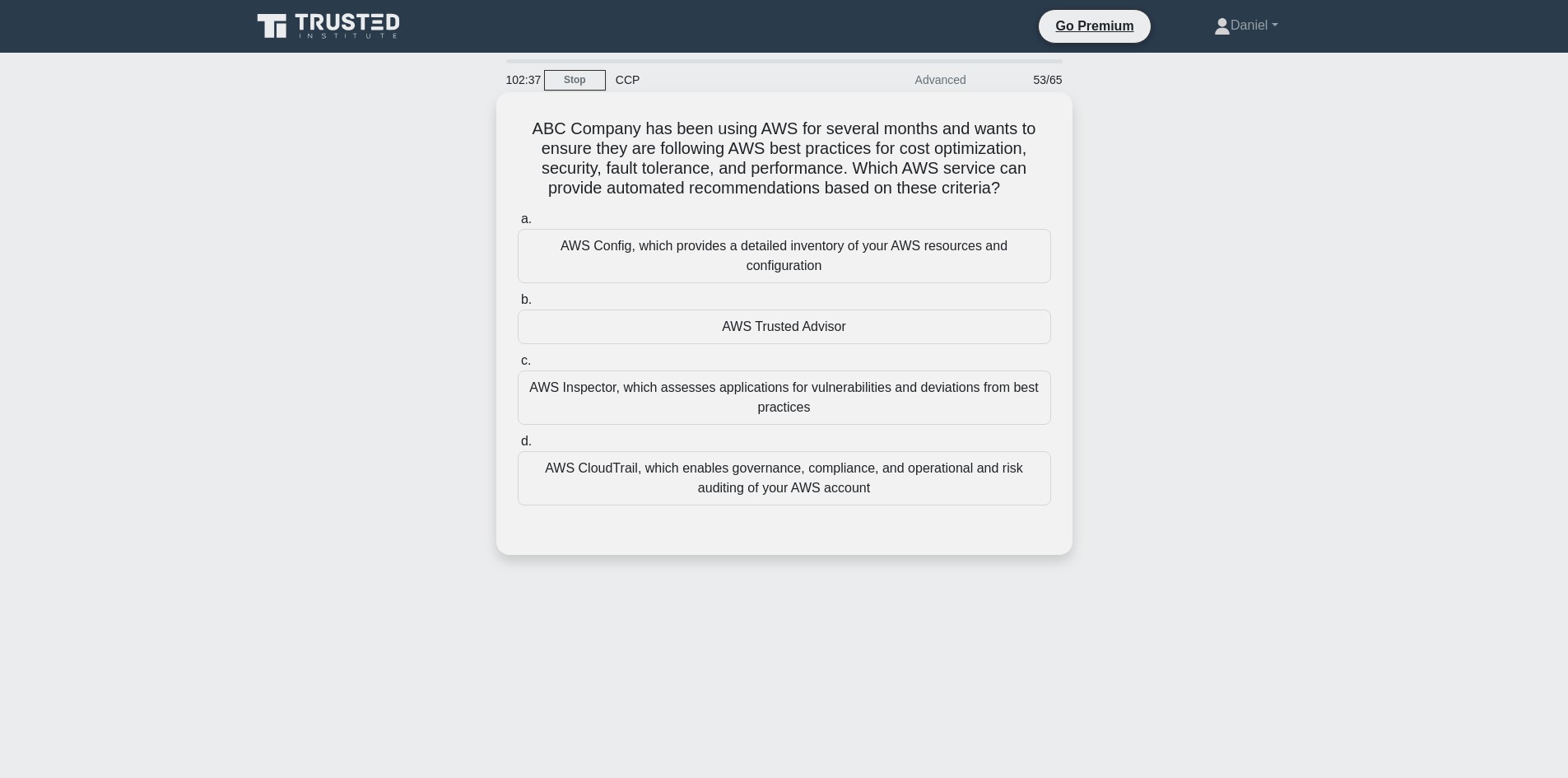 click on ".spinner_0XTQ{transform-origin:center;animation:spinner_y6GP .75s linear infinite}@keyframes spinner_y6GP{100%{transform:rotate(360deg)}}" 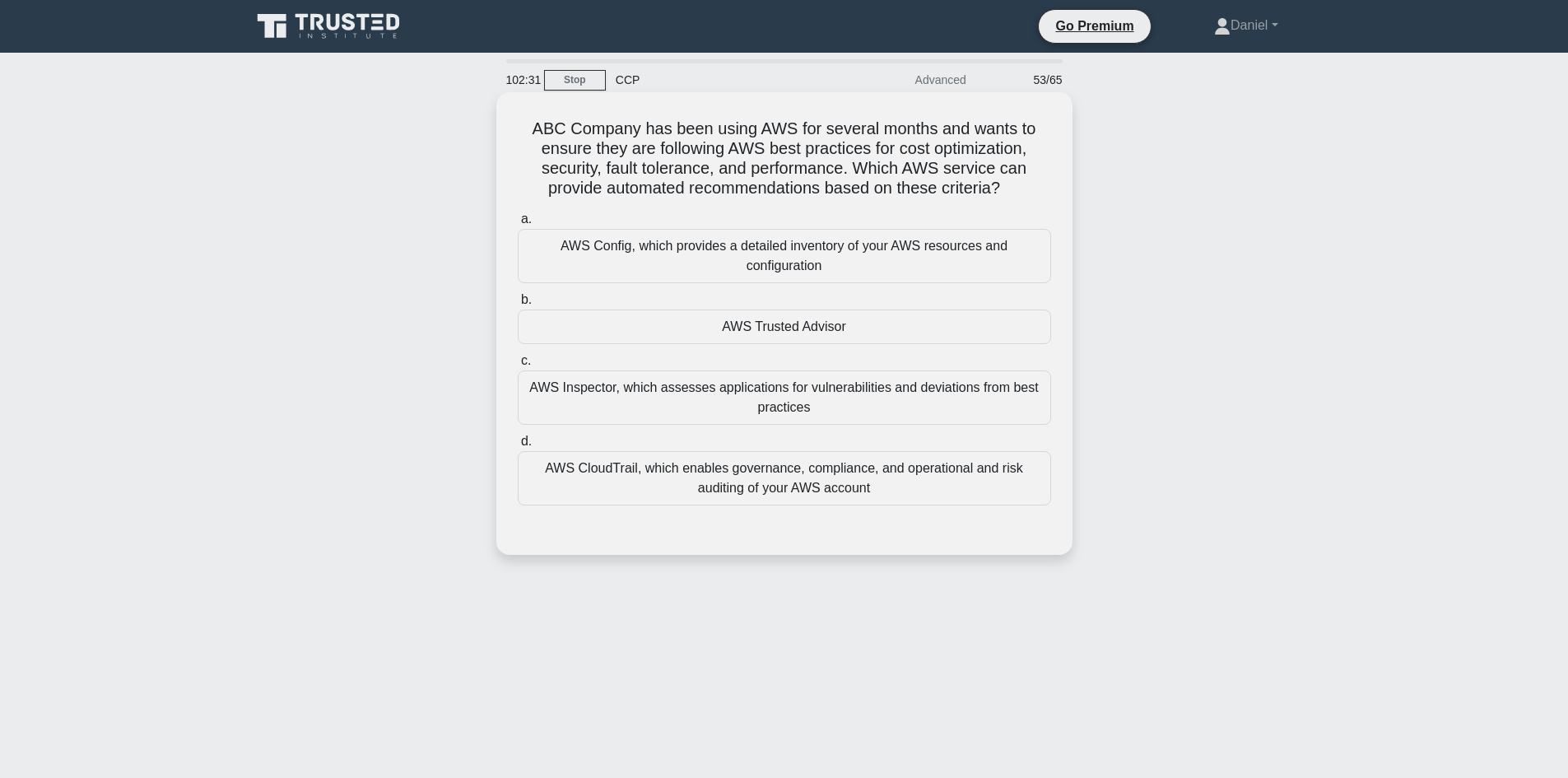 click on "AWS Trusted Advisor" at bounding box center (784, 327) 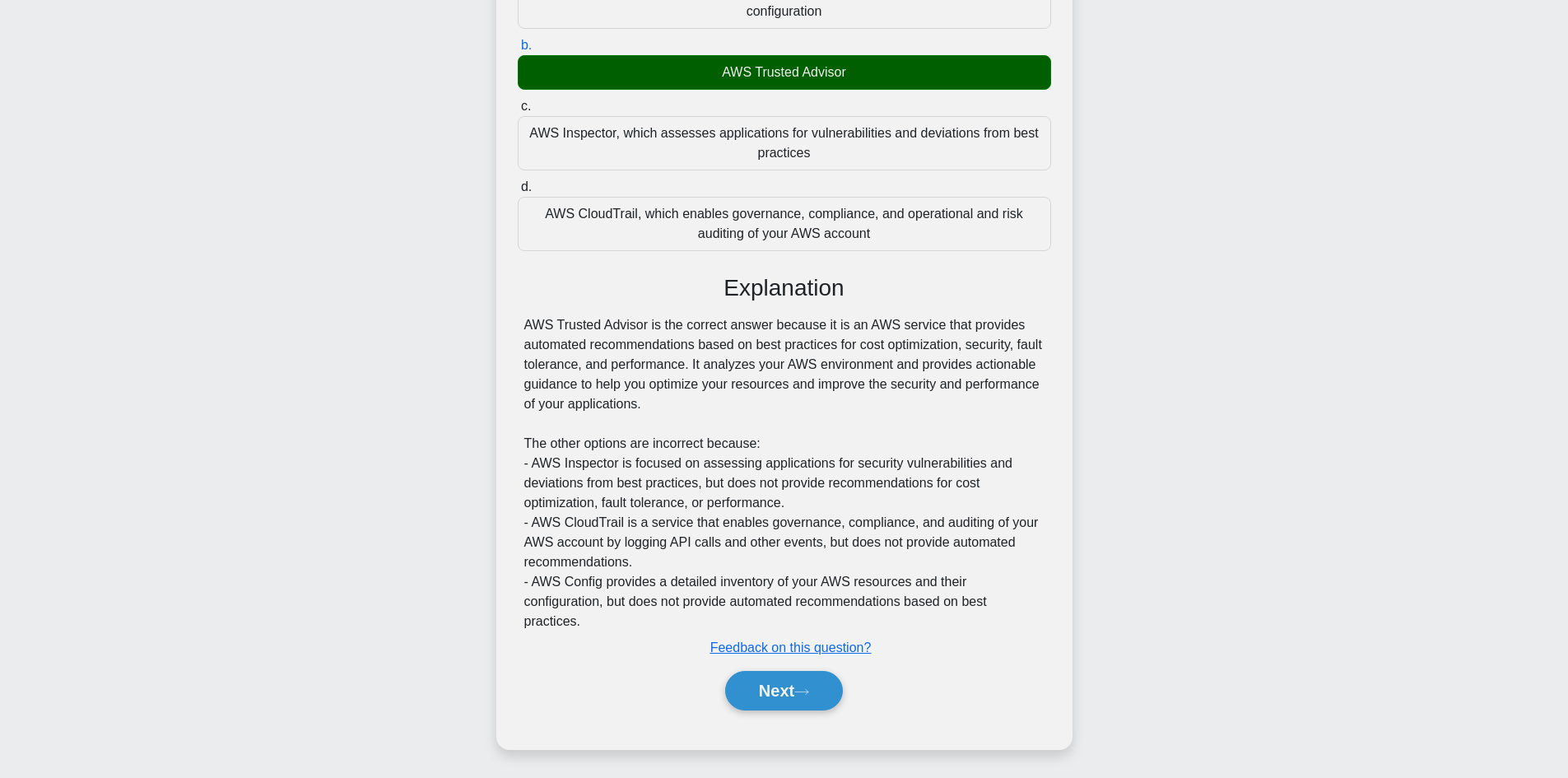 scroll, scrollTop: 258, scrollLeft: 0, axis: vertical 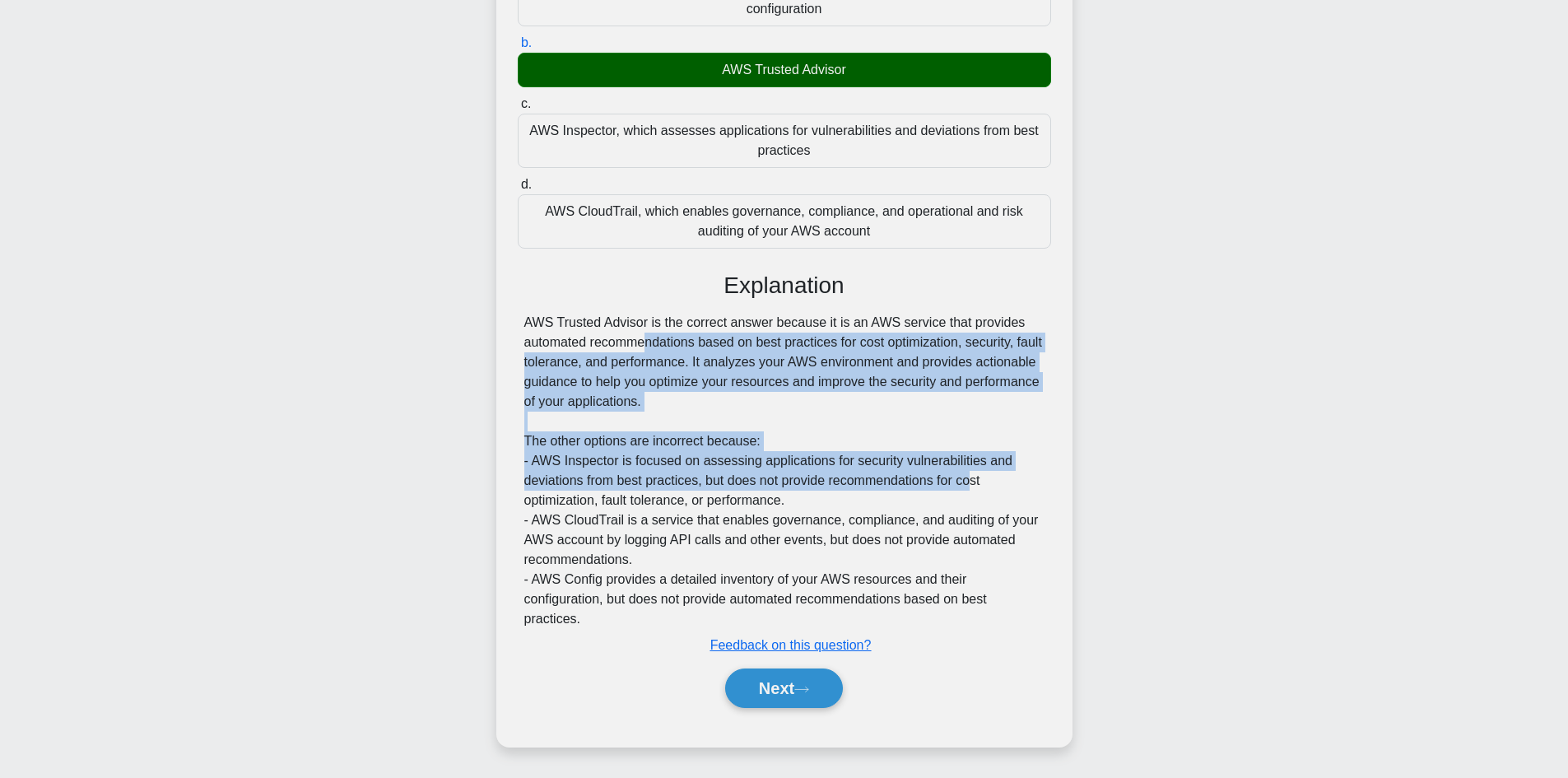 drag, startPoint x: 512, startPoint y: 335, endPoint x: 970, endPoint y: 481, distance: 480.7078 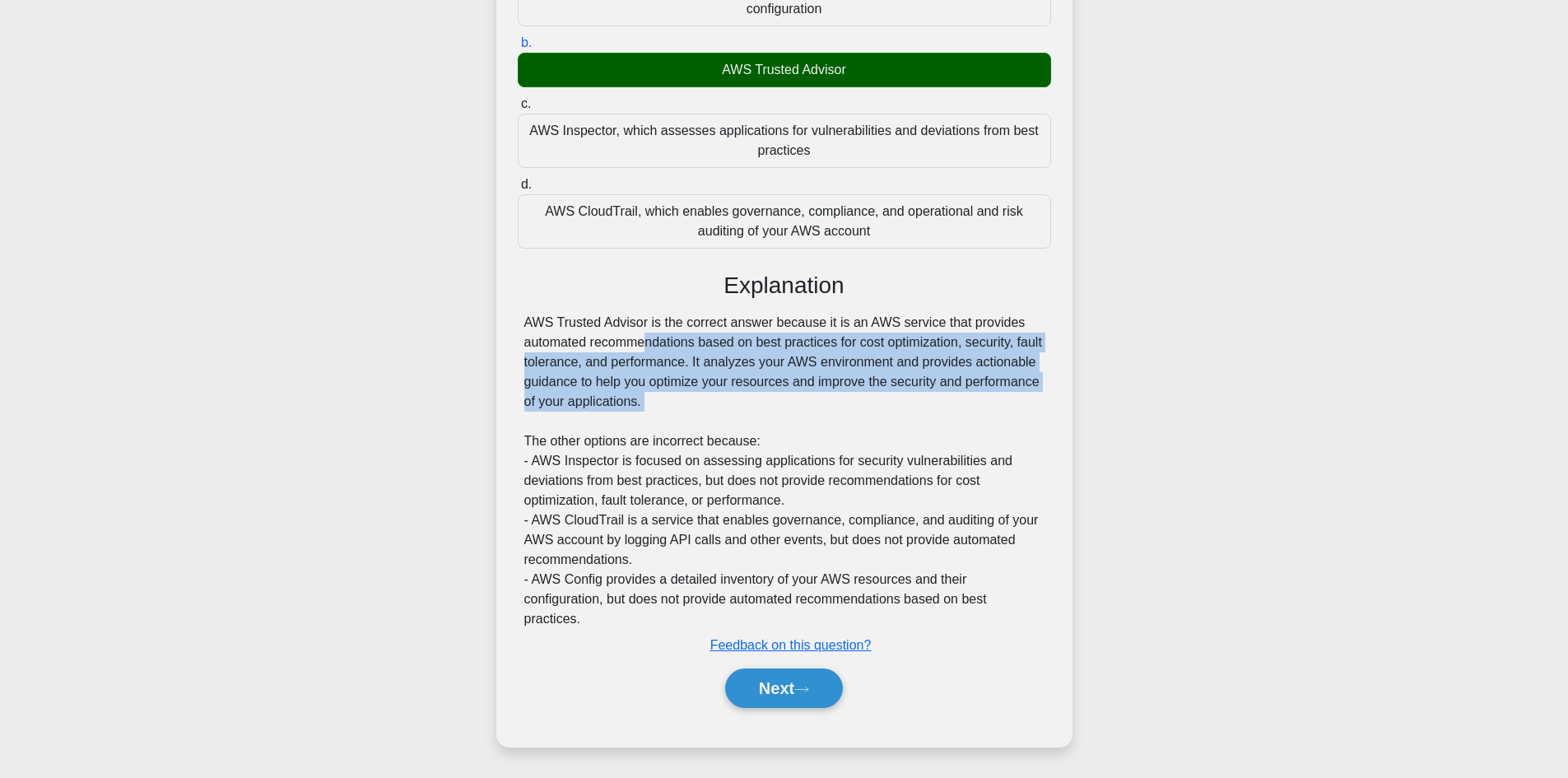 drag, startPoint x: 767, startPoint y: 414, endPoint x: 521, endPoint y: 332, distance: 259.30677 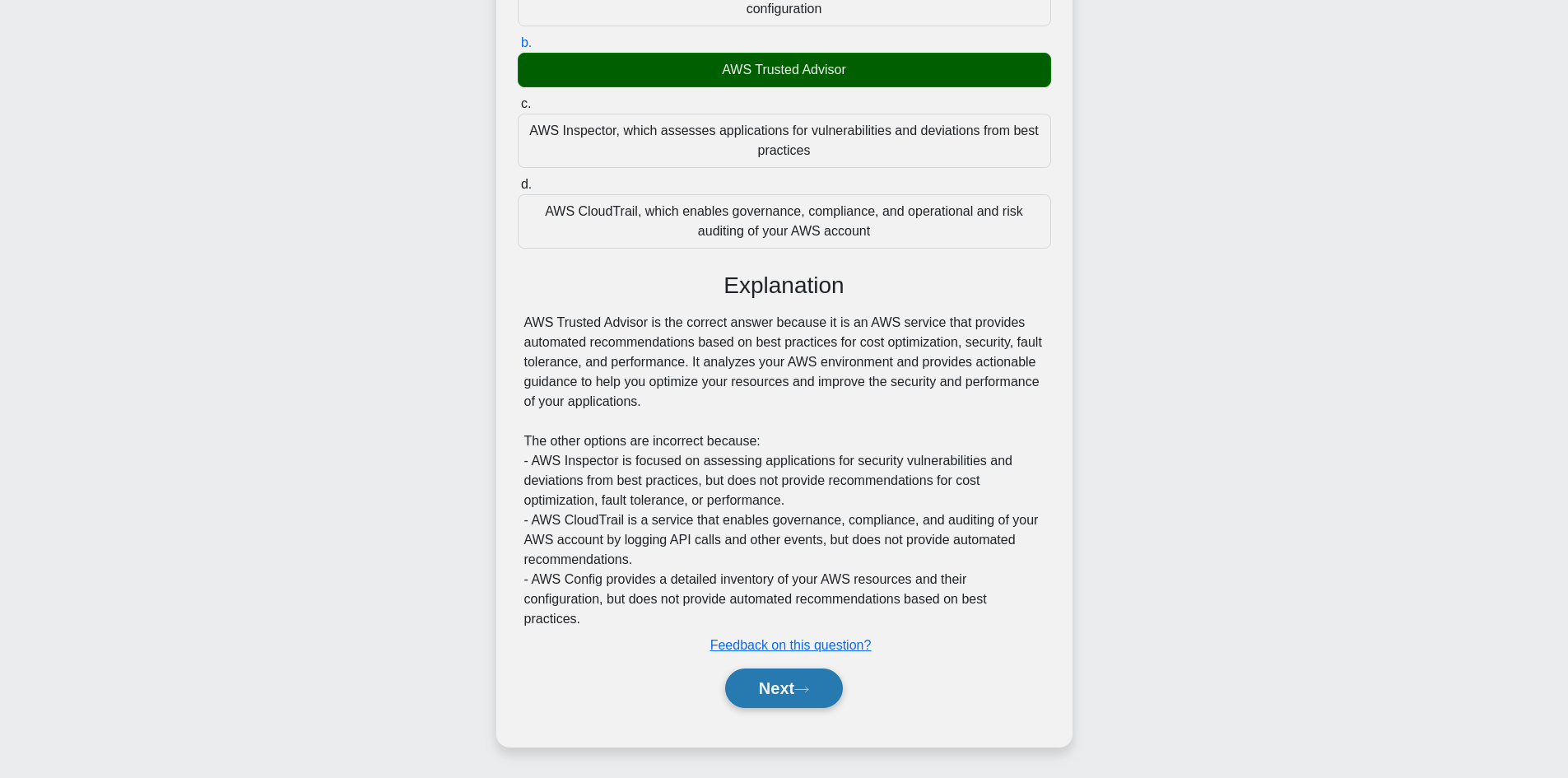 click on "Next" at bounding box center [784, 688] 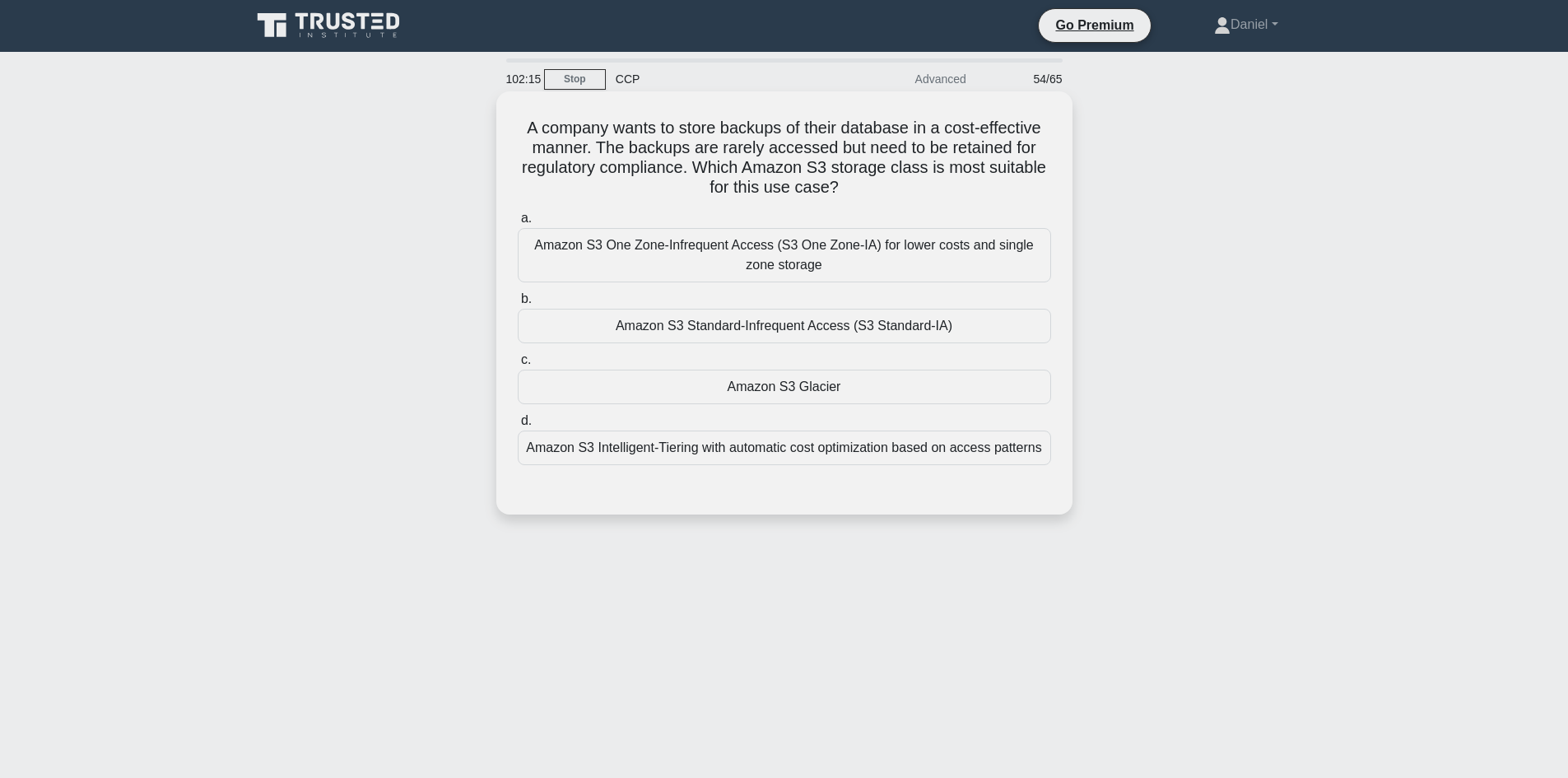 scroll, scrollTop: 0, scrollLeft: 0, axis: both 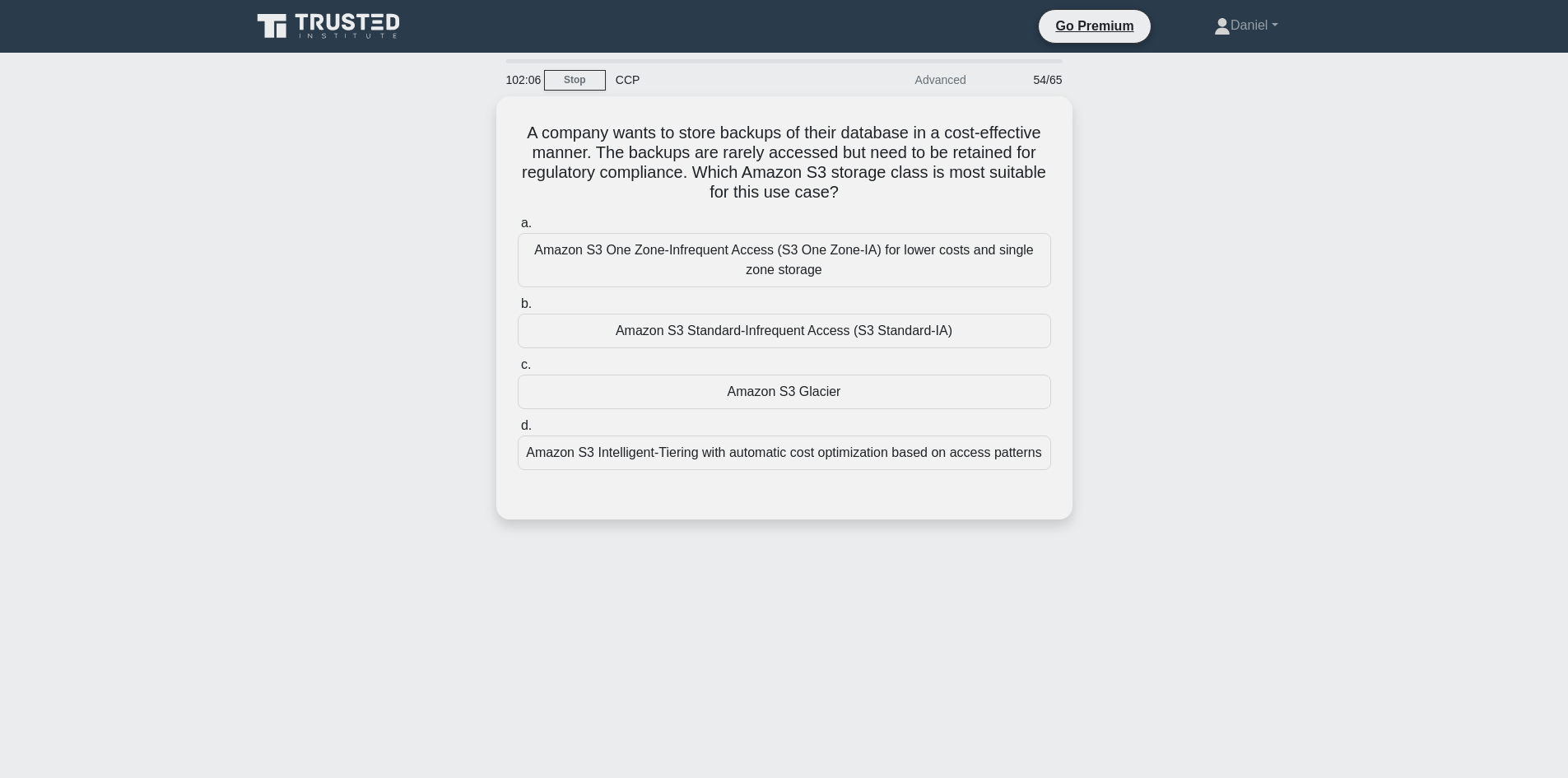 drag, startPoint x: 897, startPoint y: 185, endPoint x: 494, endPoint y: 119, distance: 408.36871 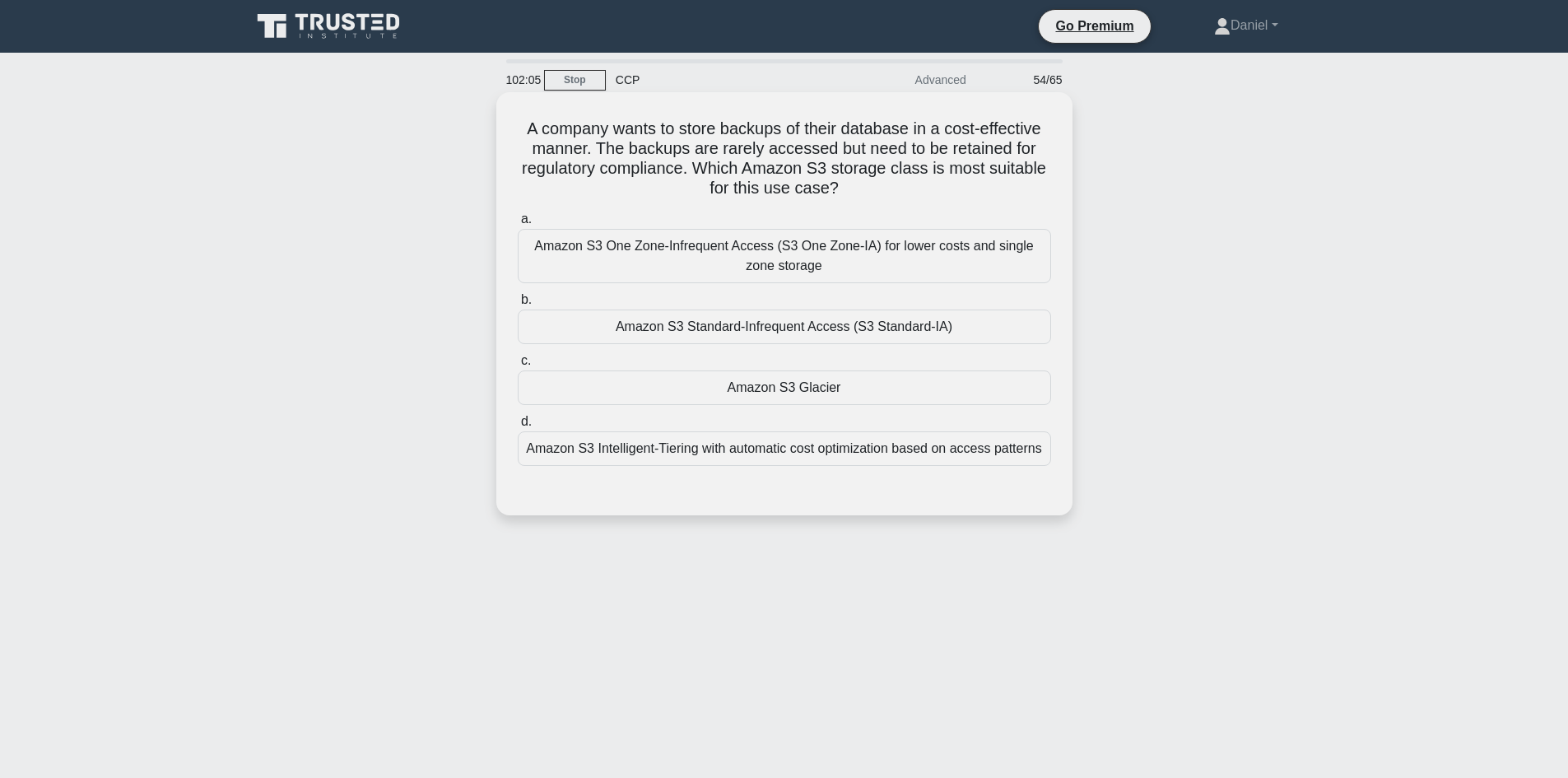 click on "a.
Amazon S3 One Zone-Infrequent Access (S3 One Zone-IA) for lower costs and single zone storage
b.
Amazon S3 Standard-Infrequent Access (S3 Standard-IA)
c. d." at bounding box center (784, 338) 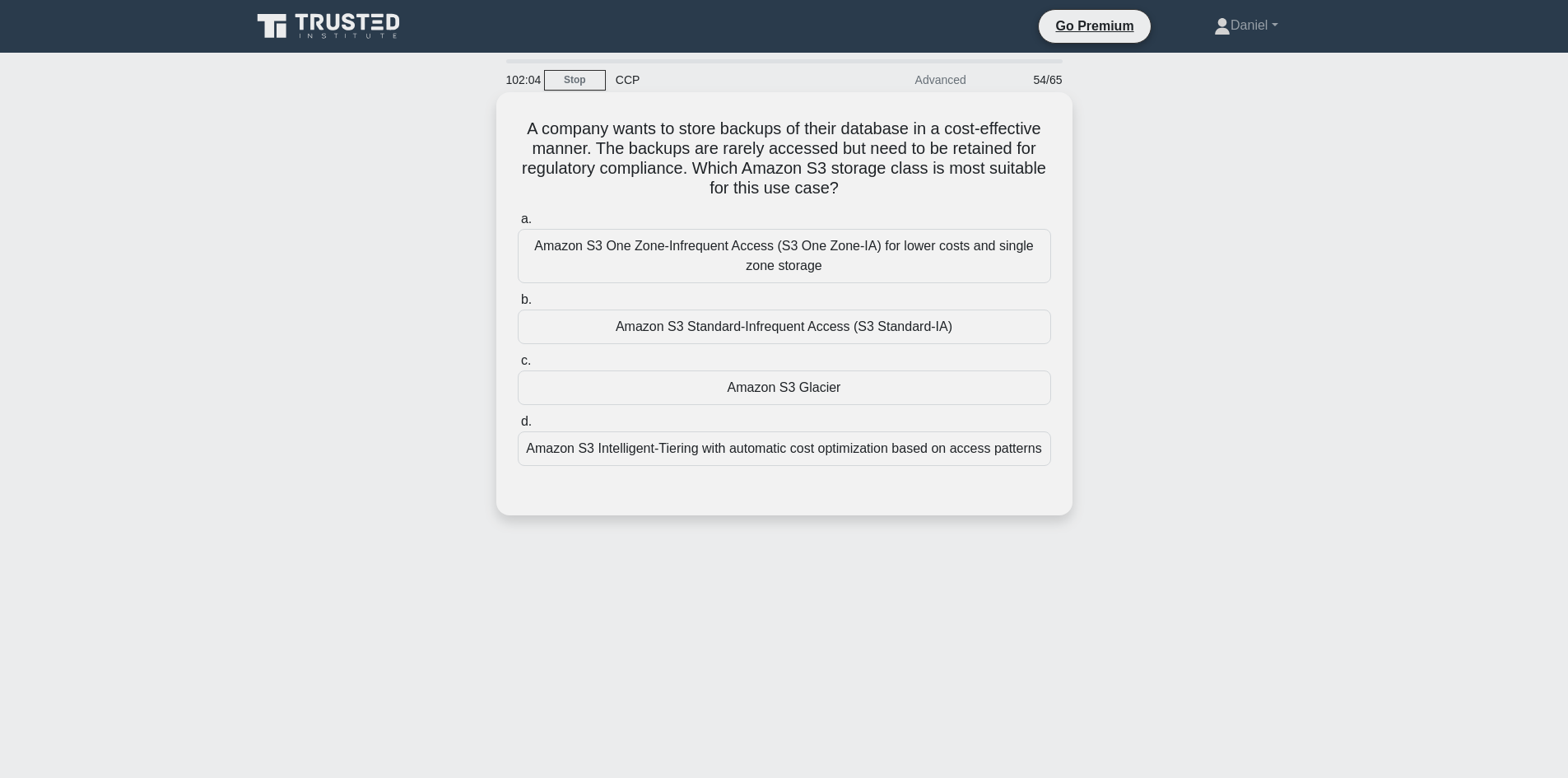 click on "Amazon S3 Glacier" at bounding box center (784, 388) 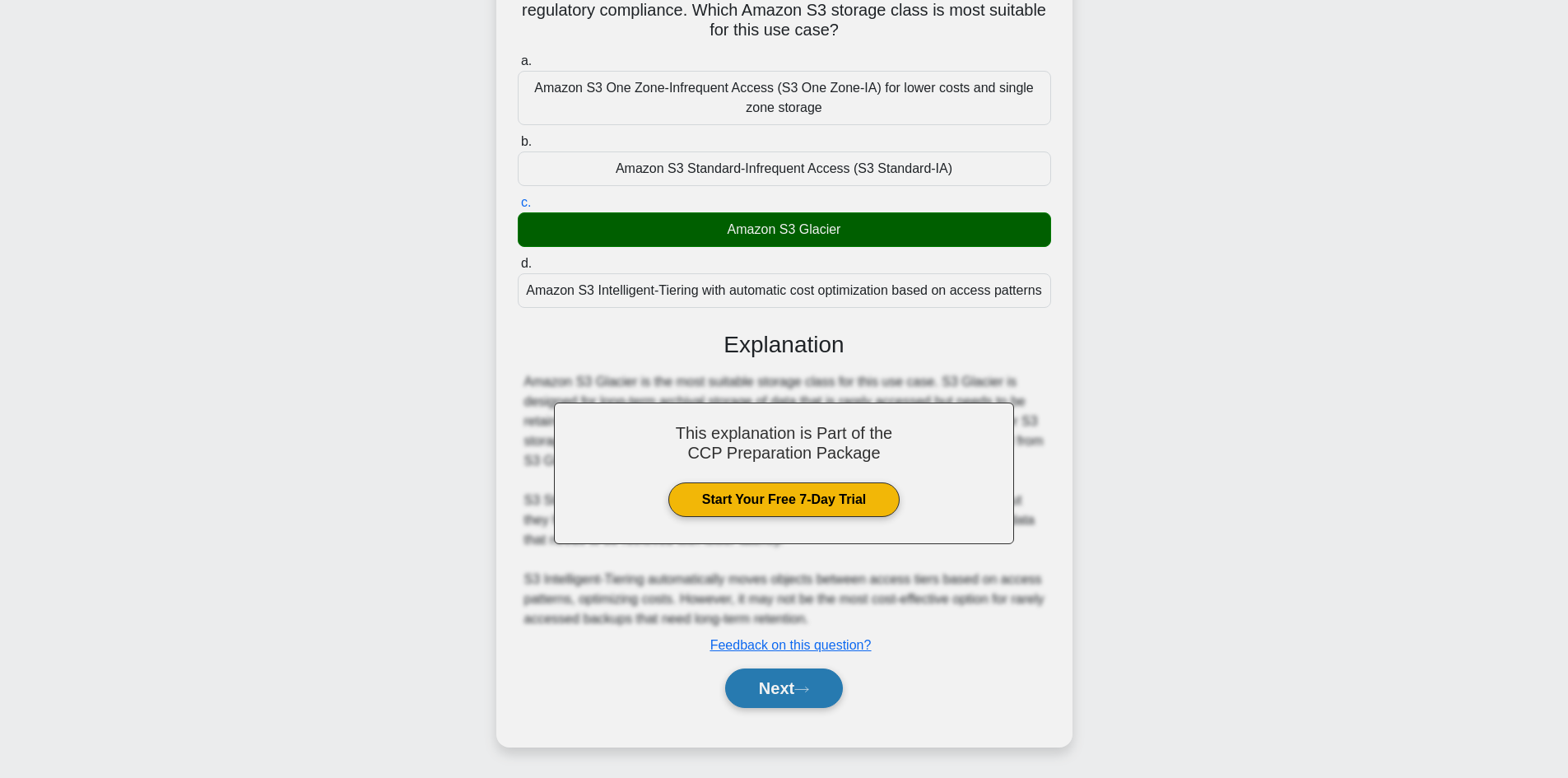 click on "Next" at bounding box center (784, 688) 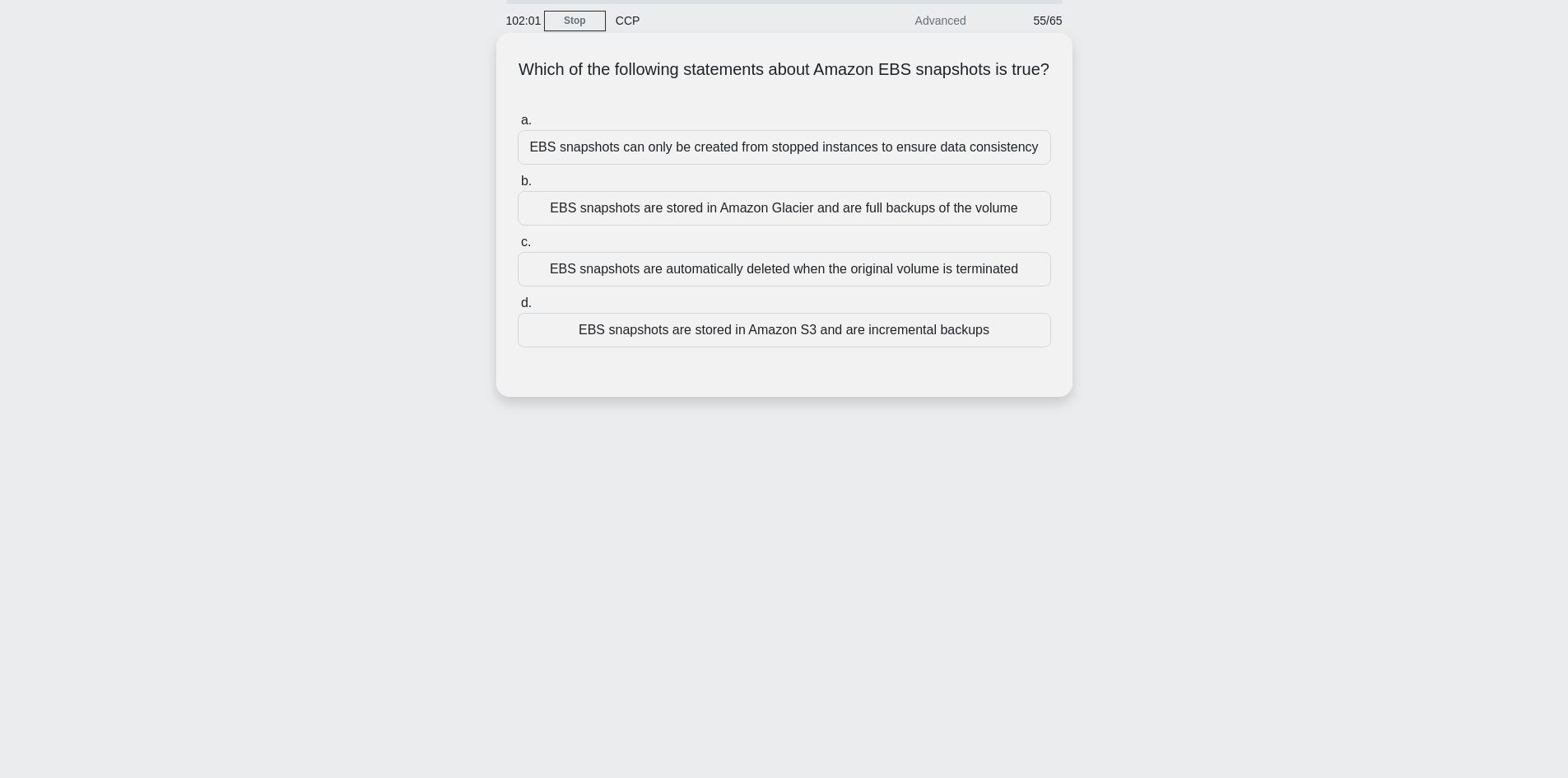 scroll, scrollTop: 0, scrollLeft: 0, axis: both 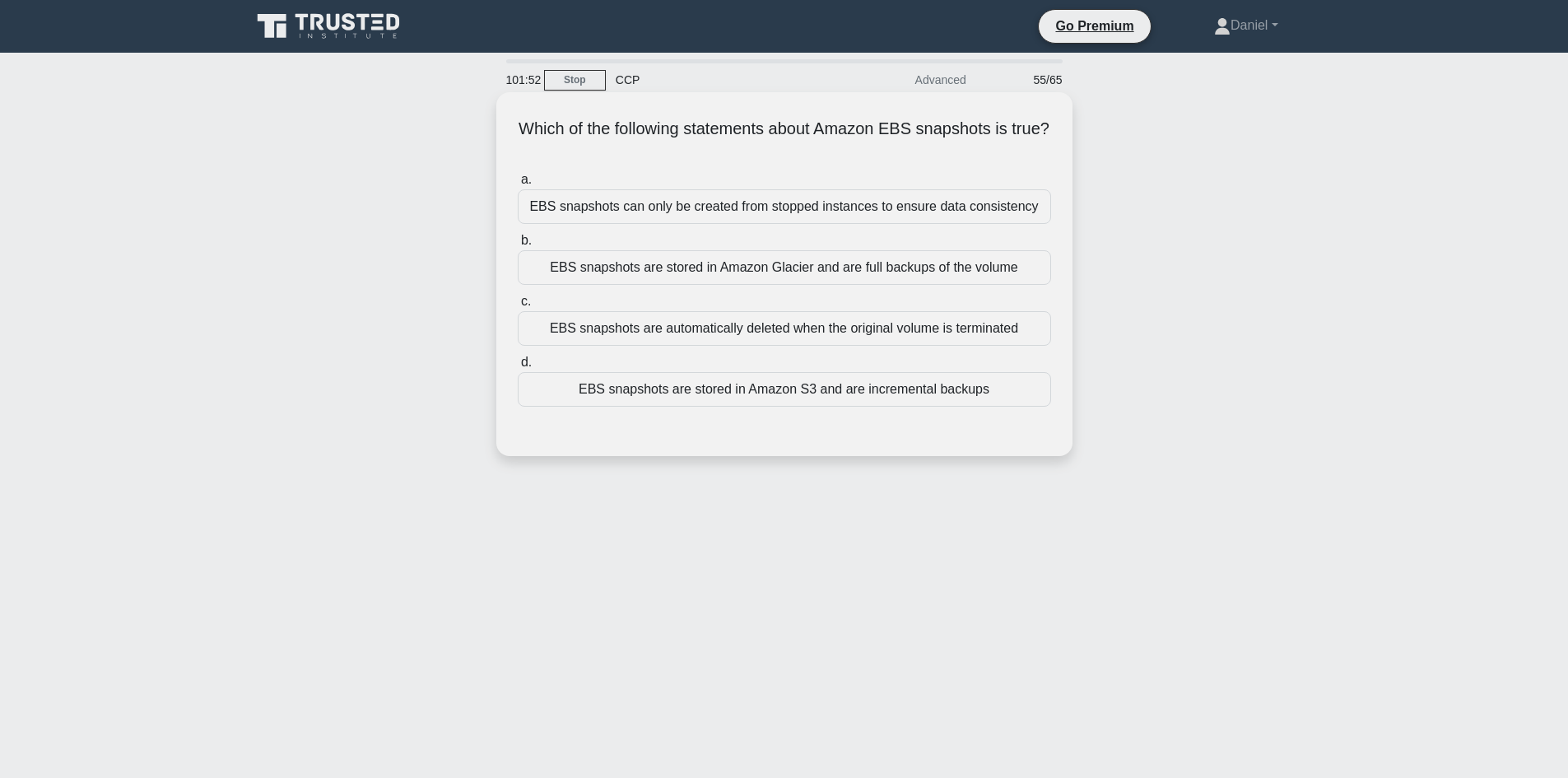 click on "EBS snapshots can only be created from stopped instances to ensure data consistency" at bounding box center [784, 207] 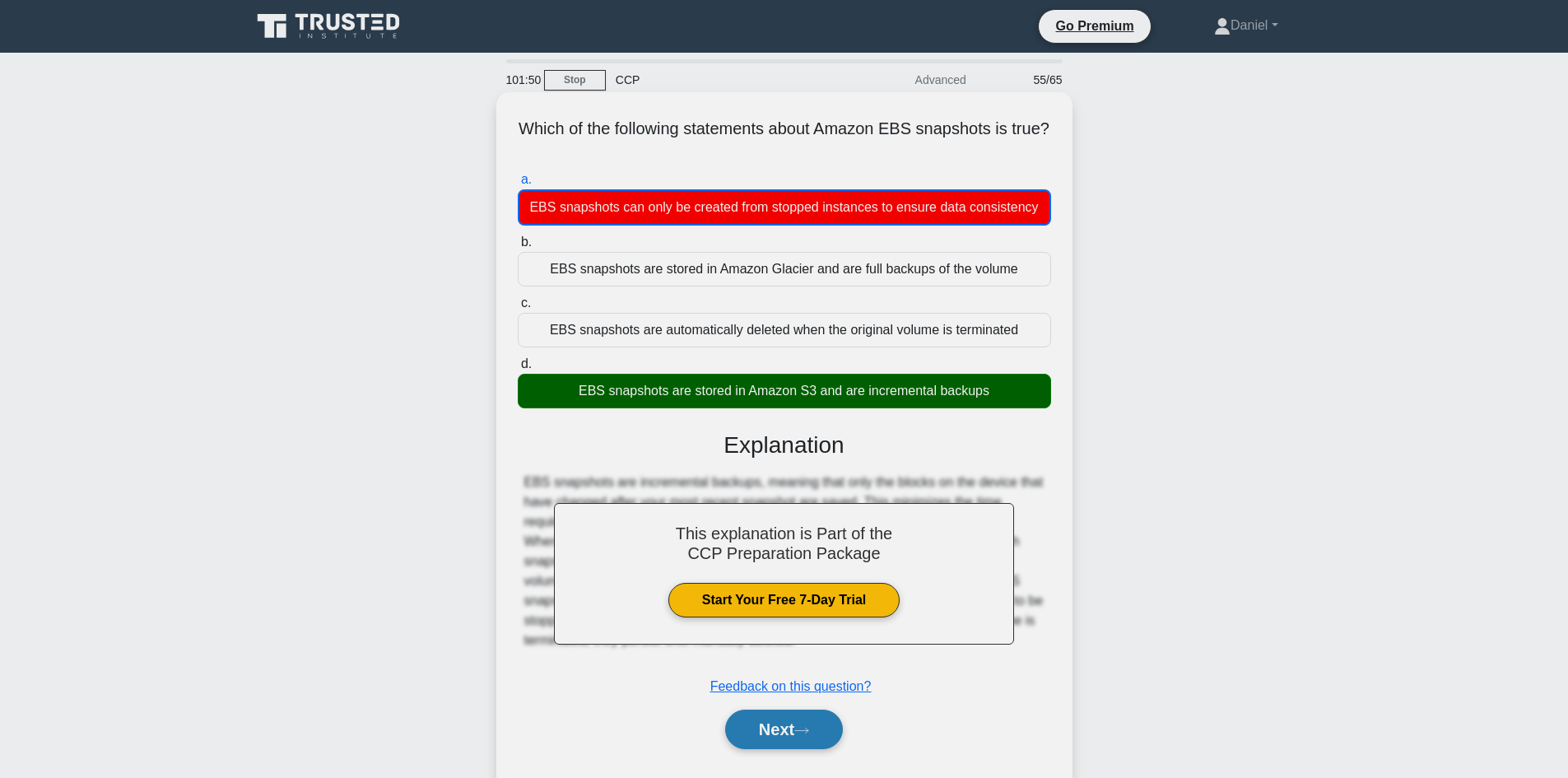 click on "Next" at bounding box center [784, 729] 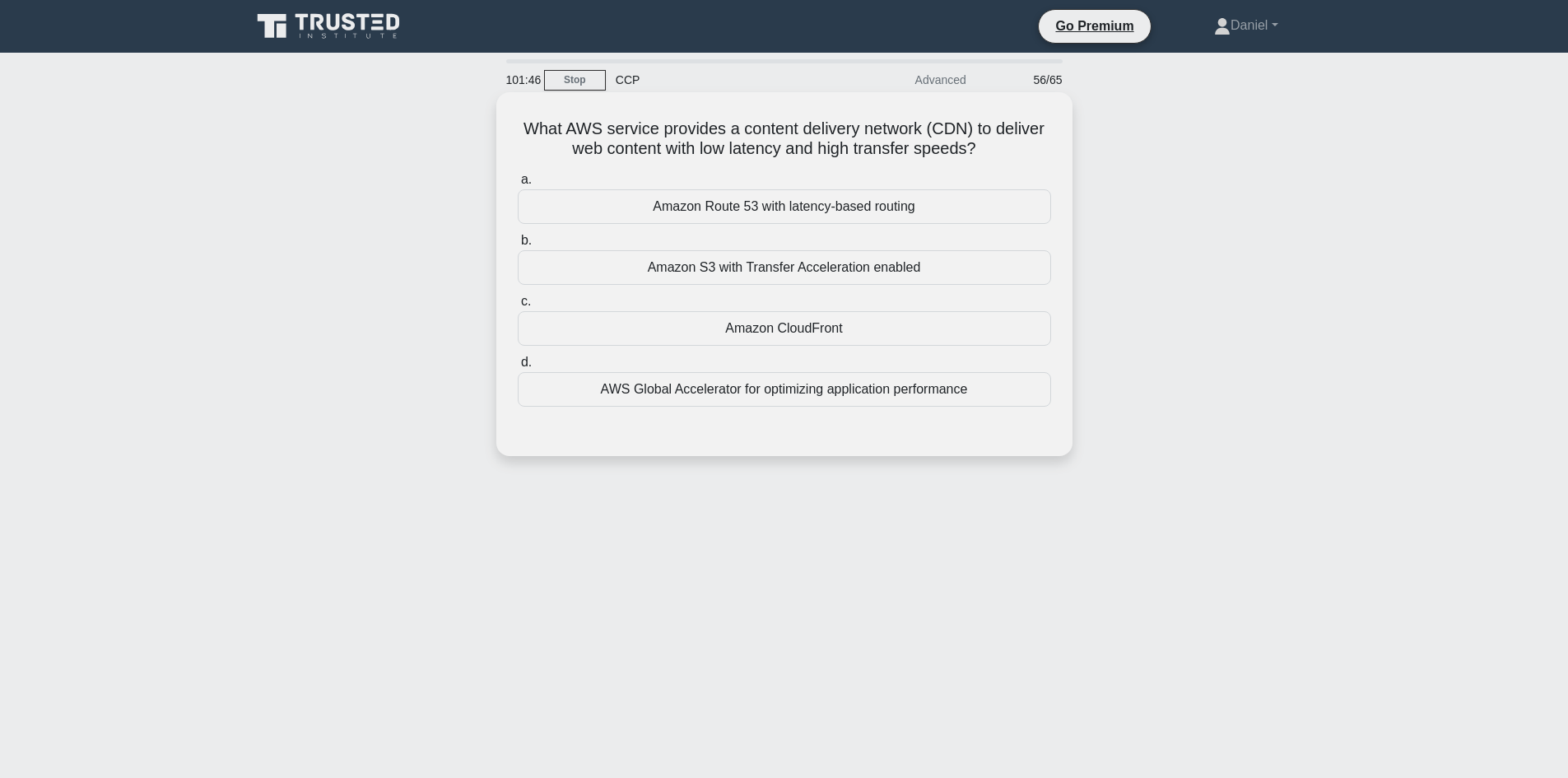 click on "Amazon CloudFront" at bounding box center (784, 328) 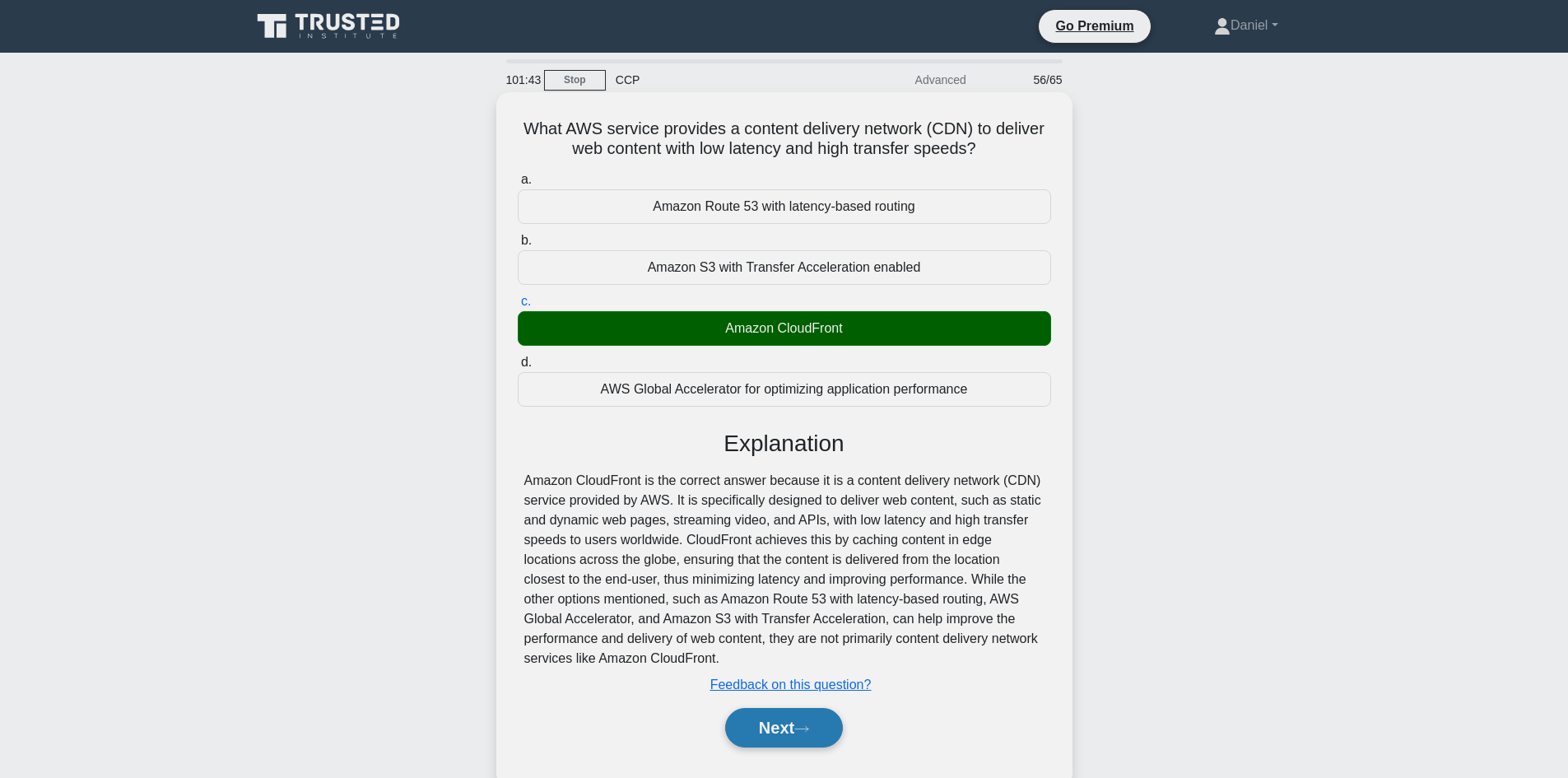 click 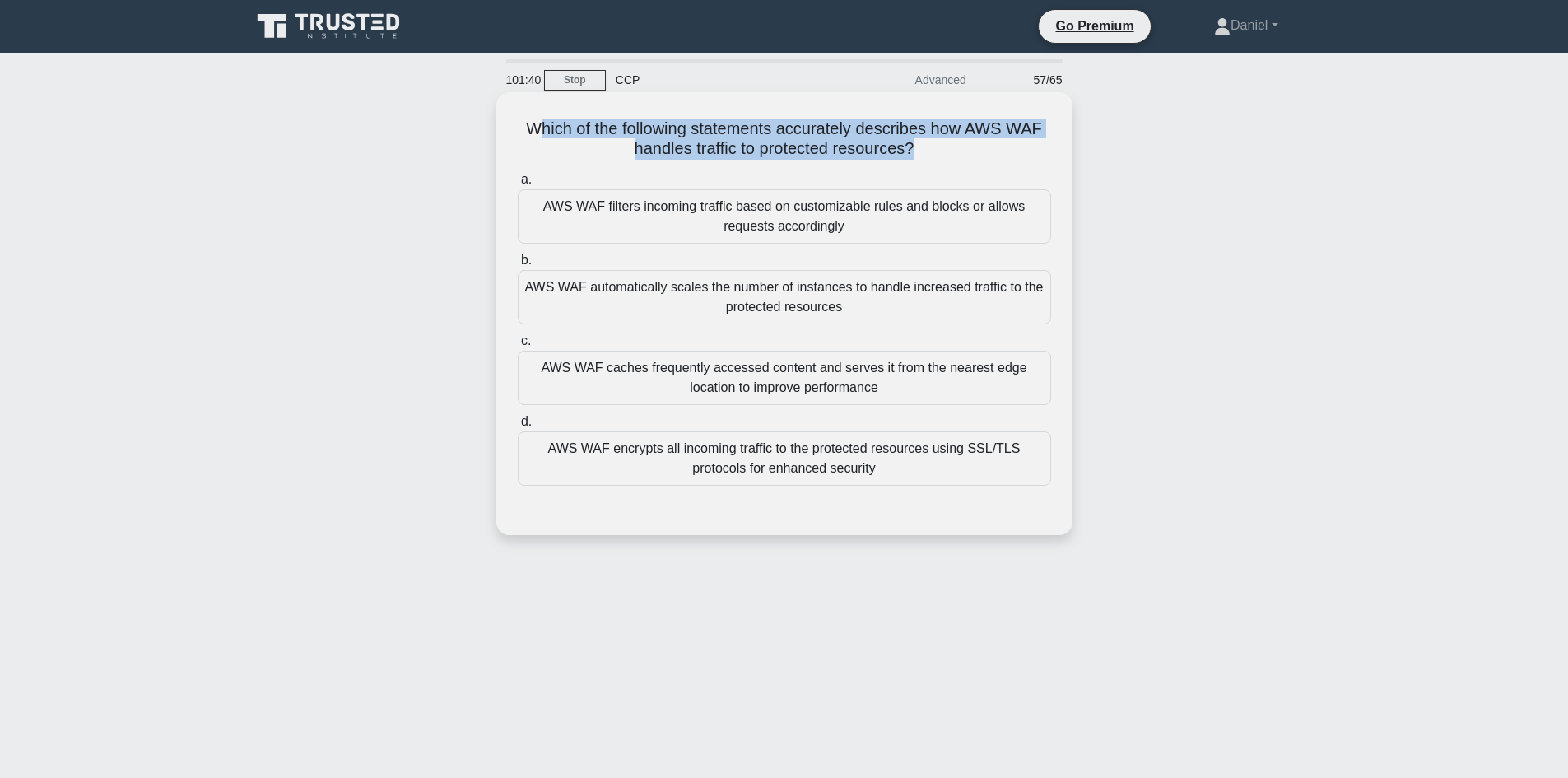 drag, startPoint x: 914, startPoint y: 147, endPoint x: 529, endPoint y: 123, distance: 385.74733 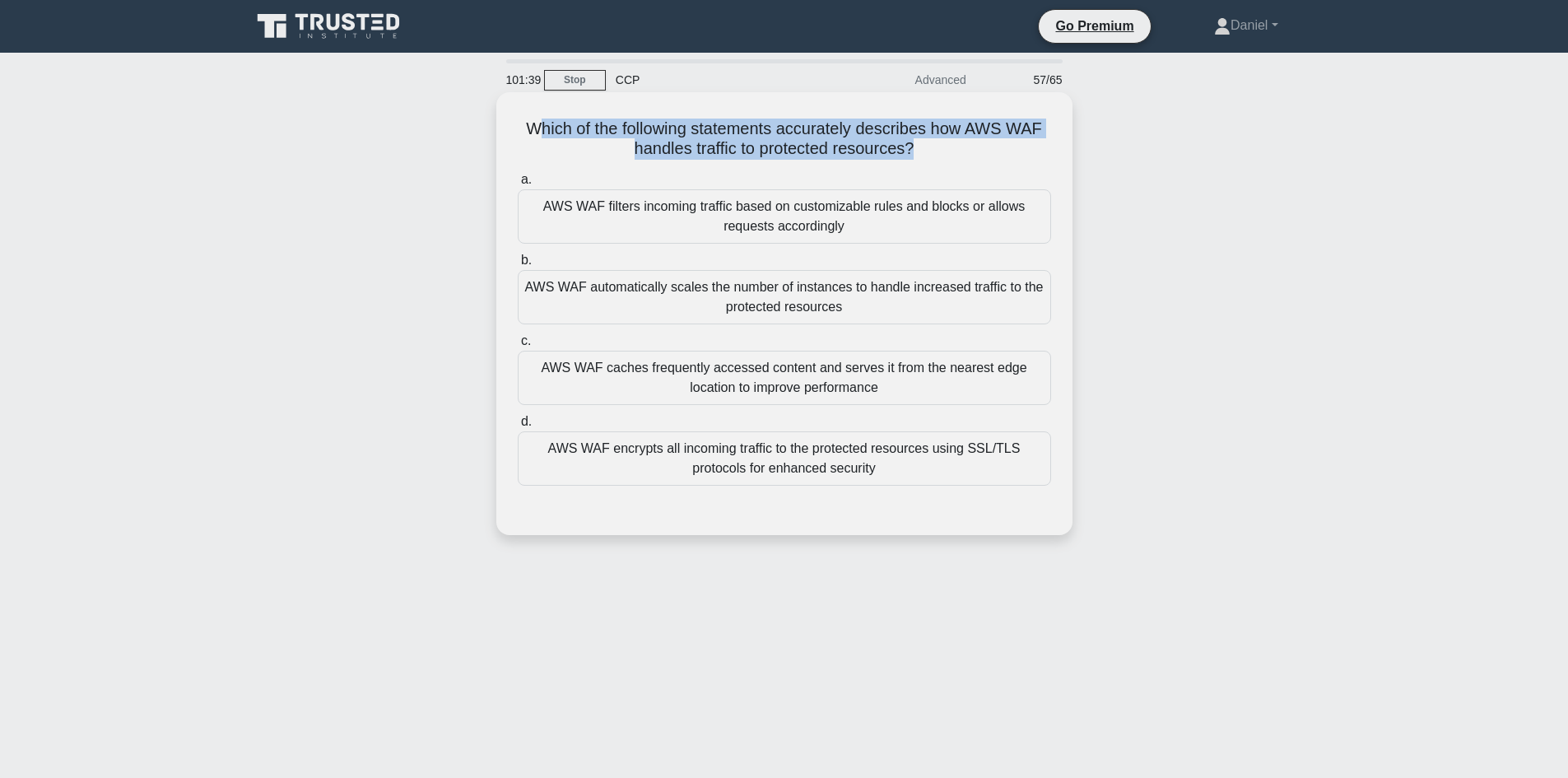 click on "Which of the following statements accurately describes how AWS WAF handles traffic to protected resources?
.spinner_0XTQ{transform-origin:center;animation:spinner_y6GP .75s linear infinite}@keyframes spinner_y6GP{100%{transform:rotate(360deg)}}" at bounding box center (784, 139) 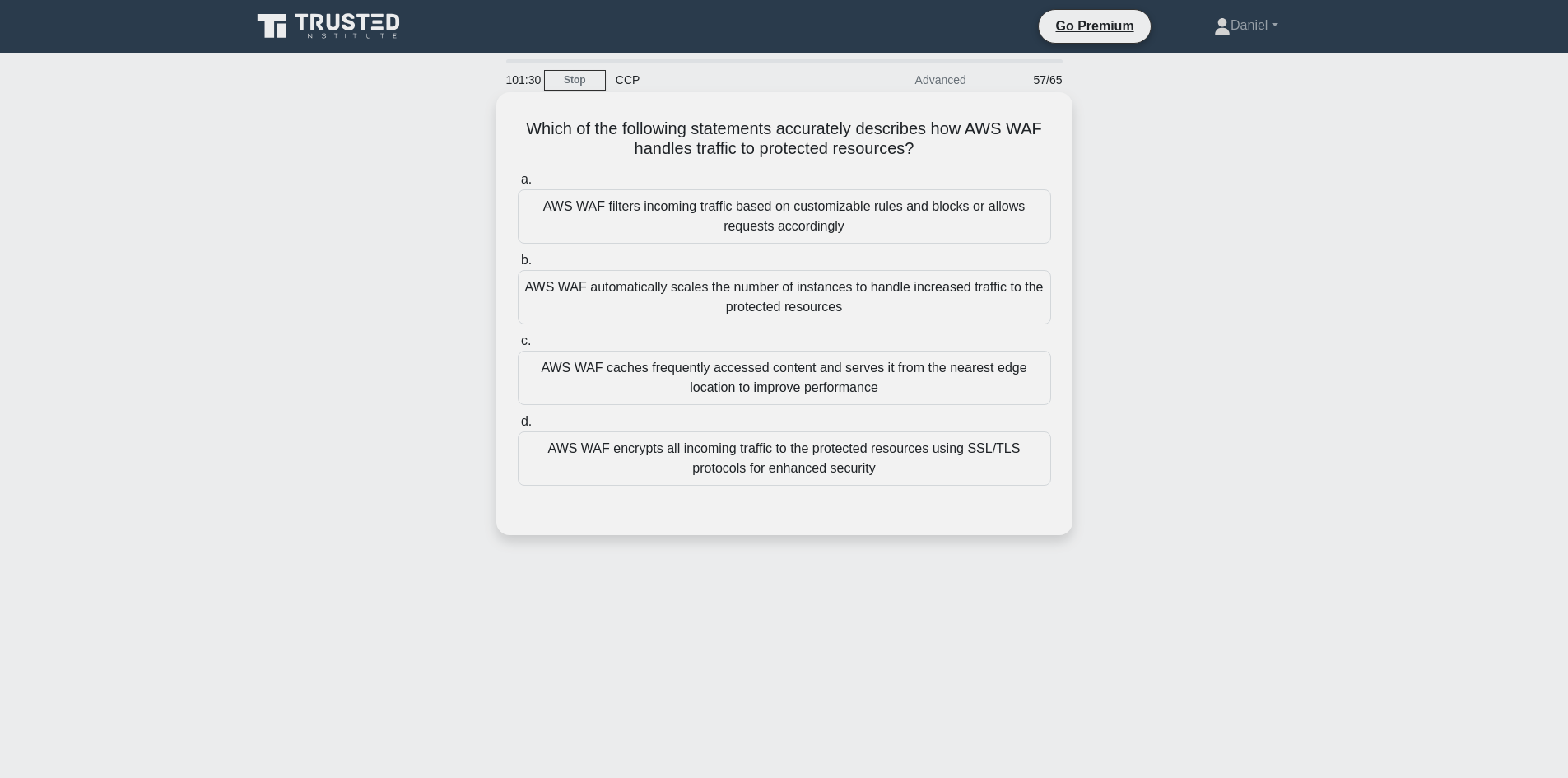 click on "AWS WAF filters incoming traffic based on customizable rules and blocks or allows requests accordingly" at bounding box center (784, 217) 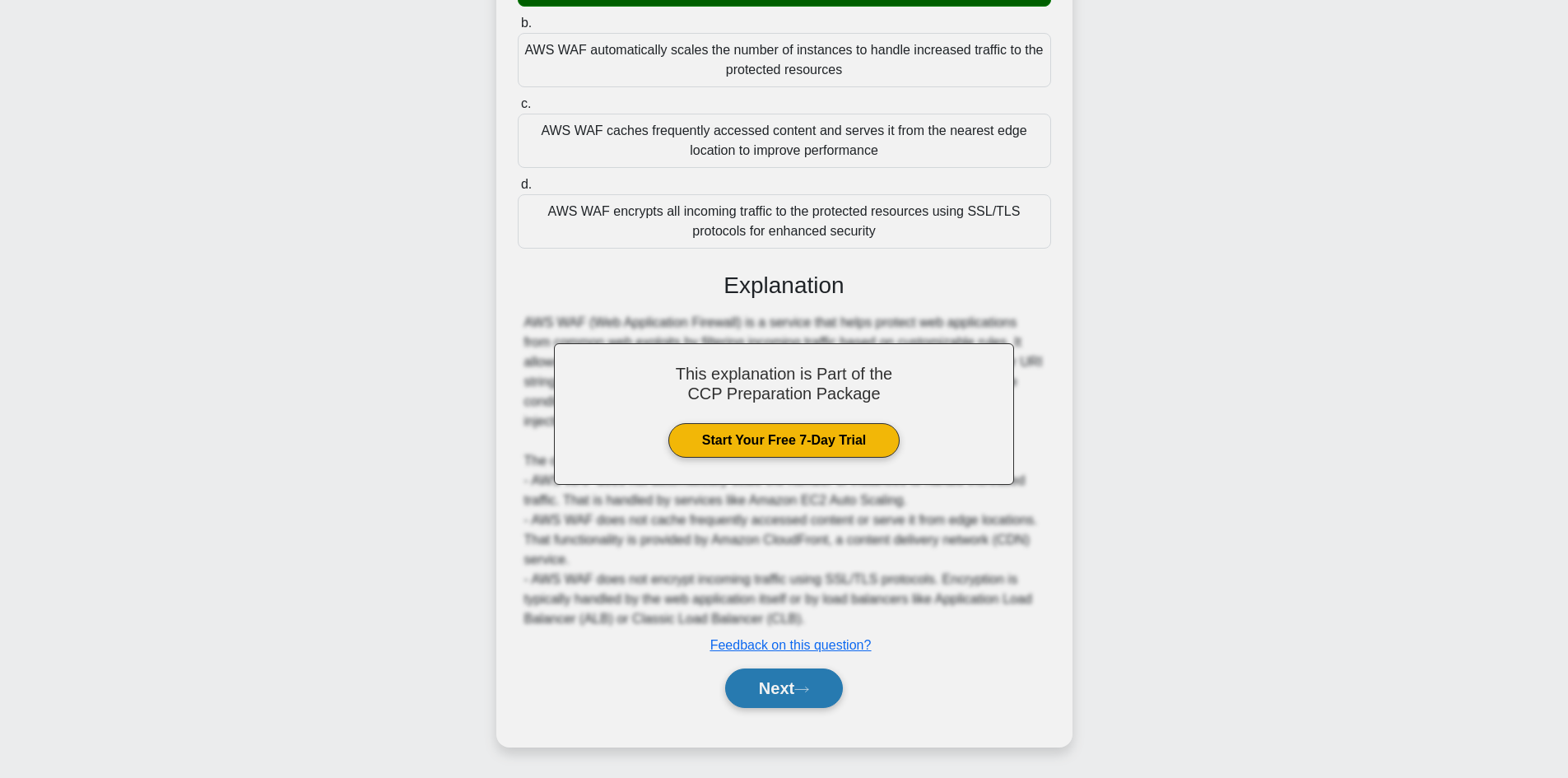 click on "Next" at bounding box center (784, 688) 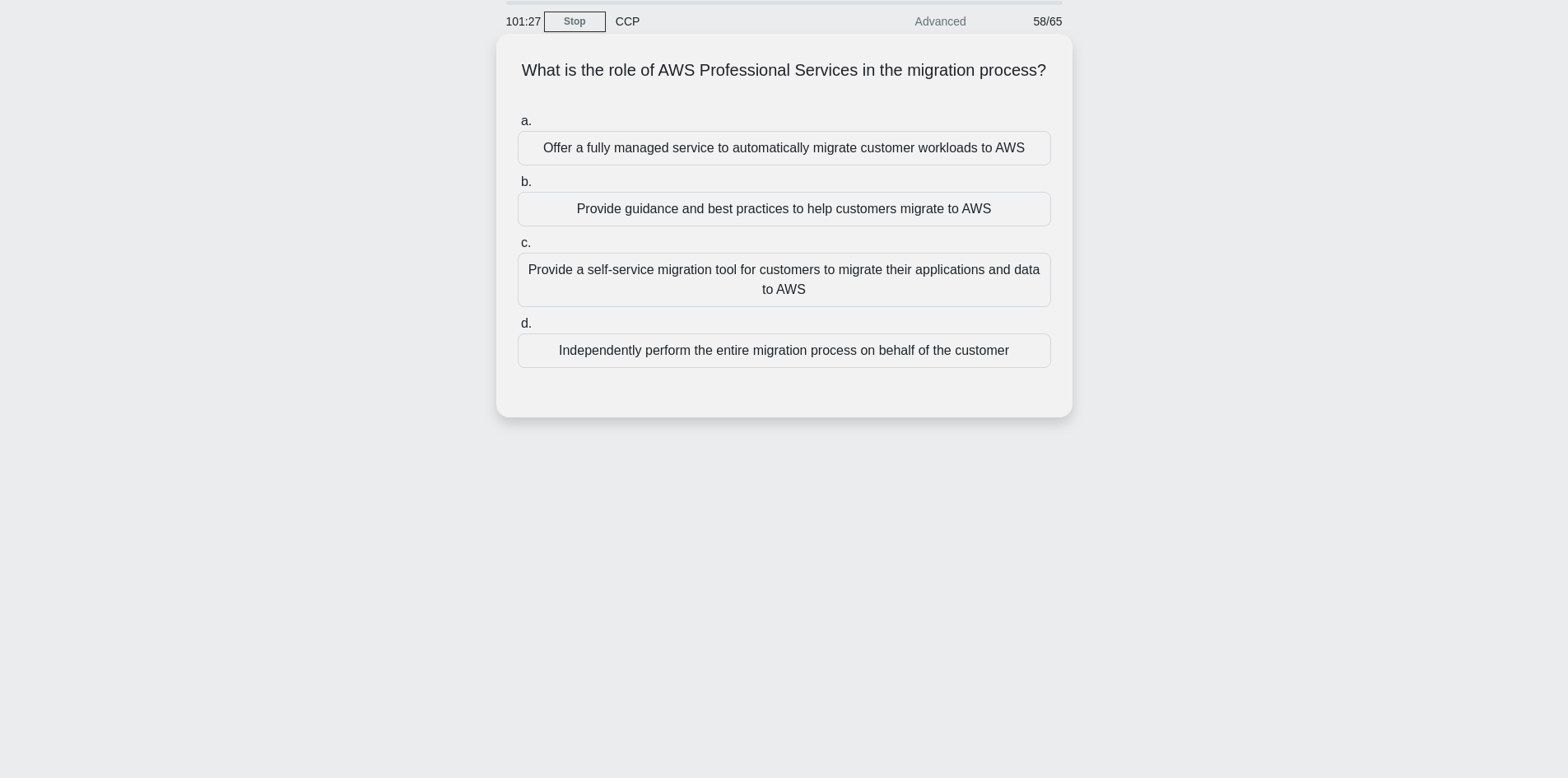 scroll, scrollTop: 29, scrollLeft: 0, axis: vertical 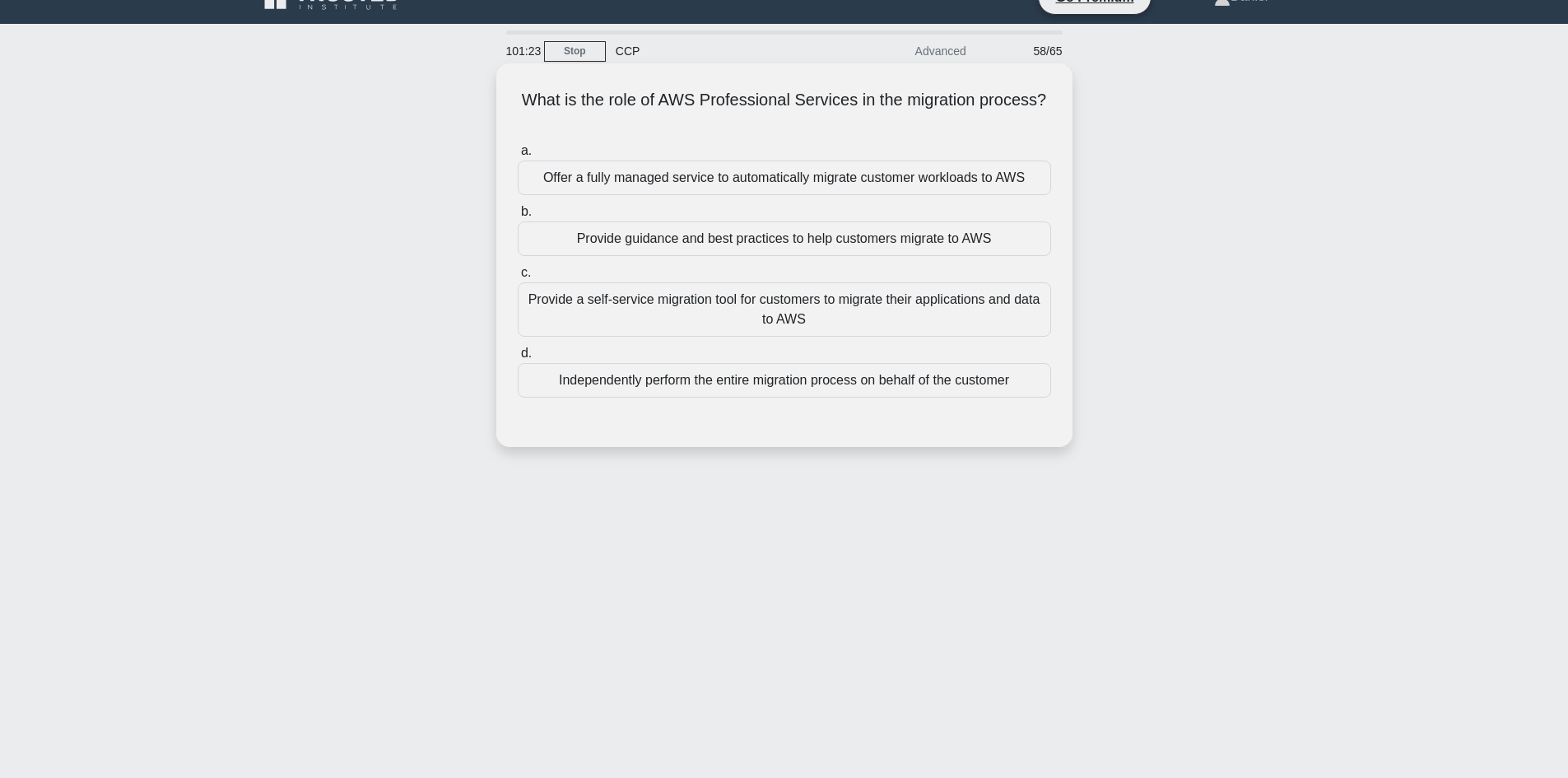 click on "Provide guidance and best practices to help customers migrate to AWS" at bounding box center [784, 239] 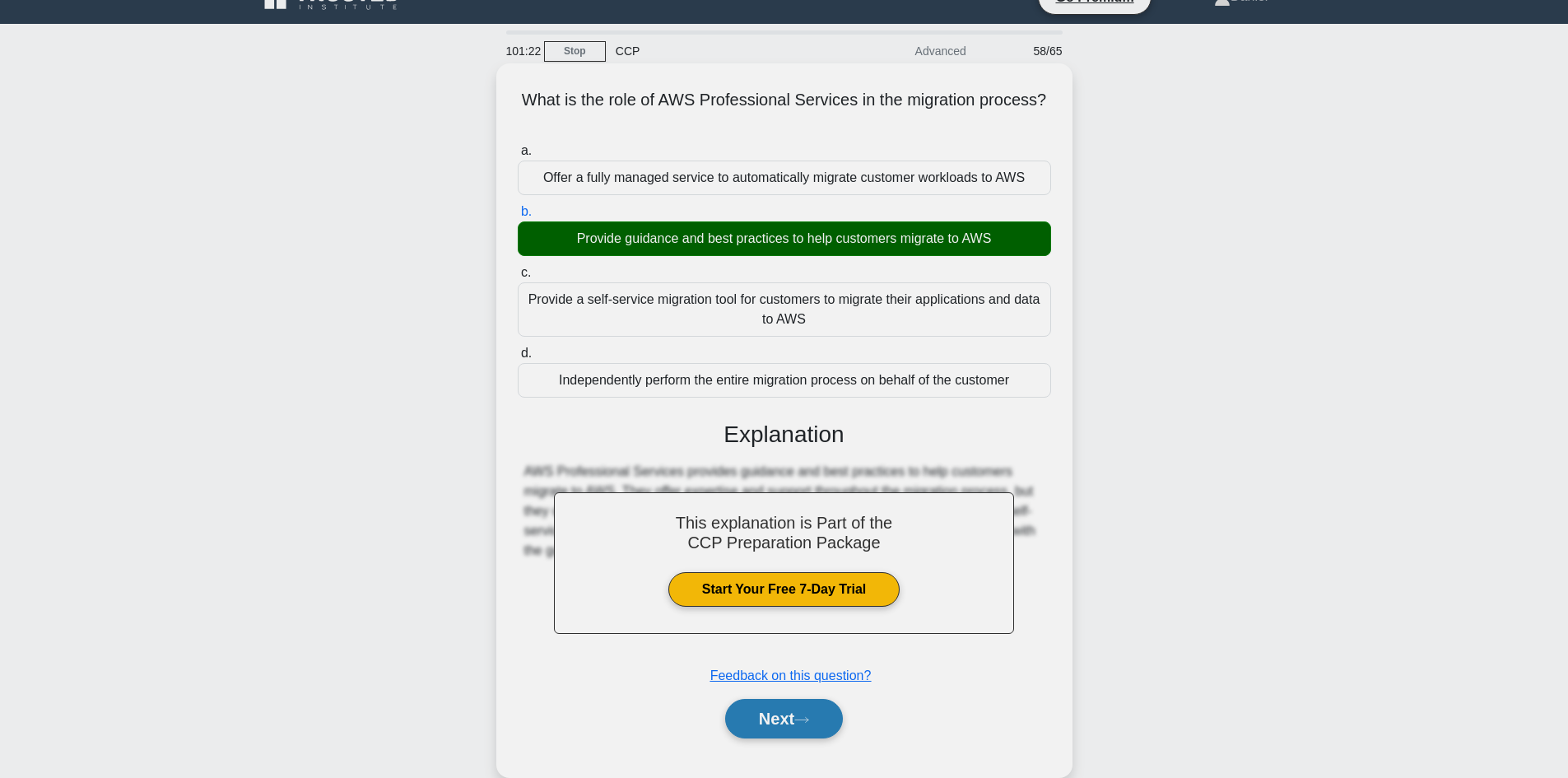 click 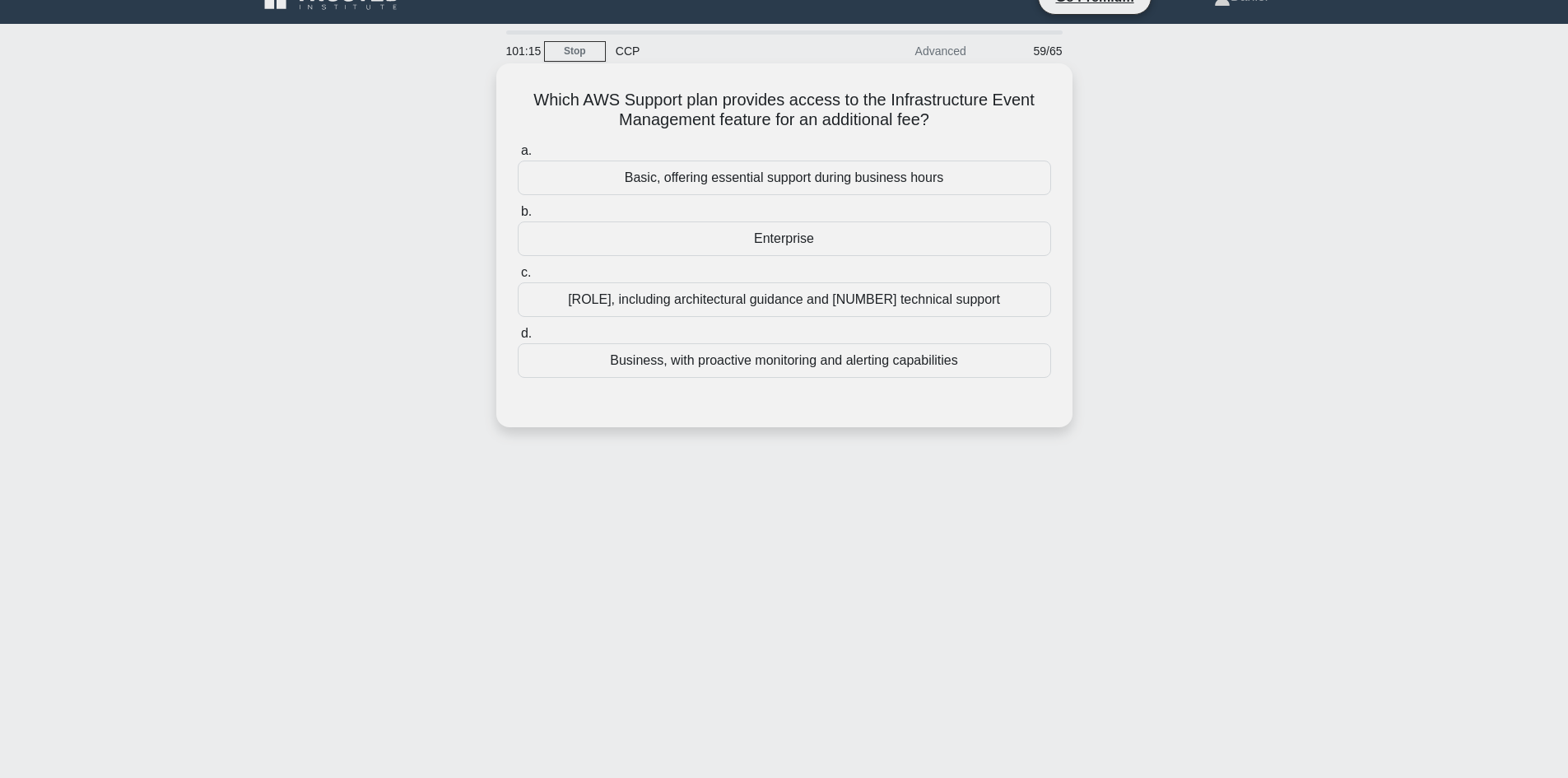click on "Enterprise" at bounding box center [784, 239] 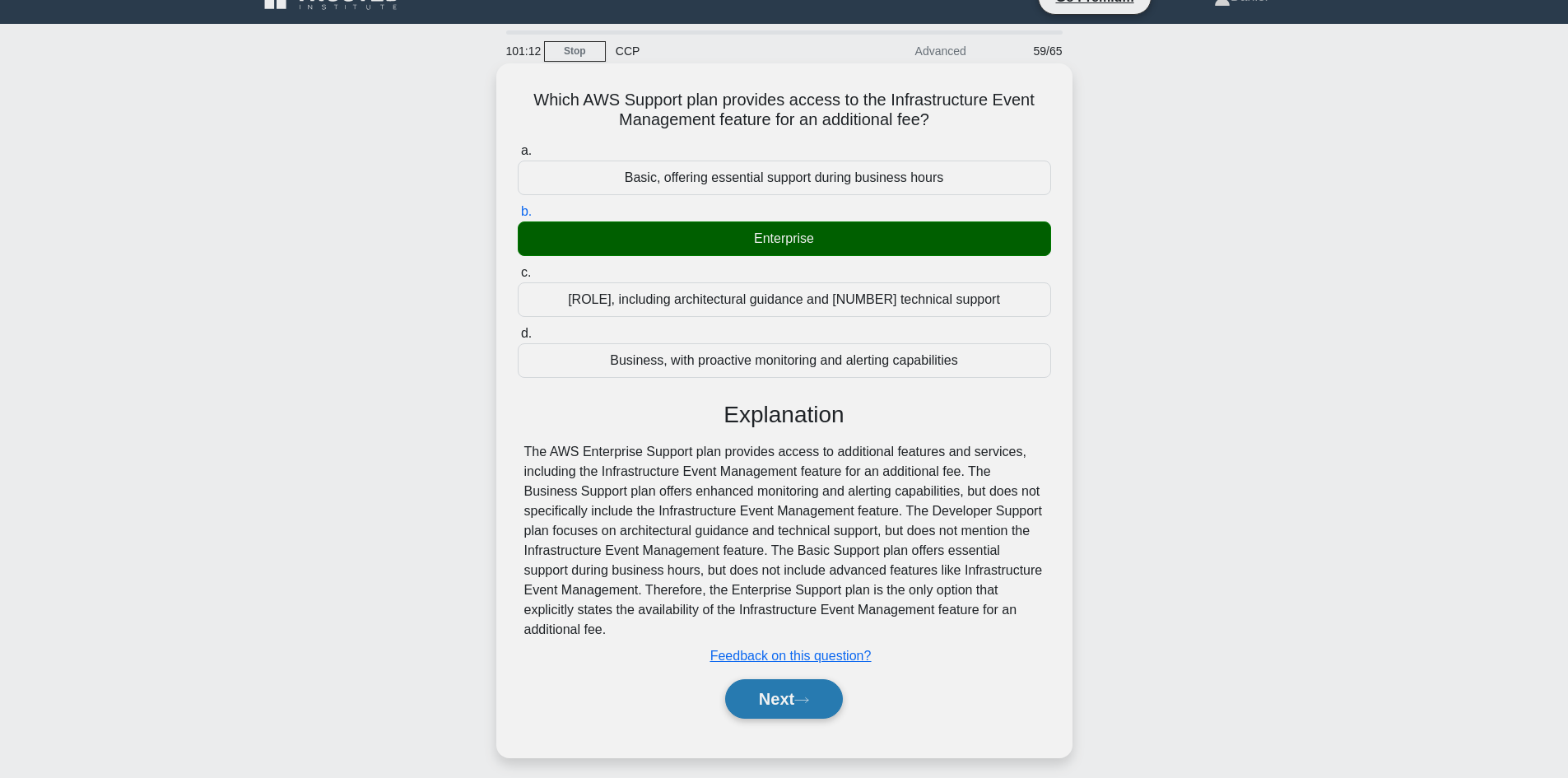 click on "Next" at bounding box center (784, 699) 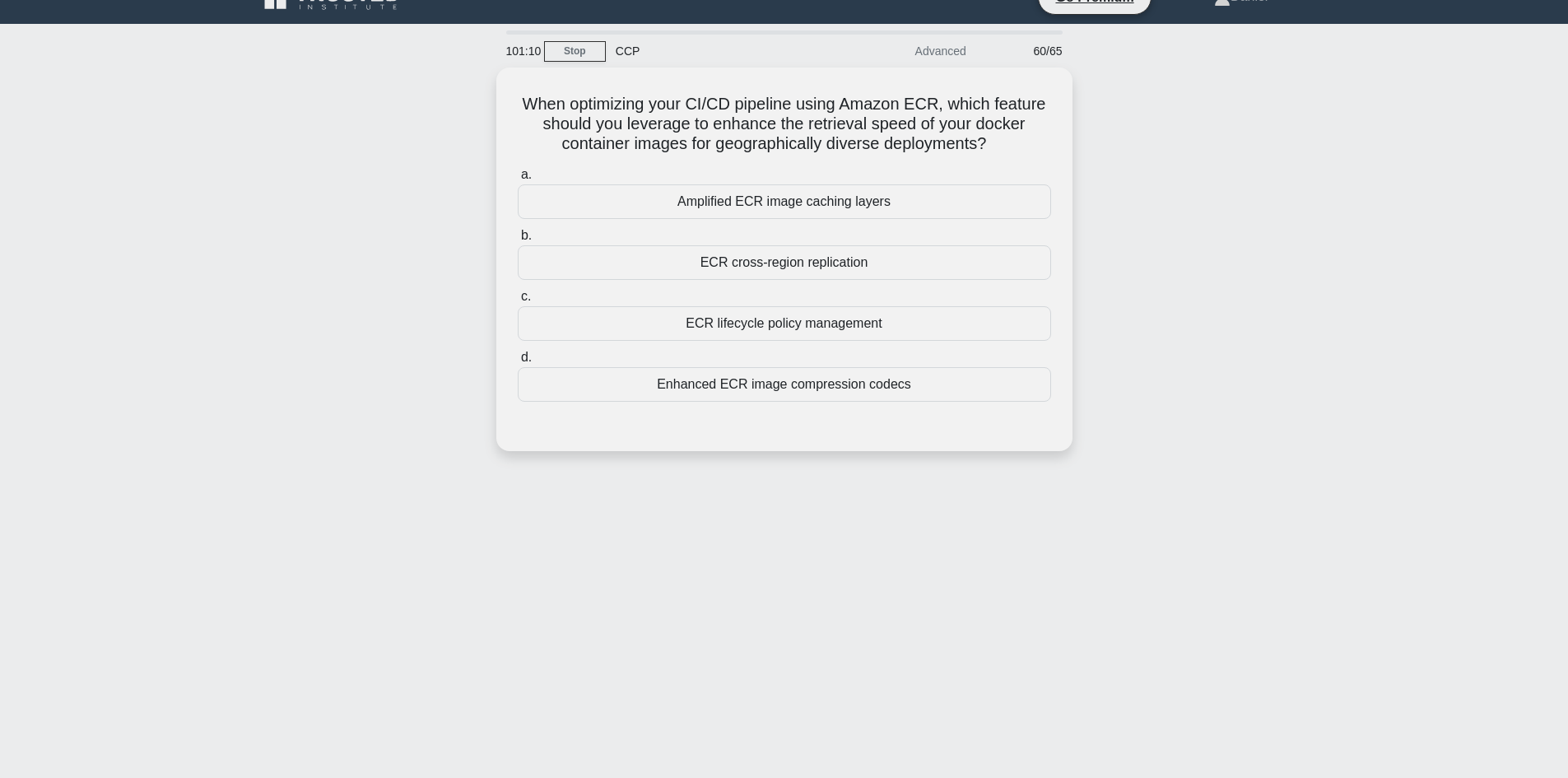 drag, startPoint x: 1012, startPoint y: 136, endPoint x: 470, endPoint y: 77, distance: 545.2018 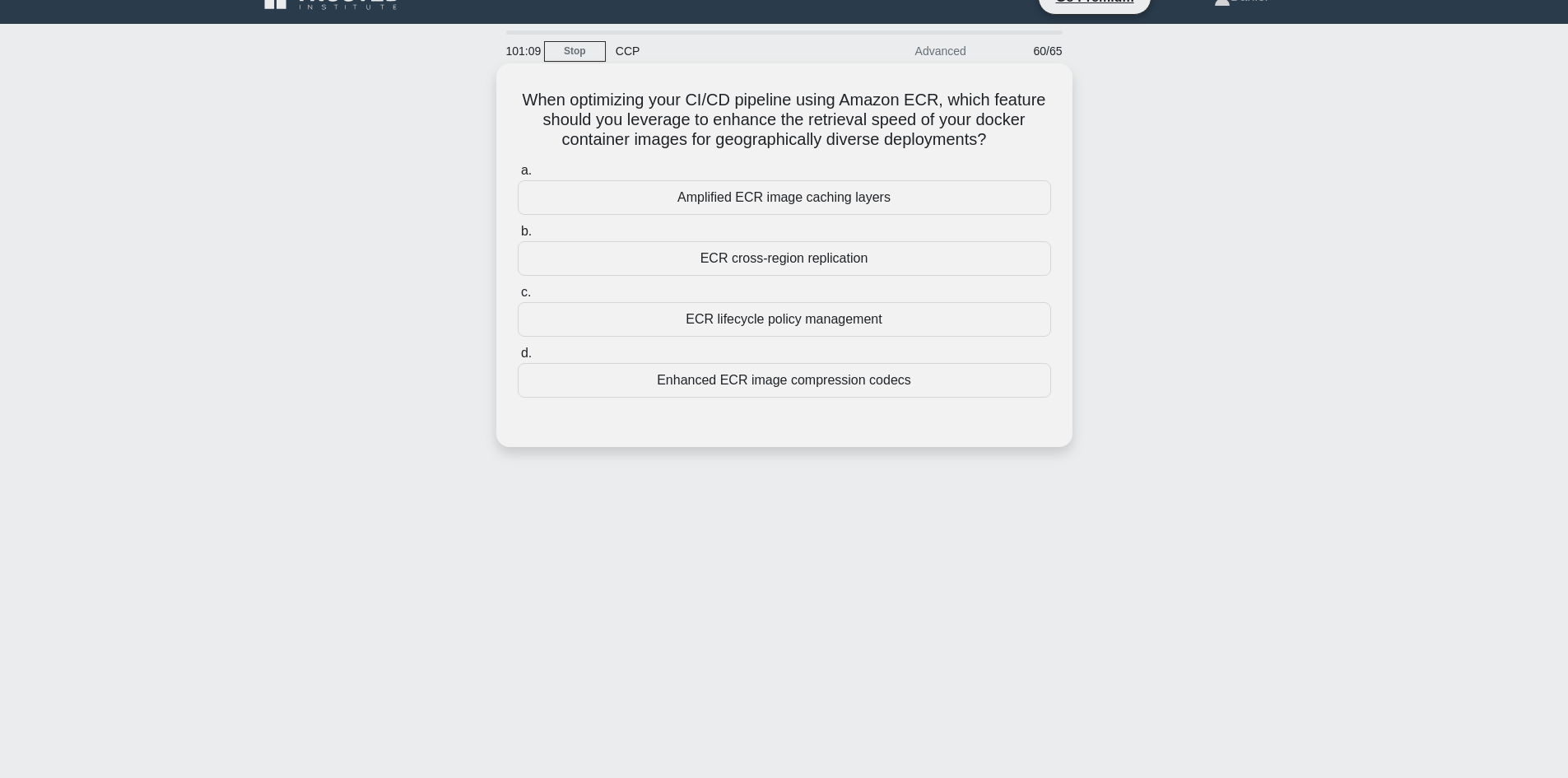 click on "When optimizing your CI/CD pipeline using Amazon ECR, which feature should you leverage to enhance the retrieval speed of your docker container images for geographically diverse deployments?
.spinner_0XTQ{transform-origin:center;animation:spinner_y6GP .75s linear infinite}@keyframes spinner_y6GP{100%{transform:rotate(360deg)}}" at bounding box center [784, 120] 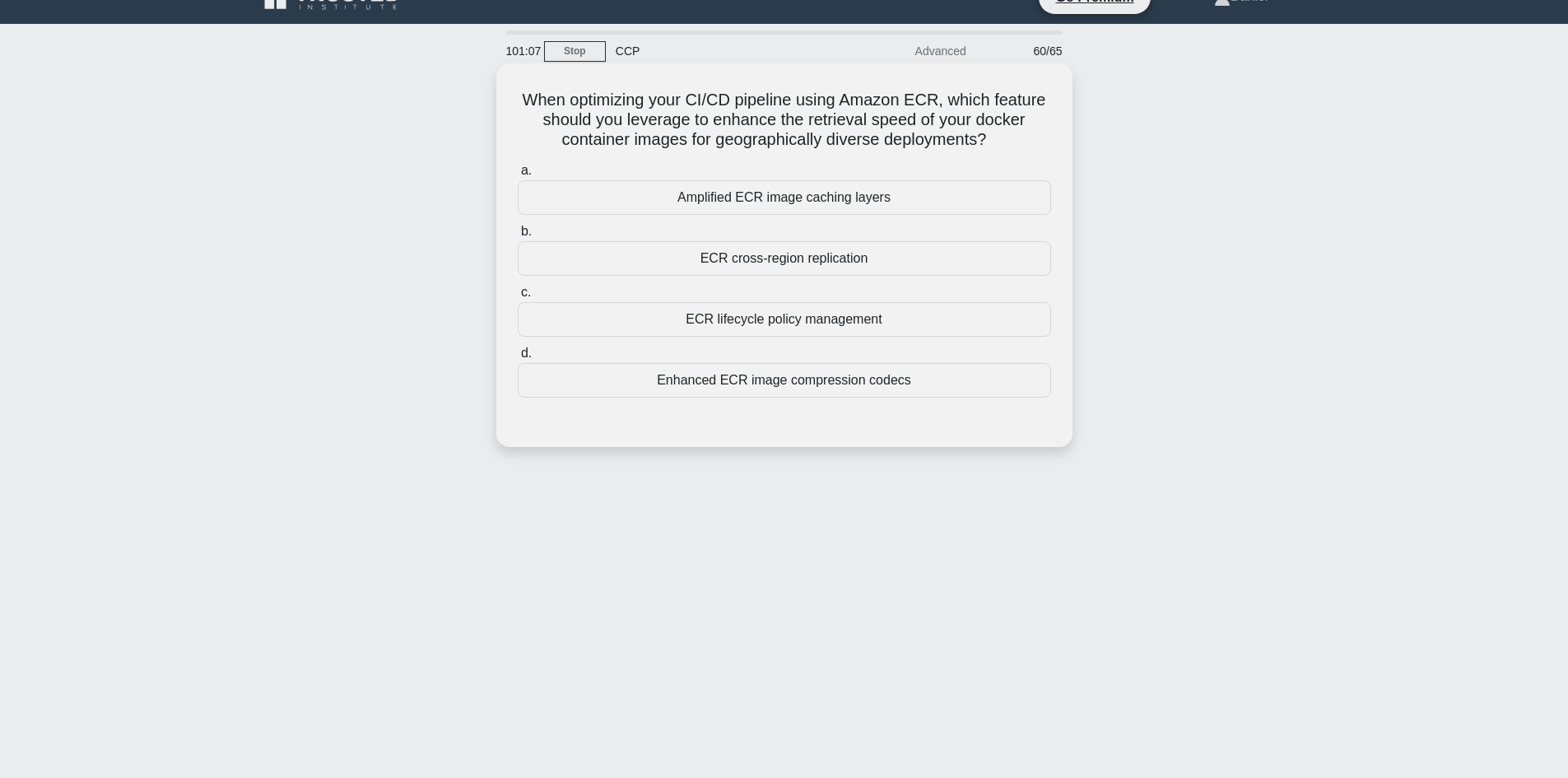 drag, startPoint x: 995, startPoint y: 147, endPoint x: 509, endPoint y: 105, distance: 487.81144 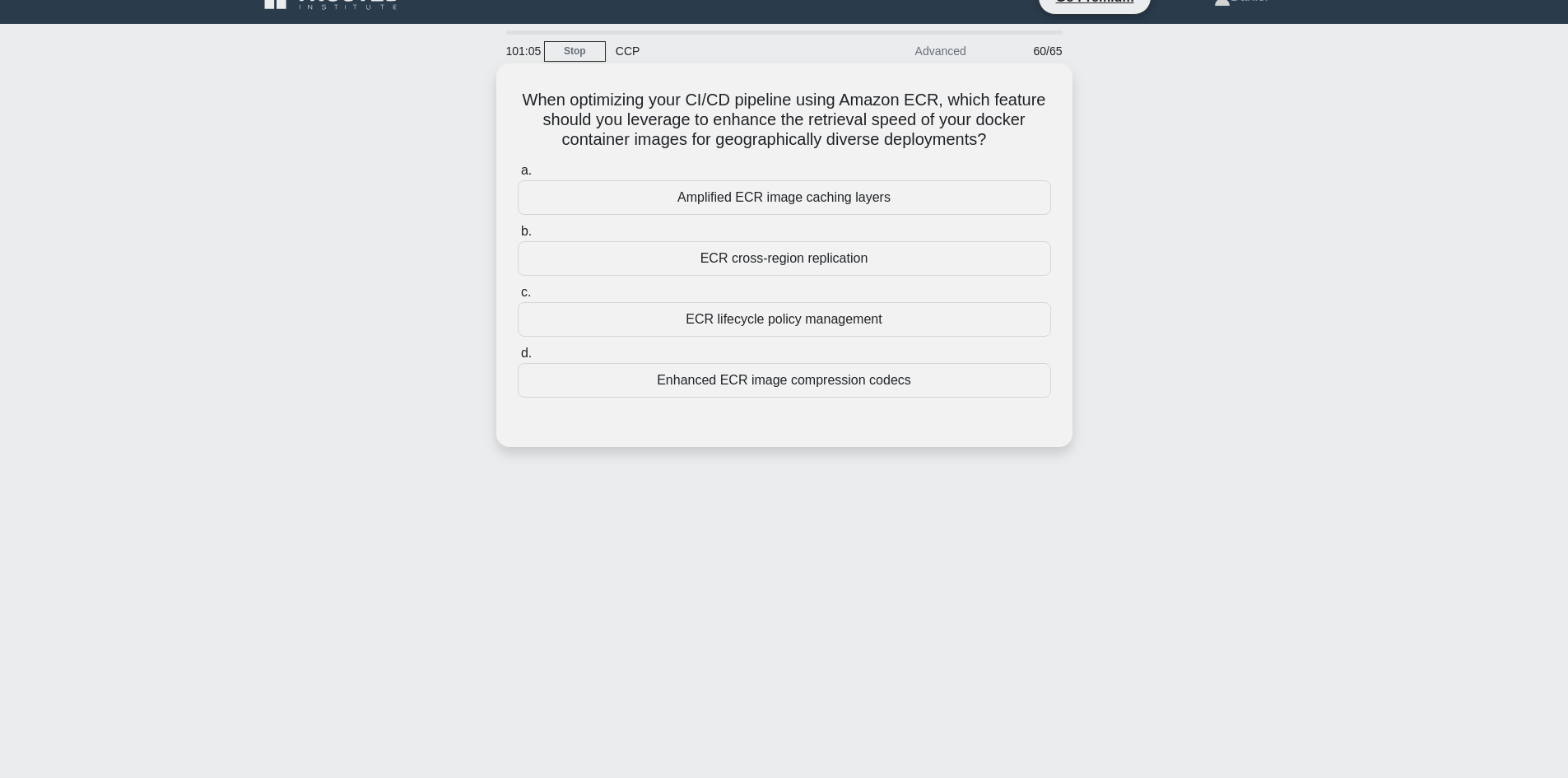 click on "When optimizing your CI/CD pipeline using Amazon ECR, which feature should you leverage to enhance the retrieval speed of your docker container images for geographically diverse deployments?
.spinner_0XTQ{transform-origin:center;animation:spinner_y6GP .75s linear infinite}@keyframes spinner_y6GP{100%{transform:rotate(360deg)}}" at bounding box center (784, 120) 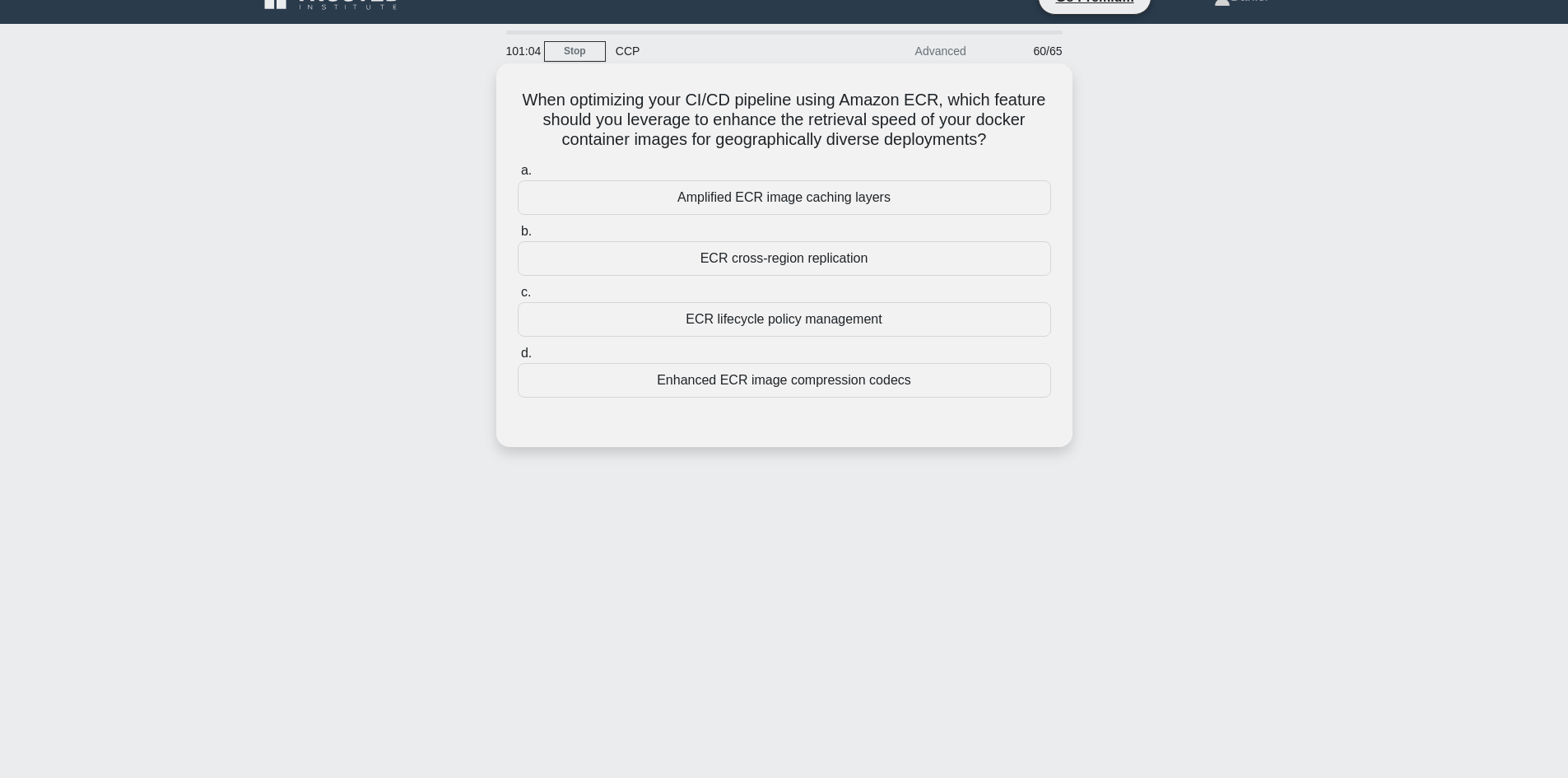 click on "Amplified ECR image caching layers" at bounding box center [784, 198] 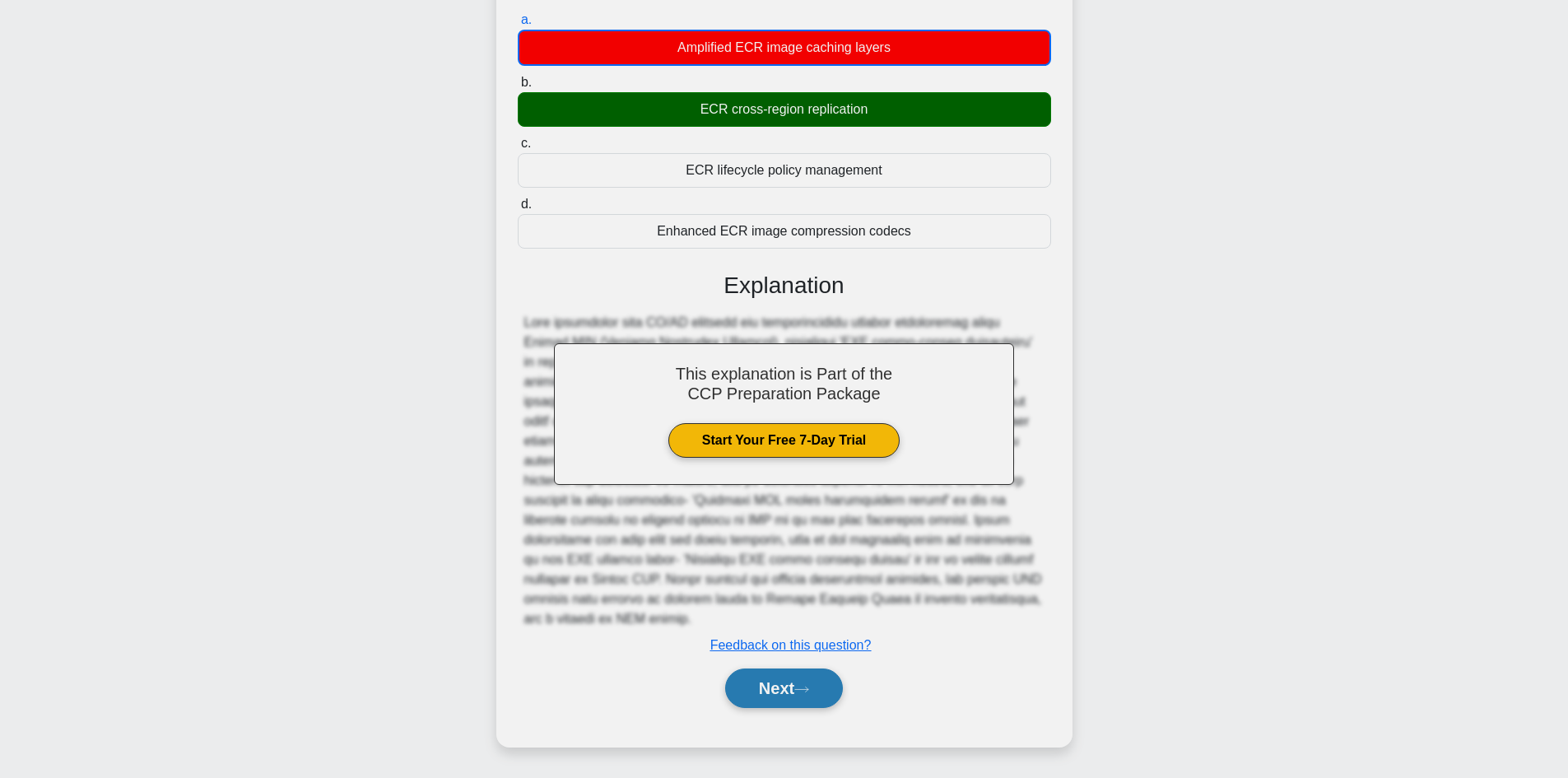 click on "Next" at bounding box center [784, 688] 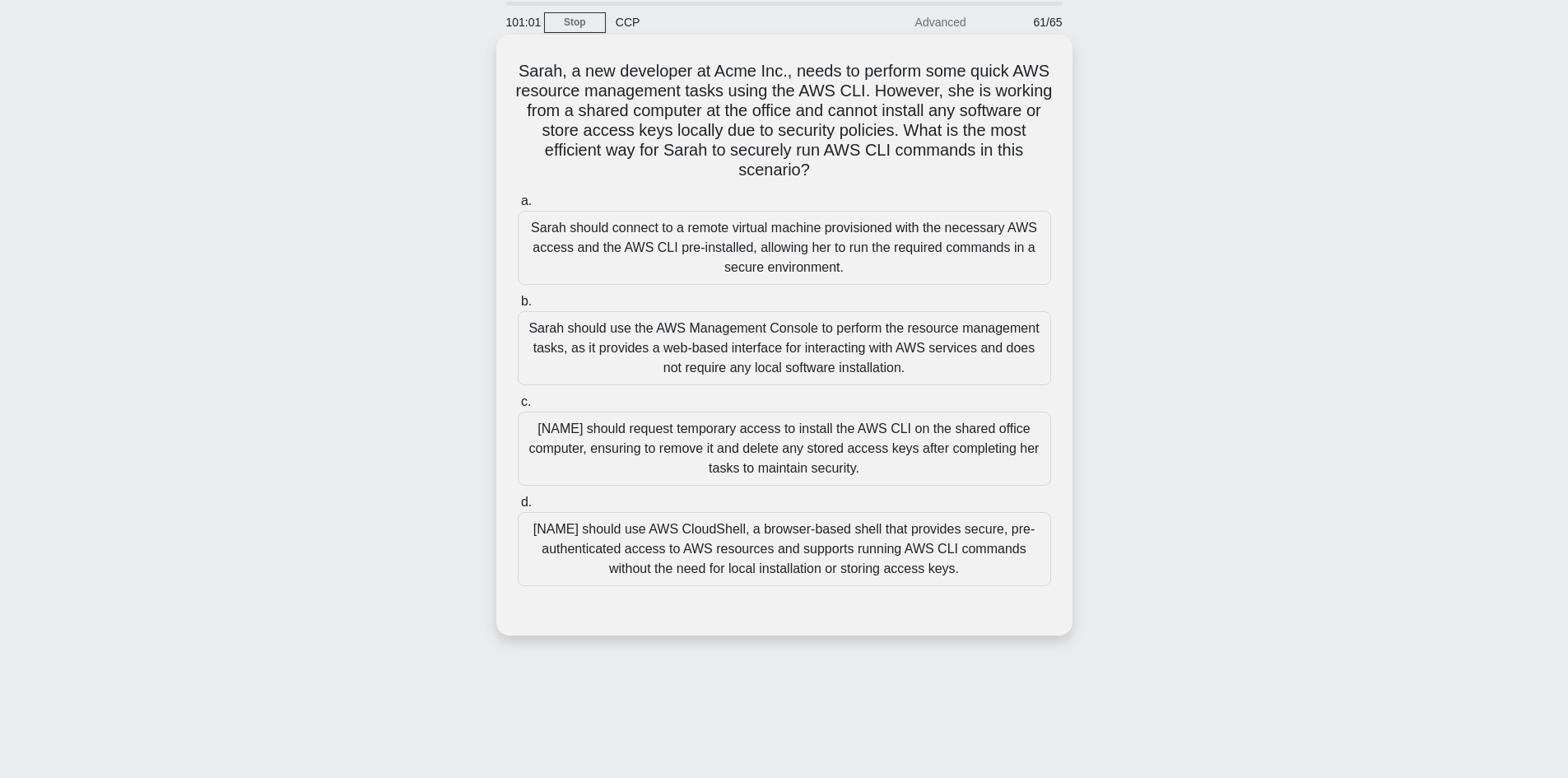 scroll, scrollTop: 29, scrollLeft: 0, axis: vertical 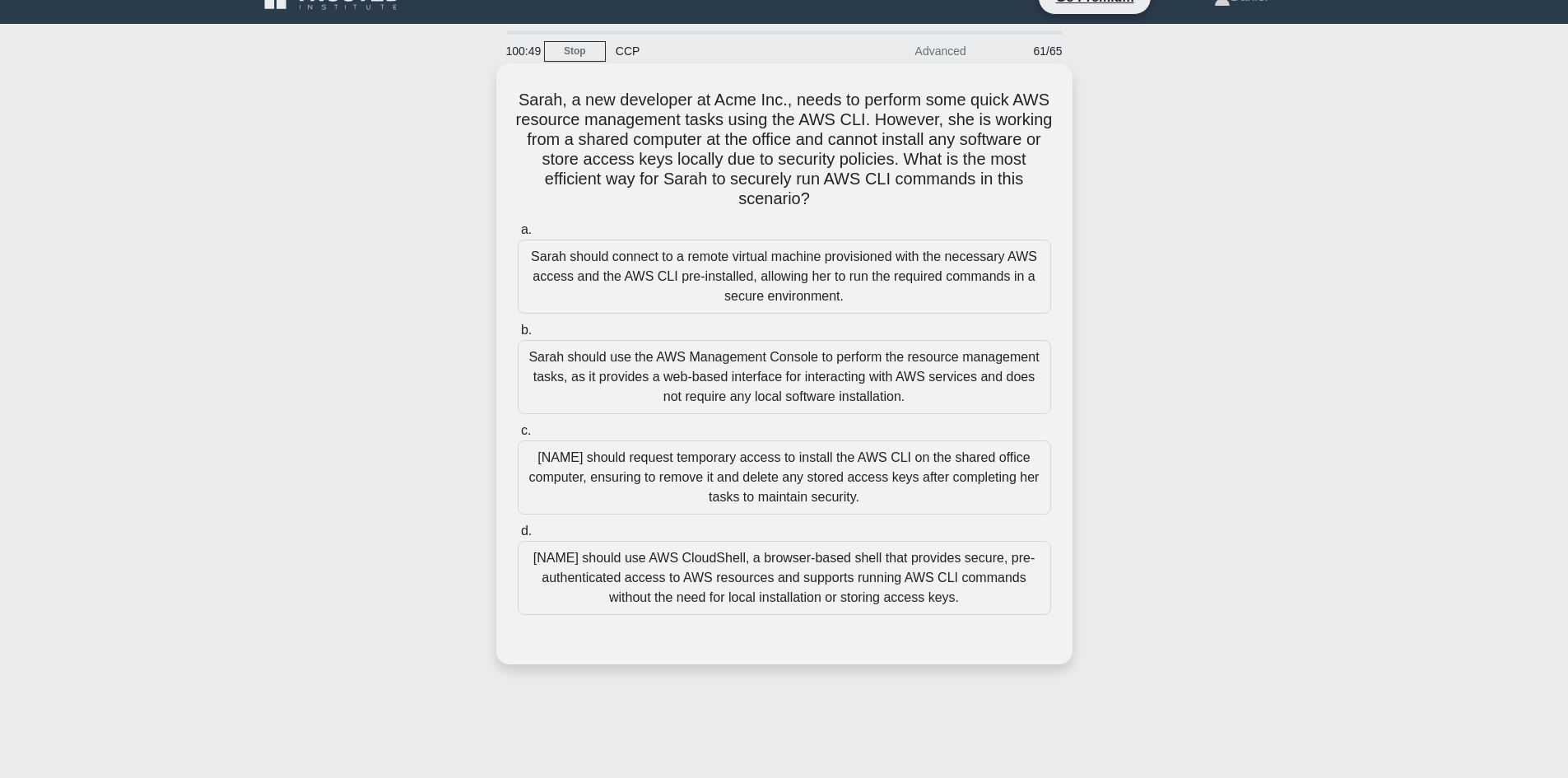 click on "Sarah should use the AWS Management Console to perform the resource management tasks, as it provides a web-based interface for interacting with AWS services and does not require any local software installation." at bounding box center [784, 377] 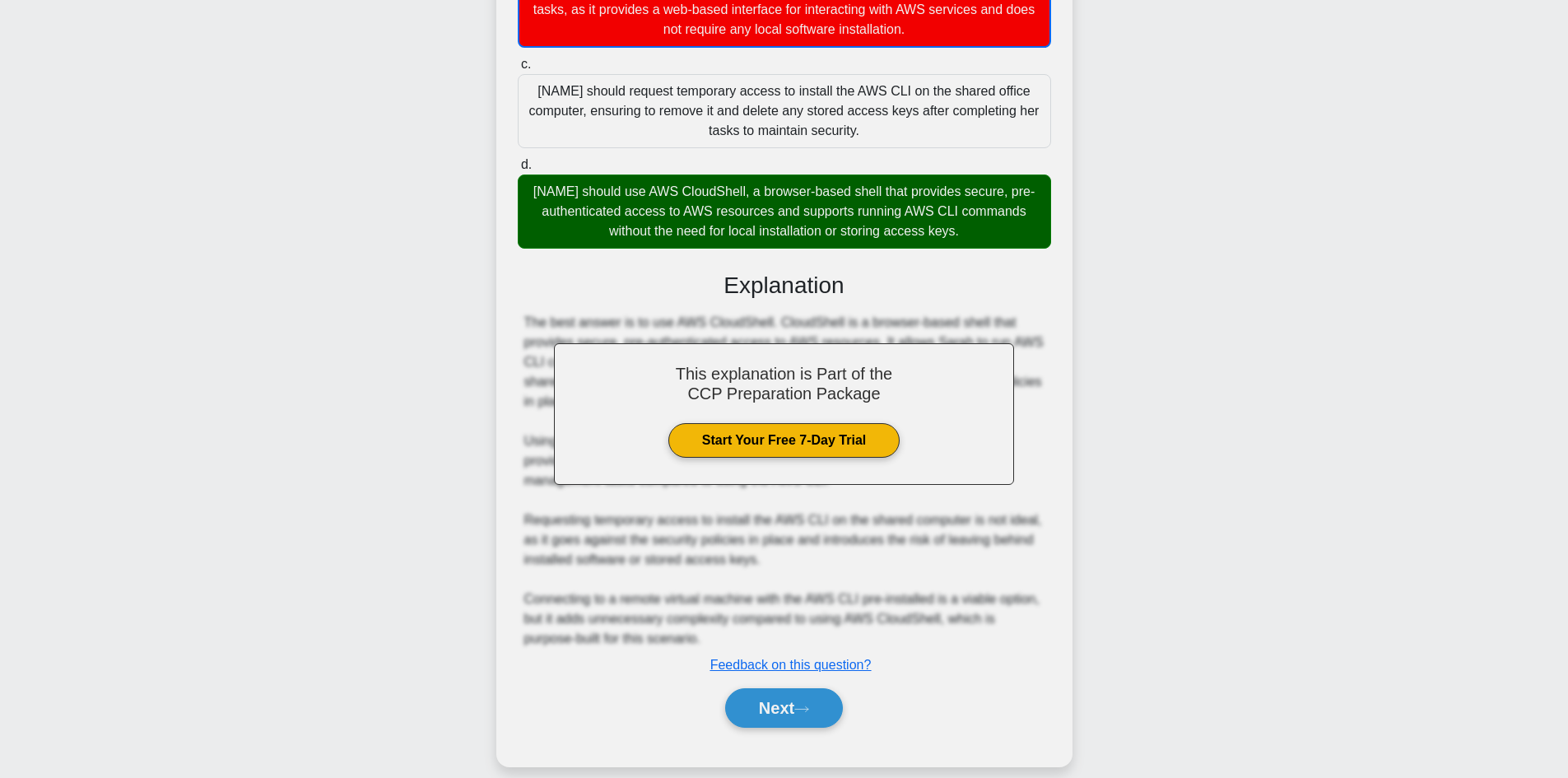 scroll, scrollTop: 417, scrollLeft: 0, axis: vertical 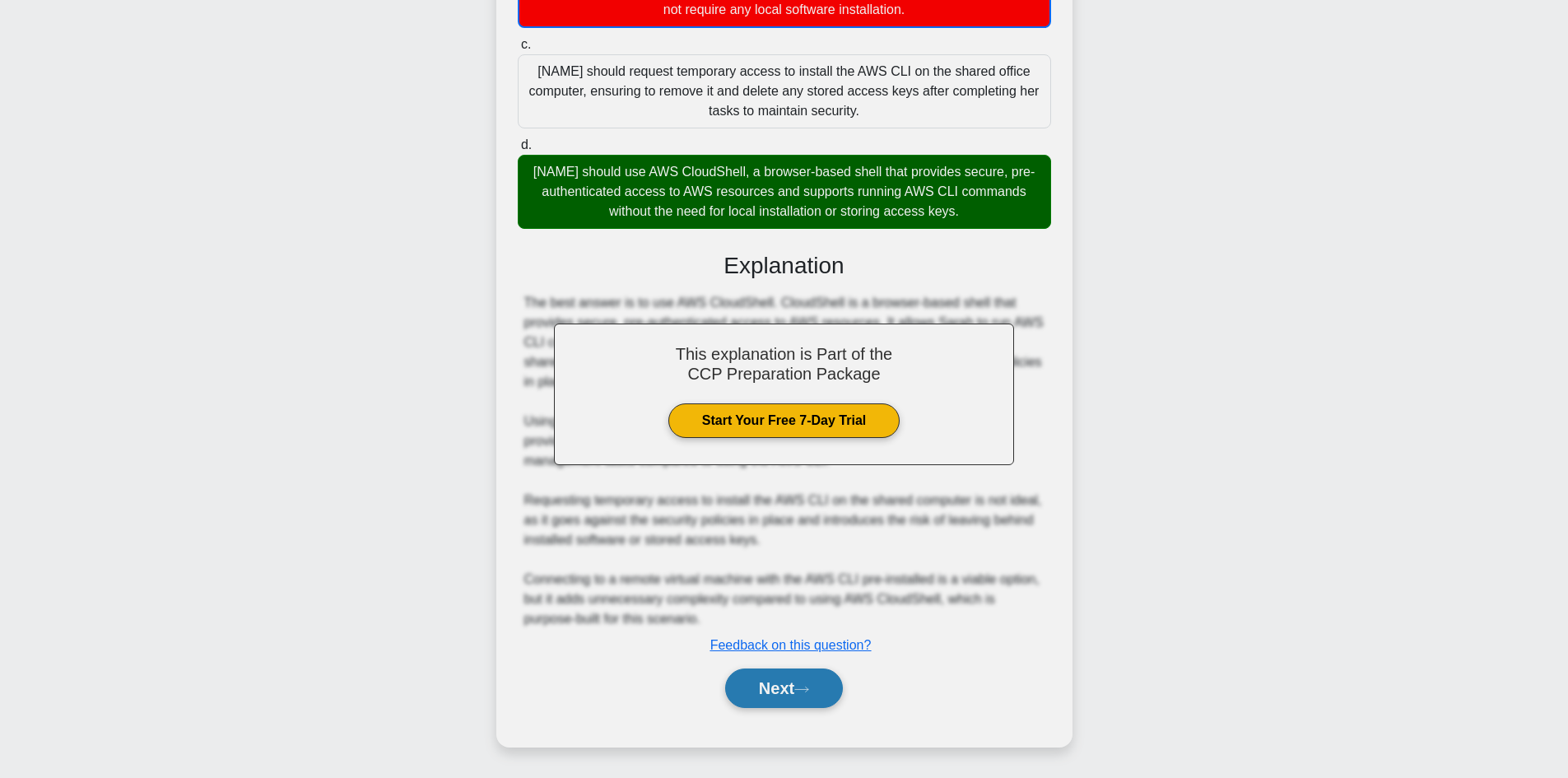 click 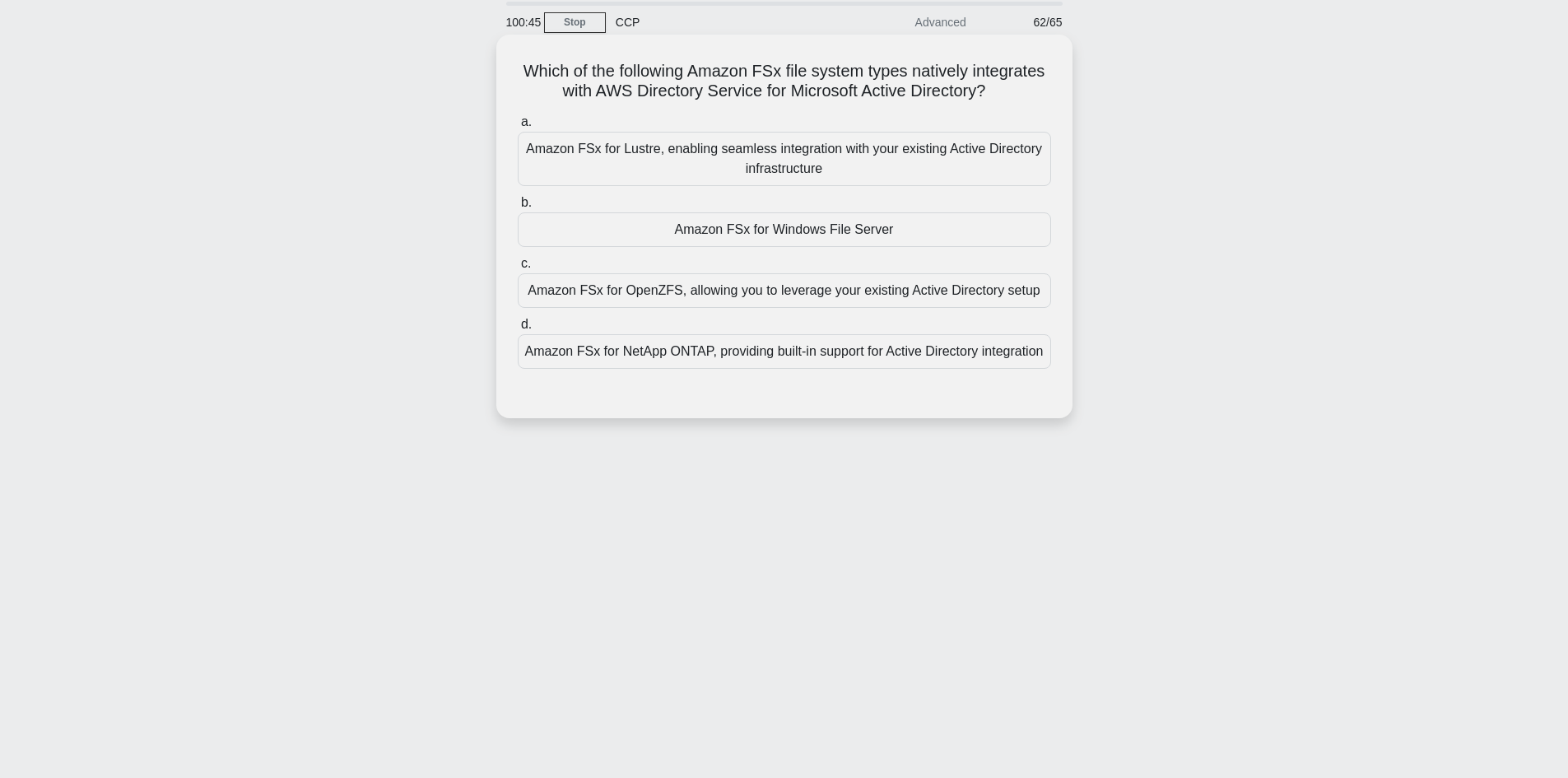 scroll, scrollTop: 29, scrollLeft: 0, axis: vertical 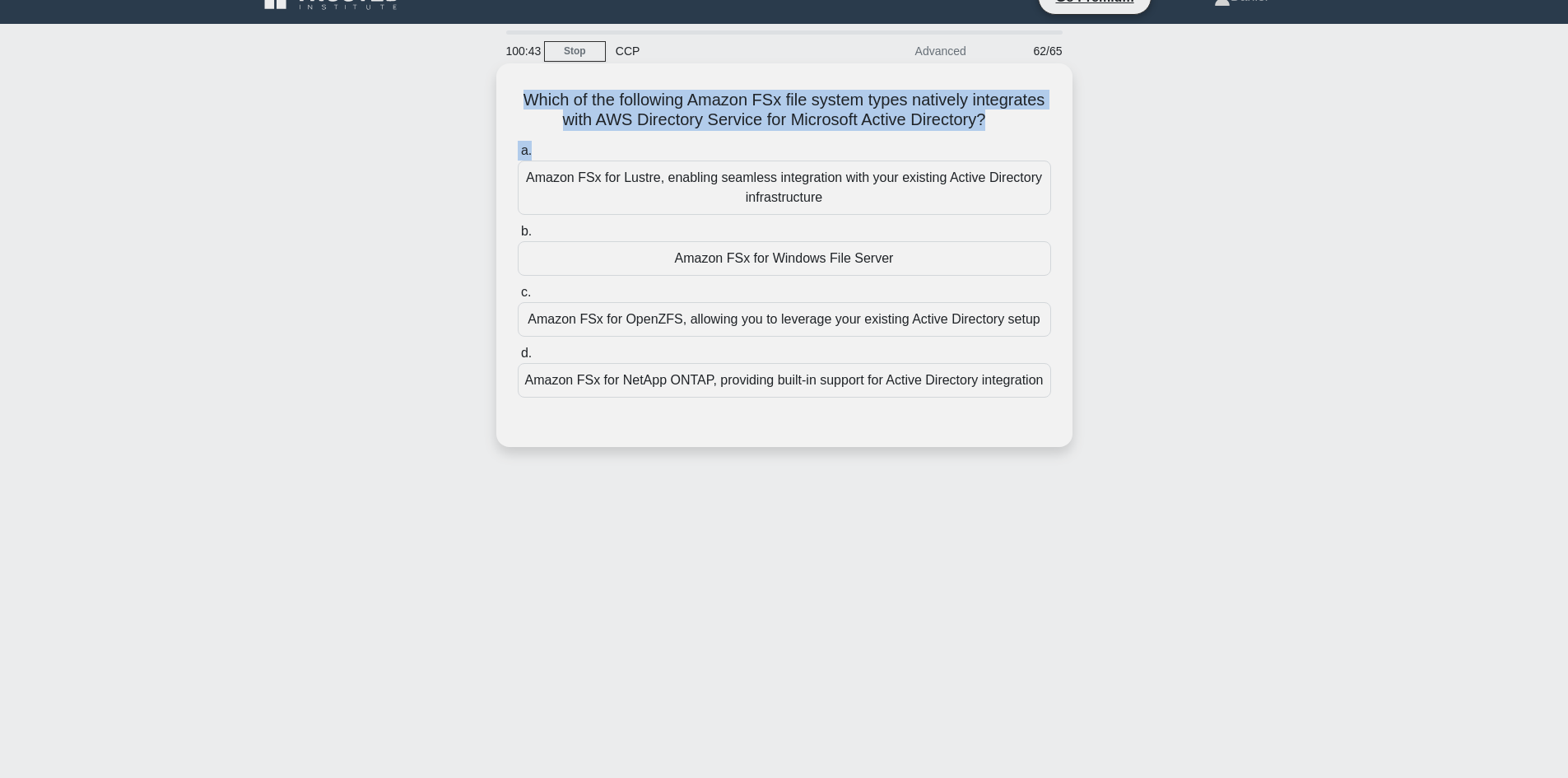 drag, startPoint x: 996, startPoint y: 138, endPoint x: 504, endPoint y: 85, distance: 494.8464 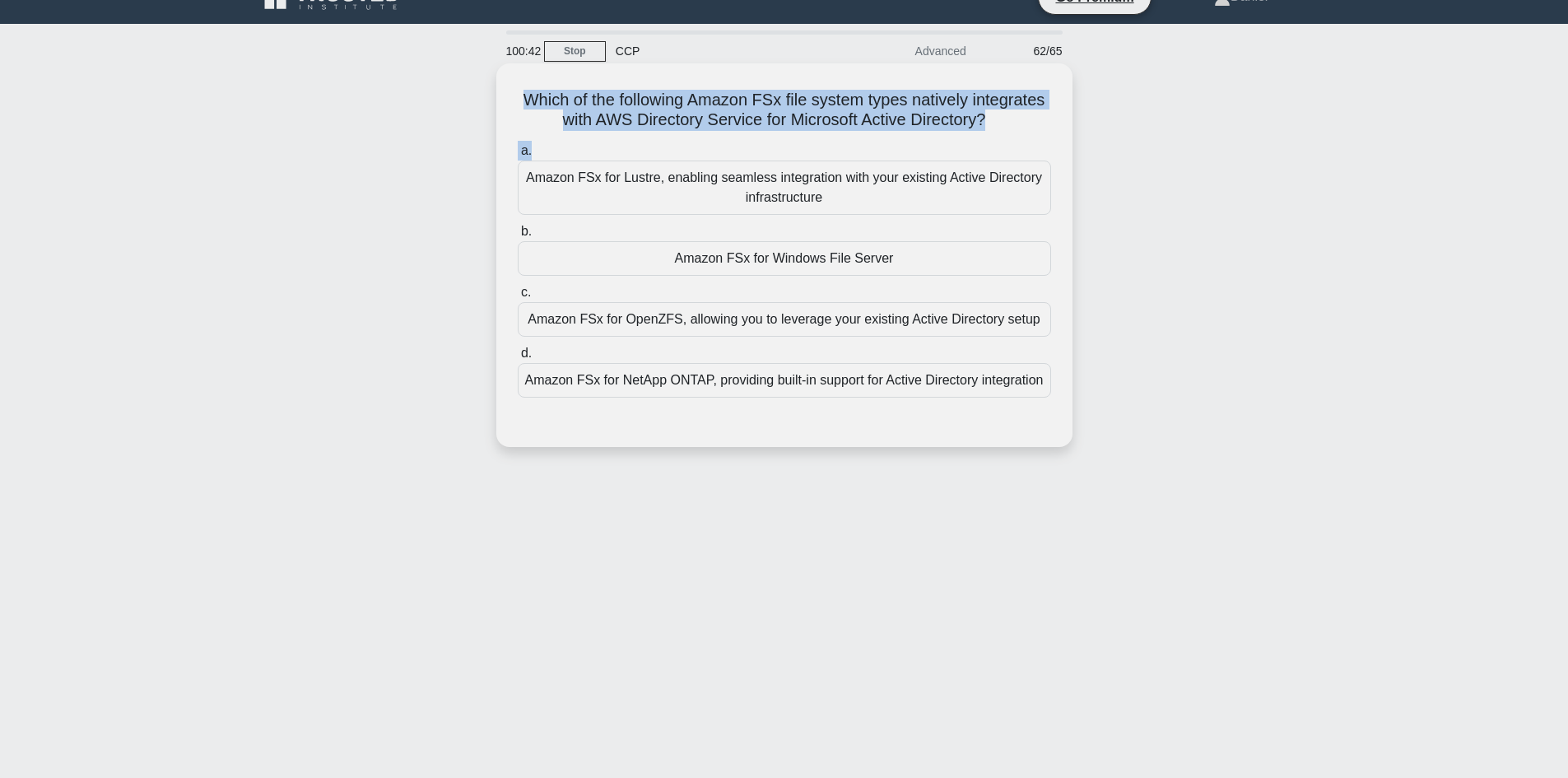 click on "Which of the following Amazon FSx file system types natively integrates with AWS Directory Service for Microsoft Active Directory?
.spinner_0XTQ{transform-origin:center;animation:spinner_y6GP .75s linear infinite}@keyframes spinner_y6GP{100%{transform:rotate(360deg)}}" at bounding box center [784, 110] 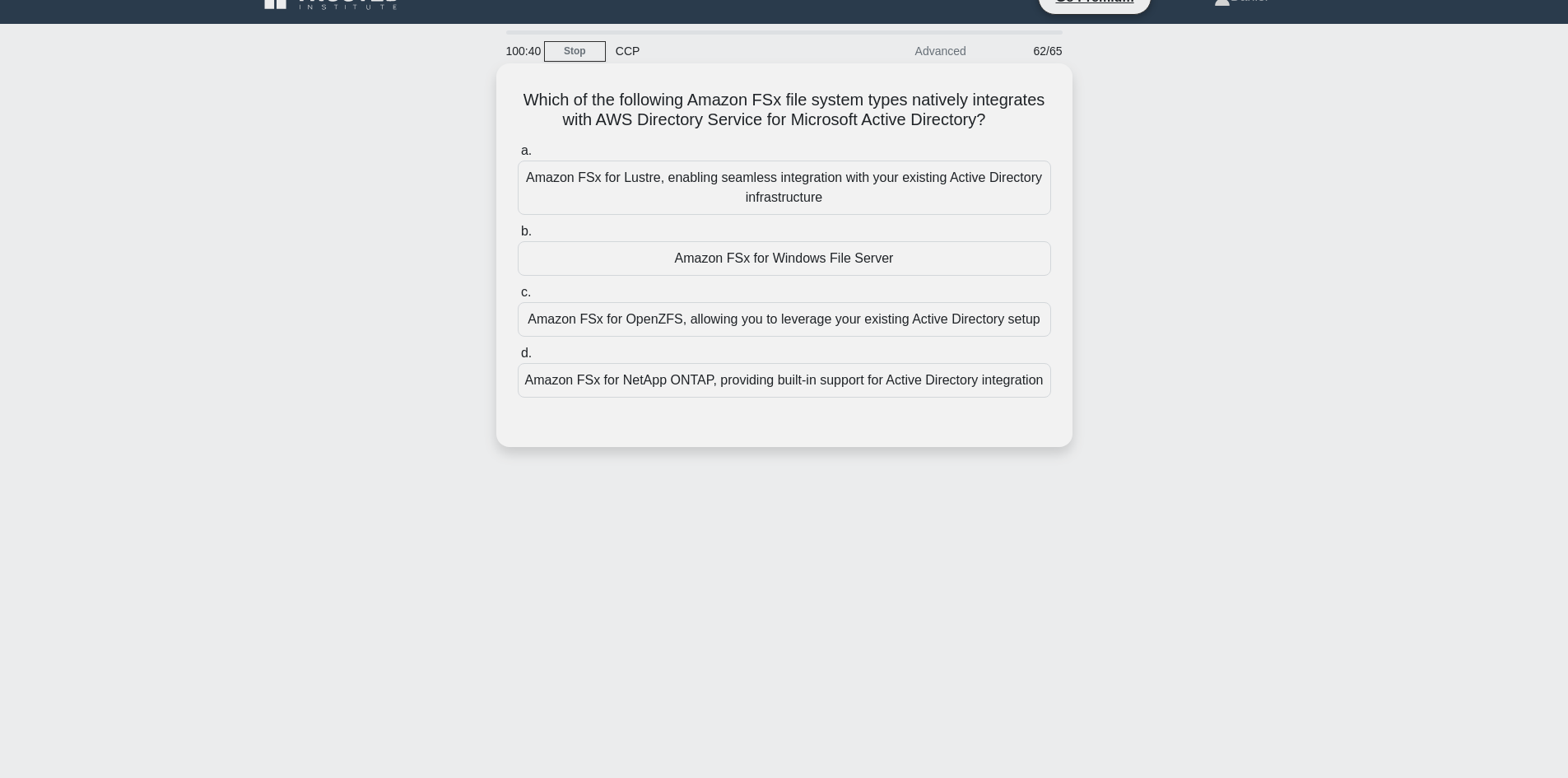 click on "Amazon FSx for Lustre, enabling seamless integration with your existing Active Directory infrastructure" at bounding box center (784, 188) 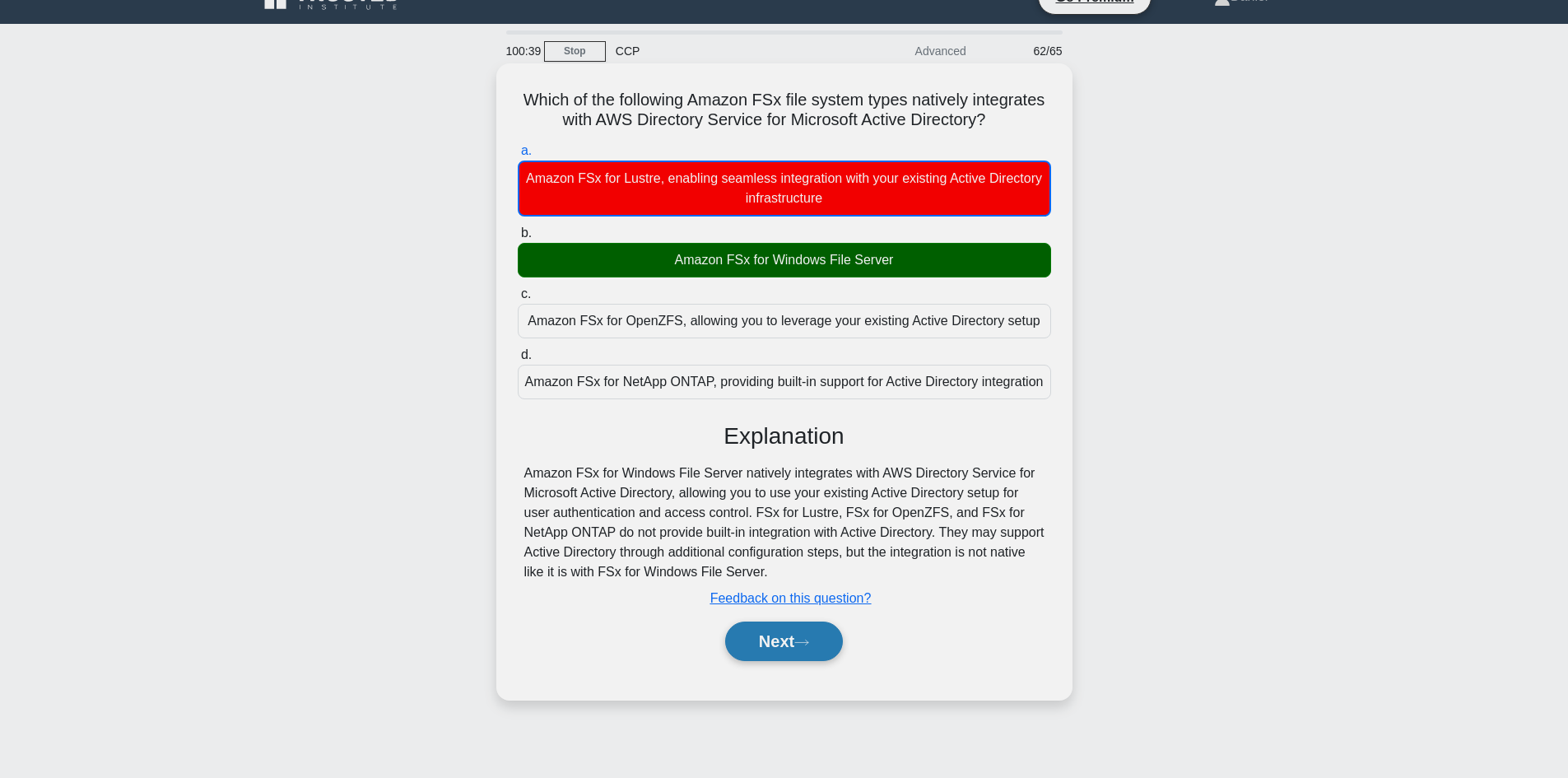 click on "Next" at bounding box center (784, 641) 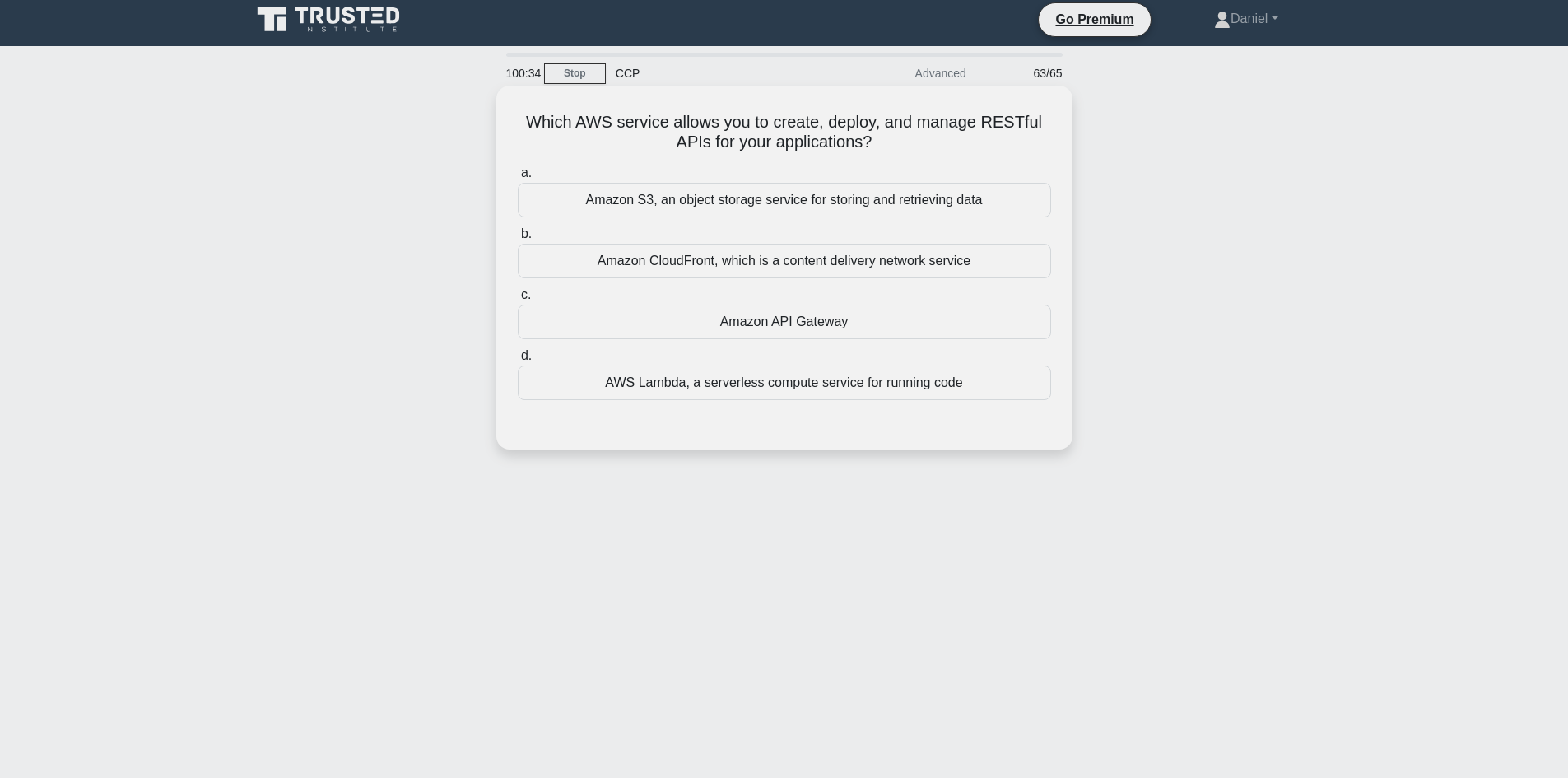 scroll, scrollTop: 0, scrollLeft: 0, axis: both 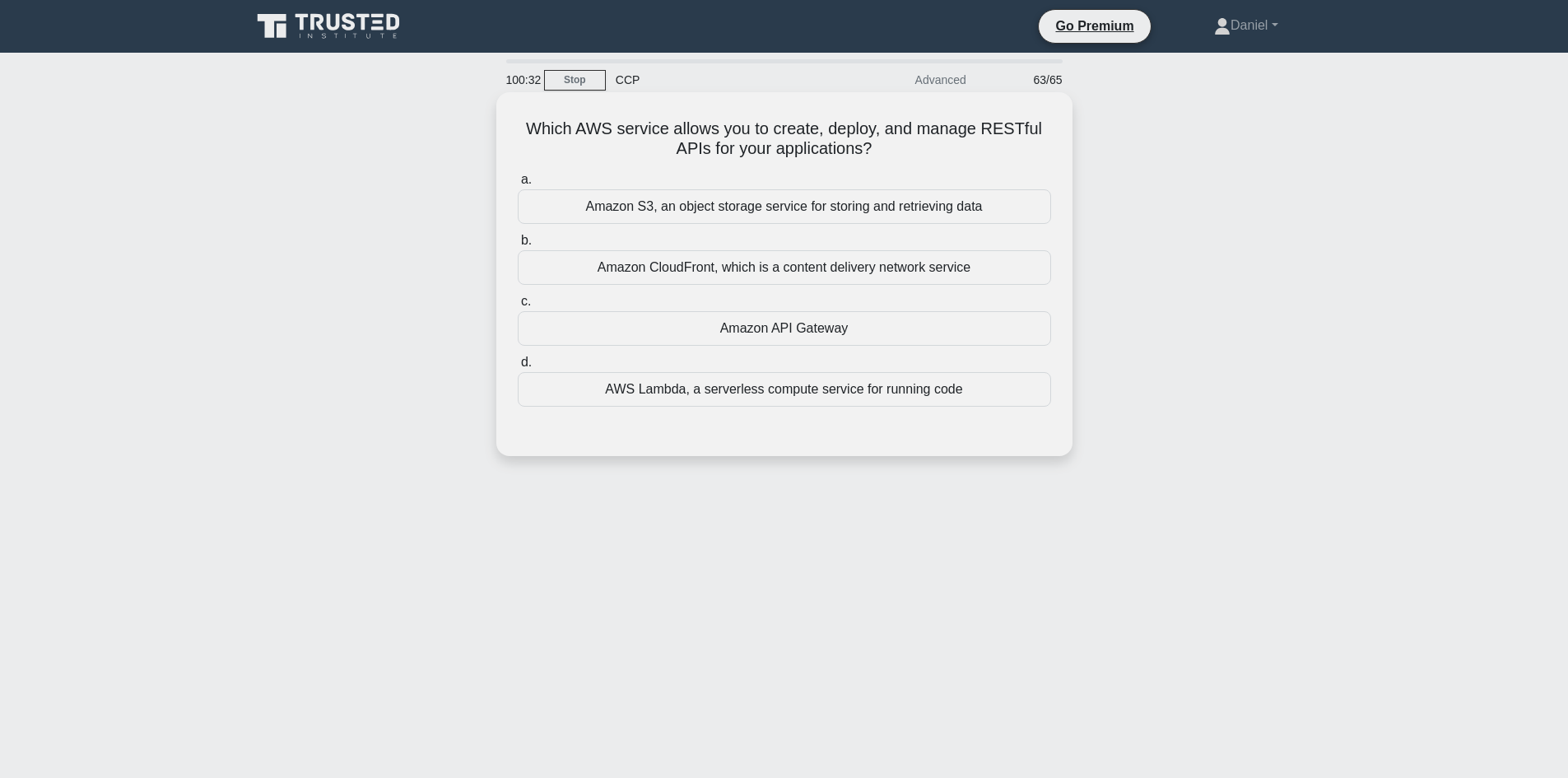 click on "Amazon API Gateway" at bounding box center [784, 328] 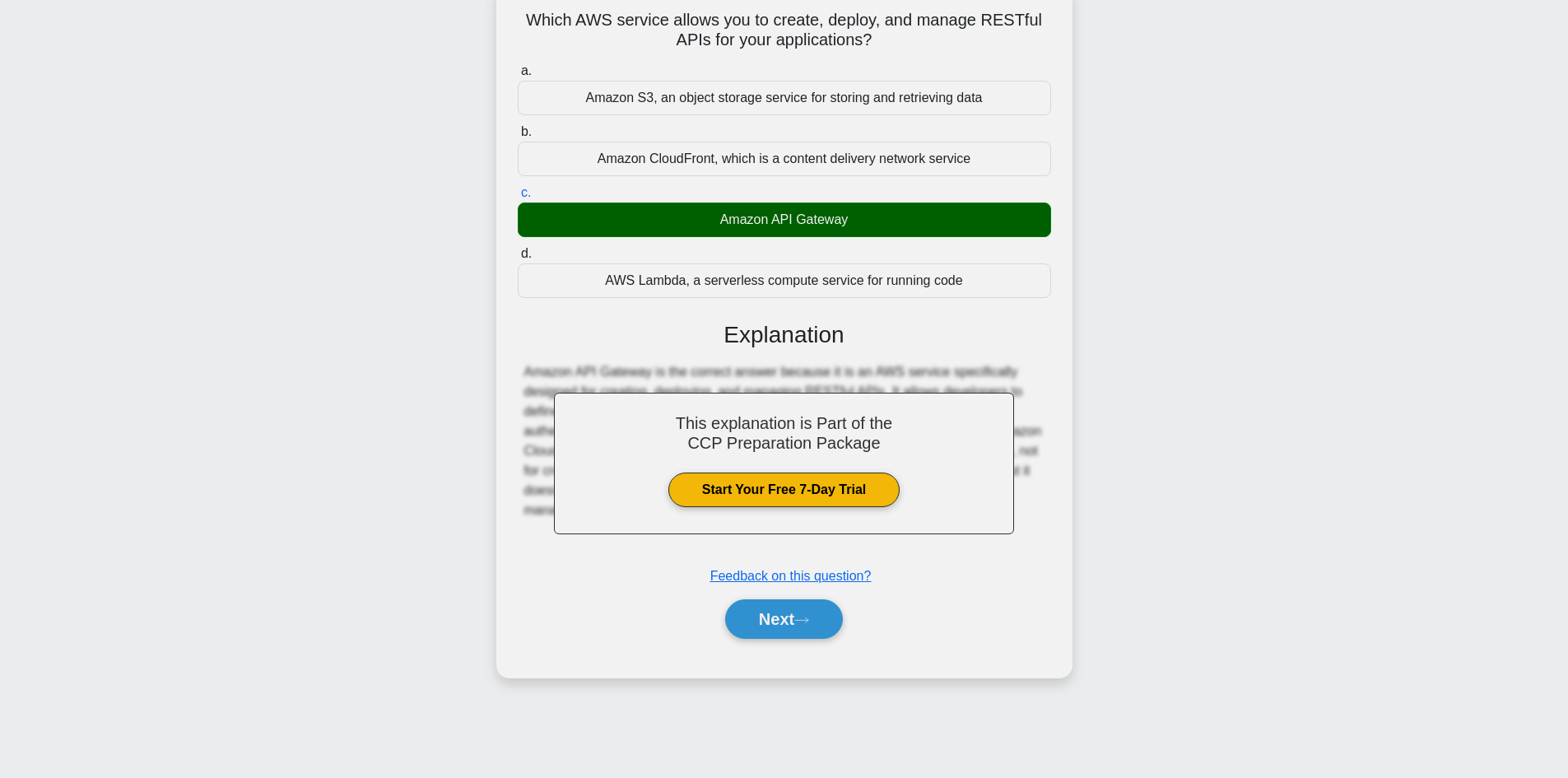scroll, scrollTop: 111, scrollLeft: 0, axis: vertical 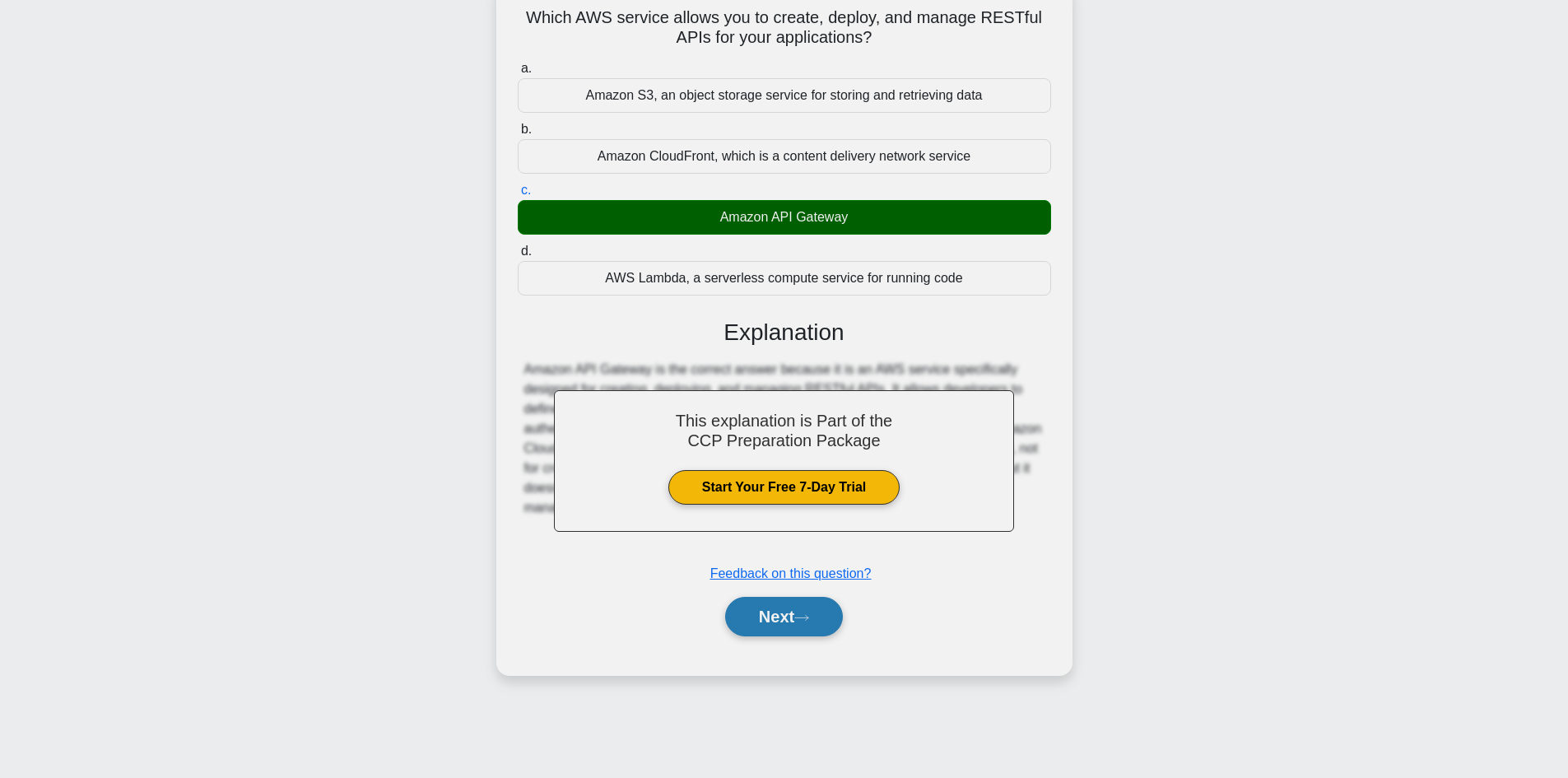 click on "Next" at bounding box center (784, 617) 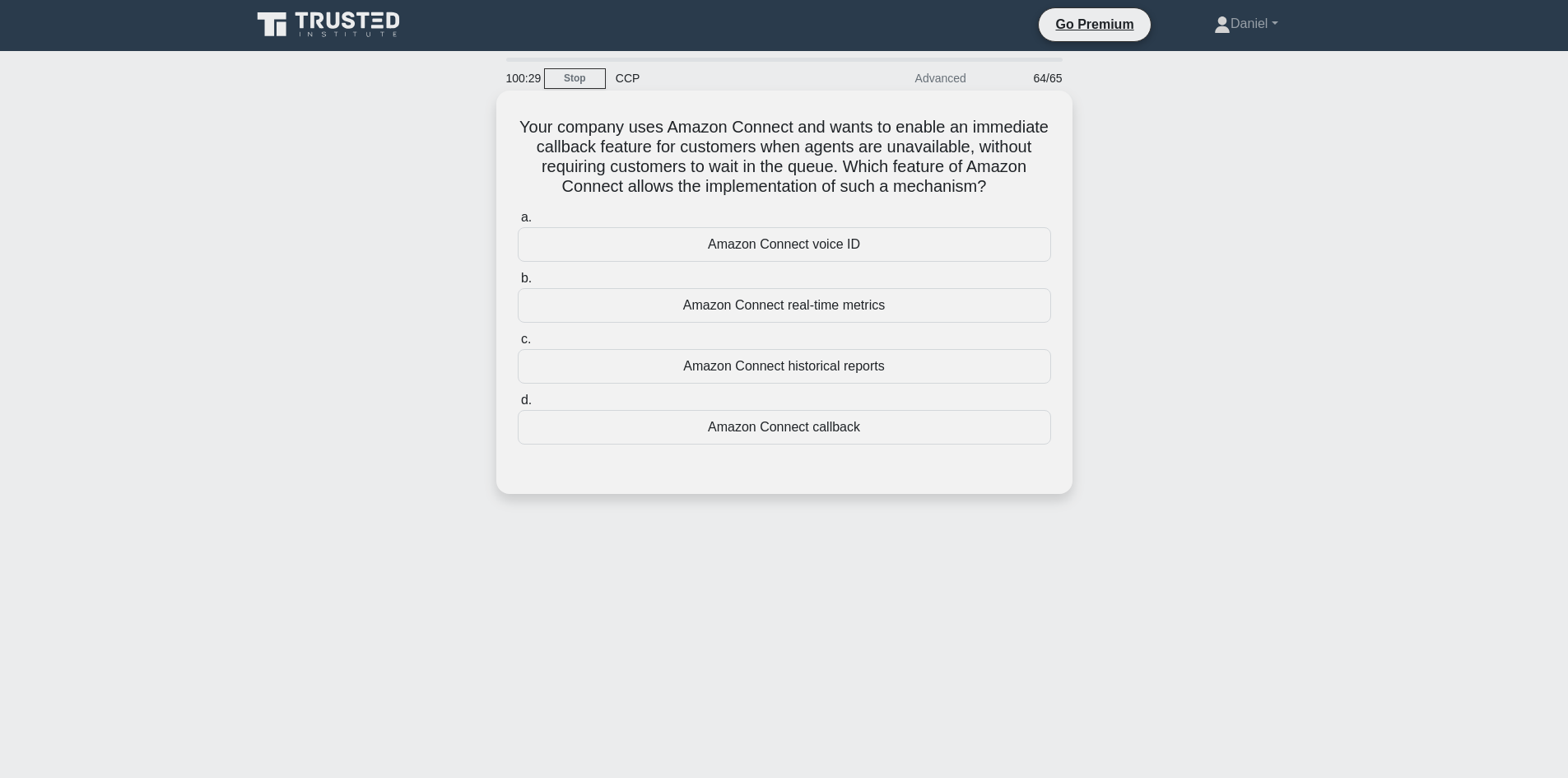 scroll, scrollTop: 0, scrollLeft: 0, axis: both 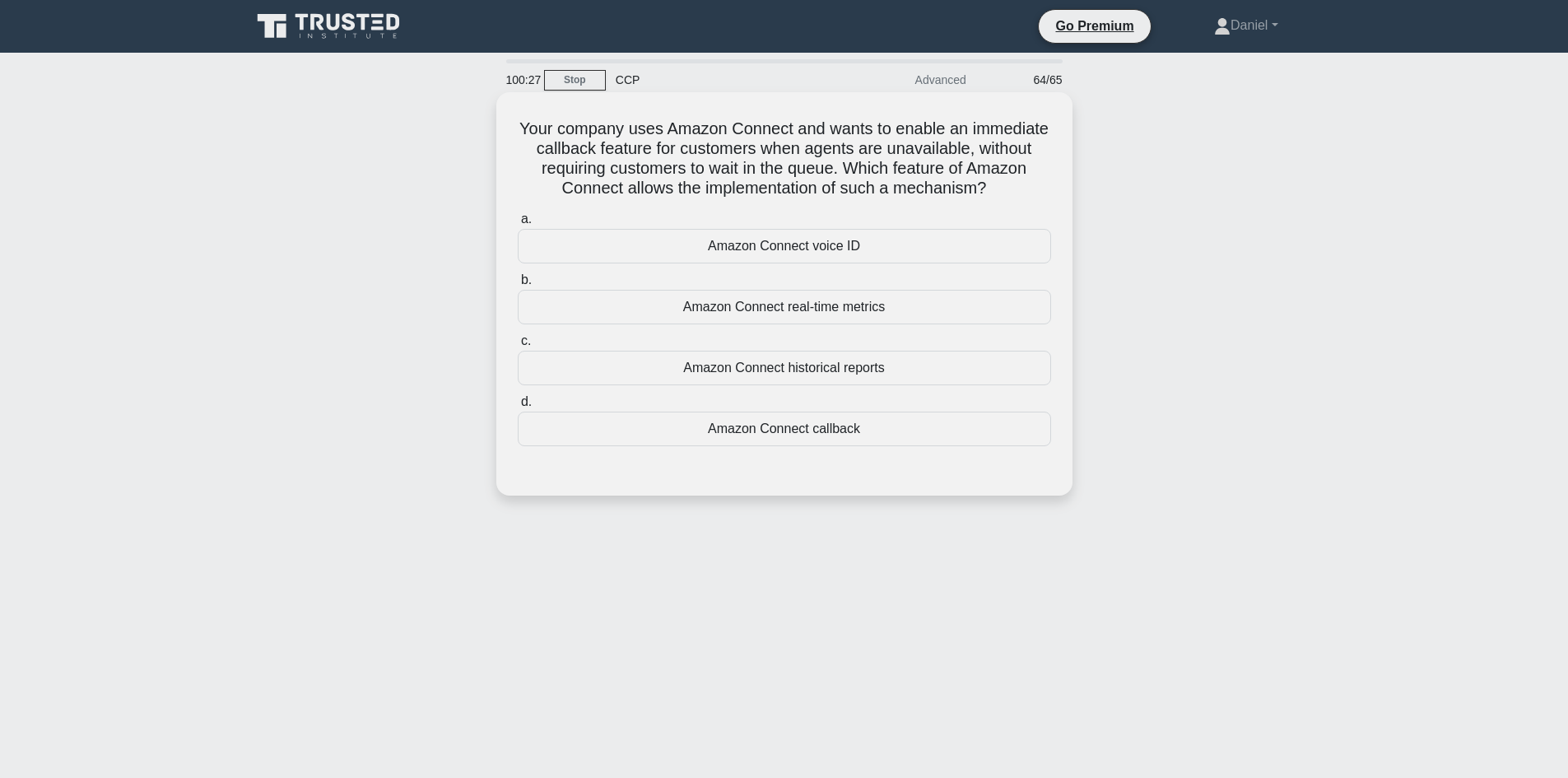 drag, startPoint x: 1040, startPoint y: 200, endPoint x: 509, endPoint y: 141, distance: 534 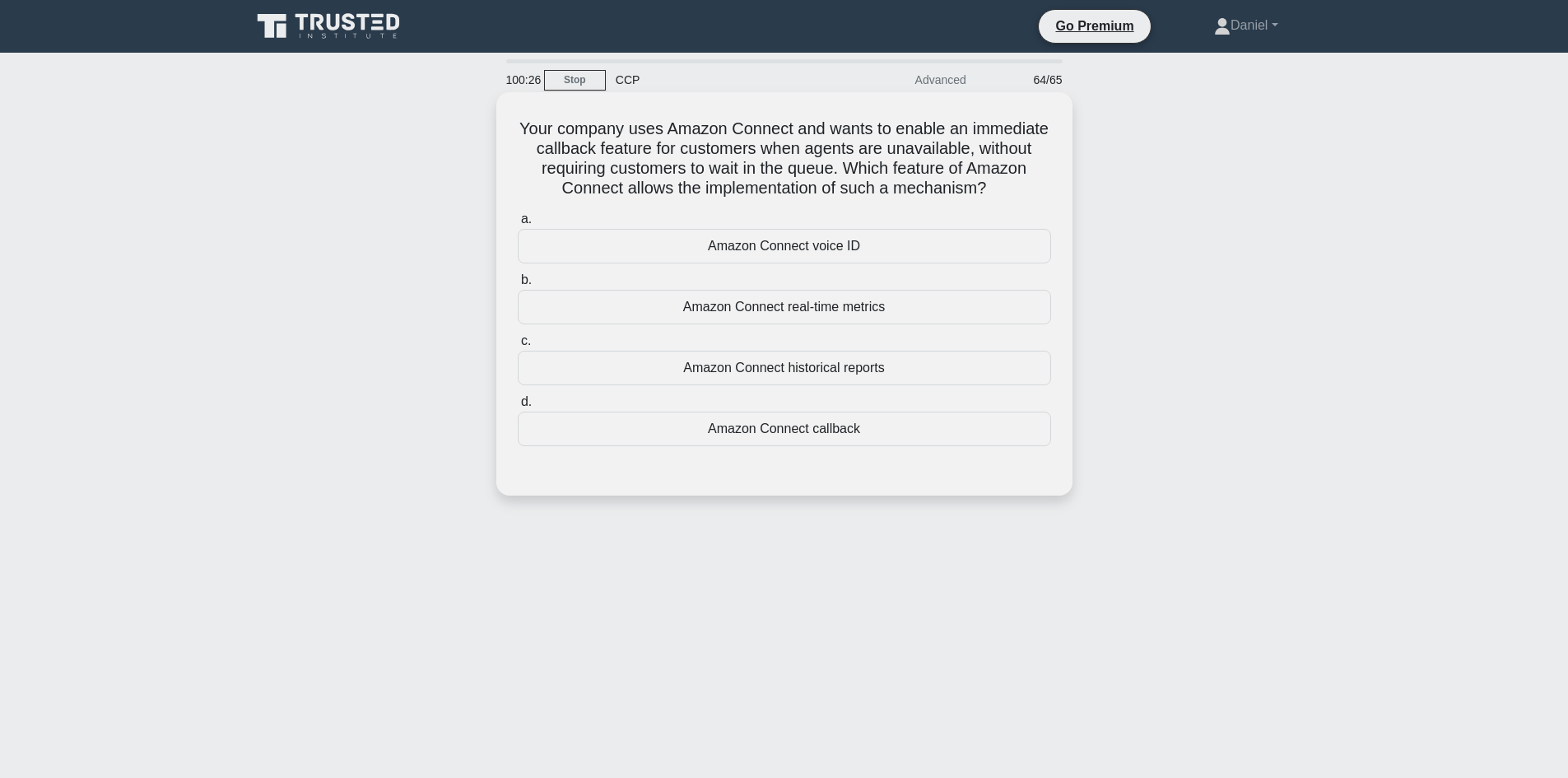 click on "Your company uses Amazon Connect and wants to enable an immediate callback feature for customers when agents are unavailable, without requiring customers to wait in the queue. Which feature of Amazon Connect allows the implementation of such a mechanism?
.spinner_0XTQ{transform-origin:center;animation:spinner_y6GP .75s linear infinite}@keyframes spinner_y6GP{100%{transform:rotate(360deg)}}" at bounding box center (784, 159) 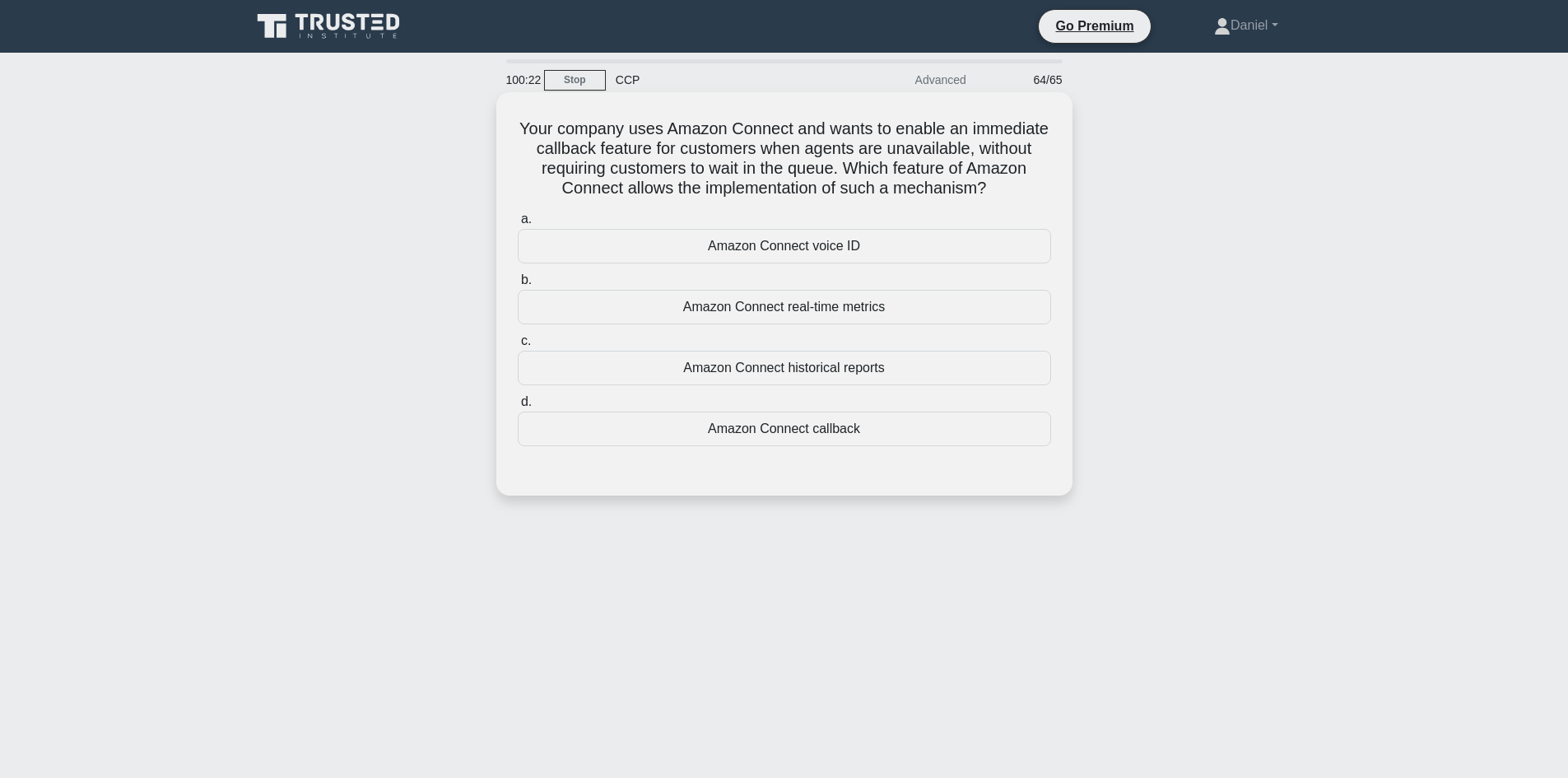 click on "Amazon Connect callback" at bounding box center (784, 429) 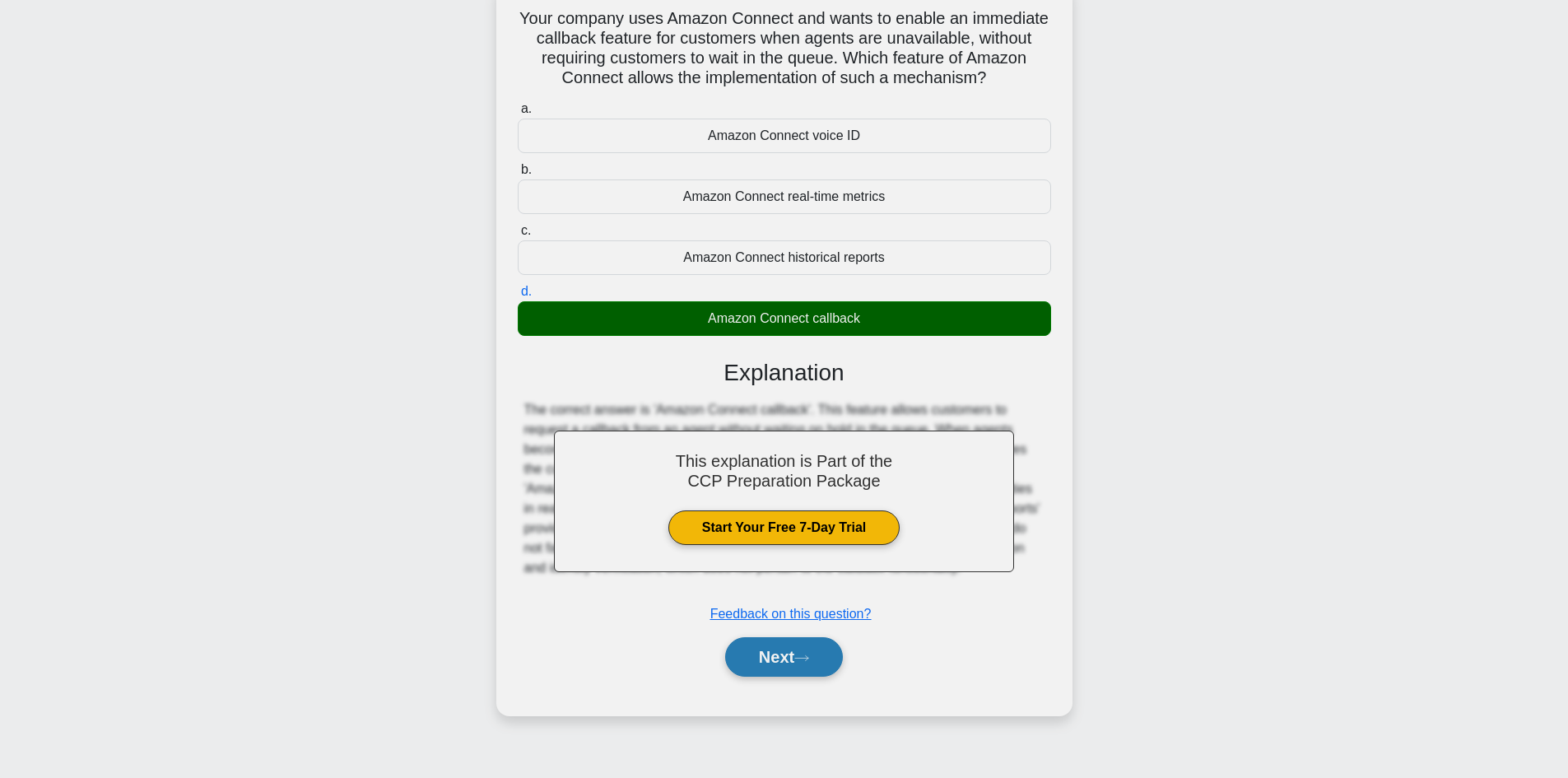 scroll, scrollTop: 111, scrollLeft: 0, axis: vertical 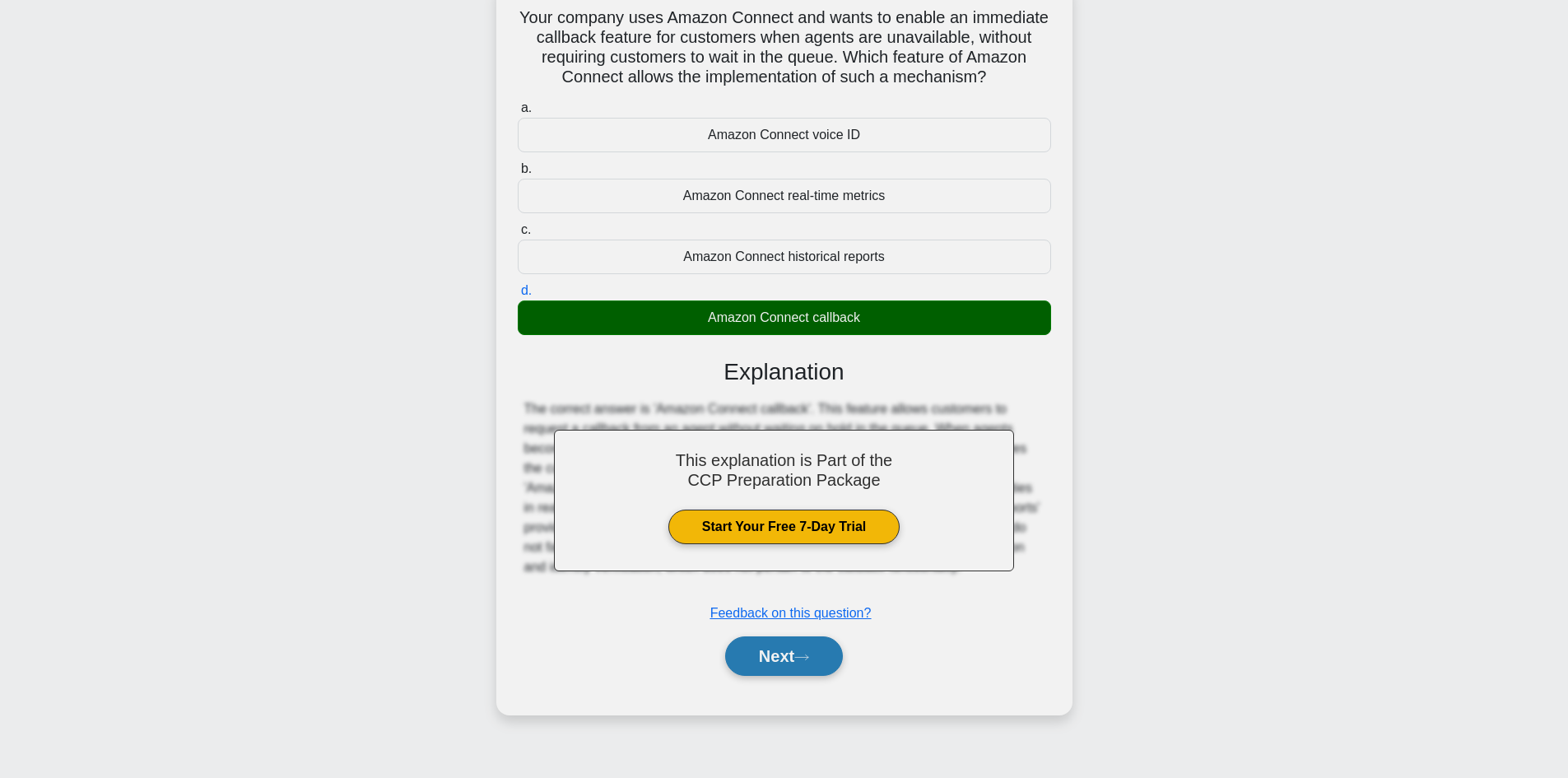 click on "Next" at bounding box center [784, 656] 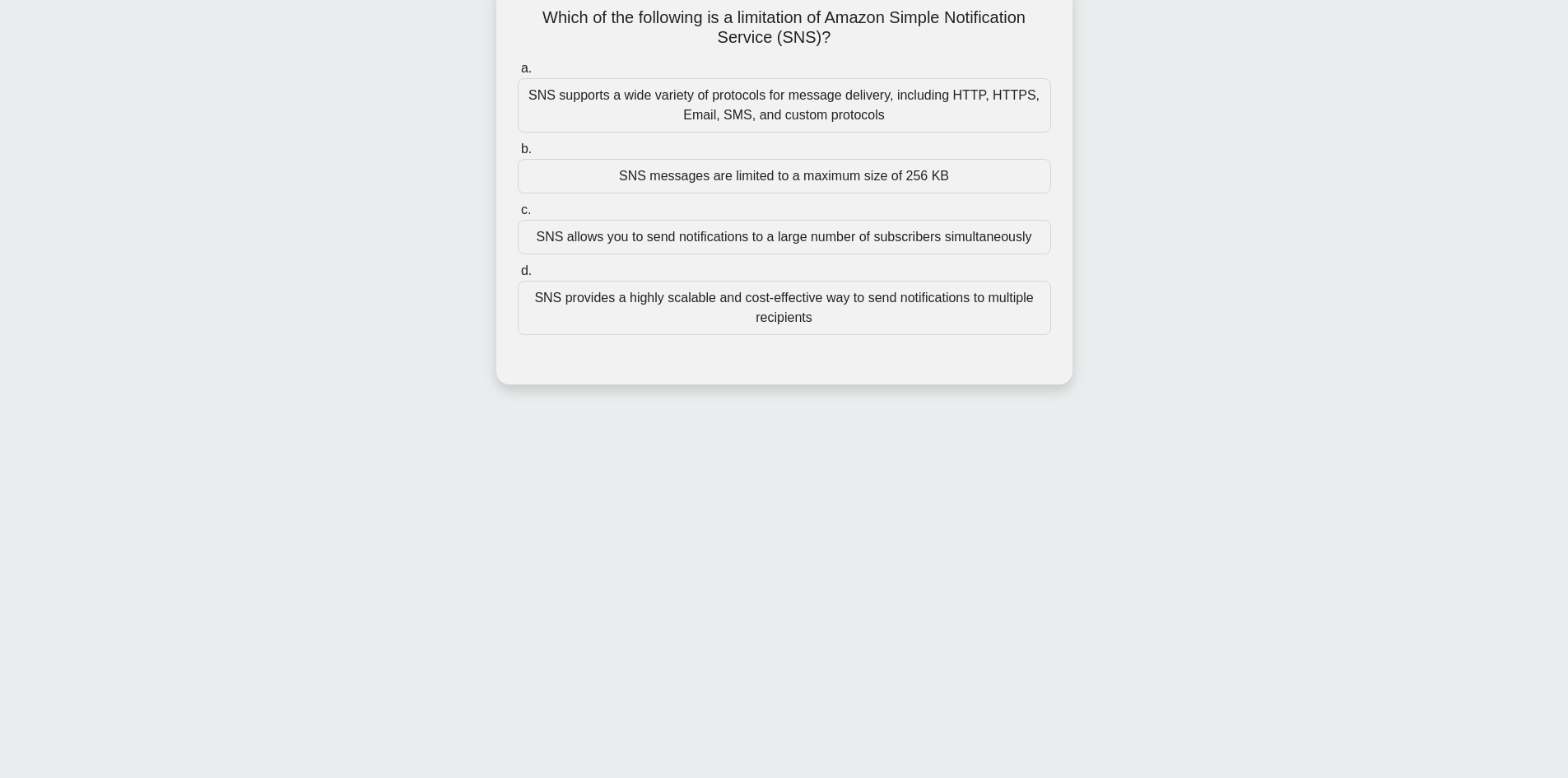 scroll, scrollTop: 29, scrollLeft: 0, axis: vertical 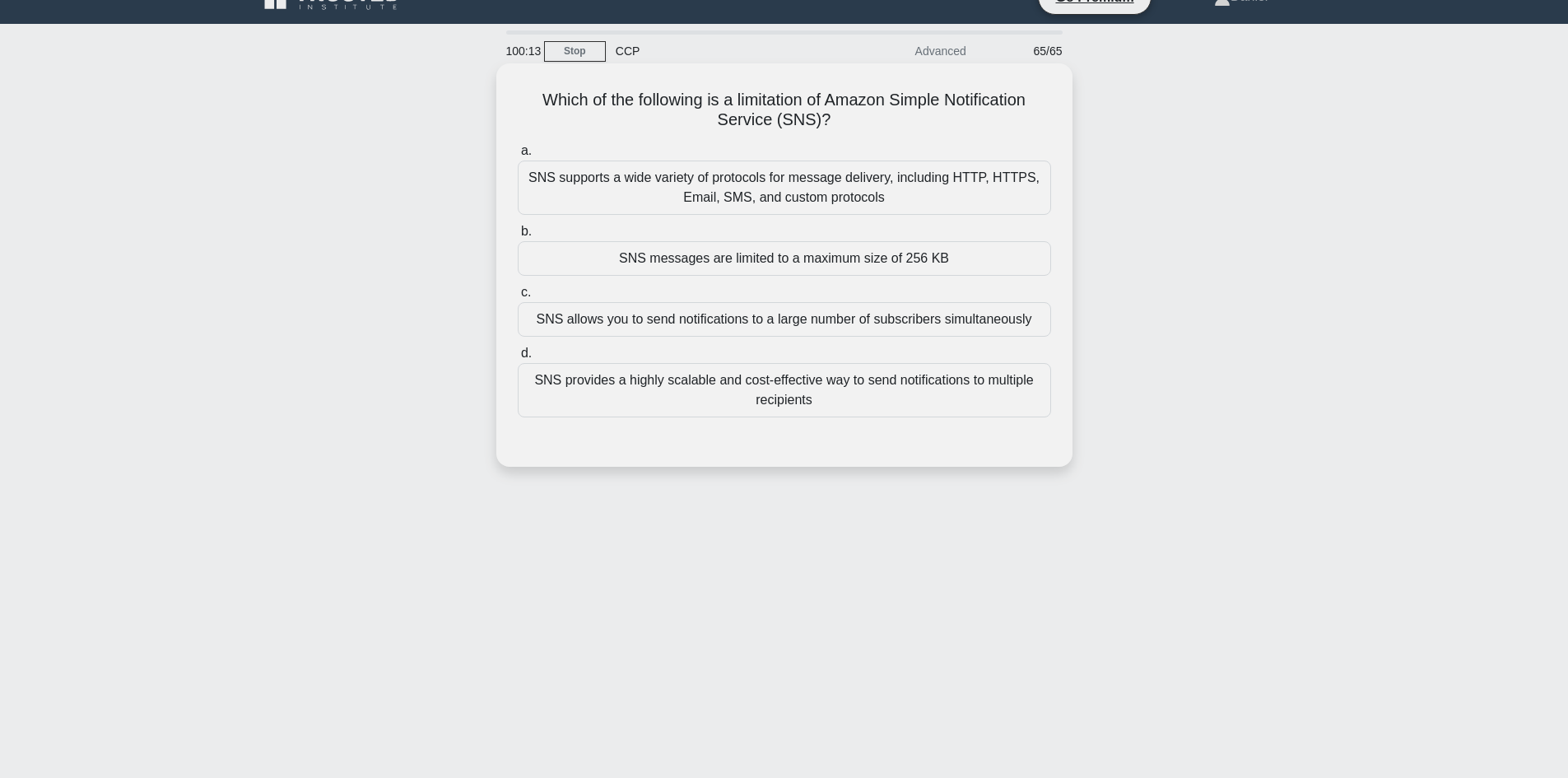 click on "SNS messages are limited to a maximum size of 256 KB" at bounding box center [784, 259] 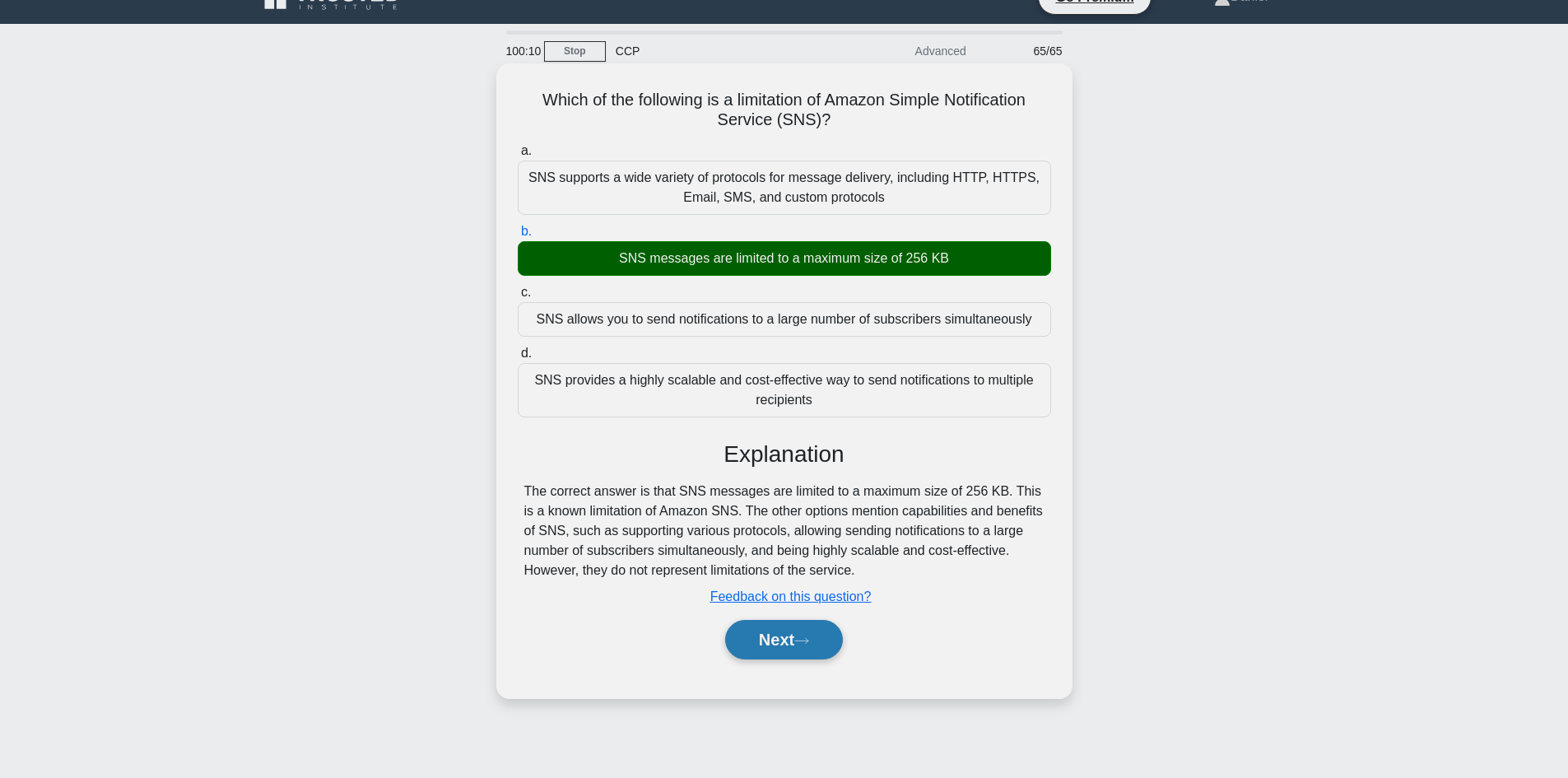 click on "Next" at bounding box center [784, 640] 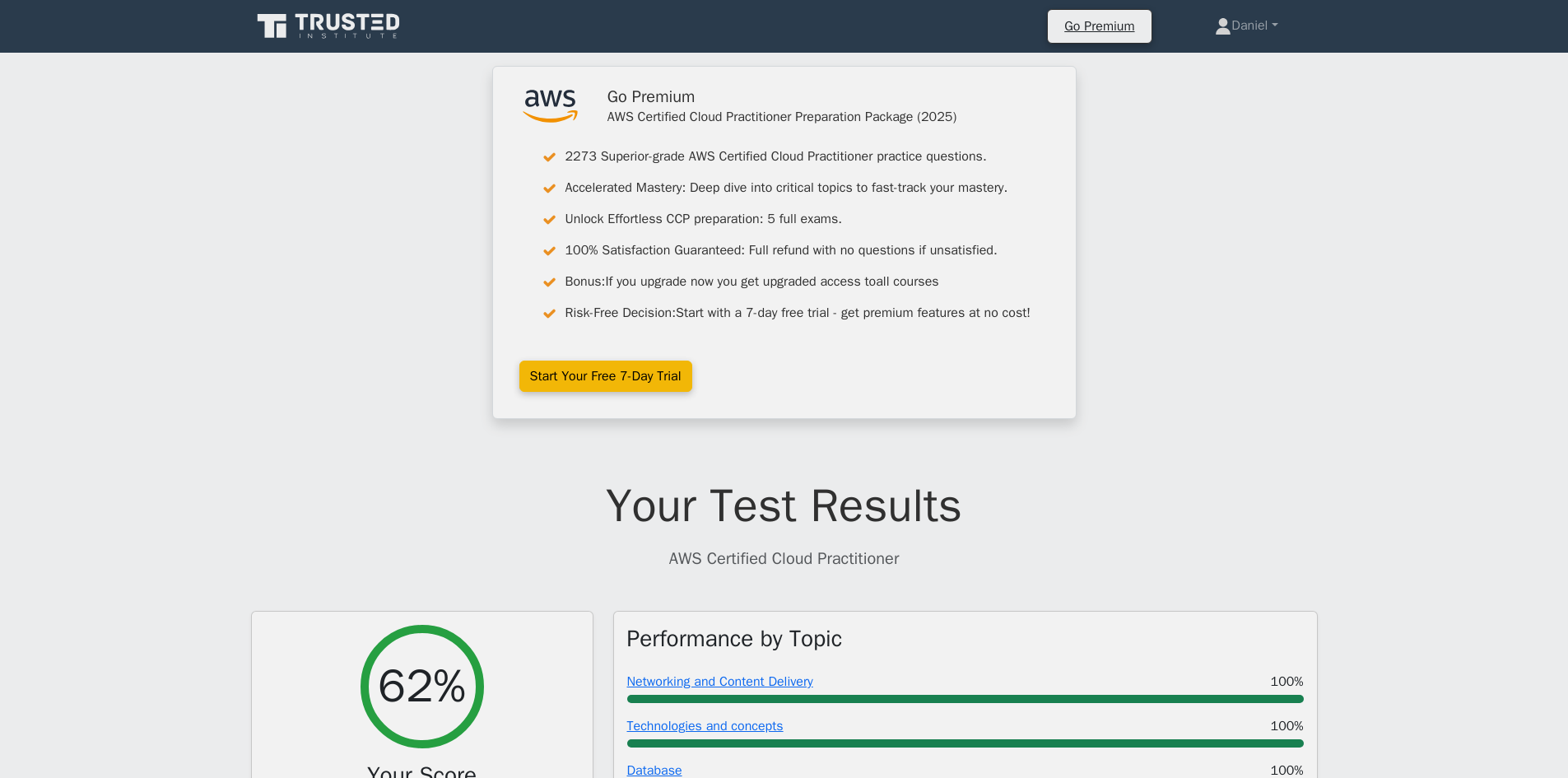 scroll, scrollTop: 0, scrollLeft: 0, axis: both 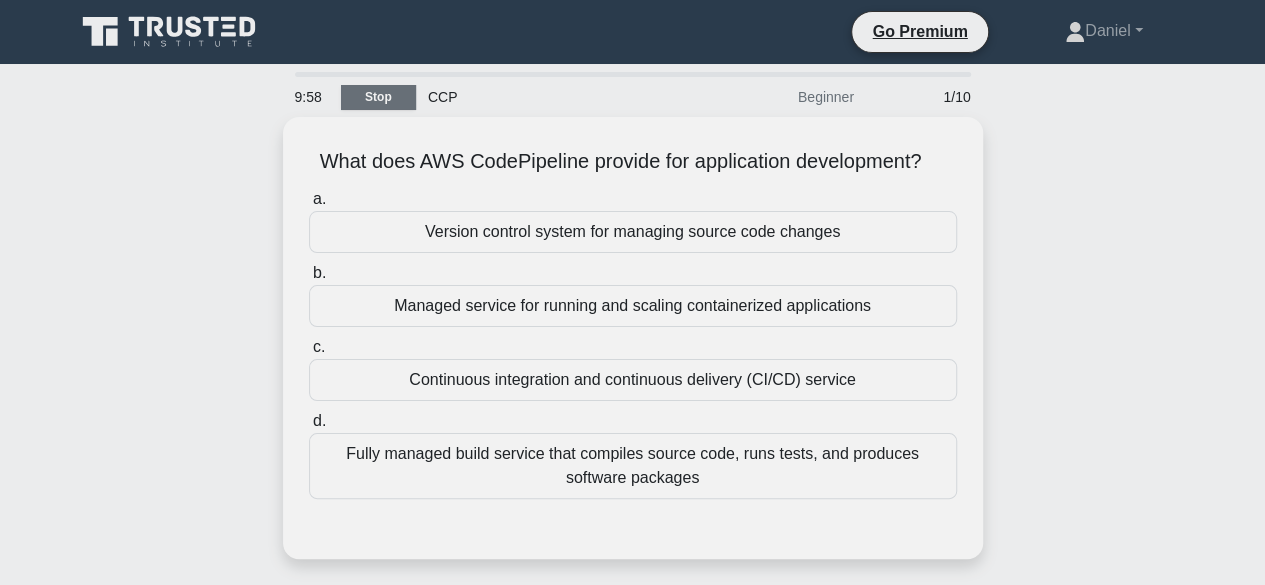 click on "Stop" at bounding box center [378, 97] 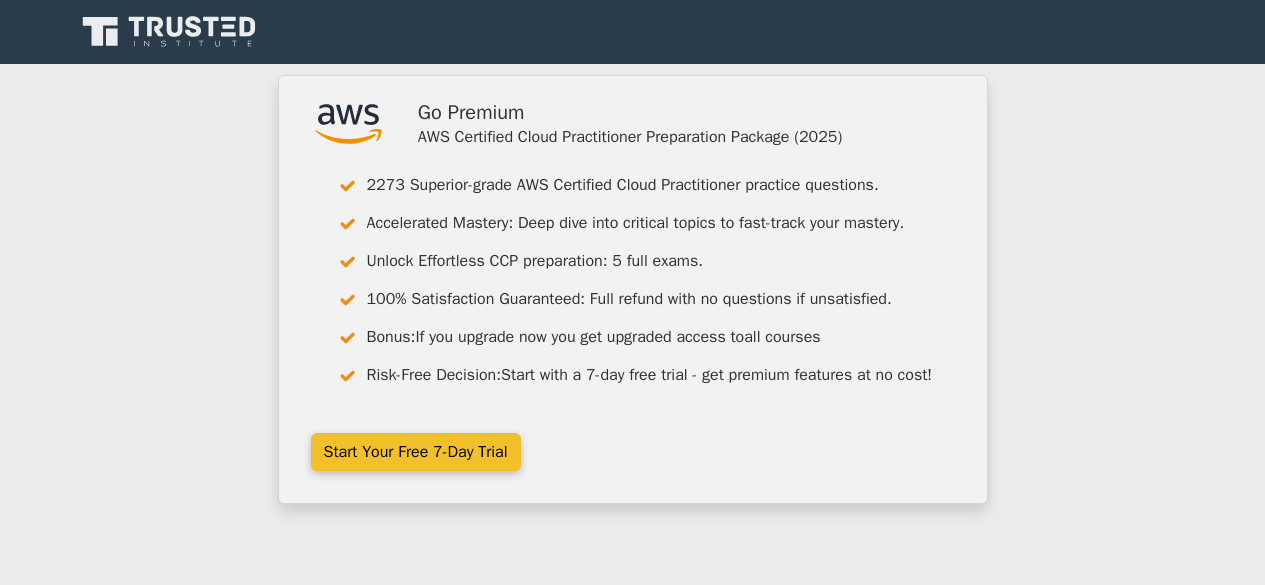 scroll, scrollTop: 0, scrollLeft: 0, axis: both 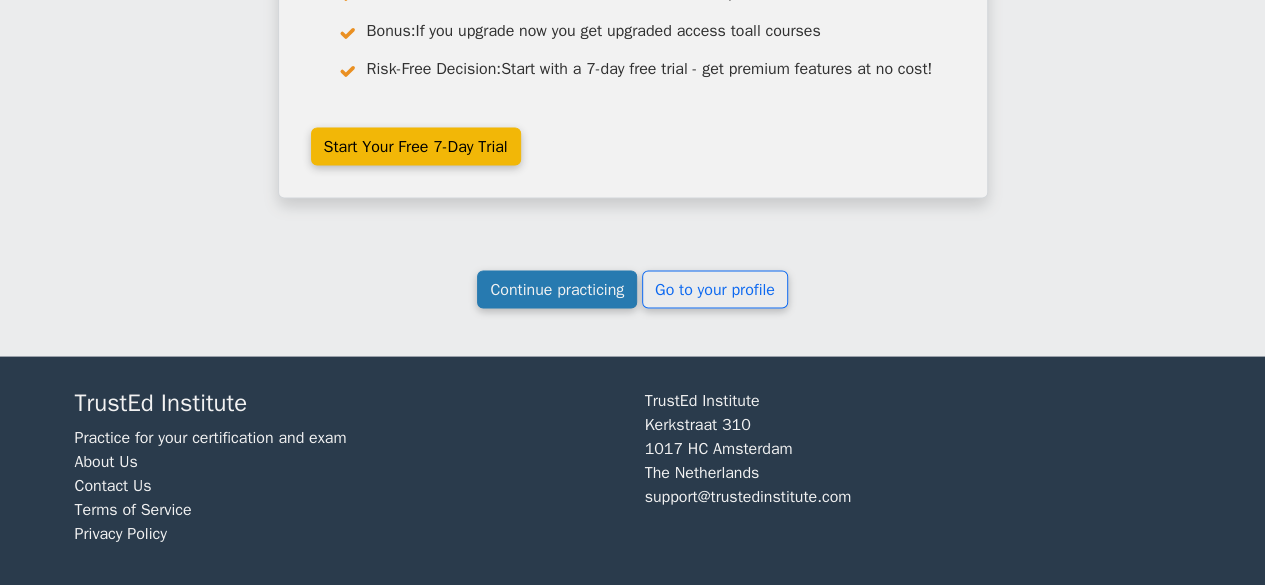 click on "Continue practicing" at bounding box center [557, 289] 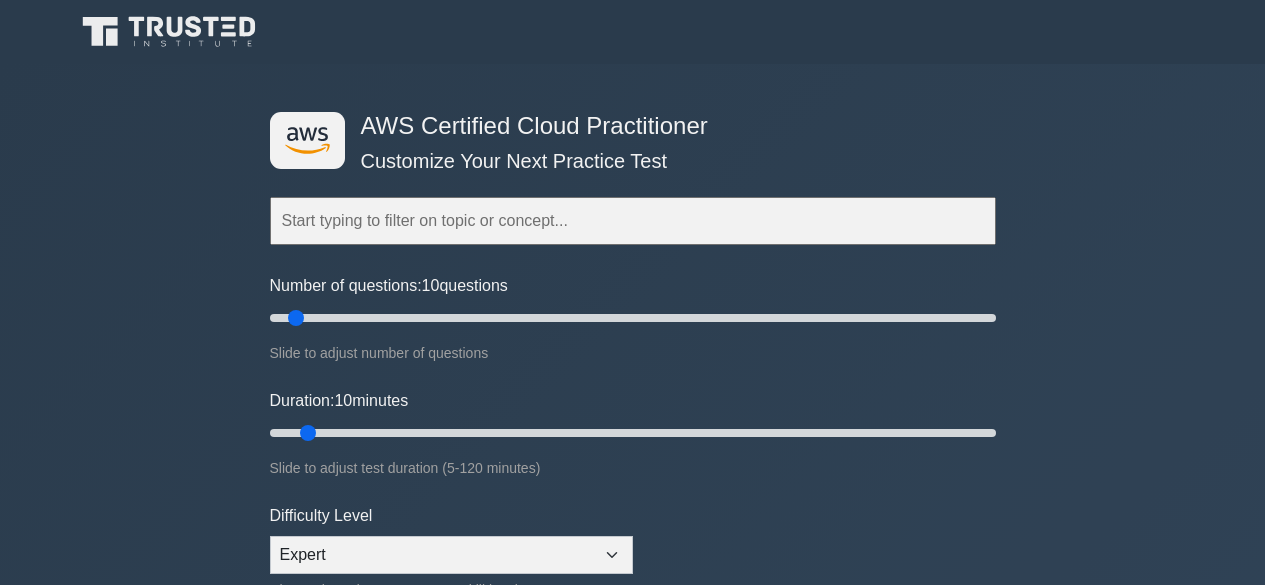 scroll, scrollTop: 0, scrollLeft: 0, axis: both 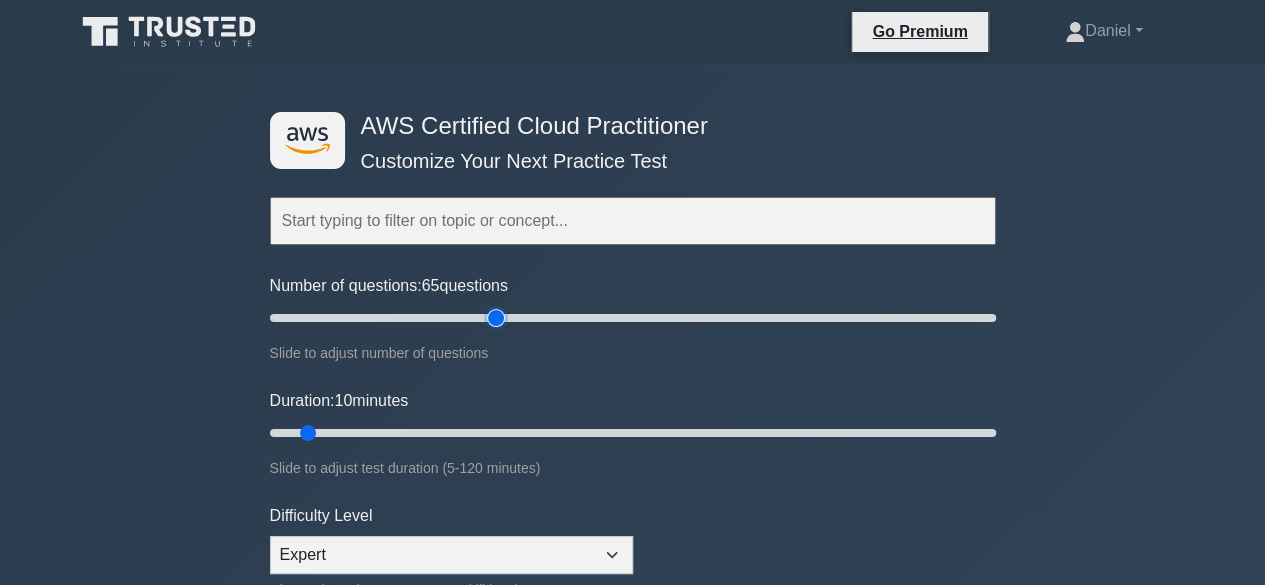 drag, startPoint x: 294, startPoint y: 325, endPoint x: 488, endPoint y: 322, distance: 194.0232 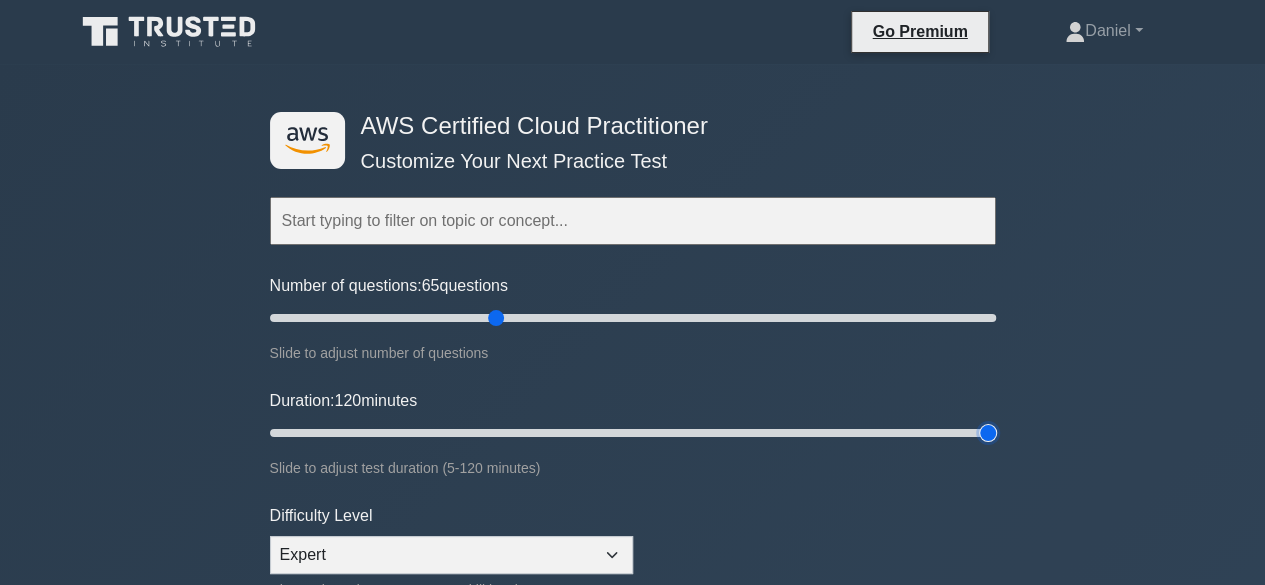drag, startPoint x: 307, startPoint y: 433, endPoint x: 828, endPoint y: 355, distance: 526.8064 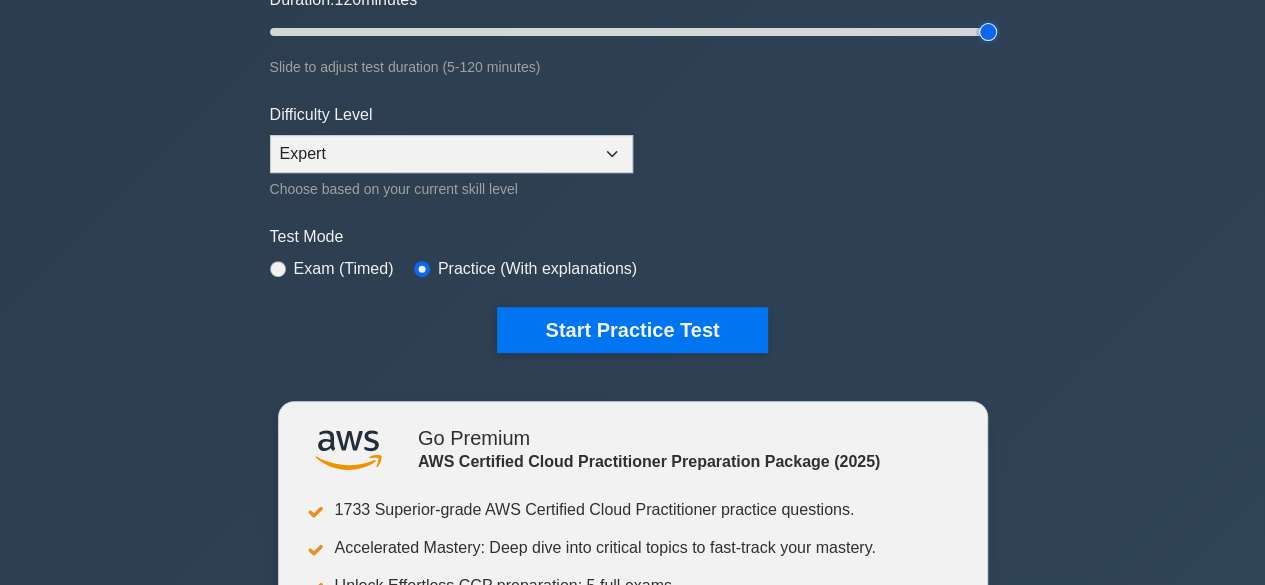 scroll, scrollTop: 400, scrollLeft: 0, axis: vertical 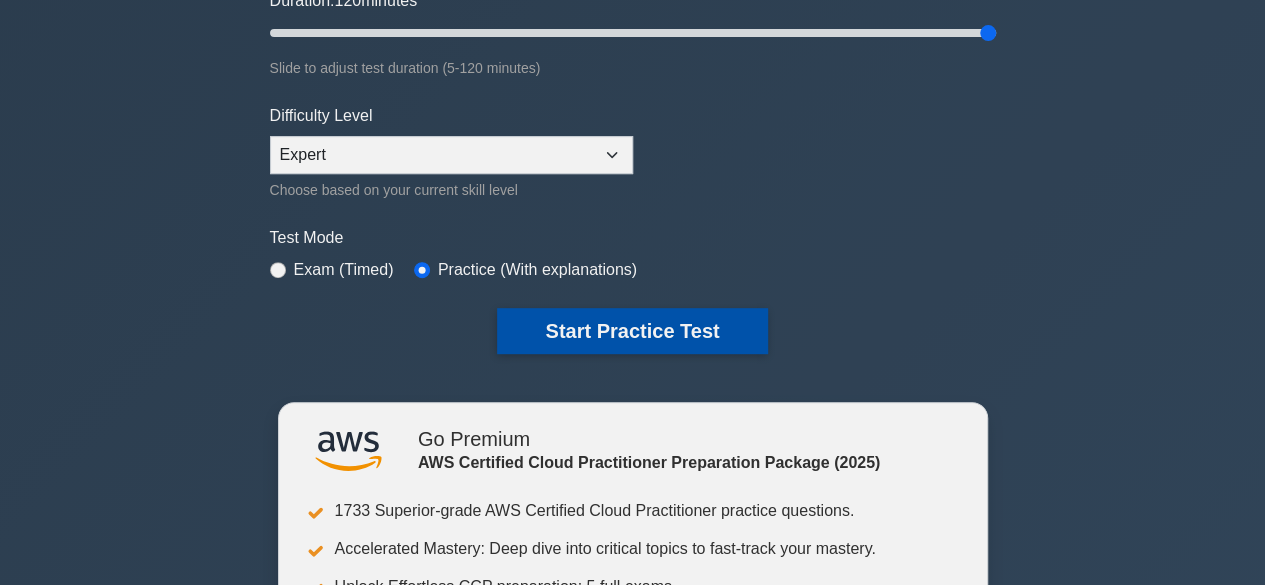 click on "Start Practice Test" at bounding box center (632, 331) 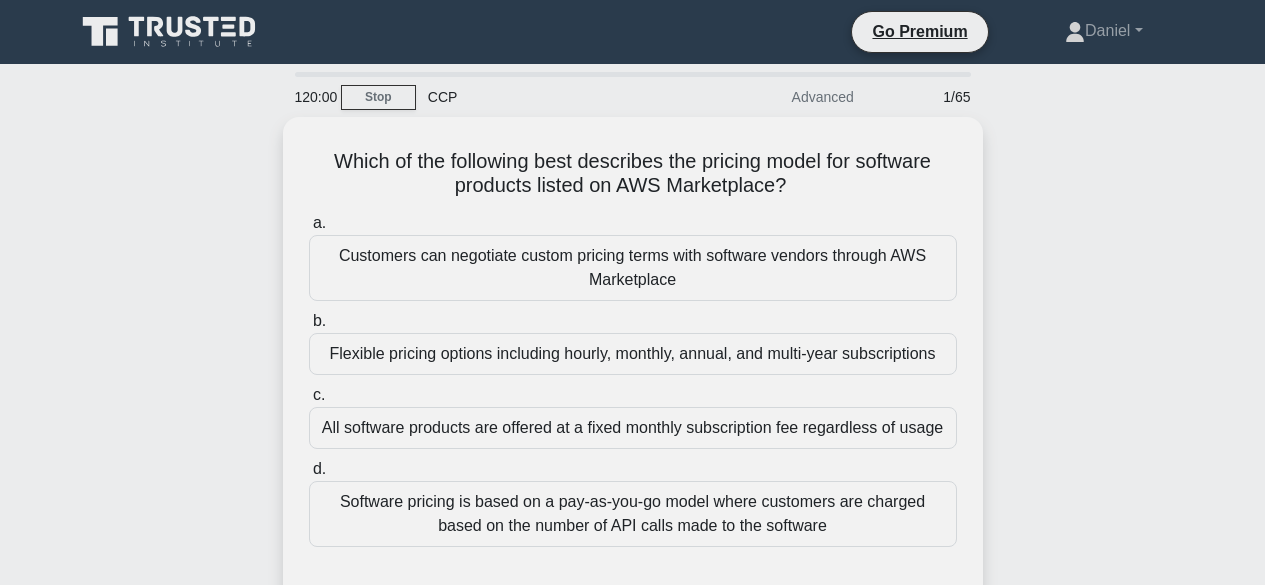 scroll, scrollTop: 0, scrollLeft: 0, axis: both 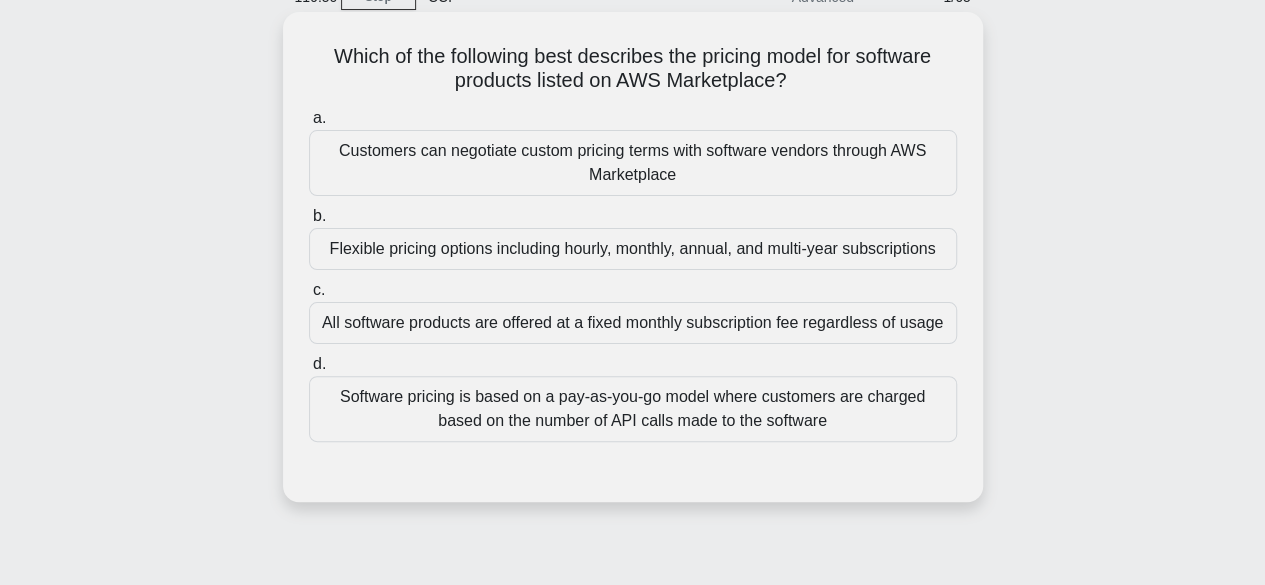 click on "Software pricing is based on a pay-as-you-go model where customers are charged based on the number of API calls made to the software" at bounding box center (633, 409) 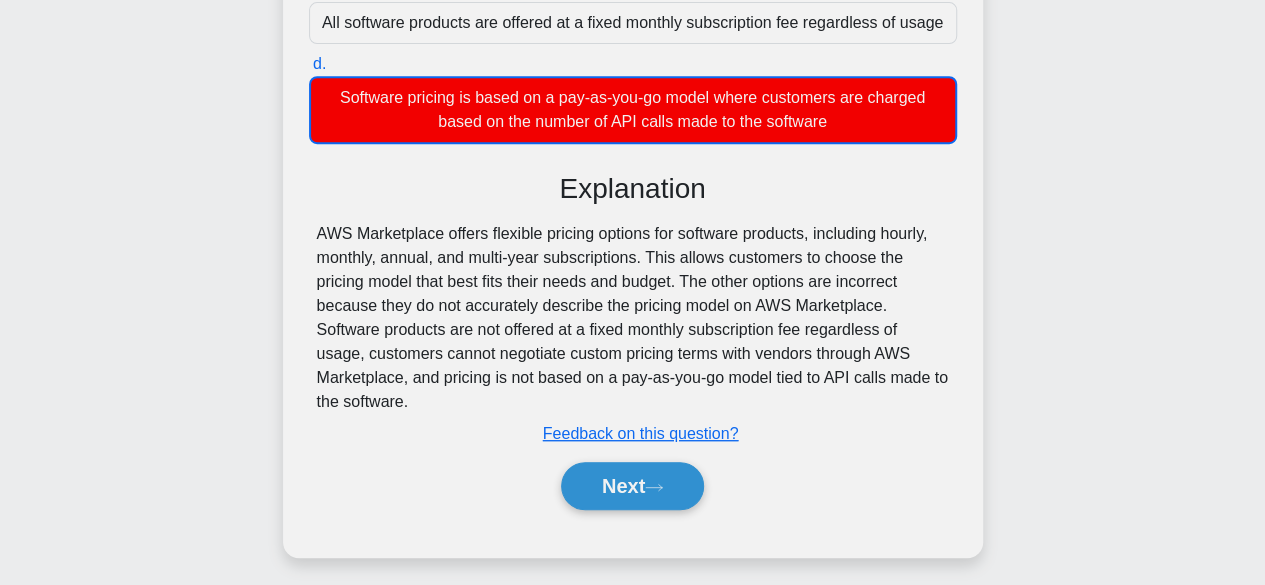scroll, scrollTop: 495, scrollLeft: 0, axis: vertical 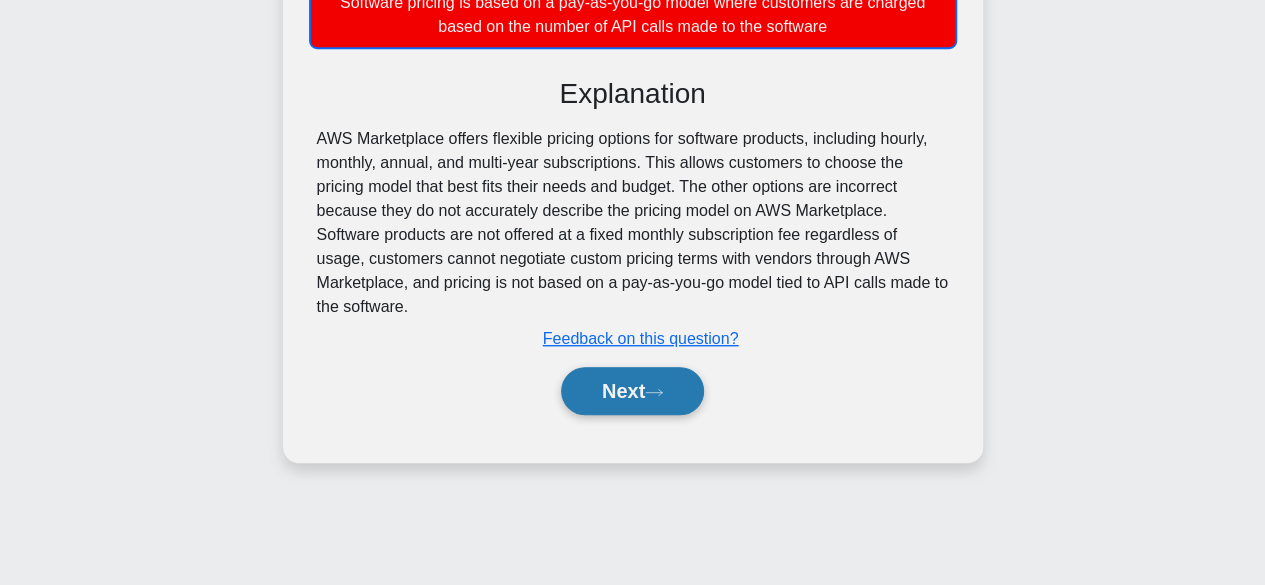 click on "Next" at bounding box center [632, 391] 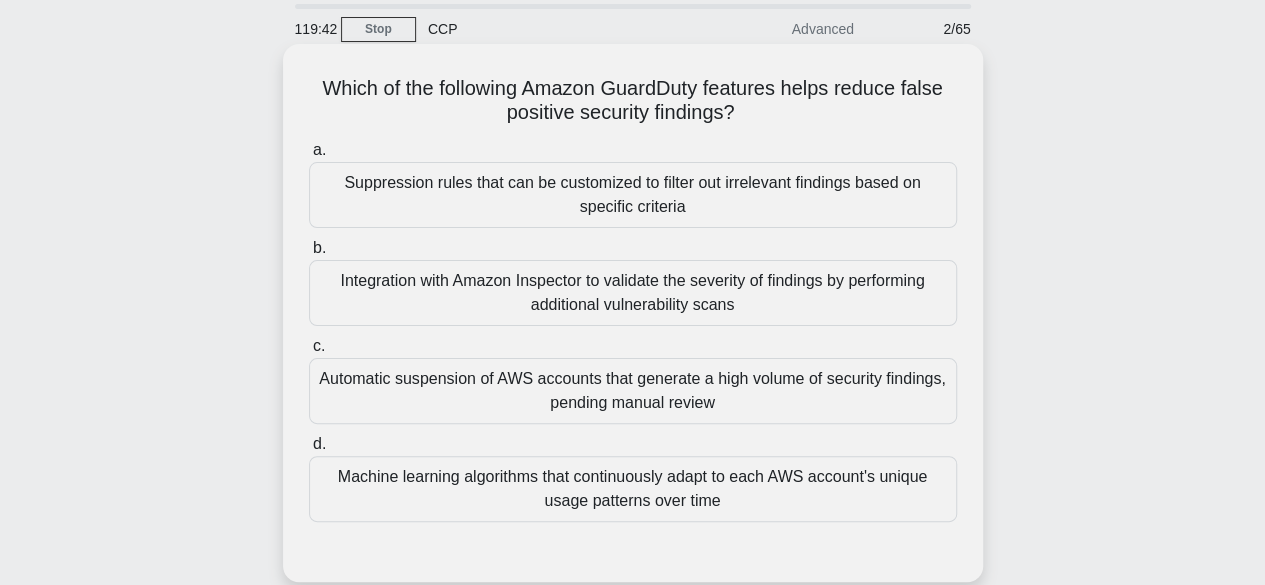scroll, scrollTop: 100, scrollLeft: 0, axis: vertical 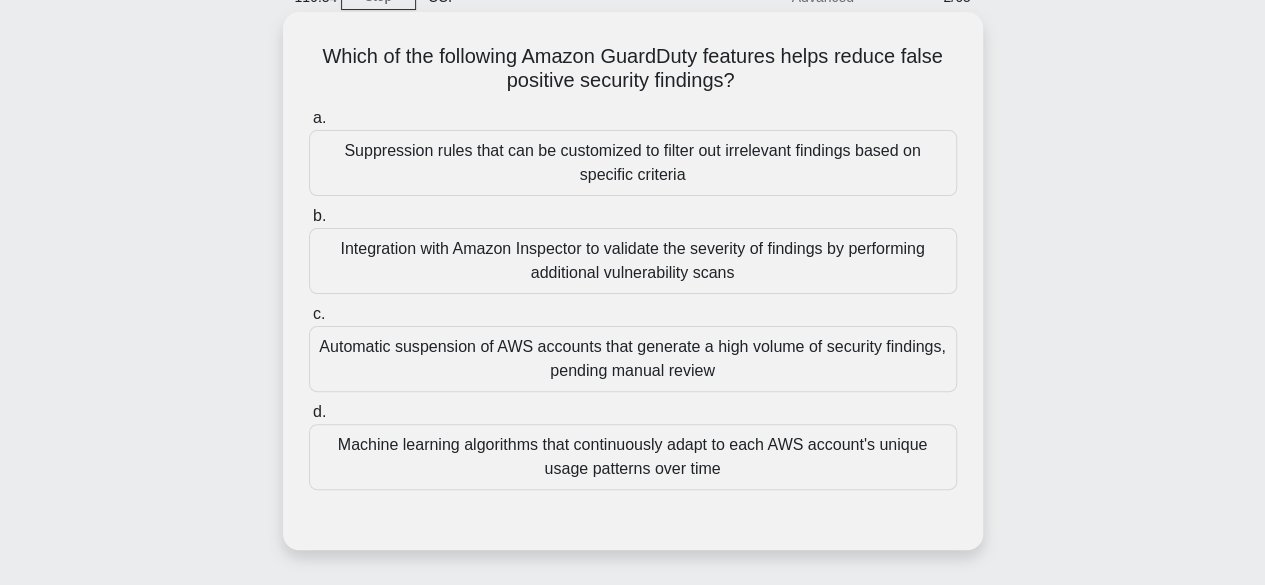 click on "Integration with Amazon Inspector to validate the severity of findings by performing additional vulnerability scans" at bounding box center [633, 261] 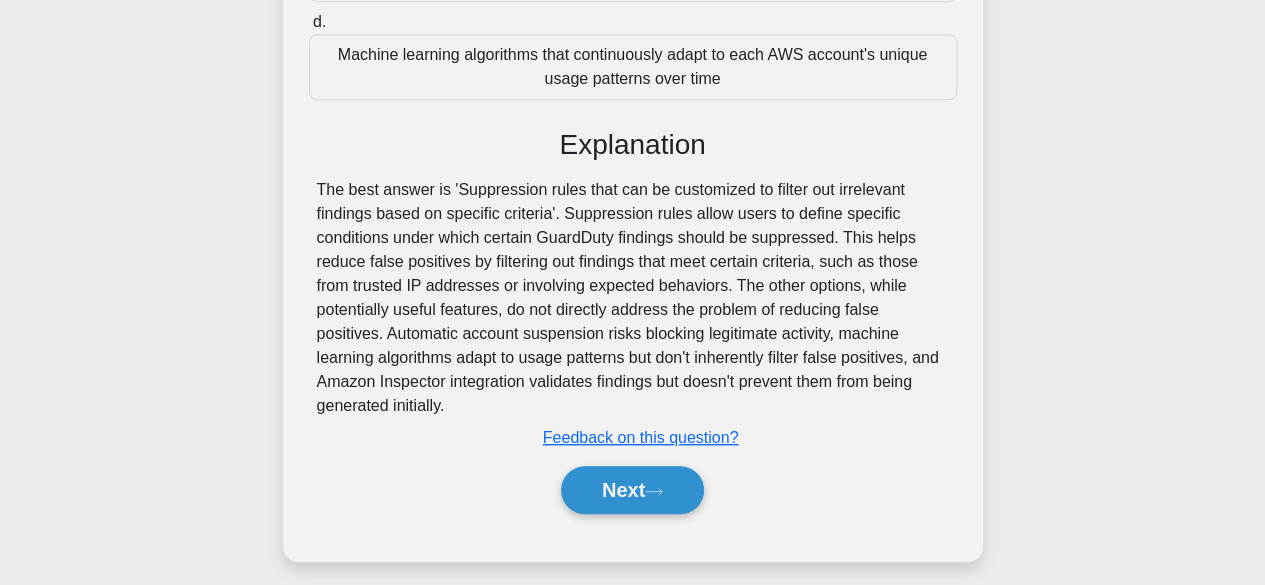 scroll, scrollTop: 500, scrollLeft: 0, axis: vertical 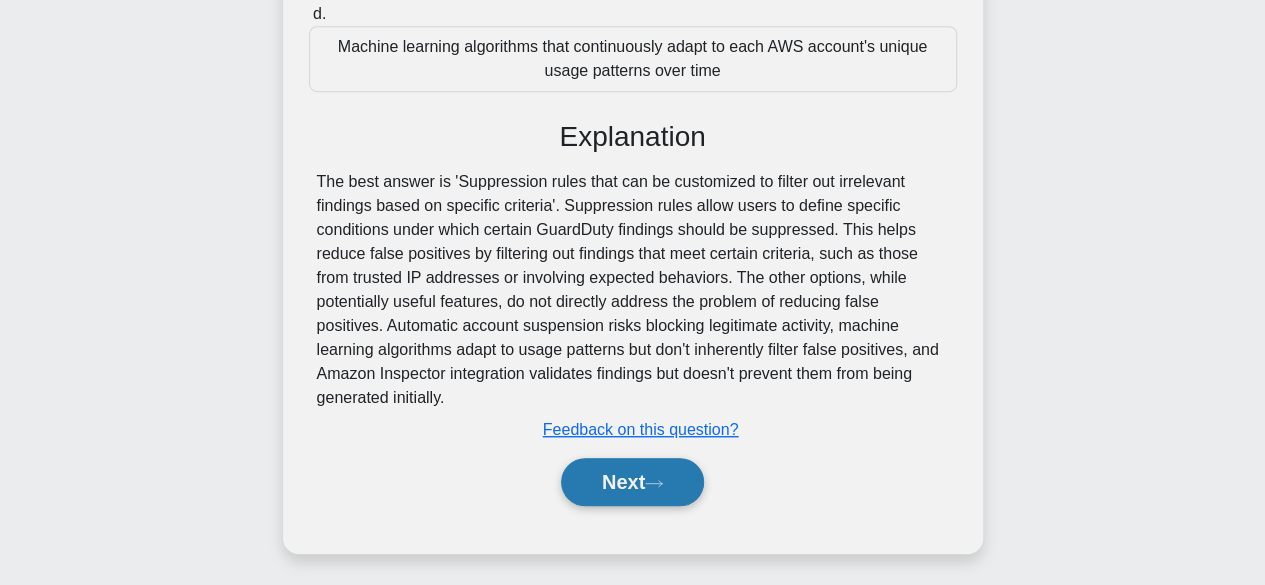 click on "Next" at bounding box center (632, 482) 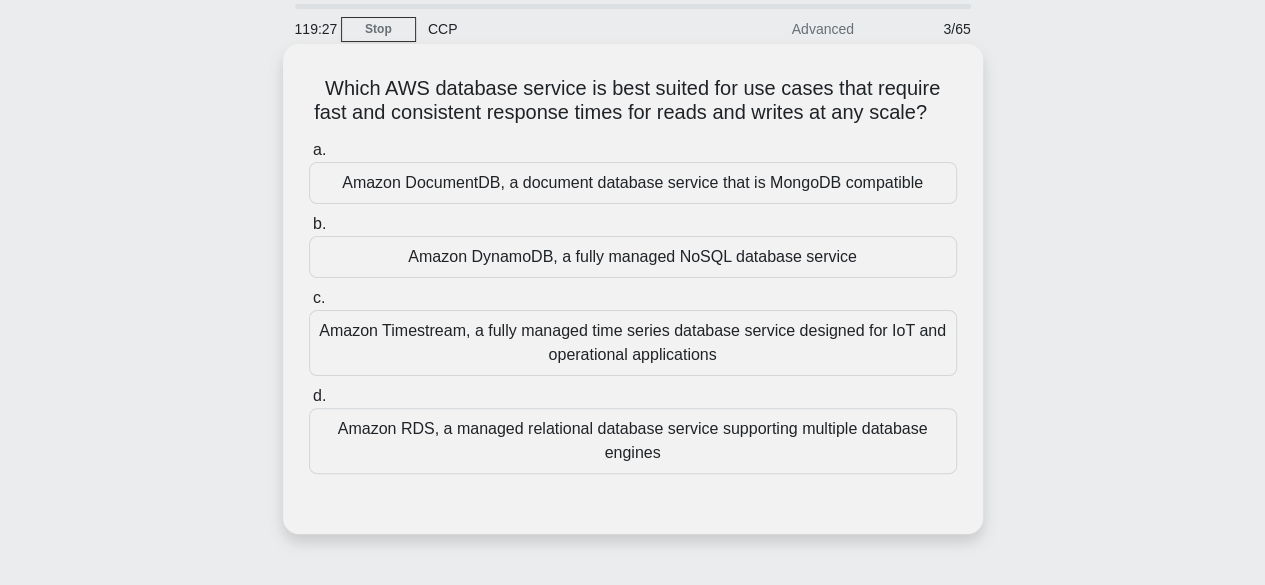 scroll, scrollTop: 100, scrollLeft: 0, axis: vertical 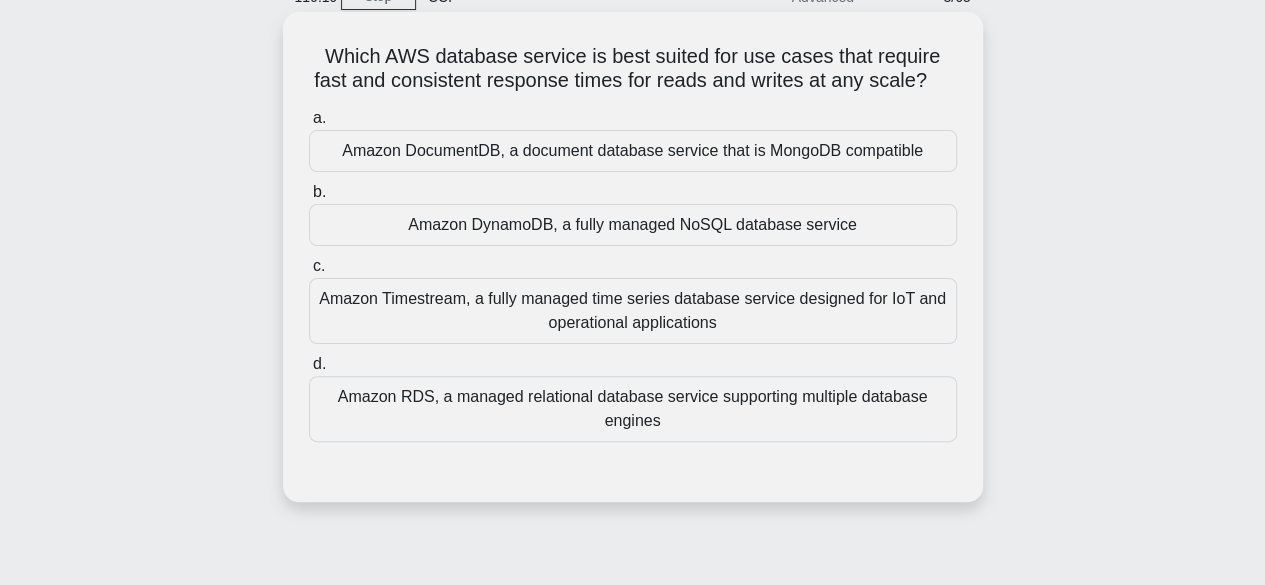 click on "Amazon DynamoDB, a fully managed NoSQL database service" at bounding box center (633, 225) 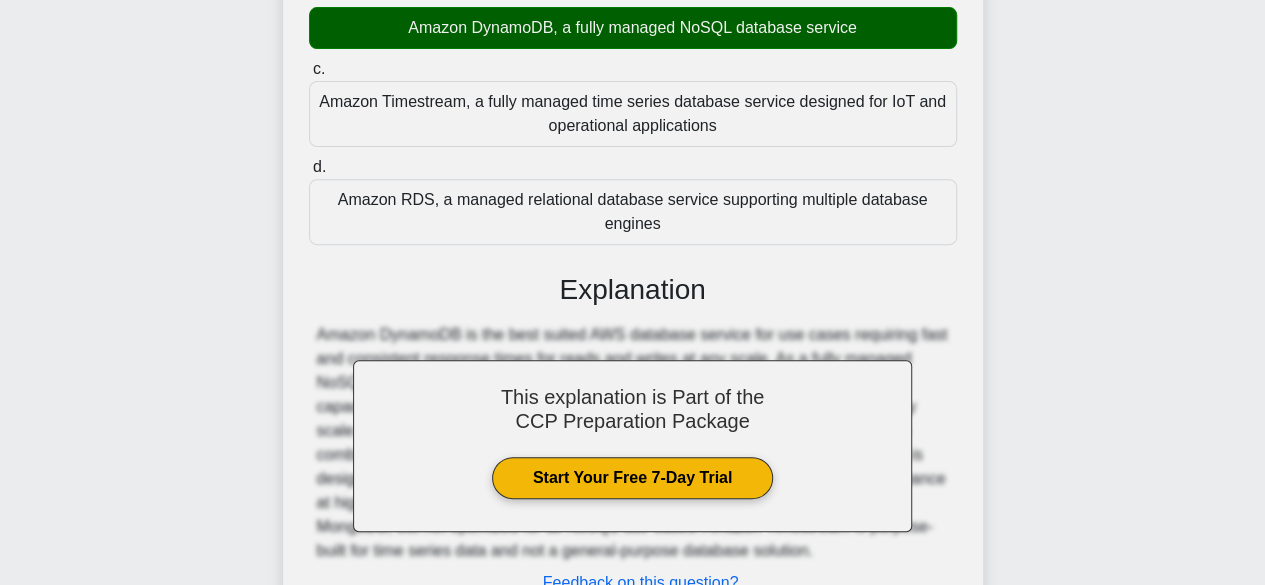 scroll, scrollTop: 400, scrollLeft: 0, axis: vertical 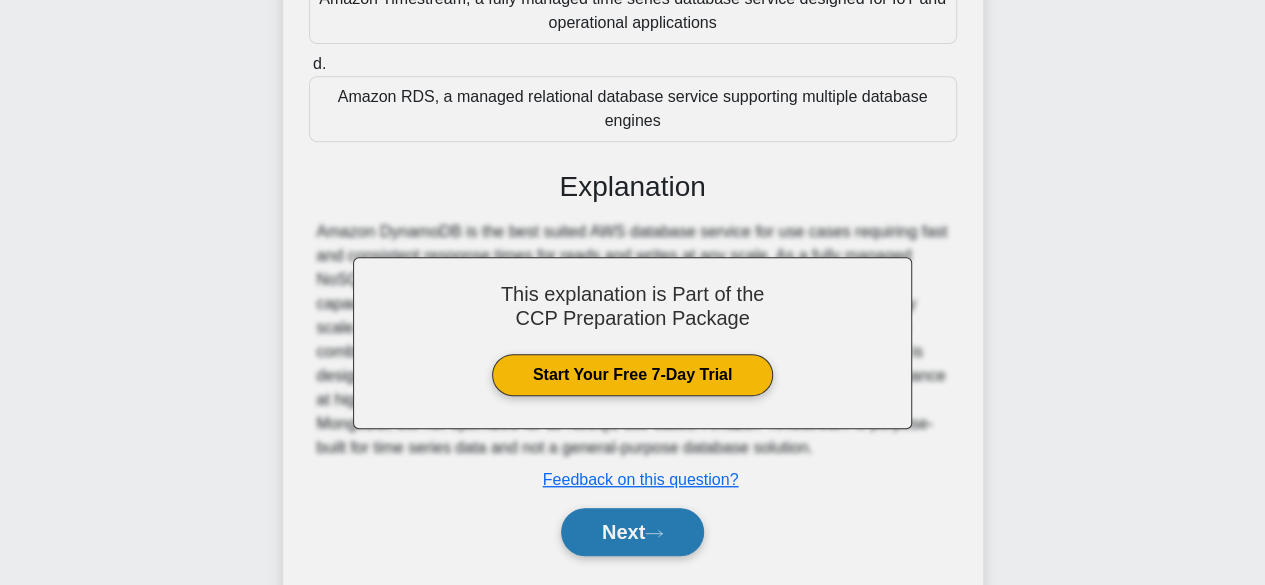 click on "Next" at bounding box center [632, 532] 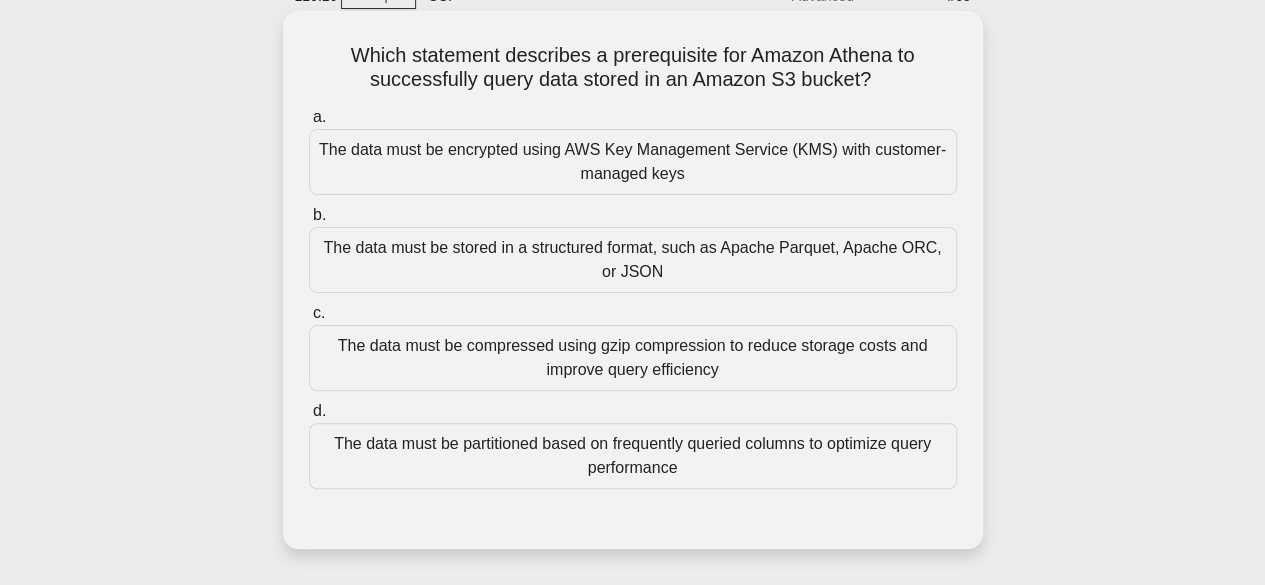 scroll, scrollTop: 100, scrollLeft: 0, axis: vertical 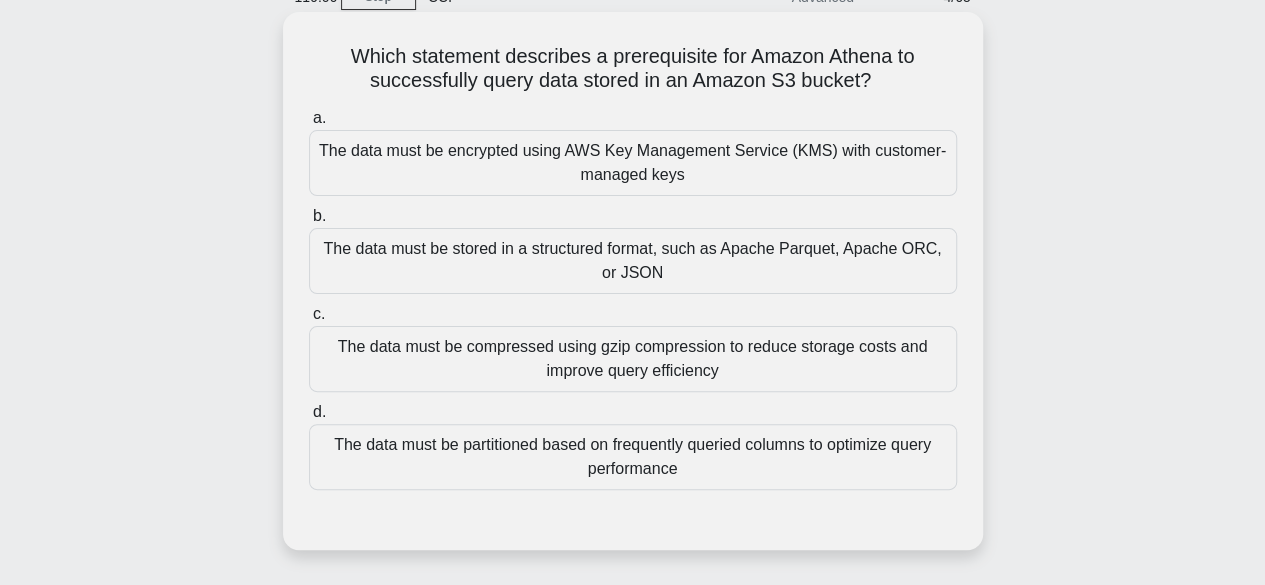 click on "The data must be stored in a structured format, such as Apache Parquet, Apache ORC, or JSON" at bounding box center [633, 261] 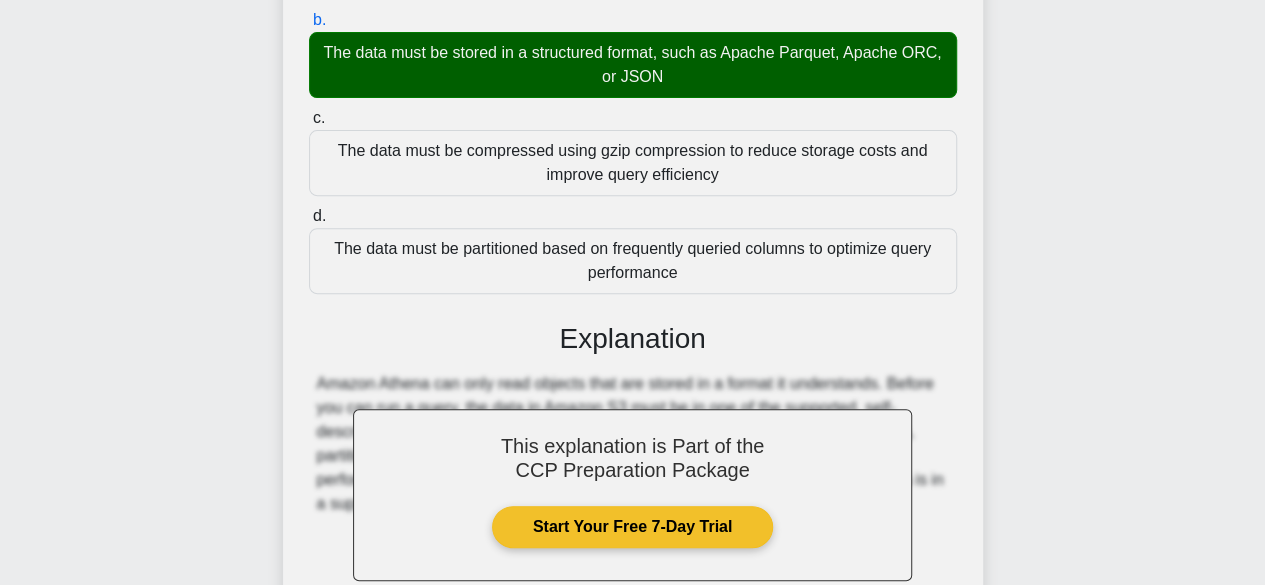 scroll, scrollTop: 500, scrollLeft: 0, axis: vertical 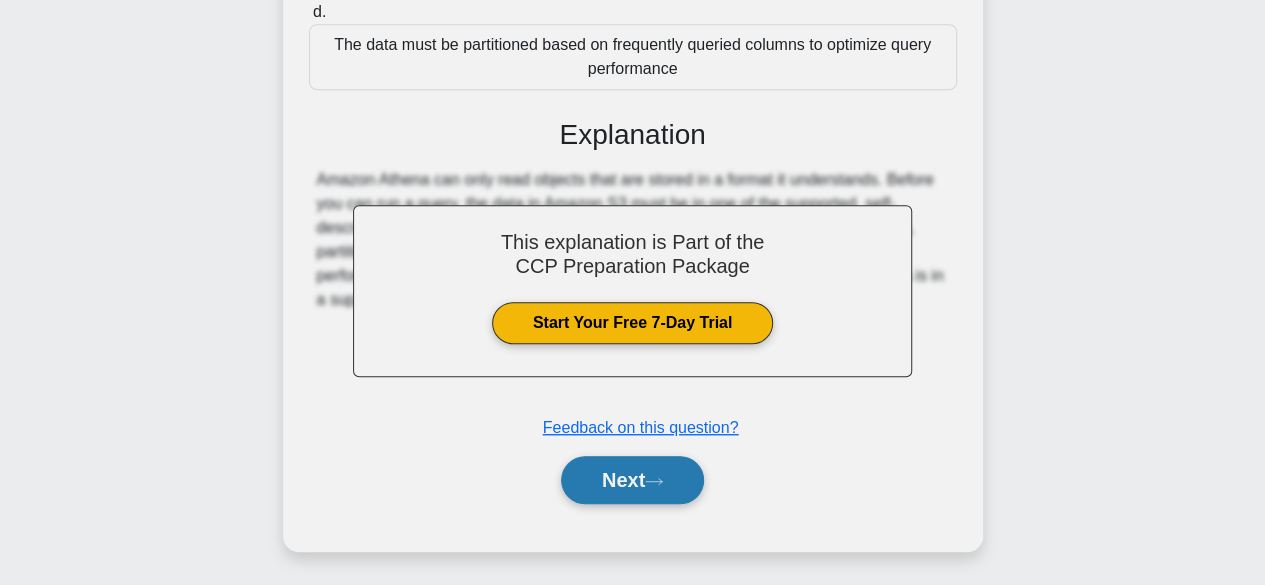 click on "Next" at bounding box center (632, 480) 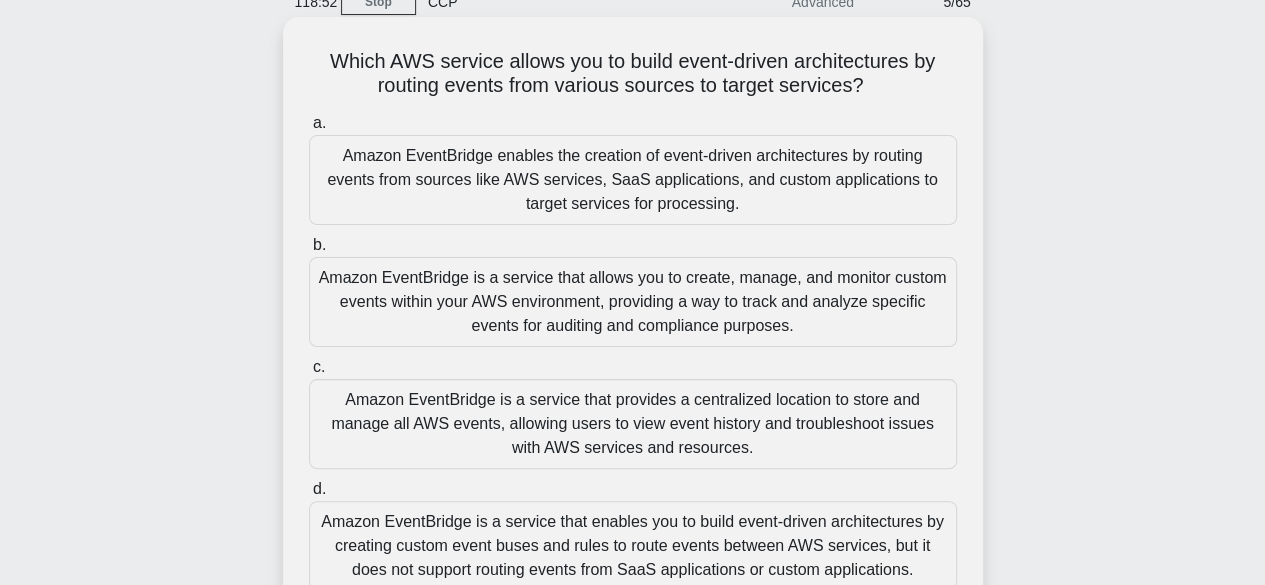 scroll, scrollTop: 195, scrollLeft: 0, axis: vertical 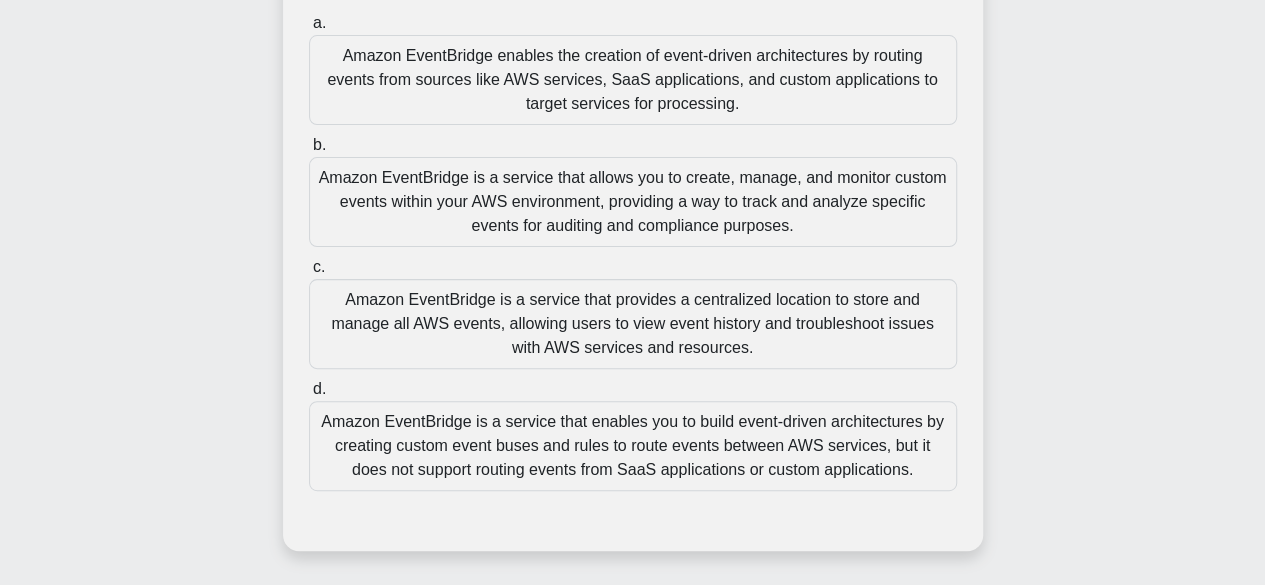 click on "Amazon EventBridge is a service that enables you to build event-driven architectures by creating custom event buses and rules to route events between AWS services, but it does not support routing events from SaaS applications or custom applications." at bounding box center (633, 446) 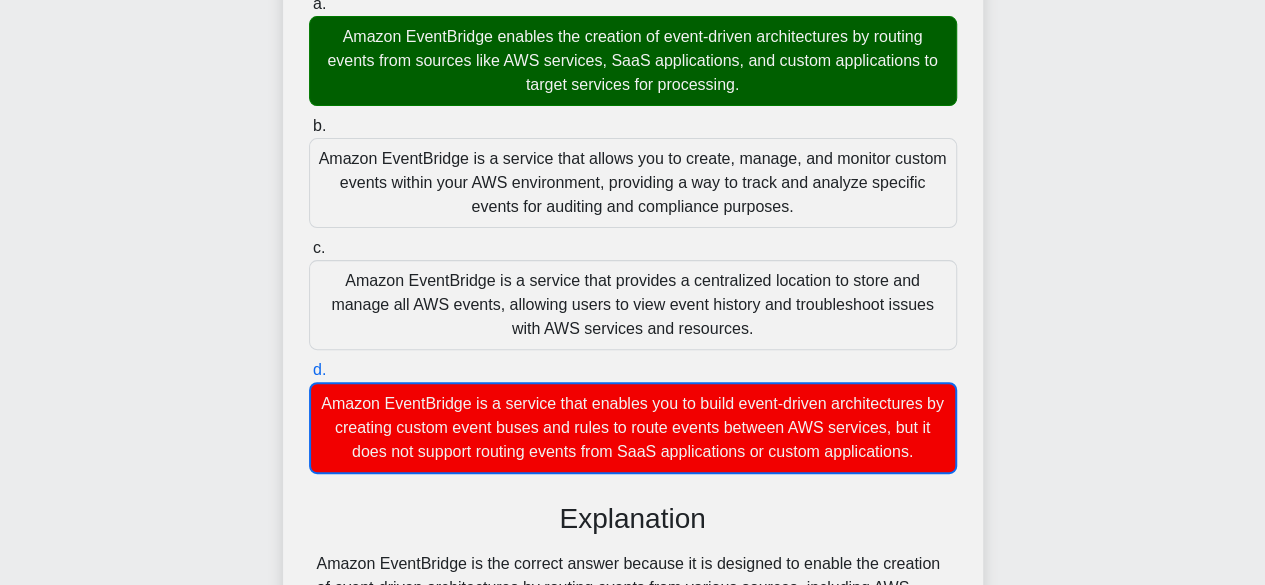 scroll, scrollTop: 528, scrollLeft: 0, axis: vertical 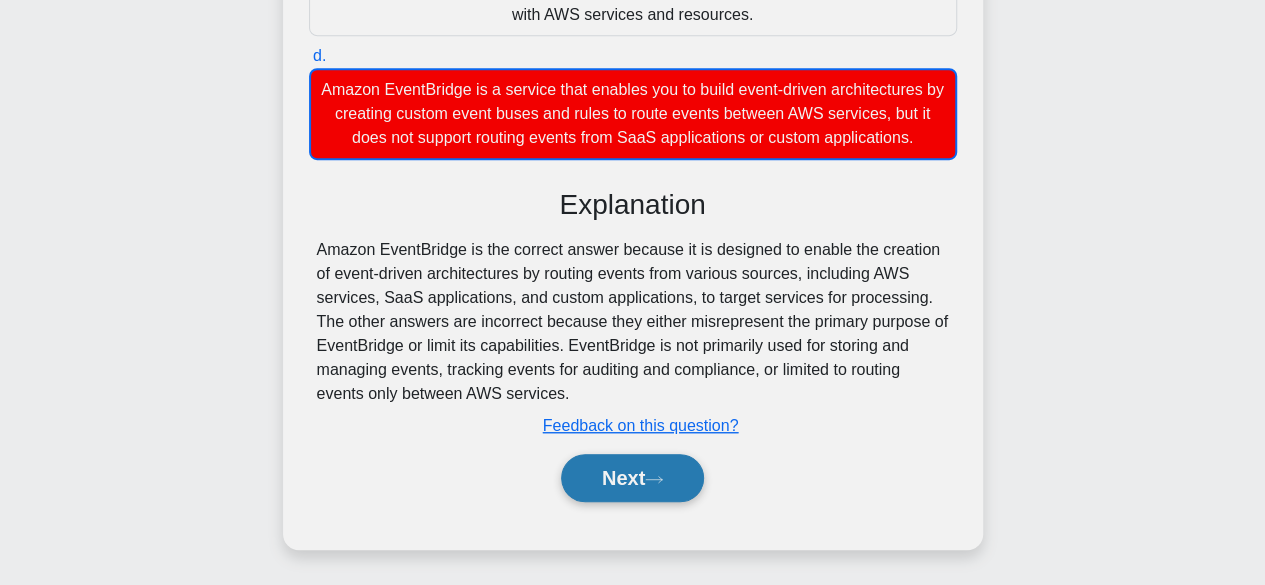 click on "Next" at bounding box center (632, 478) 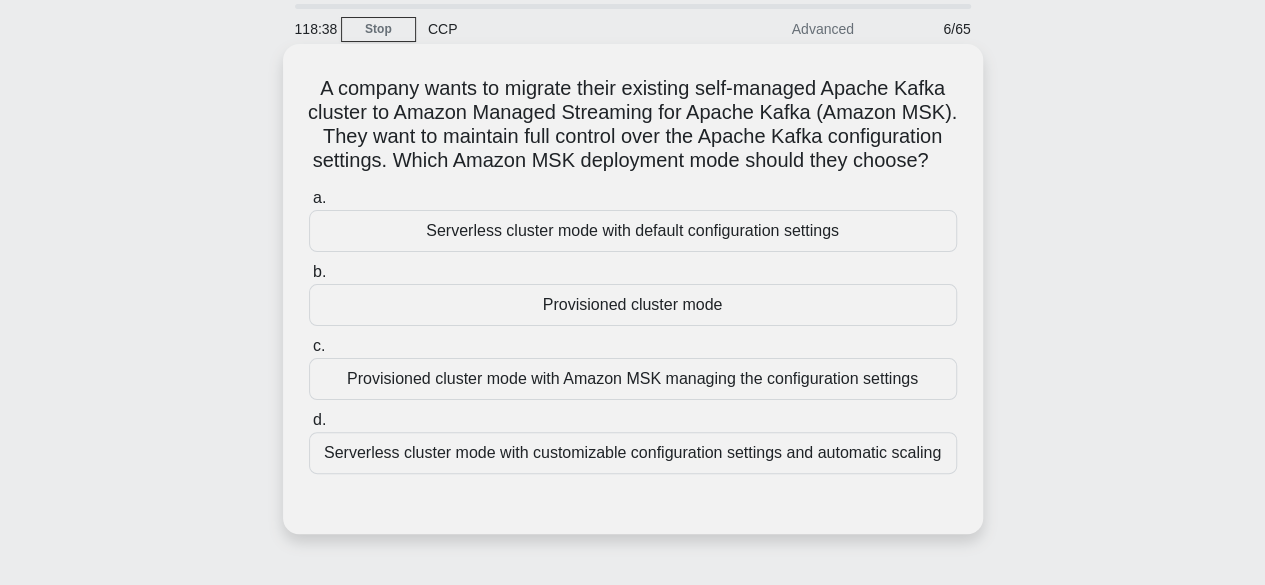scroll, scrollTop: 100, scrollLeft: 0, axis: vertical 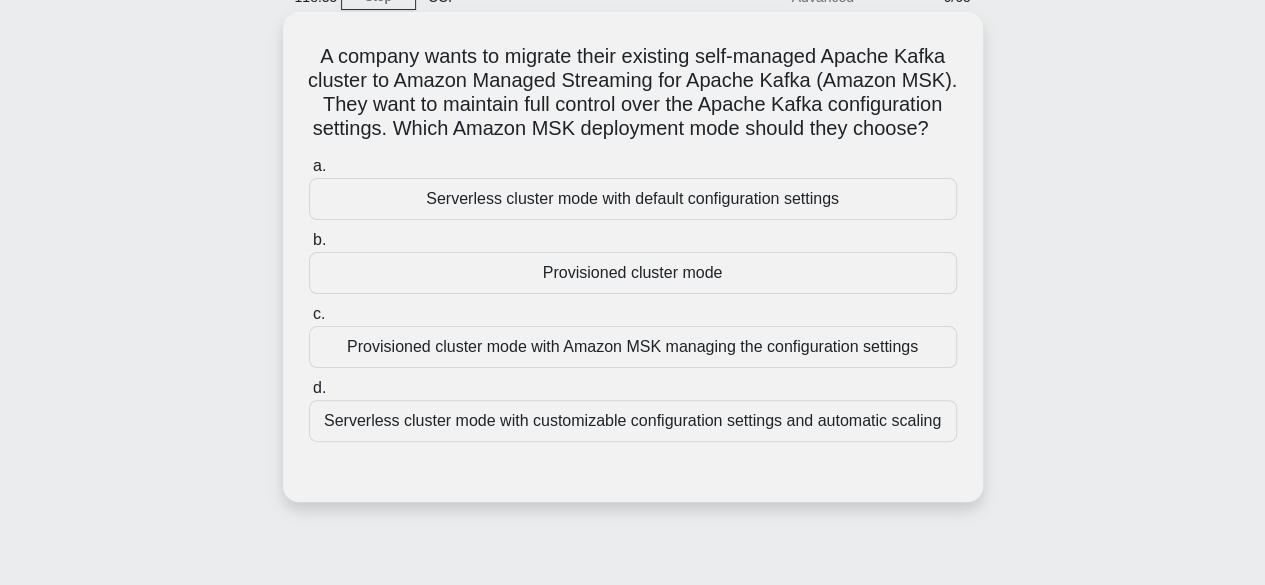 drag, startPoint x: 695, startPoint y: 165, endPoint x: 292, endPoint y: 49, distance: 419.3626 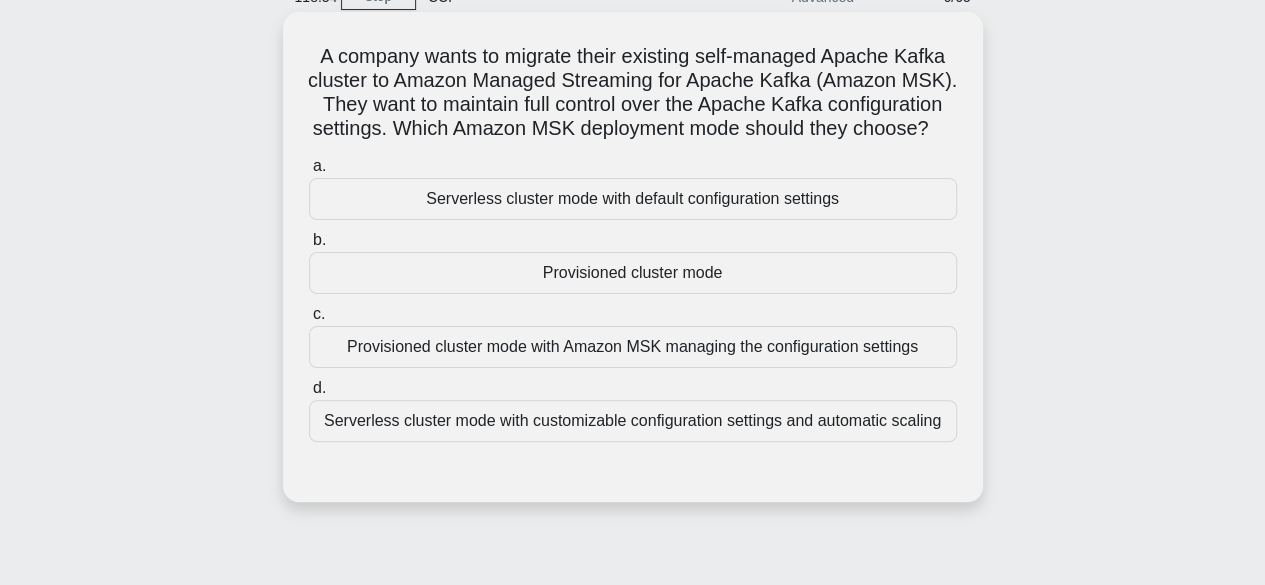 click on "A company wants to migrate their existing self-managed Apache Kafka cluster to Amazon Managed Streaming for Apache Kafka (Amazon MSK). They want to maintain full control over the Apache Kafka configuration settings. Which Amazon MSK deployment mode should they choose?
.spinner_0XTQ{transform-origin:center;animation:spinner_y6GP .75s linear infinite}@keyframes spinner_y6GP{100%{transform:rotate(360deg)}}" at bounding box center [633, 93] 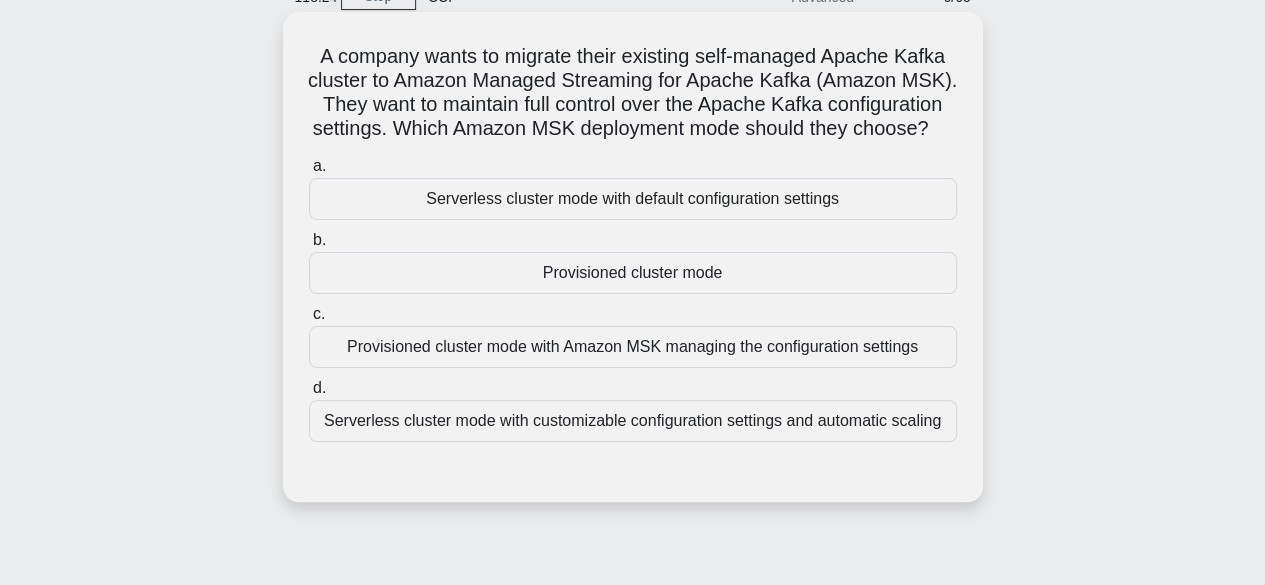 click on "Provisioned cluster mode with Amazon MSK managing the configuration settings" at bounding box center [633, 347] 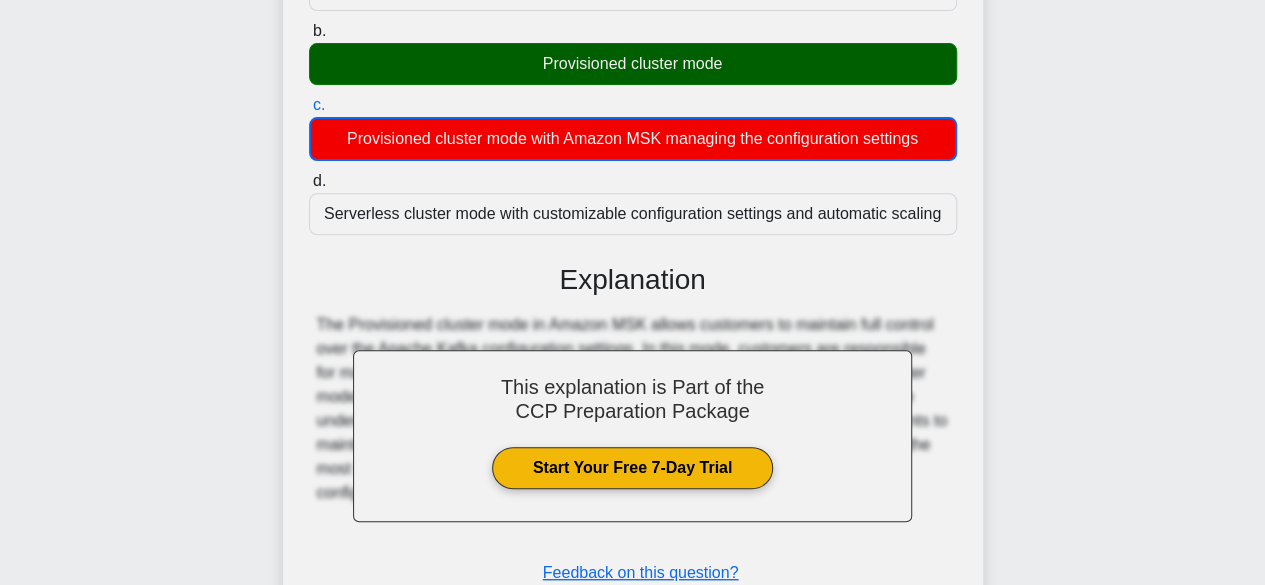 scroll, scrollTop: 495, scrollLeft: 0, axis: vertical 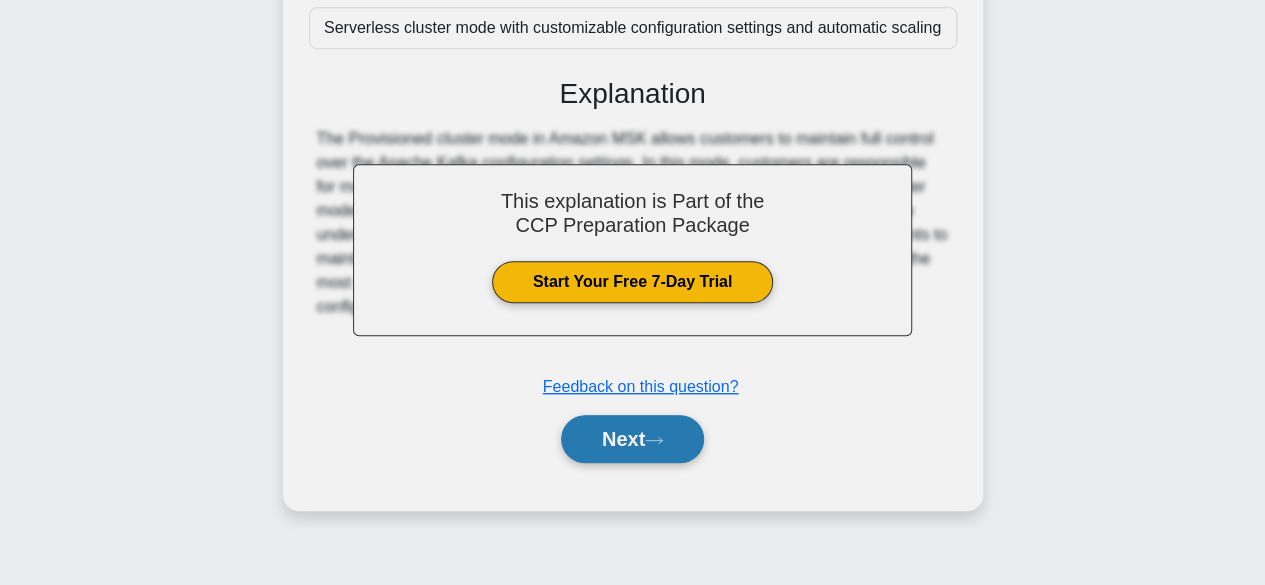 click on "Next" at bounding box center (632, 439) 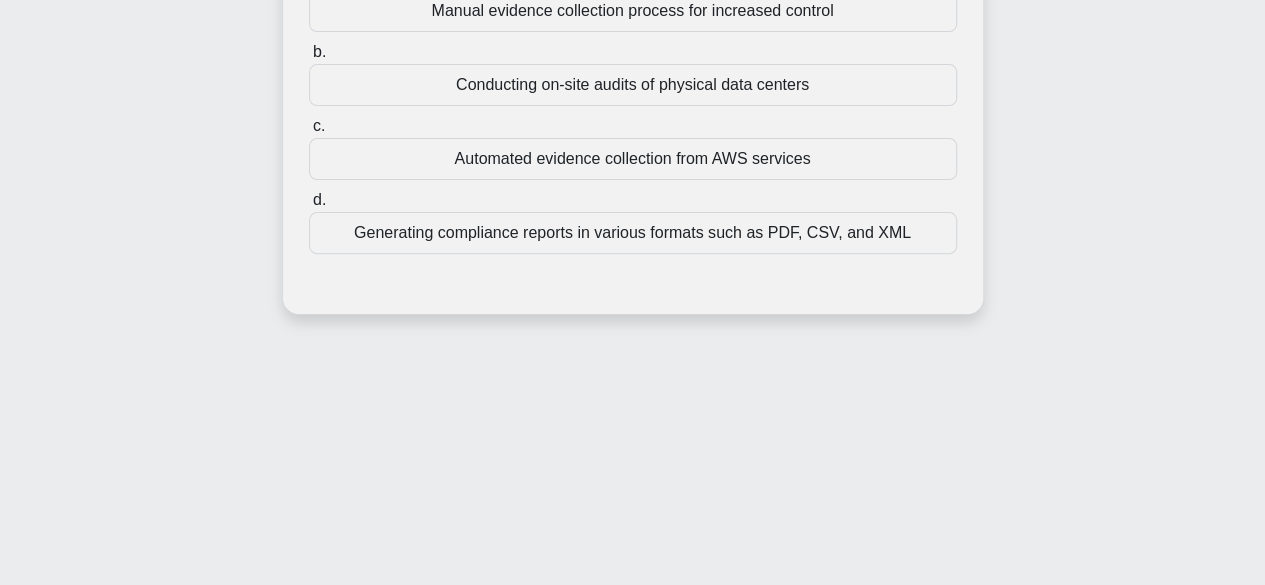 scroll, scrollTop: 0, scrollLeft: 0, axis: both 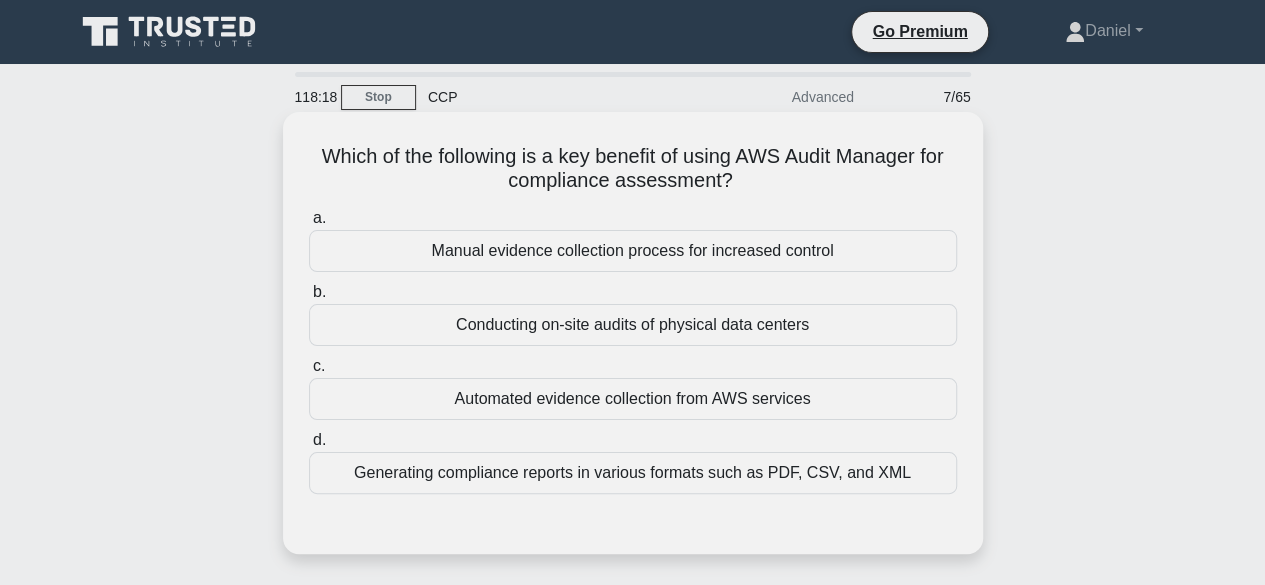 drag, startPoint x: 785, startPoint y: 196, endPoint x: 295, endPoint y: 143, distance: 492.858 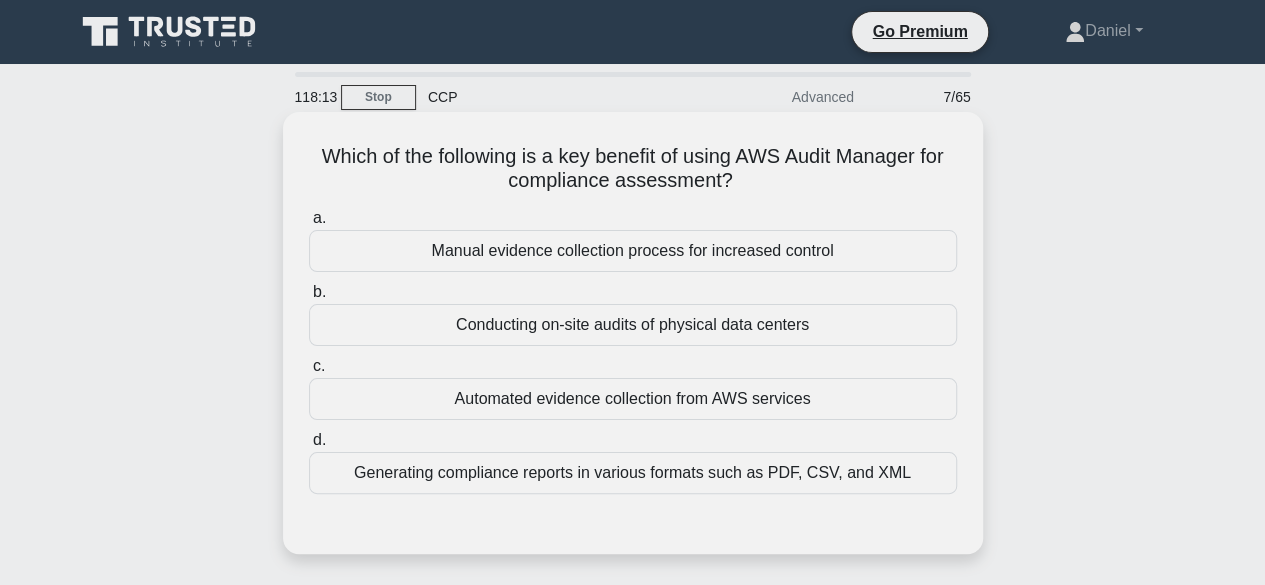 click on "Automated evidence collection from AWS services" at bounding box center (633, 399) 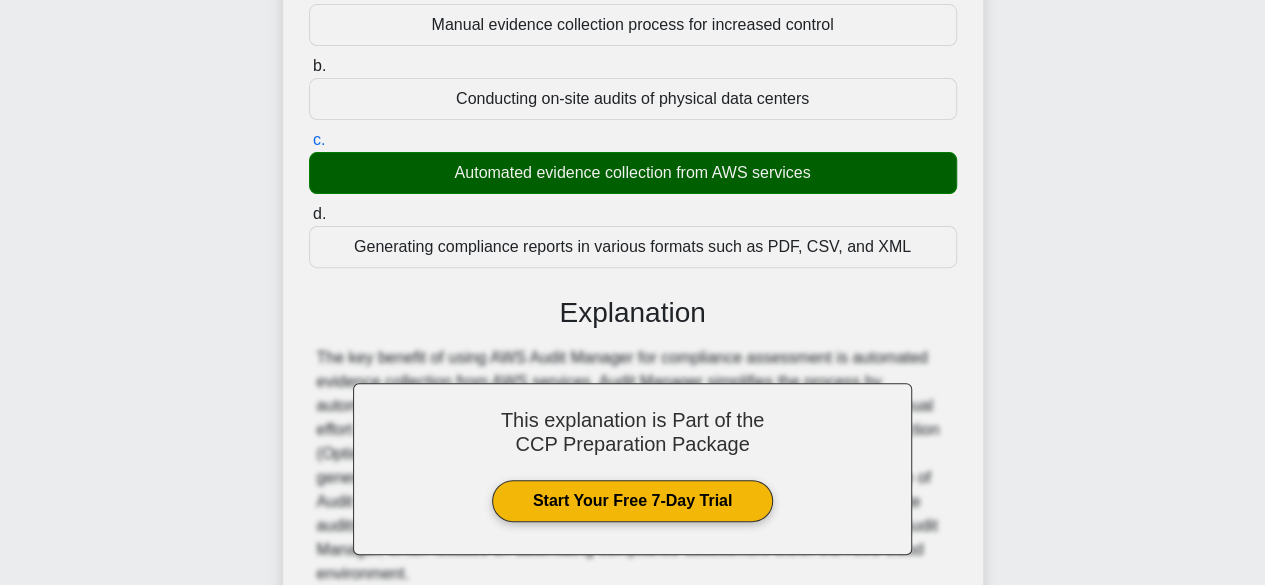 scroll, scrollTop: 400, scrollLeft: 0, axis: vertical 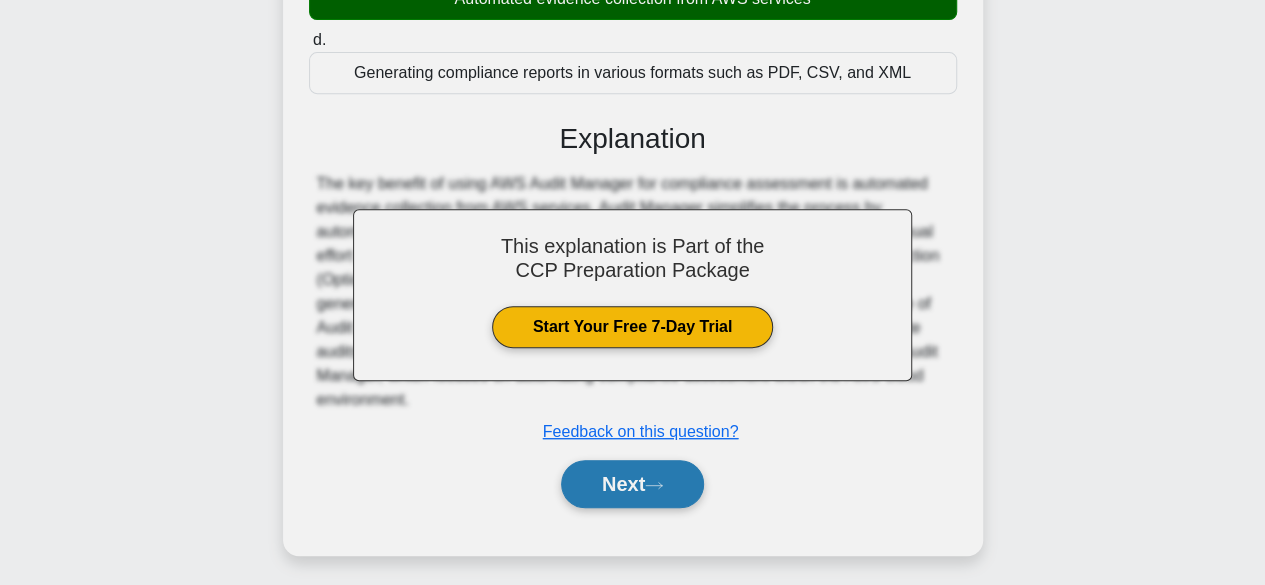 click on "Next" at bounding box center [632, 484] 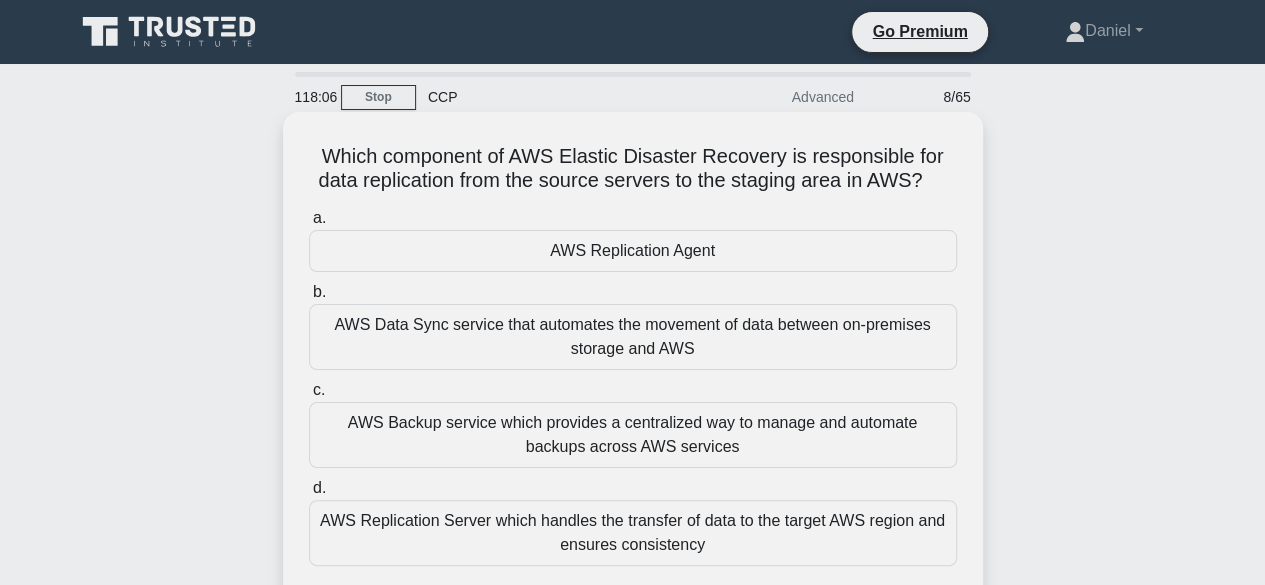 scroll, scrollTop: 100, scrollLeft: 0, axis: vertical 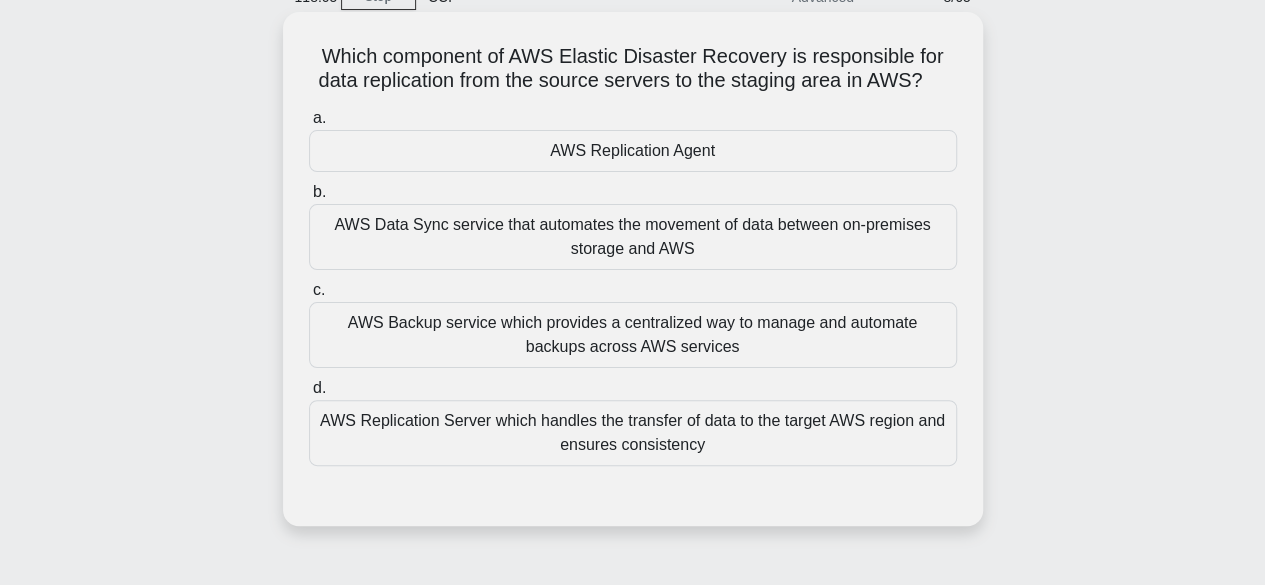 click on "AWS Backup service which provides a centralized way to manage and automate backups across AWS services" at bounding box center [633, 335] 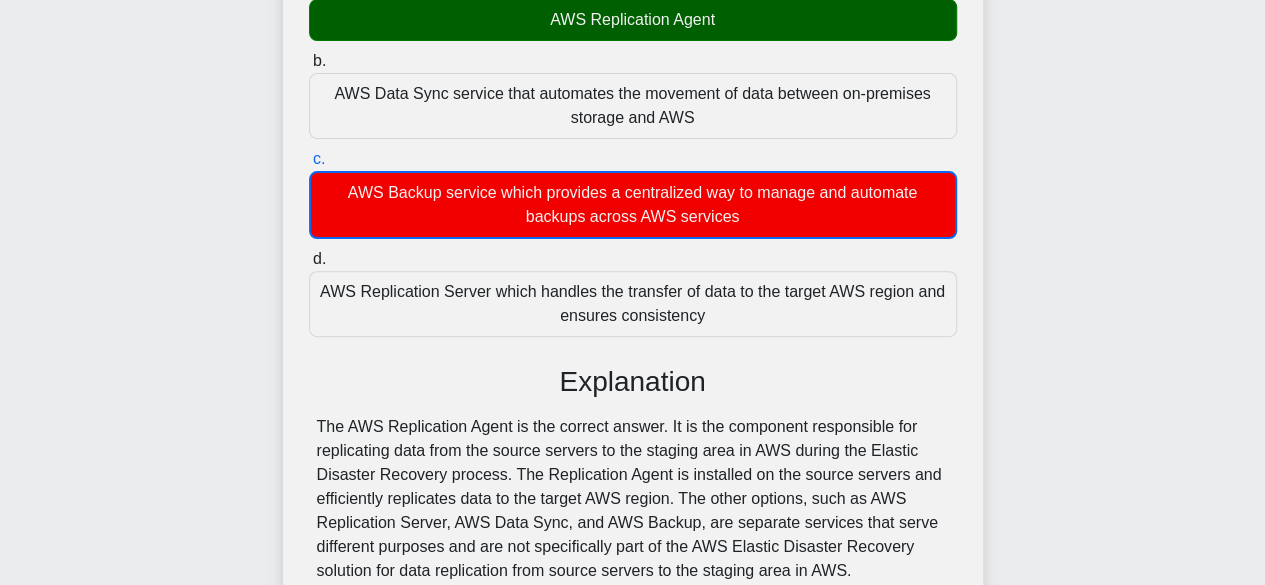 scroll, scrollTop: 495, scrollLeft: 0, axis: vertical 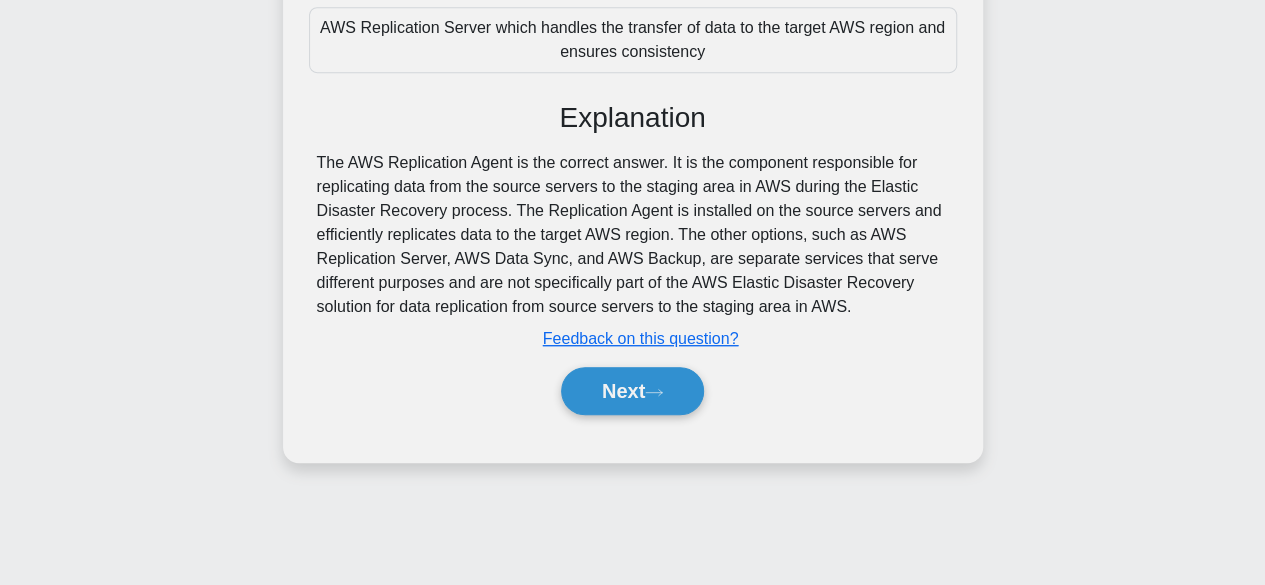 click on "The AWS Replication Agent is the correct answer. It is the component responsible for replicating data from the source servers to the staging area in AWS during the Elastic Disaster Recovery process. The Replication Agent is installed on the source servers and efficiently replicates data to the target AWS region. The other options, such as AWS Replication Server, AWS Data Sync, and AWS Backup, are separate services that serve different purposes and are not specifically part of the AWS Elastic Disaster Recovery solution for data replication from source servers to the staging area in AWS." at bounding box center [633, 235] 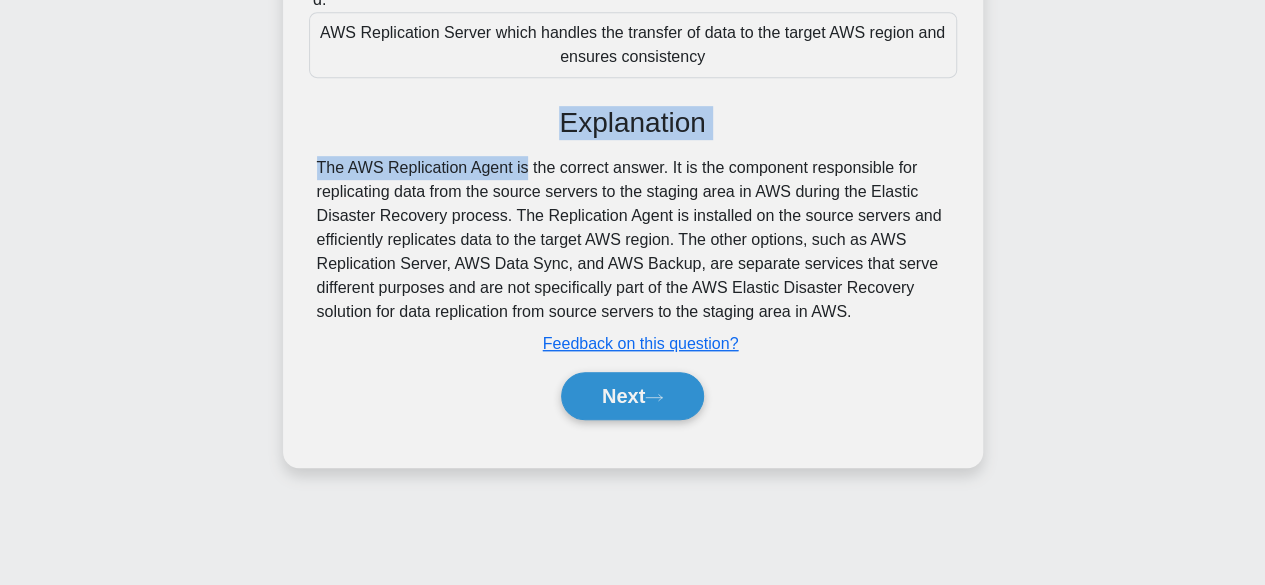 drag, startPoint x: 254, startPoint y: 113, endPoint x: 243, endPoint y: 113, distance: 11 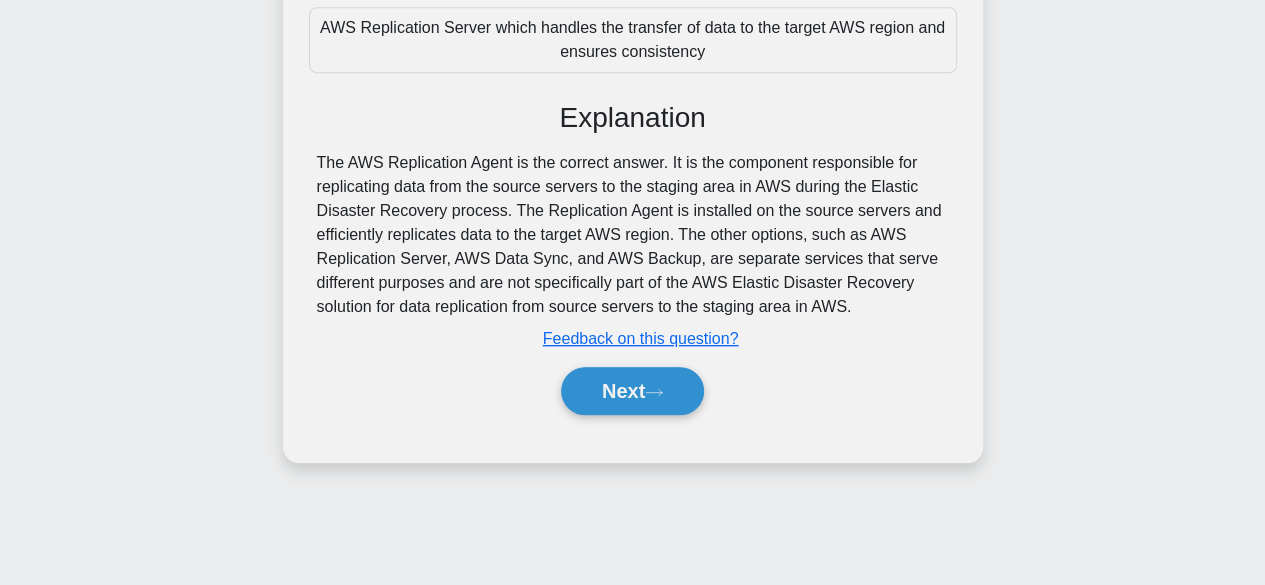 click on "The AWS Replication Agent is the correct answer. It is the component responsible for replicating data from the source servers to the staging area in AWS during the Elastic Disaster Recovery process. The Replication Agent is installed on the source servers and efficiently replicates data to the target AWS region. The other options, such as AWS Replication Server, AWS Data Sync, and AWS Backup, are separate services that serve different purposes and are not specifically part of the AWS Elastic Disaster Recovery solution for data replication from source servers to the staging area in AWS." at bounding box center [633, 235] 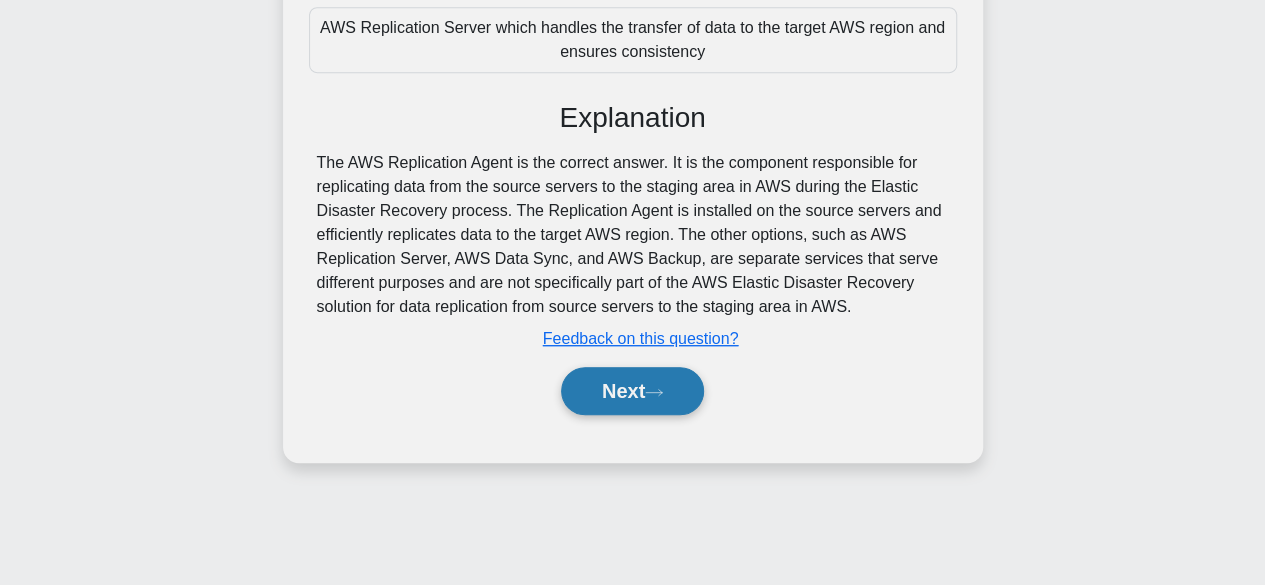 click on "Next" at bounding box center (632, 391) 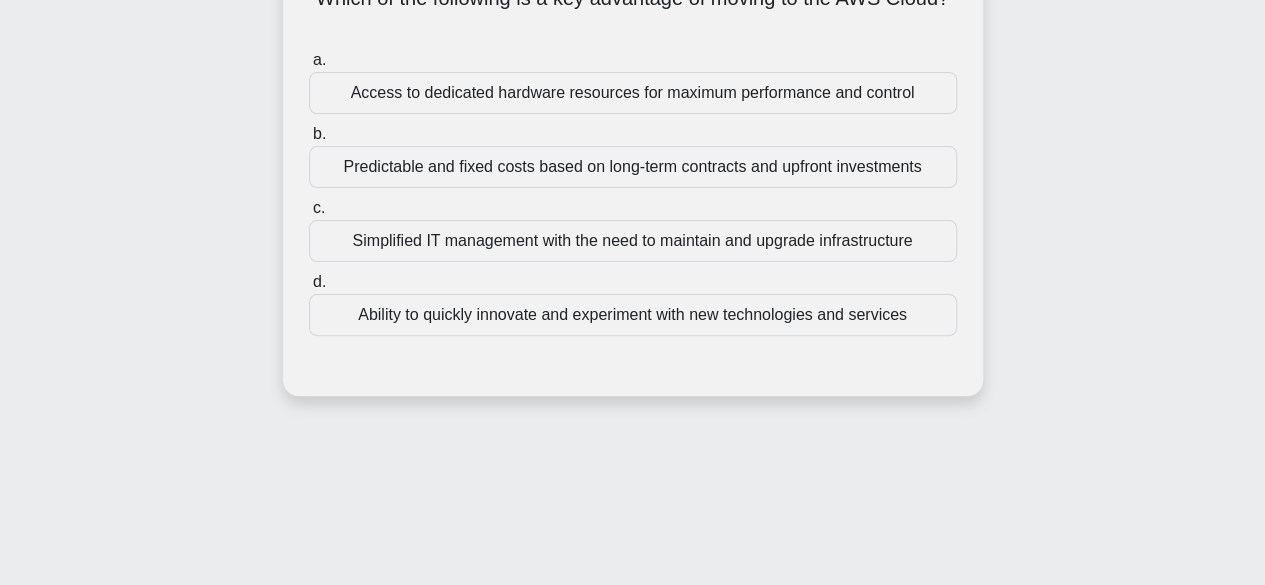 scroll, scrollTop: 0, scrollLeft: 0, axis: both 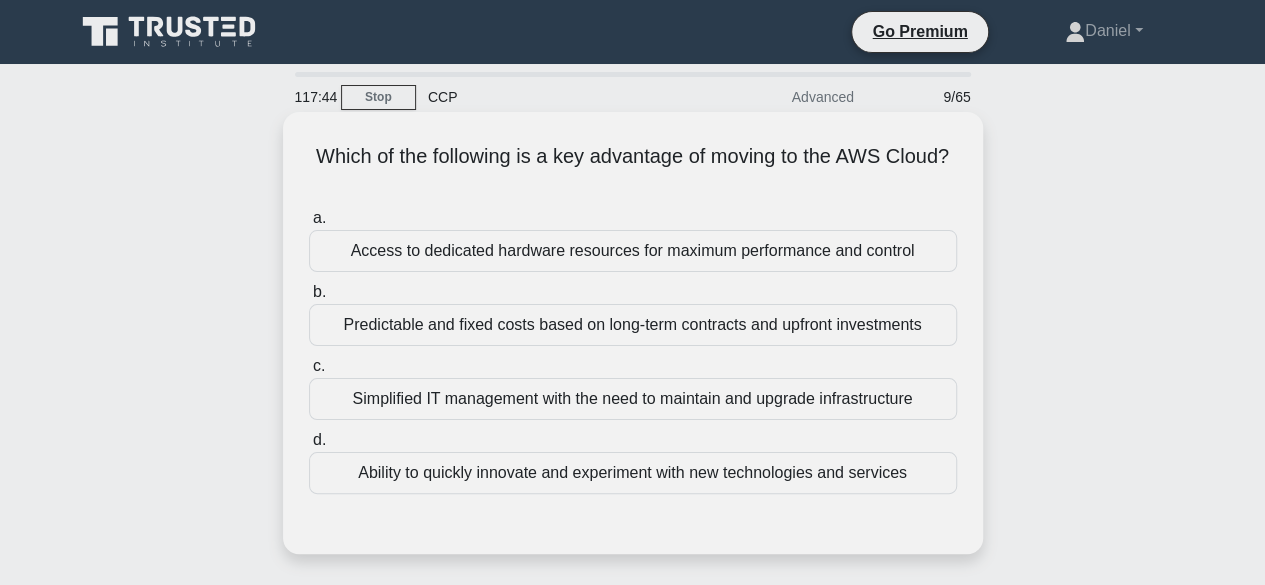 click on "Simplified IT management with the need to maintain and upgrade infrastructure" at bounding box center [633, 399] 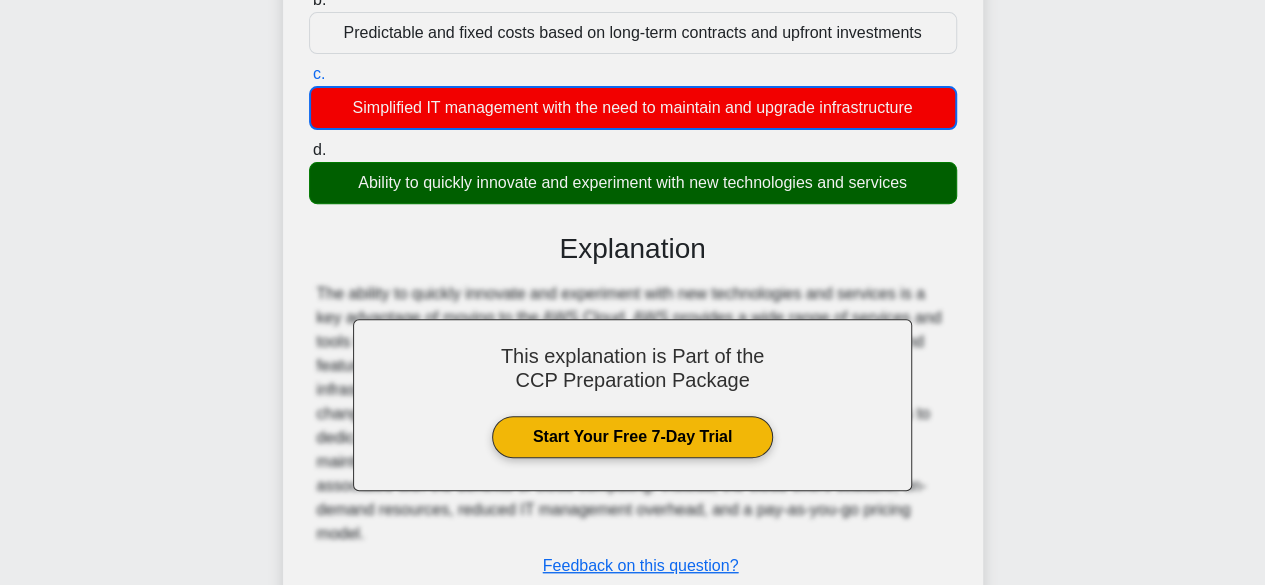 scroll, scrollTop: 400, scrollLeft: 0, axis: vertical 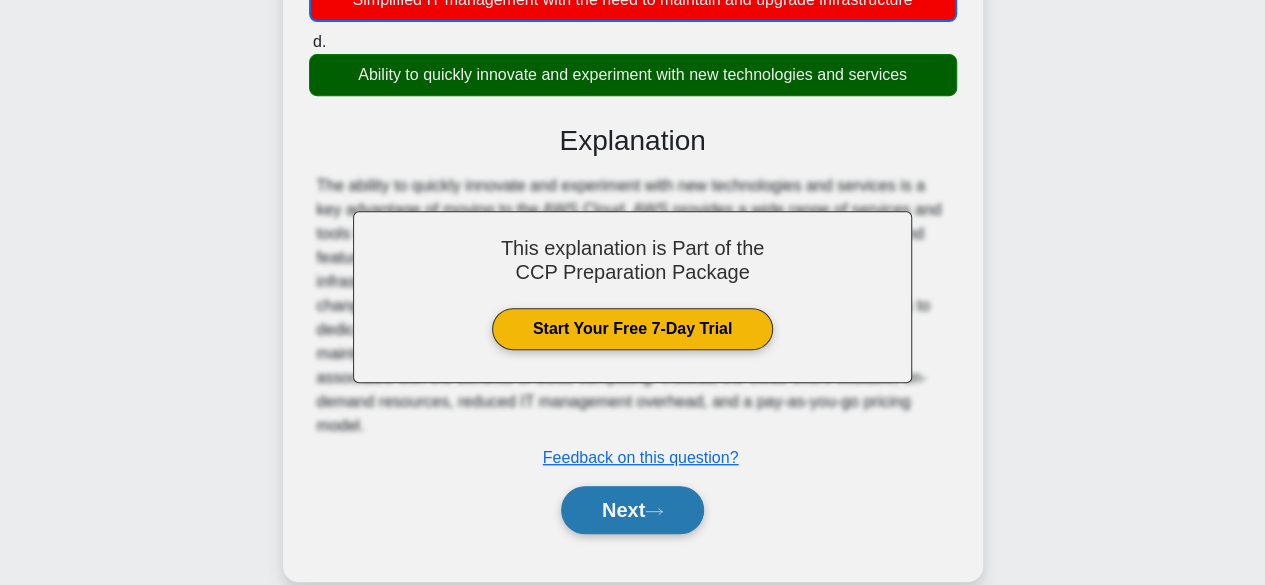 click on "Next" at bounding box center (632, 510) 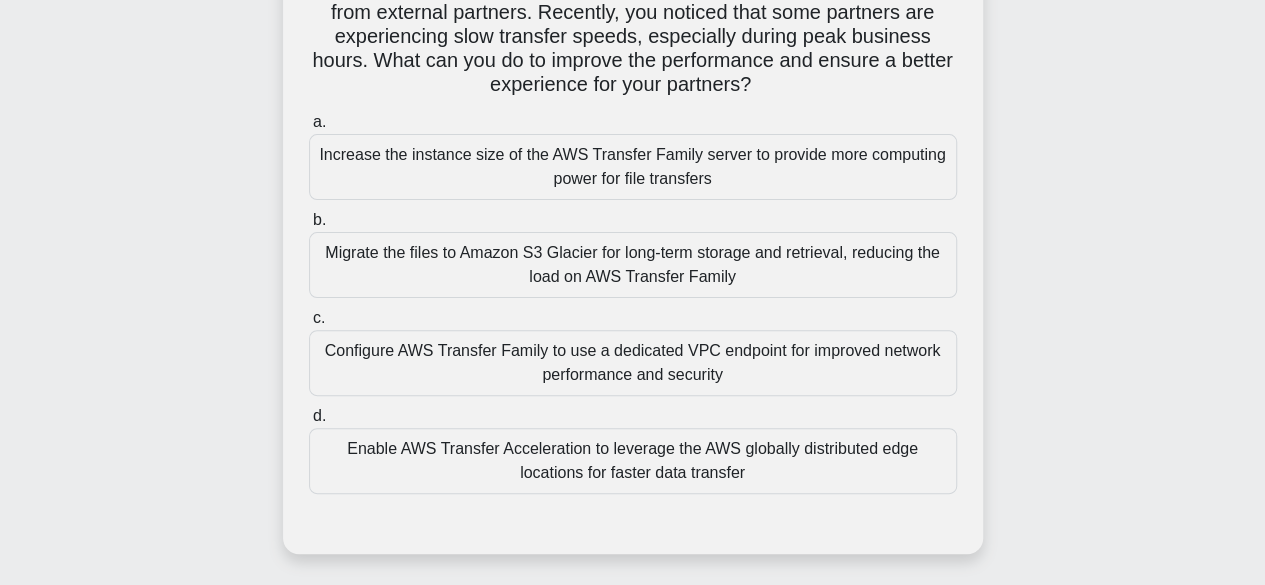 scroll, scrollTop: 200, scrollLeft: 0, axis: vertical 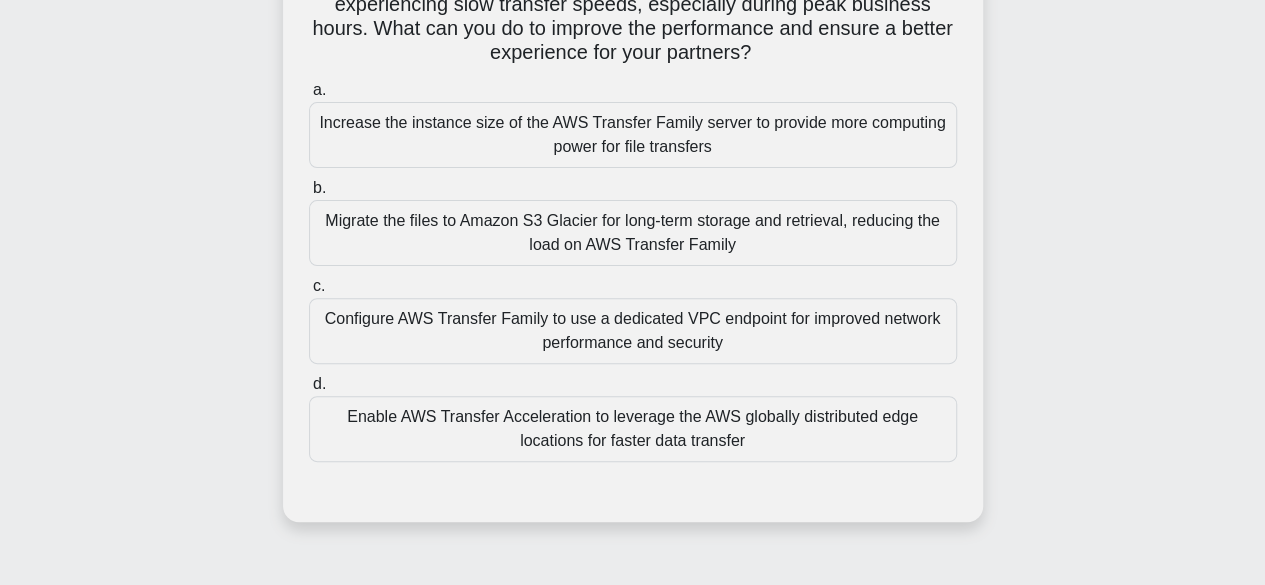 click on "Configure AWS Transfer Family to use a dedicated VPC endpoint for improved network performance and security" at bounding box center (633, 331) 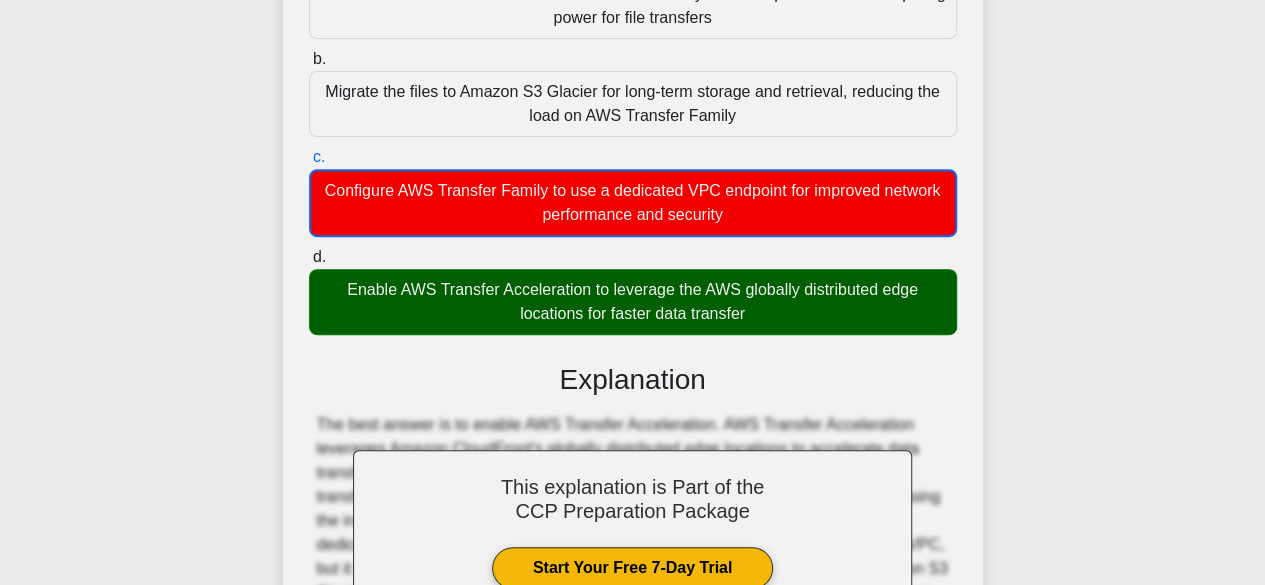 scroll, scrollTop: 500, scrollLeft: 0, axis: vertical 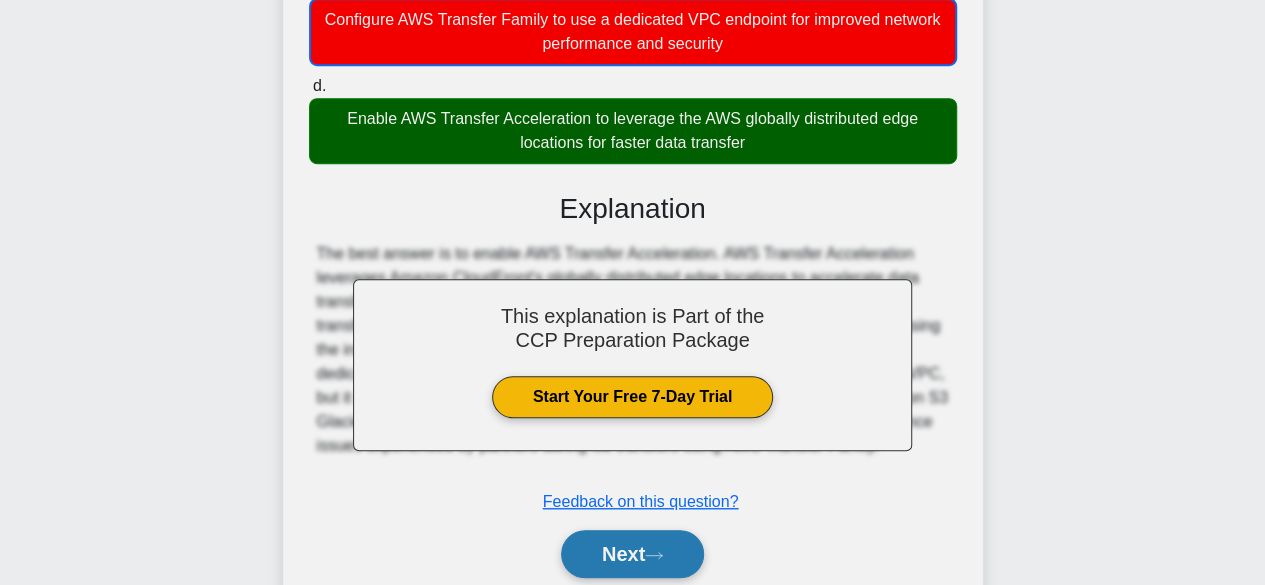 click on "Next" at bounding box center (632, 554) 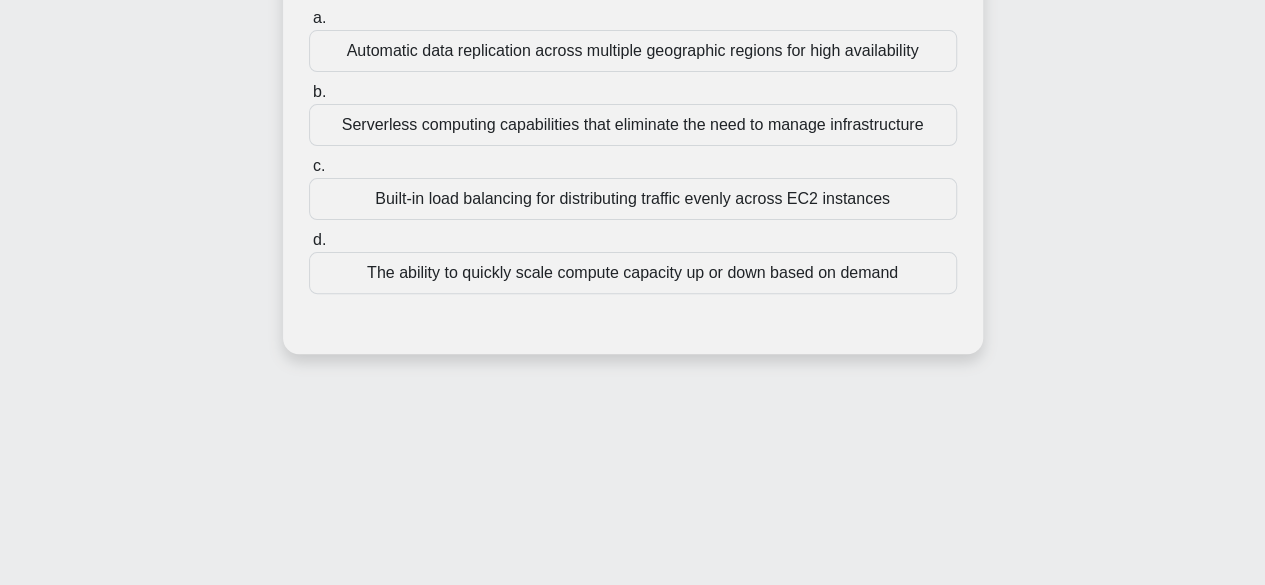 scroll, scrollTop: 100, scrollLeft: 0, axis: vertical 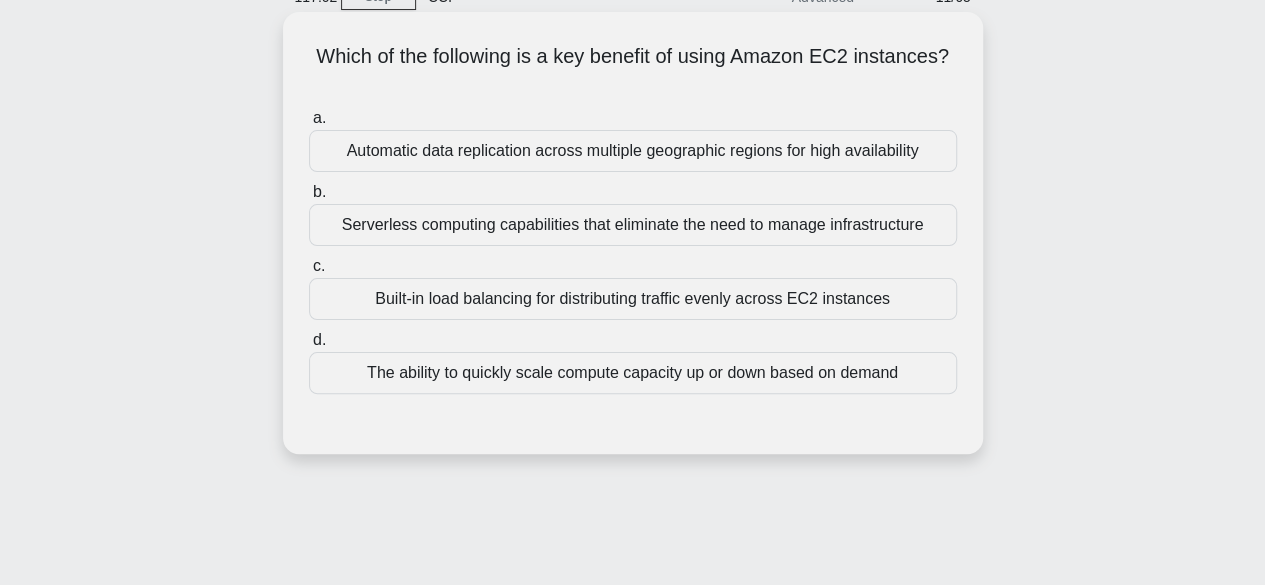 click on "The ability to quickly scale compute capacity up or down based on demand" at bounding box center (633, 373) 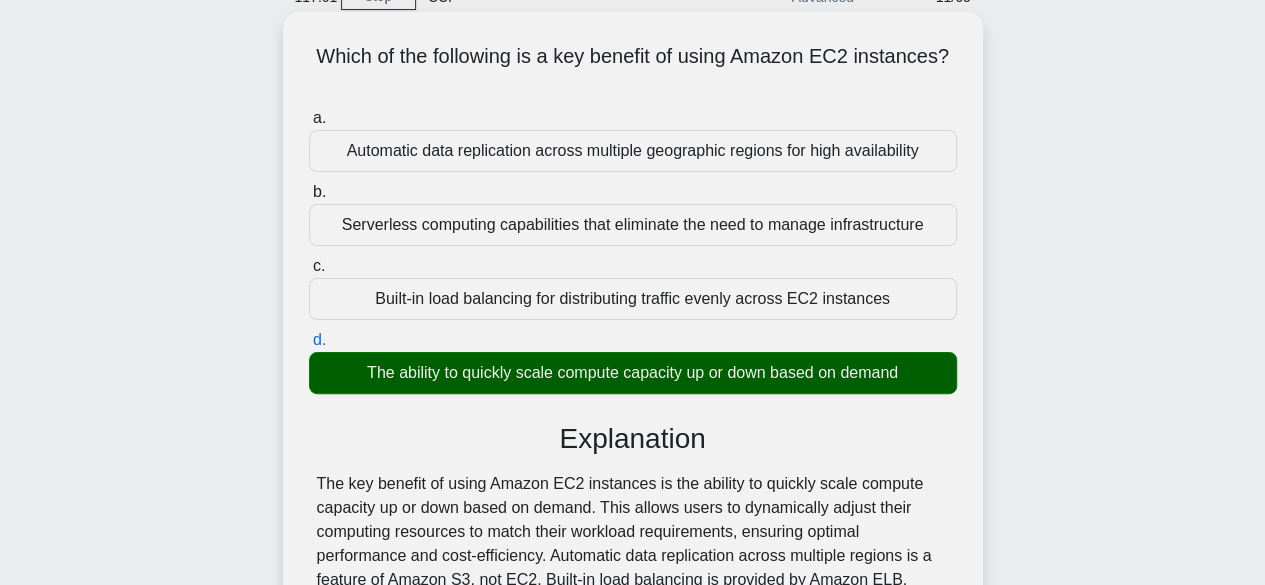 scroll, scrollTop: 495, scrollLeft: 0, axis: vertical 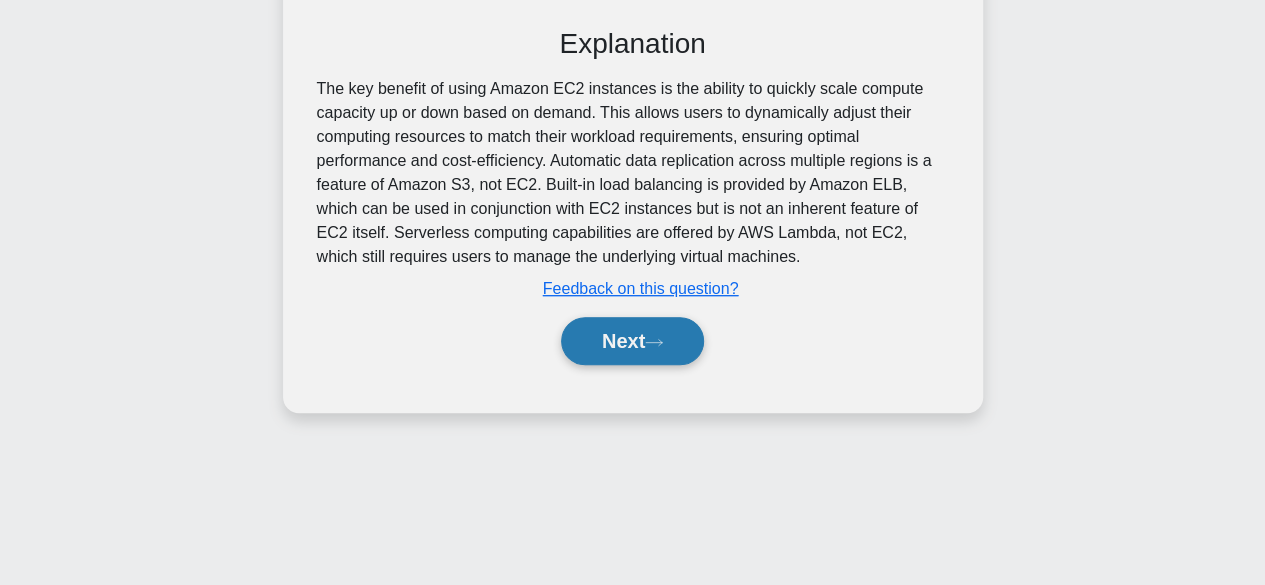 click on "Next" at bounding box center (632, 341) 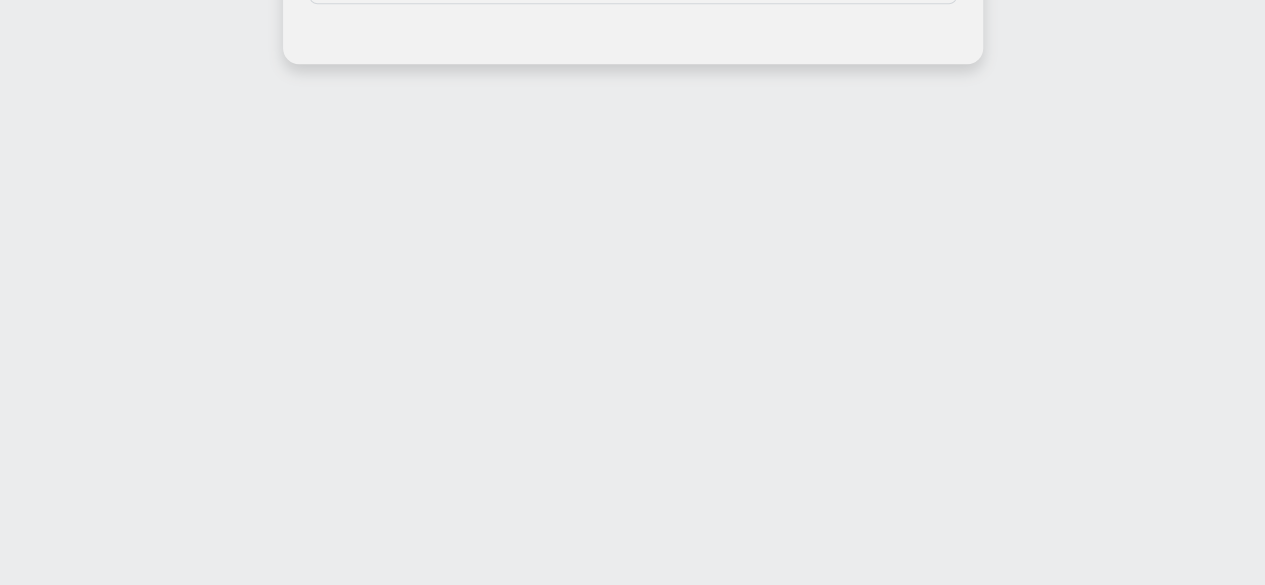 scroll, scrollTop: 95, scrollLeft: 0, axis: vertical 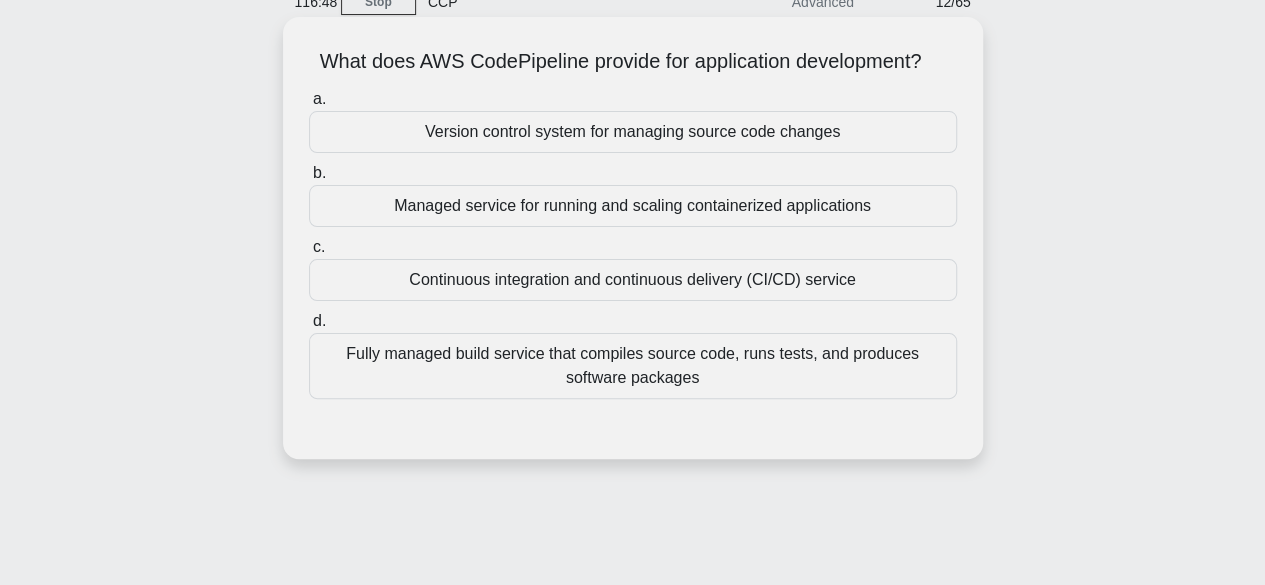 drag, startPoint x: 310, startPoint y: 66, endPoint x: 934, endPoint y: 67, distance: 624.0008 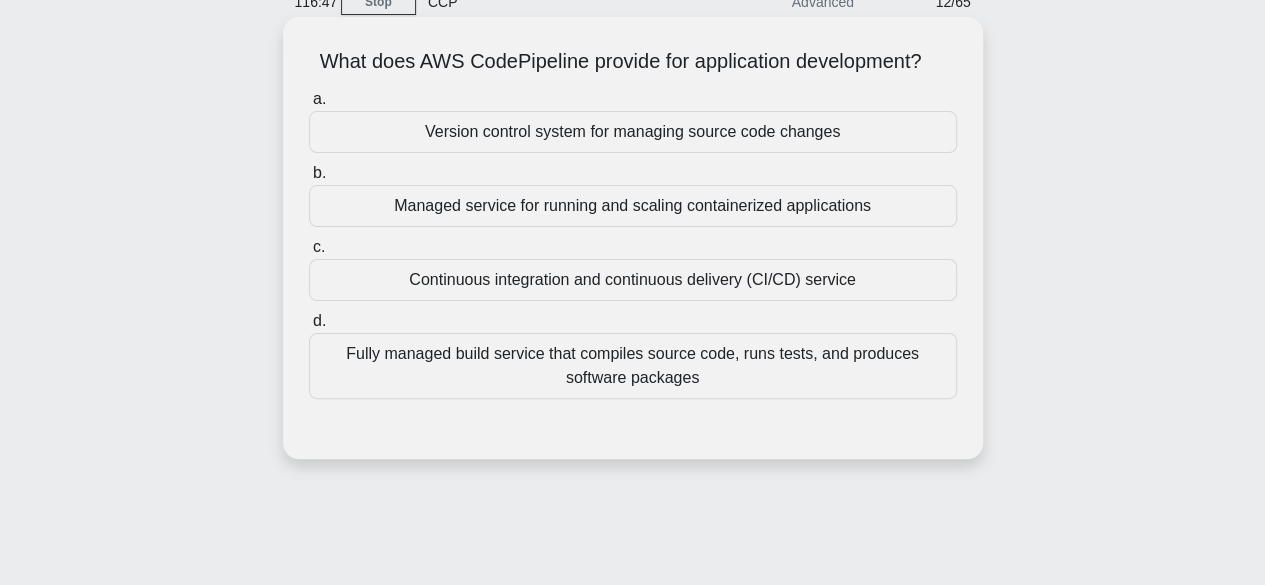 click 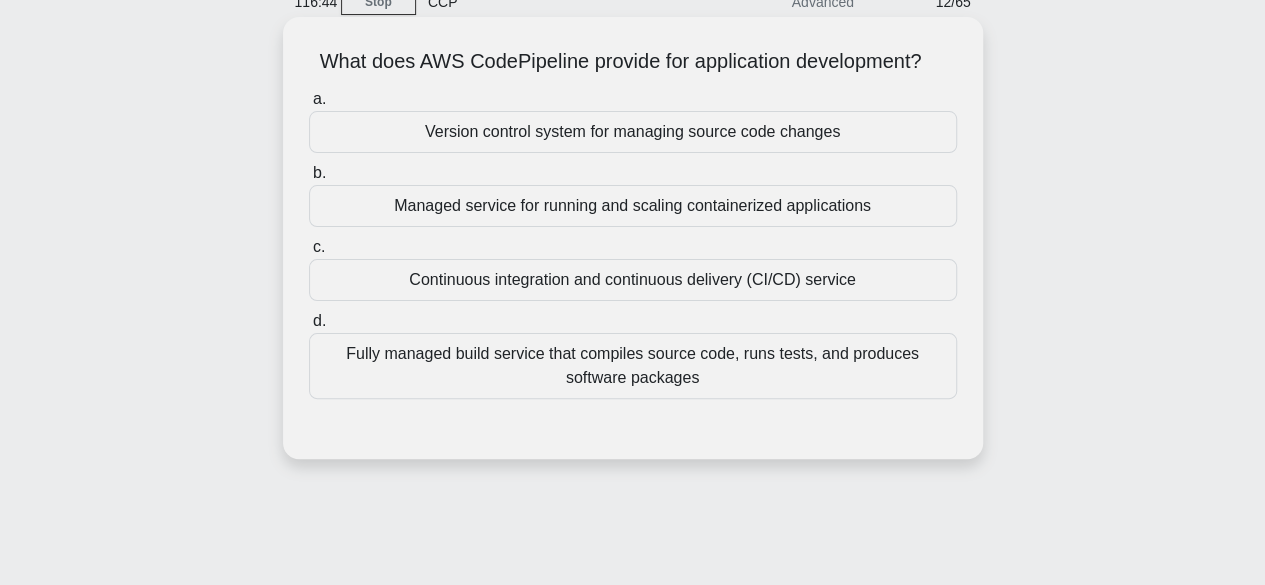 click on "Continuous integration and continuous delivery (CI/CD) service" at bounding box center (633, 280) 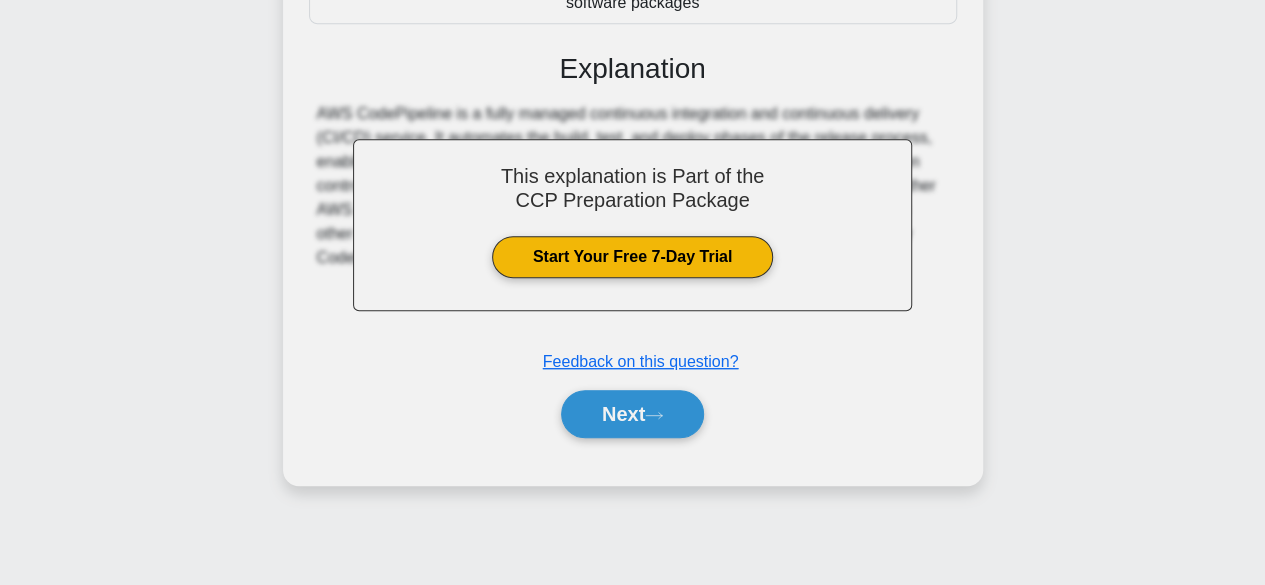 scroll, scrollTop: 495, scrollLeft: 0, axis: vertical 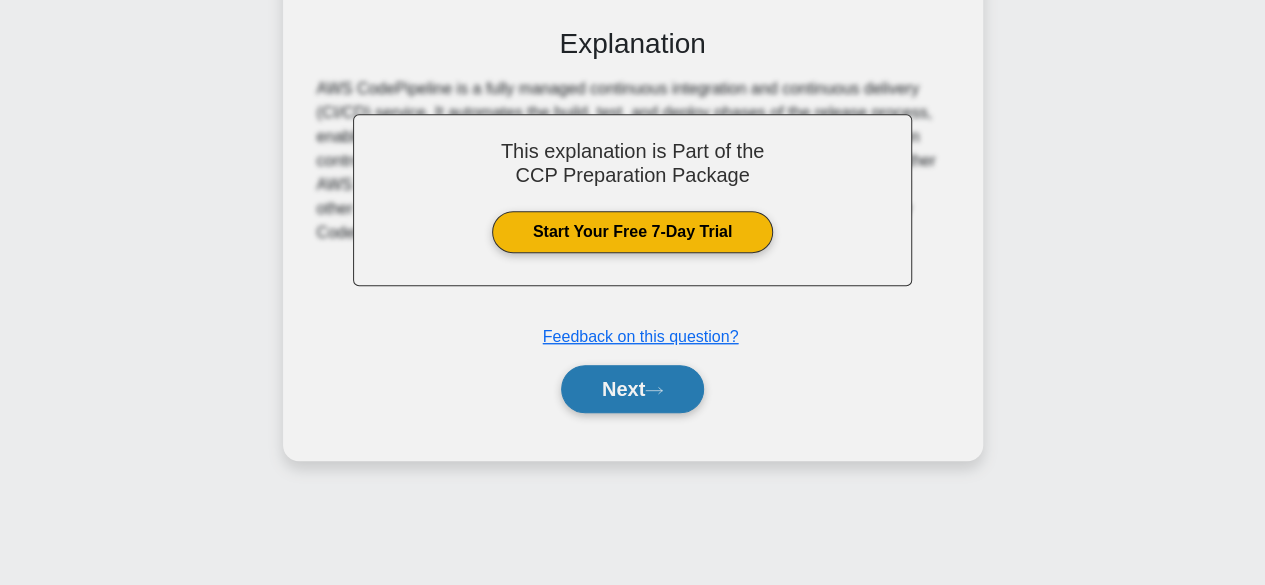 click on "Next" at bounding box center [632, 389] 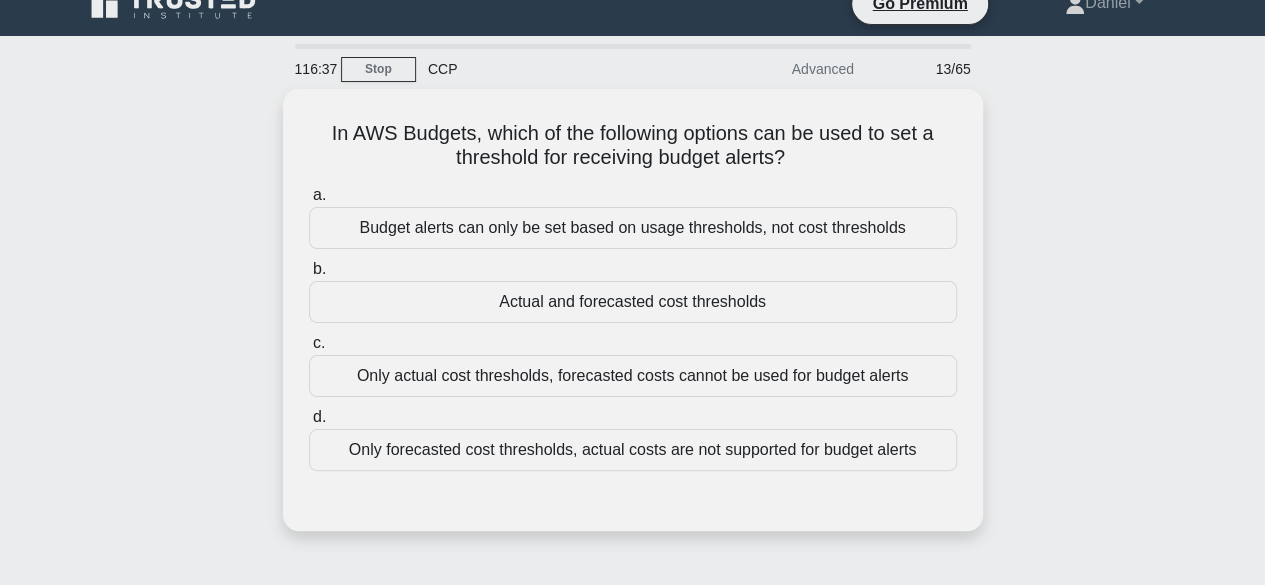 scroll, scrollTop: 0, scrollLeft: 0, axis: both 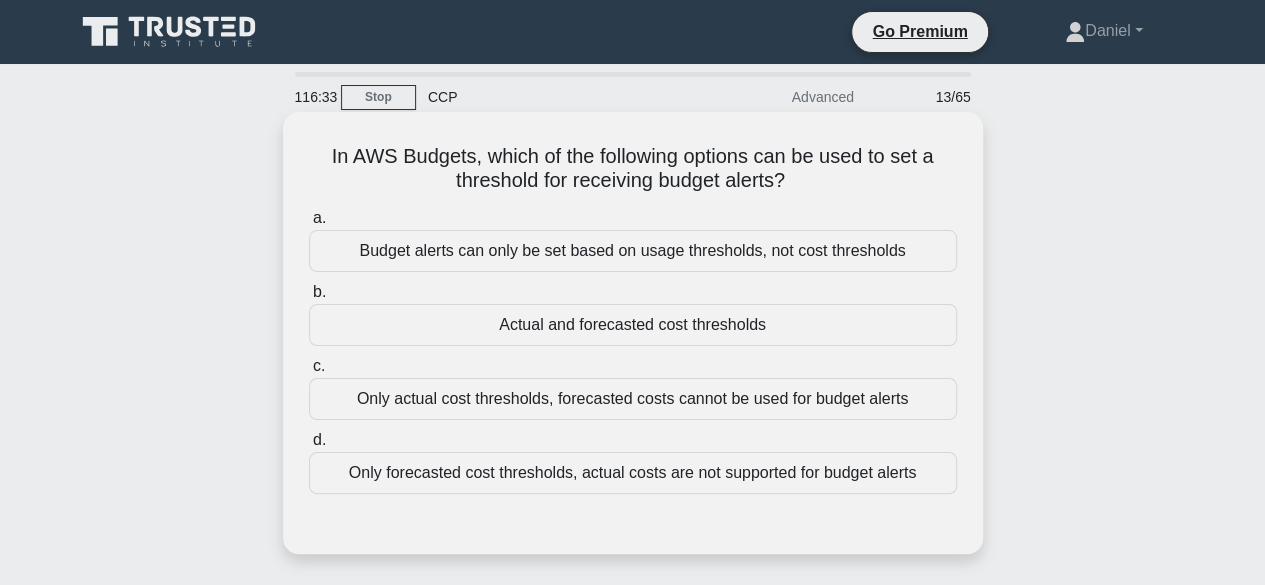 drag, startPoint x: 319, startPoint y: 150, endPoint x: 794, endPoint y: 178, distance: 475.82455 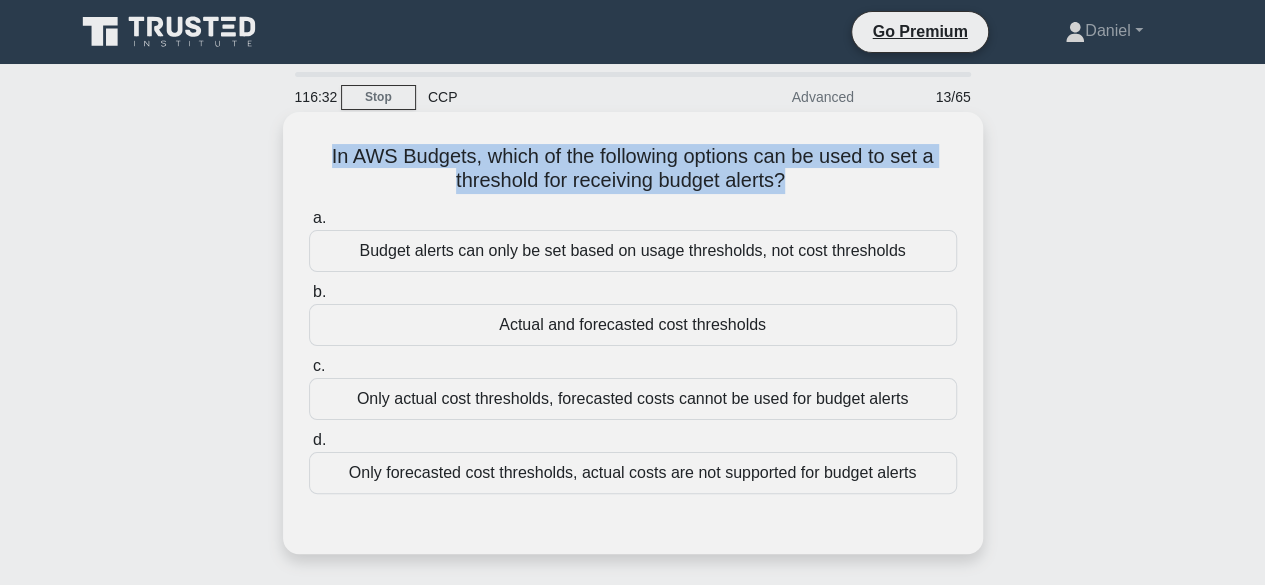 drag, startPoint x: 796, startPoint y: 181, endPoint x: 303, endPoint y: 151, distance: 493.91193 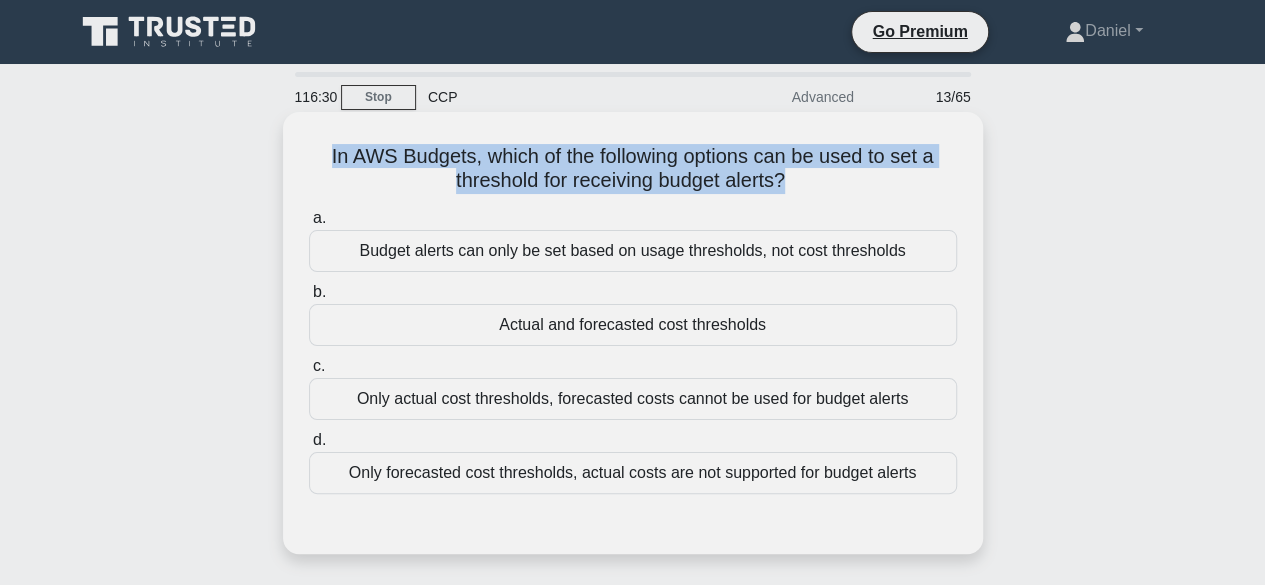 click on ".spinner_0XTQ{transform-origin:center;animation:spinner_y6GP .75s linear infinite}@keyframes spinner_y6GP{100%{transform:rotate(360deg)}}" 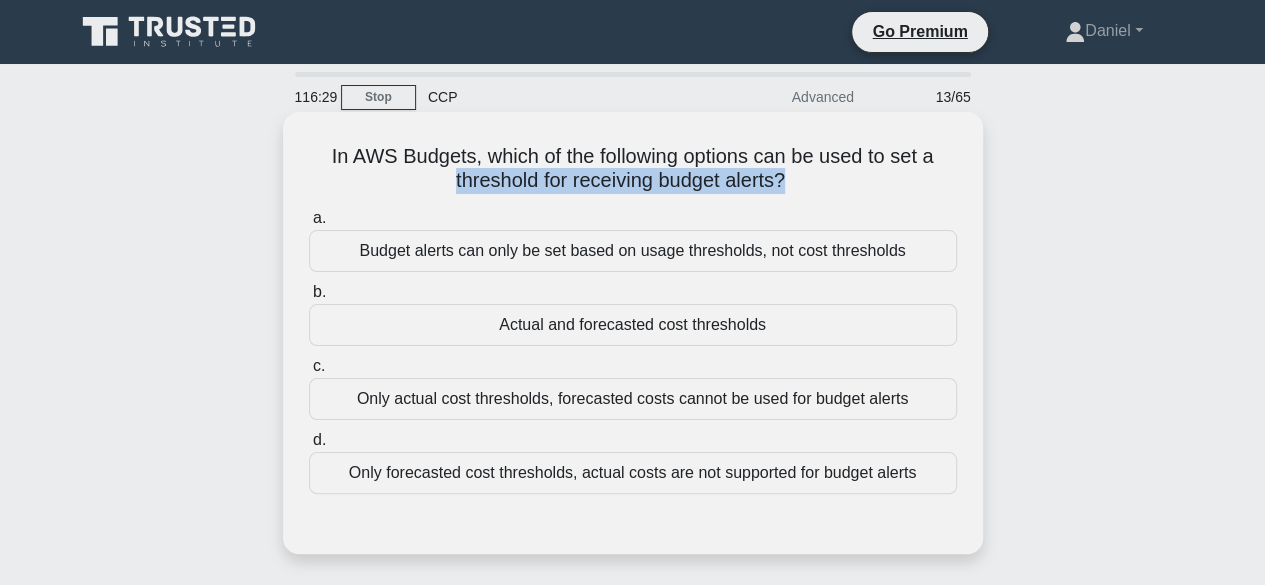 drag, startPoint x: 794, startPoint y: 183, endPoint x: 302, endPoint y: 169, distance: 492.19916 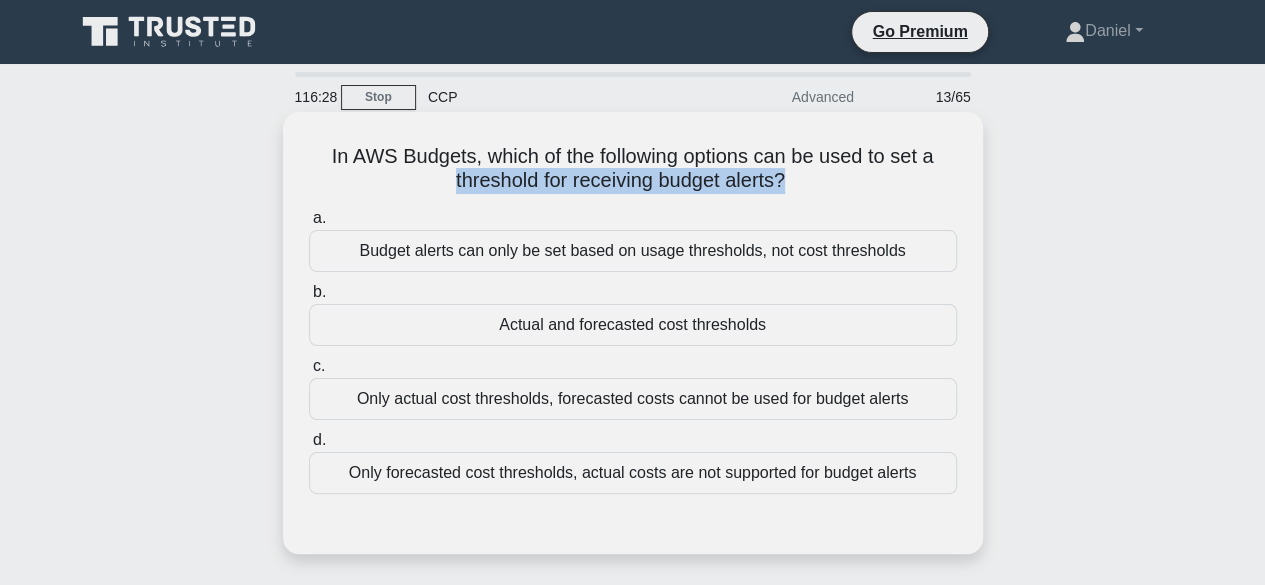 click on "In AWS Budgets, which of the following options can be used to set a threshold for receiving budget alerts?
.spinner_0XTQ{transform-origin:center;animation:spinner_y6GP .75s linear infinite}@keyframes spinner_y6GP{100%{transform:rotate(360deg)}}" at bounding box center [633, 169] 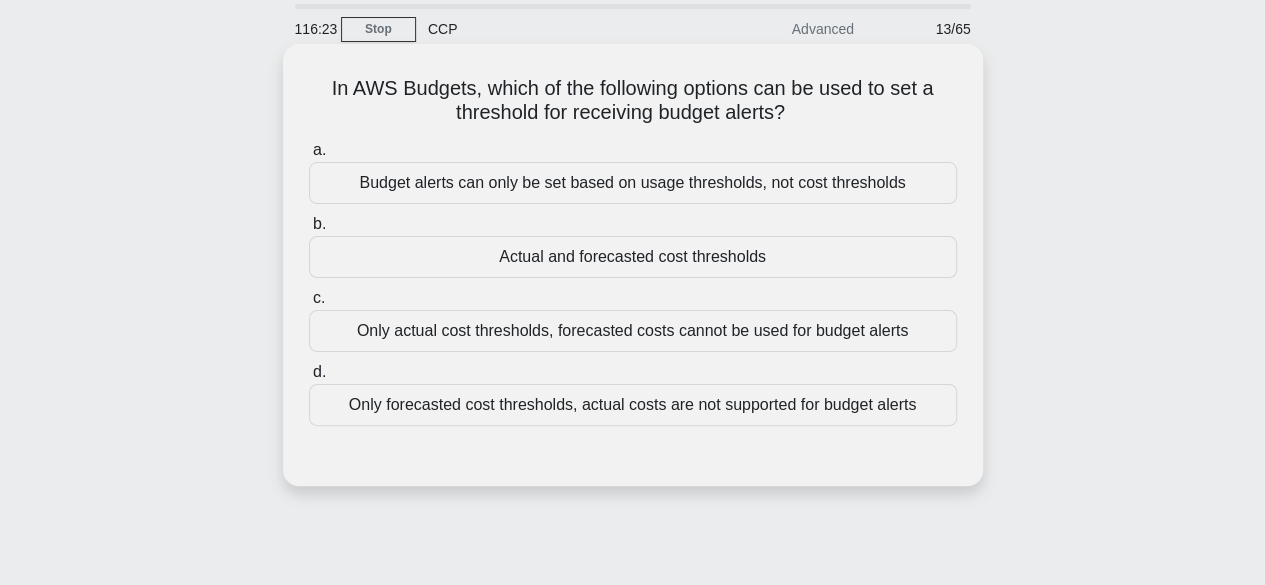 scroll, scrollTop: 100, scrollLeft: 0, axis: vertical 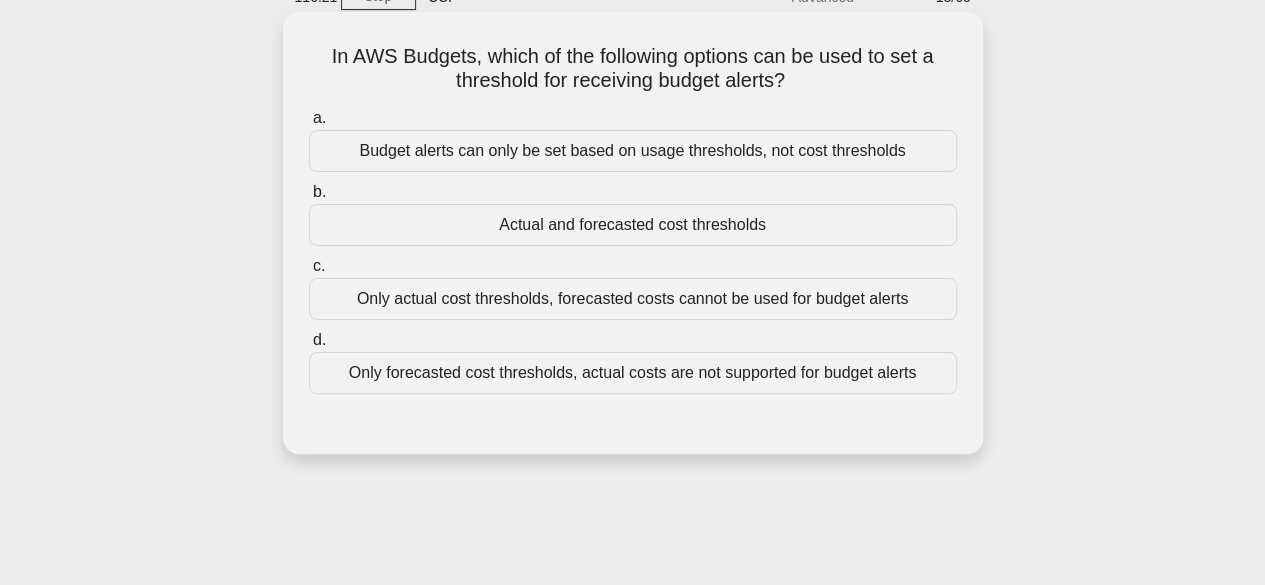 click on "Actual and forecasted cost thresholds" at bounding box center [633, 225] 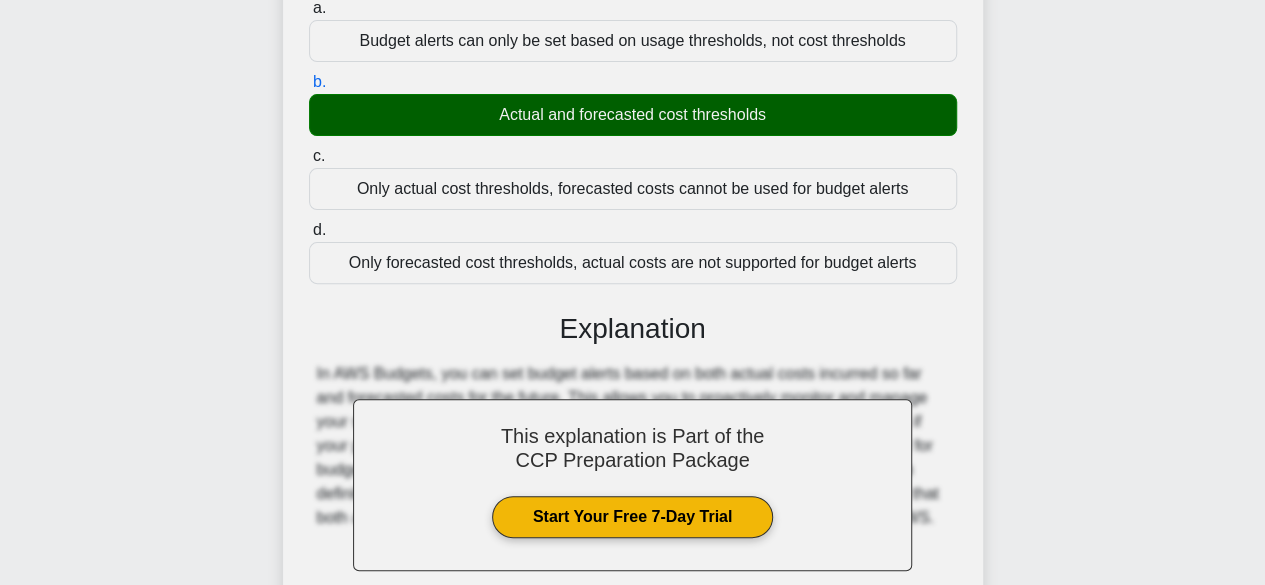 scroll, scrollTop: 495, scrollLeft: 0, axis: vertical 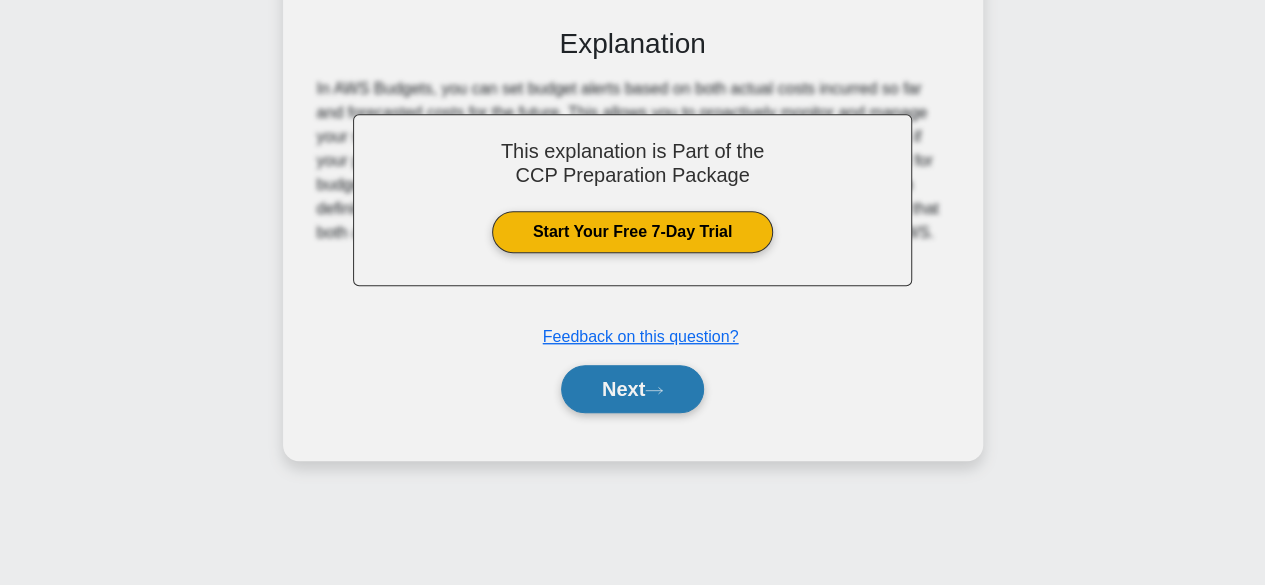 click on "Next" at bounding box center [632, 389] 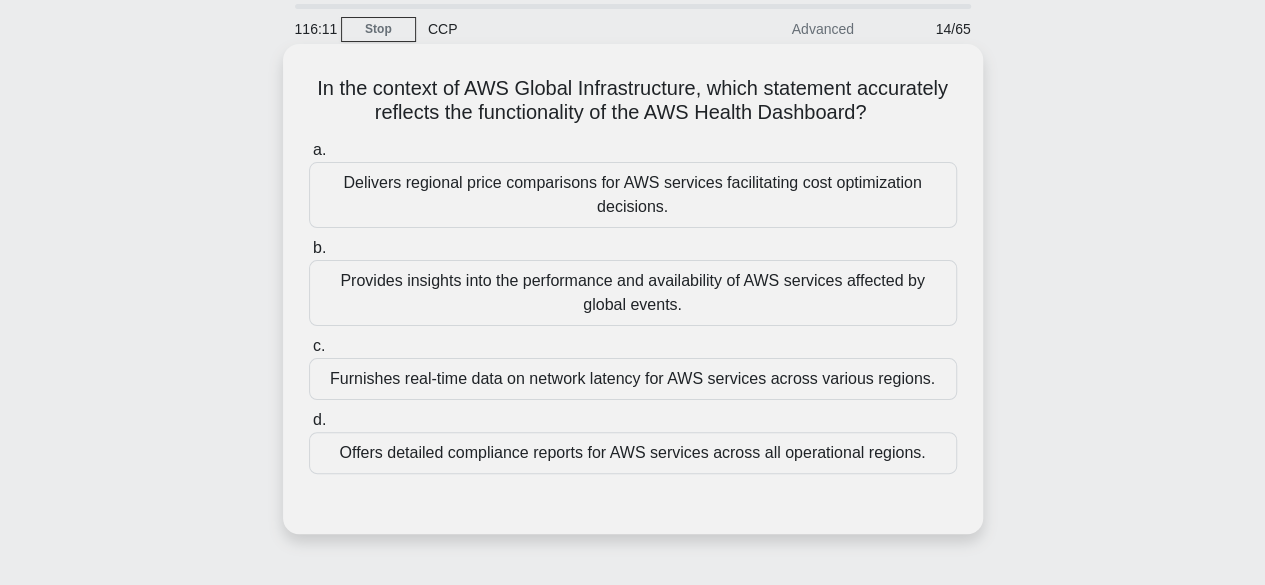 scroll, scrollTop: 100, scrollLeft: 0, axis: vertical 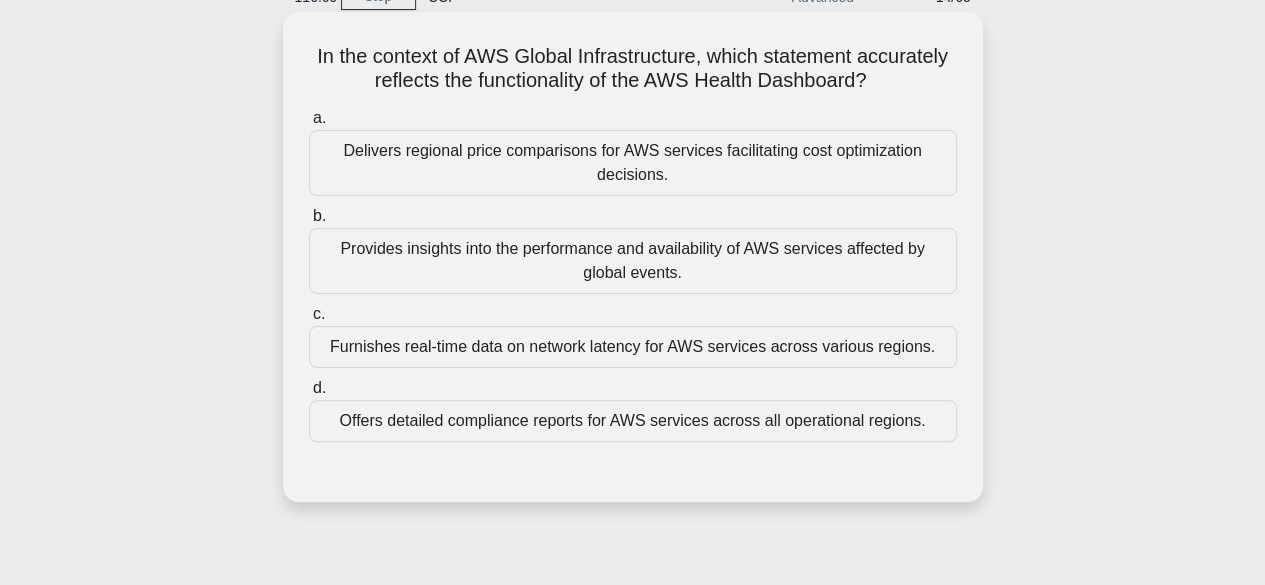 click on "Offers detailed compliance reports for AWS services across all operational regions." at bounding box center [633, 421] 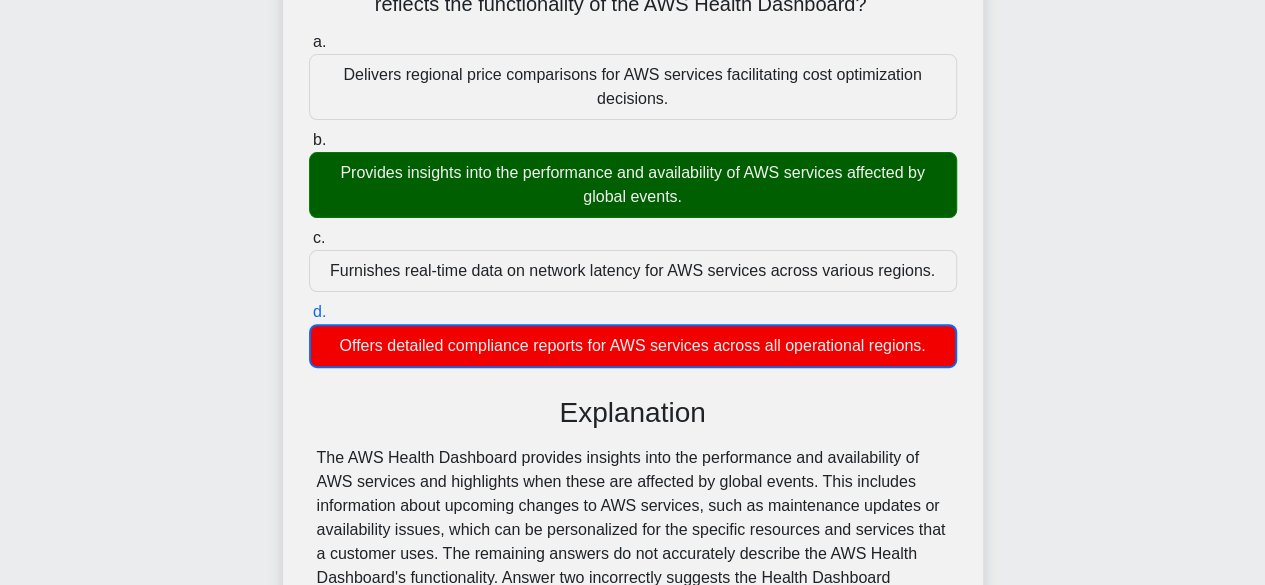scroll, scrollTop: 495, scrollLeft: 0, axis: vertical 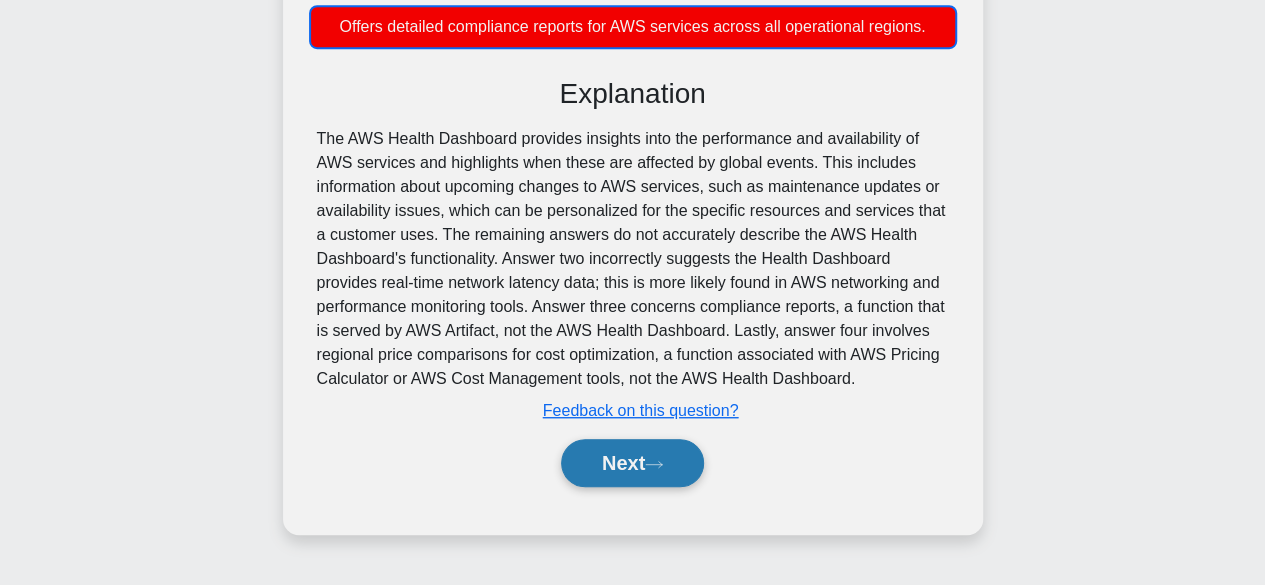 click 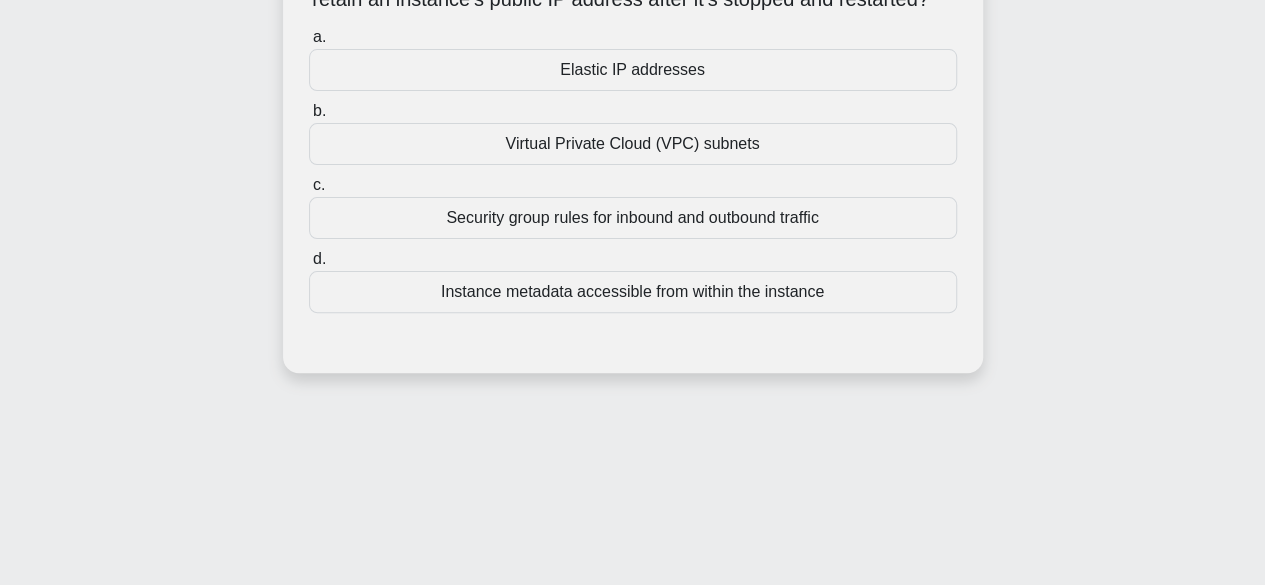scroll, scrollTop: 0, scrollLeft: 0, axis: both 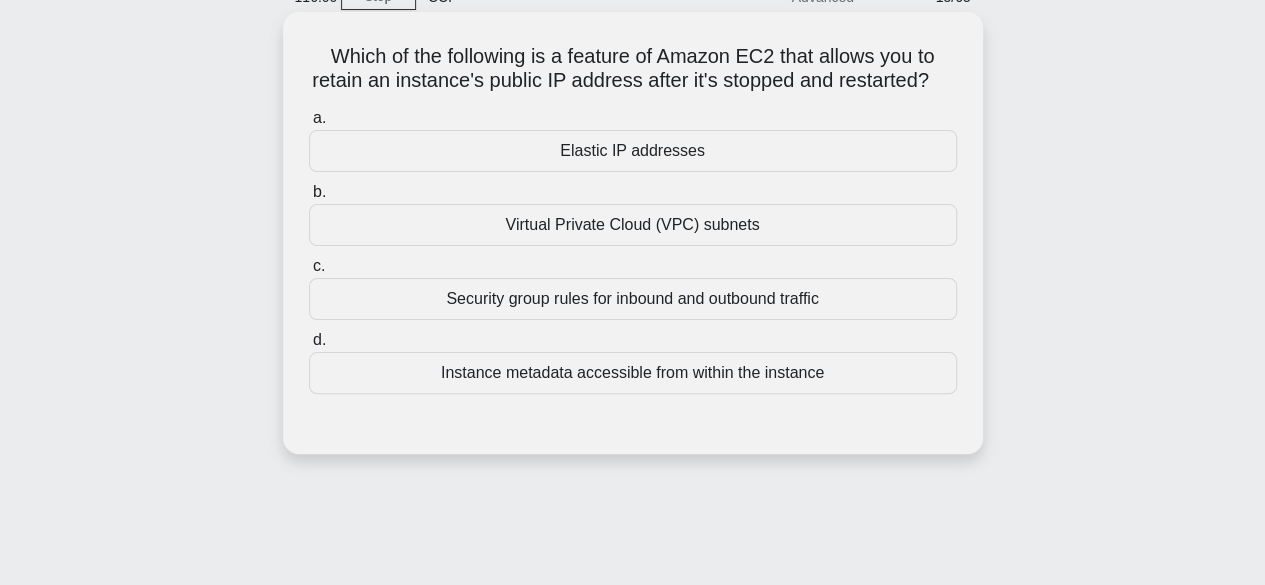 click on "Elastic IP addresses" at bounding box center [633, 151] 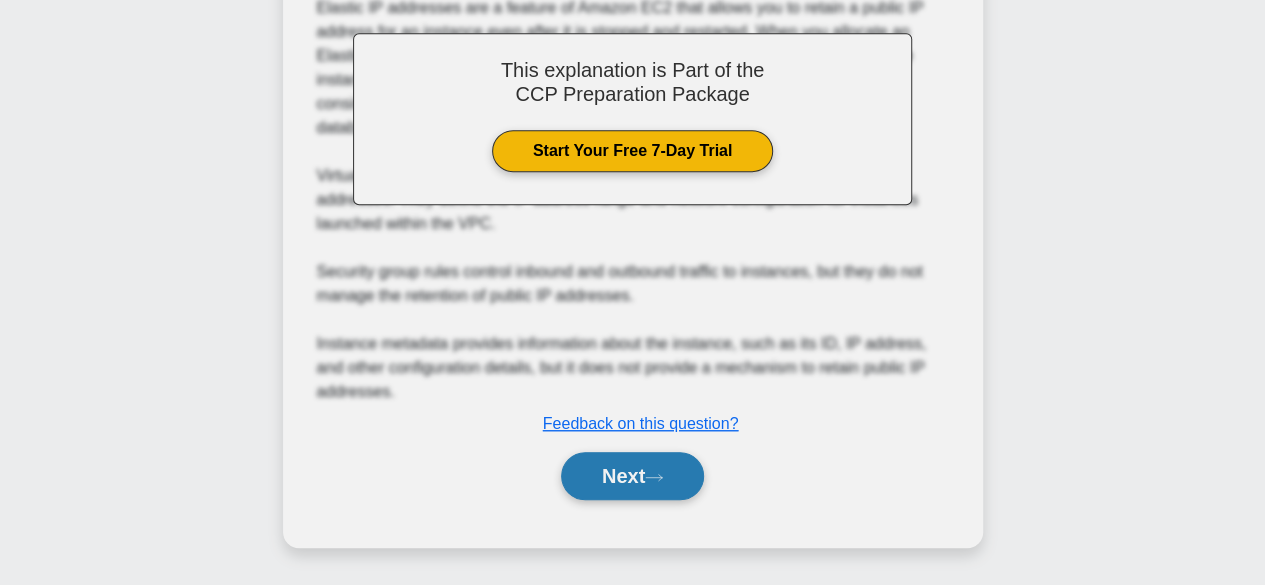click on "Next" at bounding box center [632, 476] 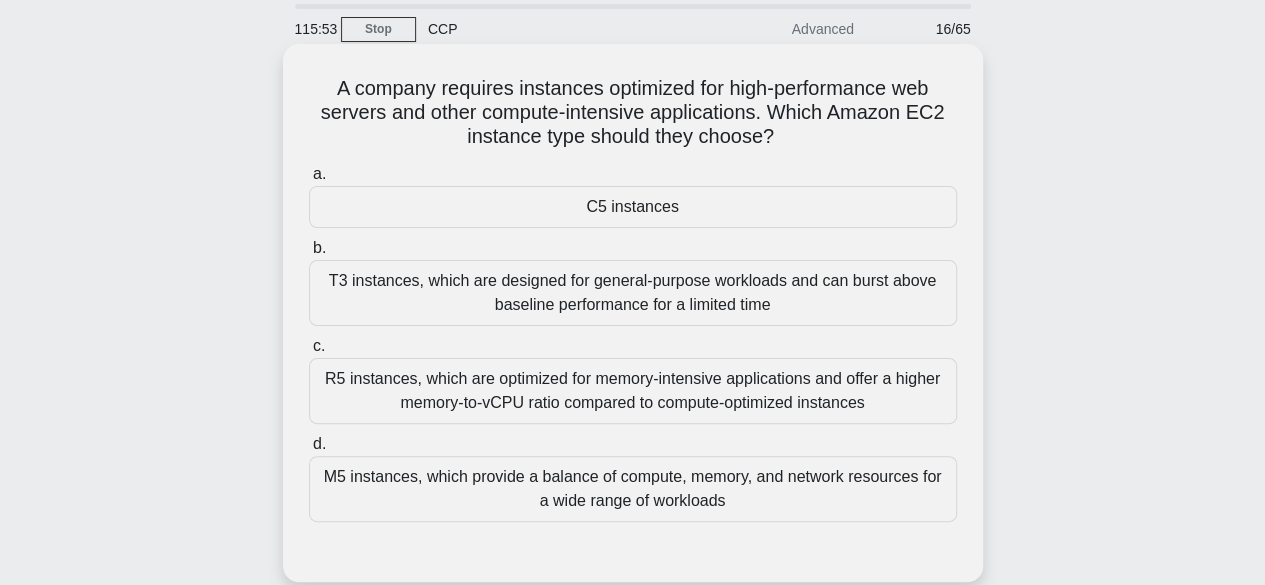 scroll, scrollTop: 100, scrollLeft: 0, axis: vertical 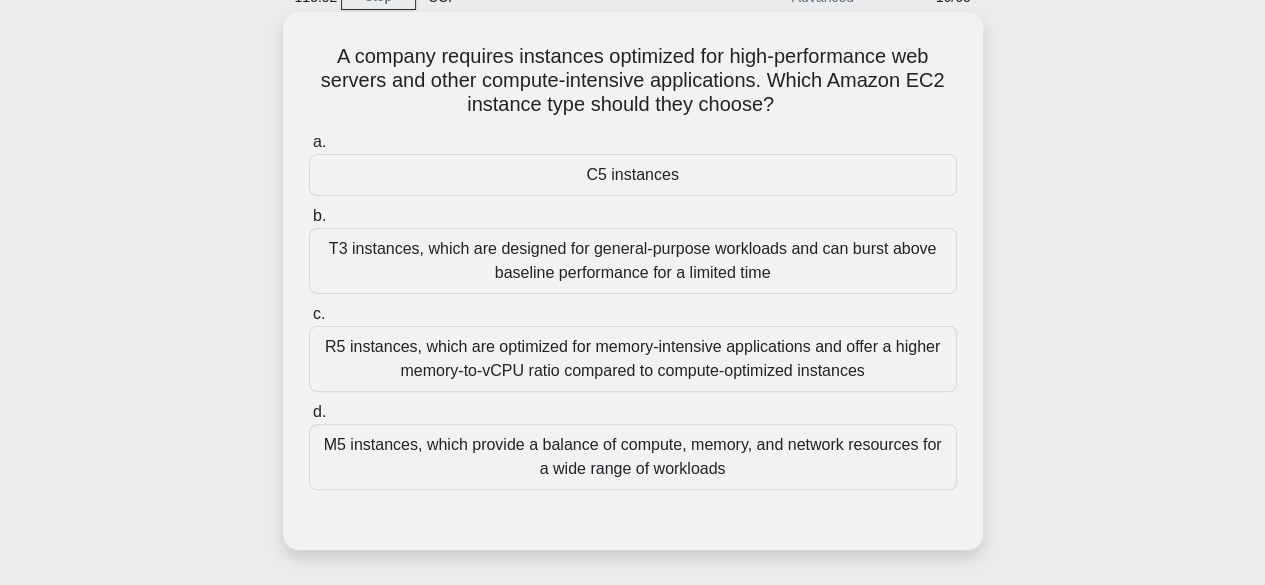 click on "C5 instances" at bounding box center (633, 175) 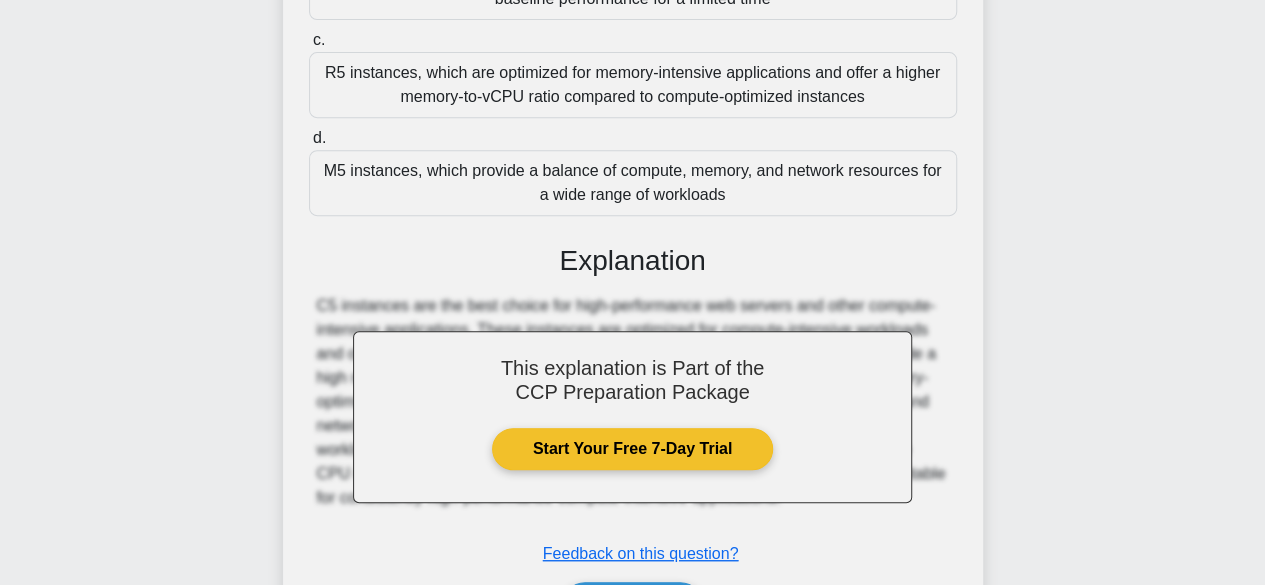 scroll, scrollTop: 501, scrollLeft: 0, axis: vertical 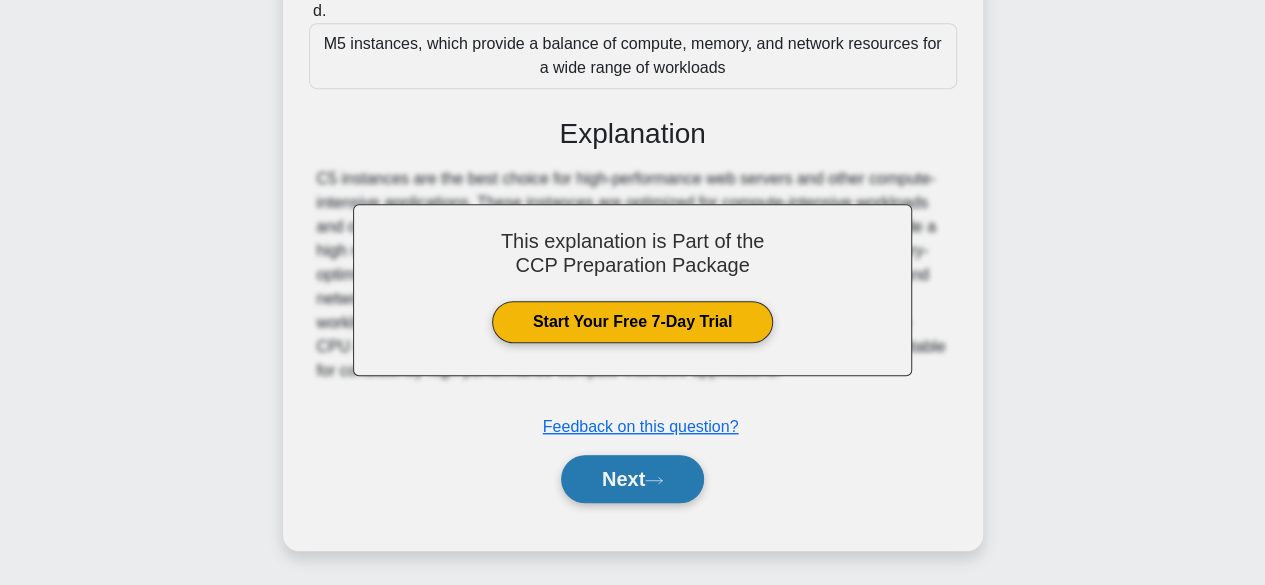 click on "Next" at bounding box center (632, 479) 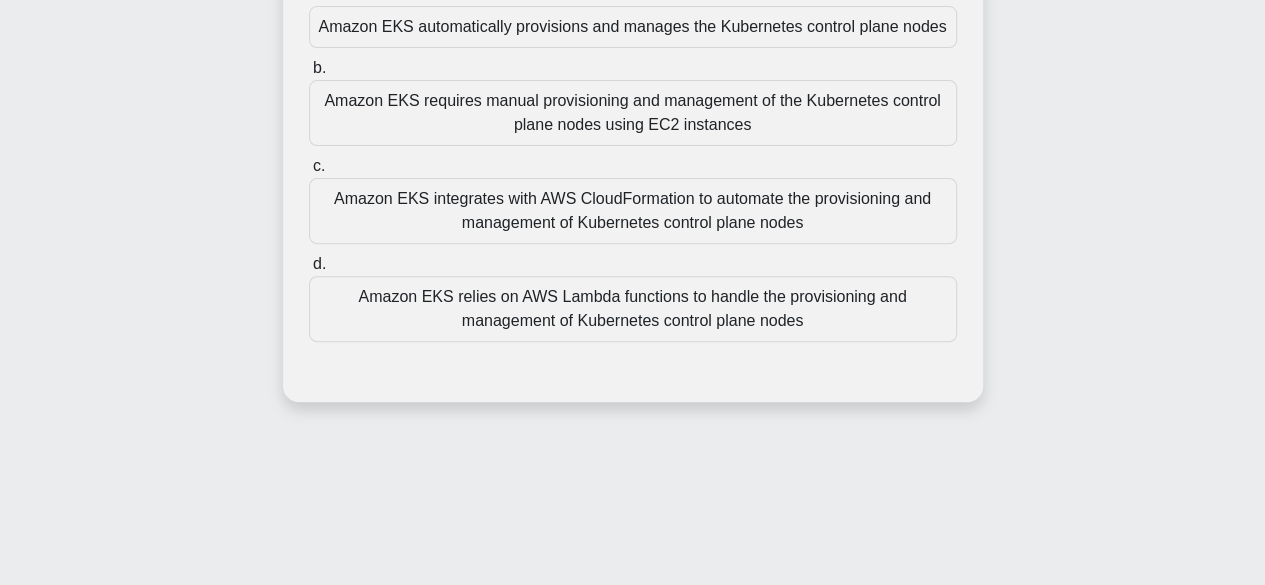 scroll, scrollTop: 95, scrollLeft: 0, axis: vertical 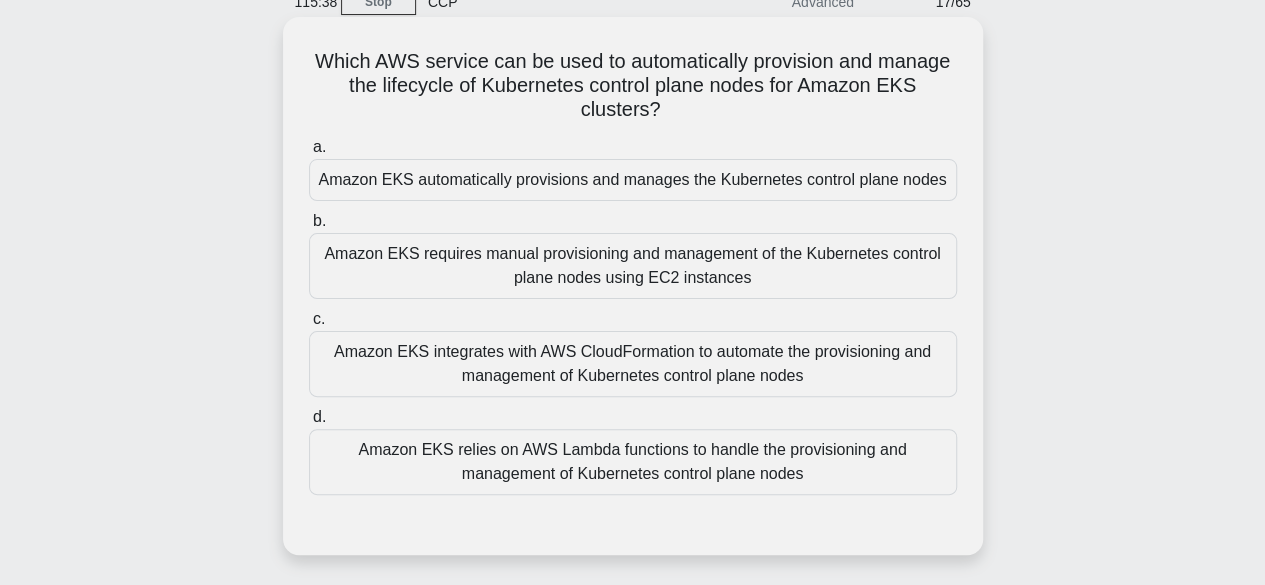 click on "Amazon EKS relies on AWS Lambda functions to handle the provisioning and management of Kubernetes control plane nodes" at bounding box center (633, 462) 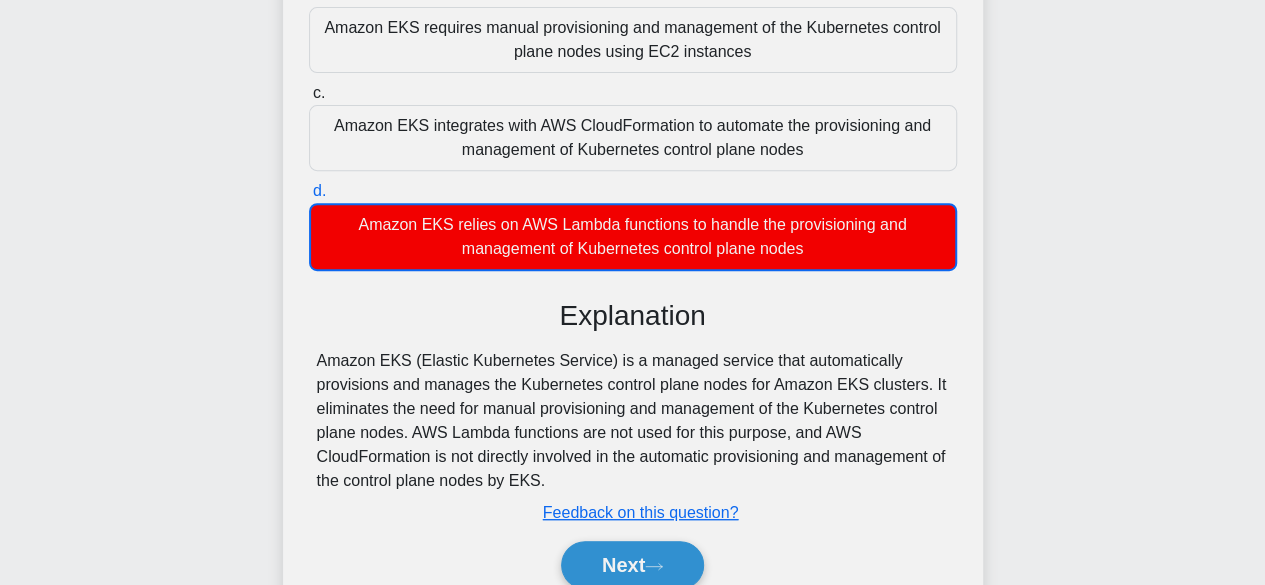 scroll, scrollTop: 495, scrollLeft: 0, axis: vertical 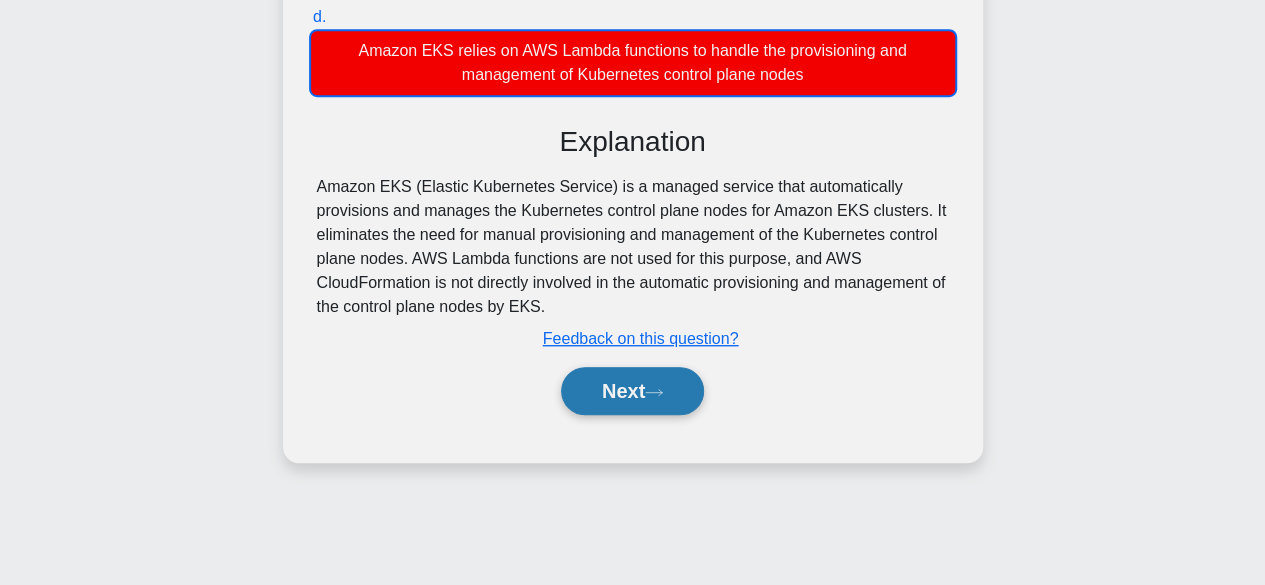 click on "Next" at bounding box center (632, 391) 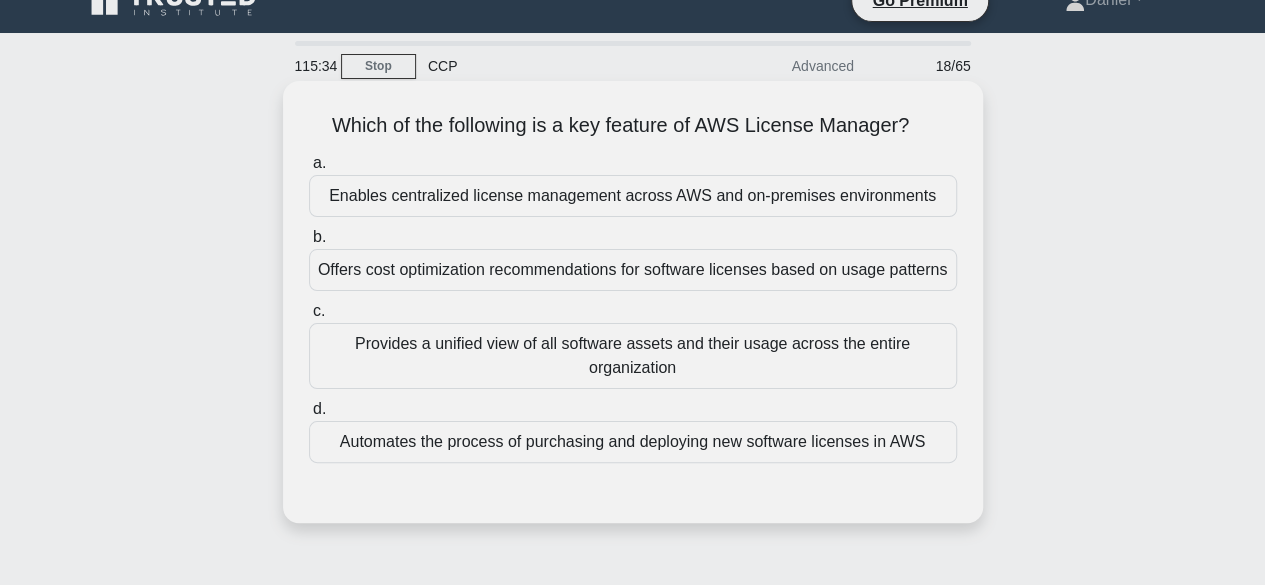 scroll, scrollTop: 0, scrollLeft: 0, axis: both 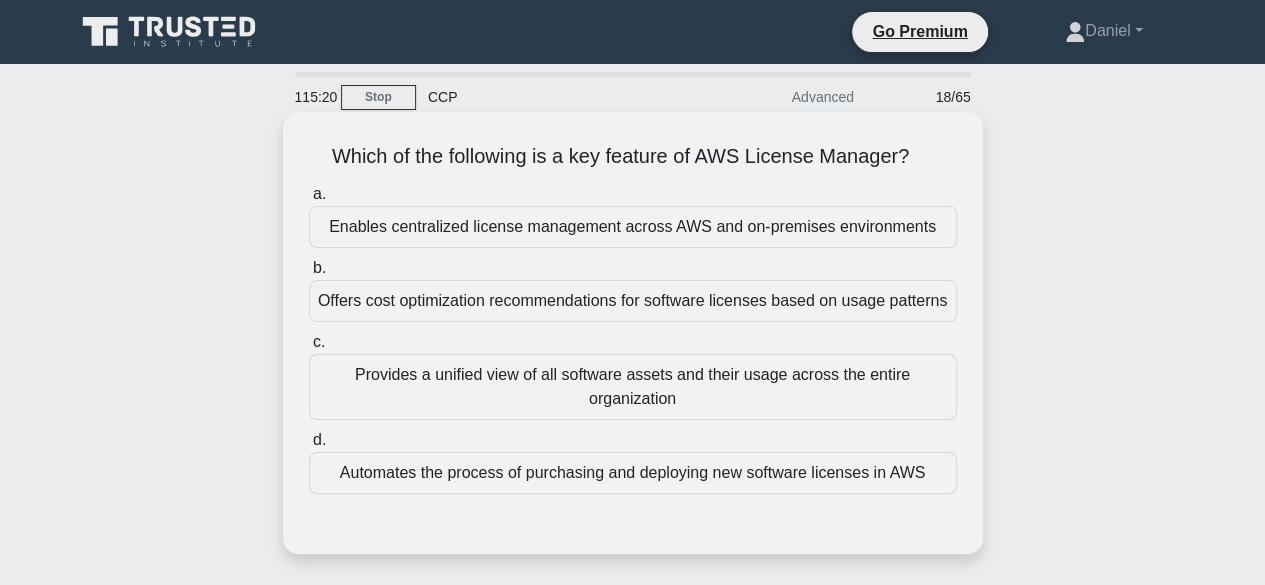 click on "Enables centralized license management across AWS and on-premises environments" at bounding box center [633, 227] 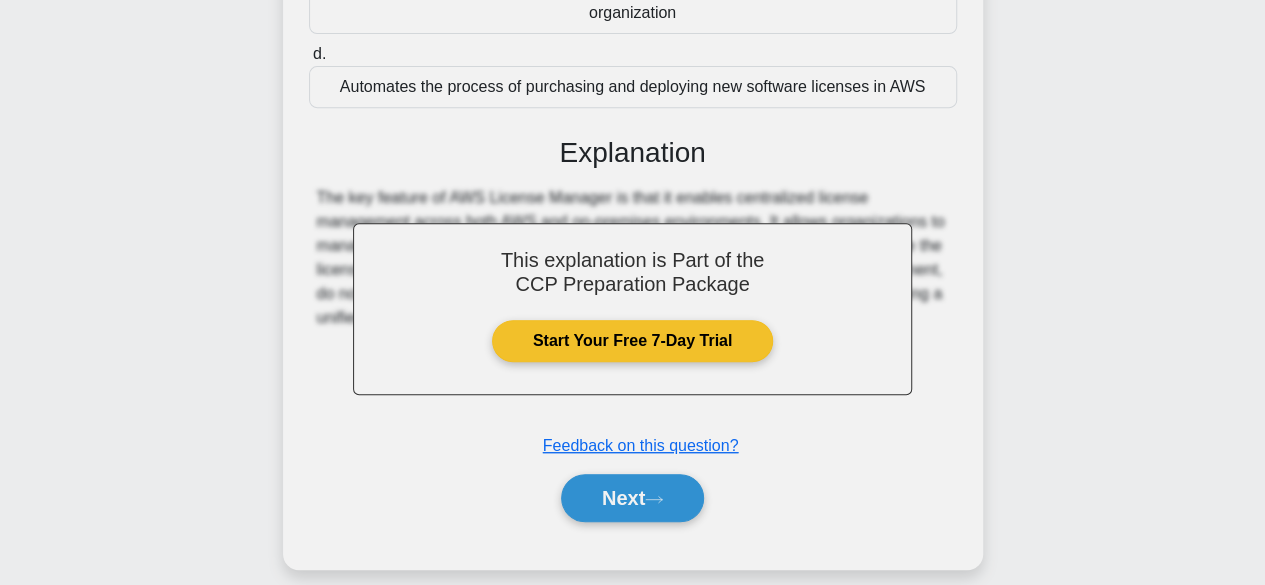 scroll, scrollTop: 400, scrollLeft: 0, axis: vertical 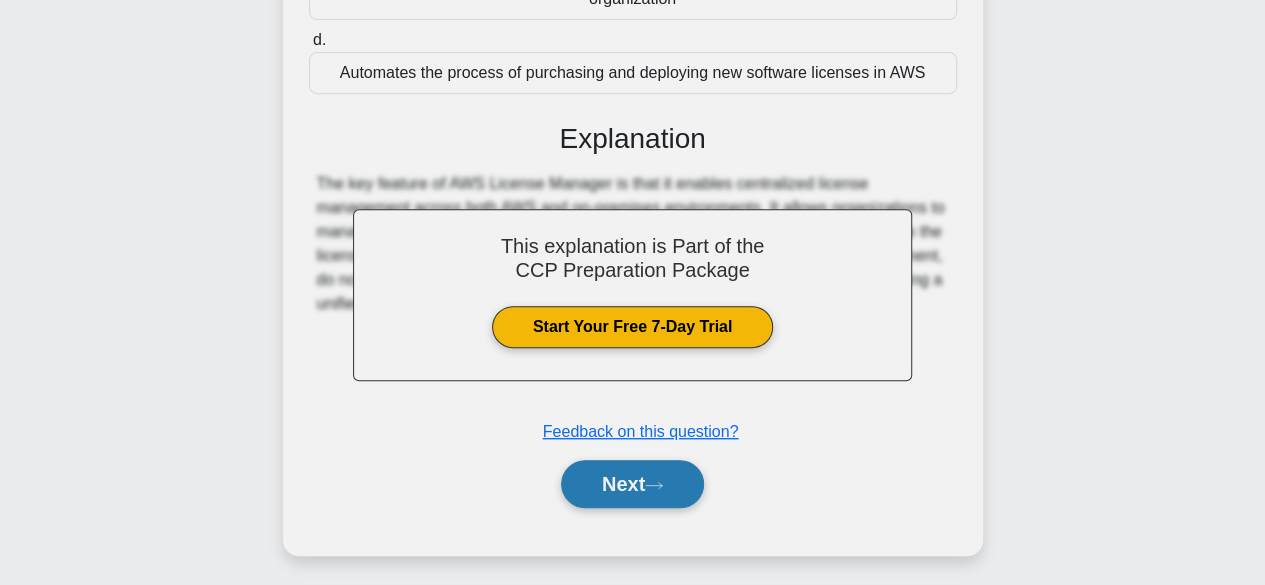 click on "Next" at bounding box center (632, 484) 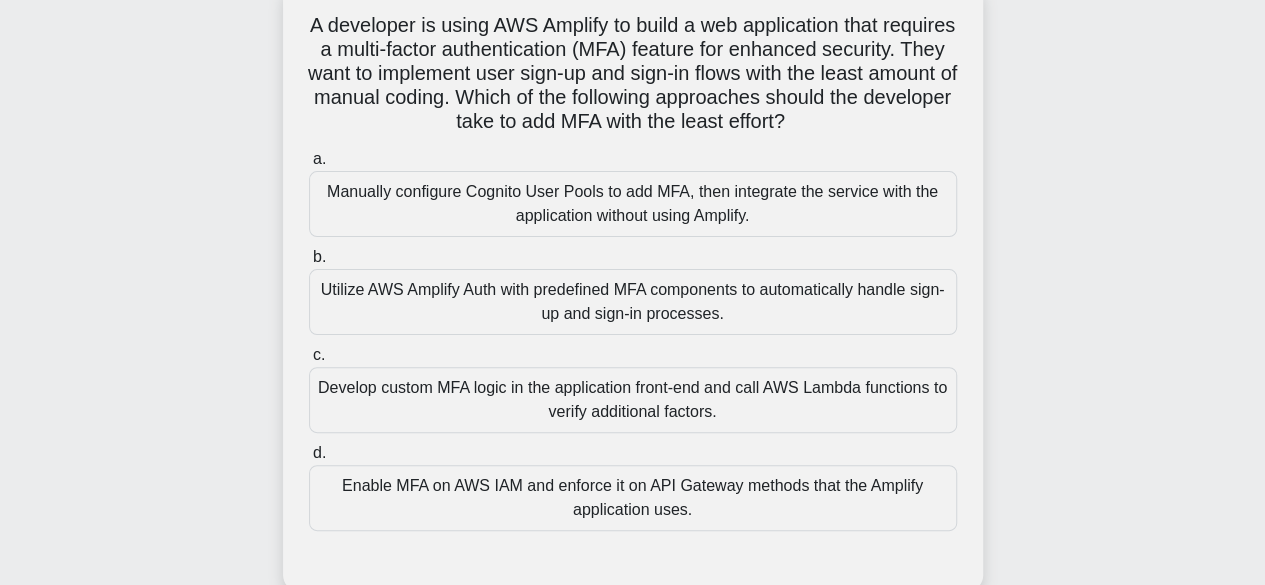 scroll, scrollTop: 100, scrollLeft: 0, axis: vertical 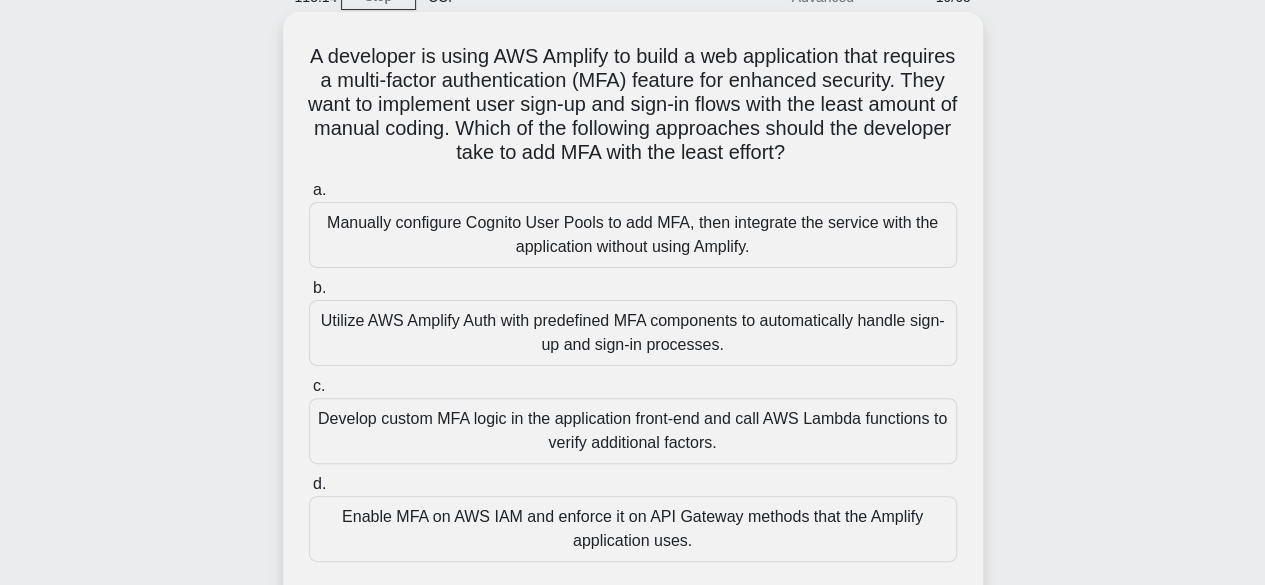 drag, startPoint x: 340, startPoint y: 66, endPoint x: 916, endPoint y: 155, distance: 582.8353 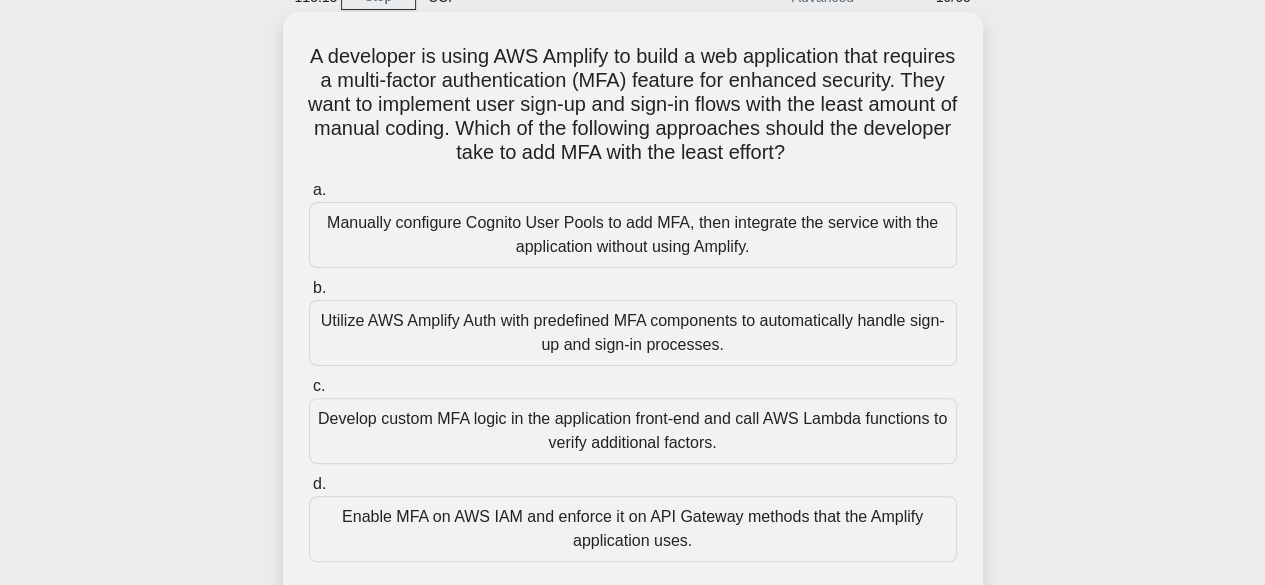 click on "A developer is using AWS Amplify to build a web application that requires a multi-factor authentication (MFA) feature for enhanced security. They want to implement user sign-up and sign-in flows with the least amount of manual coding. Which of the following approaches should the developer take to add MFA with the least effort?" at bounding box center [633, 105] 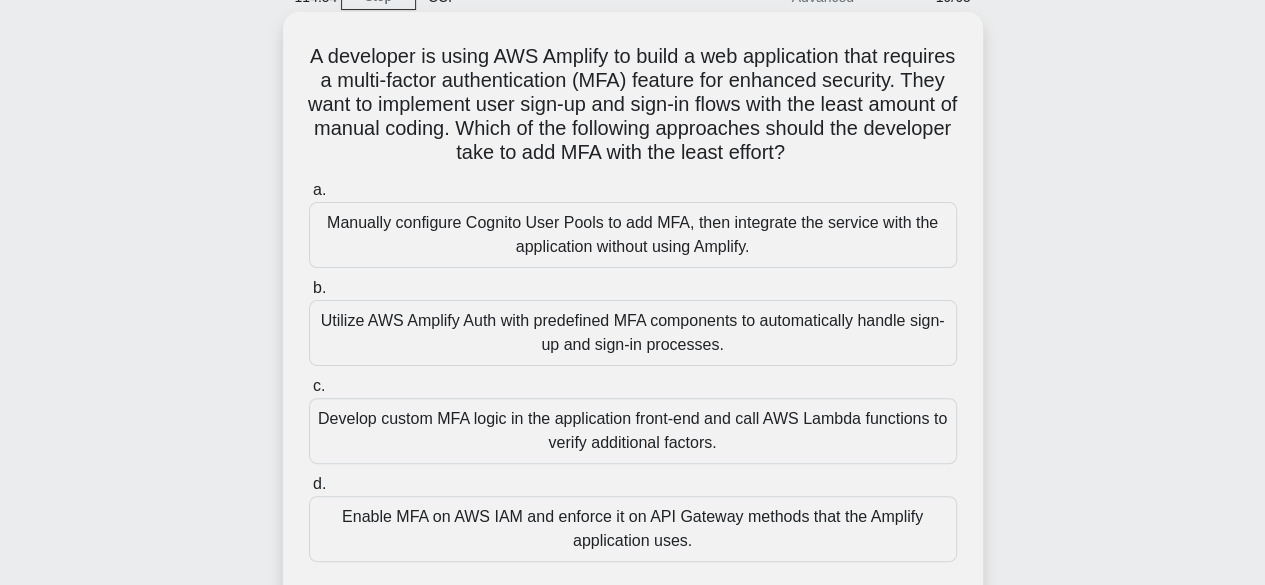 click on "Utilize AWS Amplify Auth with predefined MFA components to automatically handle sign-up and sign-in processes." at bounding box center (633, 333) 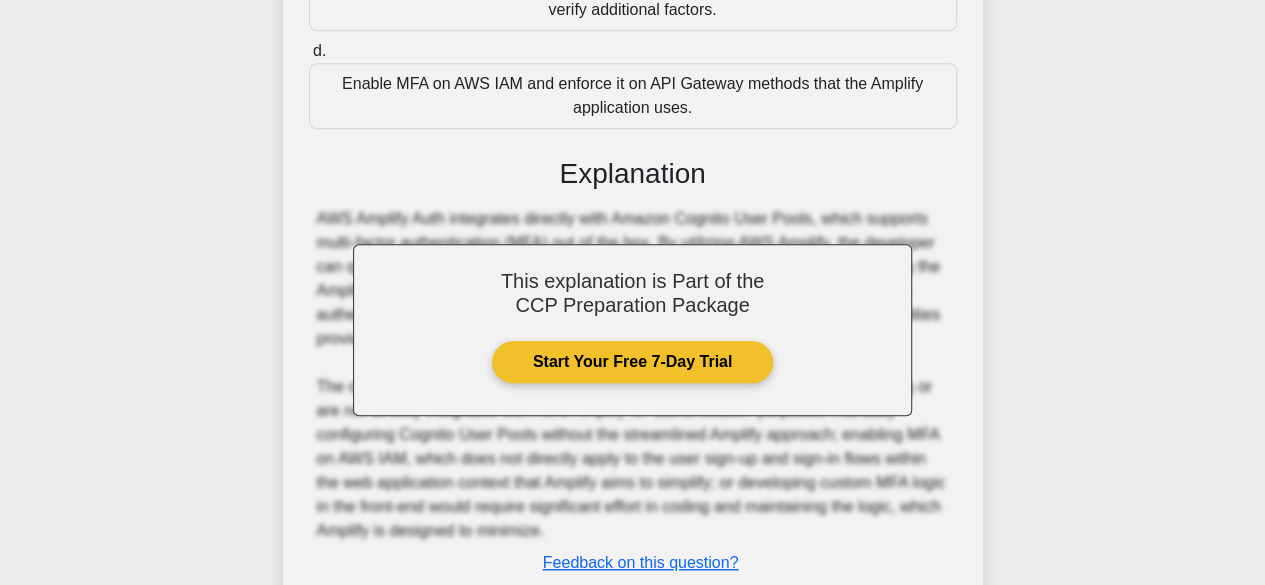 scroll, scrollTop: 600, scrollLeft: 0, axis: vertical 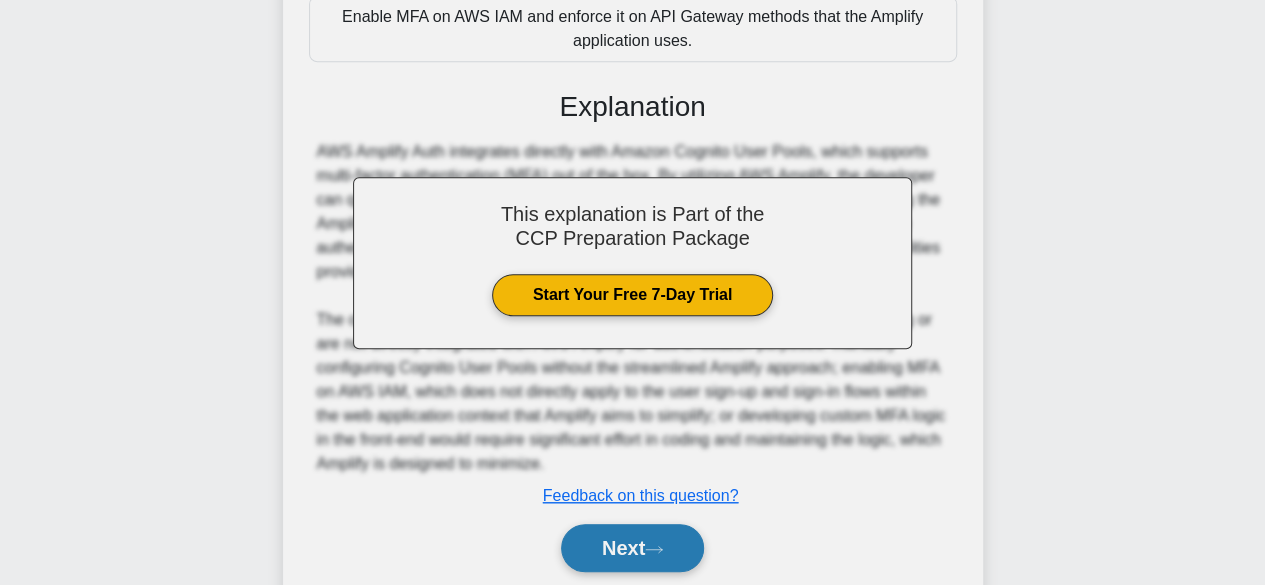 click on "Next" at bounding box center [632, 548] 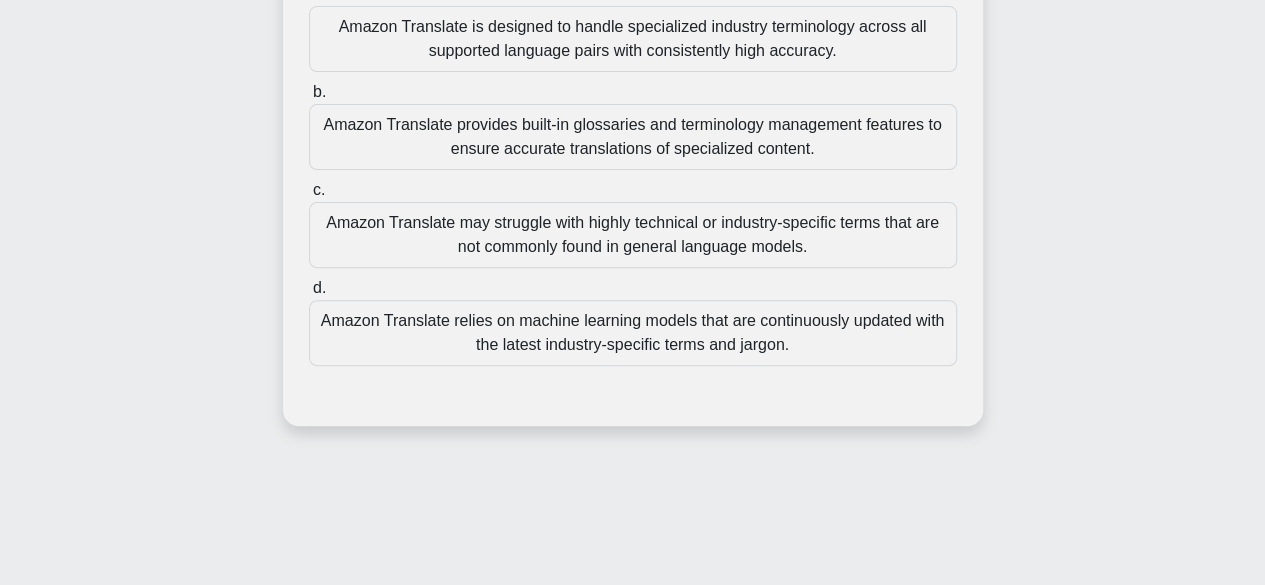 scroll, scrollTop: 95, scrollLeft: 0, axis: vertical 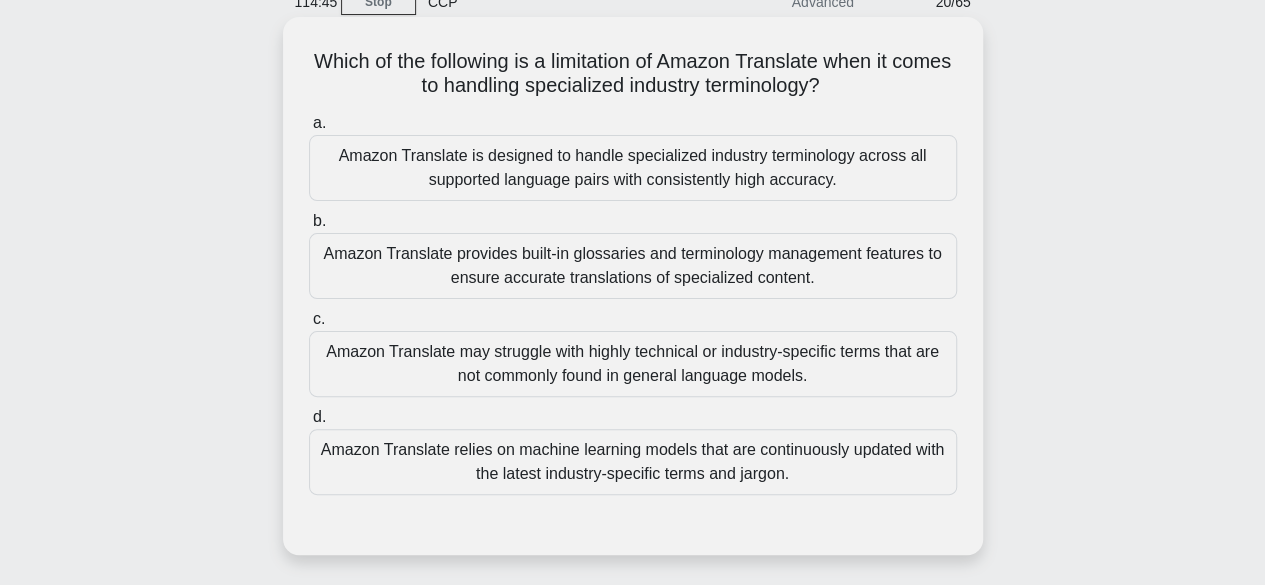 click on "Amazon Translate may struggle with highly technical or industry-specific terms that are not commonly found in general language models." at bounding box center [633, 364] 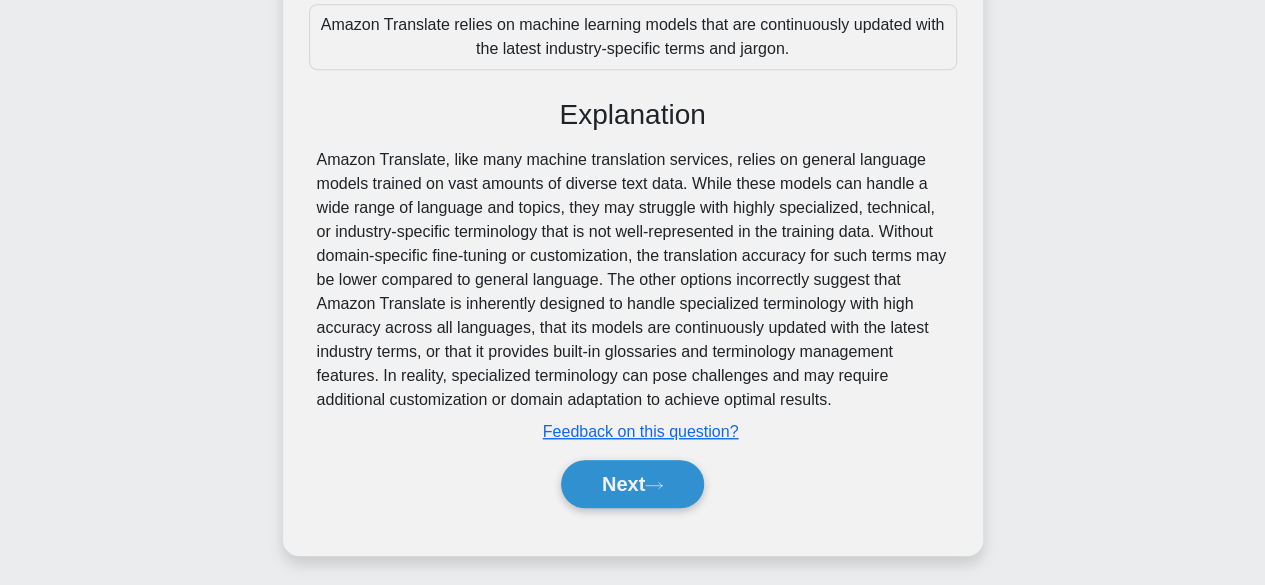 scroll, scrollTop: 525, scrollLeft: 0, axis: vertical 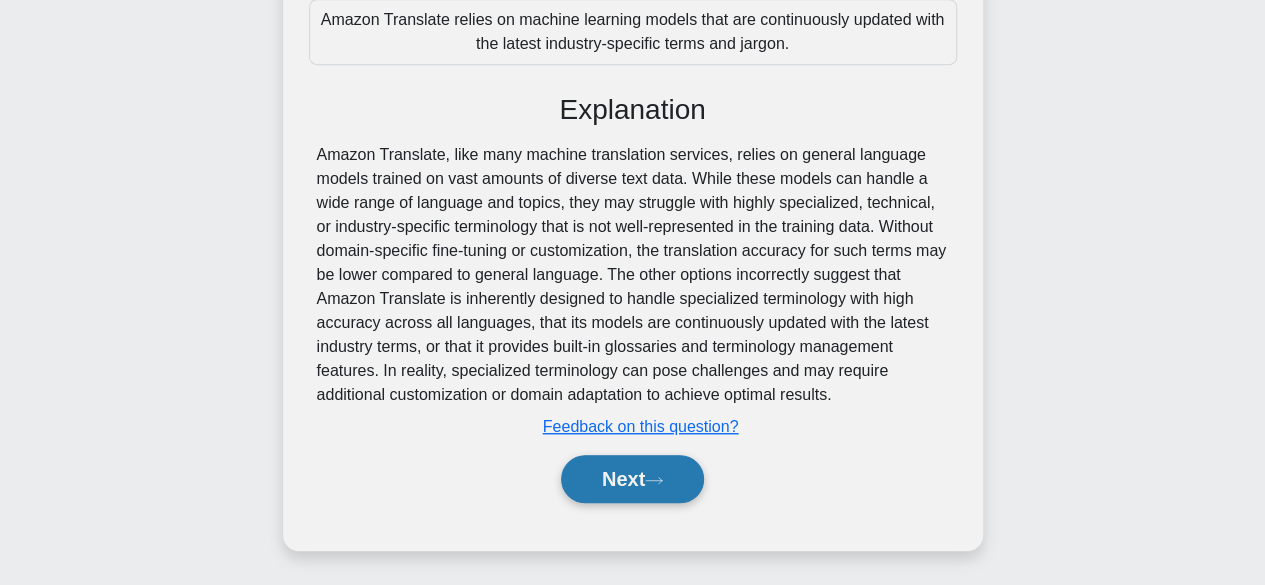 click 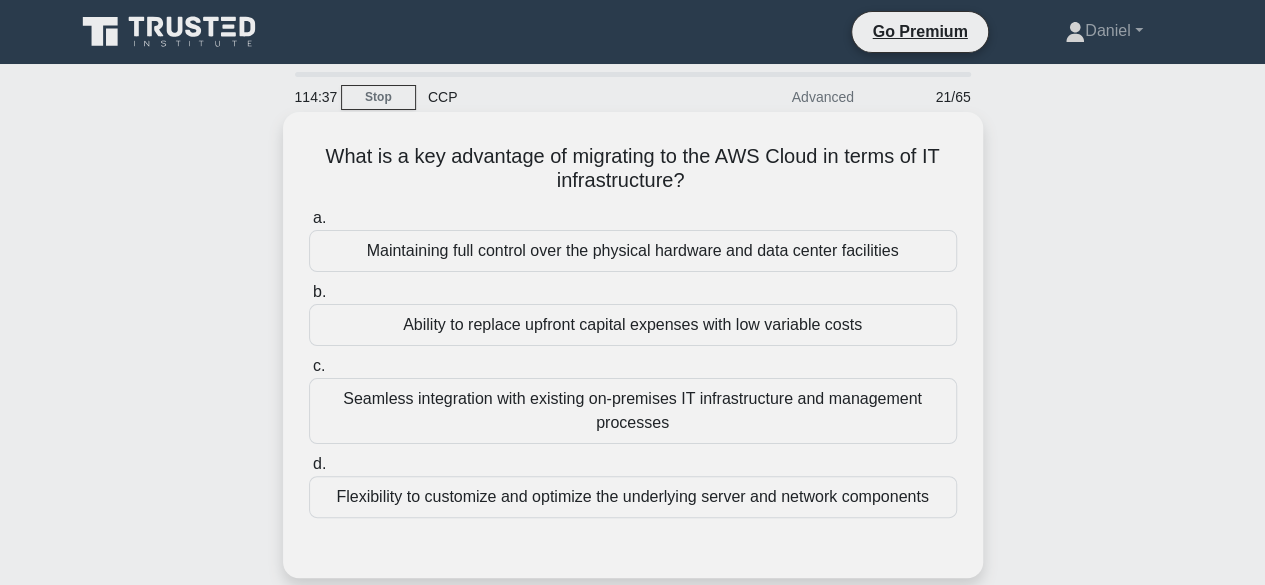 scroll, scrollTop: 100, scrollLeft: 0, axis: vertical 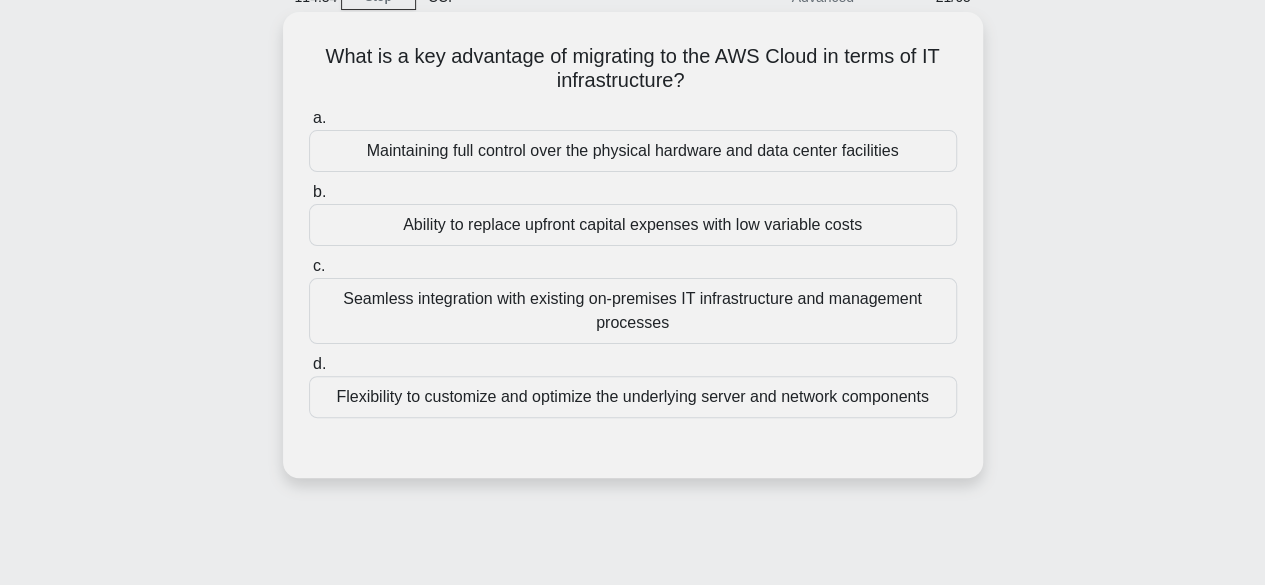 click on "Flexibility to customize and optimize the underlying server and network components" at bounding box center (633, 397) 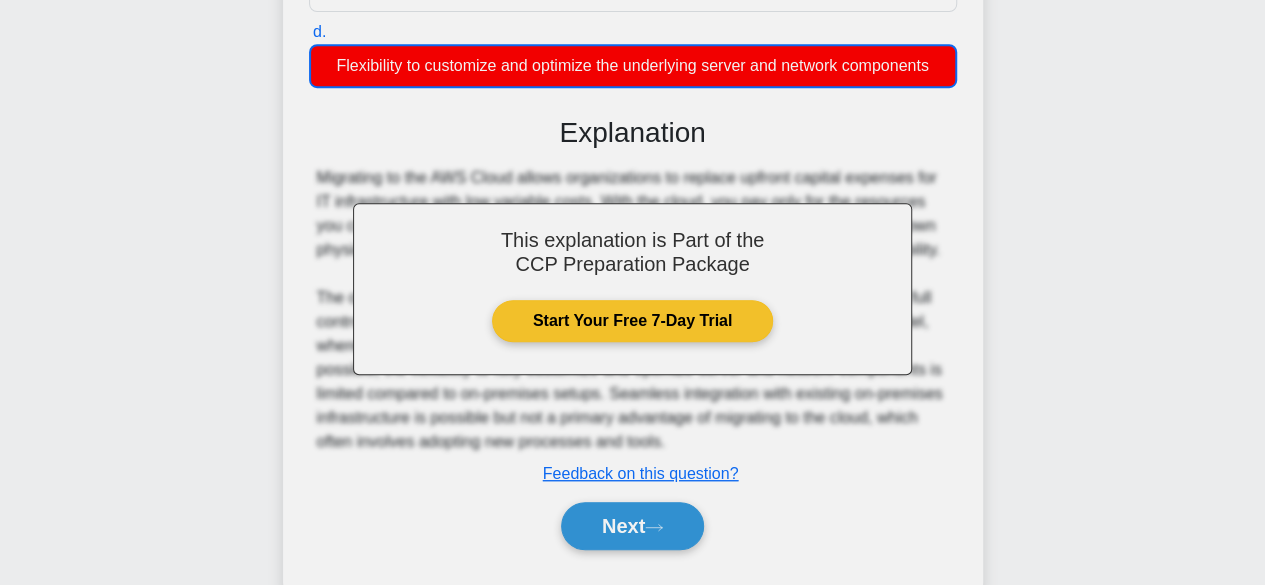 scroll, scrollTop: 495, scrollLeft: 0, axis: vertical 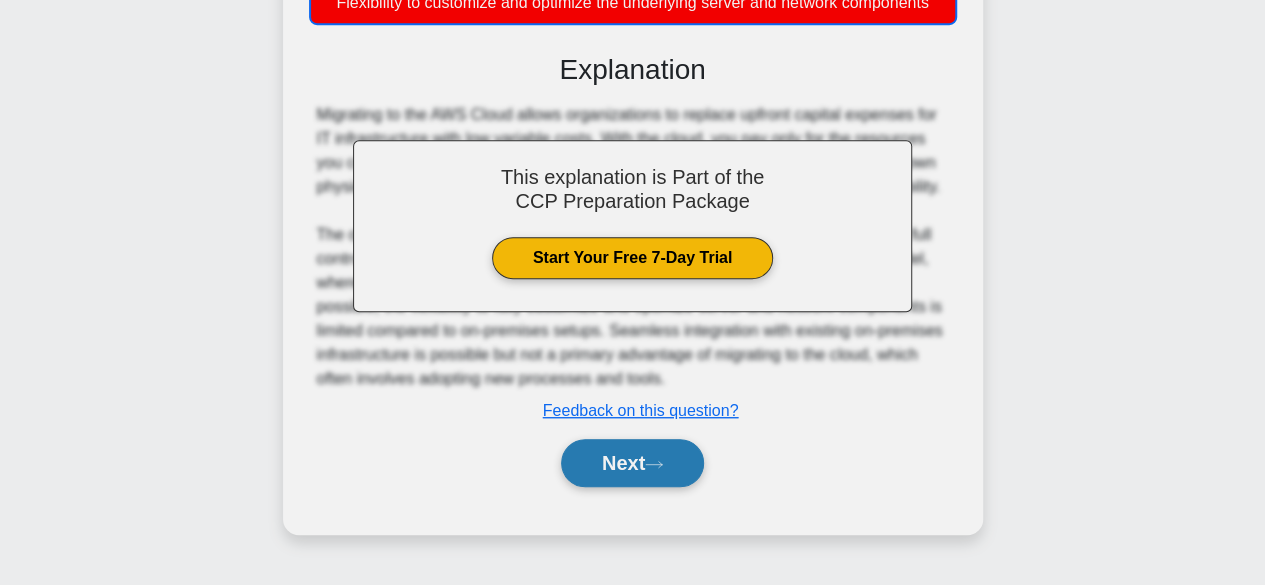 click on "Next" at bounding box center (632, 463) 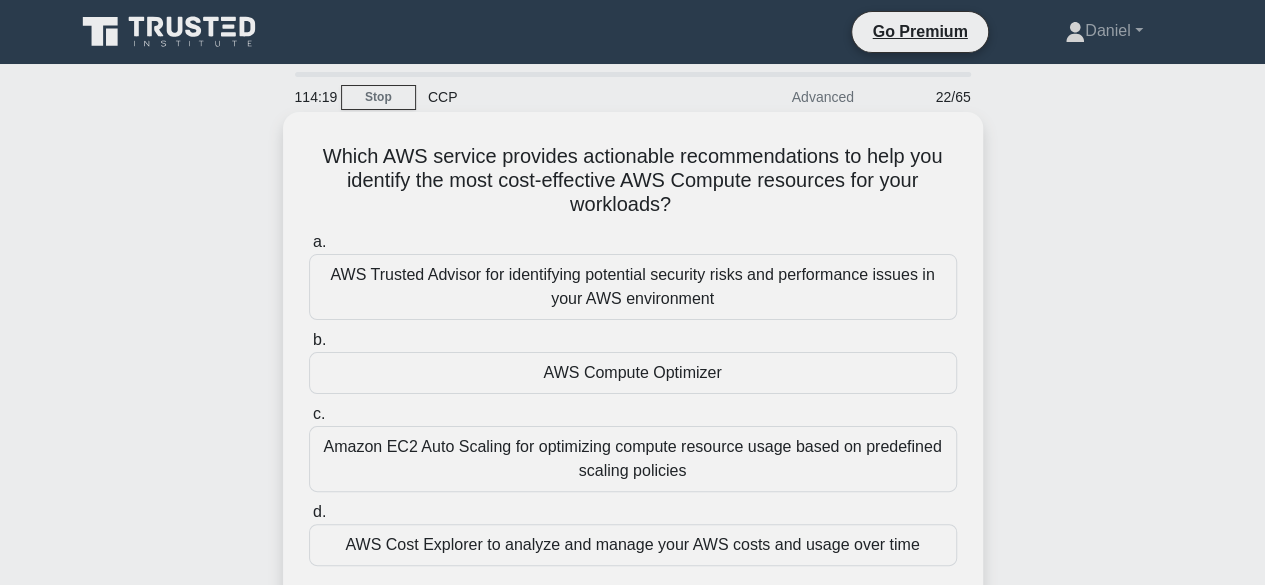 scroll, scrollTop: 100, scrollLeft: 0, axis: vertical 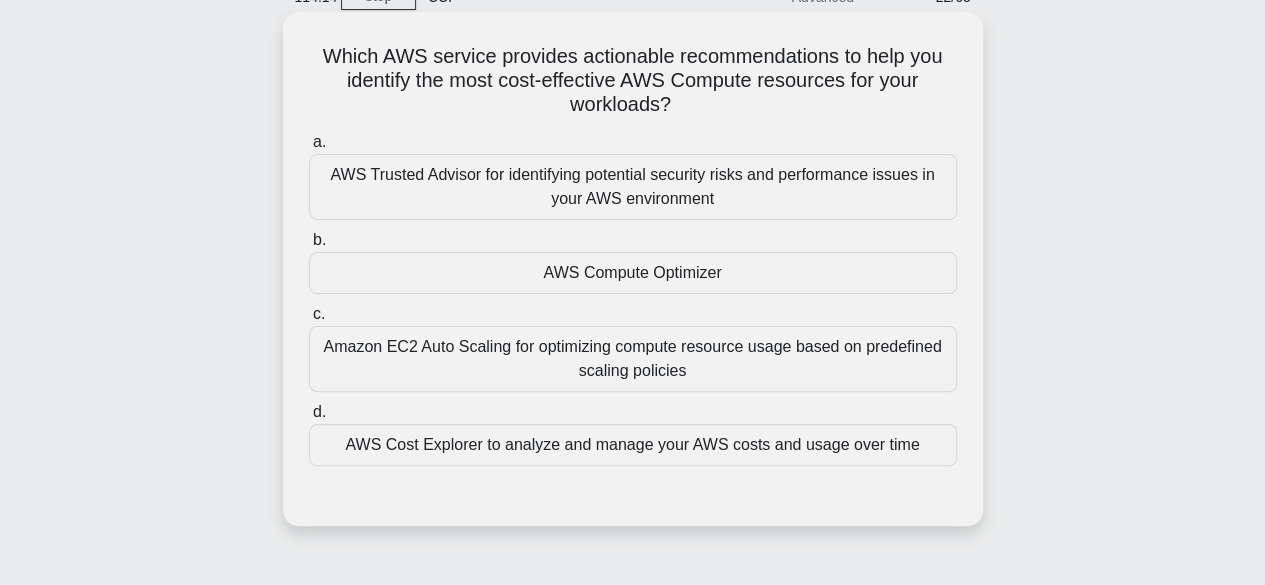 click on "AWS Trusted Advisor for identifying potential security risks and performance issues in your AWS environment" at bounding box center [633, 187] 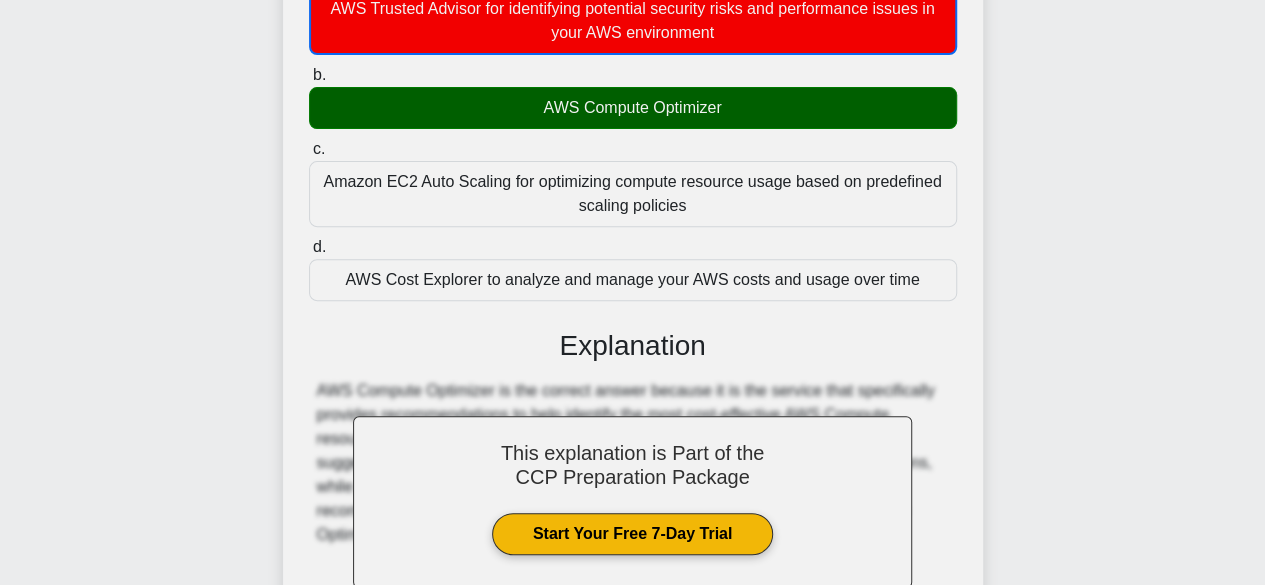scroll, scrollTop: 495, scrollLeft: 0, axis: vertical 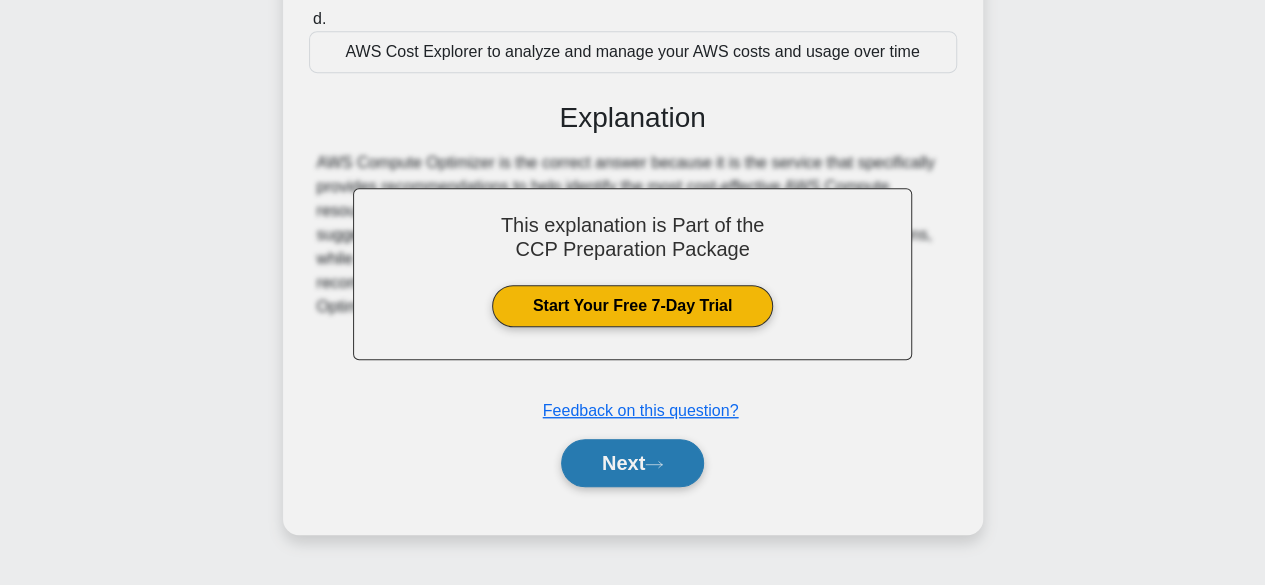 click on "Next" at bounding box center [632, 463] 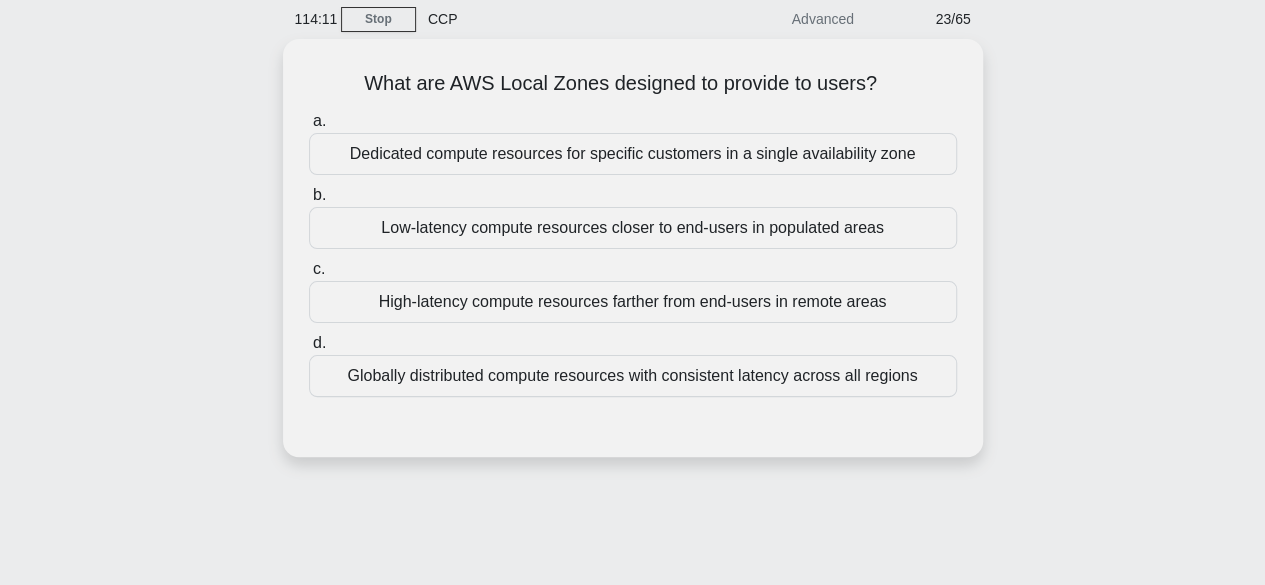 scroll, scrollTop: 0, scrollLeft: 0, axis: both 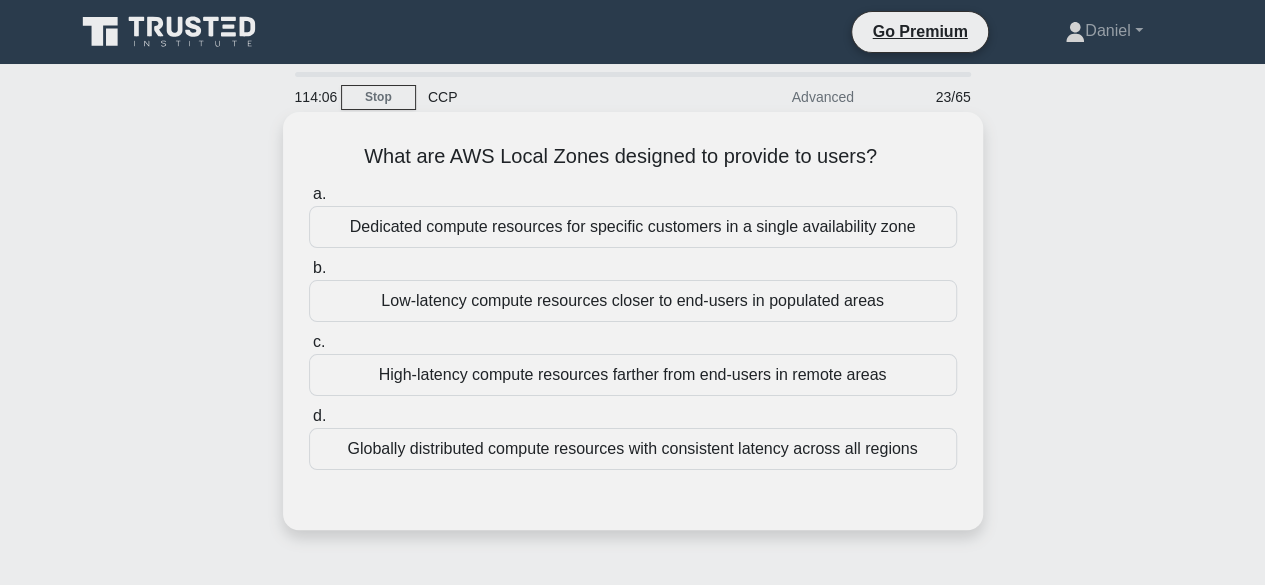 click on "Low-latency compute resources closer to end-users in populated areas" at bounding box center [633, 301] 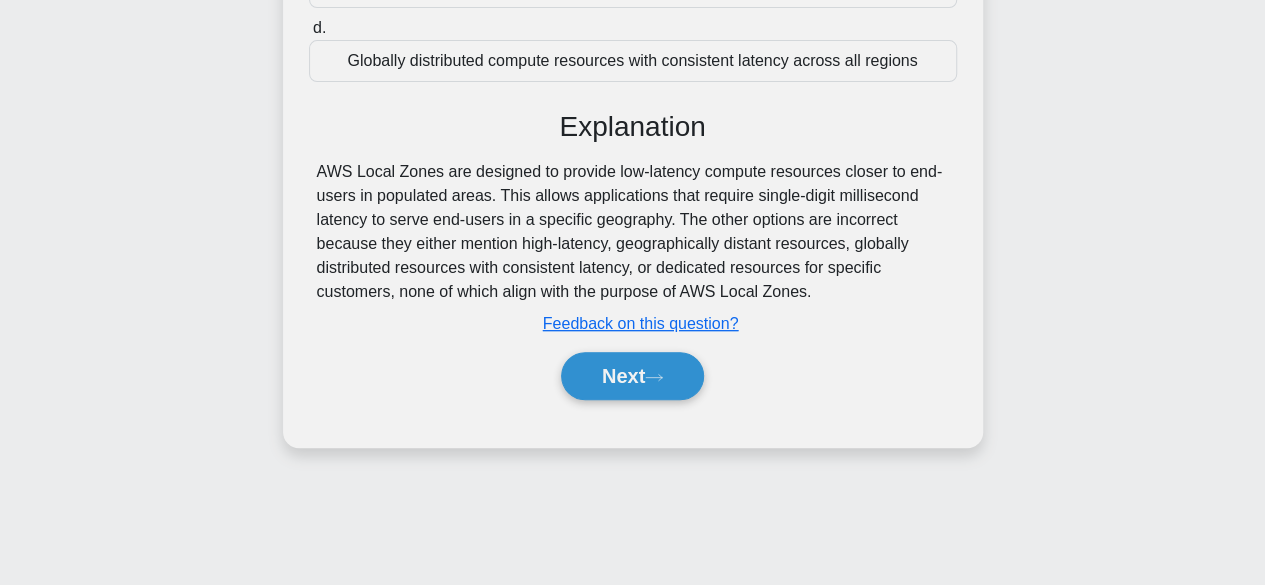 scroll, scrollTop: 400, scrollLeft: 0, axis: vertical 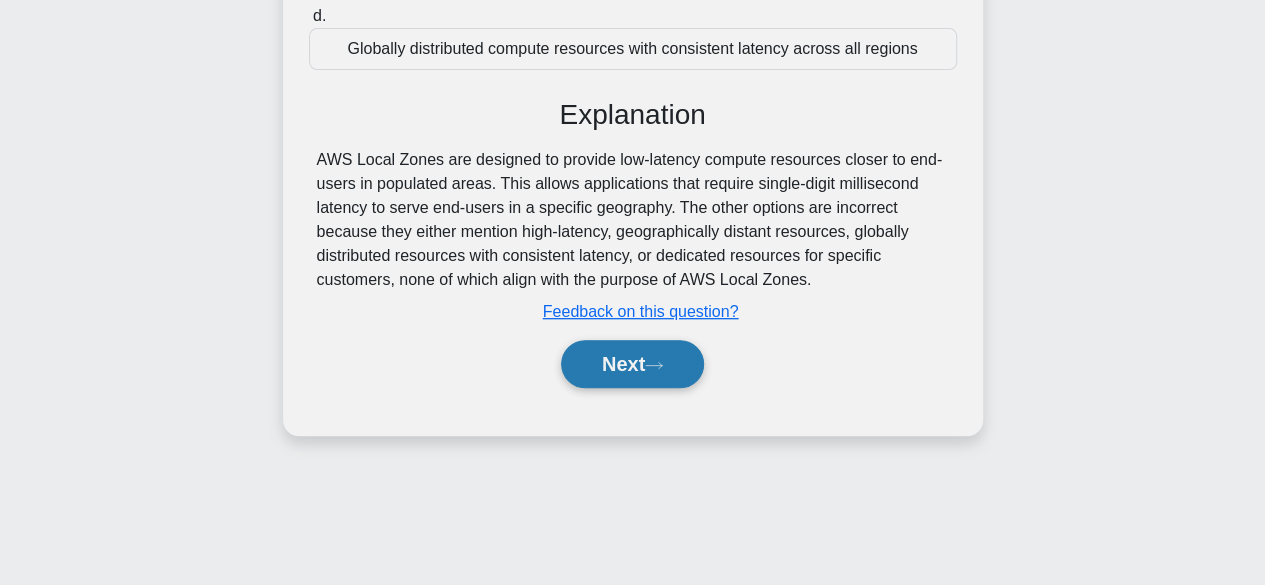 click on "Next" at bounding box center [632, 364] 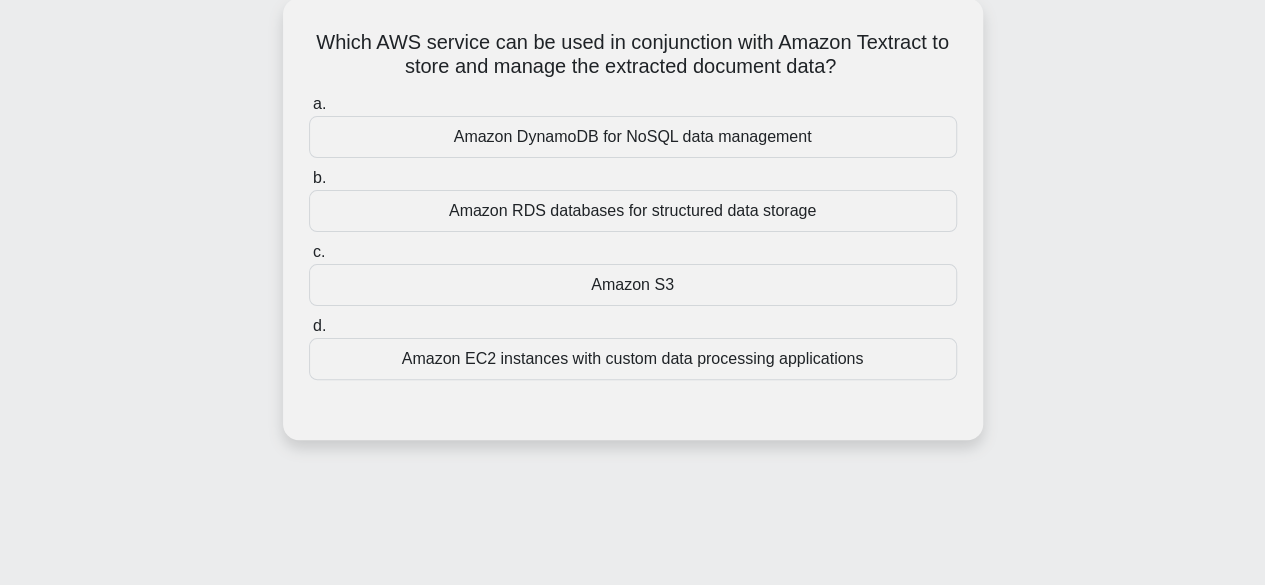 scroll, scrollTop: 0, scrollLeft: 0, axis: both 